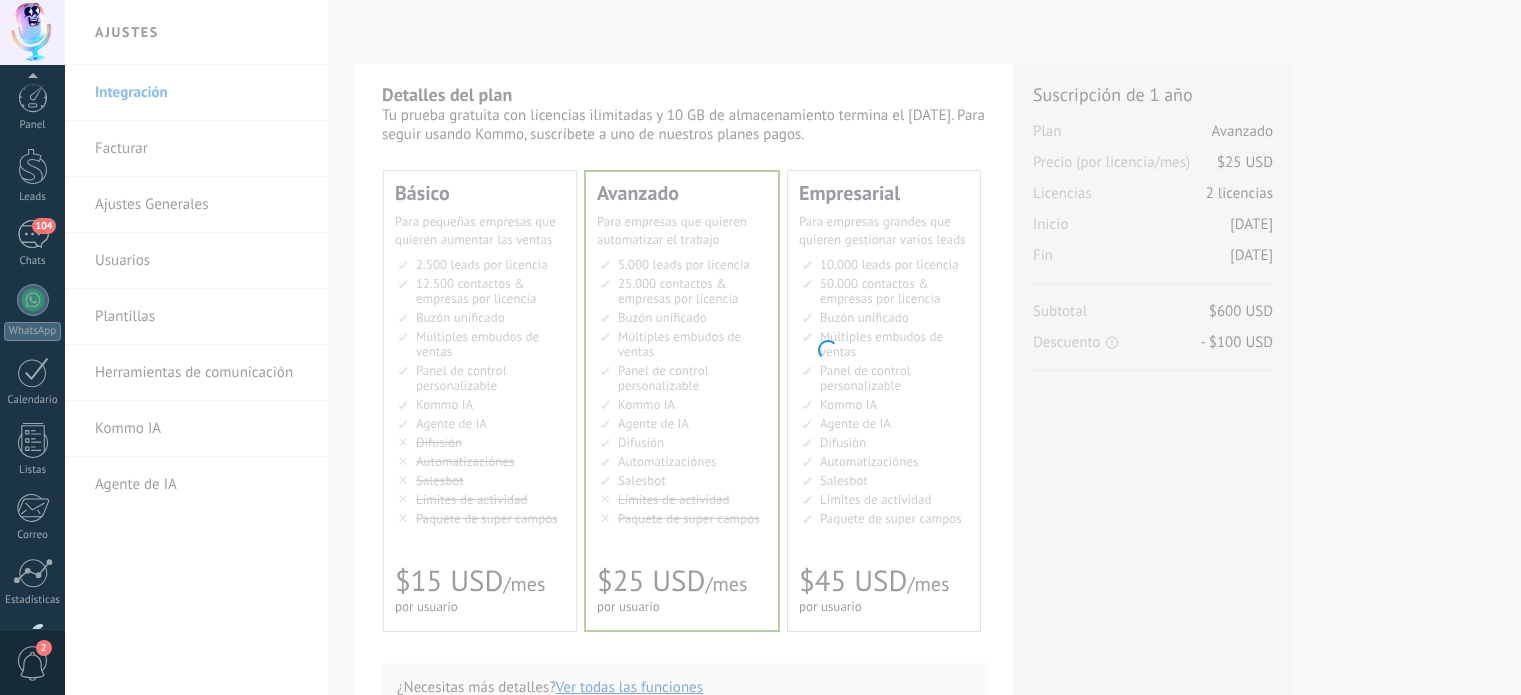 scroll, scrollTop: 0, scrollLeft: 0, axis: both 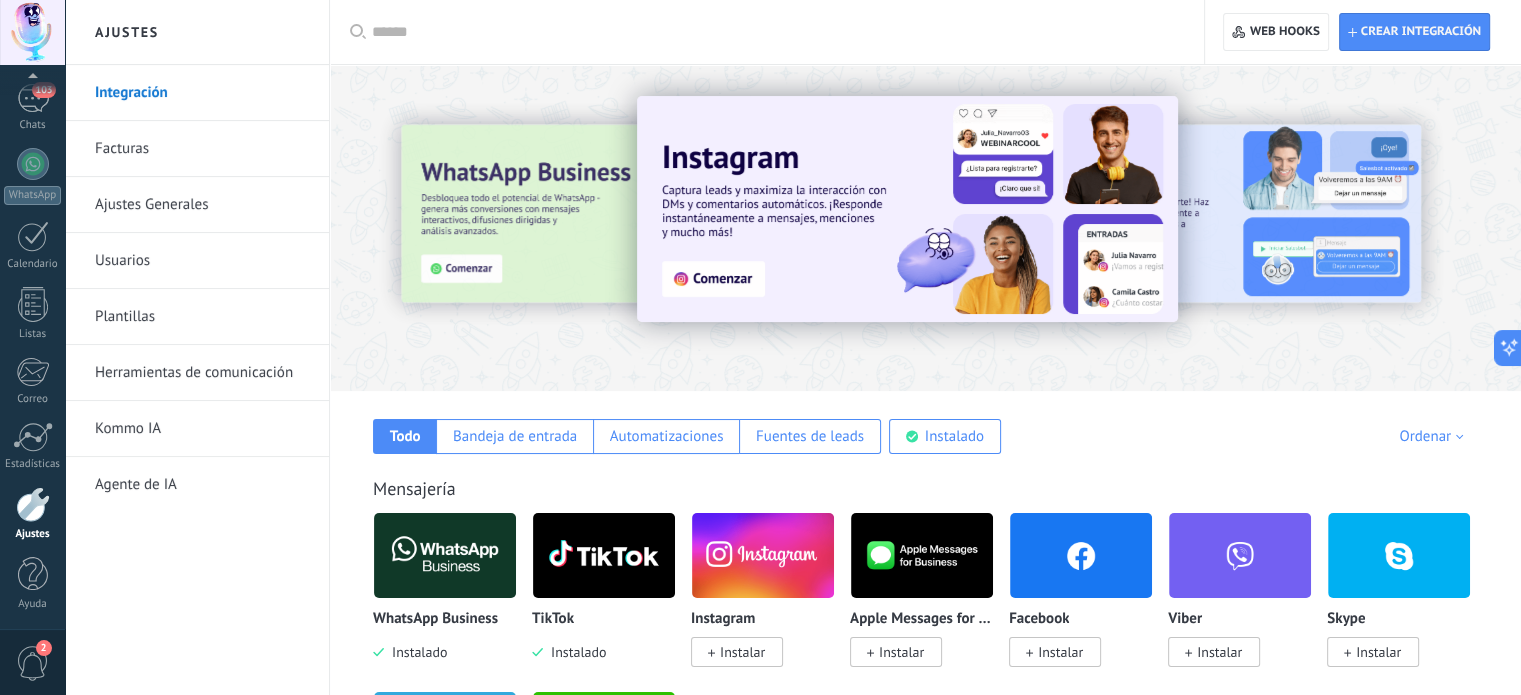 click on "Usuarios" at bounding box center [202, 261] 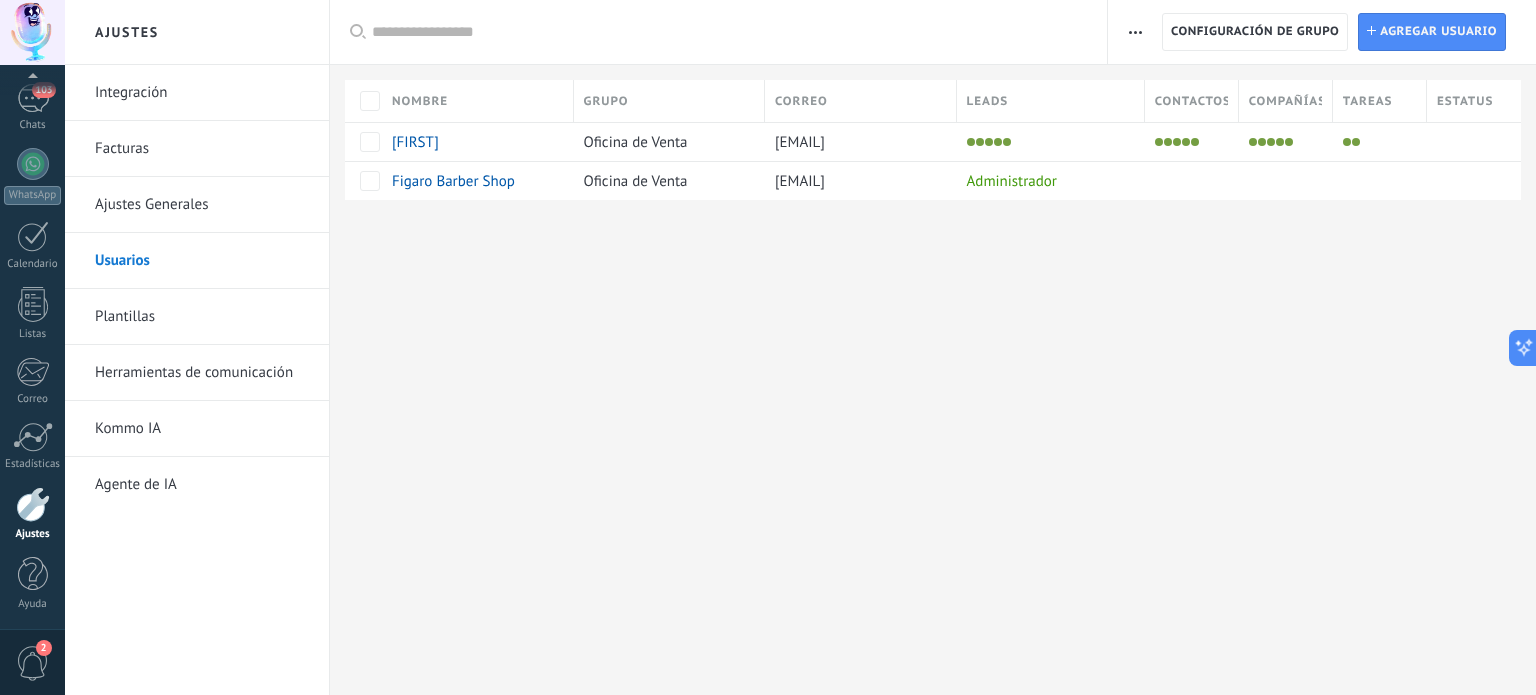 click on "Facturas" at bounding box center [202, 149] 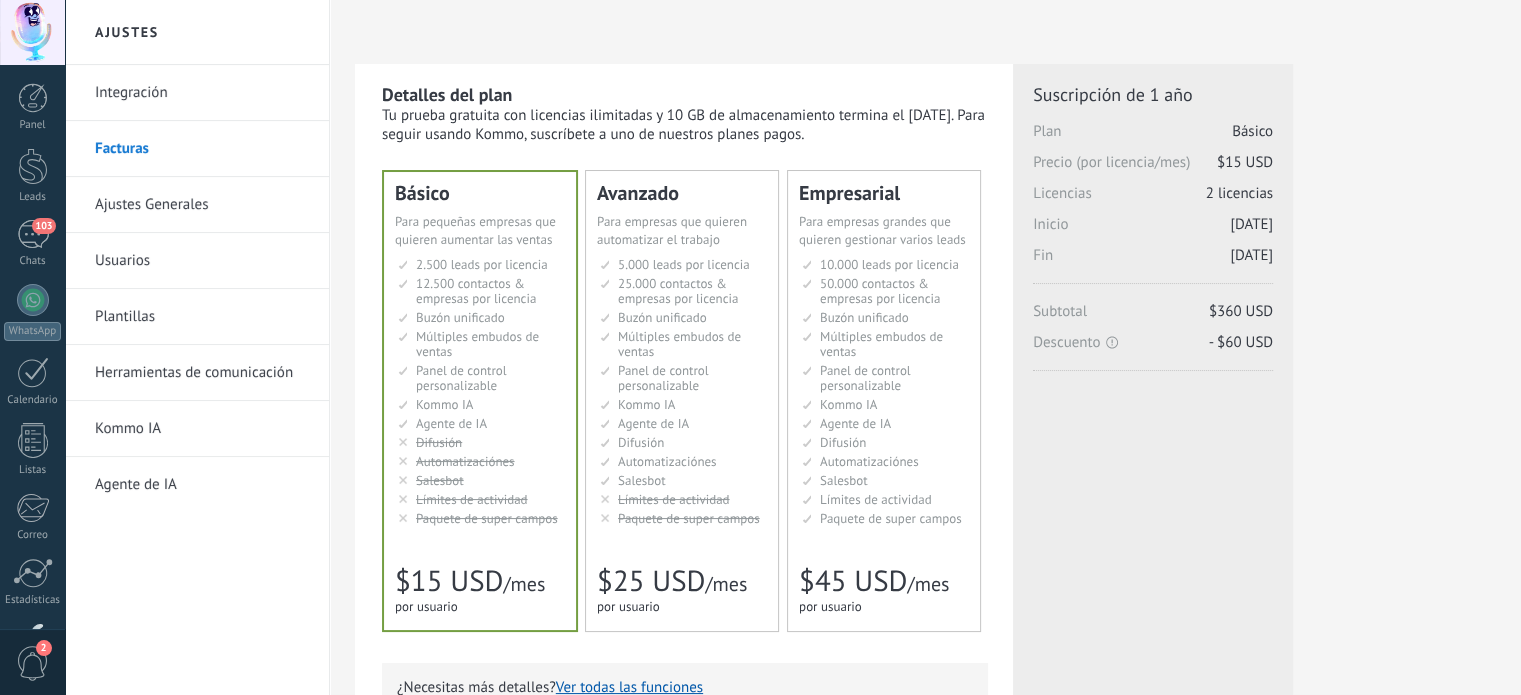 scroll, scrollTop: 400, scrollLeft: 0, axis: vertical 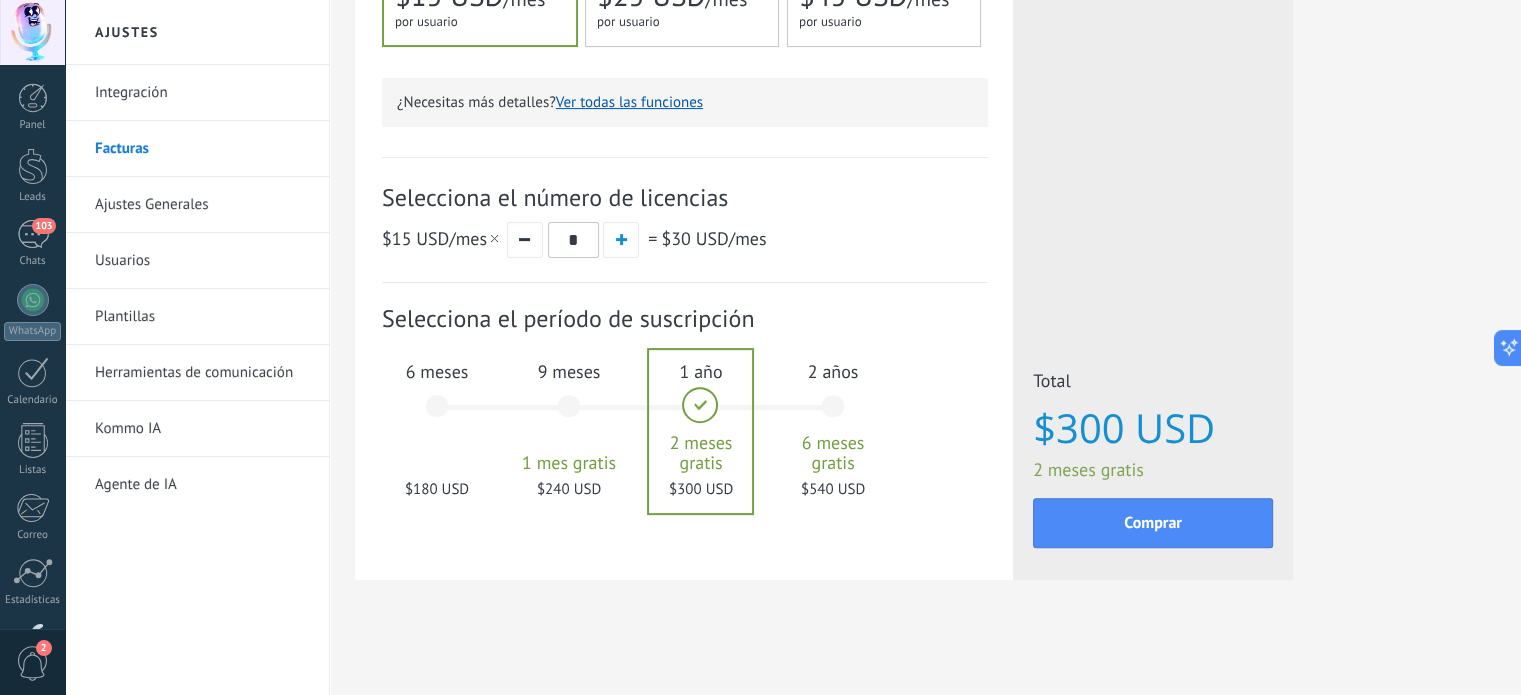 click on "9 meses
1 mes gratis
$240 USD" at bounding box center [569, 415] 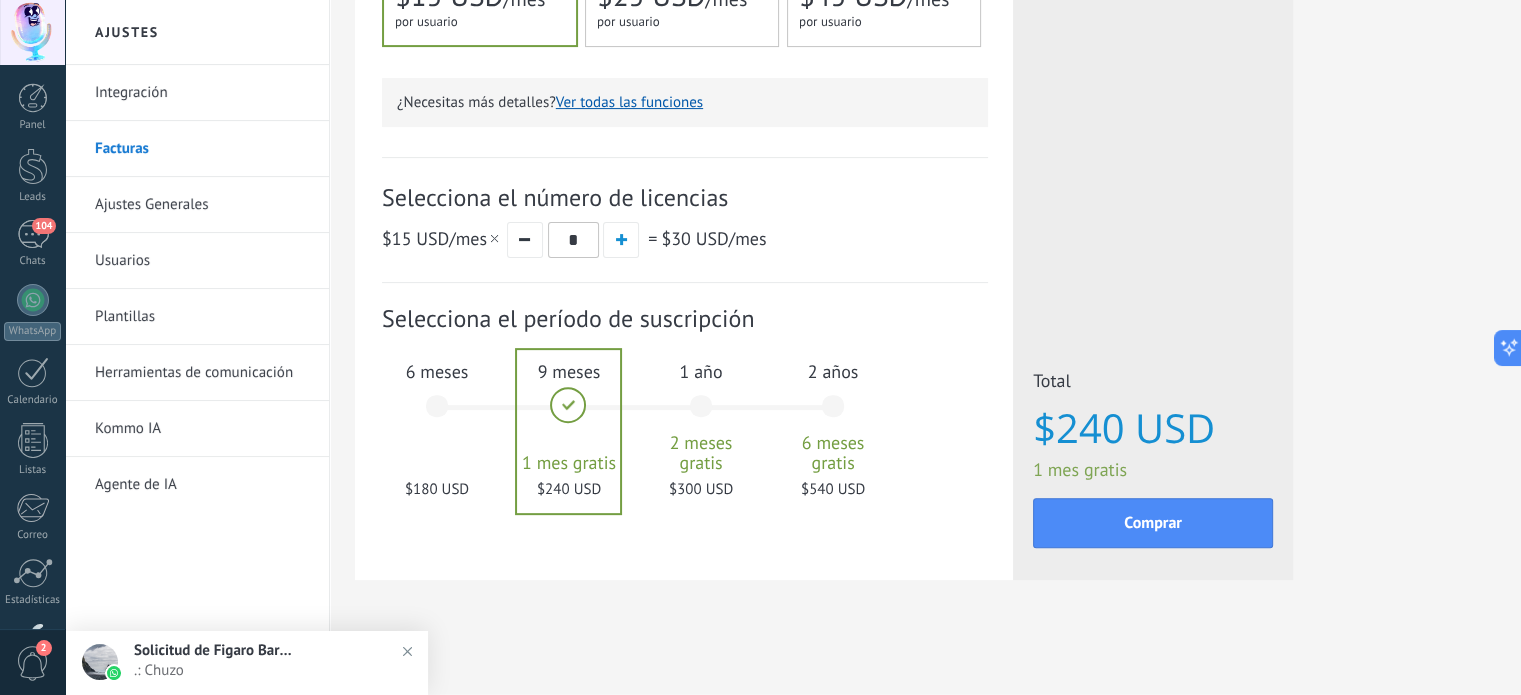 click on "6 meses
$180 USD" at bounding box center (437, 415) 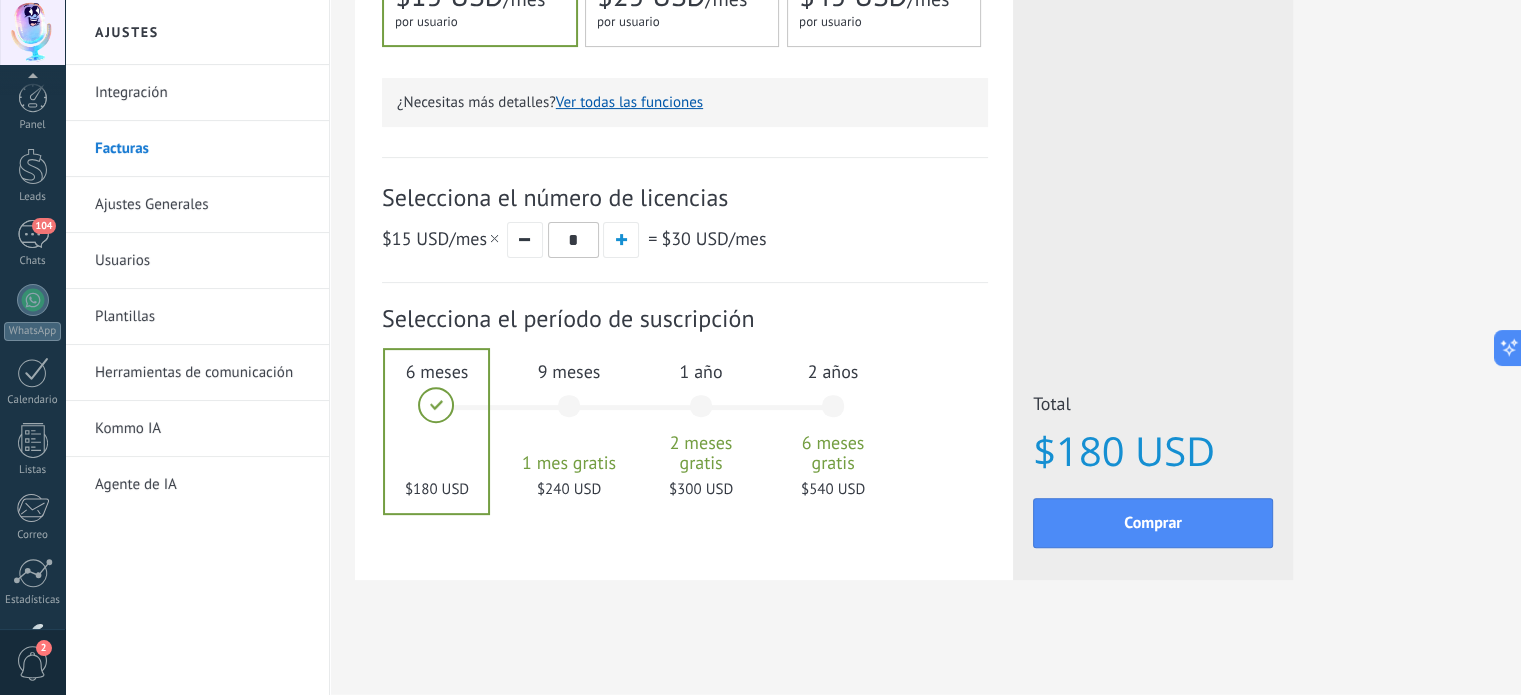 scroll, scrollTop: 136, scrollLeft: 0, axis: vertical 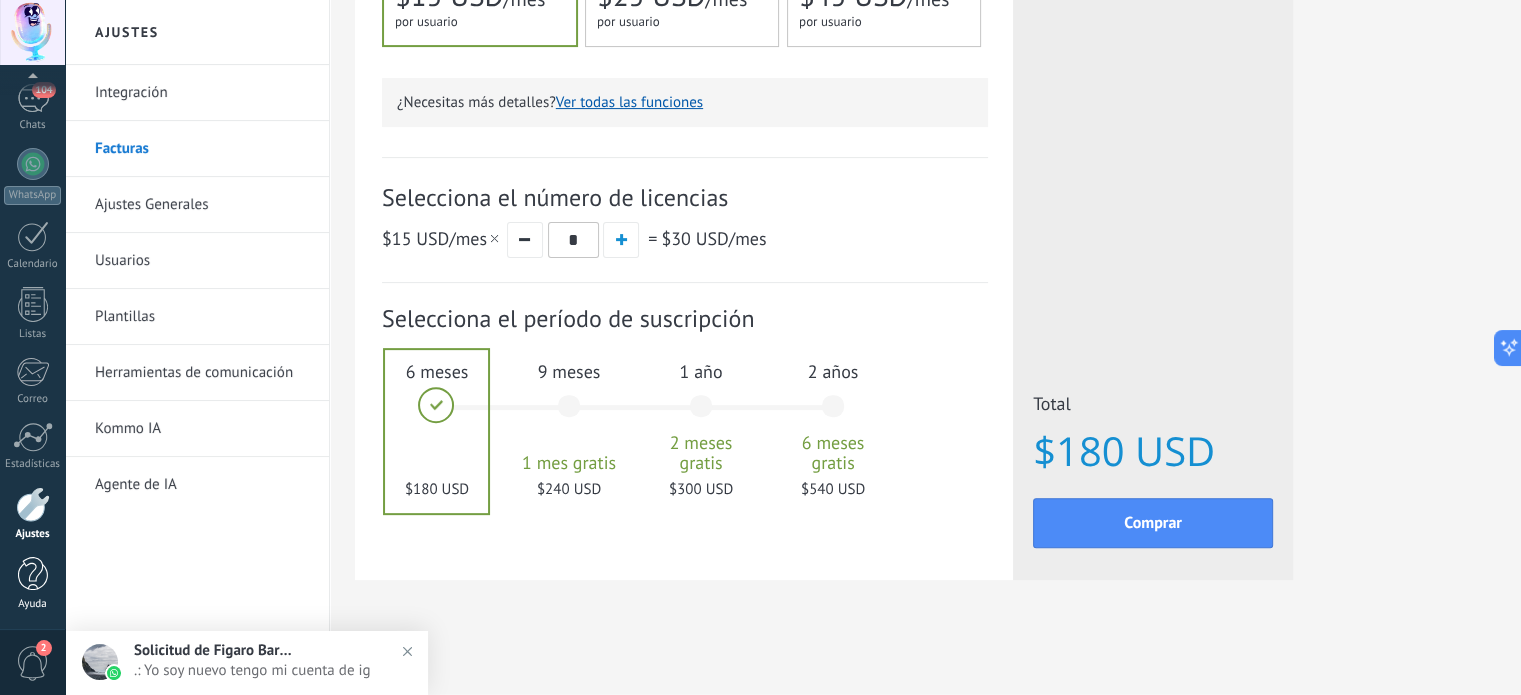 click at bounding box center [33, 574] 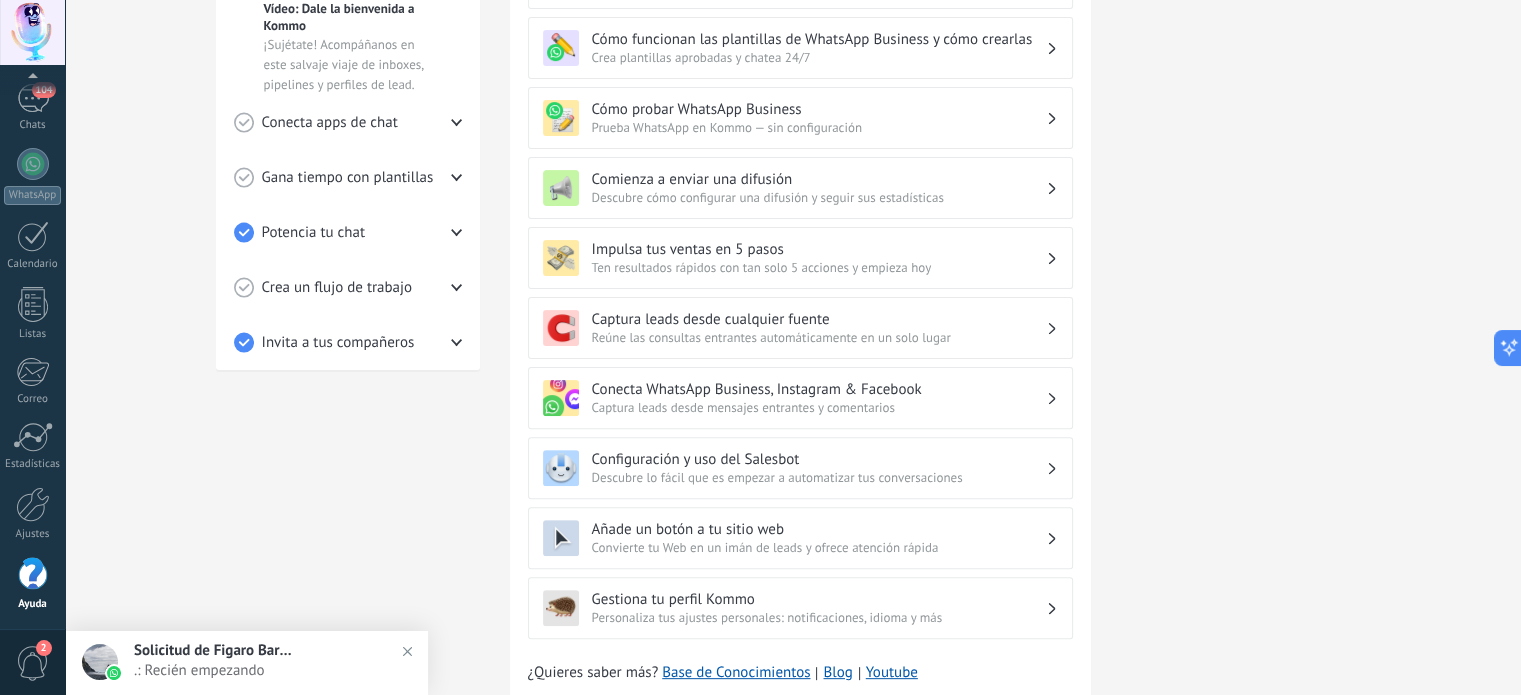 scroll, scrollTop: 505, scrollLeft: 0, axis: vertical 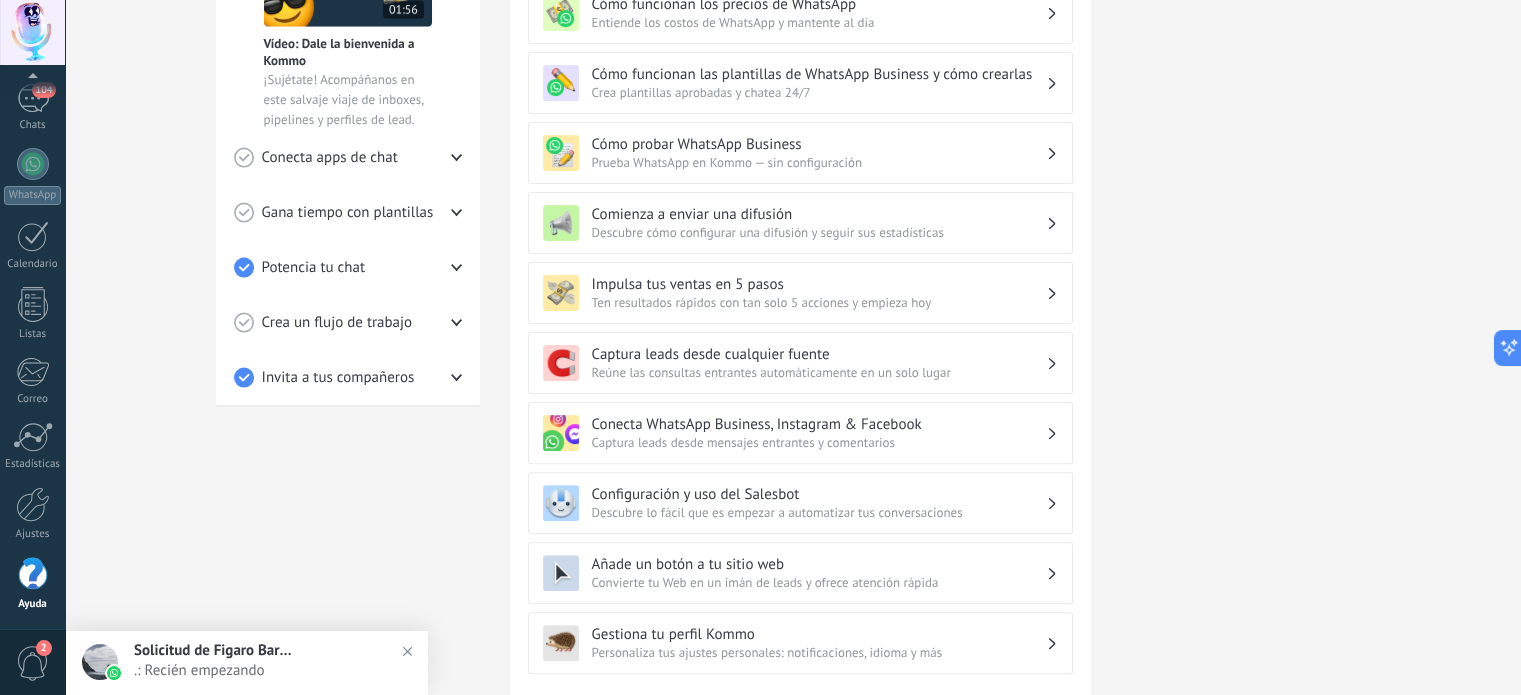 click on "Crea un flujo de trabajo" at bounding box center [337, 323] 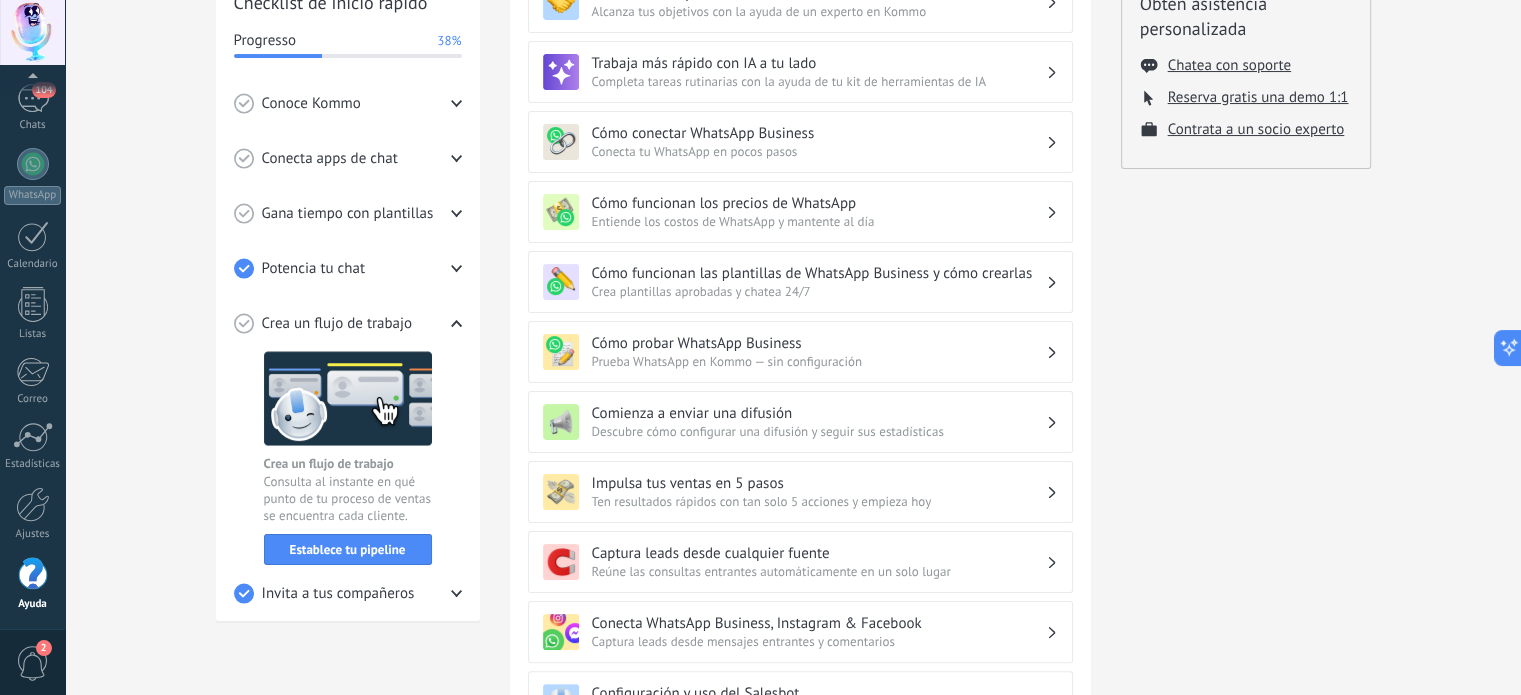 scroll, scrollTop: 305, scrollLeft: 0, axis: vertical 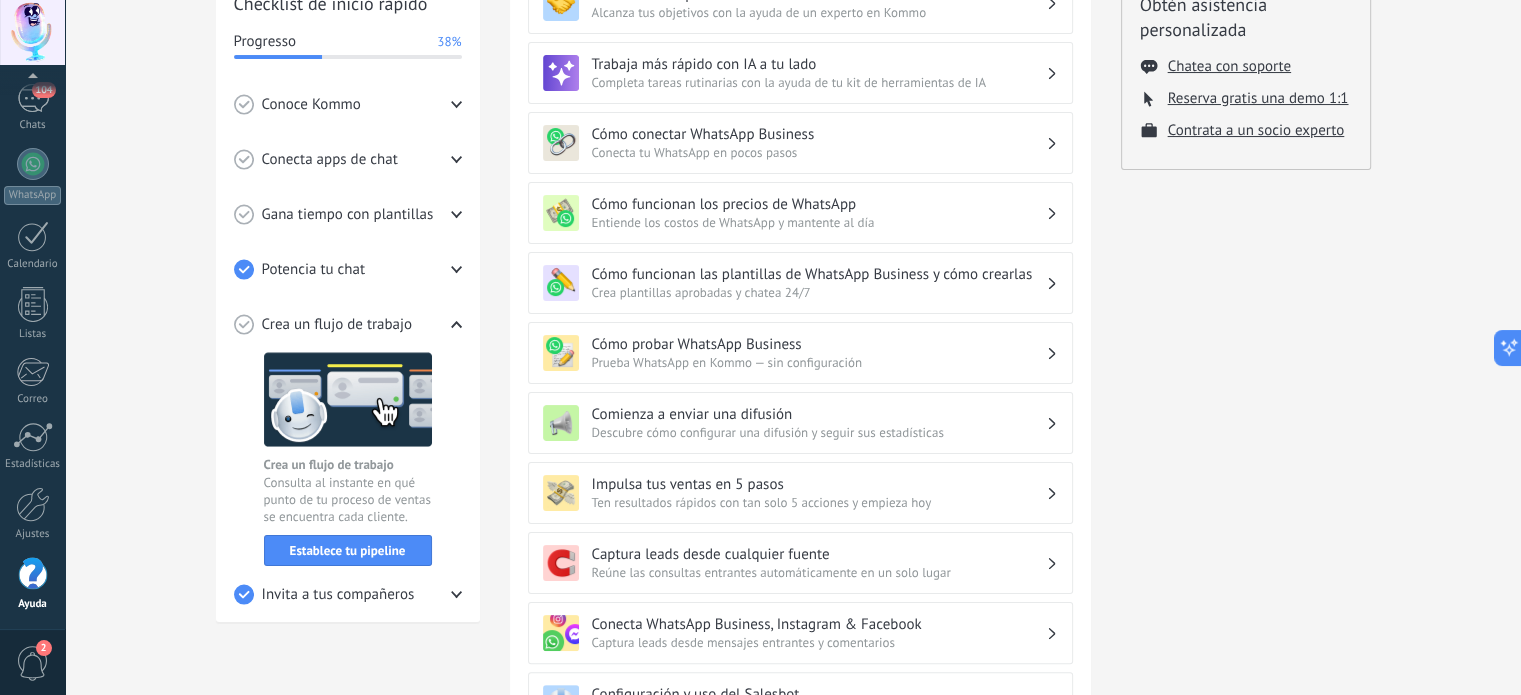 click on "Conecta apps de chat" at bounding box center [330, 160] 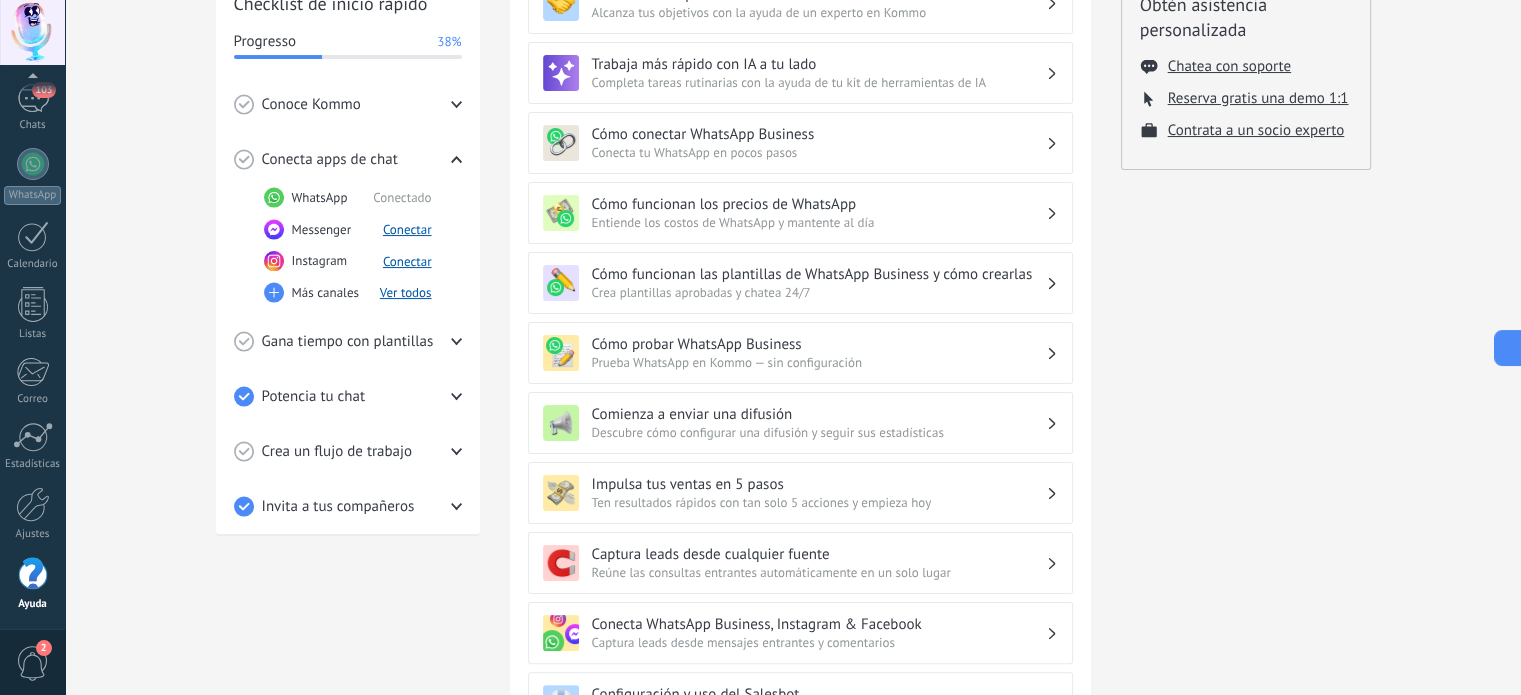 click on "Conecta apps de chat" at bounding box center [330, 160] 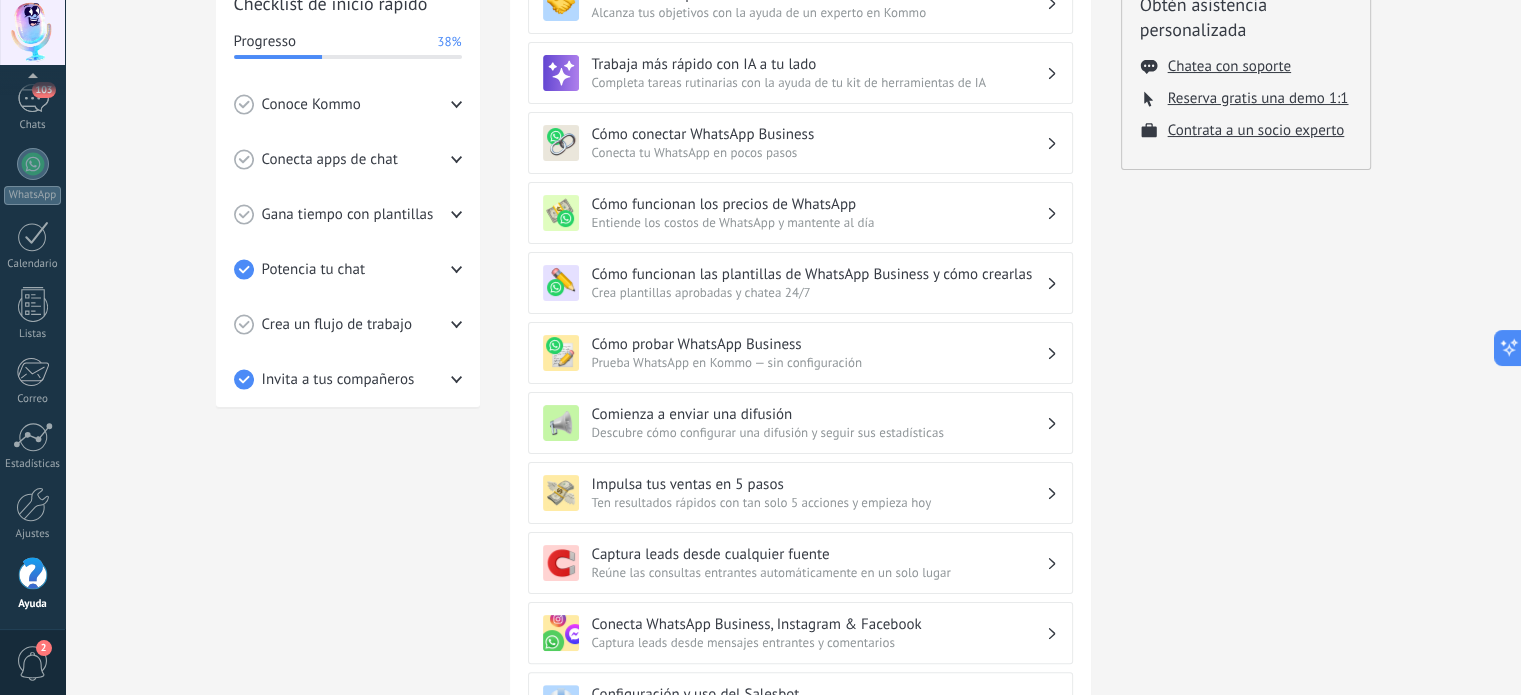 click on "Conoce Kommo" at bounding box center (348, 104) 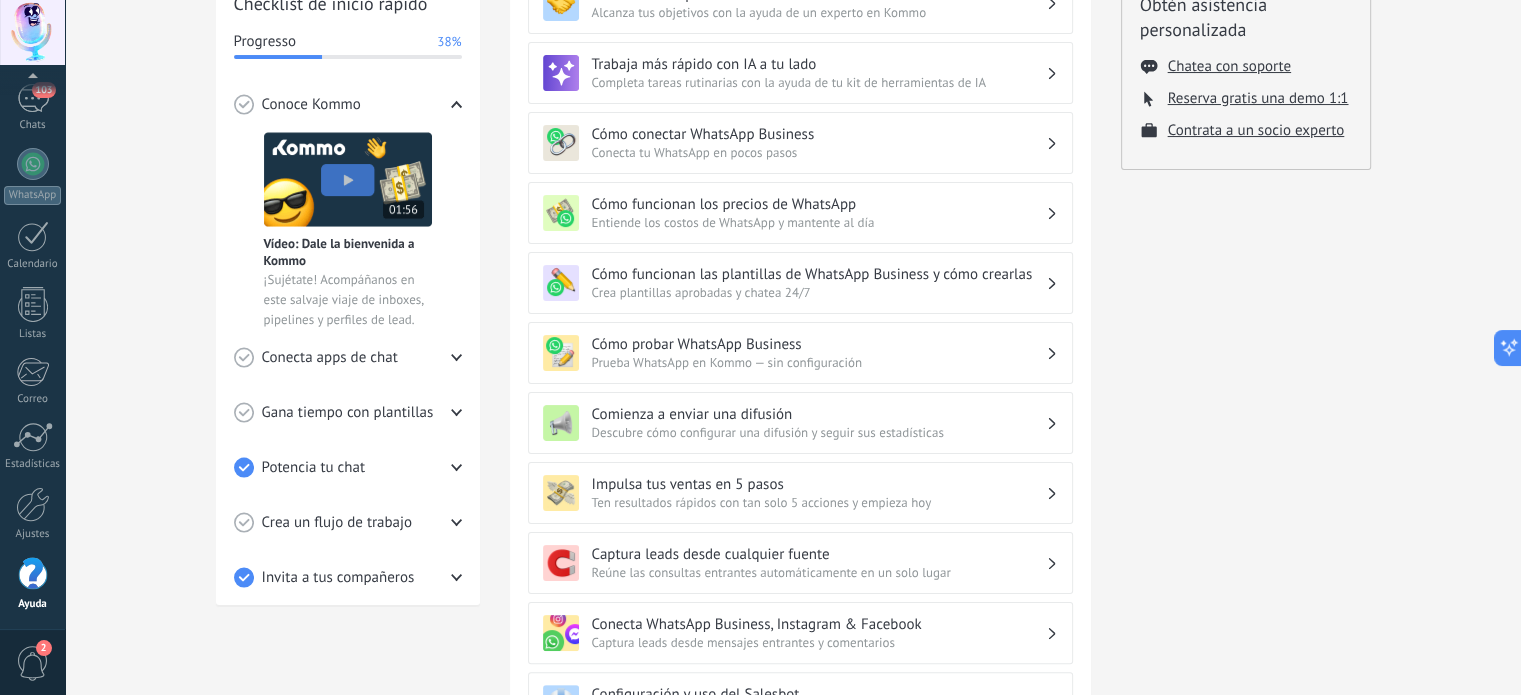click on "Conoce Kommo" at bounding box center [348, 104] 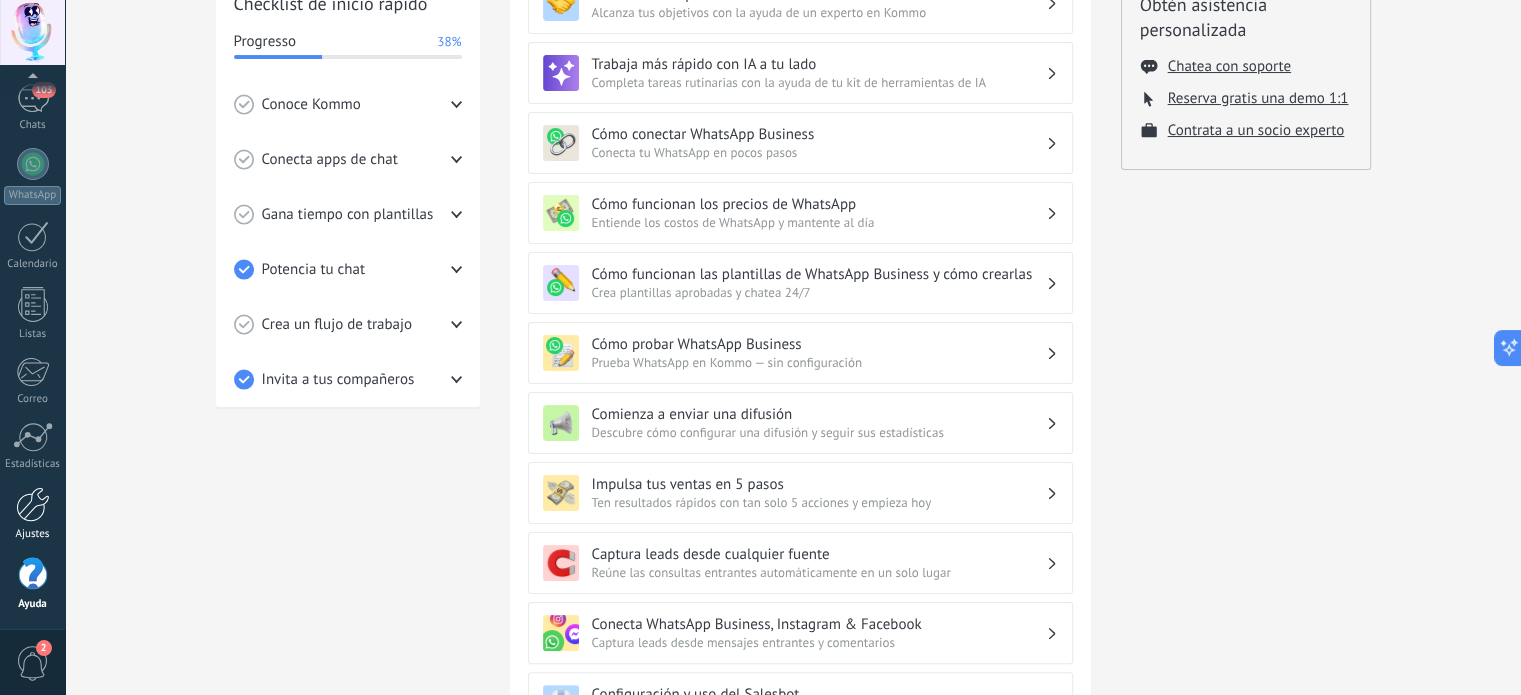 click at bounding box center [33, 504] 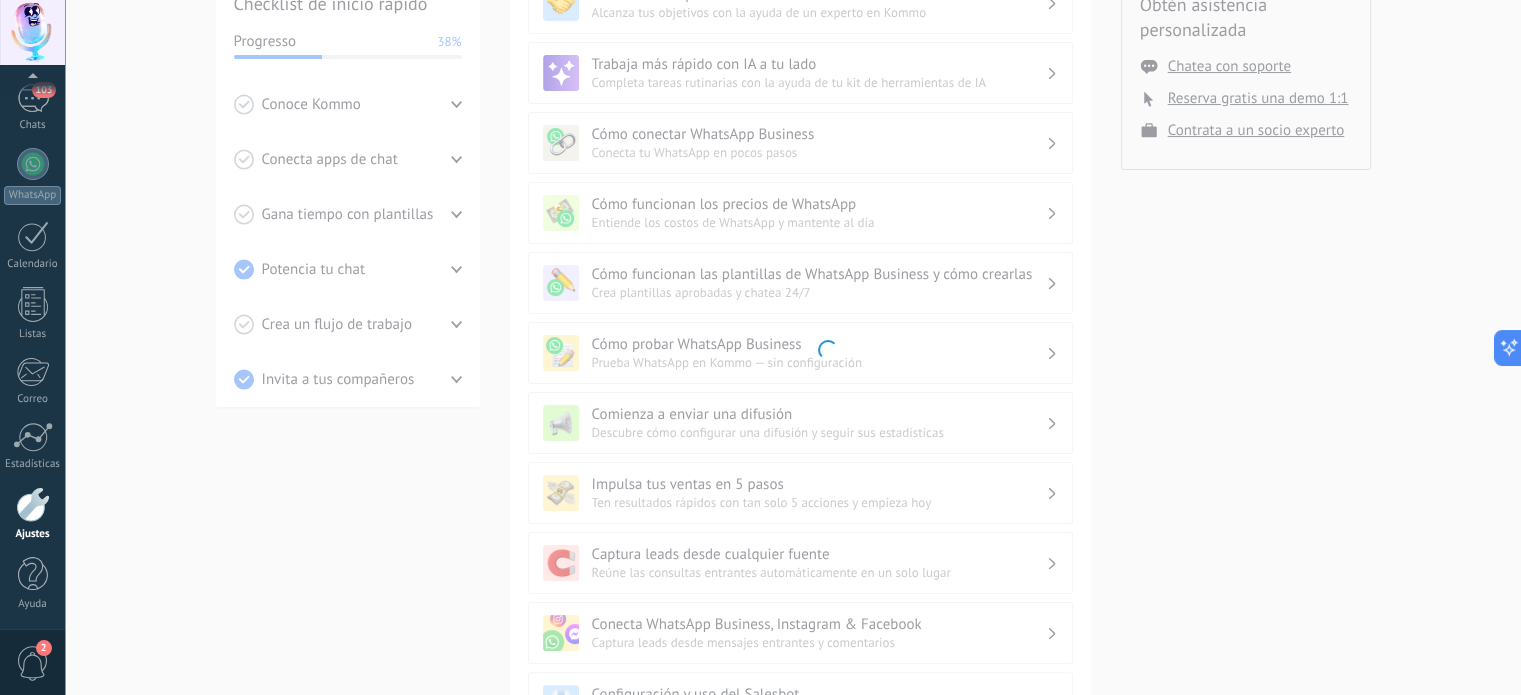 scroll, scrollTop: 0, scrollLeft: 0, axis: both 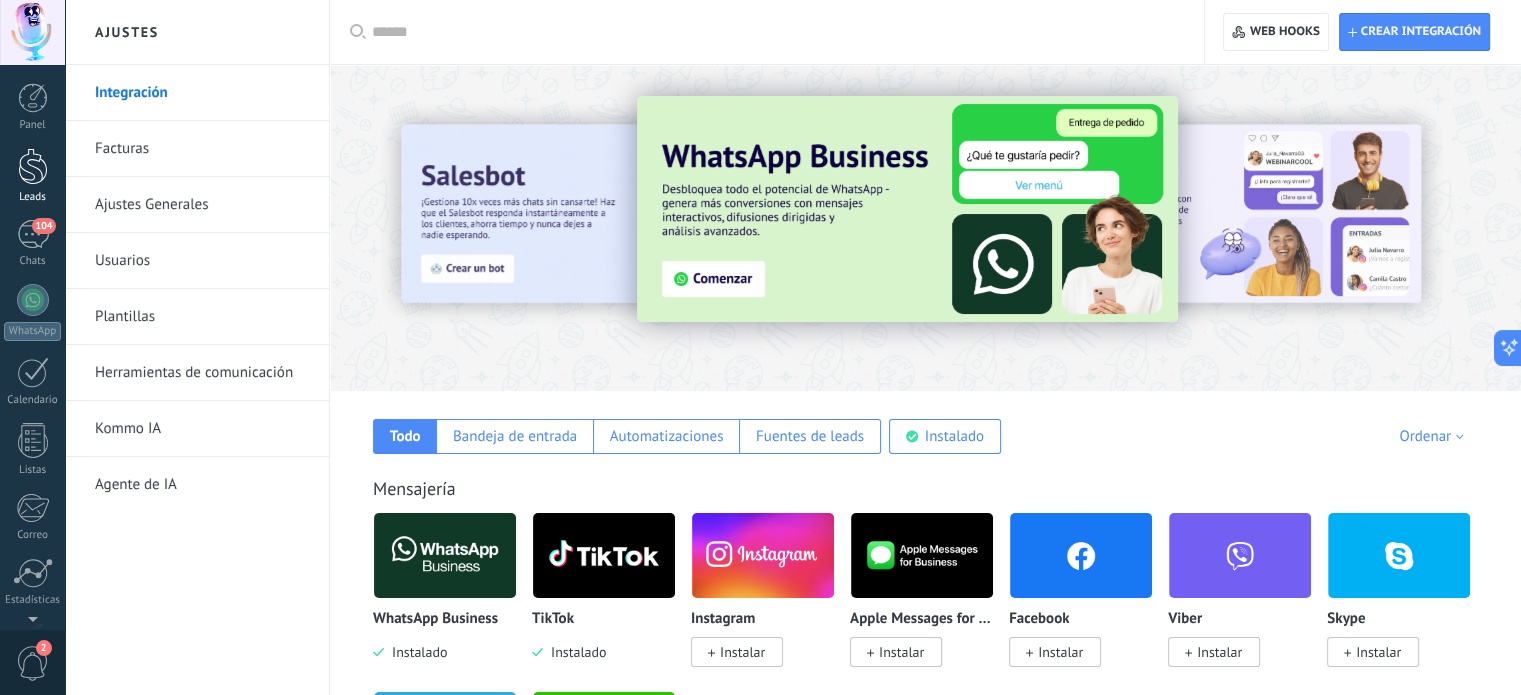 click at bounding box center [33, 166] 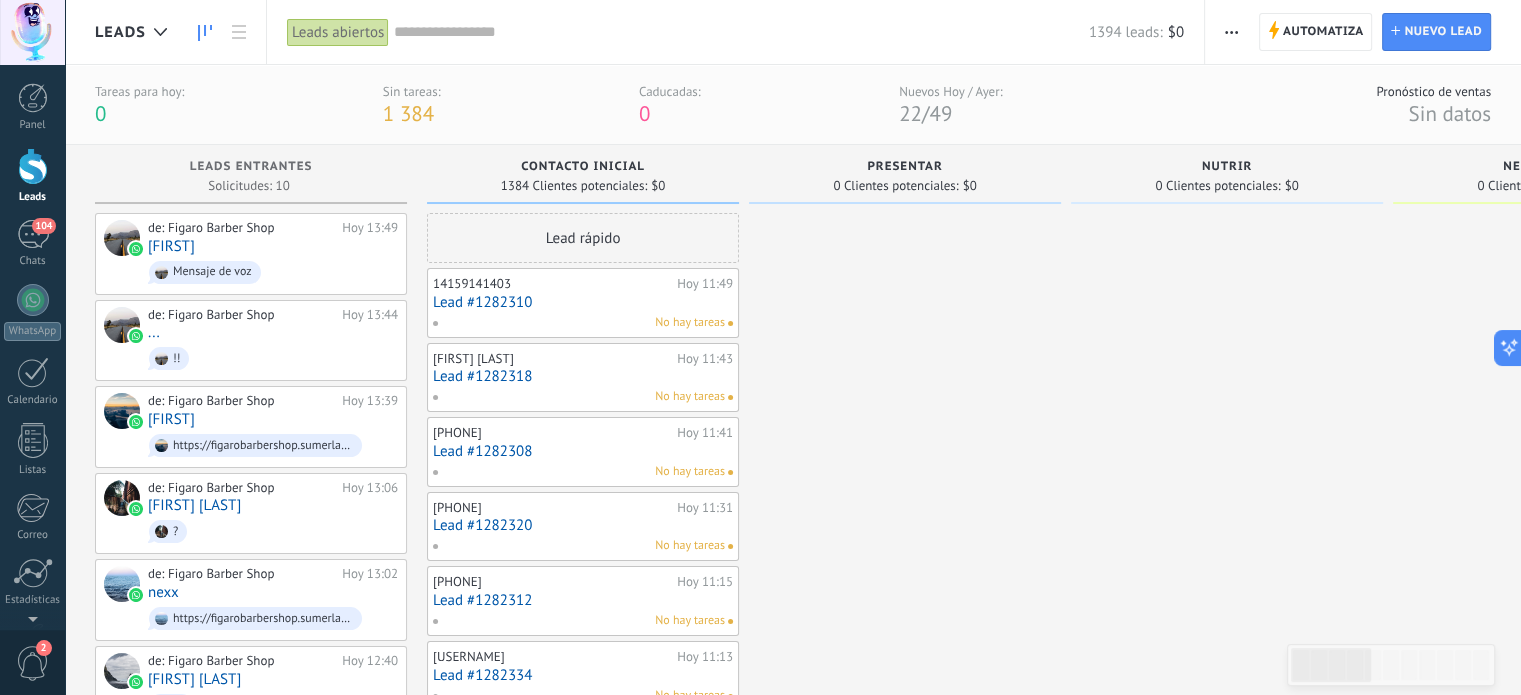 click at bounding box center [1231, 32] 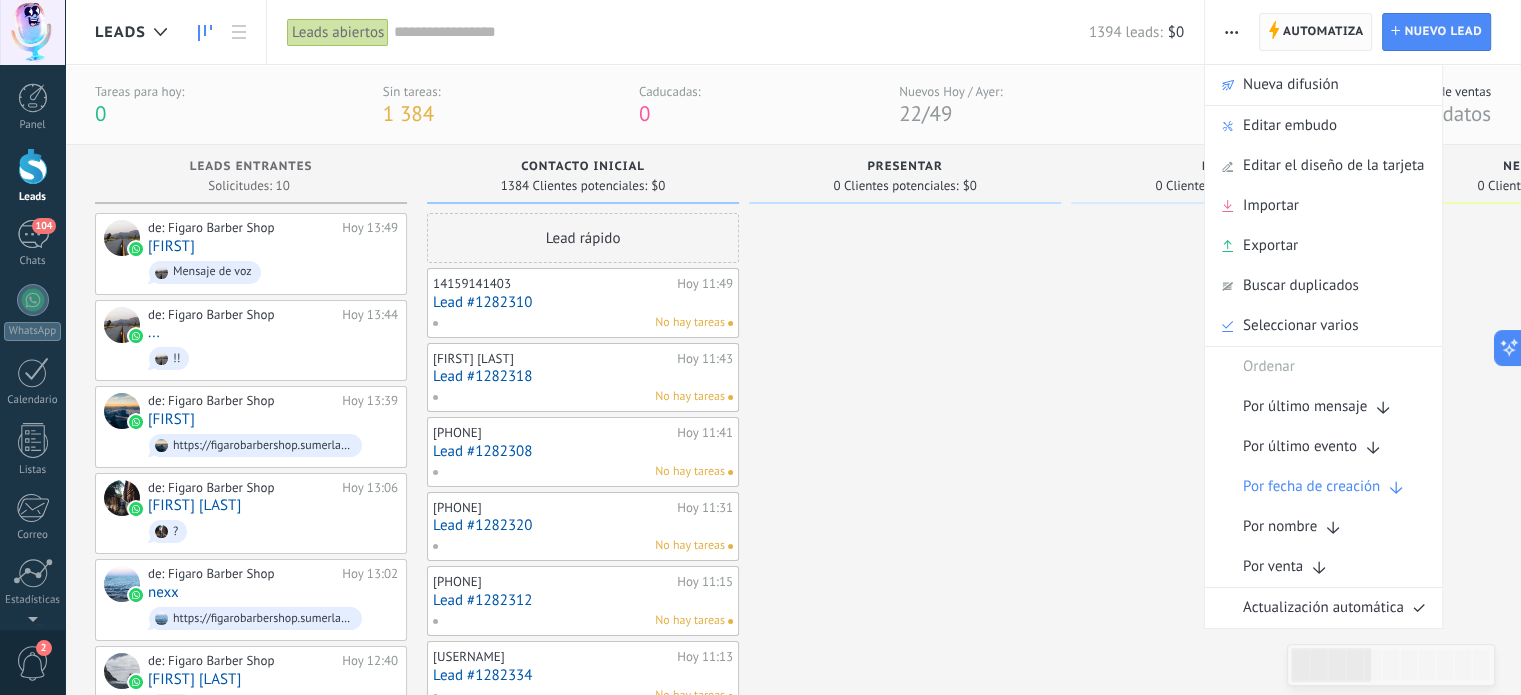 click on "Automatiza" at bounding box center (1323, 32) 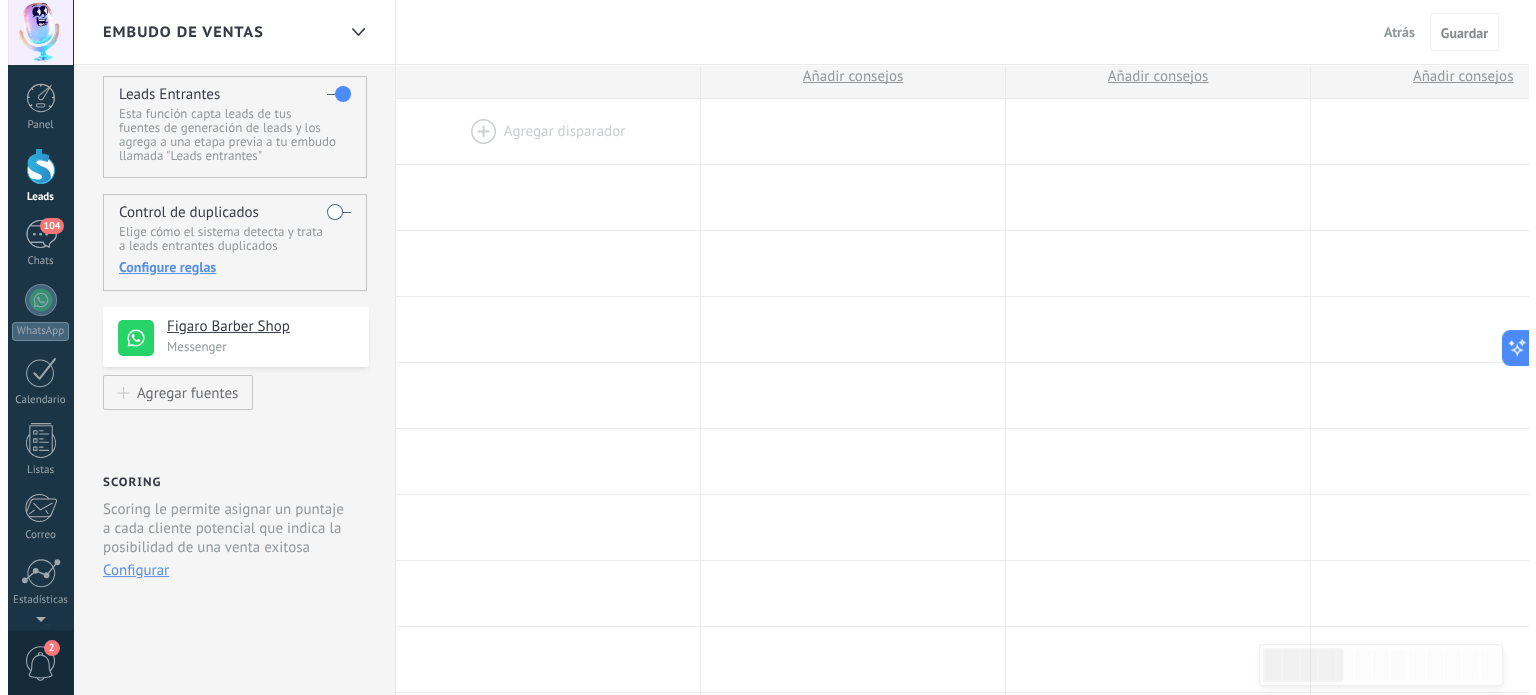 scroll, scrollTop: 0, scrollLeft: 0, axis: both 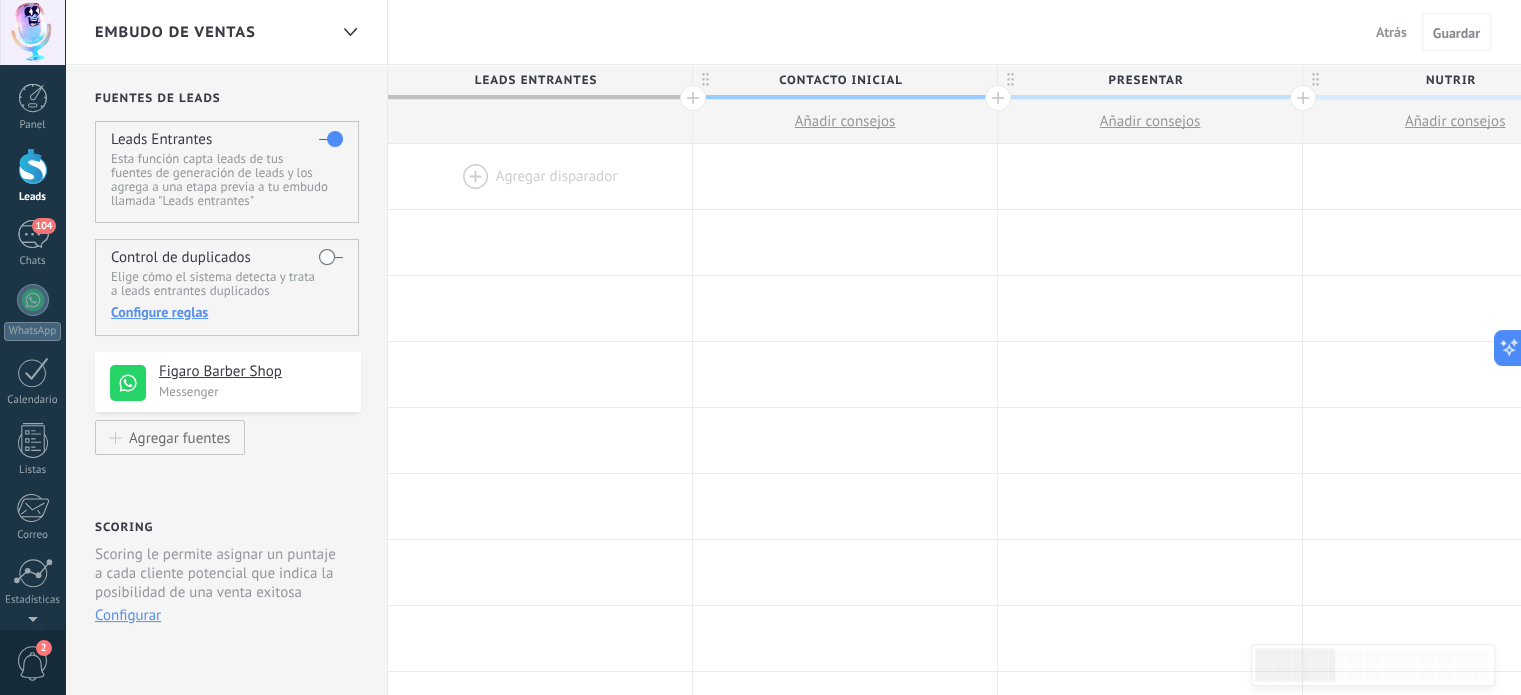 click on "Scoring le permite asignar un puntaje a cada cliente potencial que indica la posibilidad de una venta exitosa" at bounding box center (219, 573) 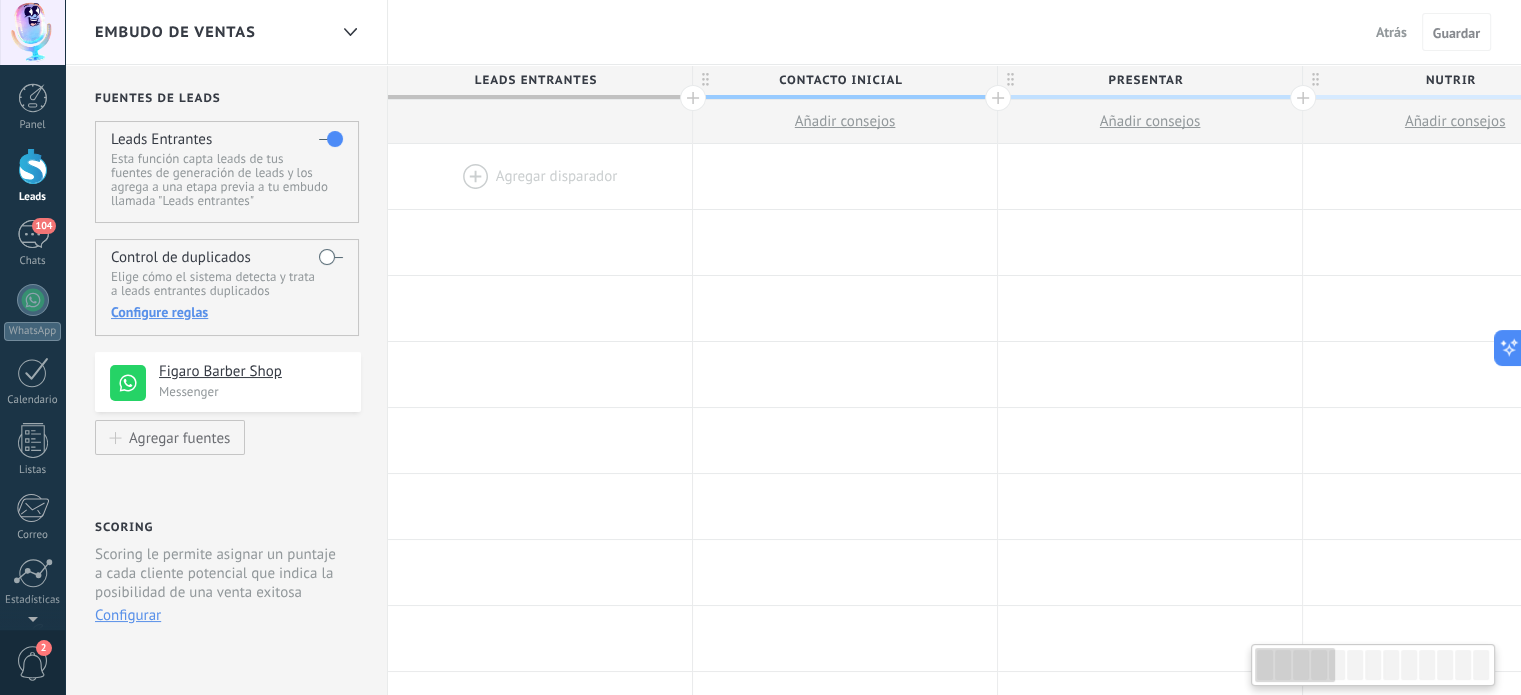 click on "Configurar" at bounding box center (128, 615) 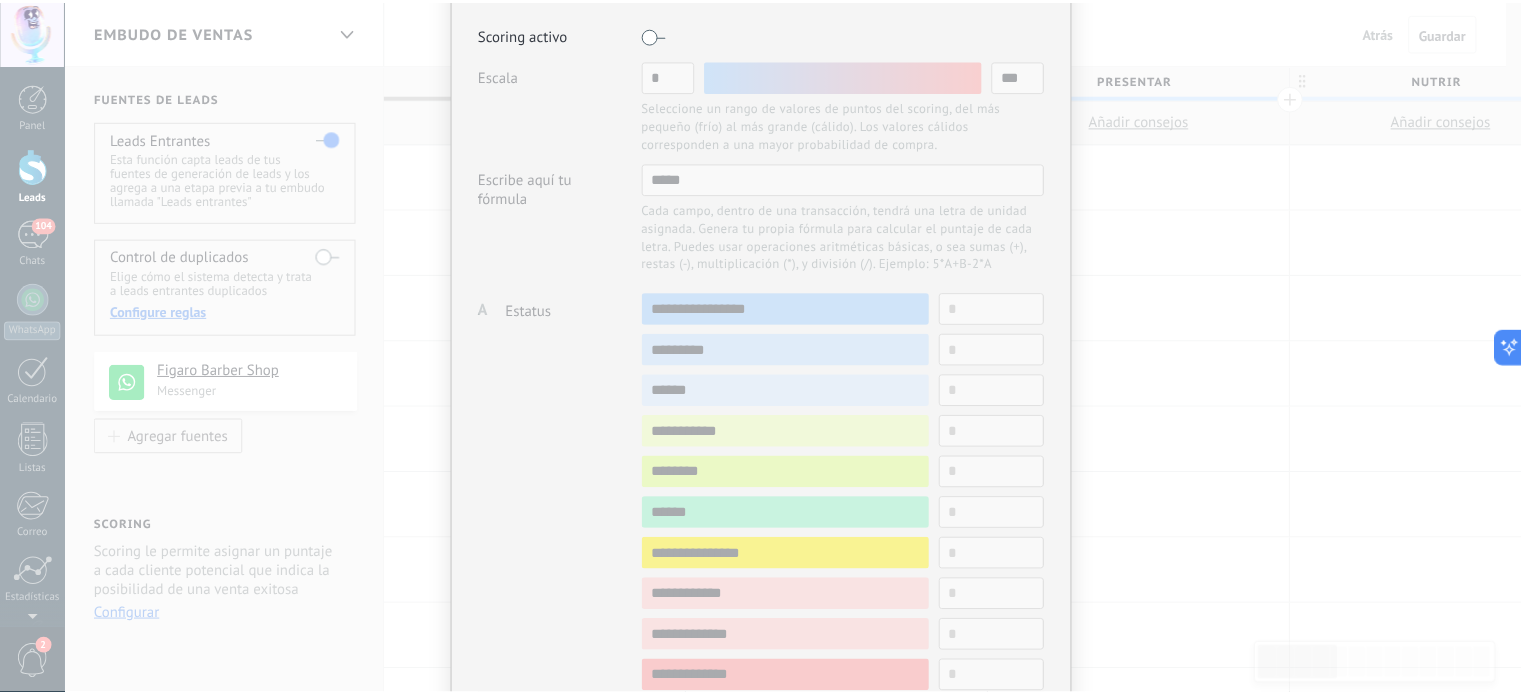 scroll, scrollTop: 0, scrollLeft: 0, axis: both 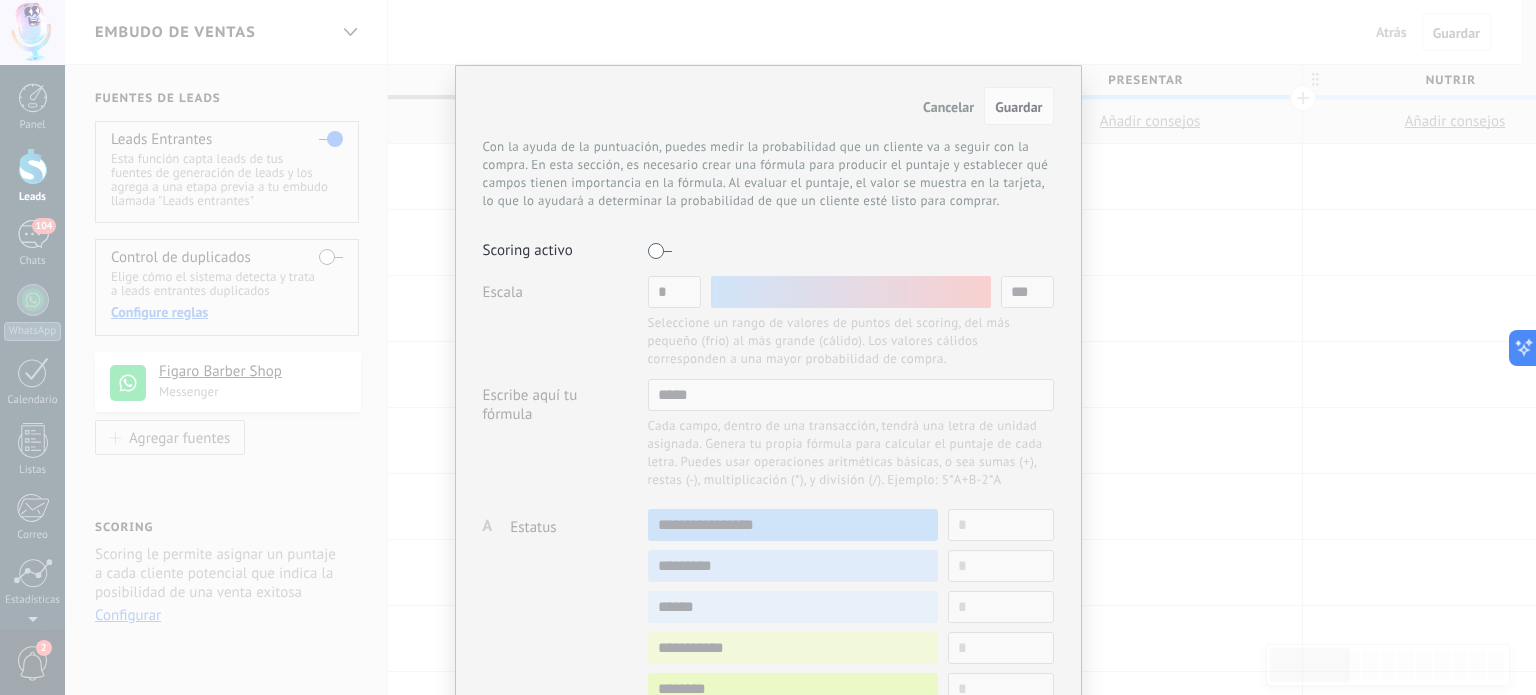 click on "Cancelar" at bounding box center [948, 107] 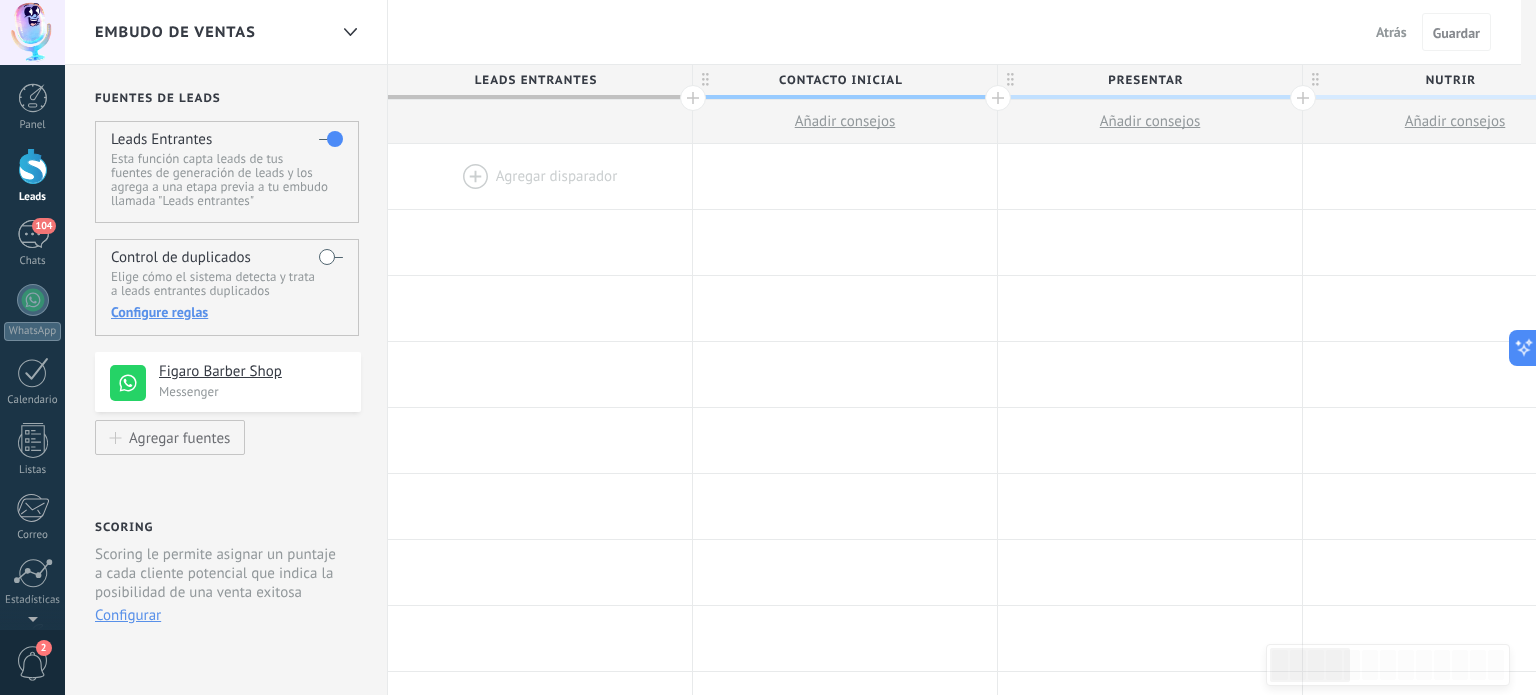 click at bounding box center [768, 347] 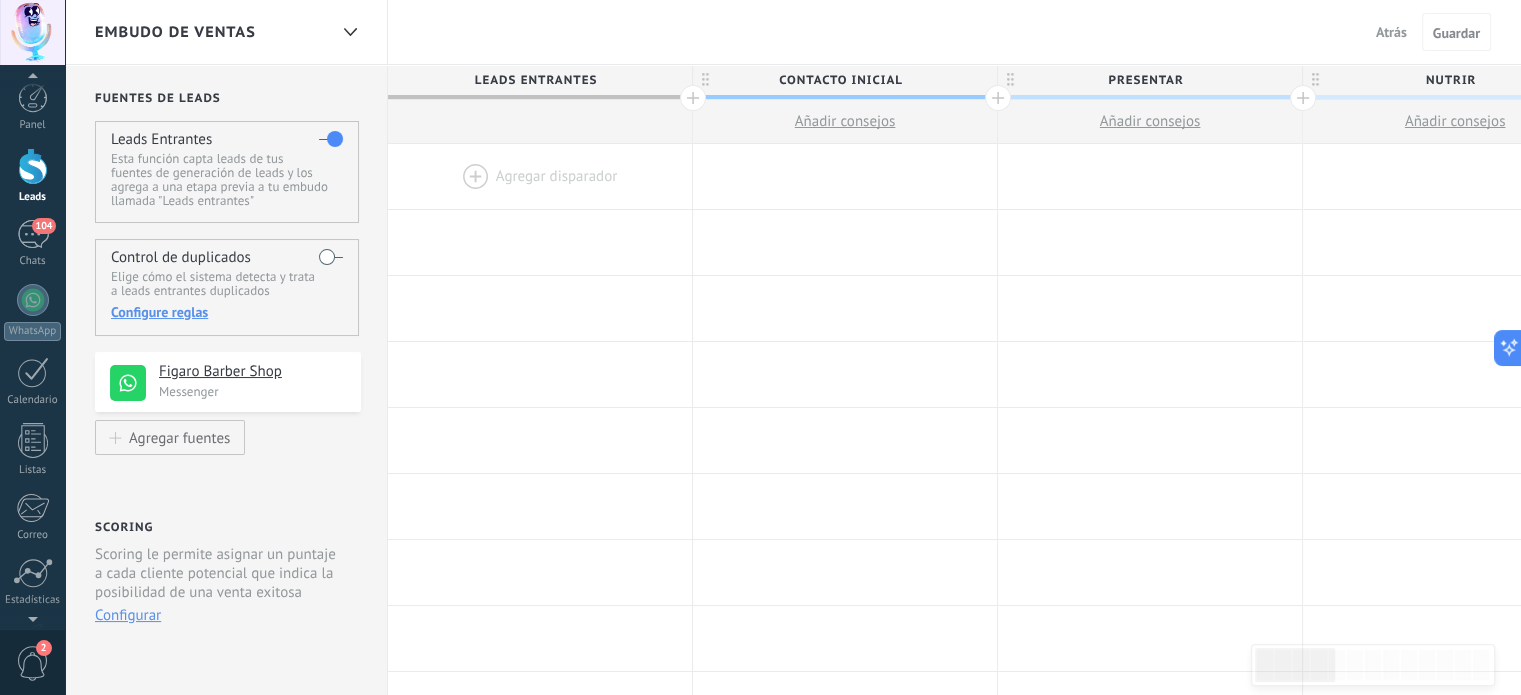 scroll, scrollTop: 272, scrollLeft: 0, axis: vertical 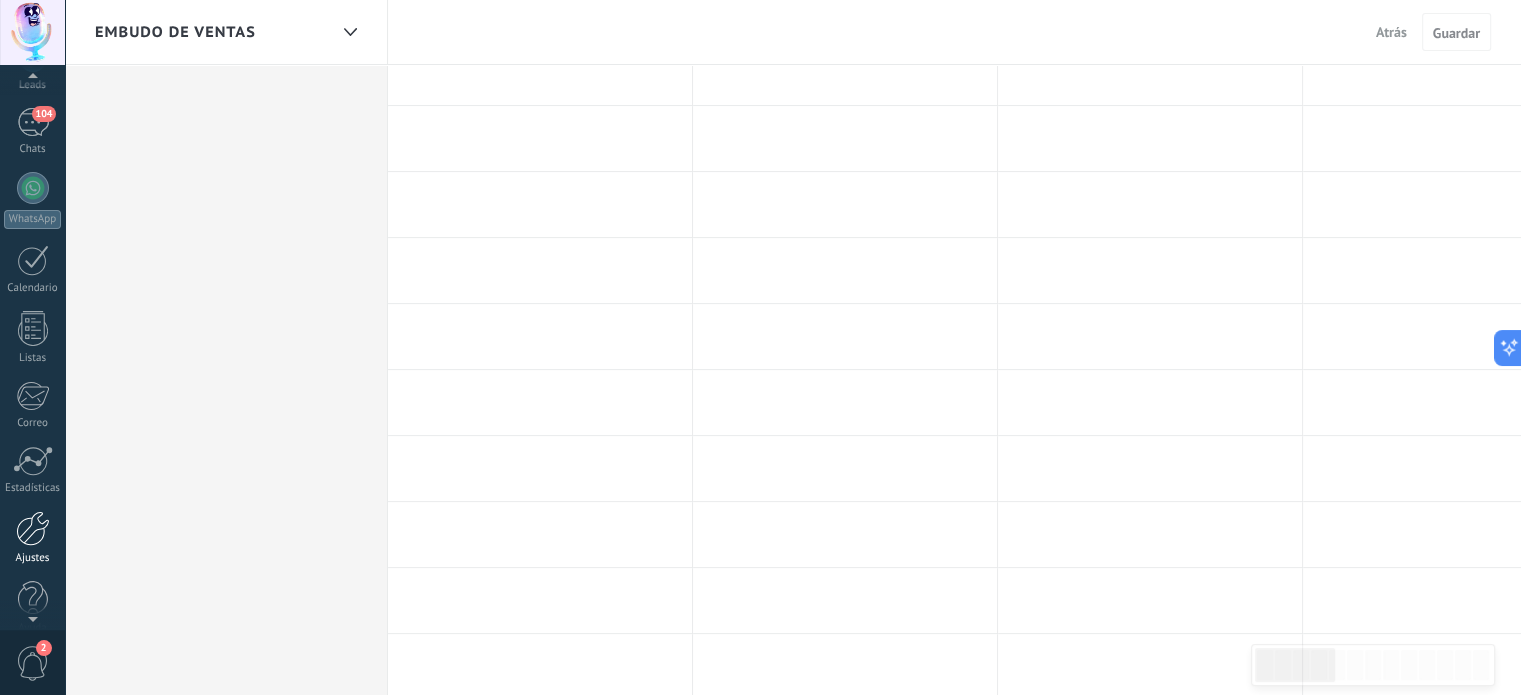 click on "Ajustes" at bounding box center [32, 538] 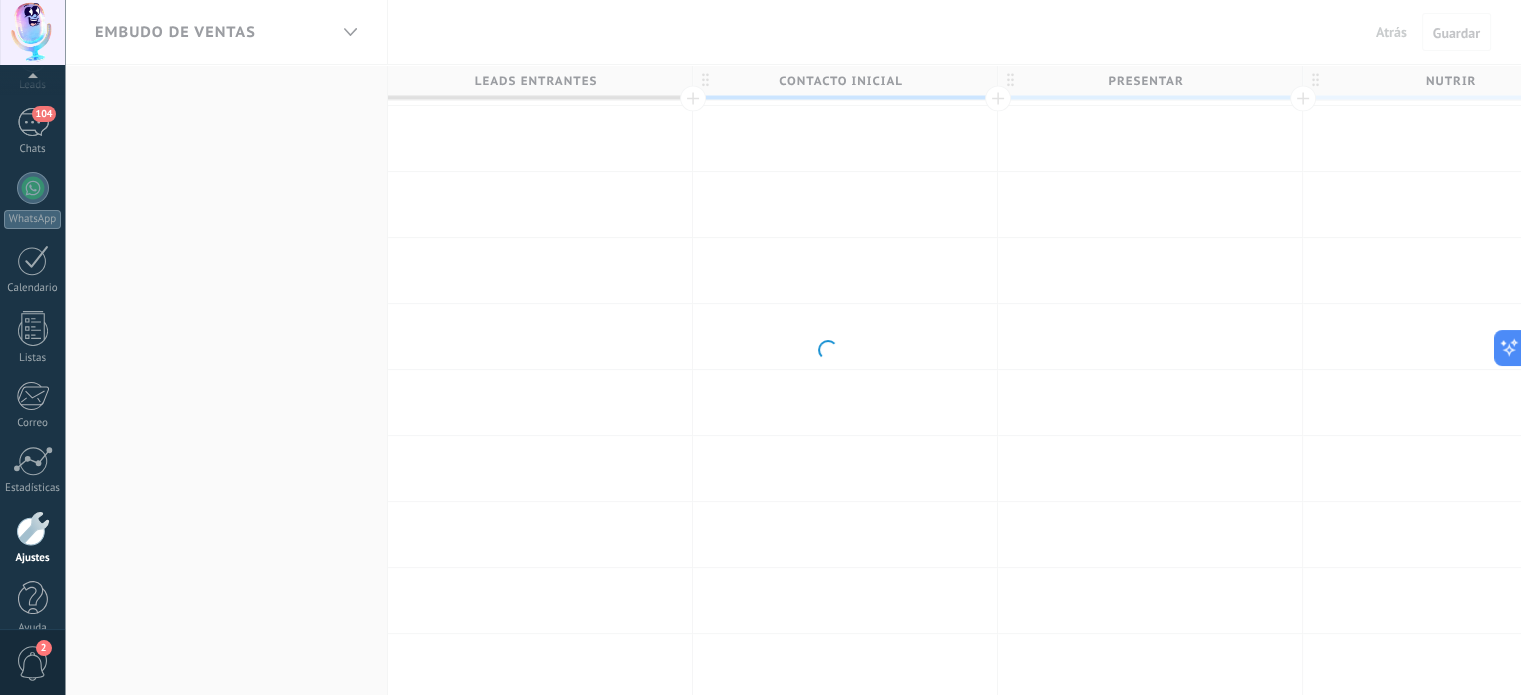 scroll, scrollTop: 136, scrollLeft: 0, axis: vertical 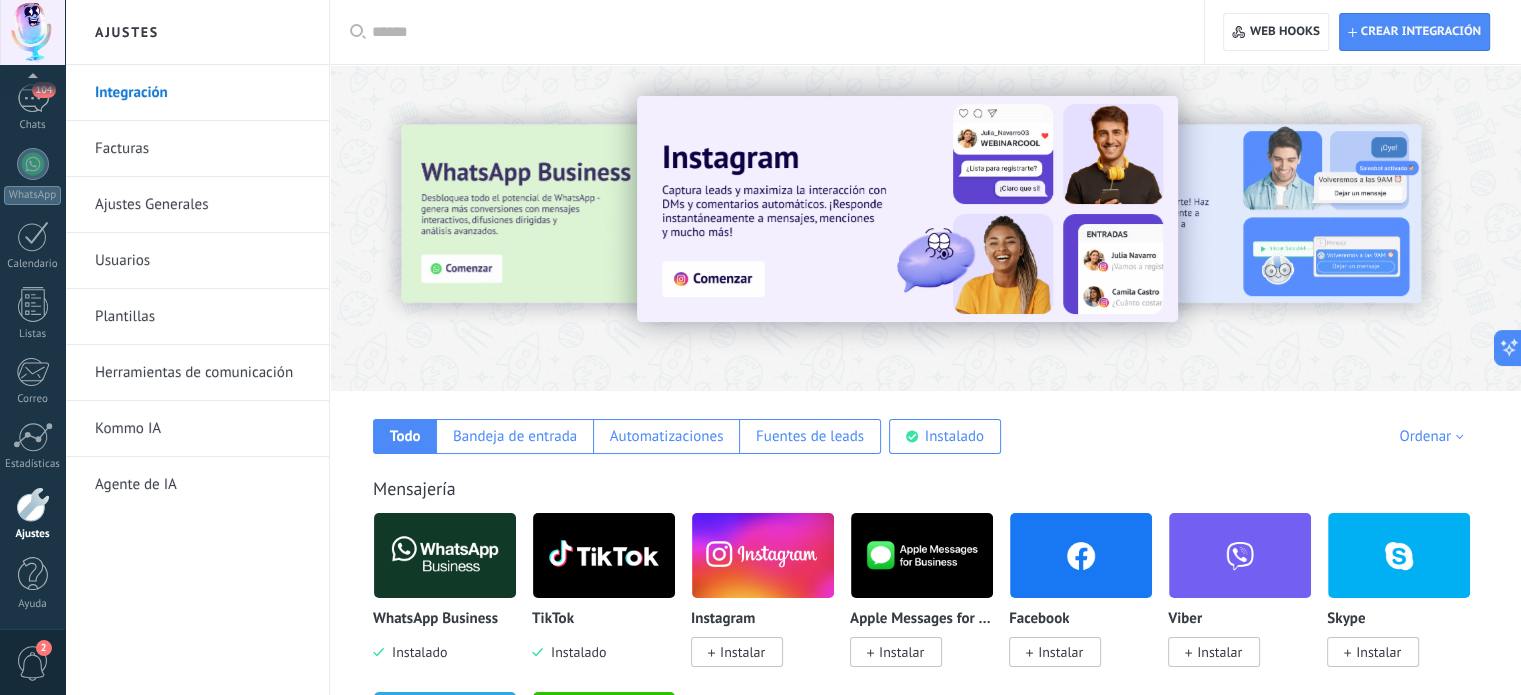 click on "Ajustes Generales" at bounding box center (202, 205) 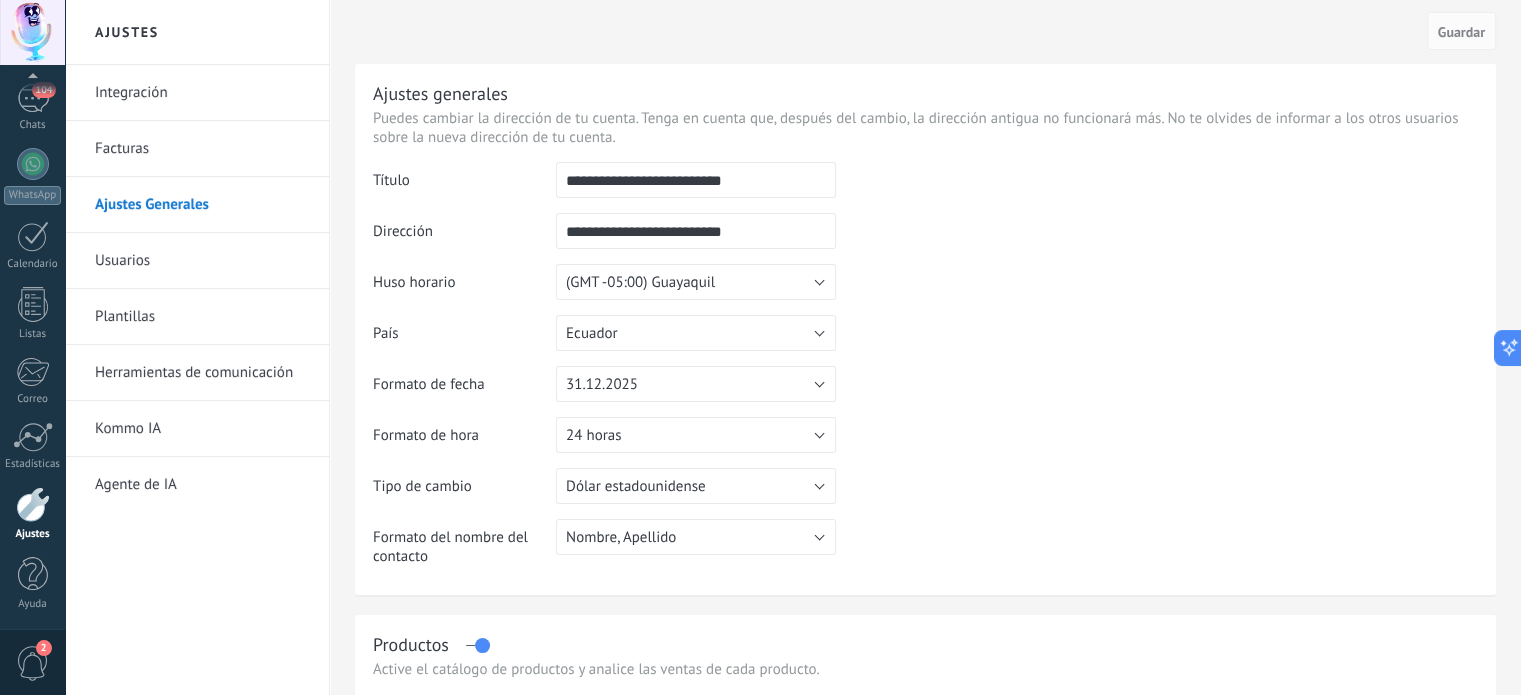 click on "Integración" at bounding box center (202, 93) 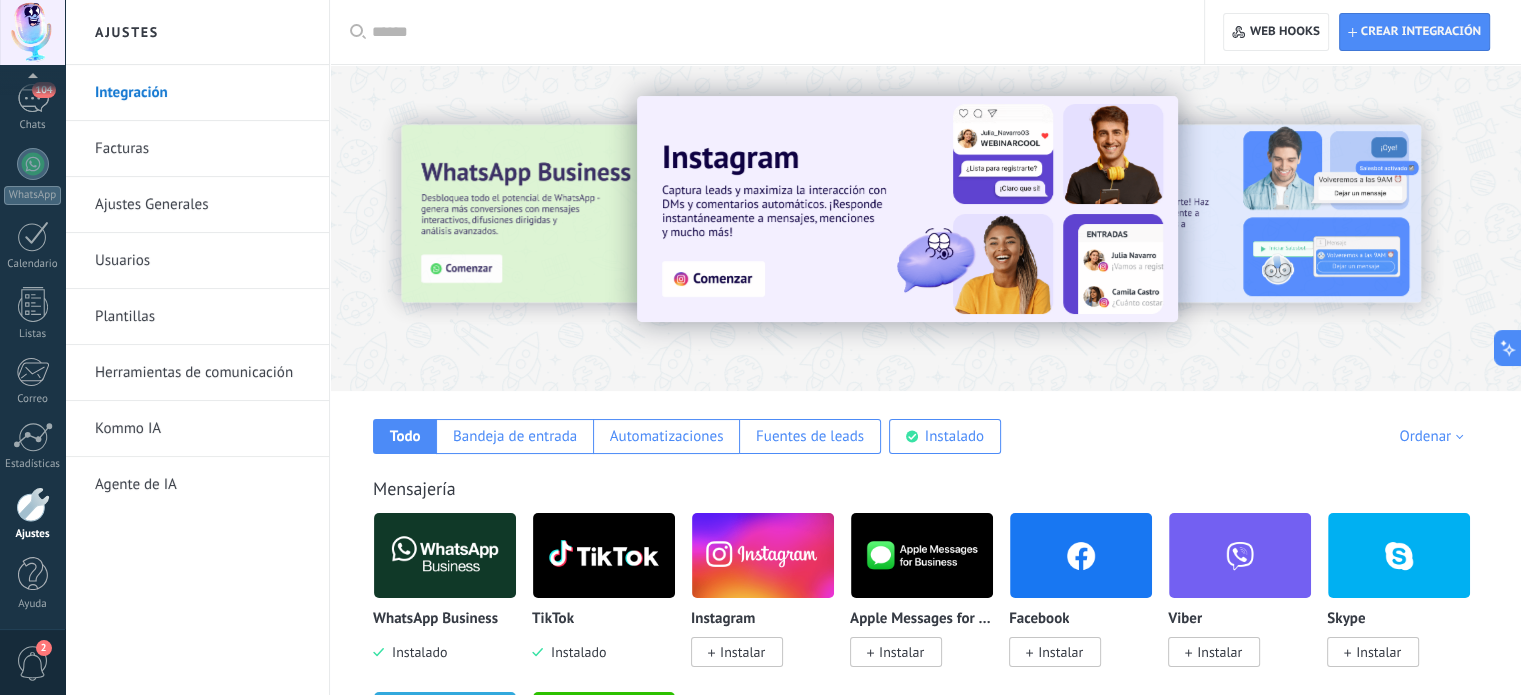 click on "Ajustes Generales" at bounding box center [202, 205] 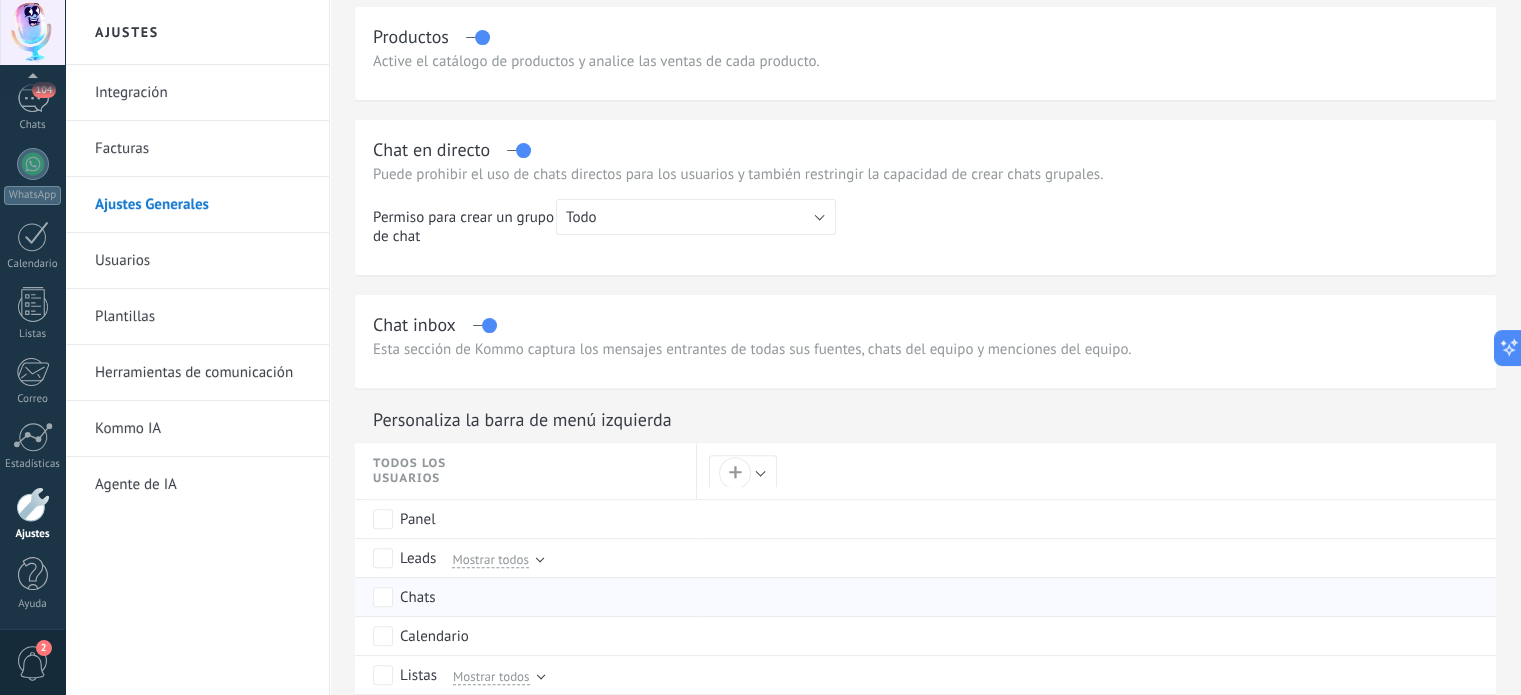 scroll, scrollTop: 900, scrollLeft: 0, axis: vertical 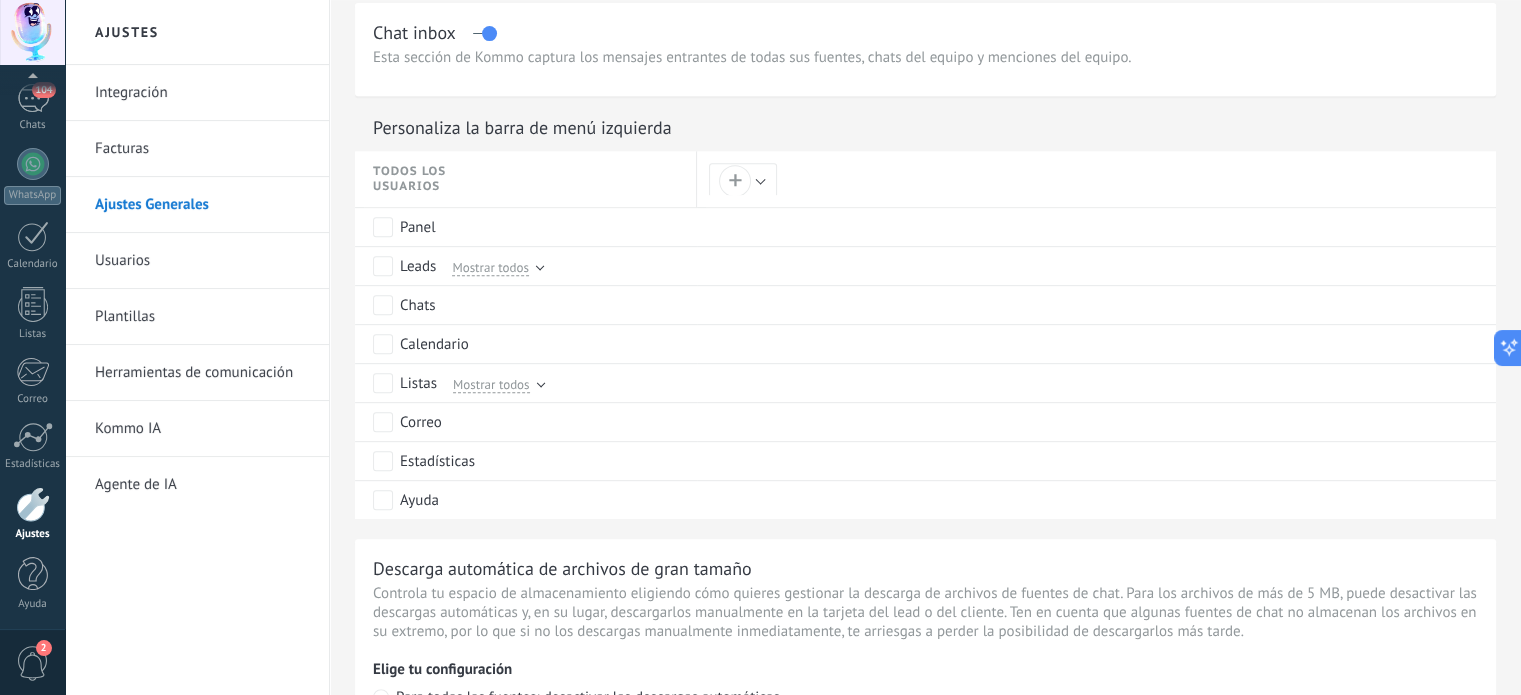 click on "Usuarios" at bounding box center (202, 261) 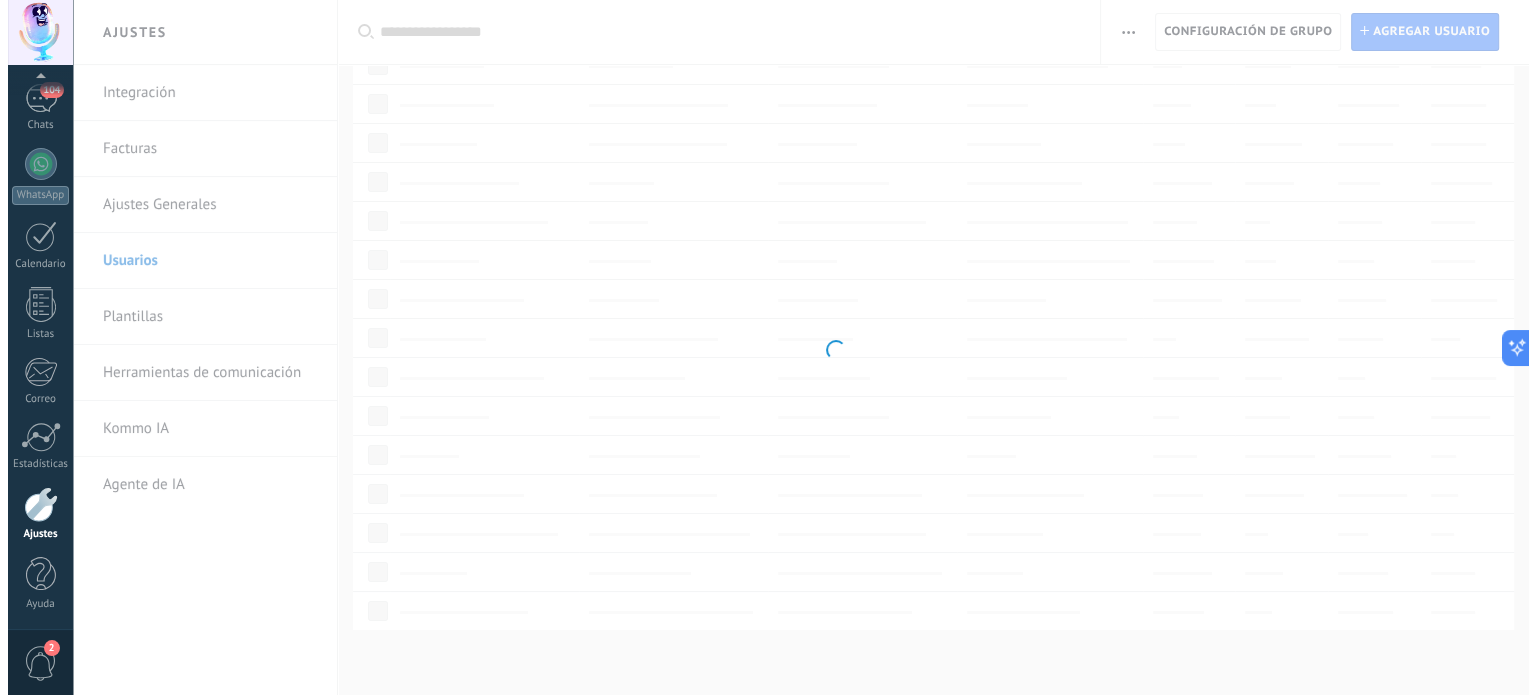 scroll, scrollTop: 0, scrollLeft: 0, axis: both 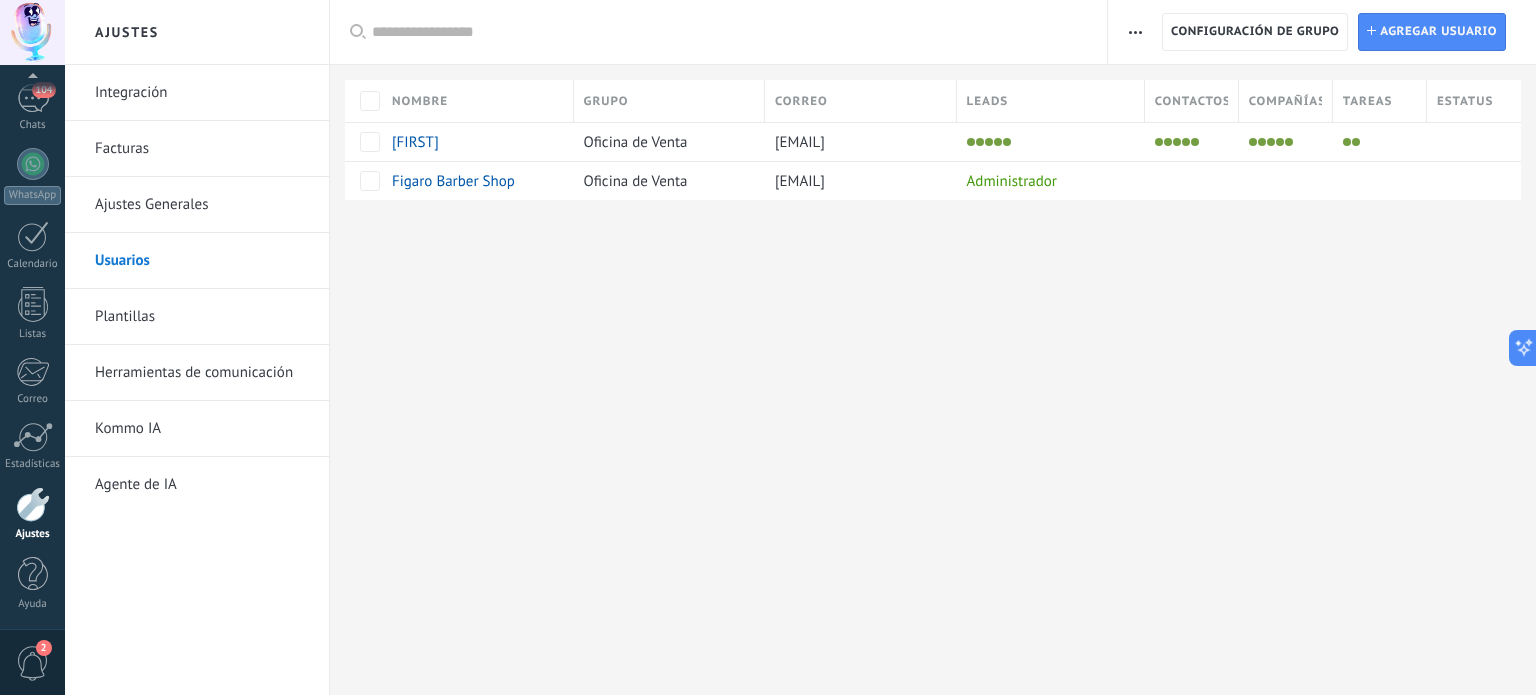 click on "Plantillas" at bounding box center [202, 317] 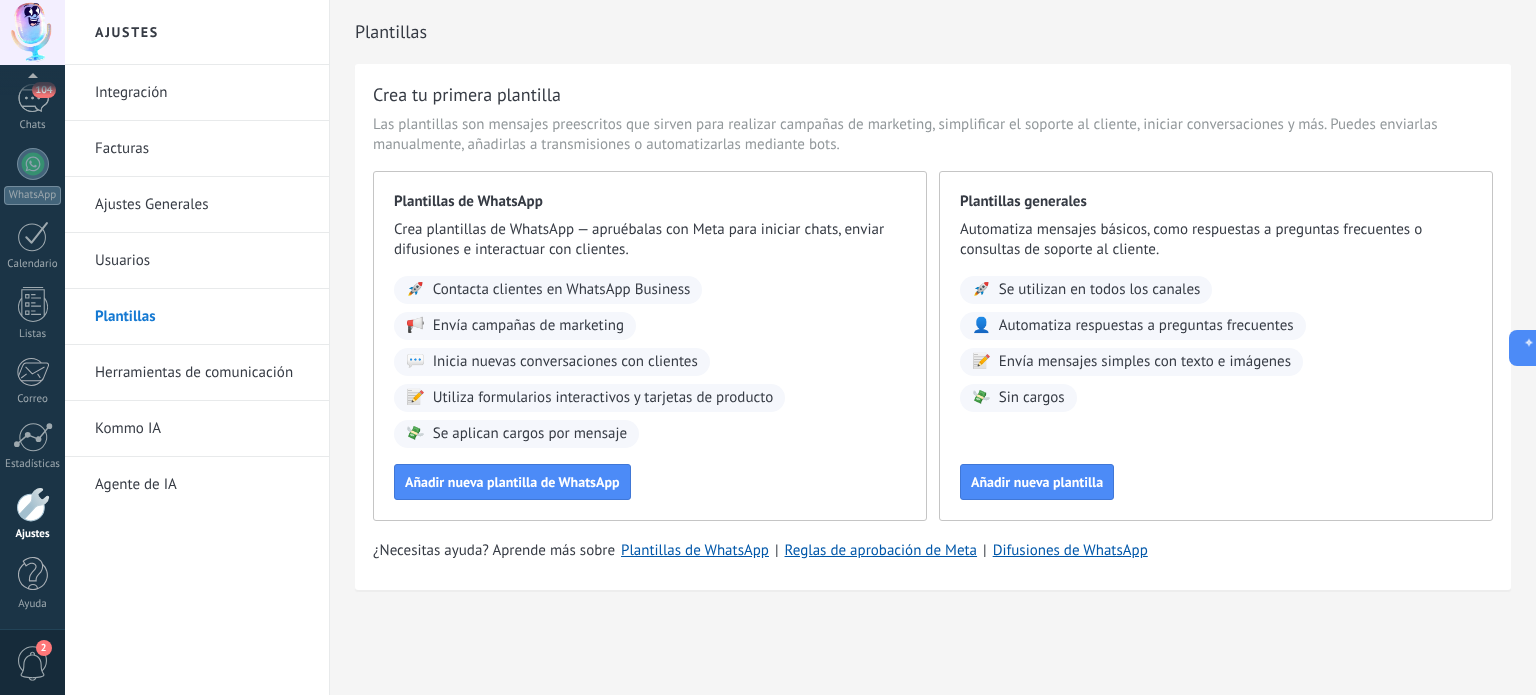 click on "Herramientas de comunicación" at bounding box center (202, 373) 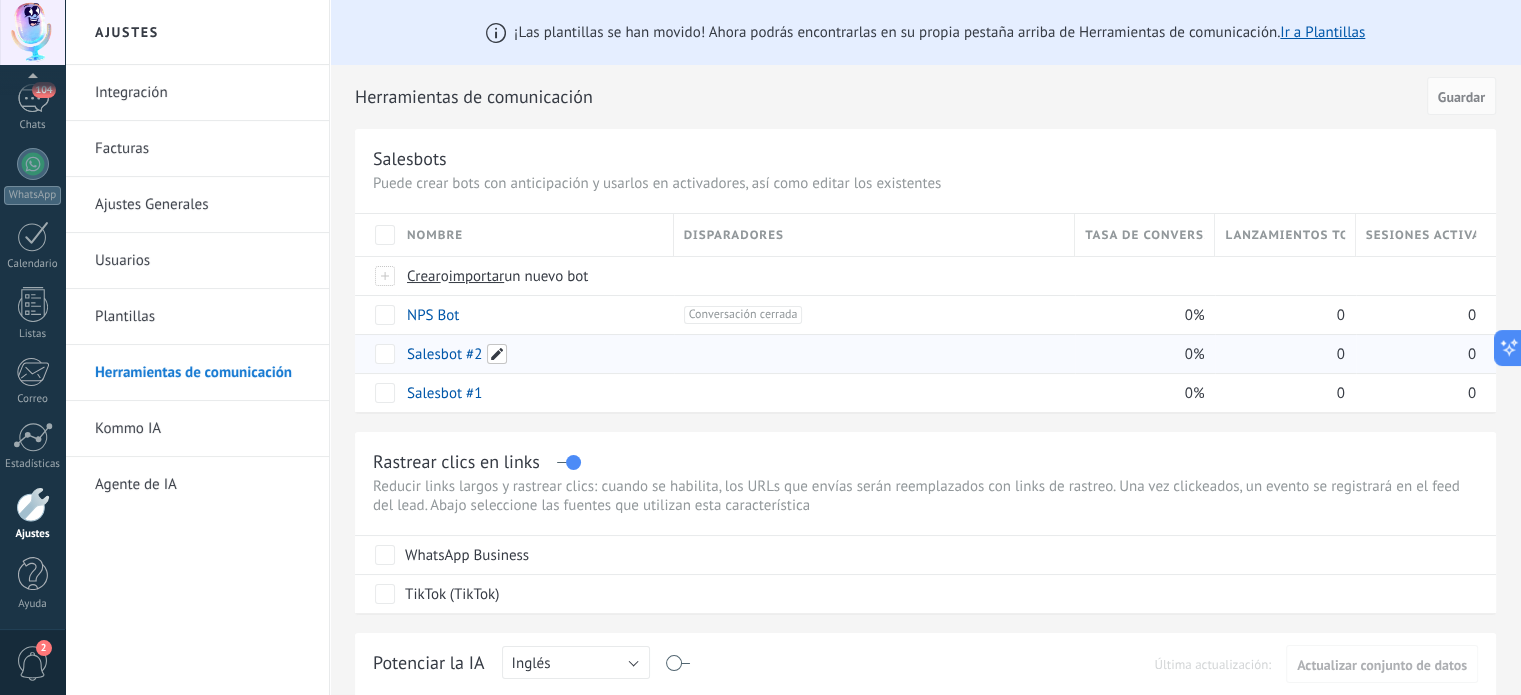 click at bounding box center (497, 354) 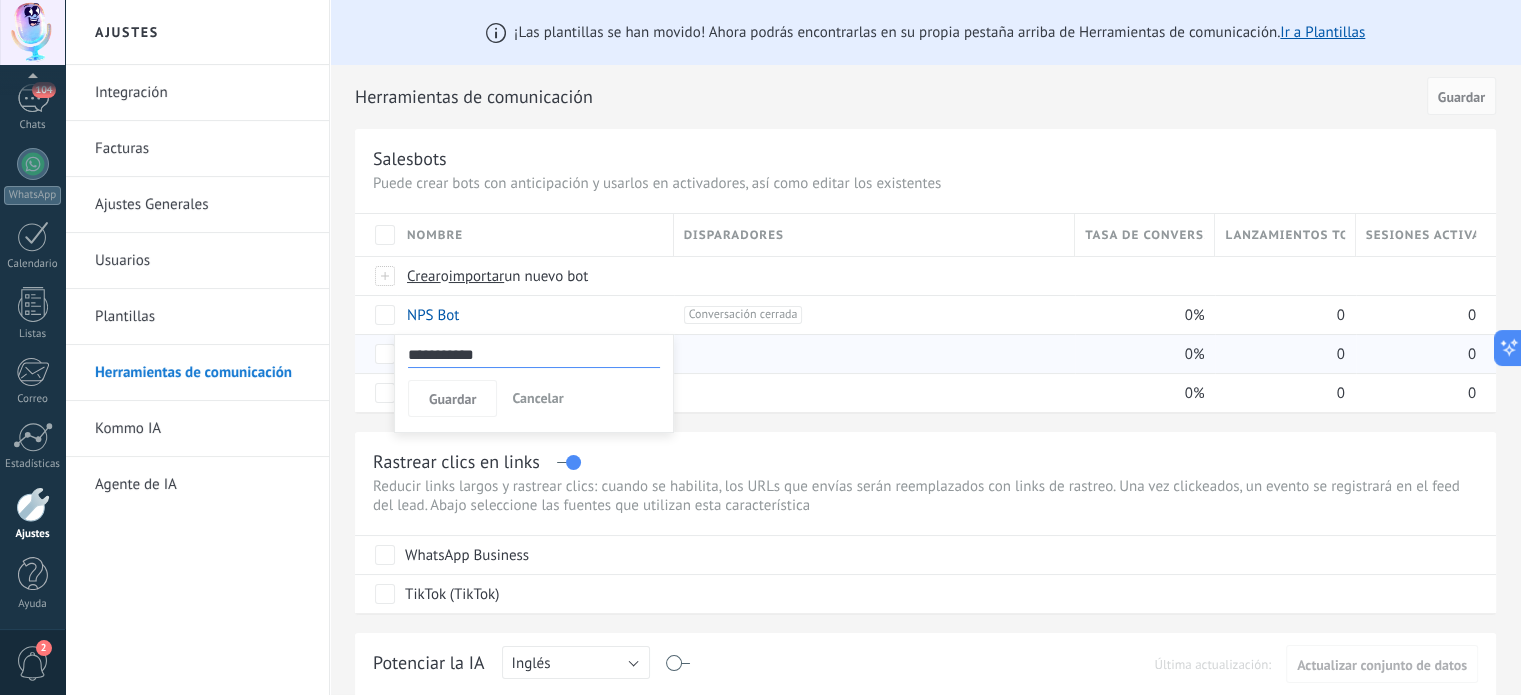 click on "**********" at bounding box center [534, 394] 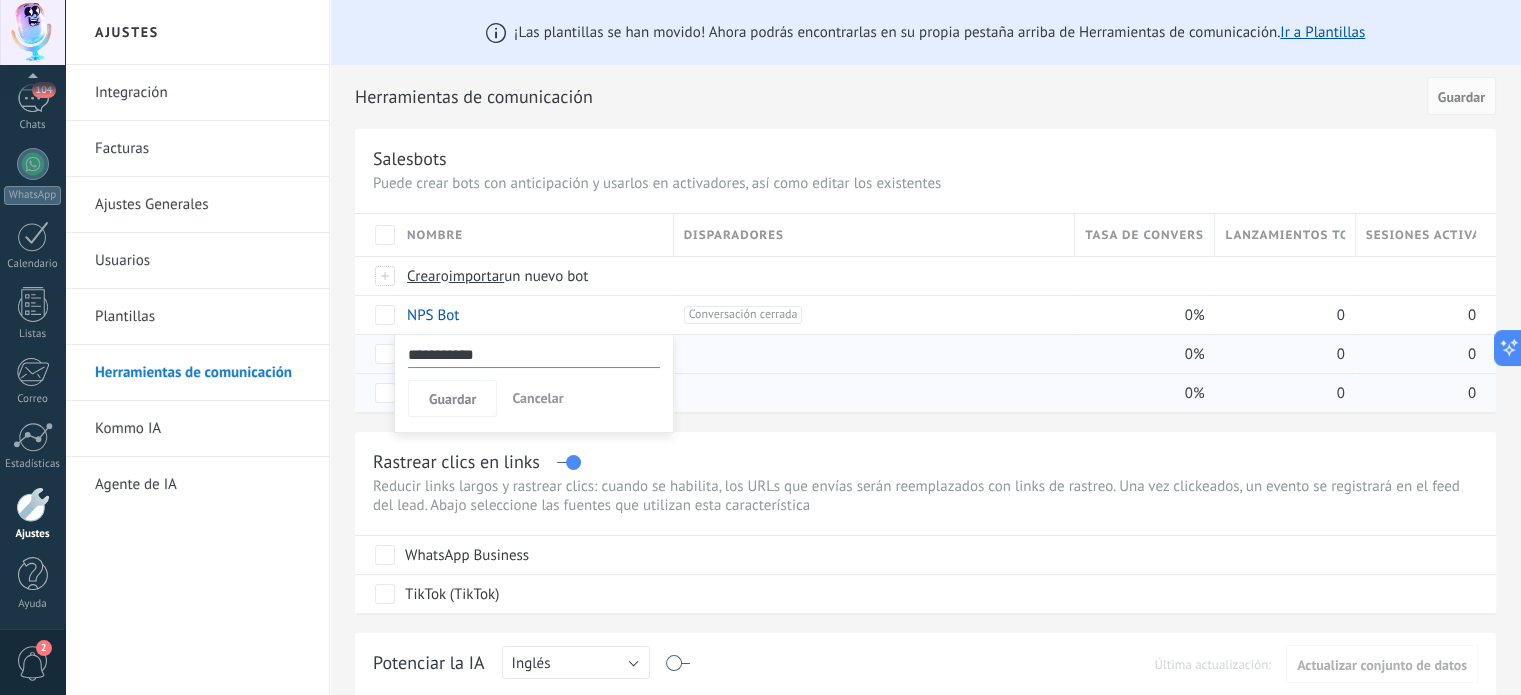 click on "Cancelar" at bounding box center (537, 398) 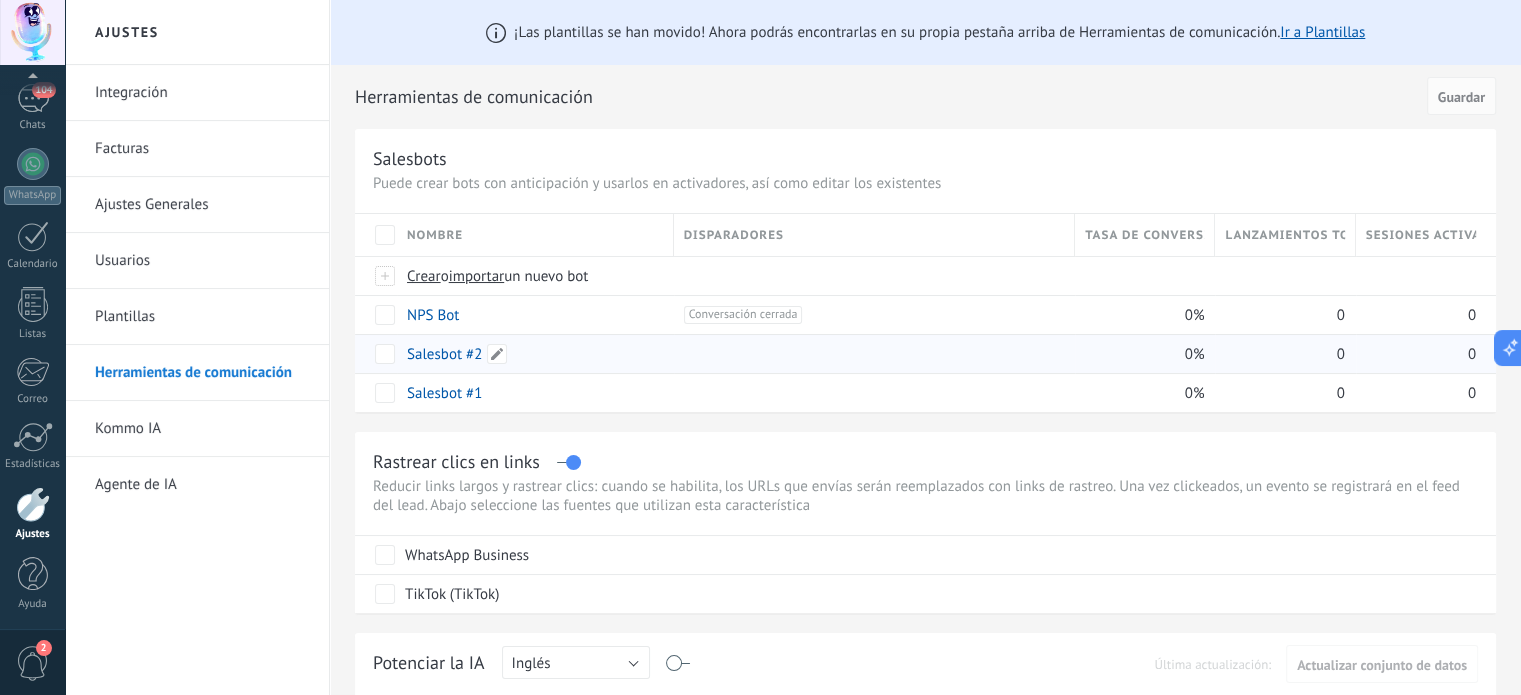 click on "Salesbot #2" at bounding box center [444, 354] 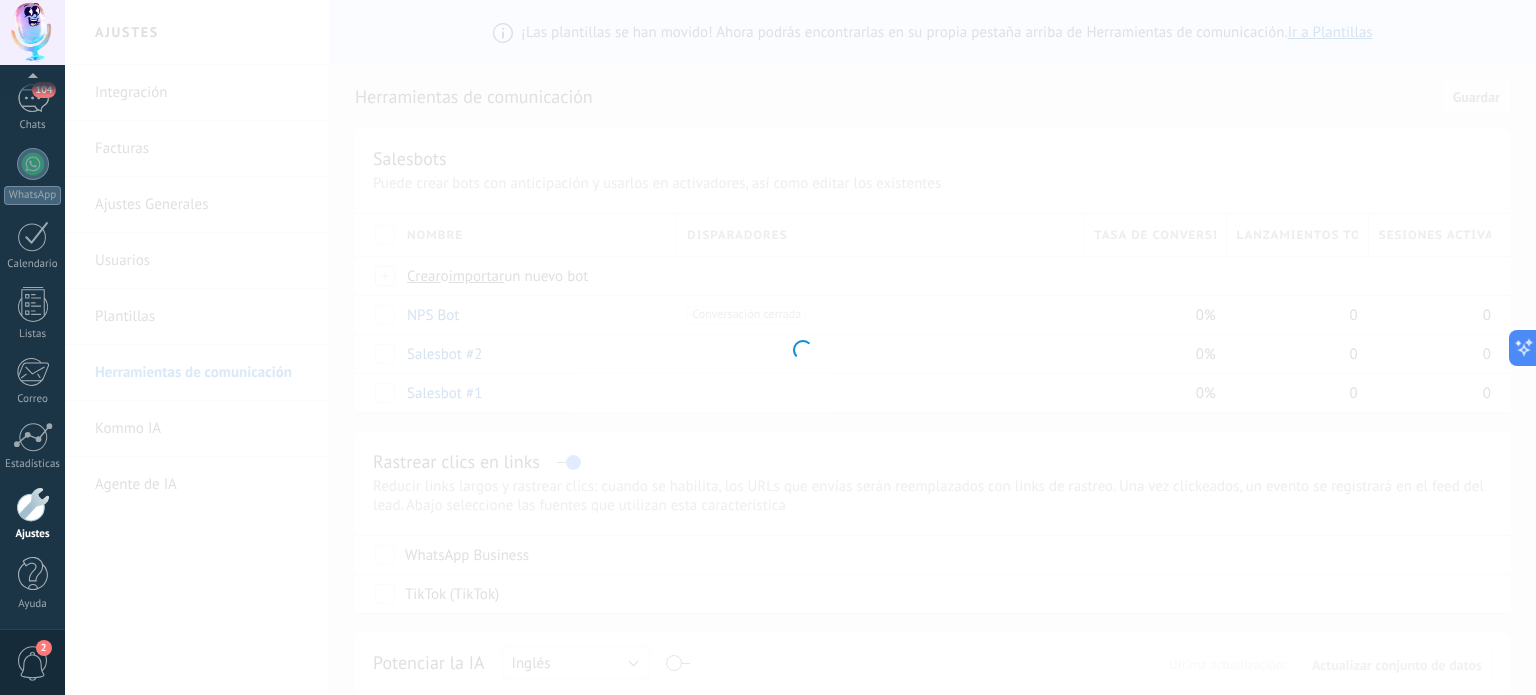 type on "**********" 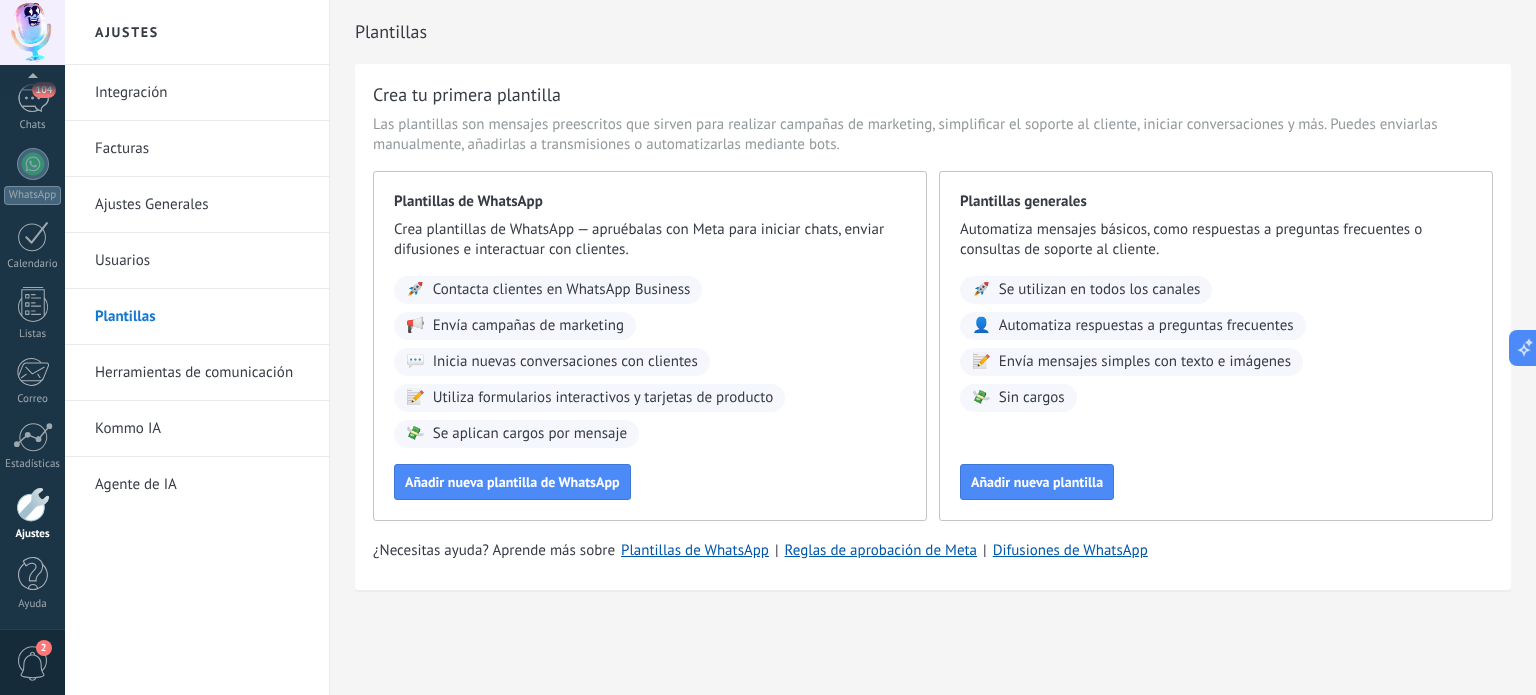 click on "Herramientas de comunicación" at bounding box center [202, 373] 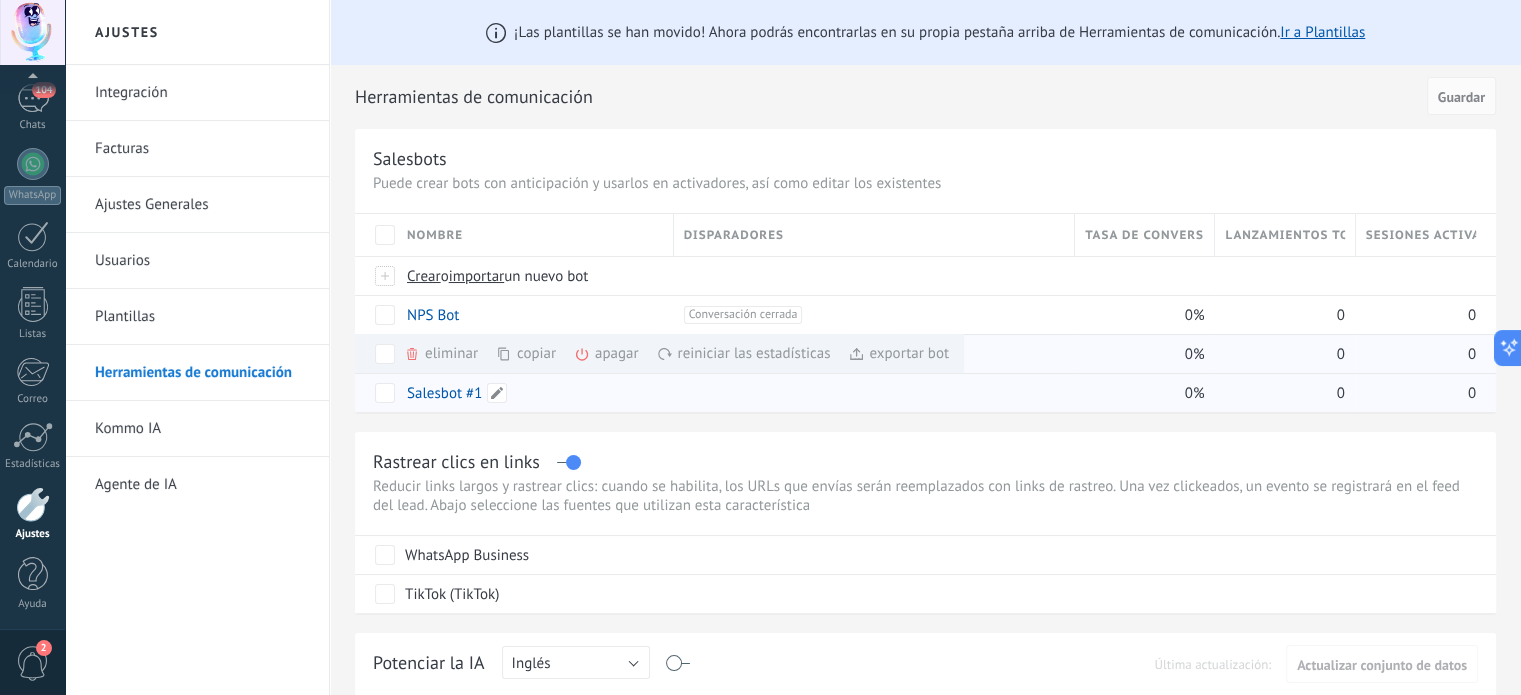 click on "Salesbot #1" at bounding box center [444, 393] 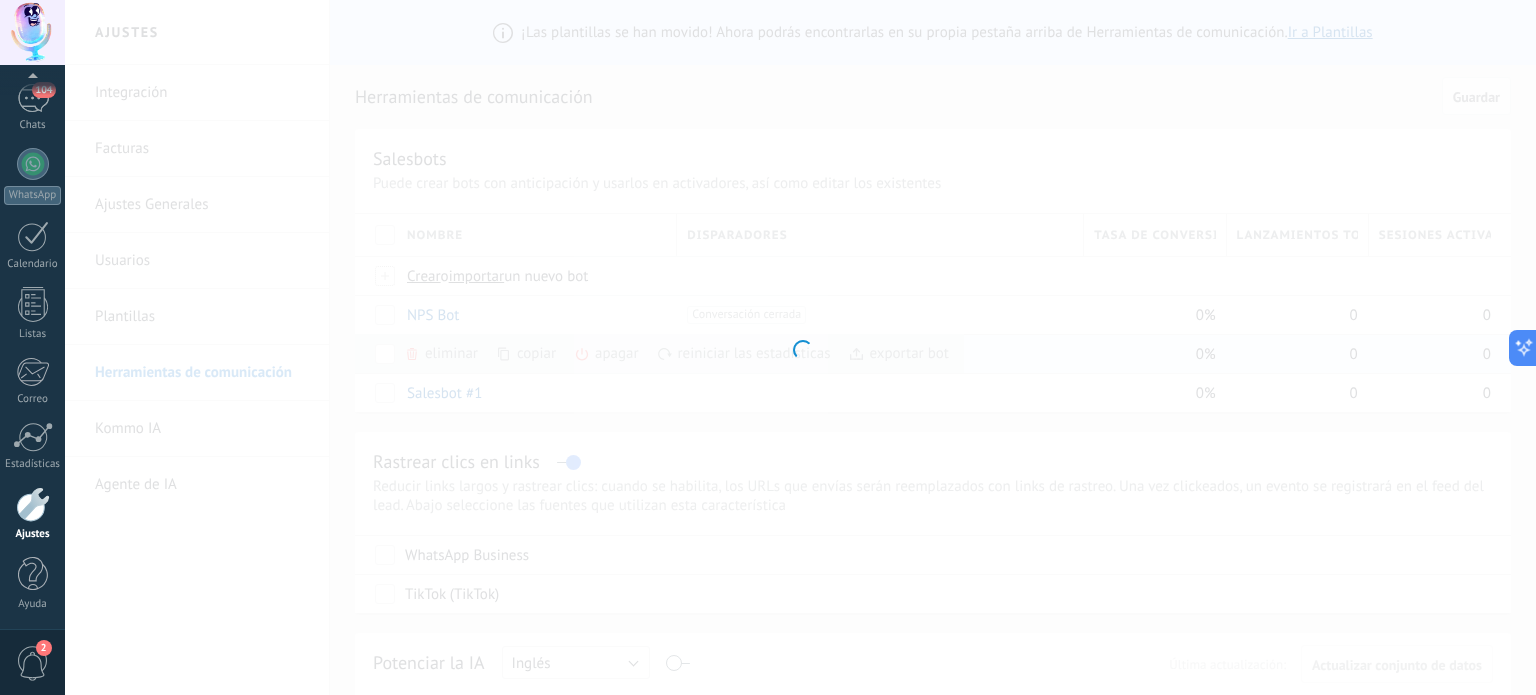 type on "**********" 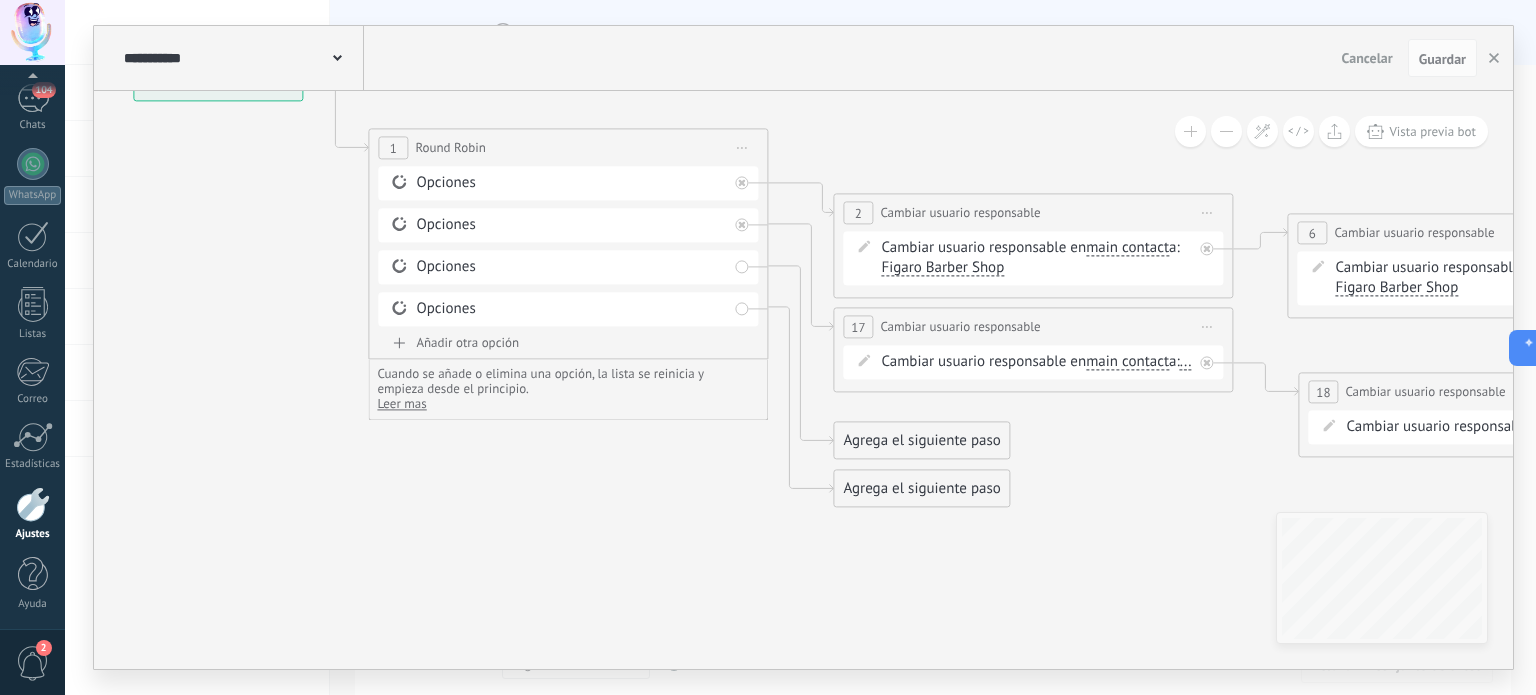 drag, startPoint x: 768, startPoint y: 581, endPoint x: 528, endPoint y: 363, distance: 324.2283 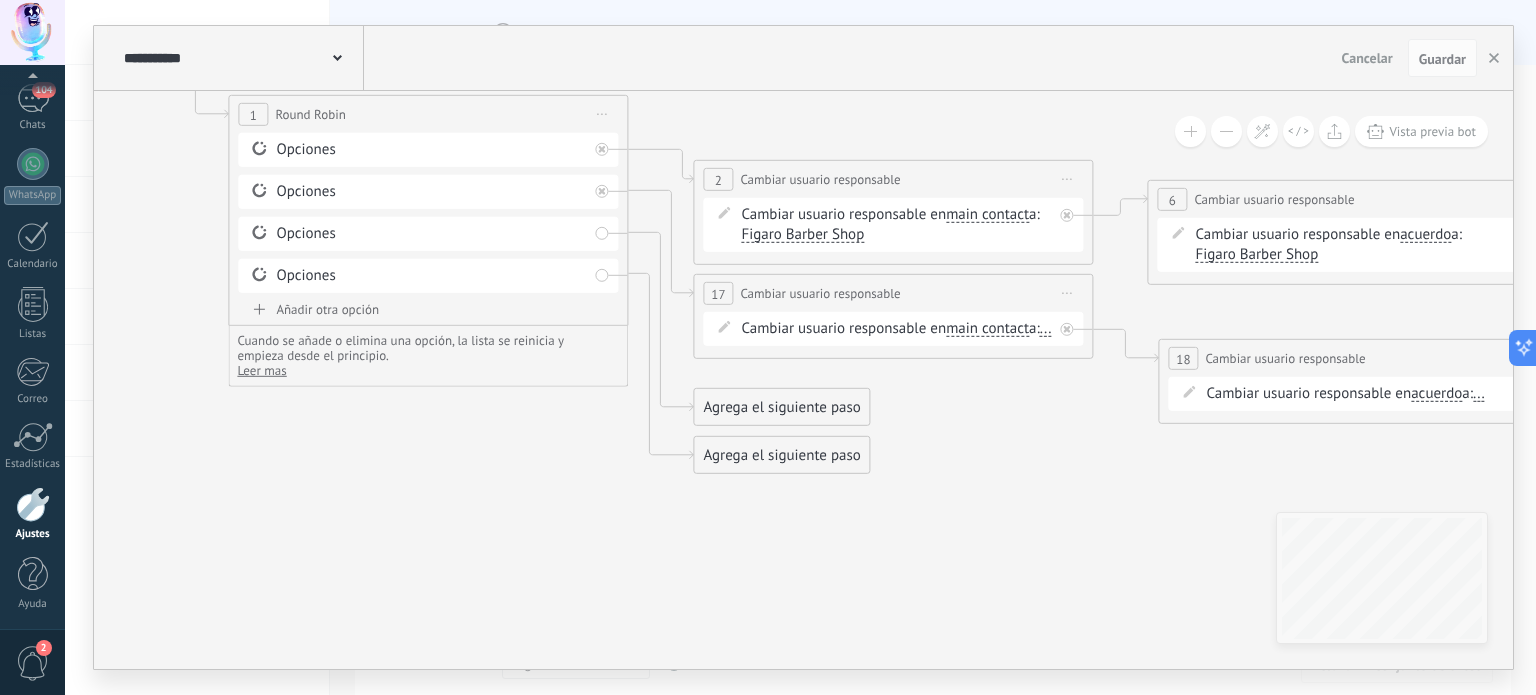 drag, startPoint x: 1080, startPoint y: 410, endPoint x: 971, endPoint y: 459, distance: 119.507324 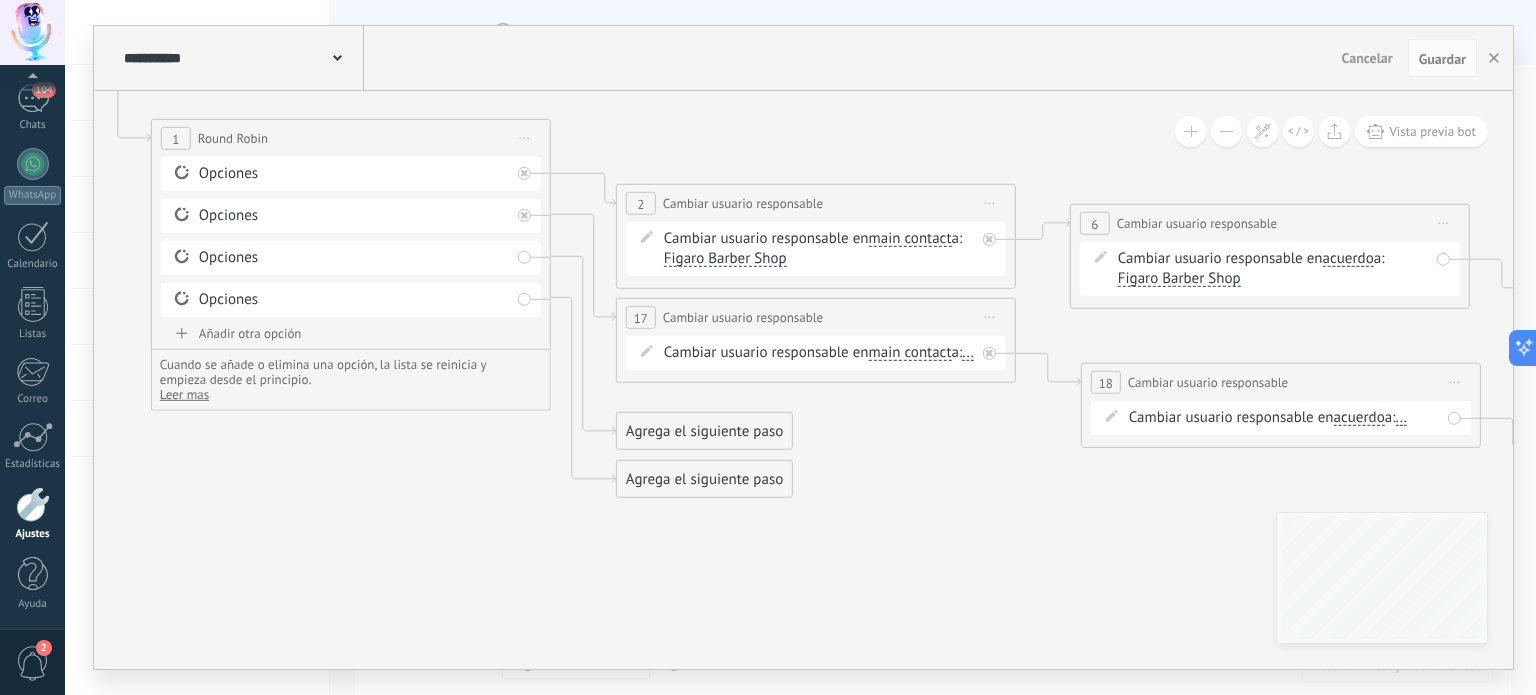 drag, startPoint x: 1042, startPoint y: 467, endPoint x: 966, endPoint y: 459, distance: 76.41989 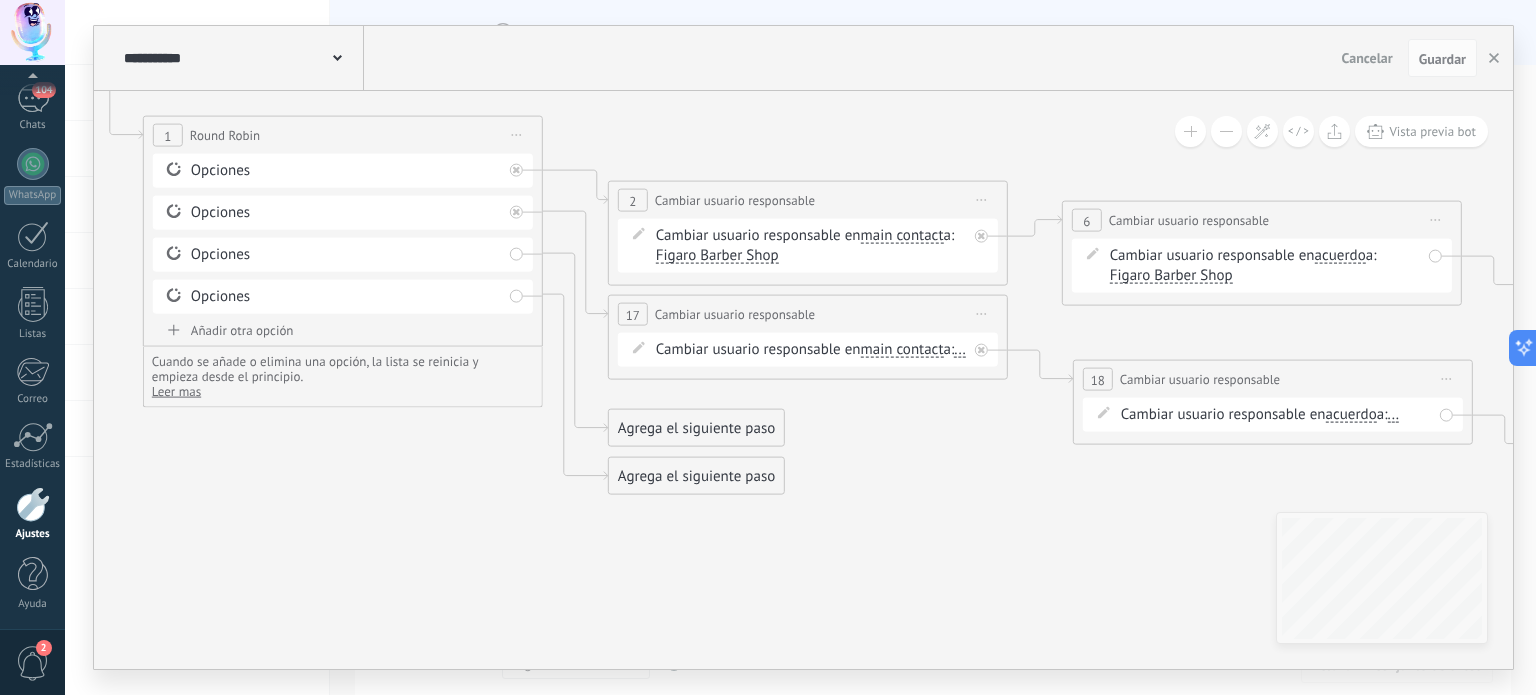 click on "..." at bounding box center (960, 350) 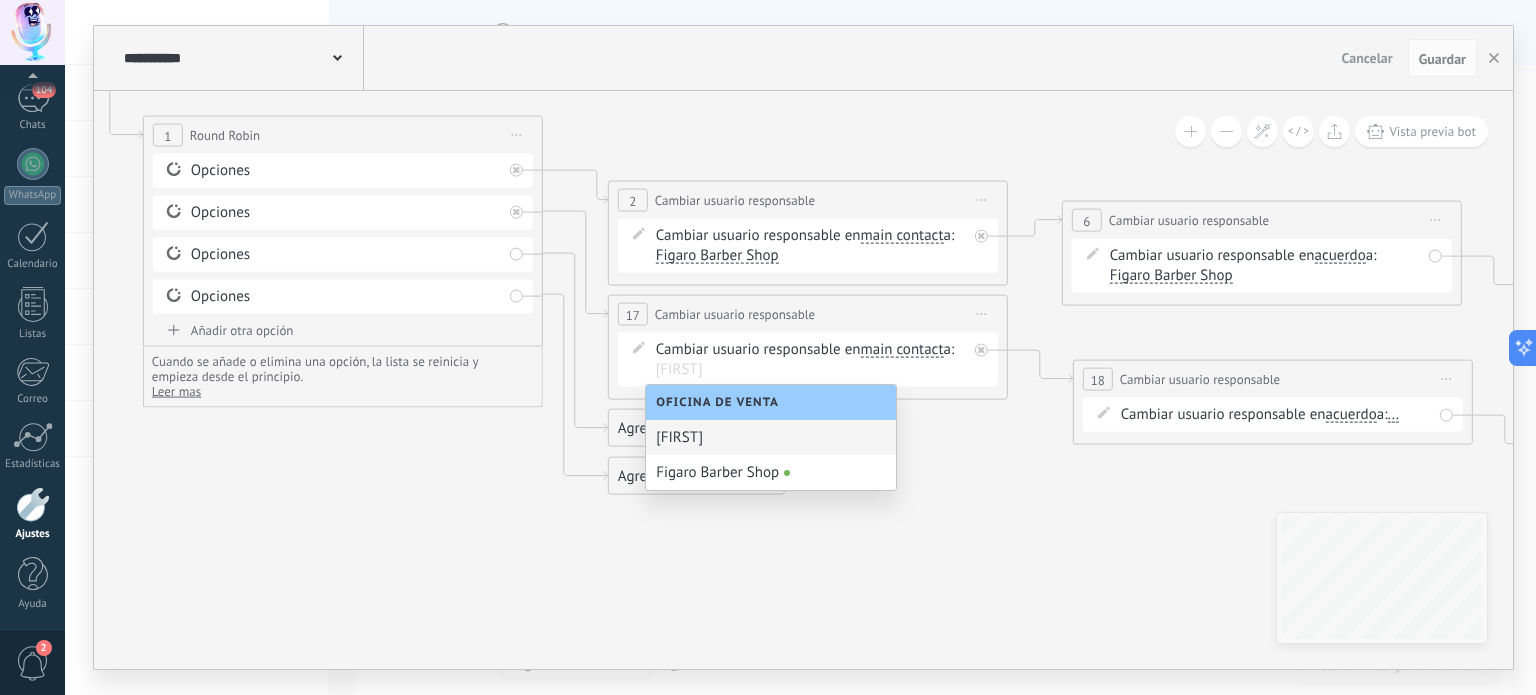 click on "[FIRST]" at bounding box center (771, 437) 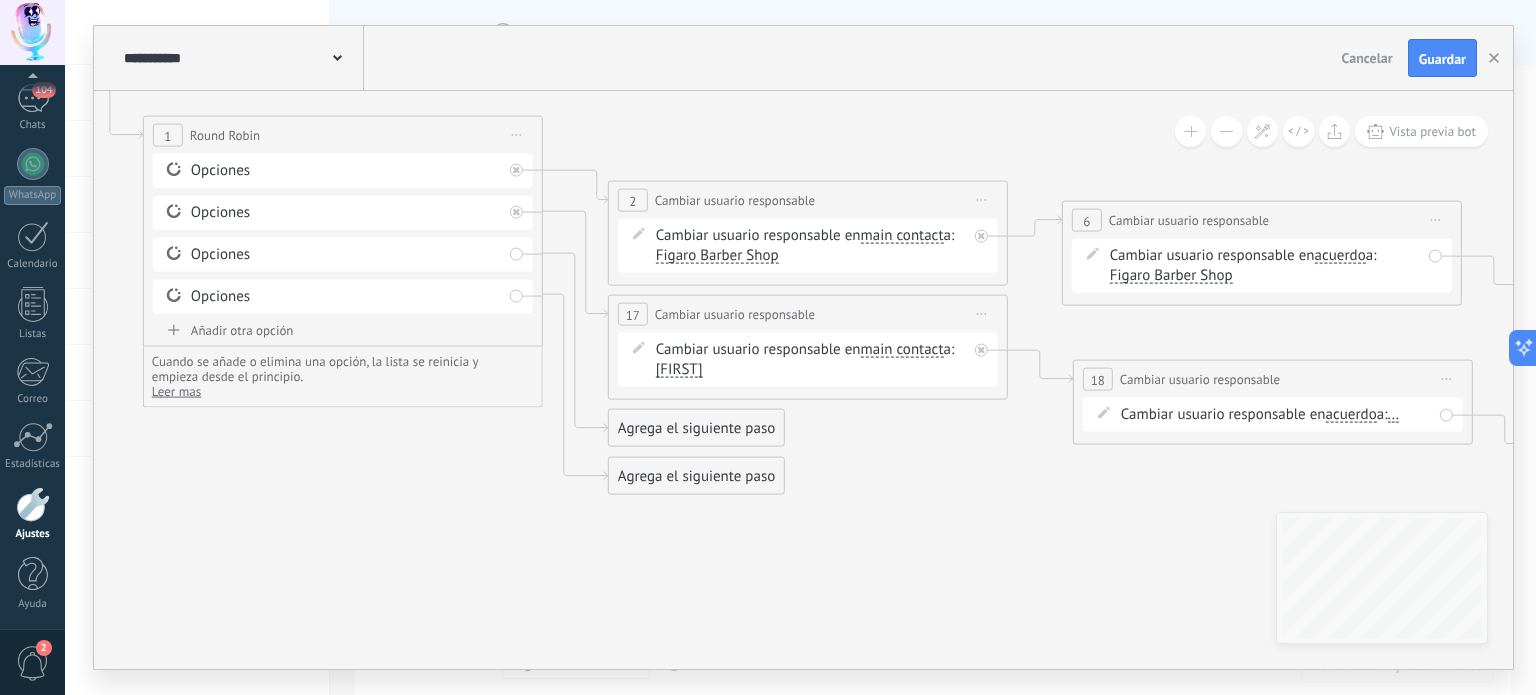 click on "..." at bounding box center (1393, 415) 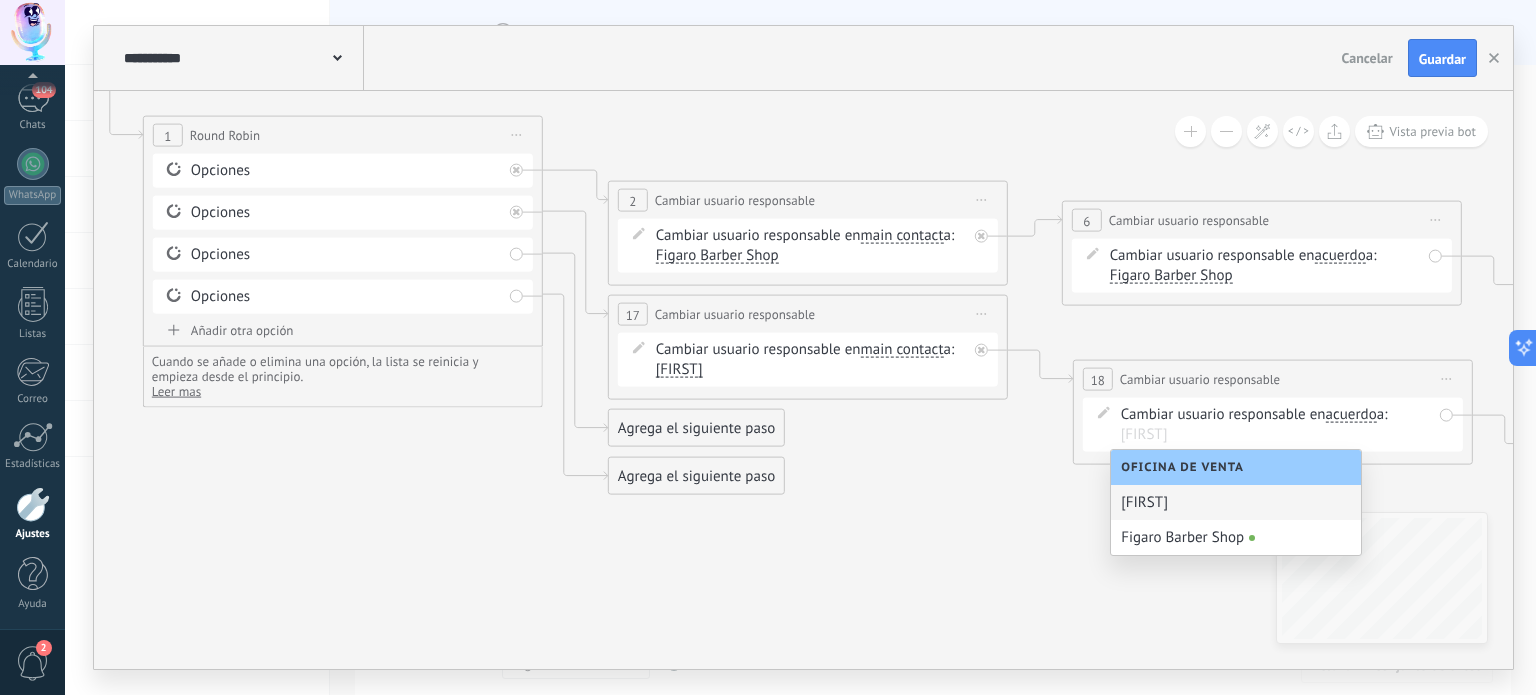 click on "[FIRST]" at bounding box center (1236, 502) 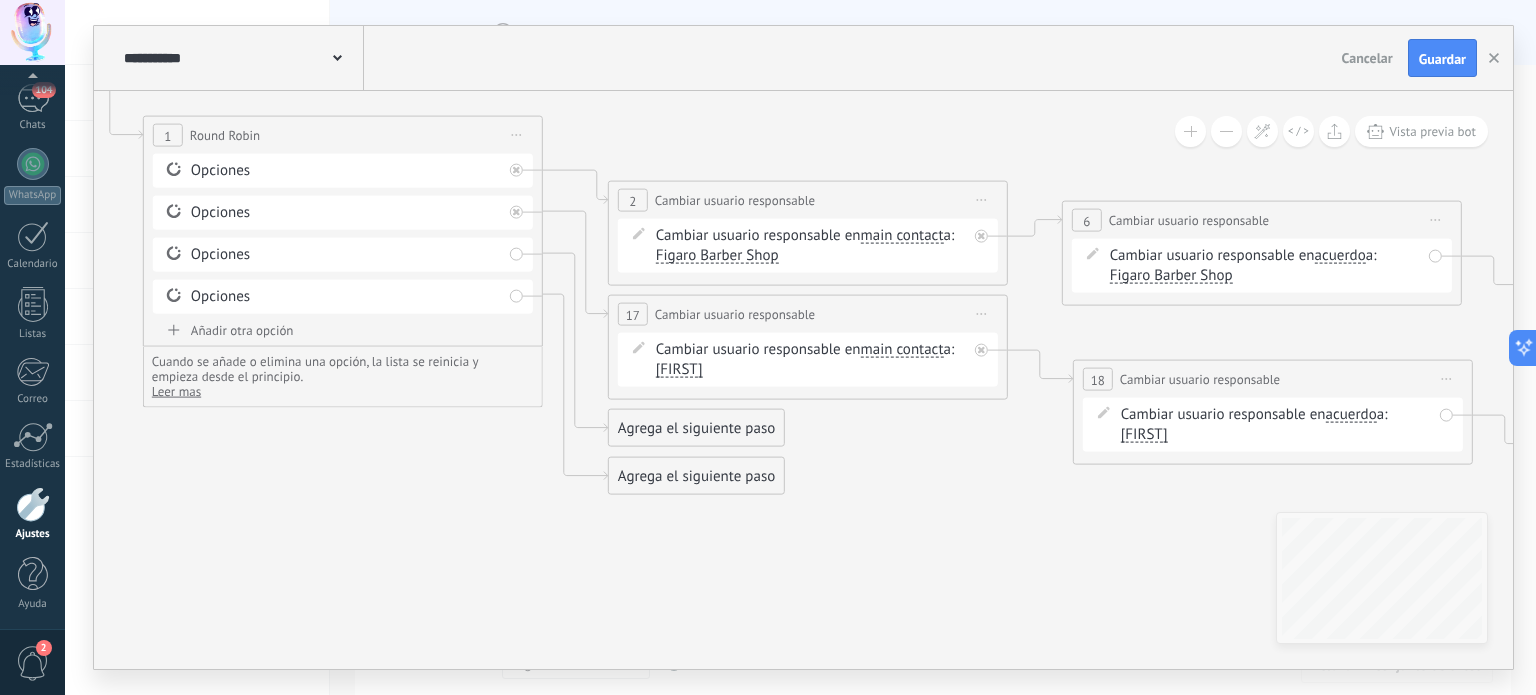 drag, startPoint x: 1434, startPoint y: 65, endPoint x: 1420, endPoint y: 68, distance: 14.3178215 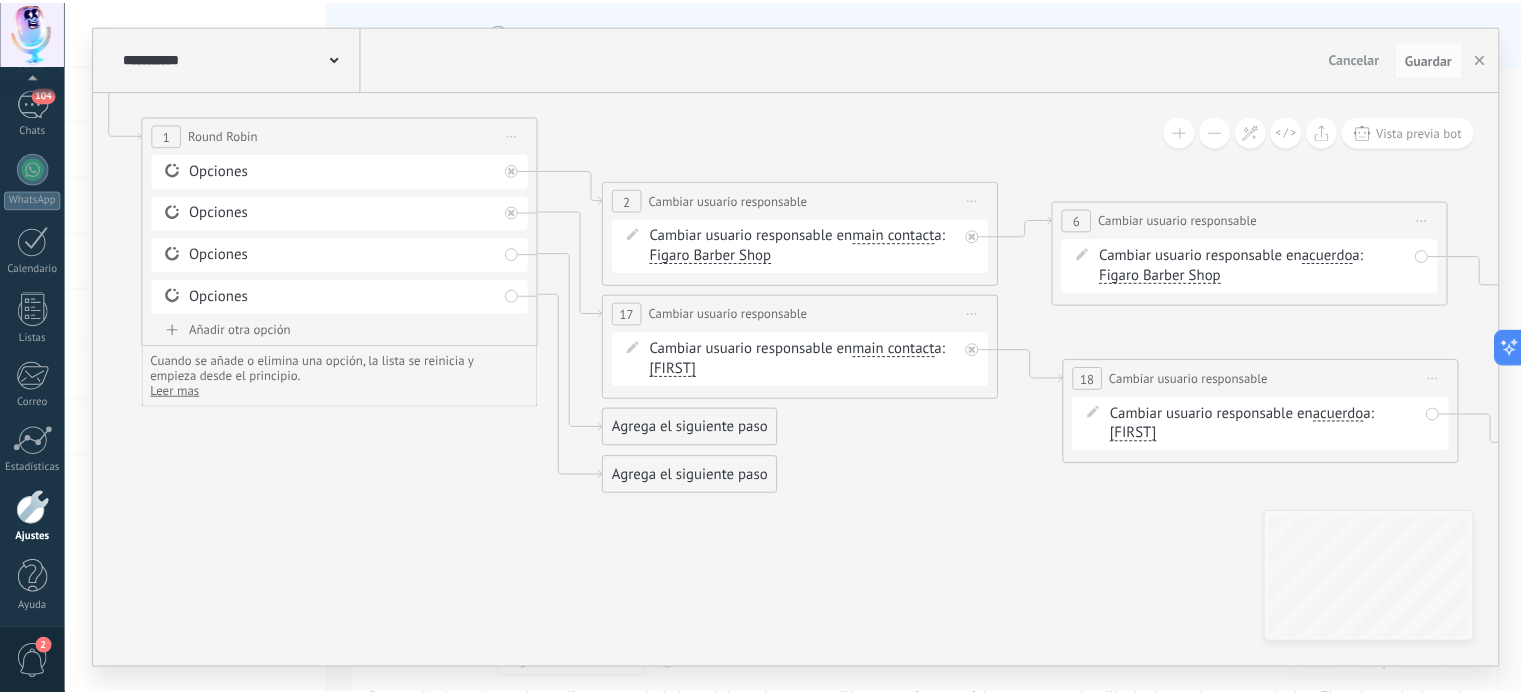scroll, scrollTop: 136, scrollLeft: 0, axis: vertical 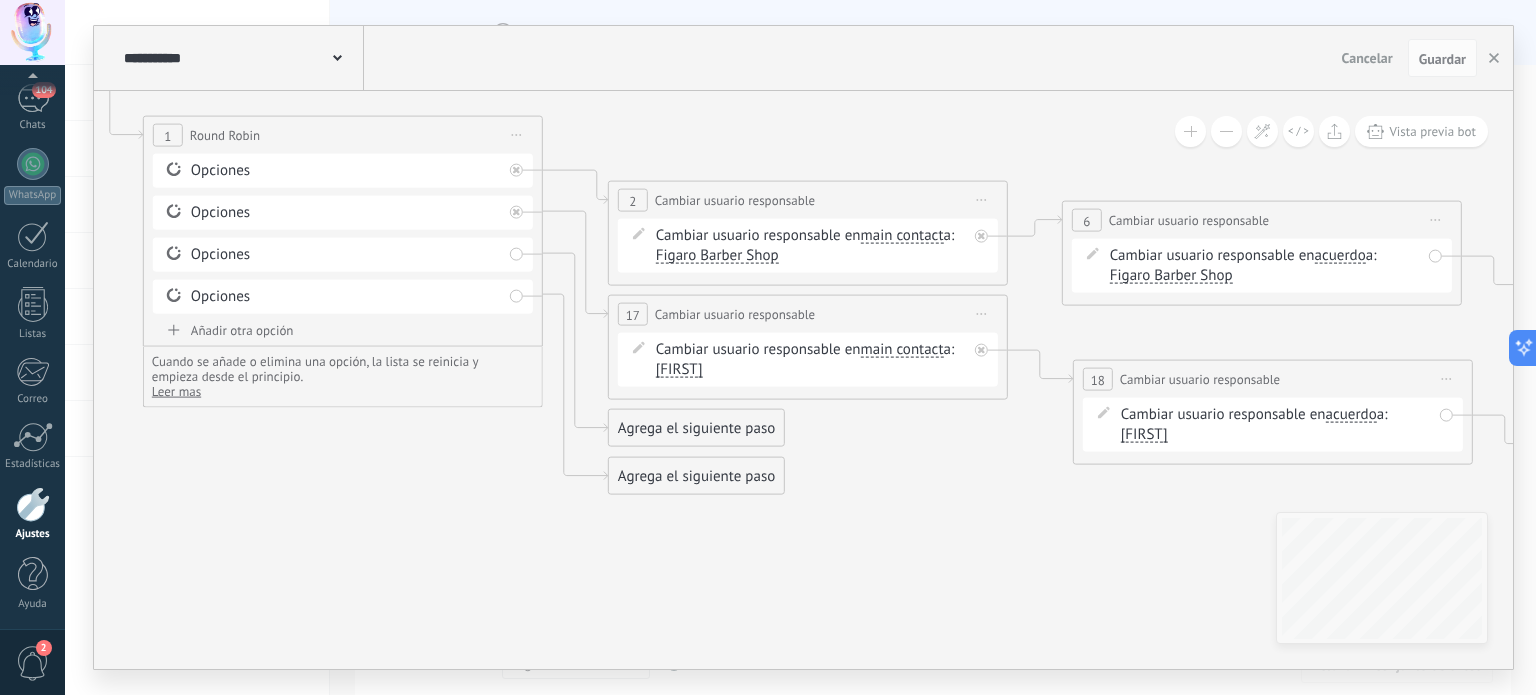 click at bounding box center (33, 504) 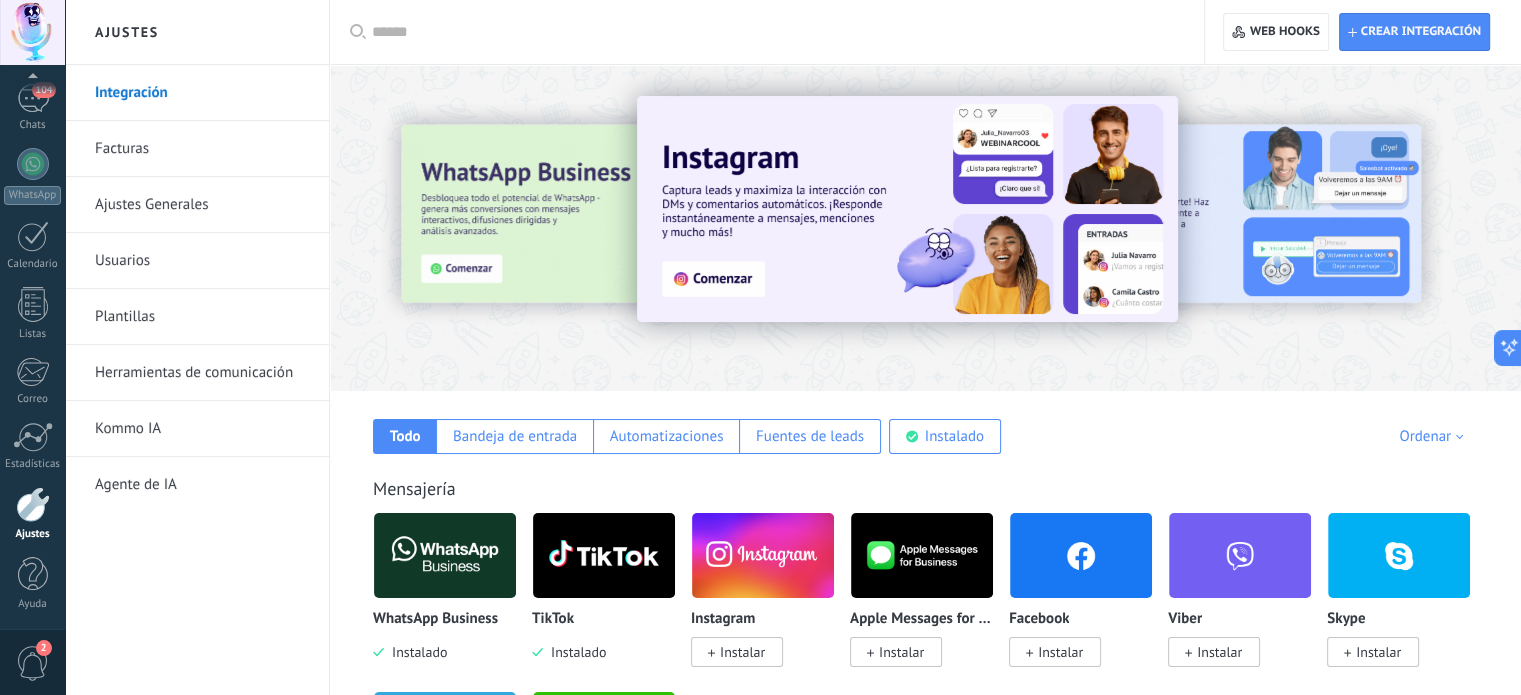 click on "Herramientas de comunicación" at bounding box center (202, 373) 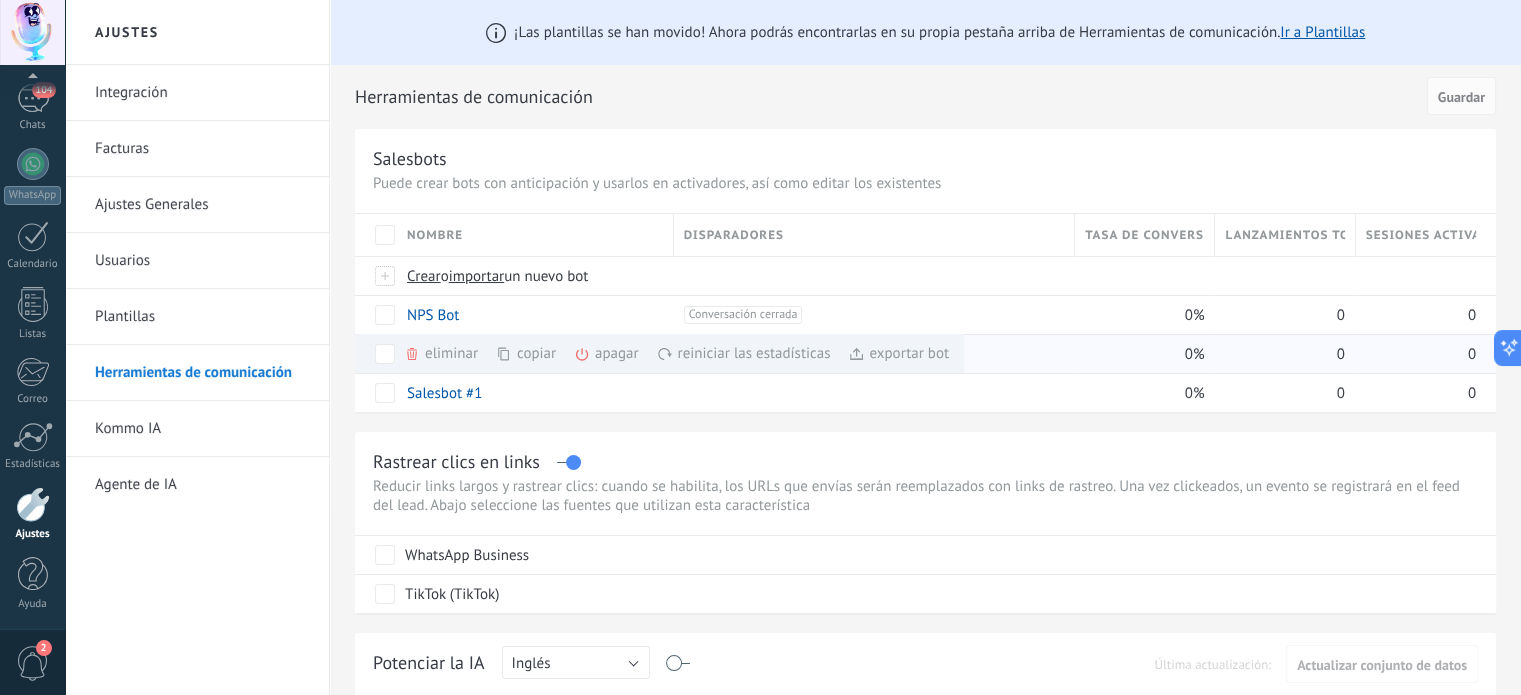 click 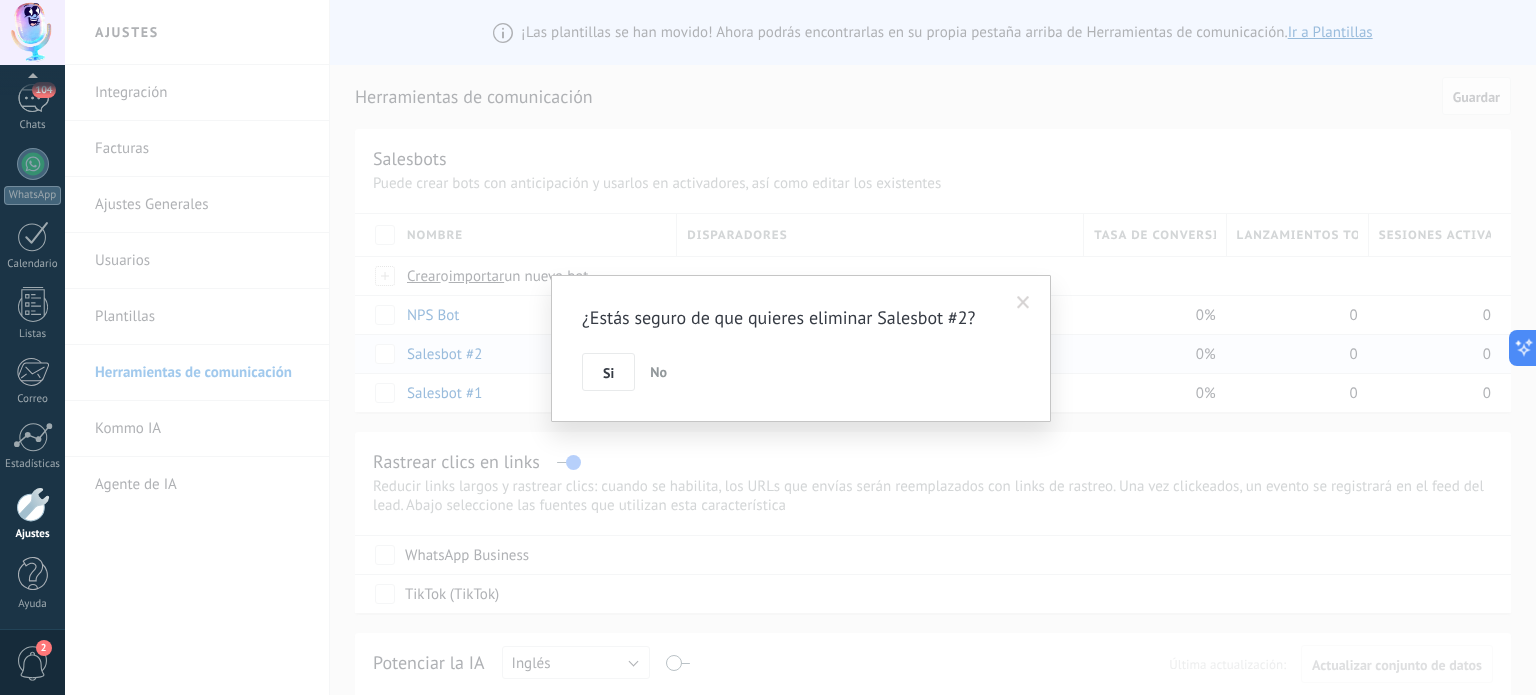 click on "Si" at bounding box center [608, 373] 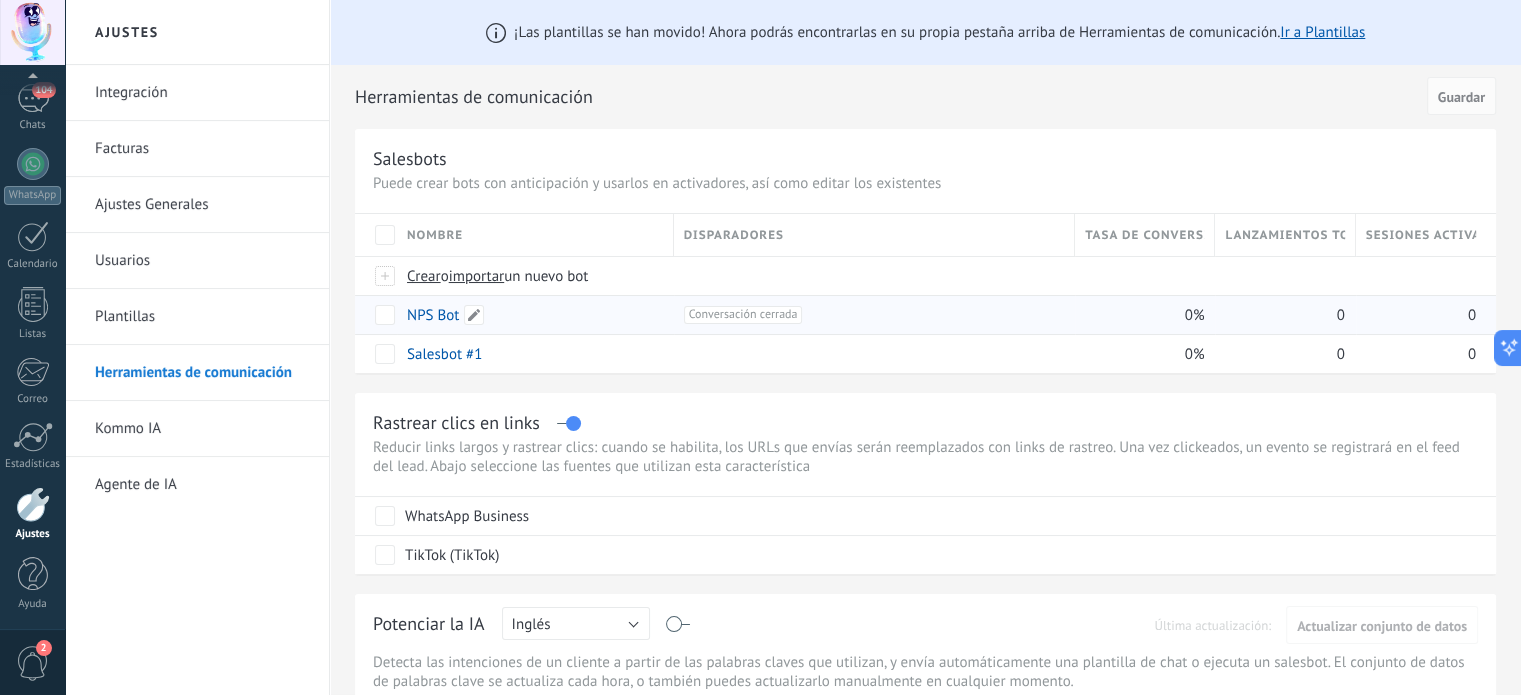 click on "NPS Bot" at bounding box center (433, 315) 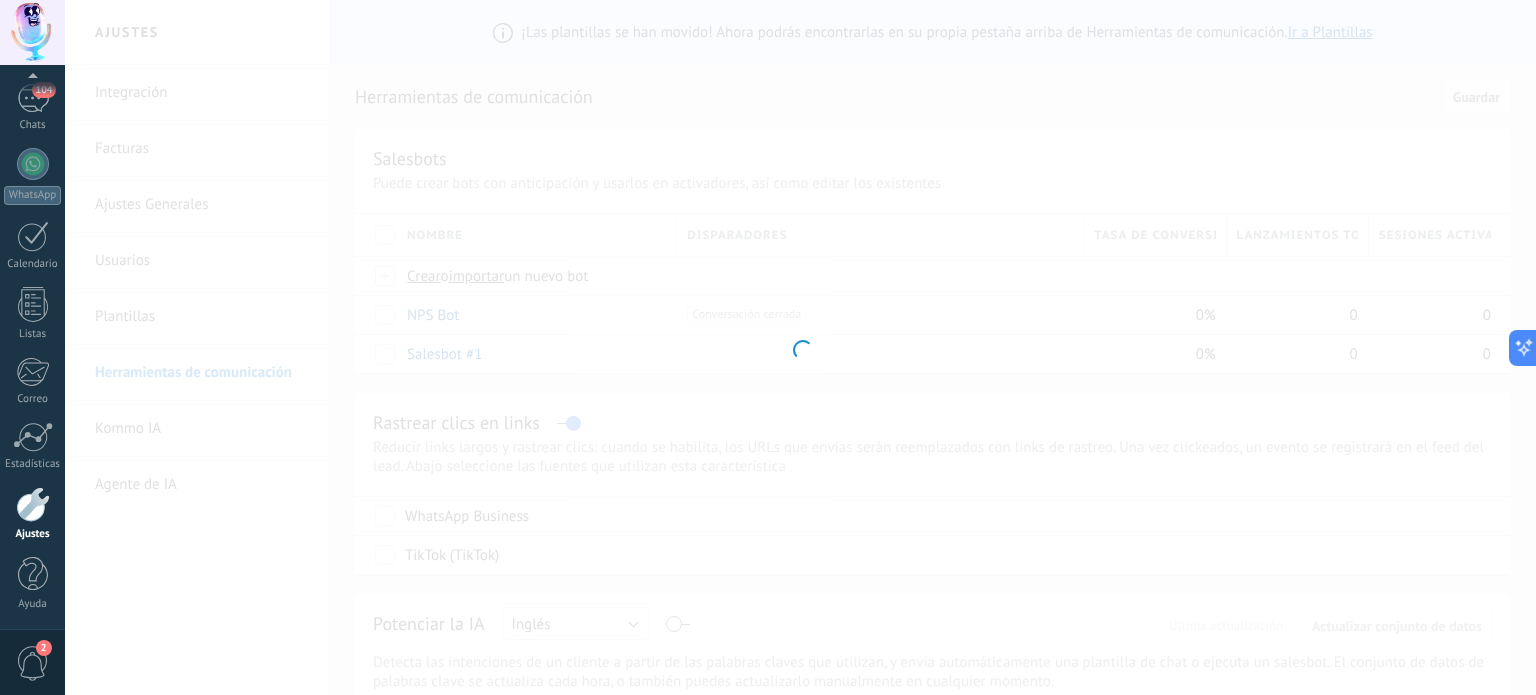 type on "*******" 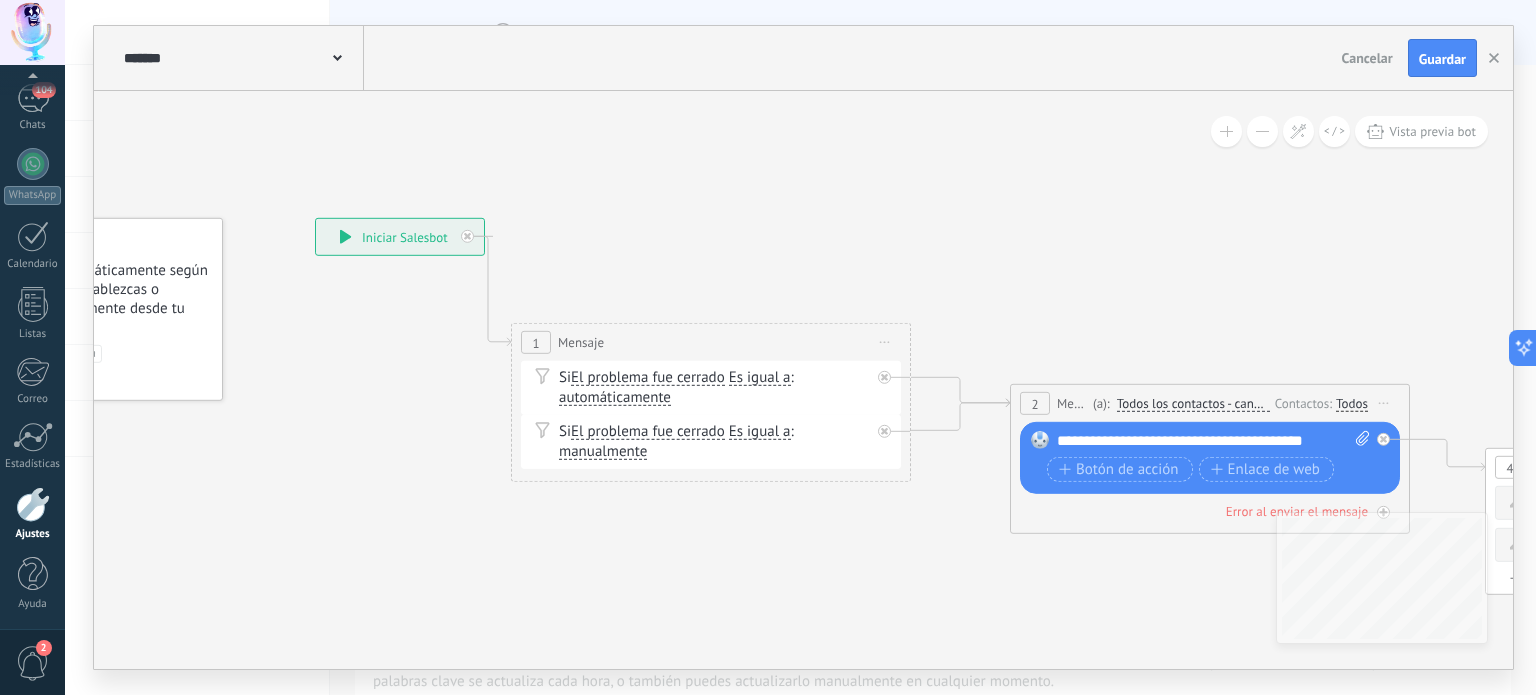 drag, startPoint x: 589, startPoint y: 519, endPoint x: 362, endPoint y: 500, distance: 227.79376 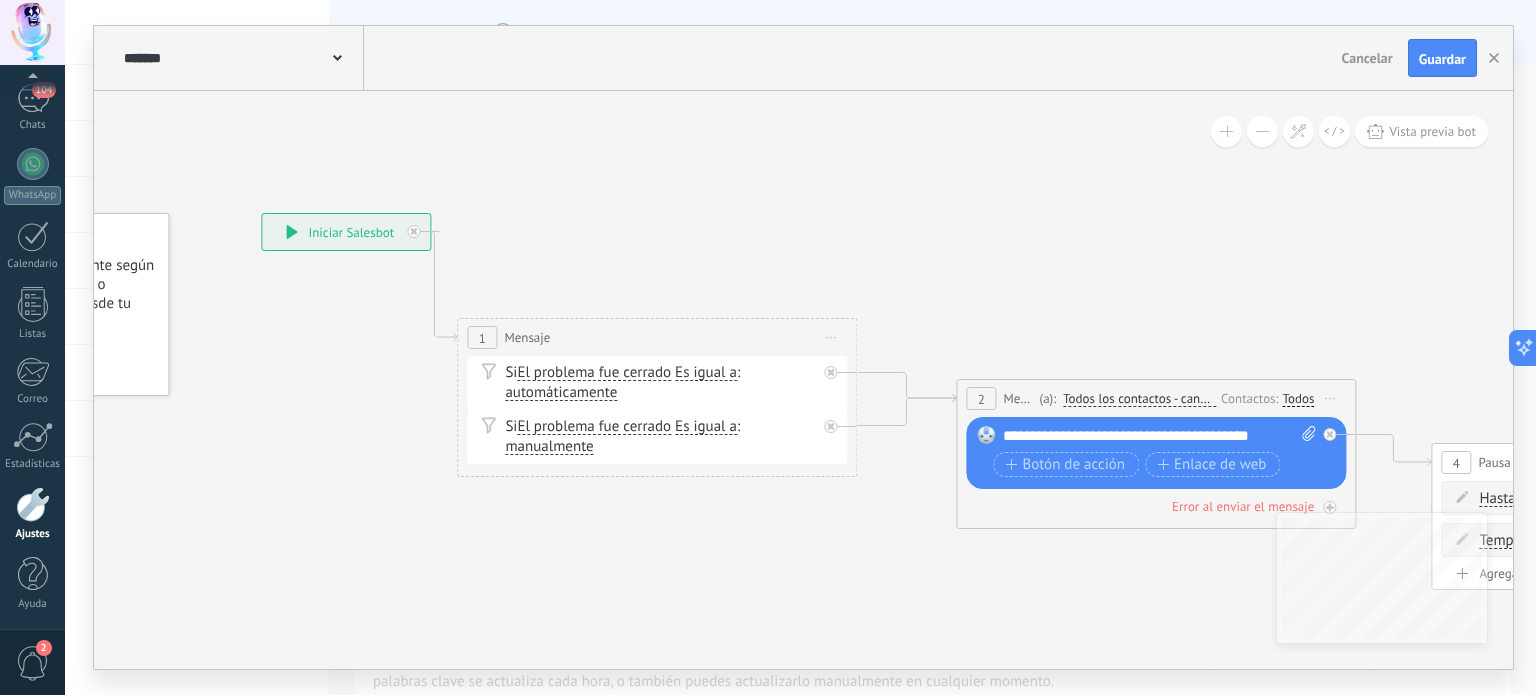 click 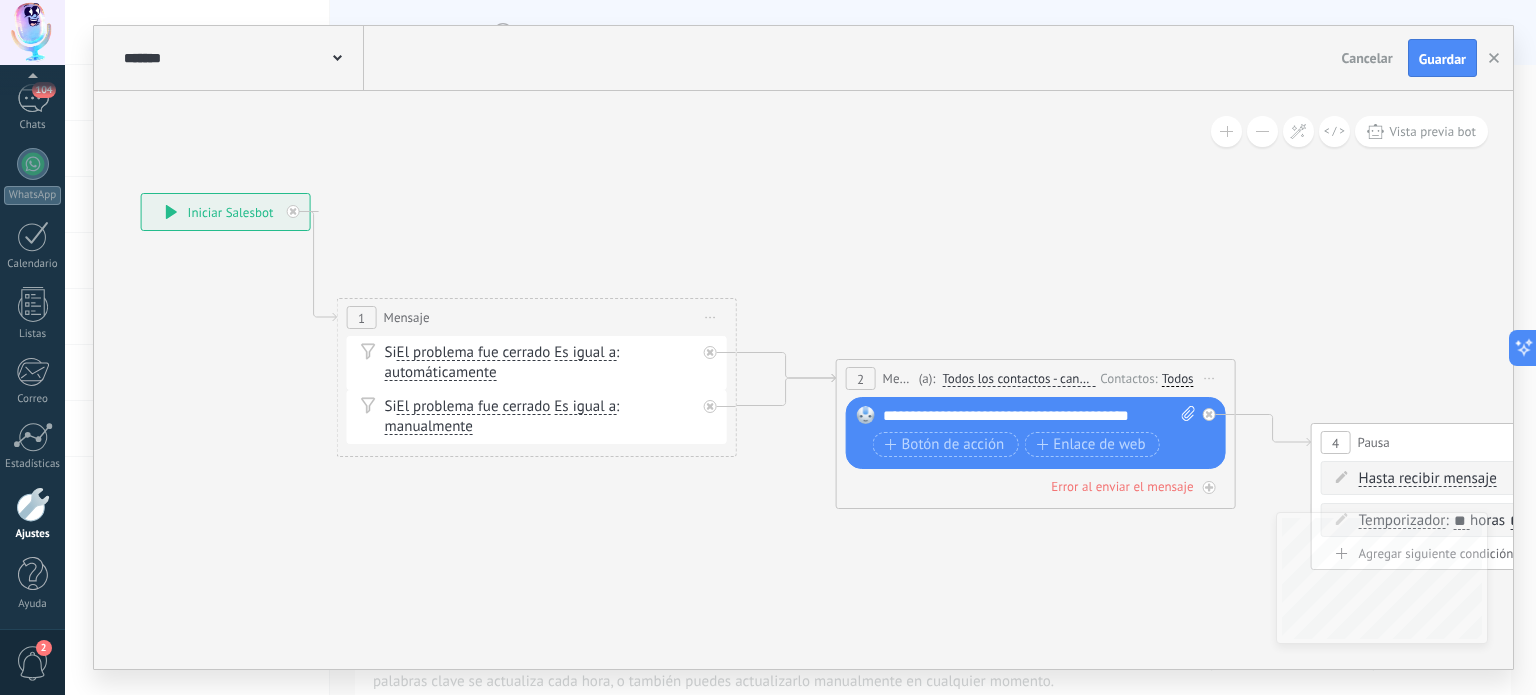 drag, startPoint x: 681, startPoint y: 546, endPoint x: 491, endPoint y: 508, distance: 193.76274 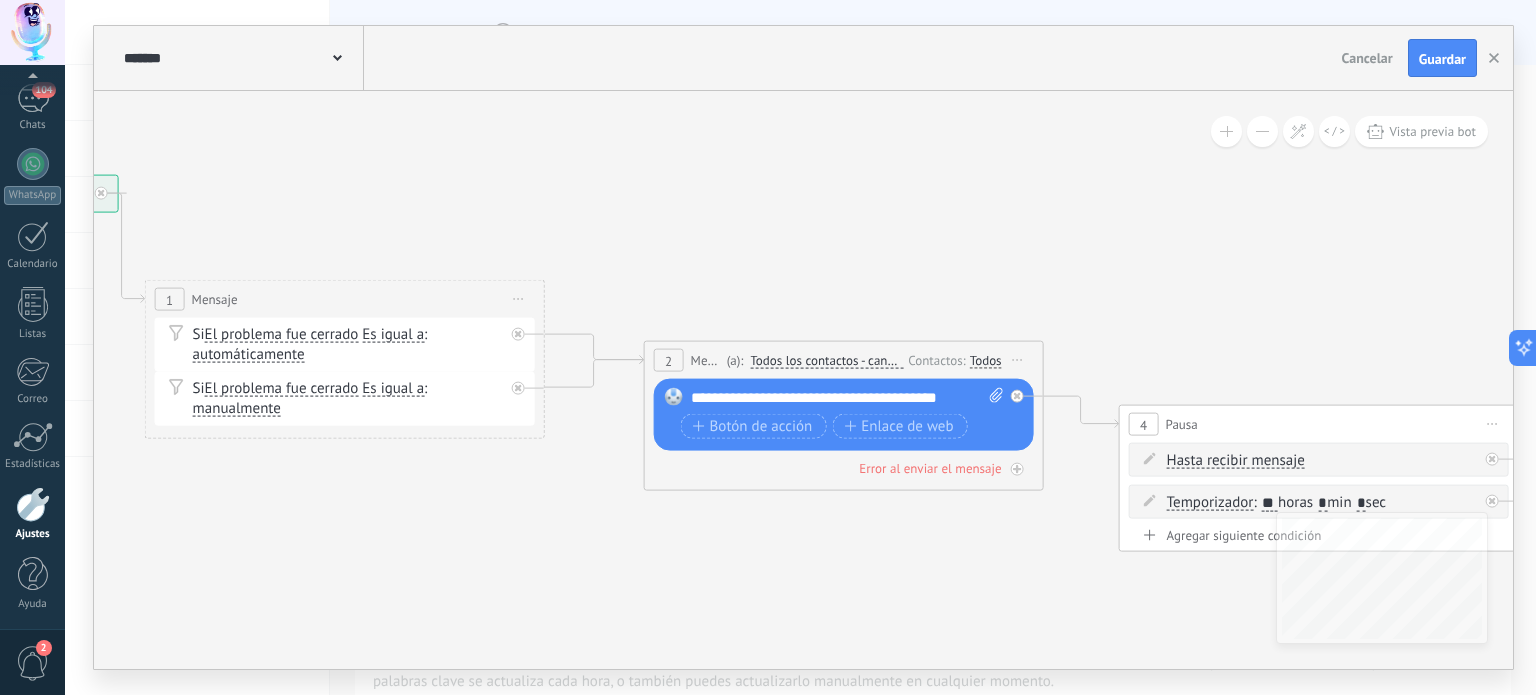 drag, startPoint x: 537, startPoint y: 512, endPoint x: 385, endPoint y: 510, distance: 152.01315 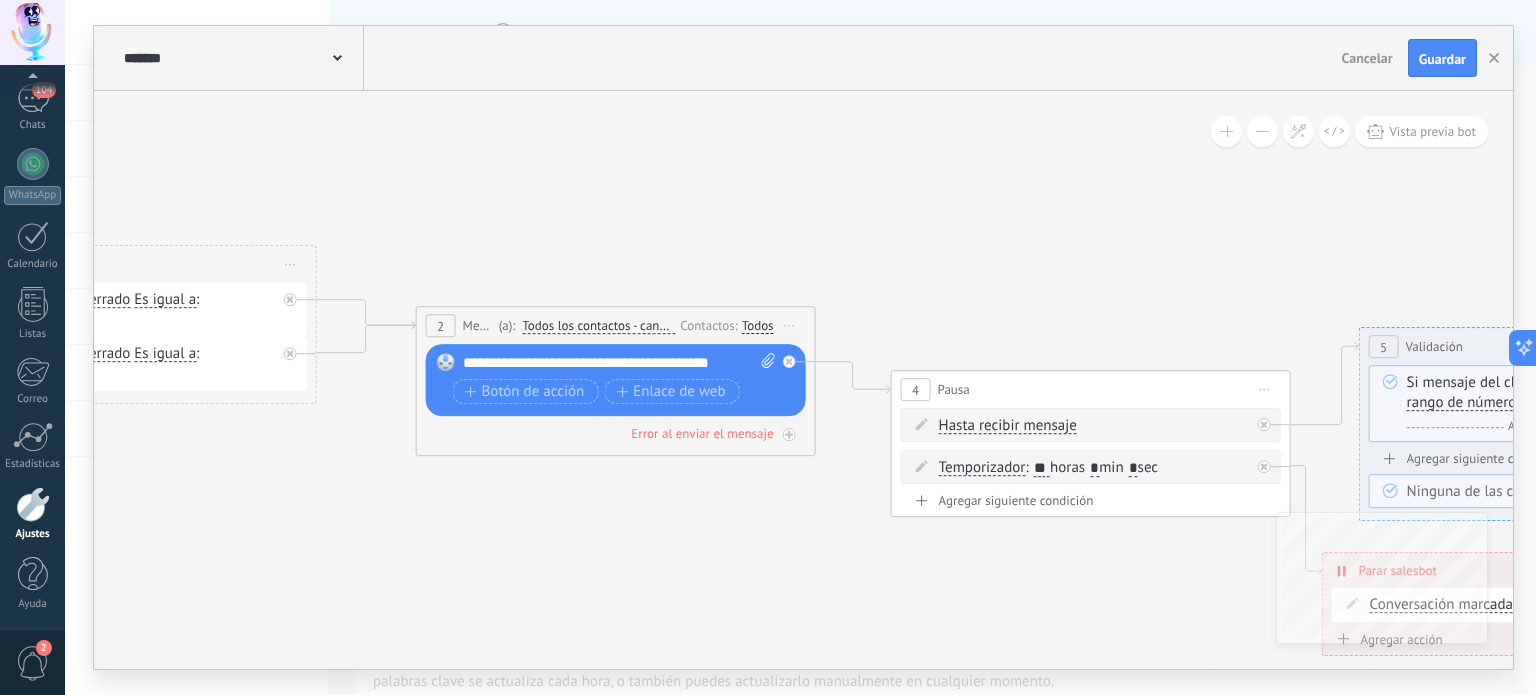 drag, startPoint x: 787, startPoint y: 581, endPoint x: 625, endPoint y: 545, distance: 165.9518 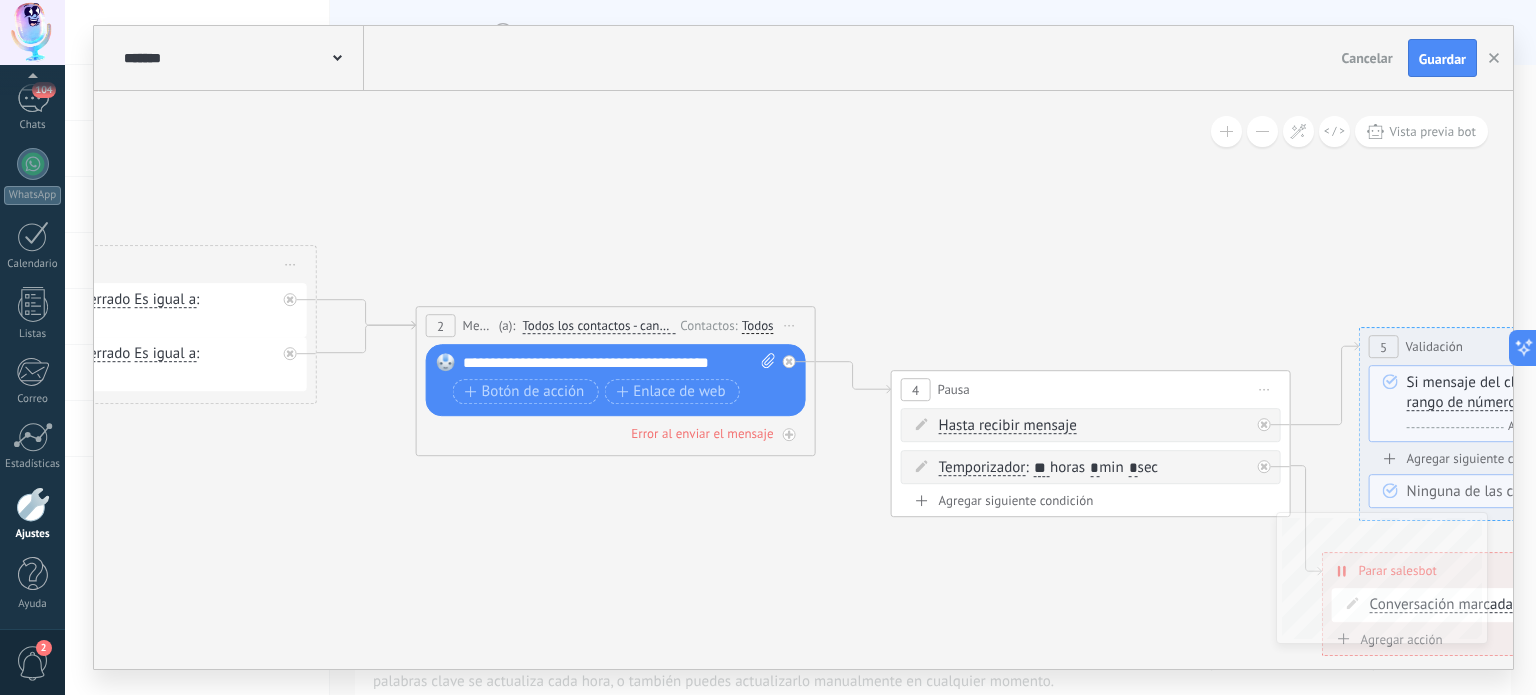 click 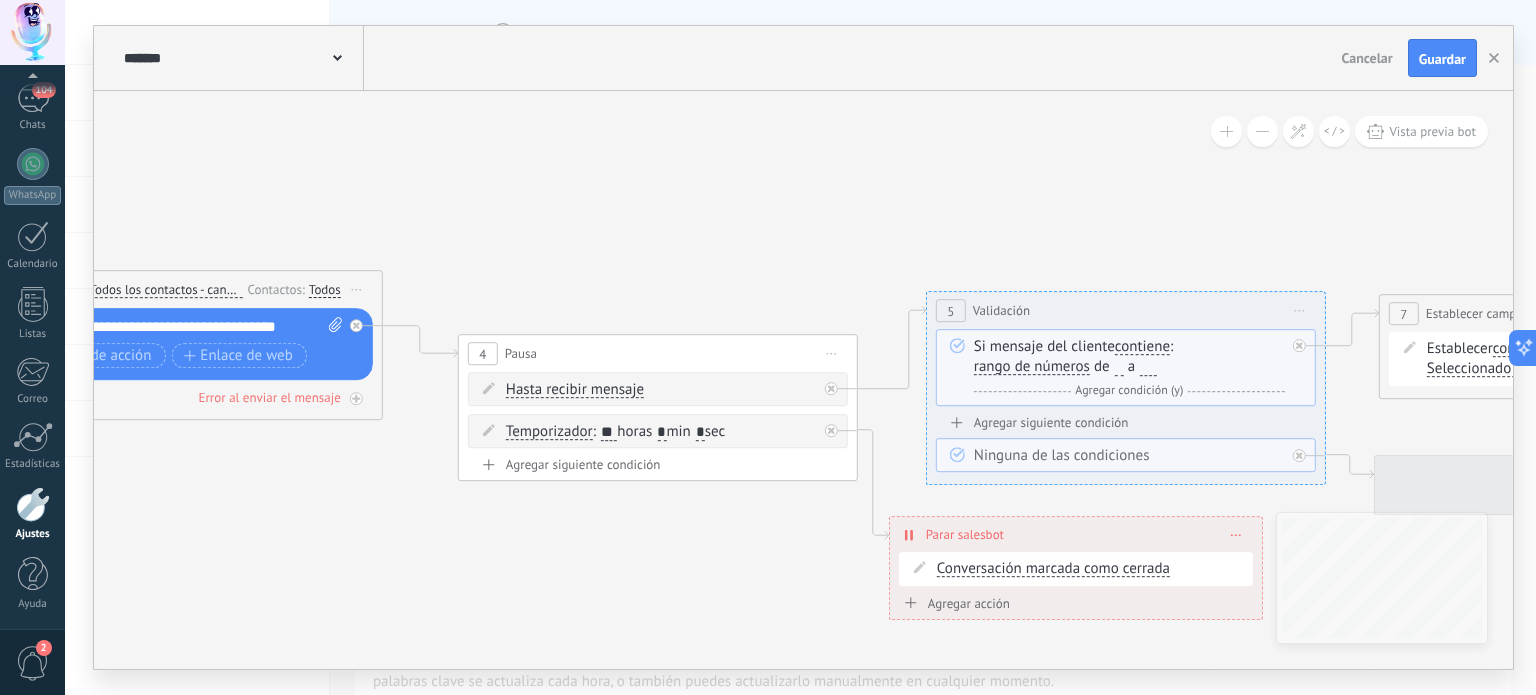 drag, startPoint x: 1025, startPoint y: 568, endPoint x: 594, endPoint y: 534, distance: 432.339 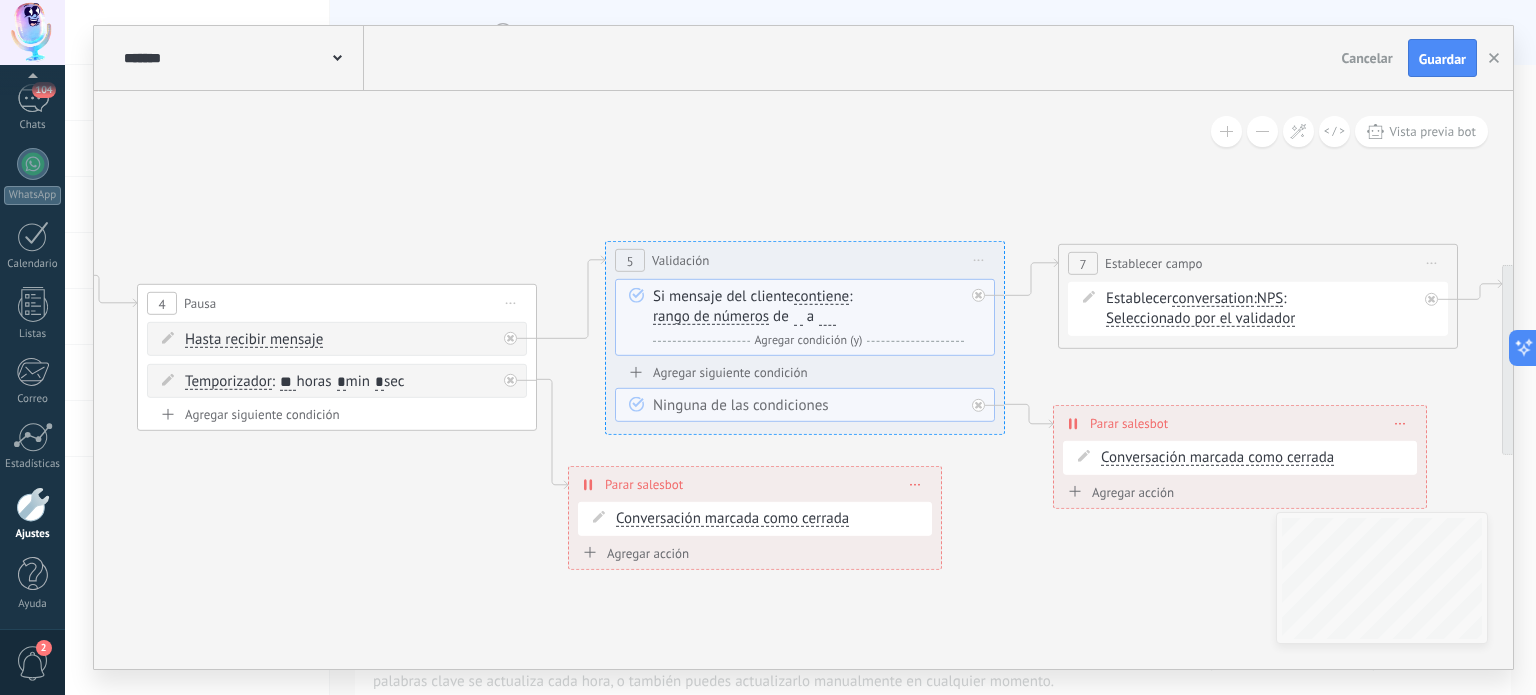 drag, startPoint x: 795, startPoint y: 563, endPoint x: 525, endPoint y: 523, distance: 272.94687 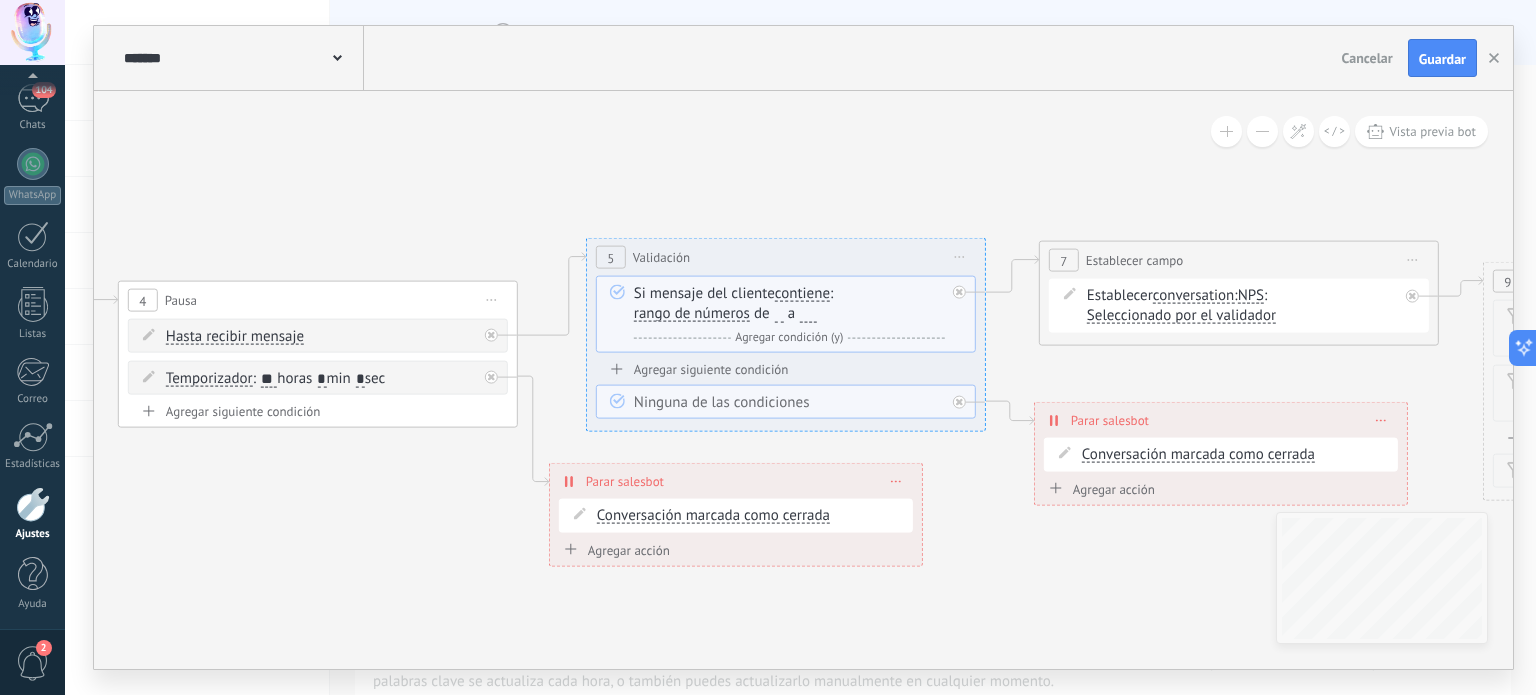 drag, startPoint x: 1060, startPoint y: 575, endPoint x: 1037, endPoint y: 573, distance: 23.086792 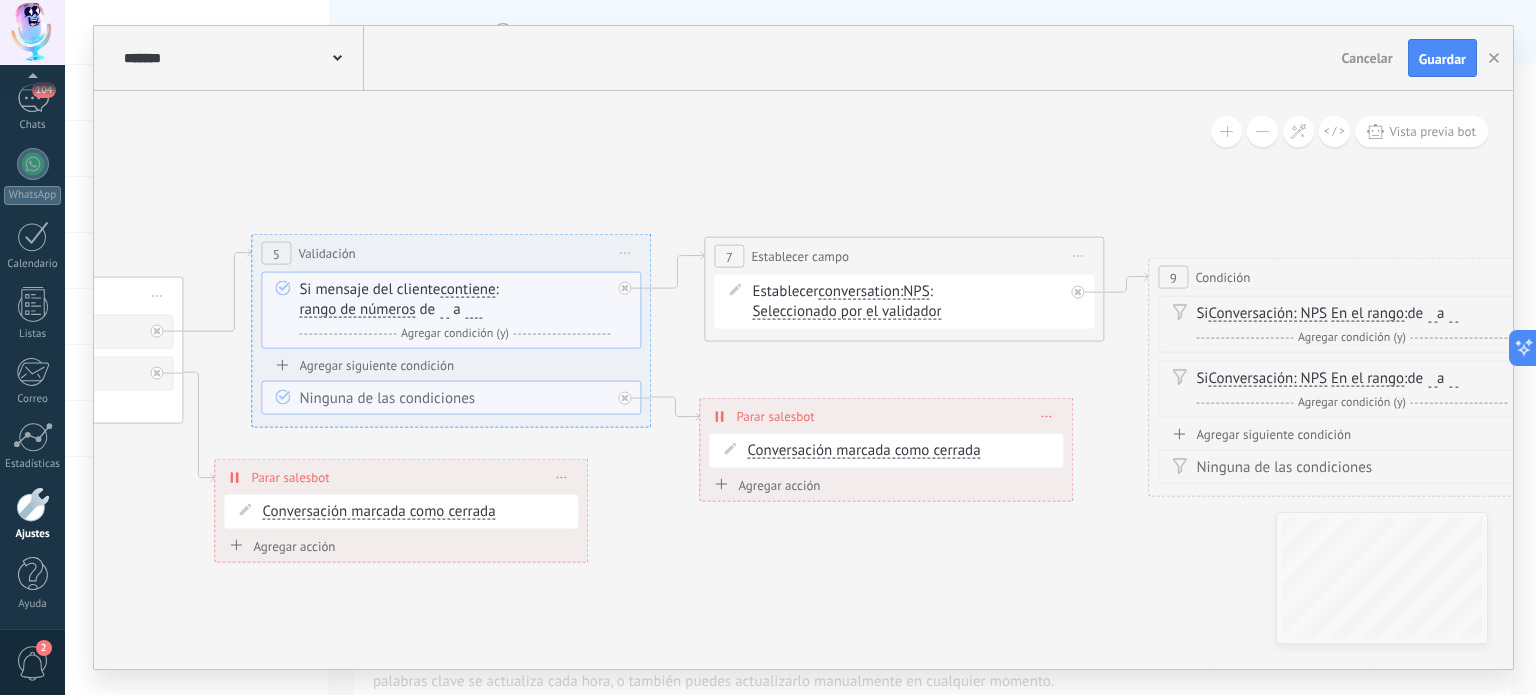 drag, startPoint x: 1080, startPoint y: 592, endPoint x: 739, endPoint y: 587, distance: 341.03665 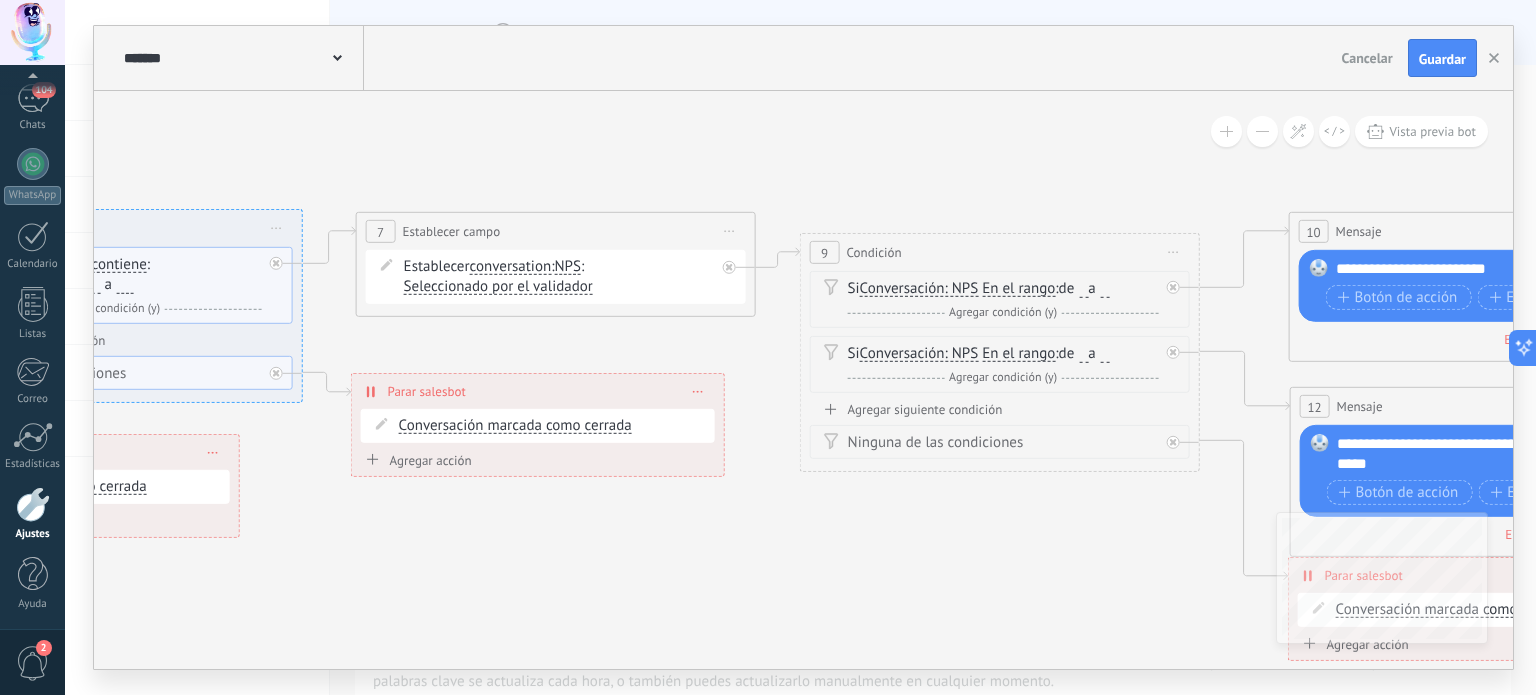 drag, startPoint x: 916, startPoint y: 598, endPoint x: 576, endPoint y: 575, distance: 340.77704 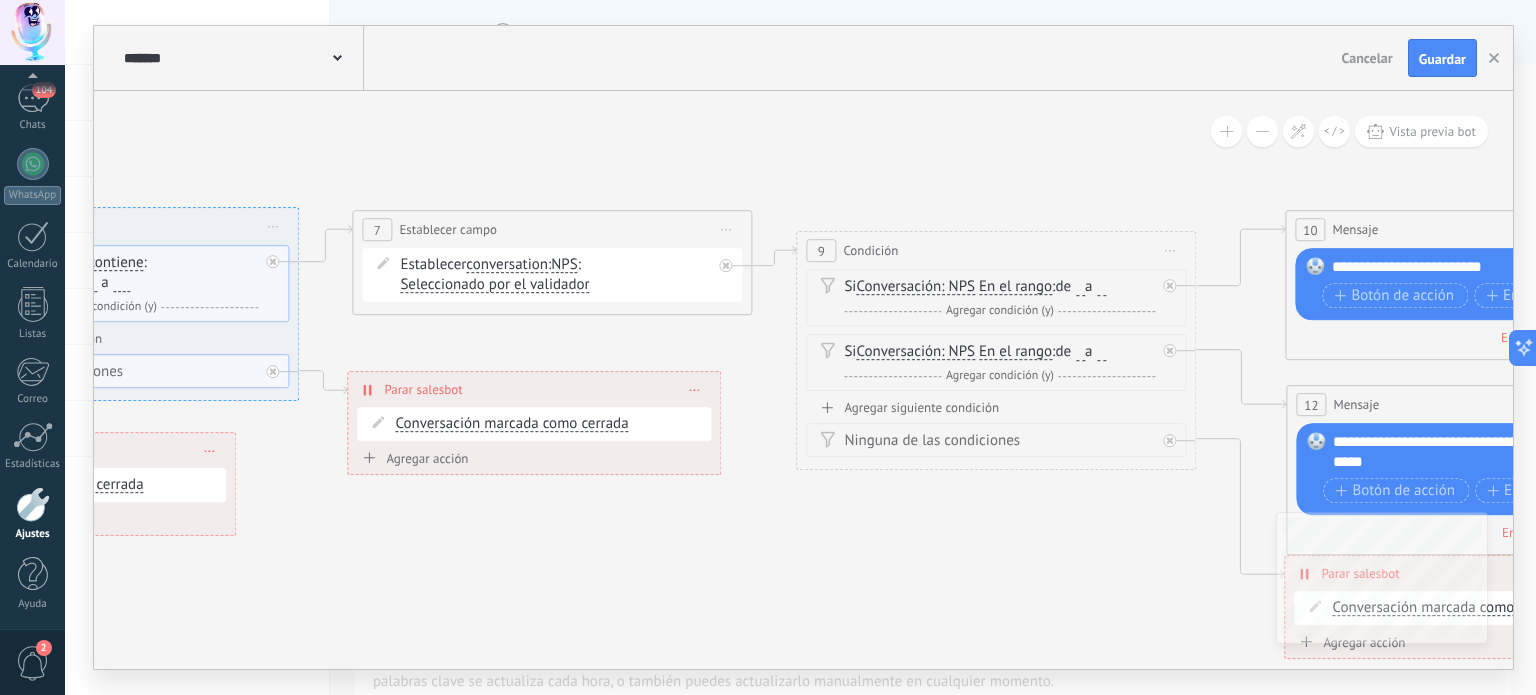 drag, startPoint x: 896, startPoint y: 586, endPoint x: 606, endPoint y: 538, distance: 293.9456 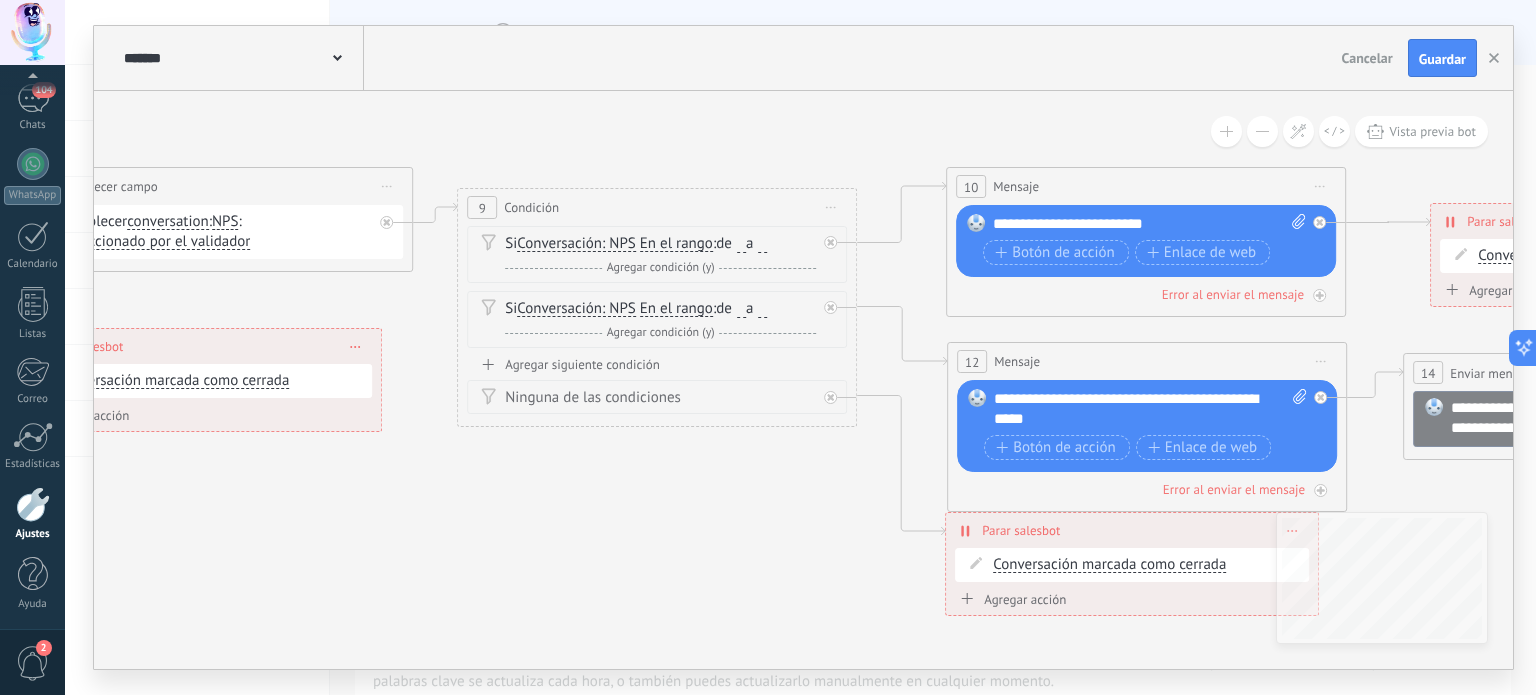 drag, startPoint x: 874, startPoint y: 495, endPoint x: 811, endPoint y: 493, distance: 63.03174 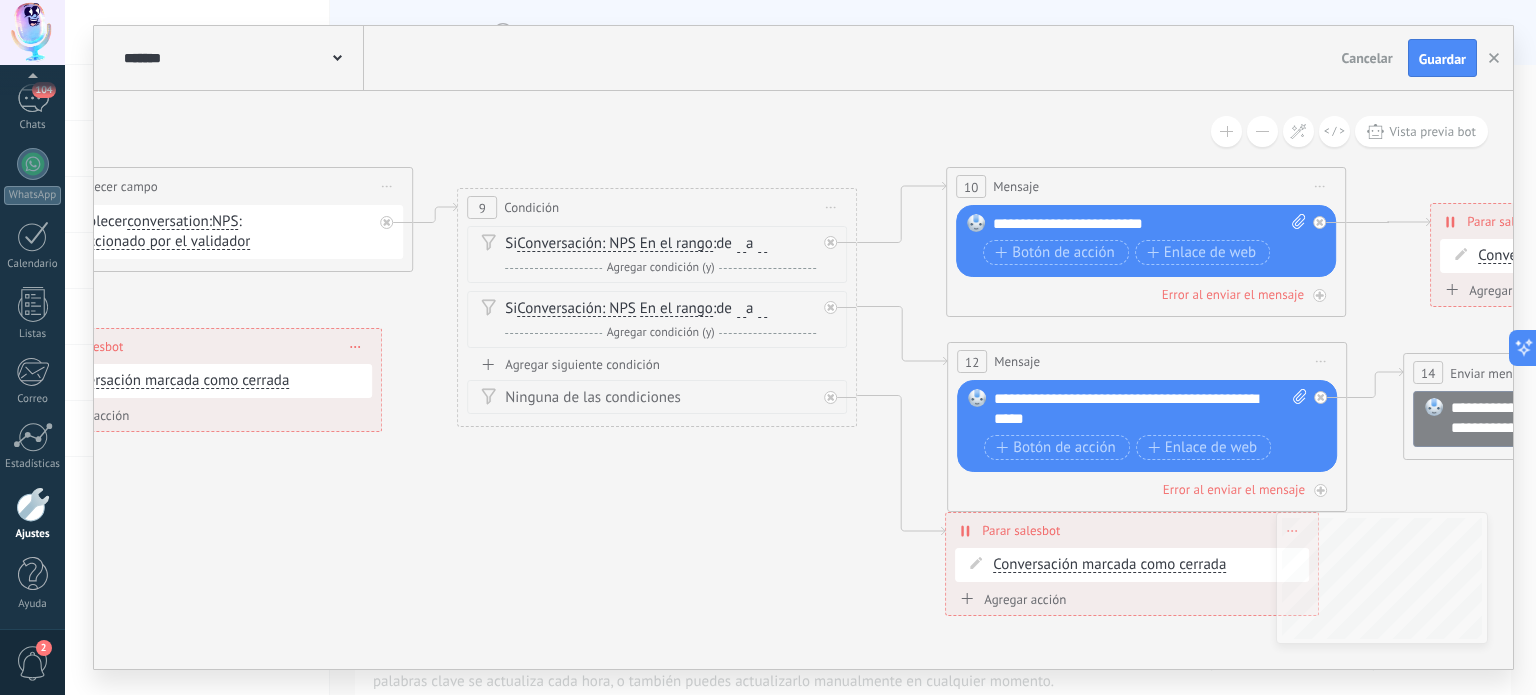 click 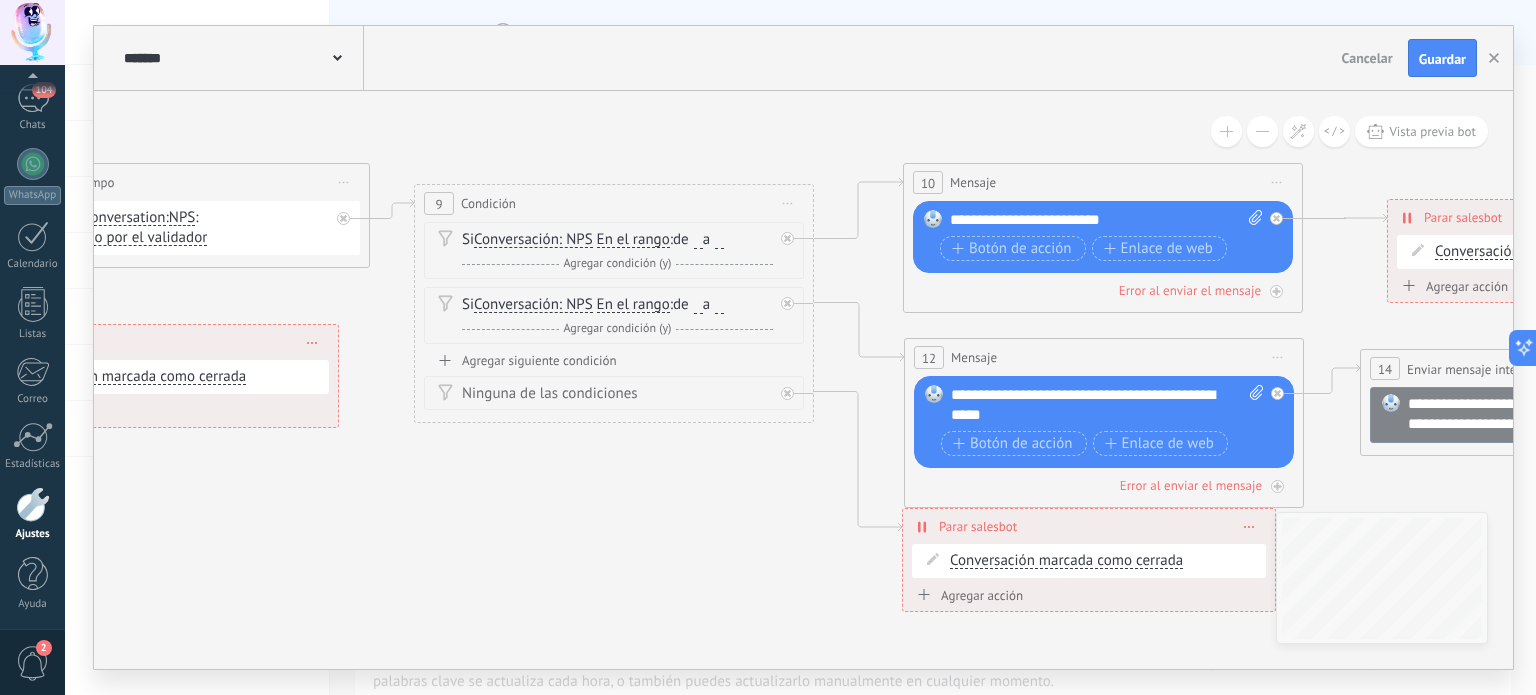 drag, startPoint x: 842, startPoint y: 538, endPoint x: 797, endPoint y: 519, distance: 48.8467 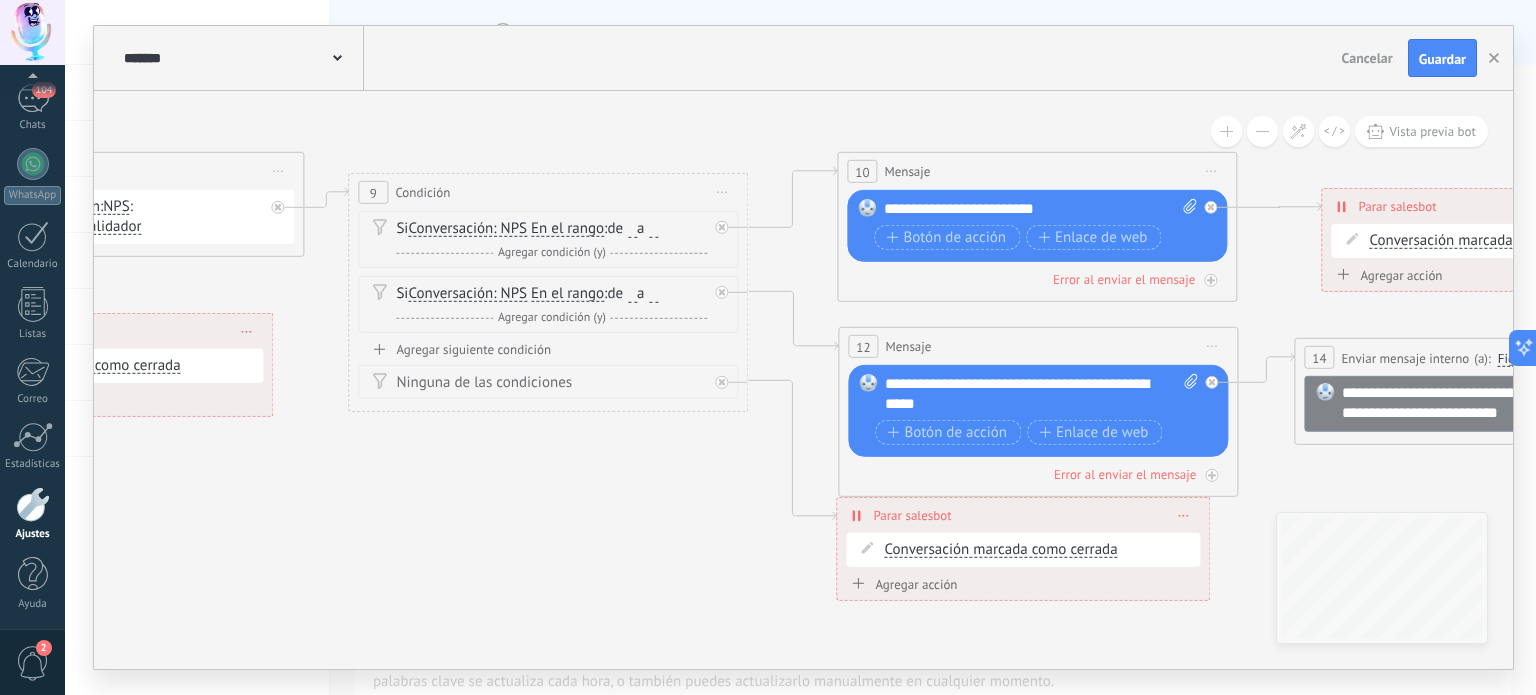 drag, startPoint x: 888, startPoint y: 583, endPoint x: 764, endPoint y: 551, distance: 128.06248 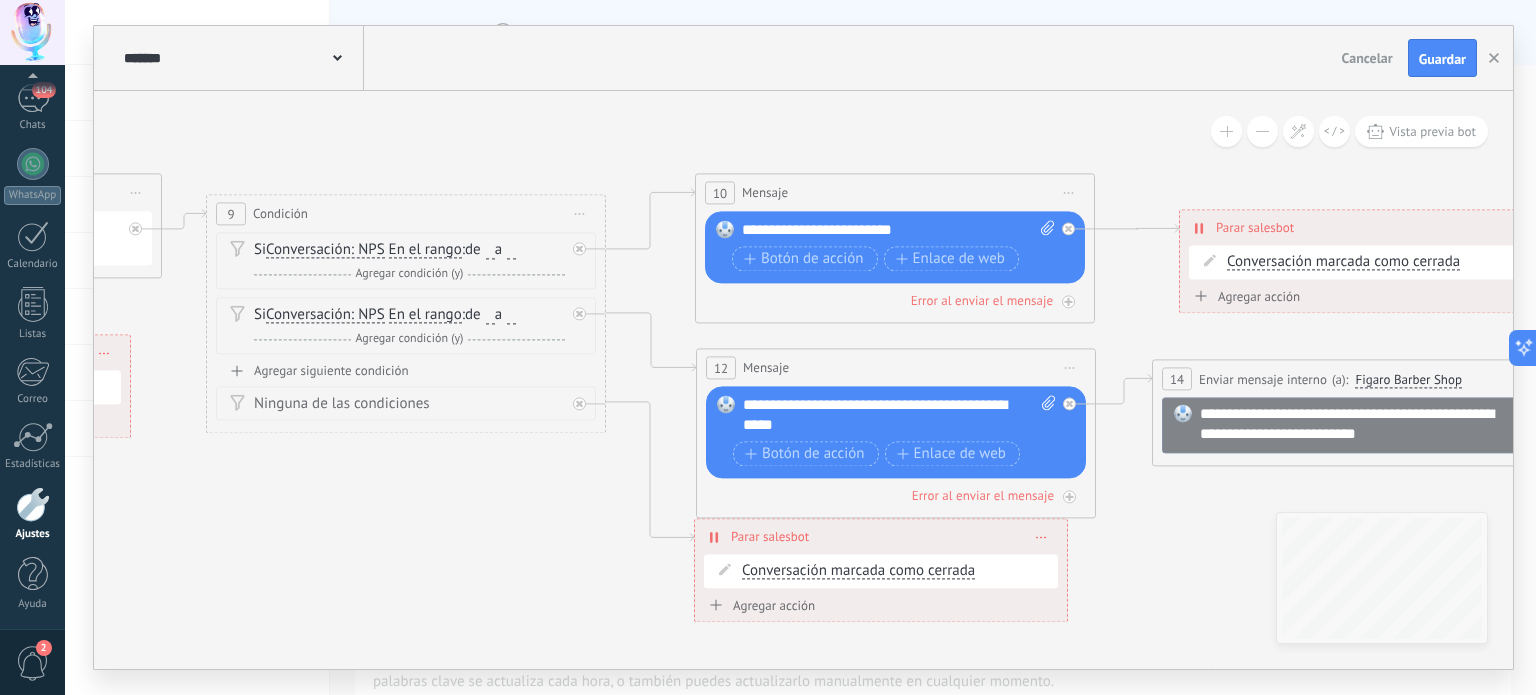 drag, startPoint x: 1205, startPoint y: 605, endPoint x: 956, endPoint y: 648, distance: 252.68558 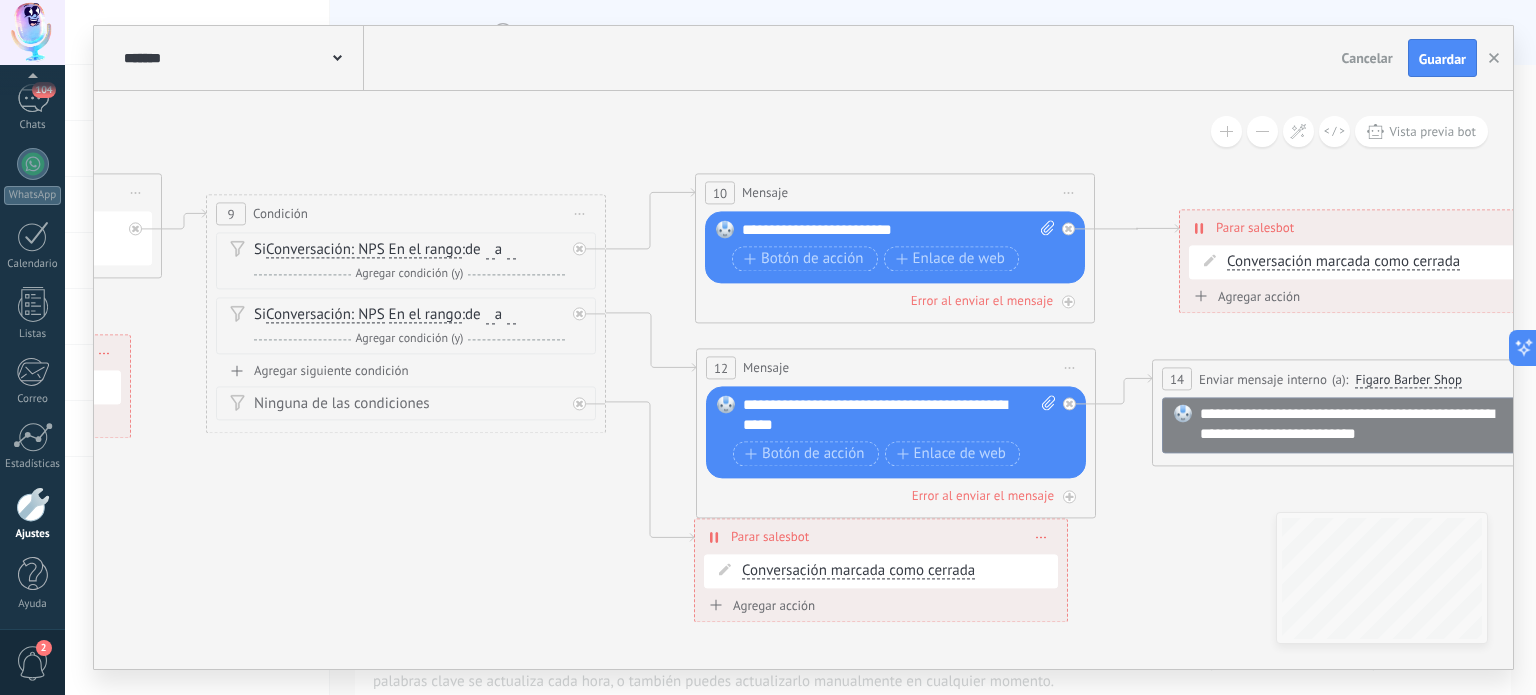 click 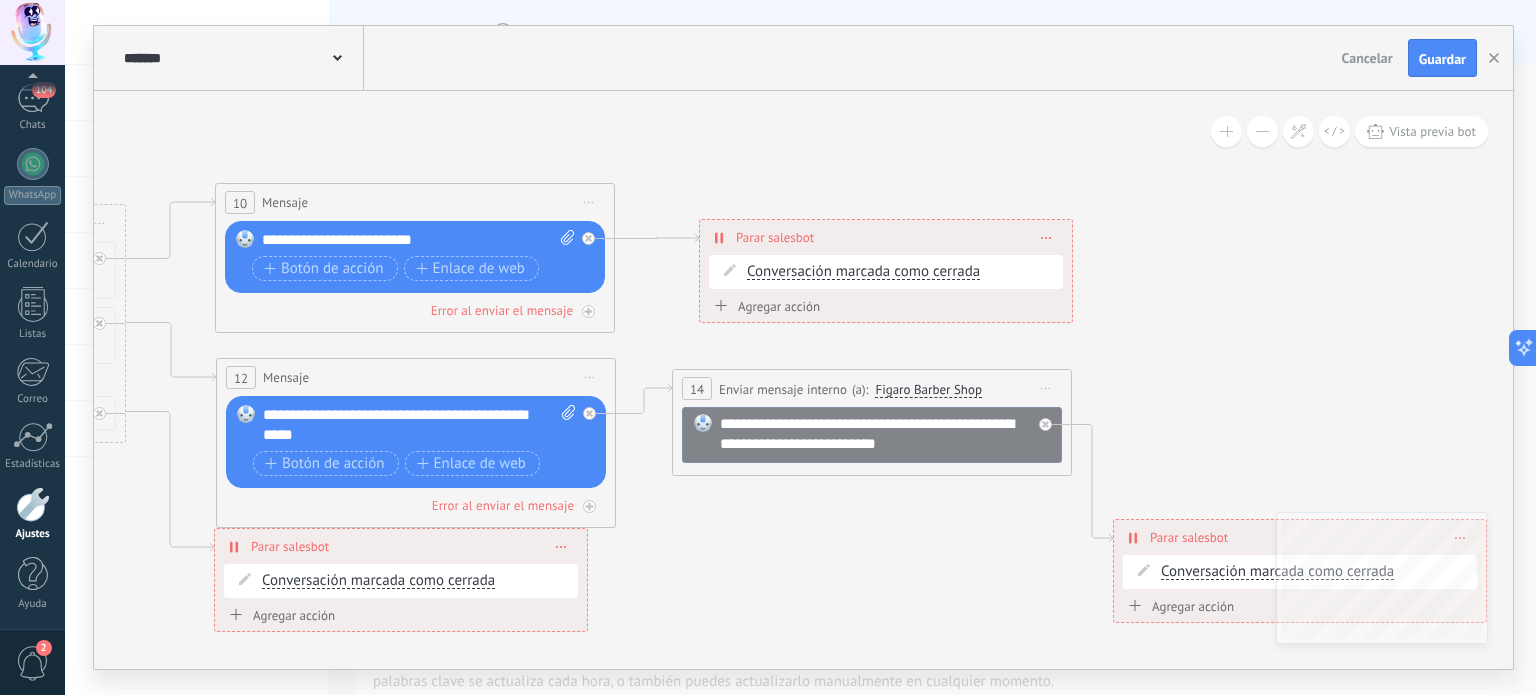 drag, startPoint x: 1175, startPoint y: 575, endPoint x: 833, endPoint y: 572, distance: 342.01315 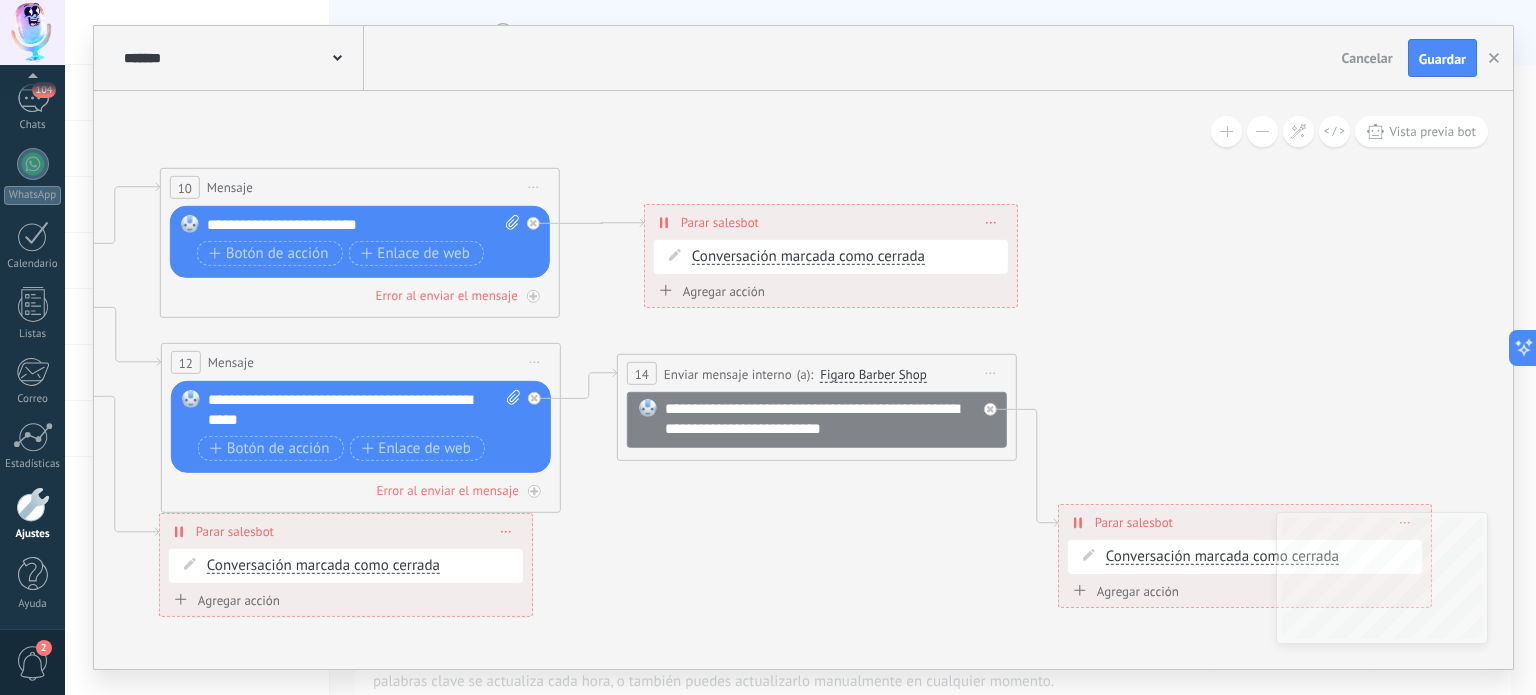 drag, startPoint x: 940, startPoint y: 568, endPoint x: 833, endPoint y: 527, distance: 114.58621 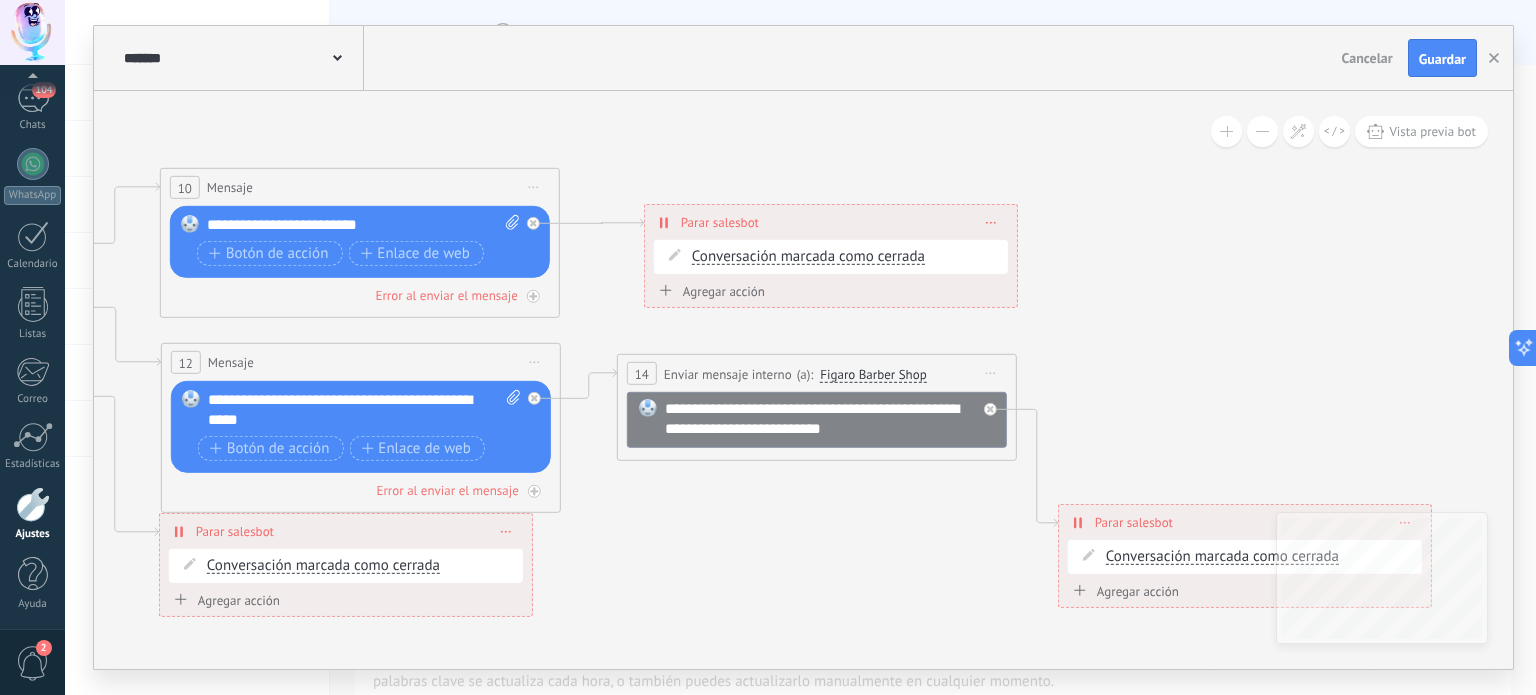 click 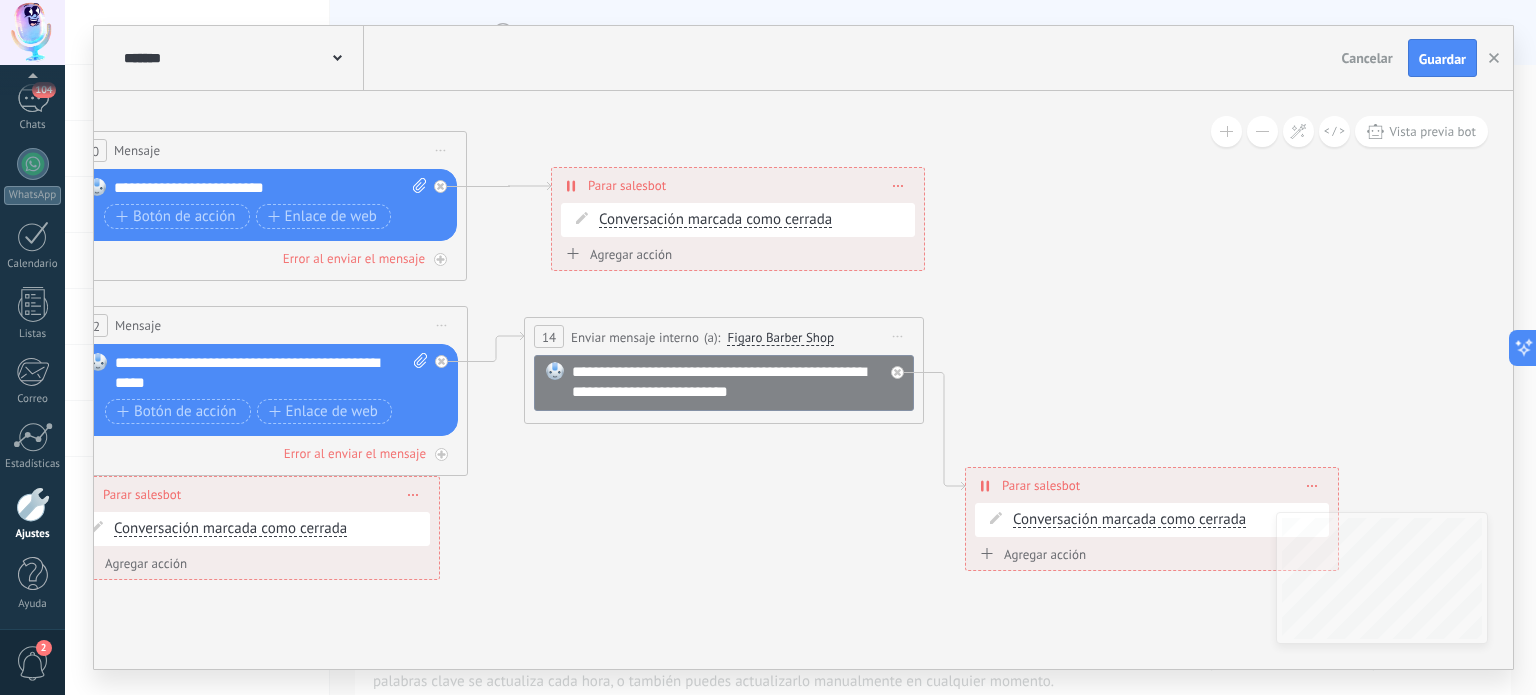 drag, startPoint x: 903, startPoint y: 556, endPoint x: 696, endPoint y: 519, distance: 210.28076 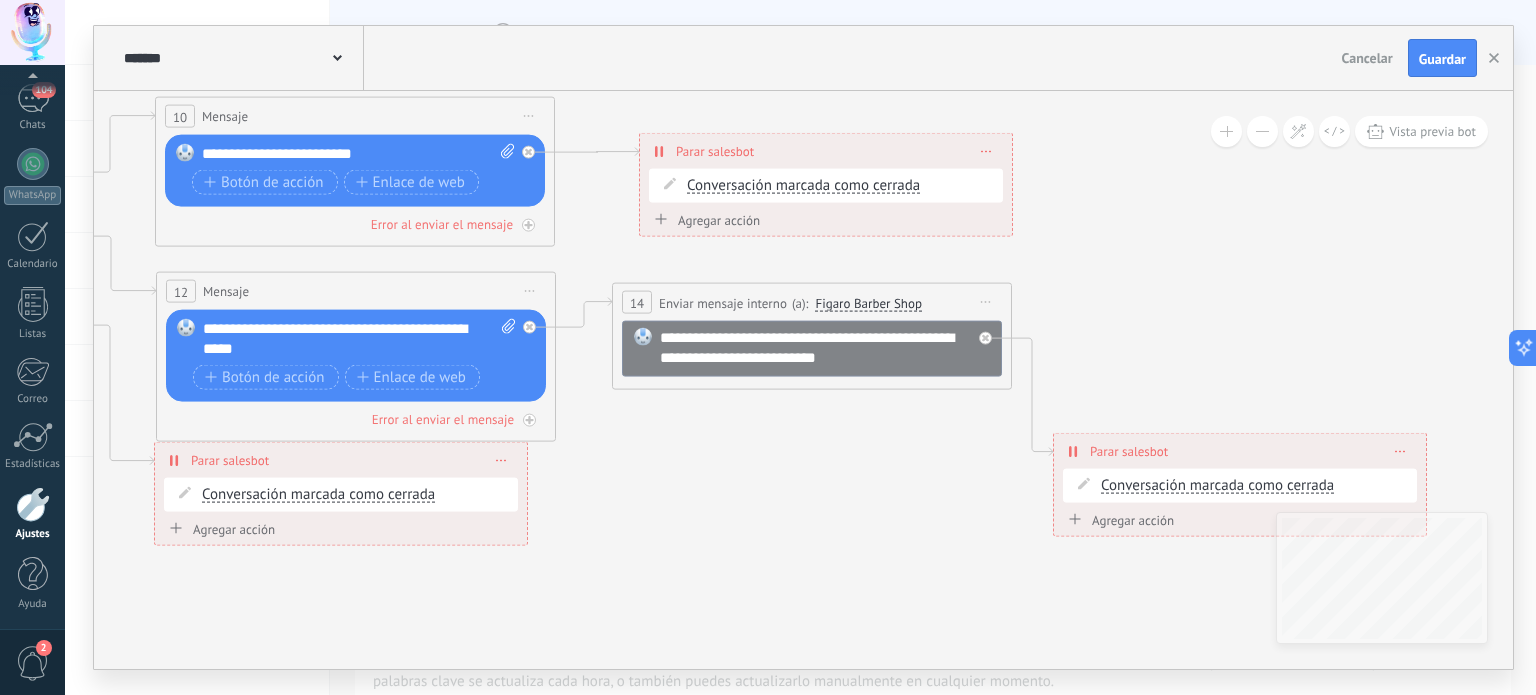 drag, startPoint x: 666, startPoint y: 550, endPoint x: 900, endPoint y: 531, distance: 234.7701 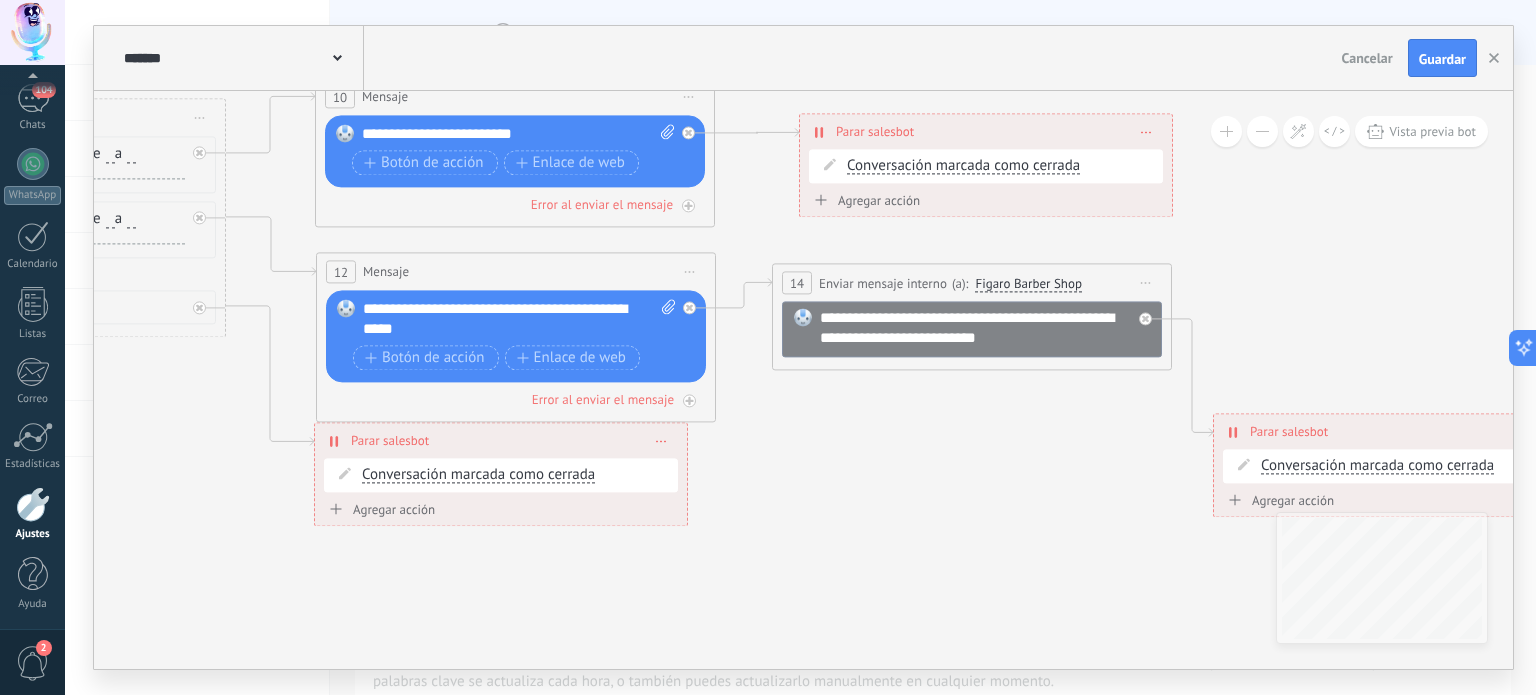 drag, startPoint x: 668, startPoint y: 555, endPoint x: 1086, endPoint y: 511, distance: 420.30942 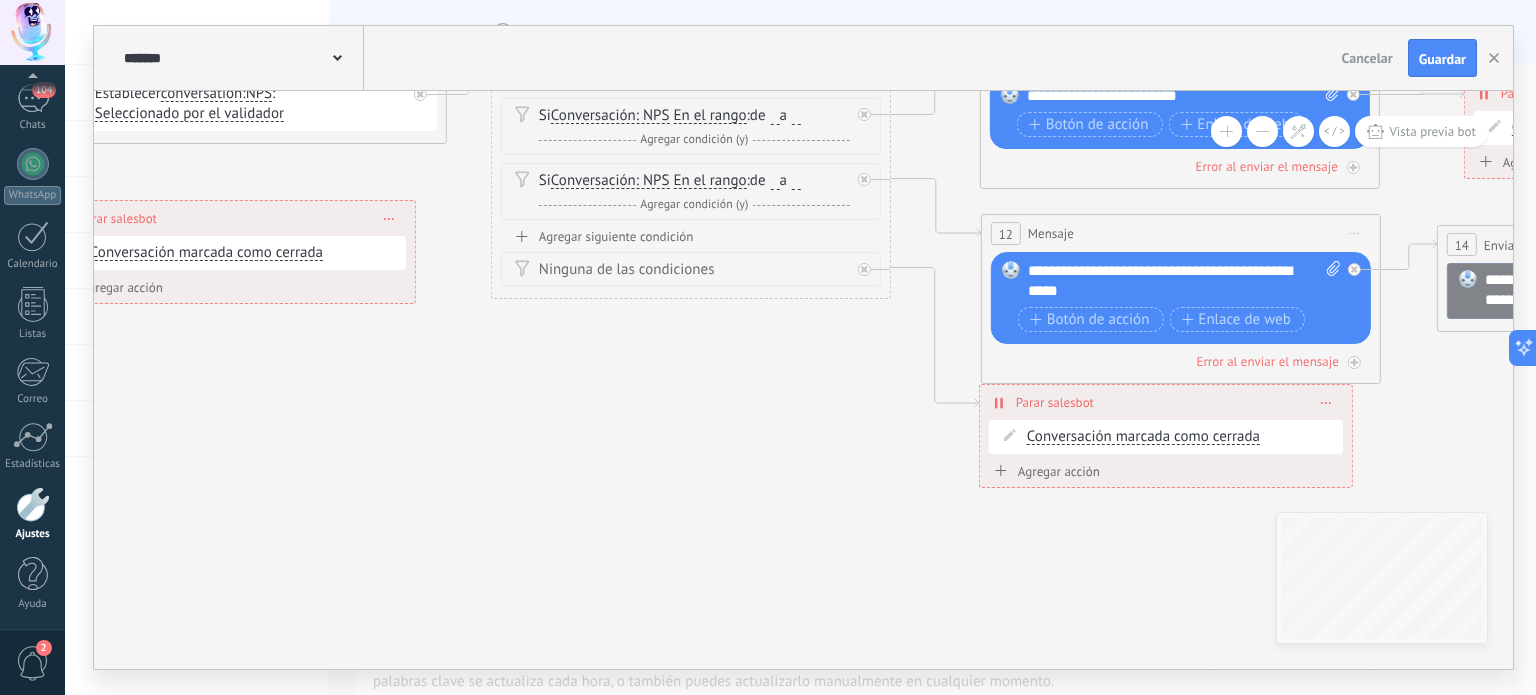 drag, startPoint x: 852, startPoint y: 552, endPoint x: 1191, endPoint y: 529, distance: 339.77933 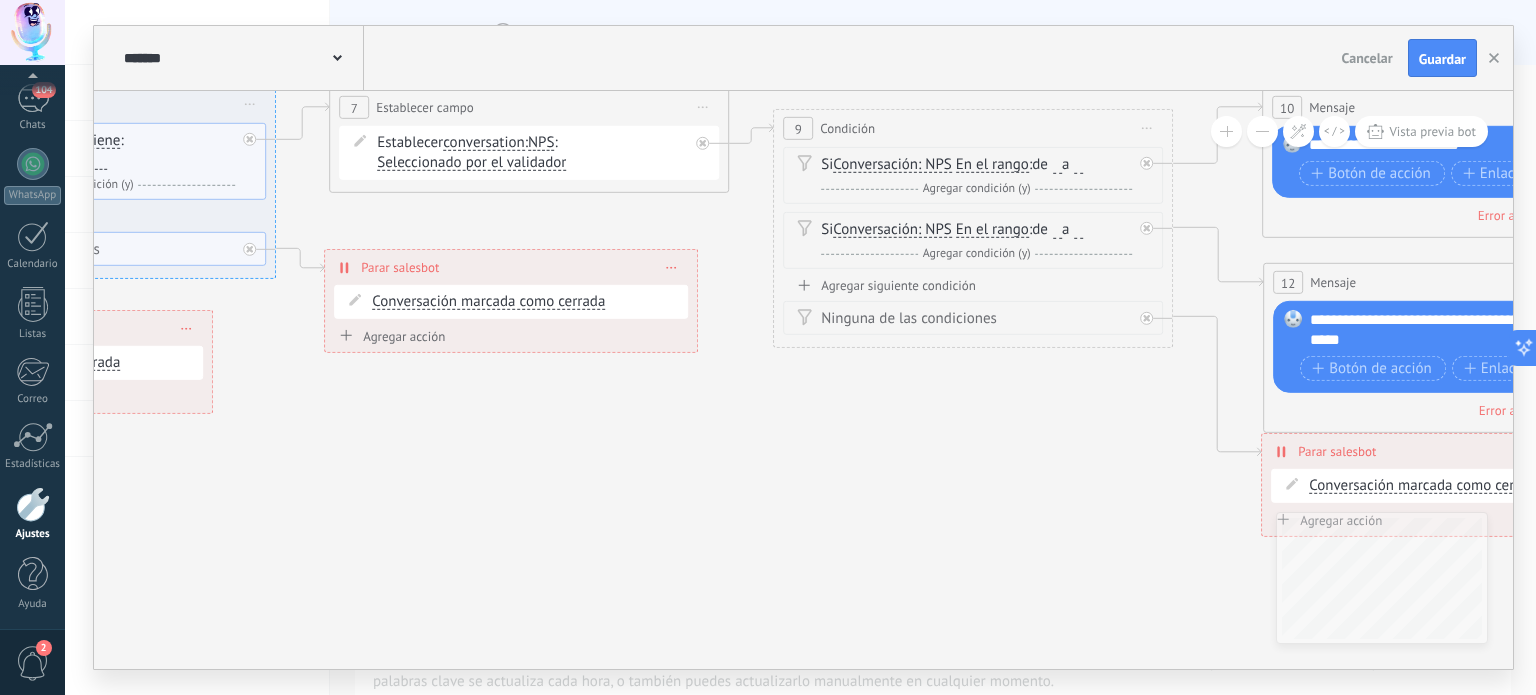 drag, startPoint x: 260, startPoint y: 377, endPoint x: 992, endPoint y: 440, distance: 734.70605 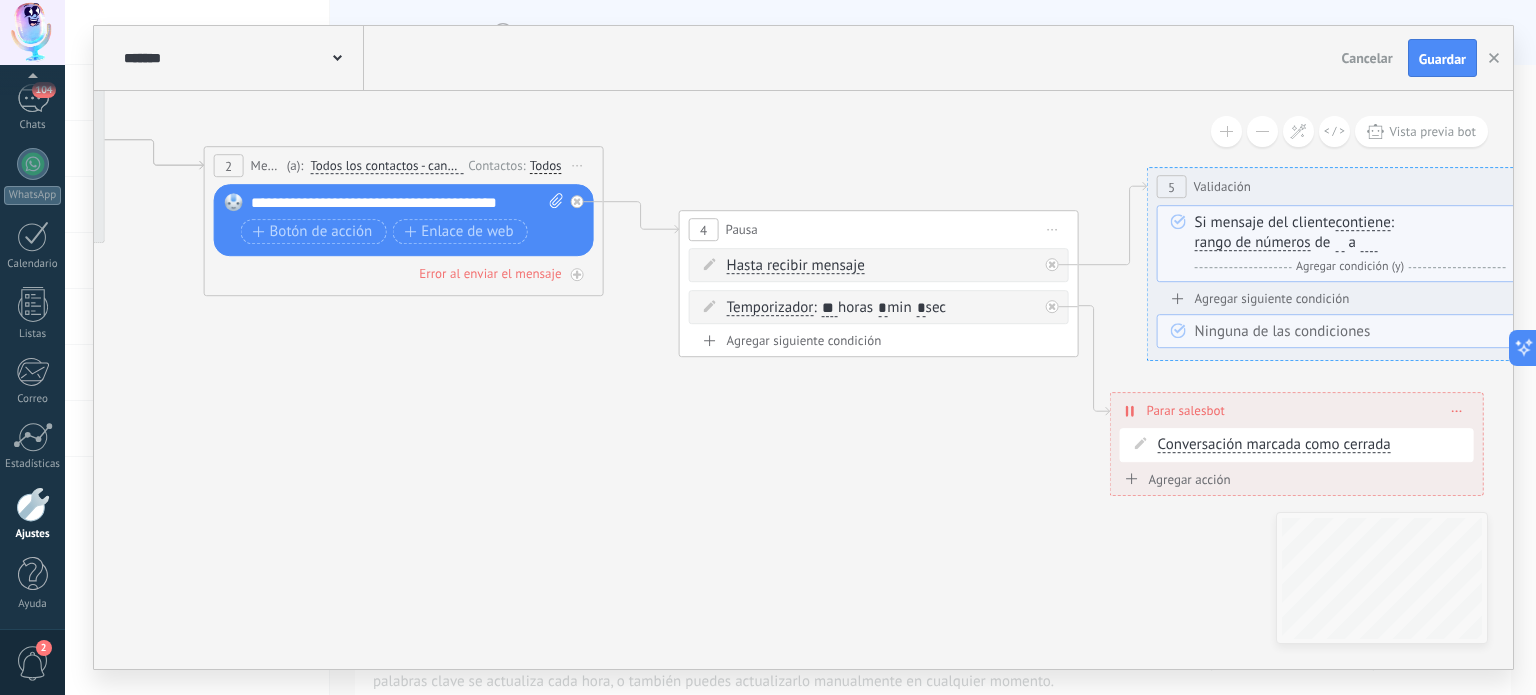 drag, startPoint x: 440, startPoint y: 507, endPoint x: 1103, endPoint y: 487, distance: 663.3016 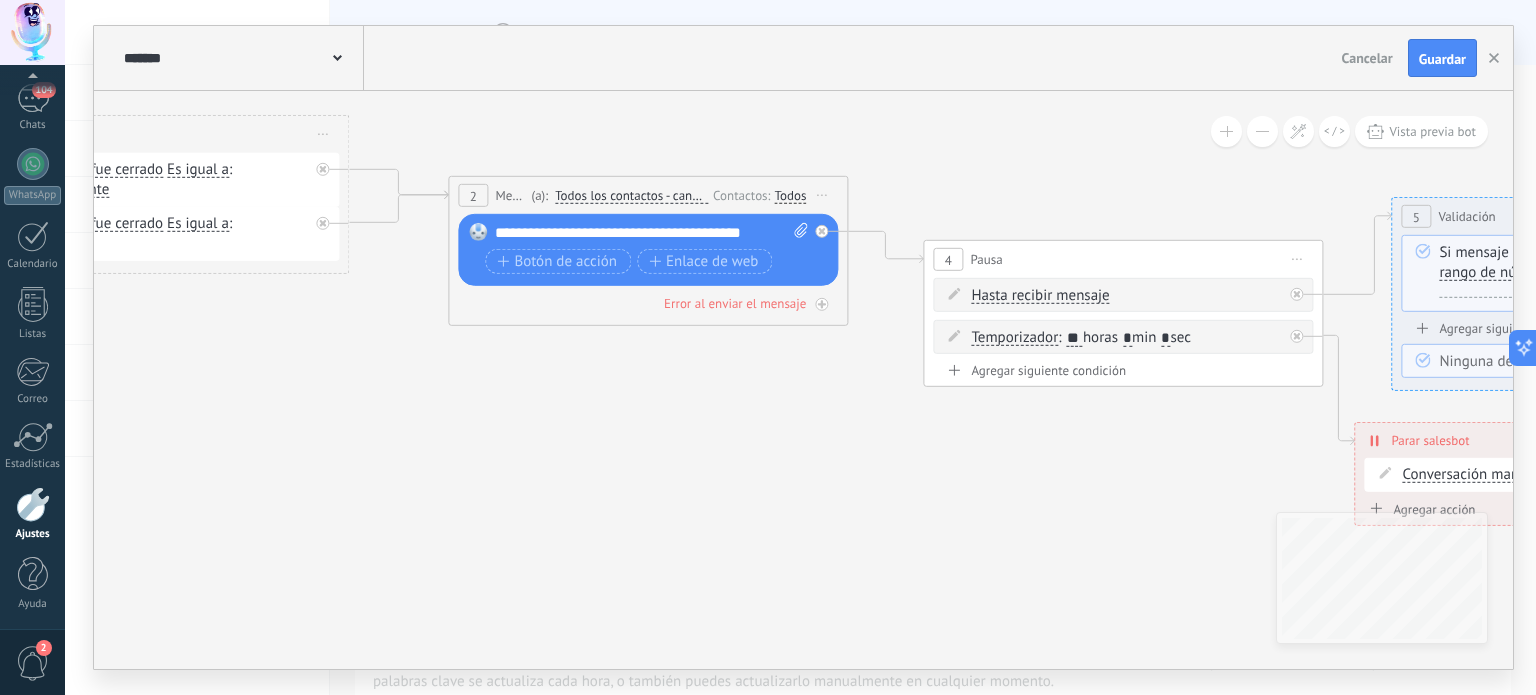 drag, startPoint x: 630, startPoint y: 387, endPoint x: 1288, endPoint y: 448, distance: 660.8215 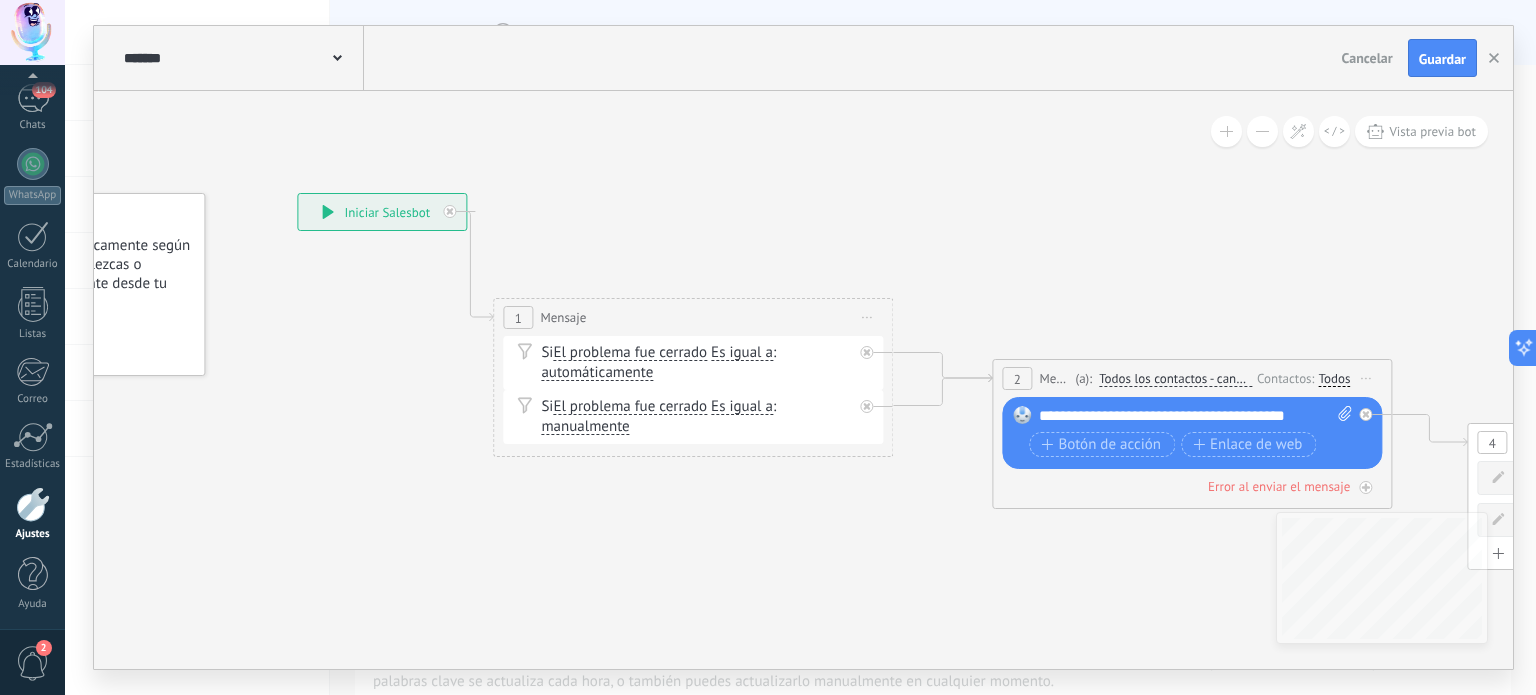 drag, startPoint x: 523, startPoint y: 442, endPoint x: 561, endPoint y: 555, distance: 119.218285 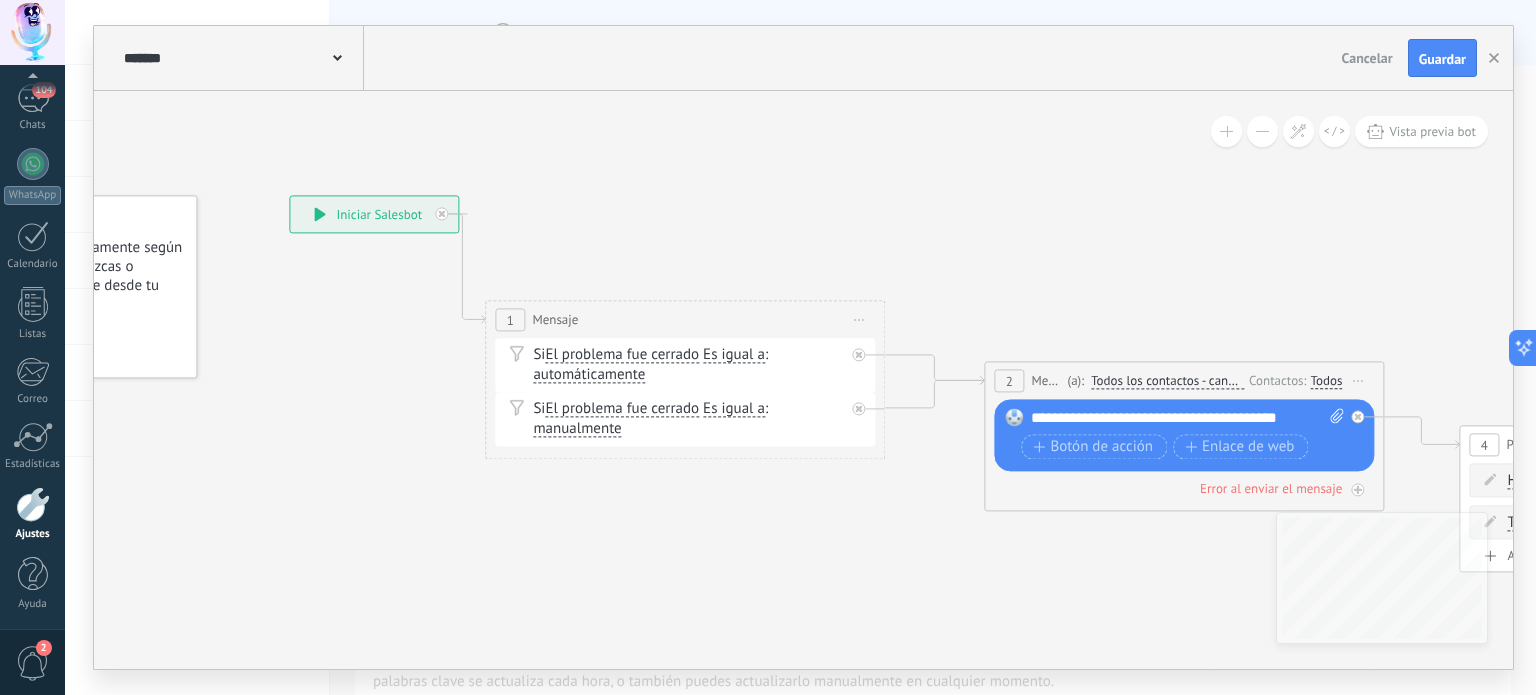 drag, startPoint x: 405, startPoint y: 527, endPoint x: 457, endPoint y: 559, distance: 61.05735 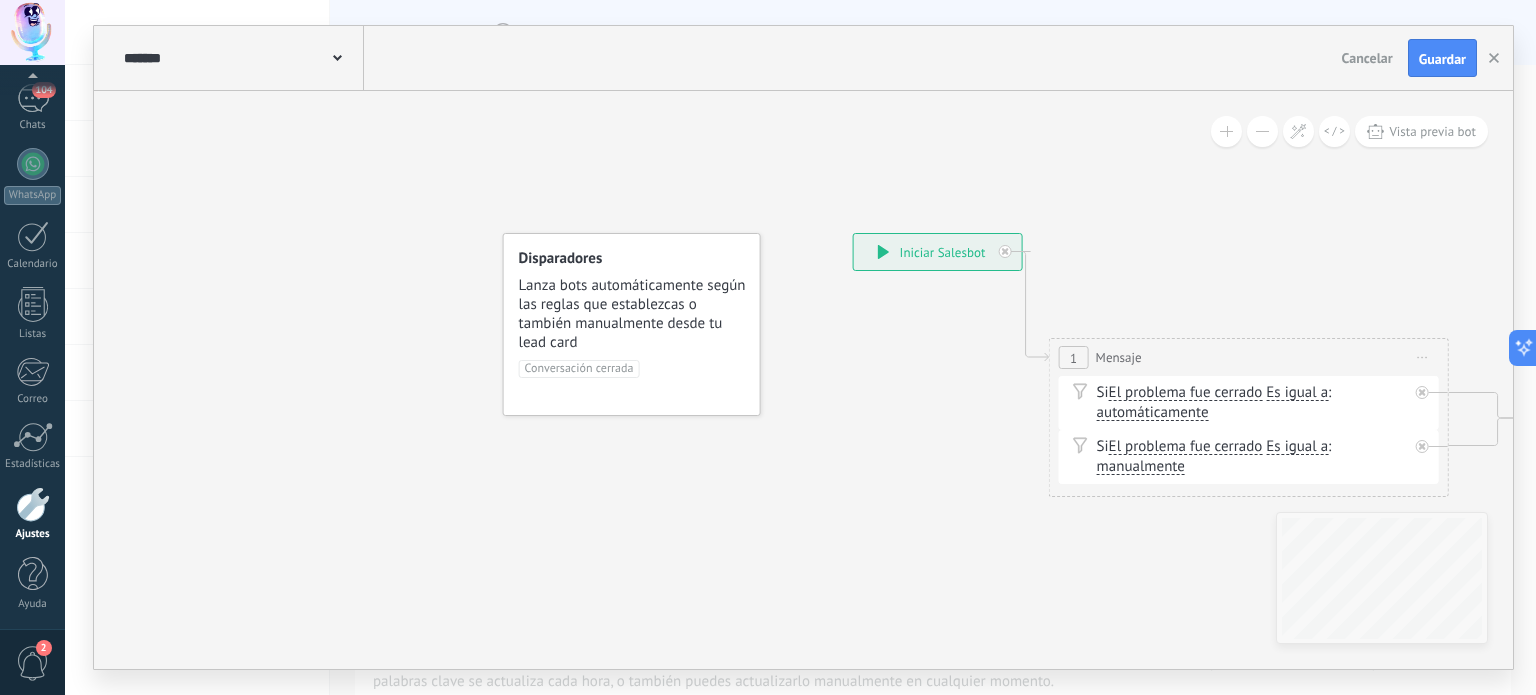 drag, startPoint x: 411, startPoint y: 575, endPoint x: 965, endPoint y: 552, distance: 554.47723 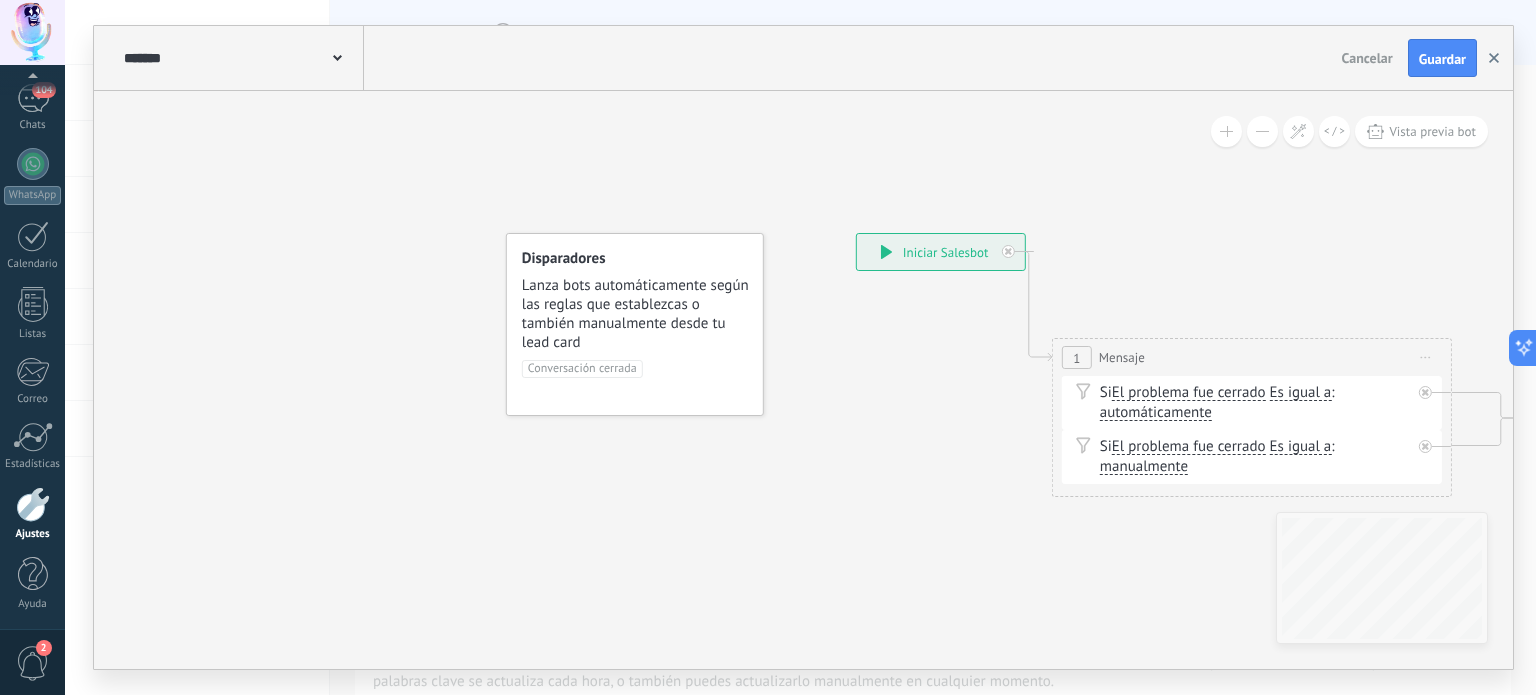click 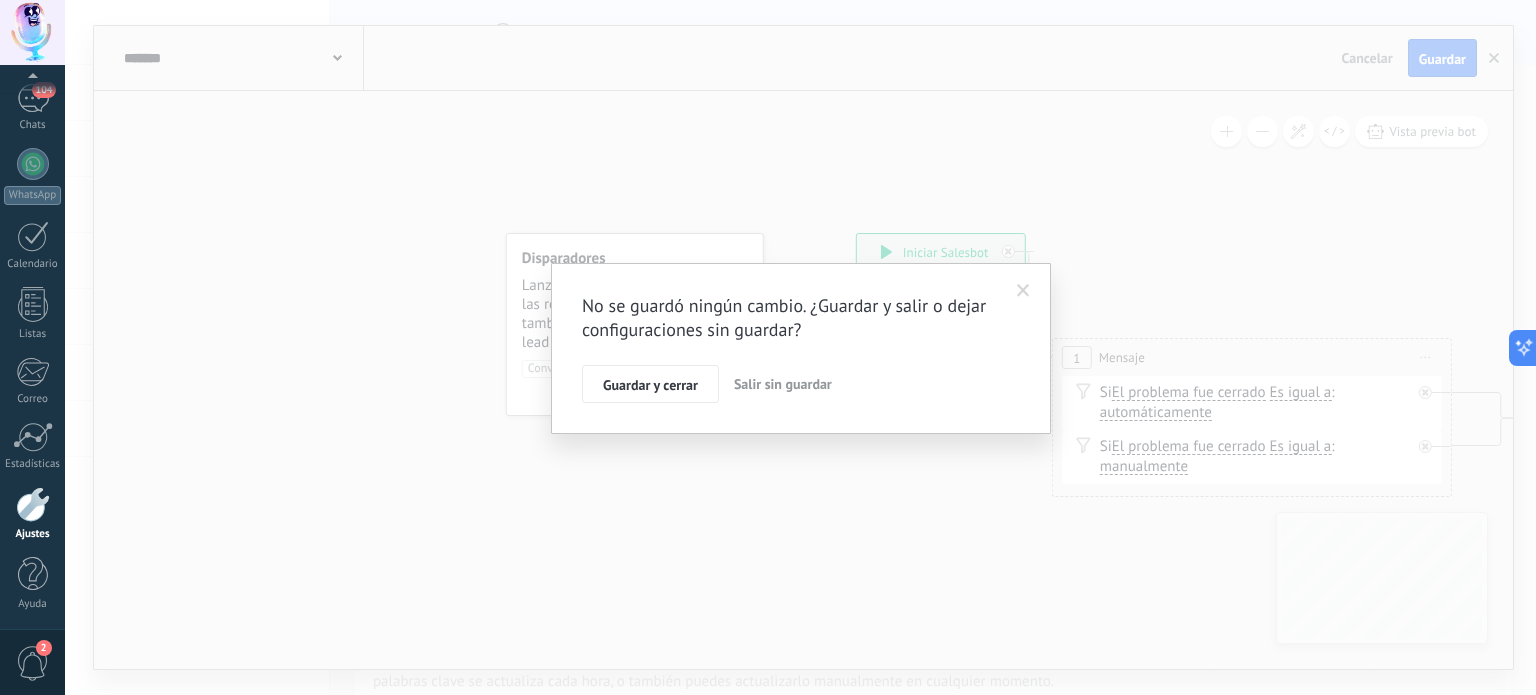 click on "Salir sin guardar" at bounding box center [783, 384] 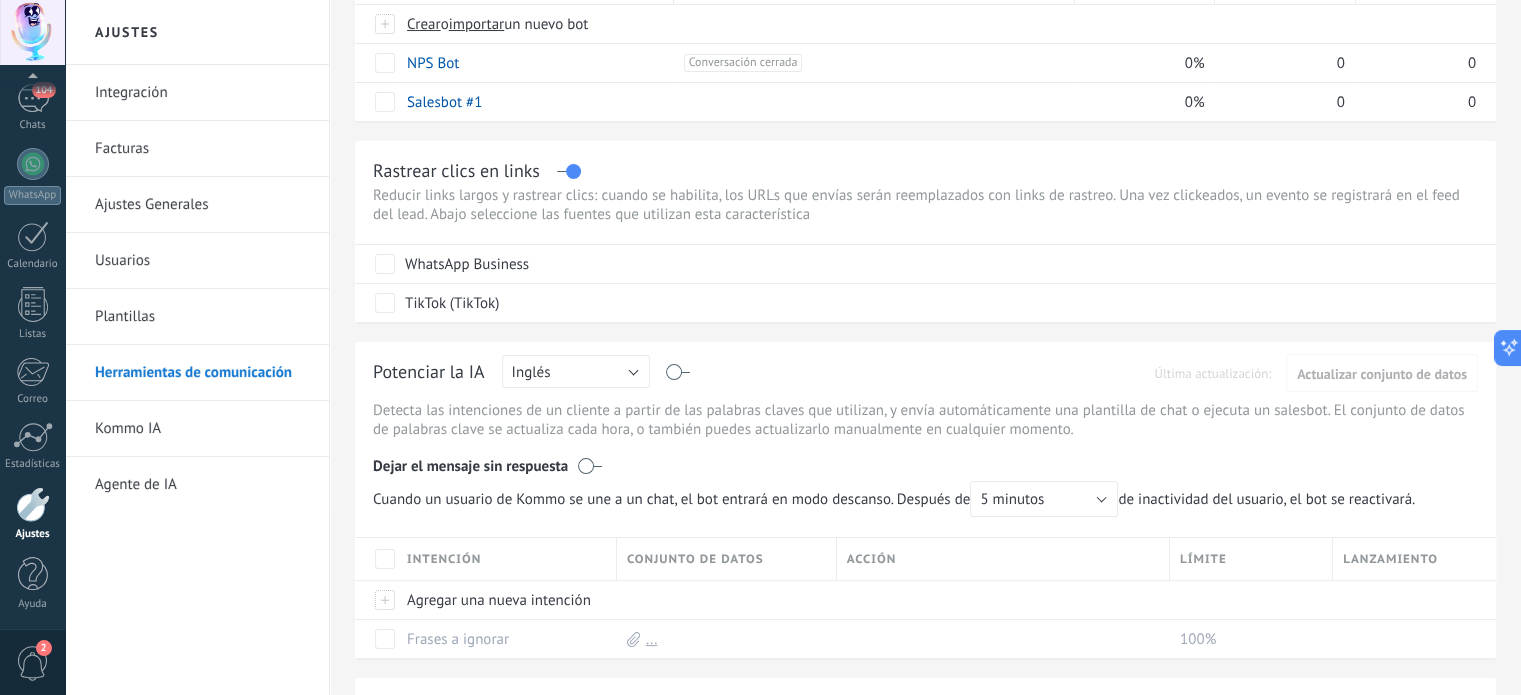 scroll, scrollTop: 0, scrollLeft: 0, axis: both 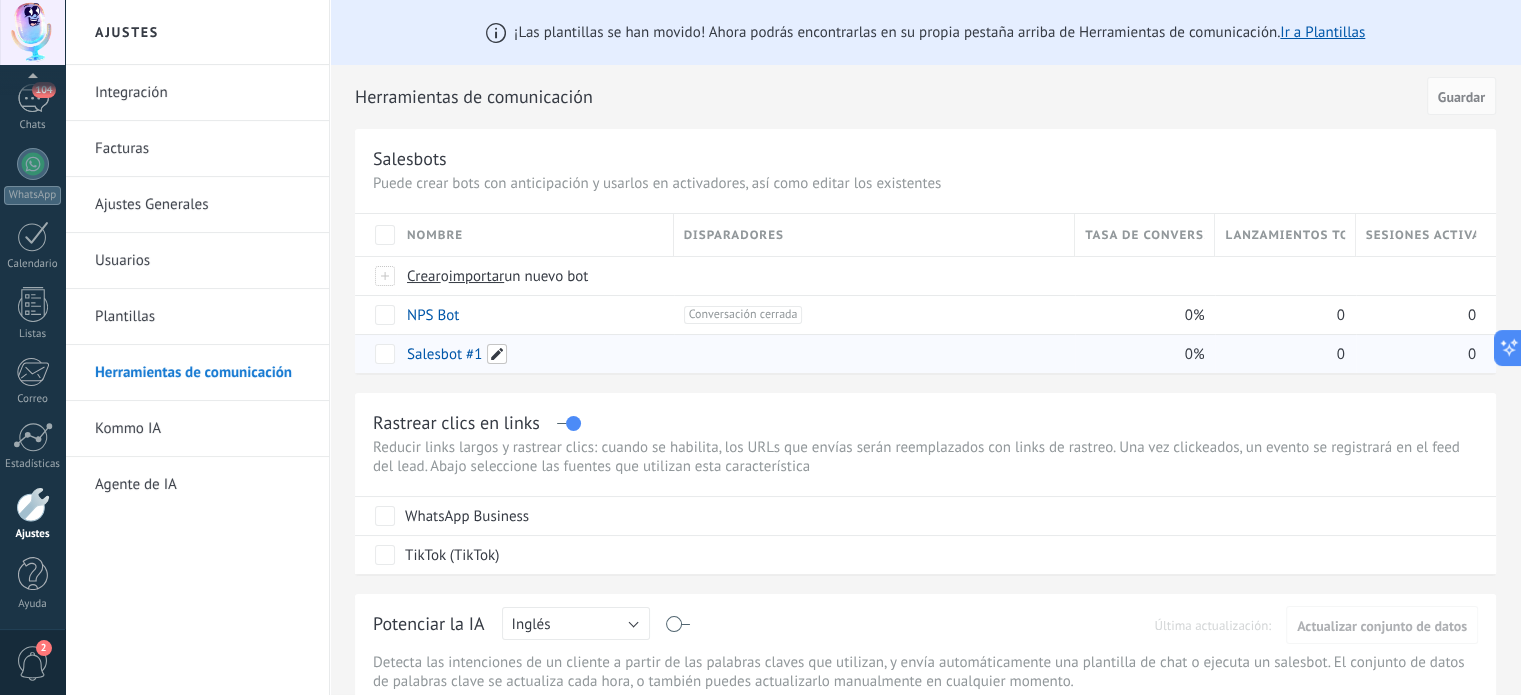click at bounding box center (497, 354) 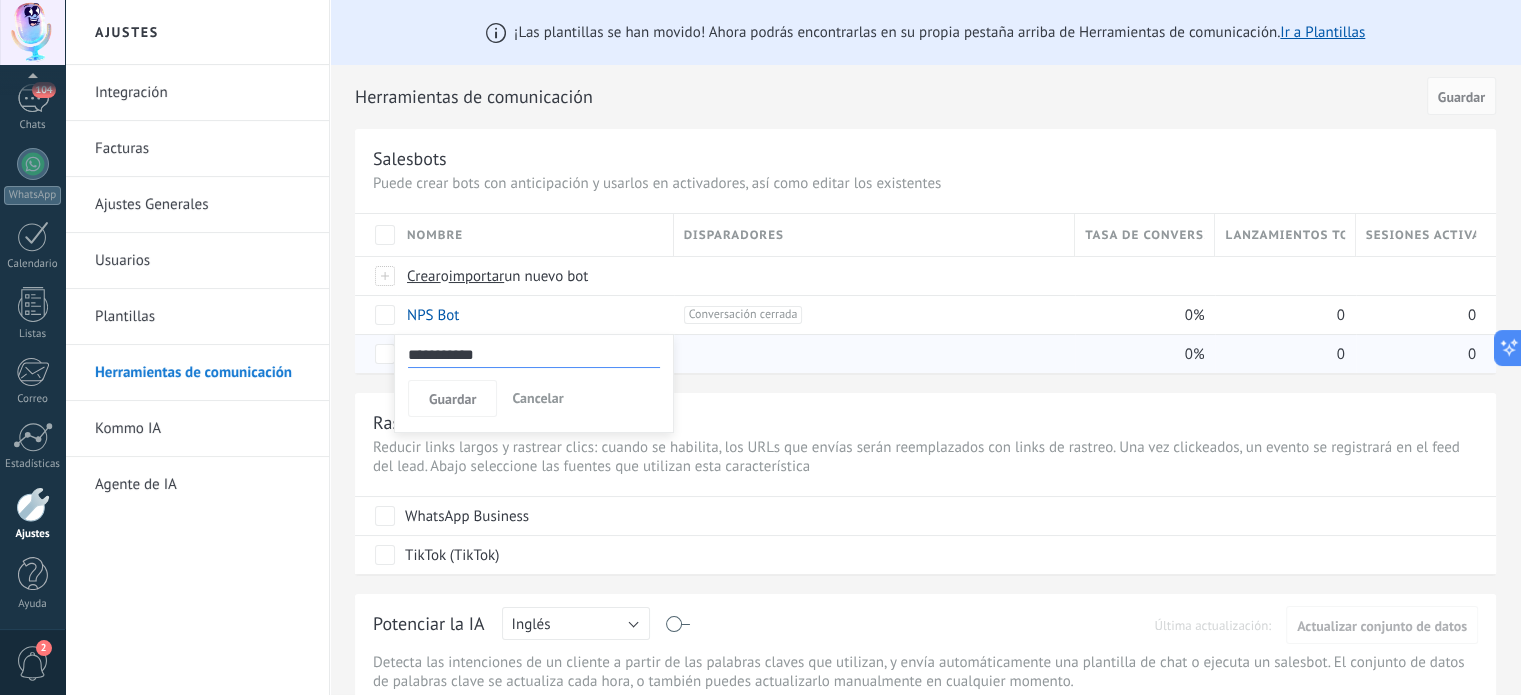 click on "**********" at bounding box center (925, 293) 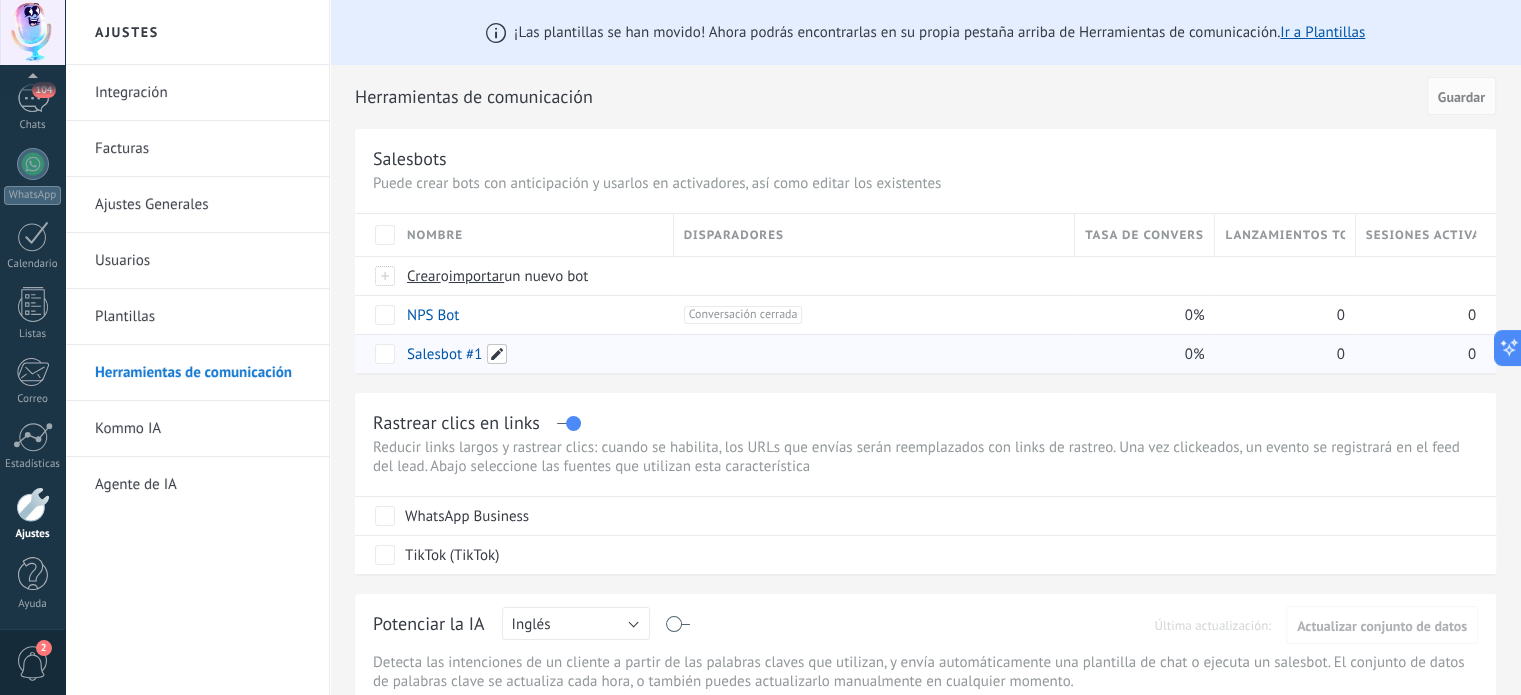 click at bounding box center (497, 354) 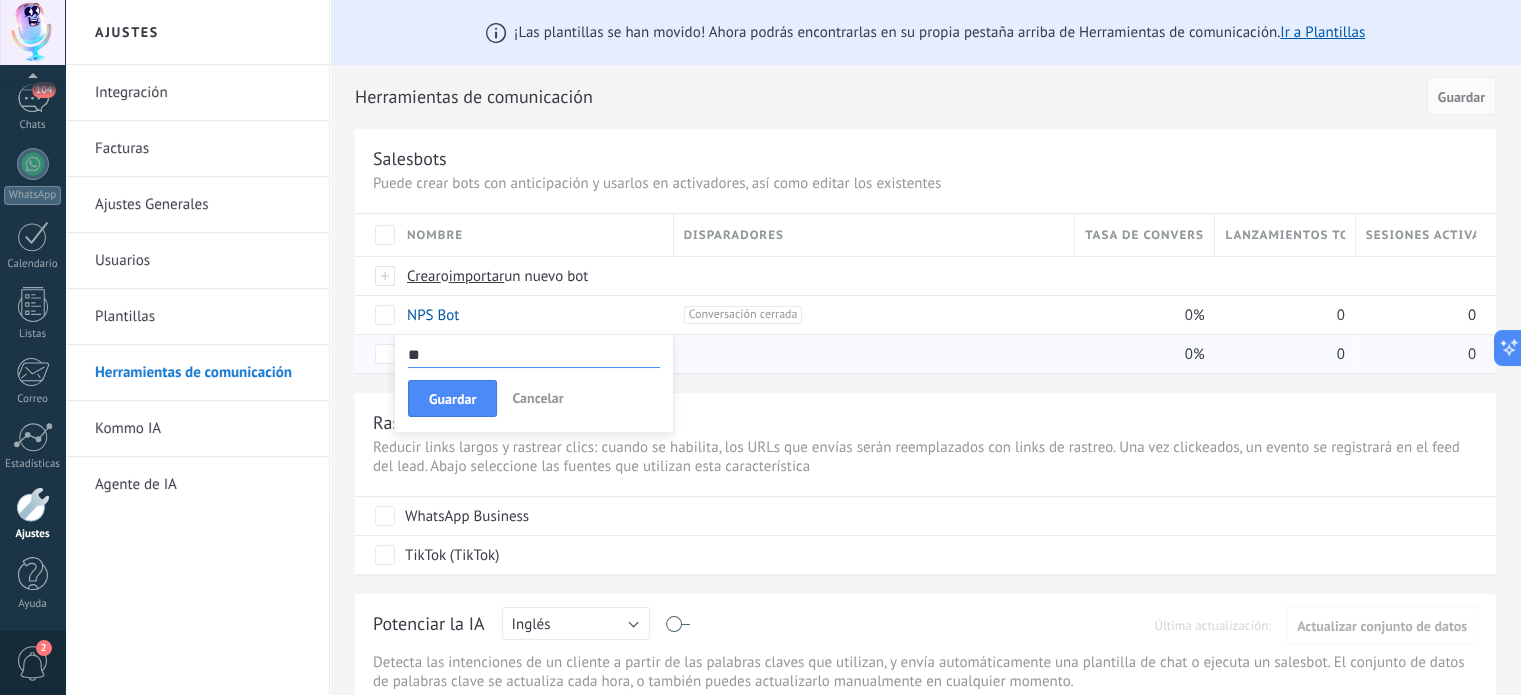 type on "*" 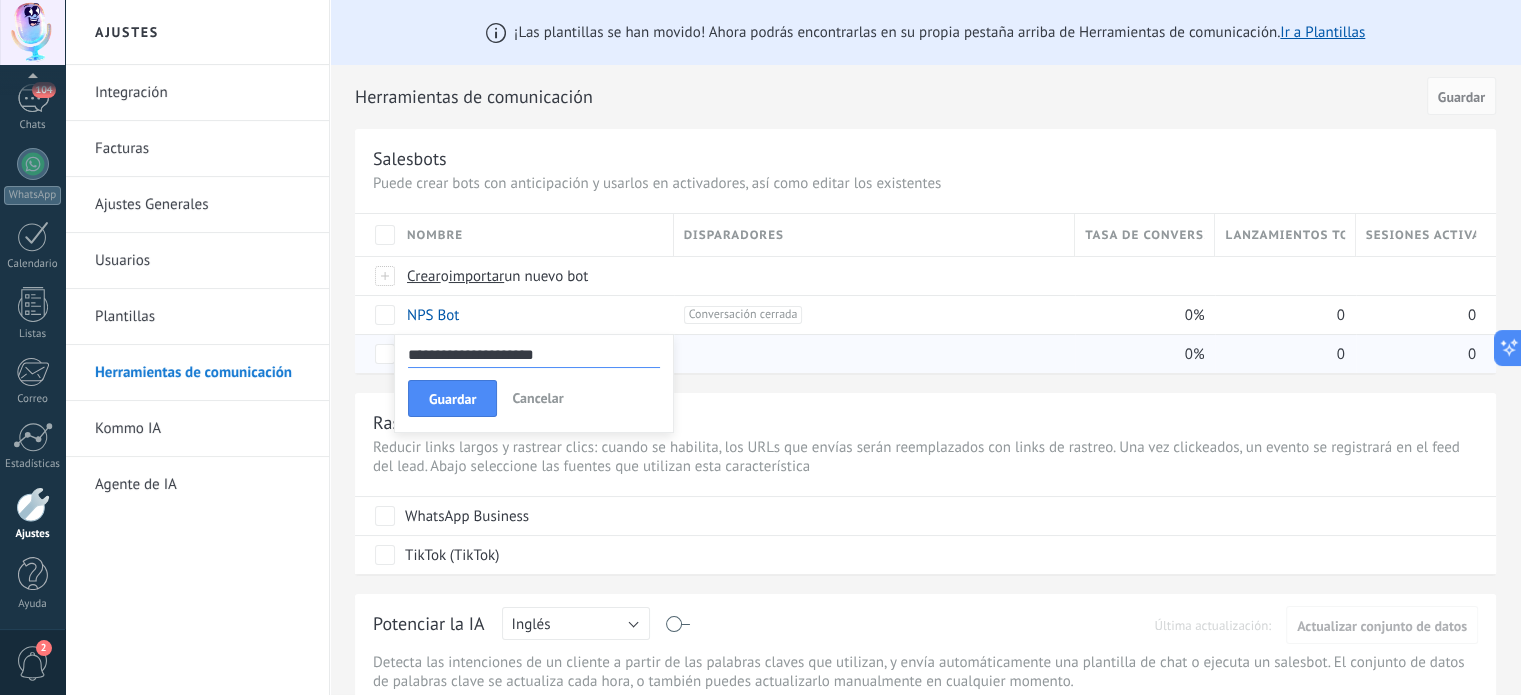 click on "**********" at bounding box center (534, 355) 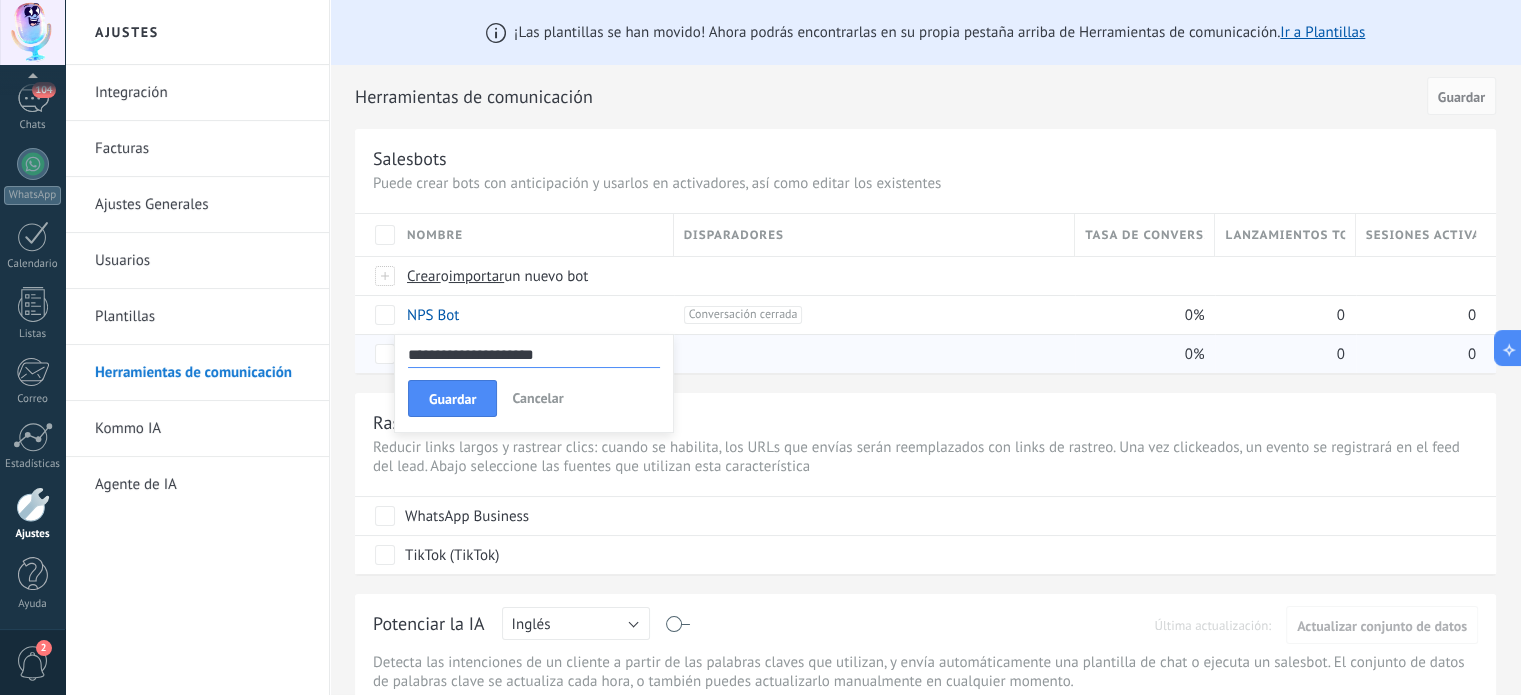 type on "**********" 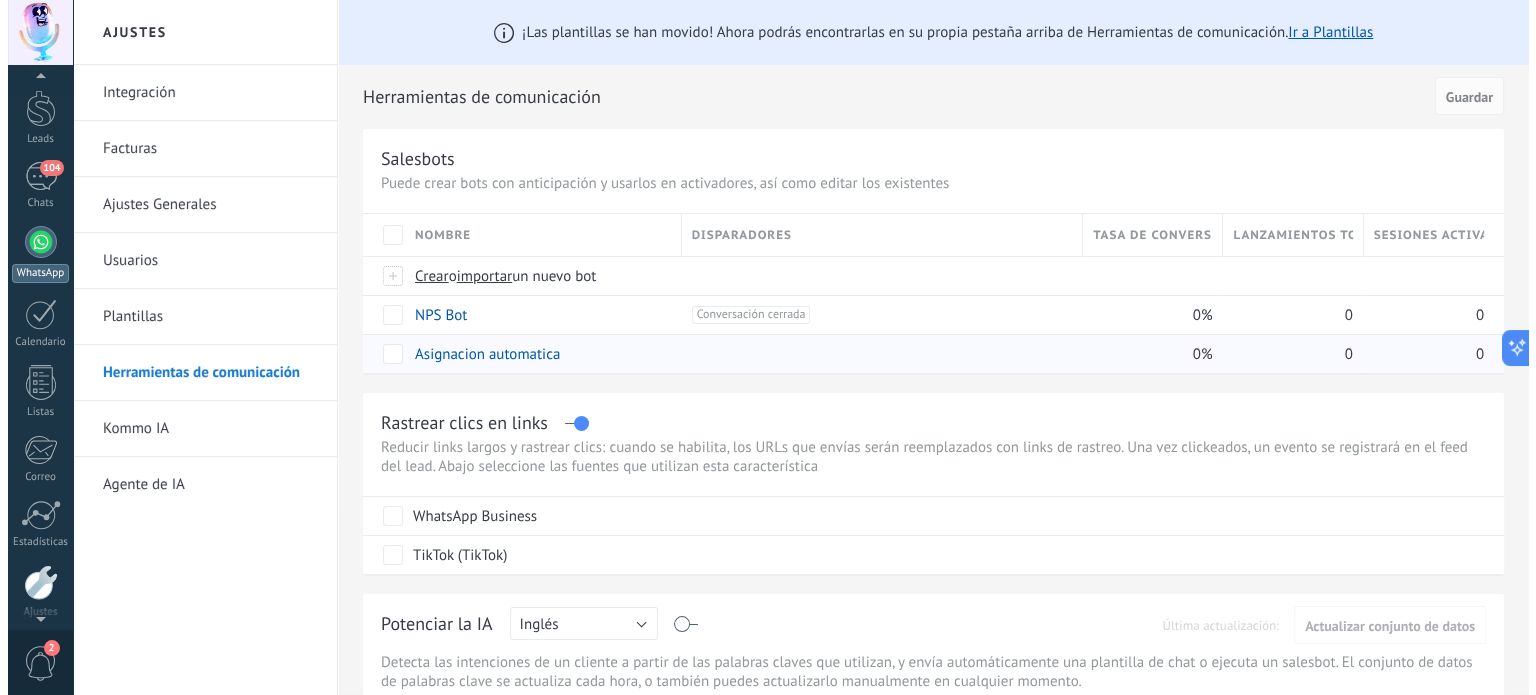 scroll, scrollTop: 0, scrollLeft: 0, axis: both 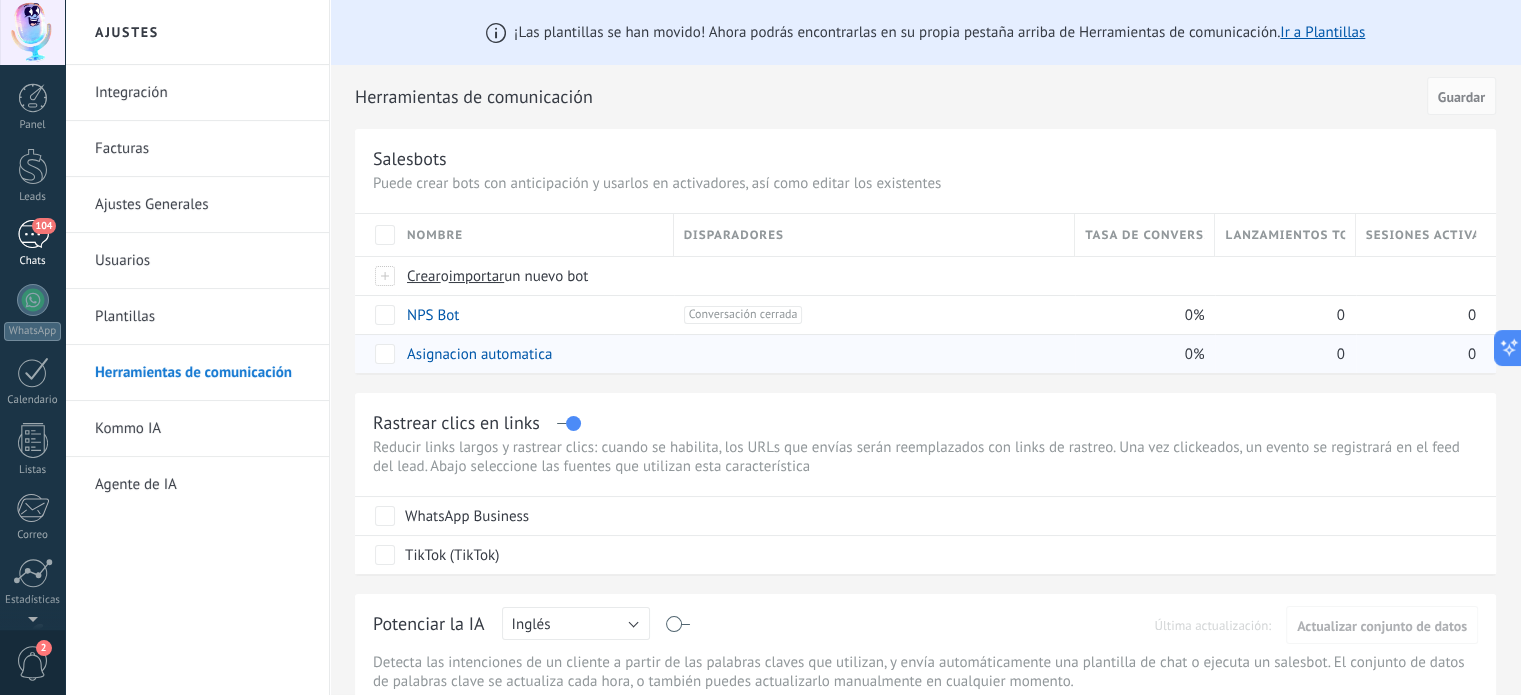 click on "104" at bounding box center [43, 226] 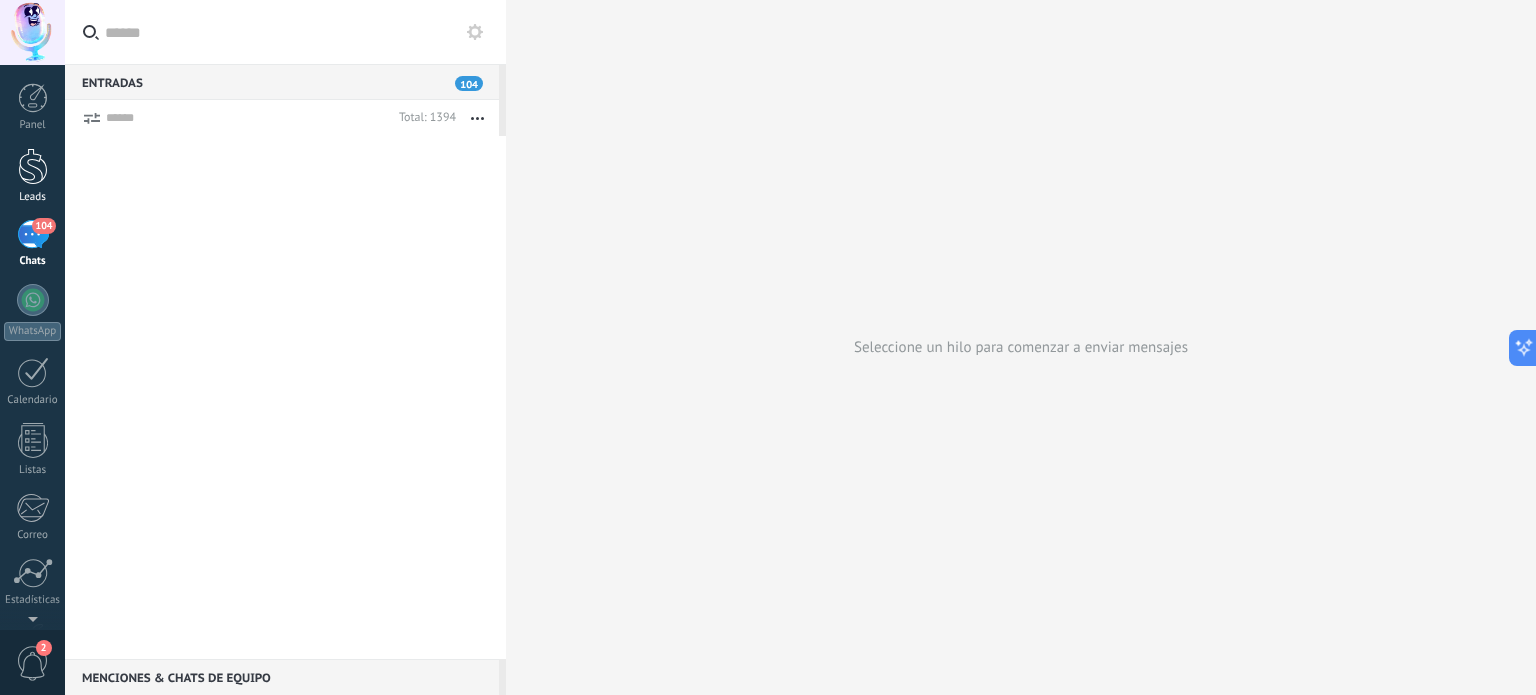 click at bounding box center (33, 166) 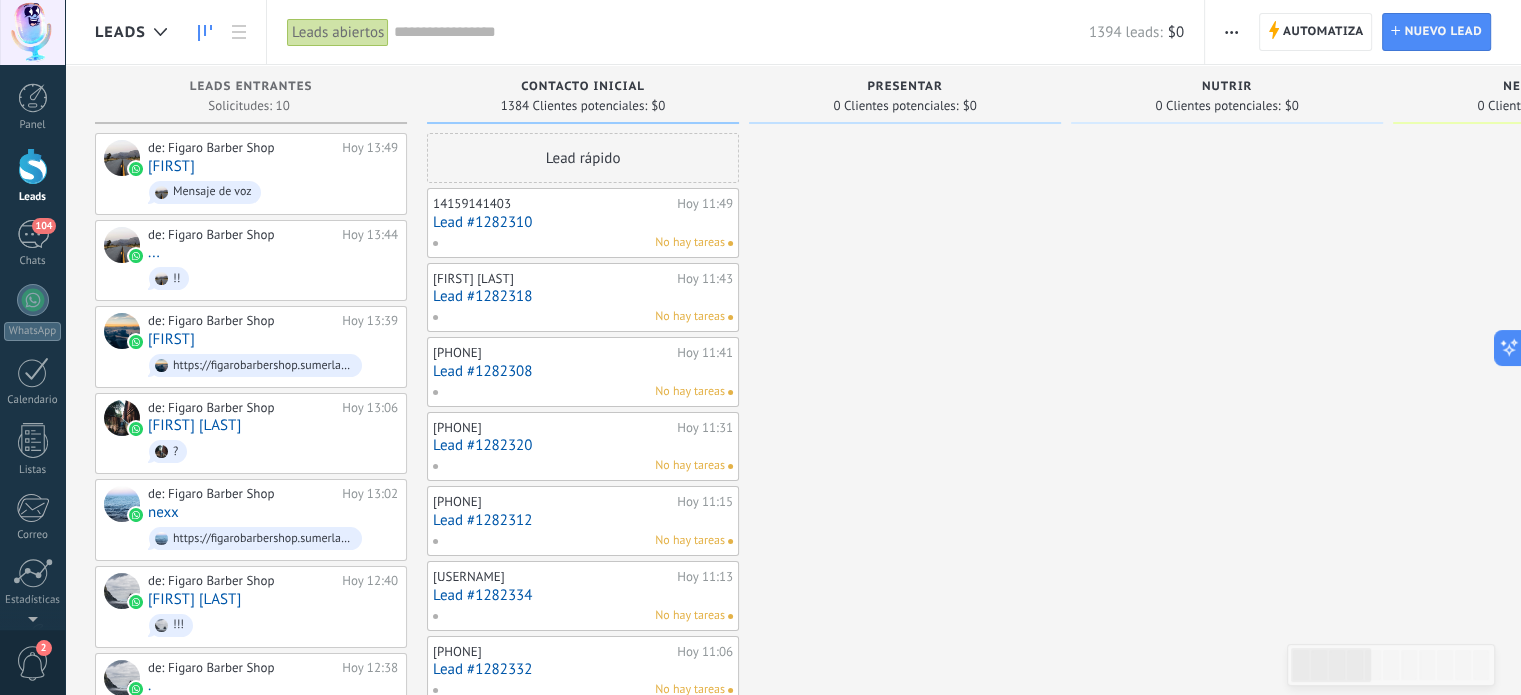 click at bounding box center (1231, 32) 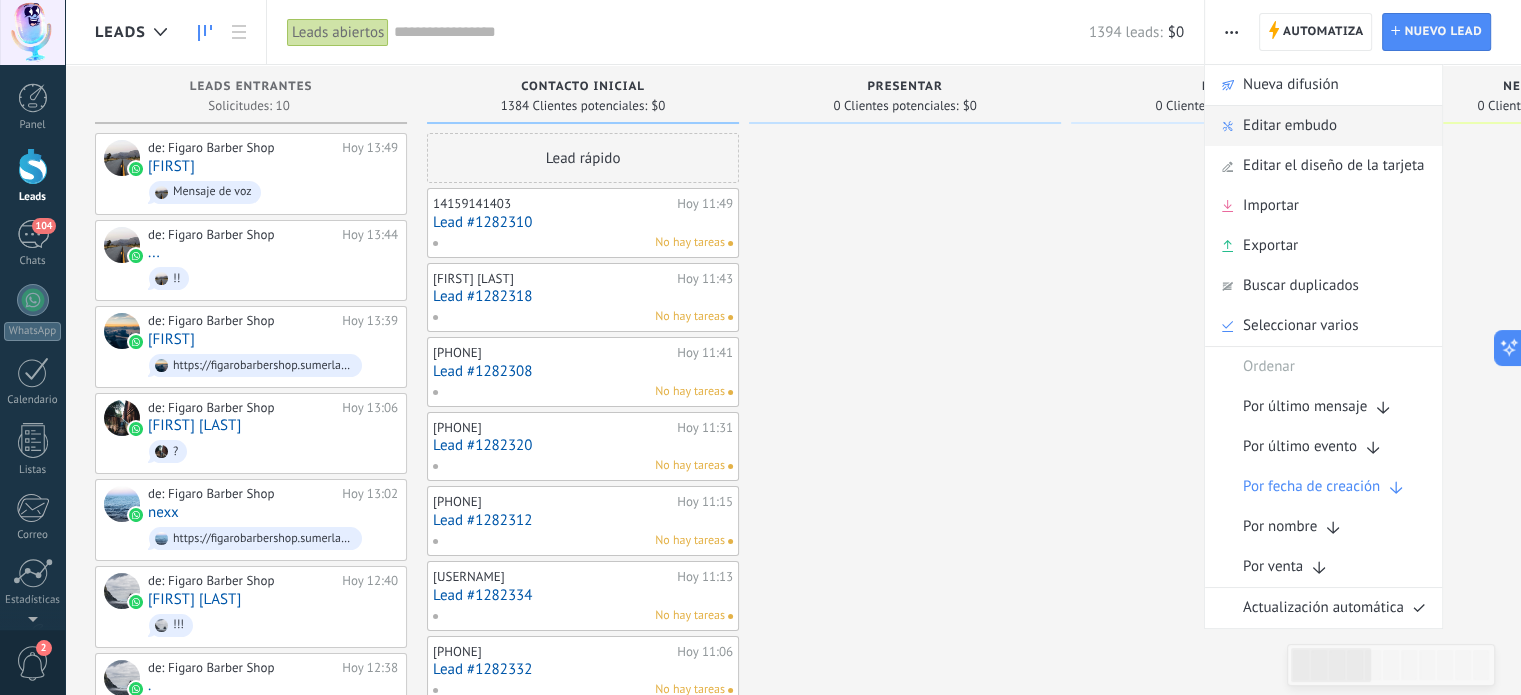 click on "Editar embudo" at bounding box center [1290, 126] 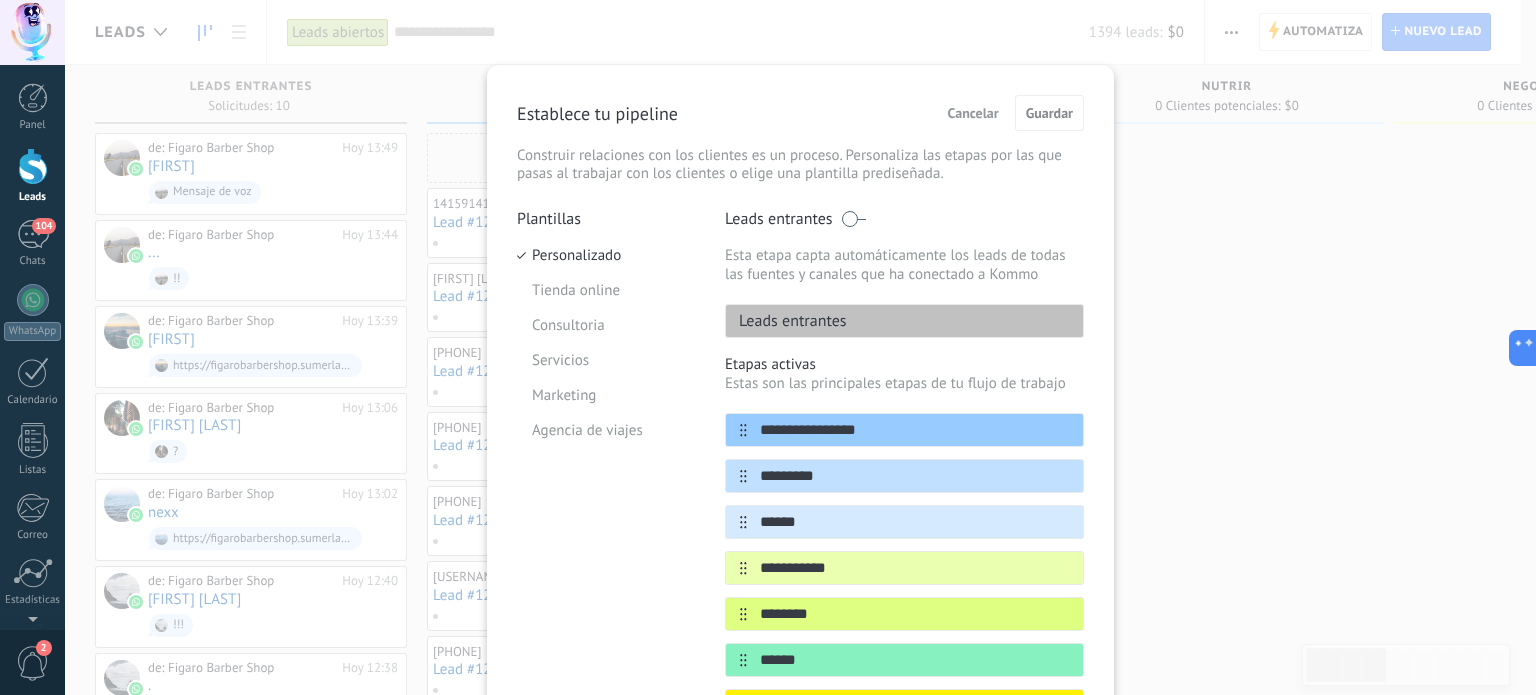 click on "Cancelar" at bounding box center (973, 113) 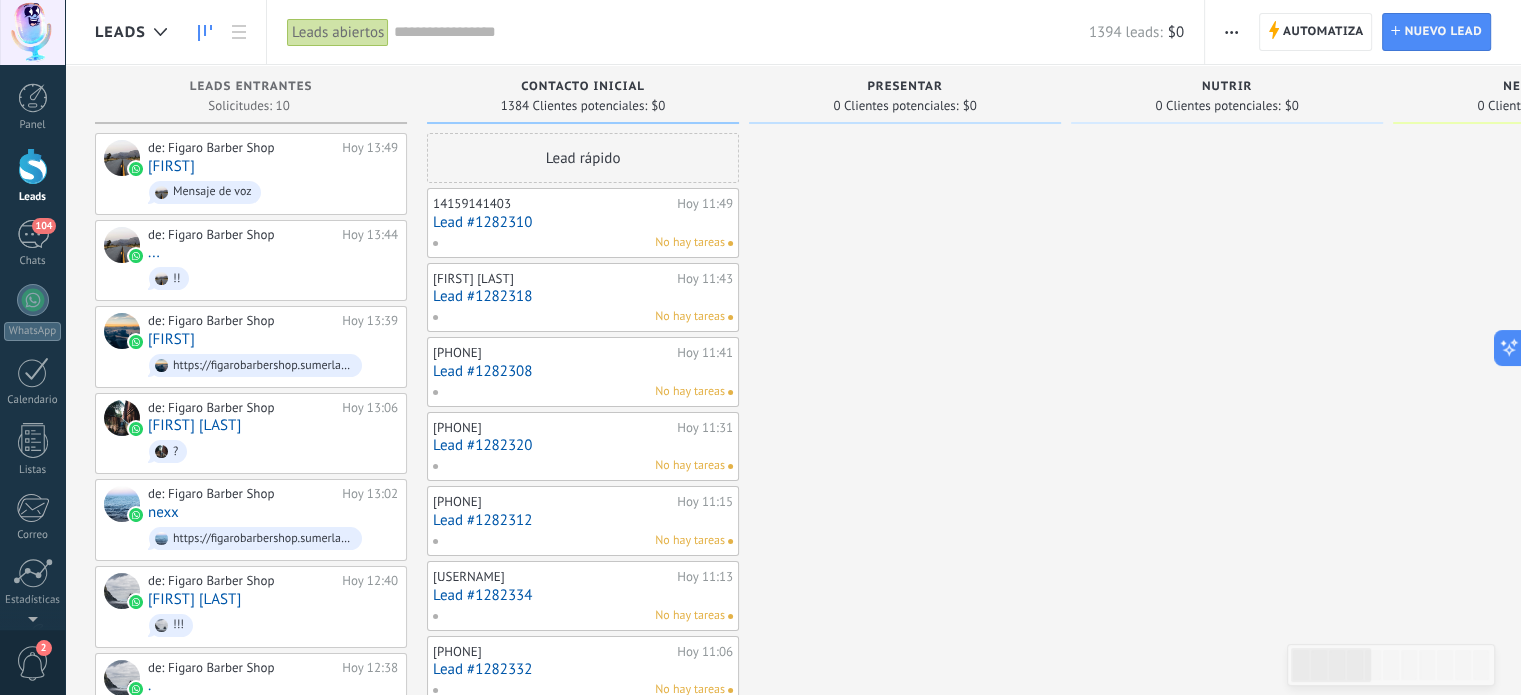 click at bounding box center (1231, 32) 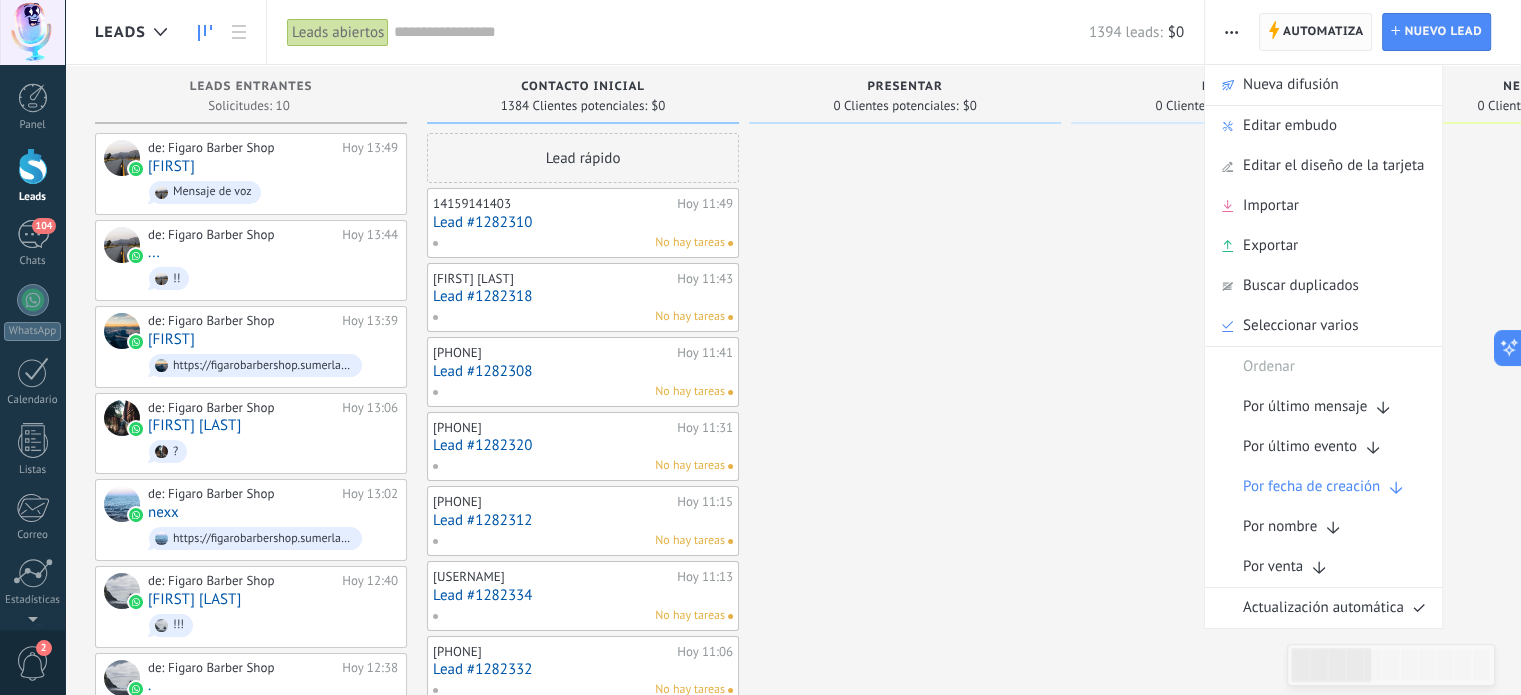 click on "Automatiza" at bounding box center [1323, 32] 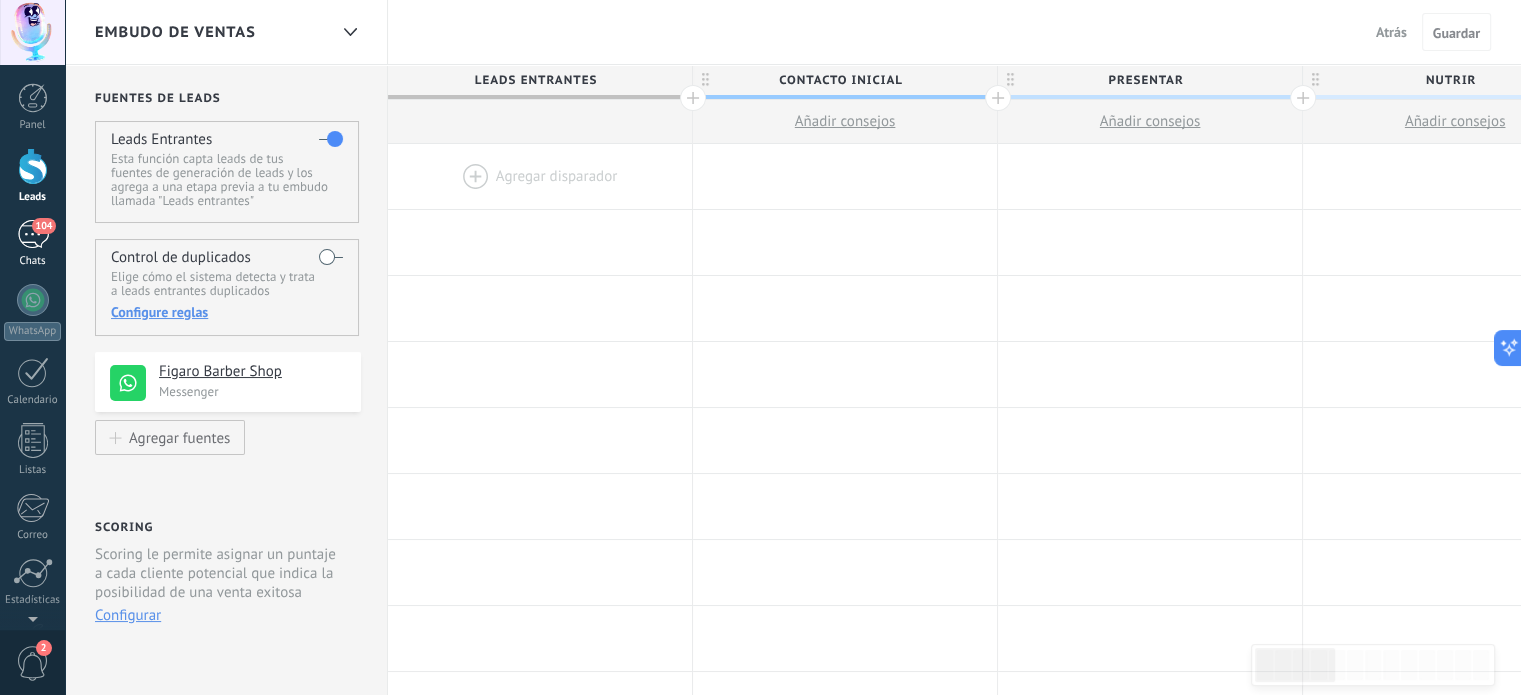 click on "104
Chats" at bounding box center [32, 244] 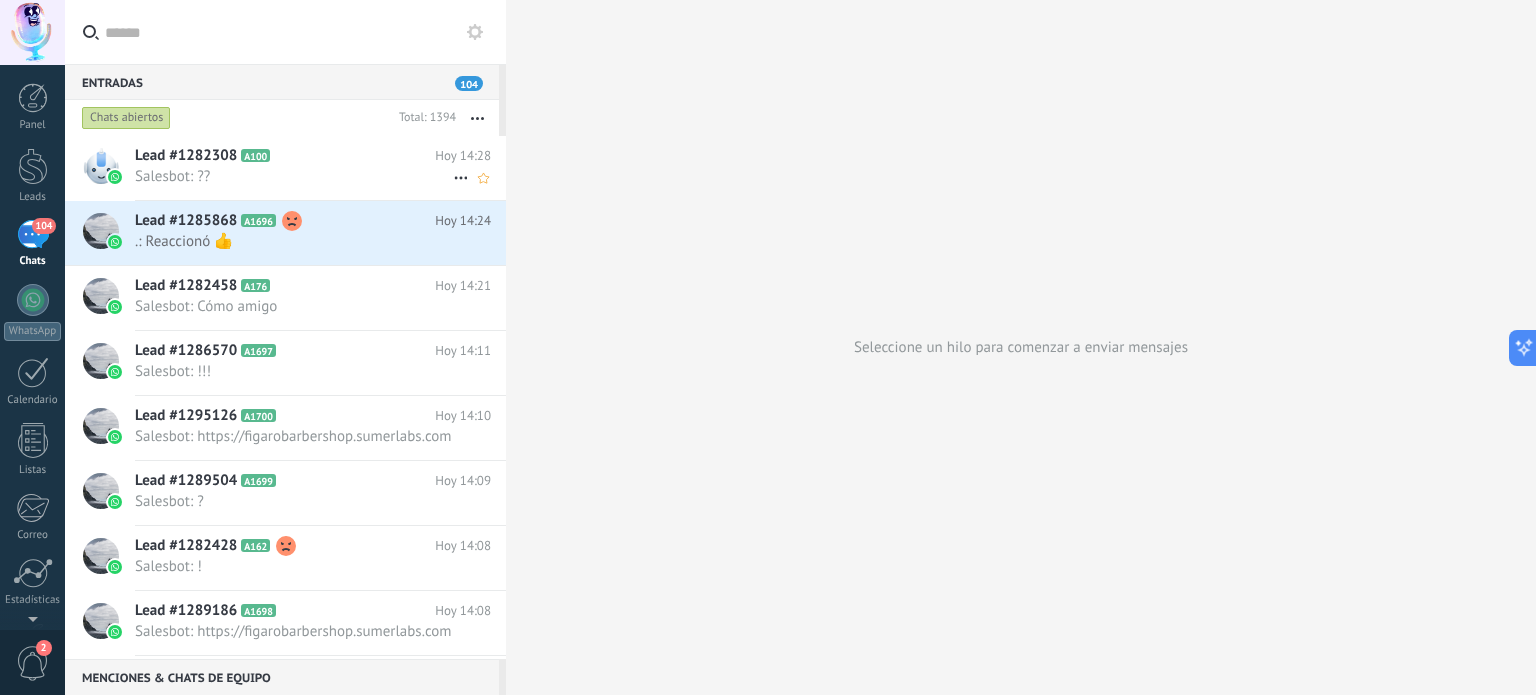 click on "Lead #1282308" at bounding box center [186, 156] 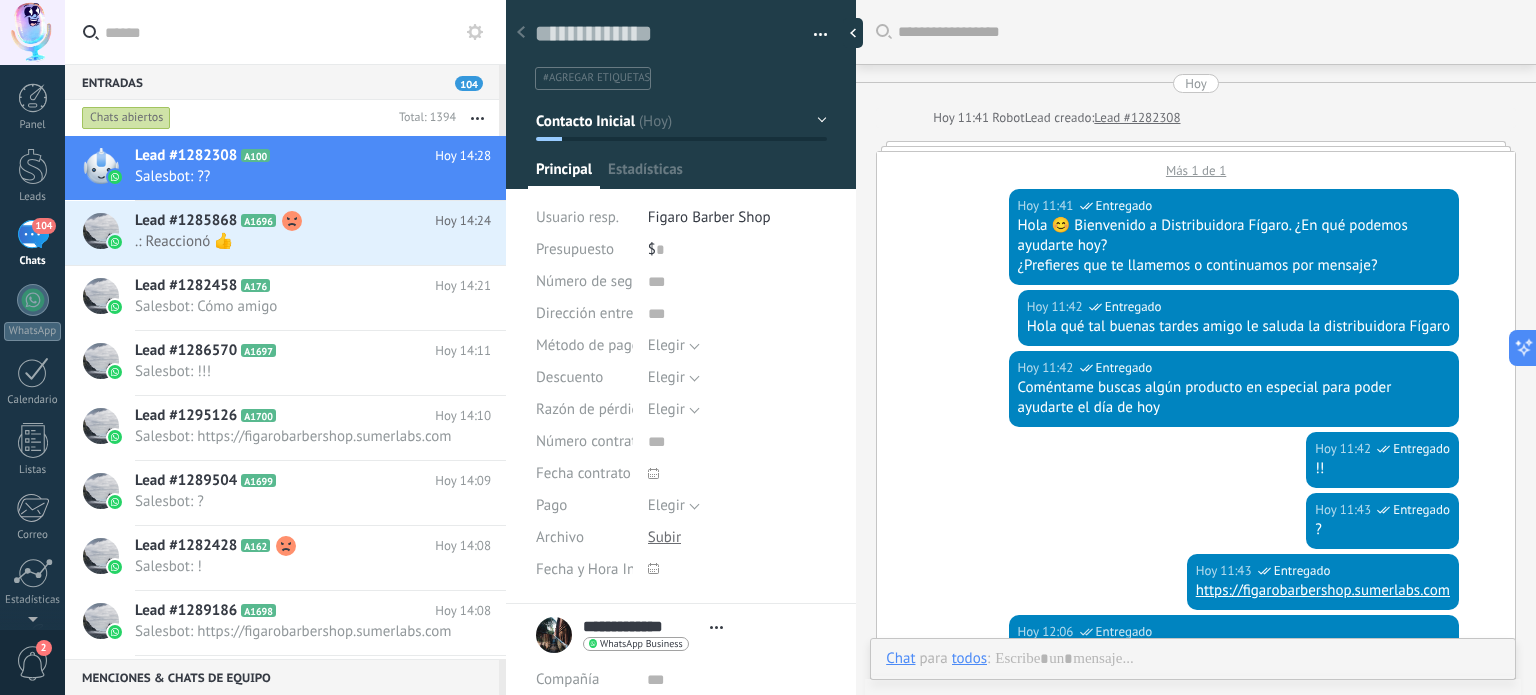 scroll, scrollTop: 927, scrollLeft: 0, axis: vertical 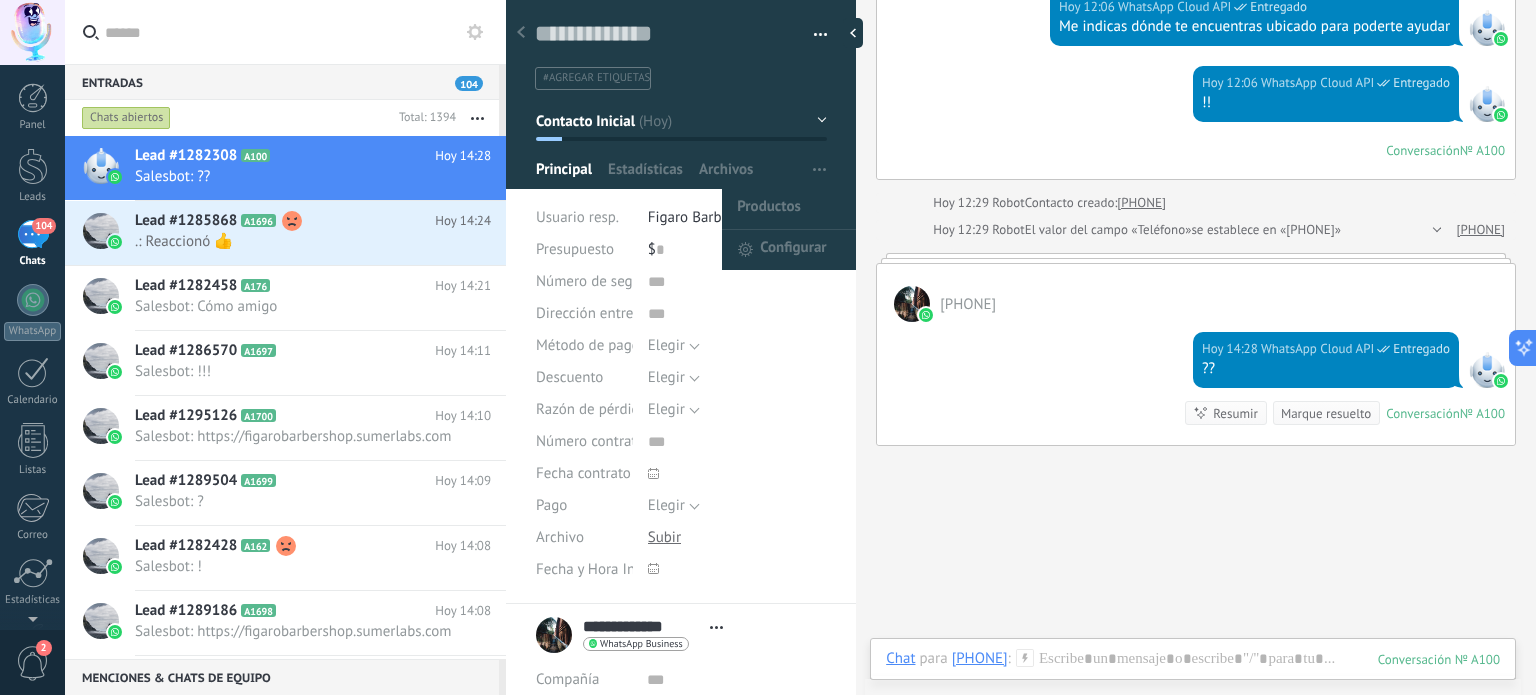 click at bounding box center (819, 170) 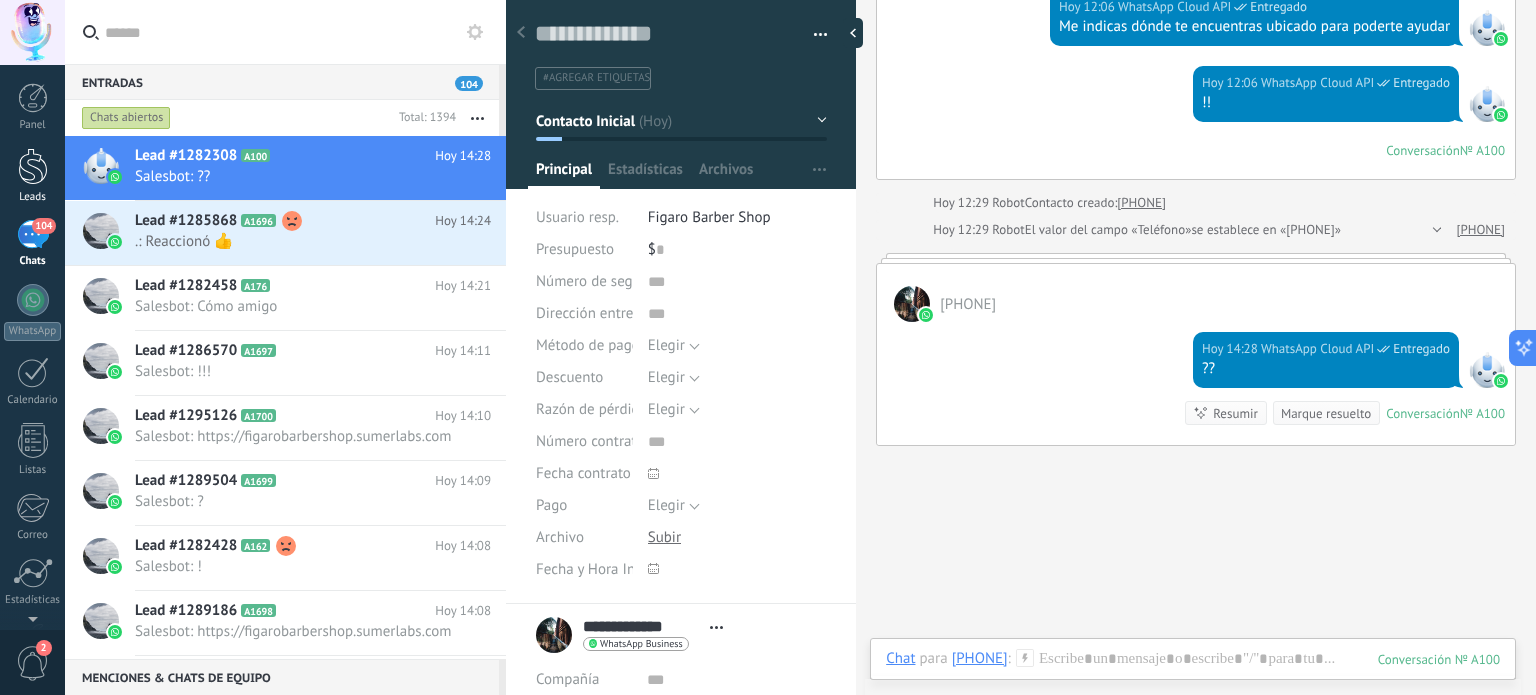 click at bounding box center (33, 166) 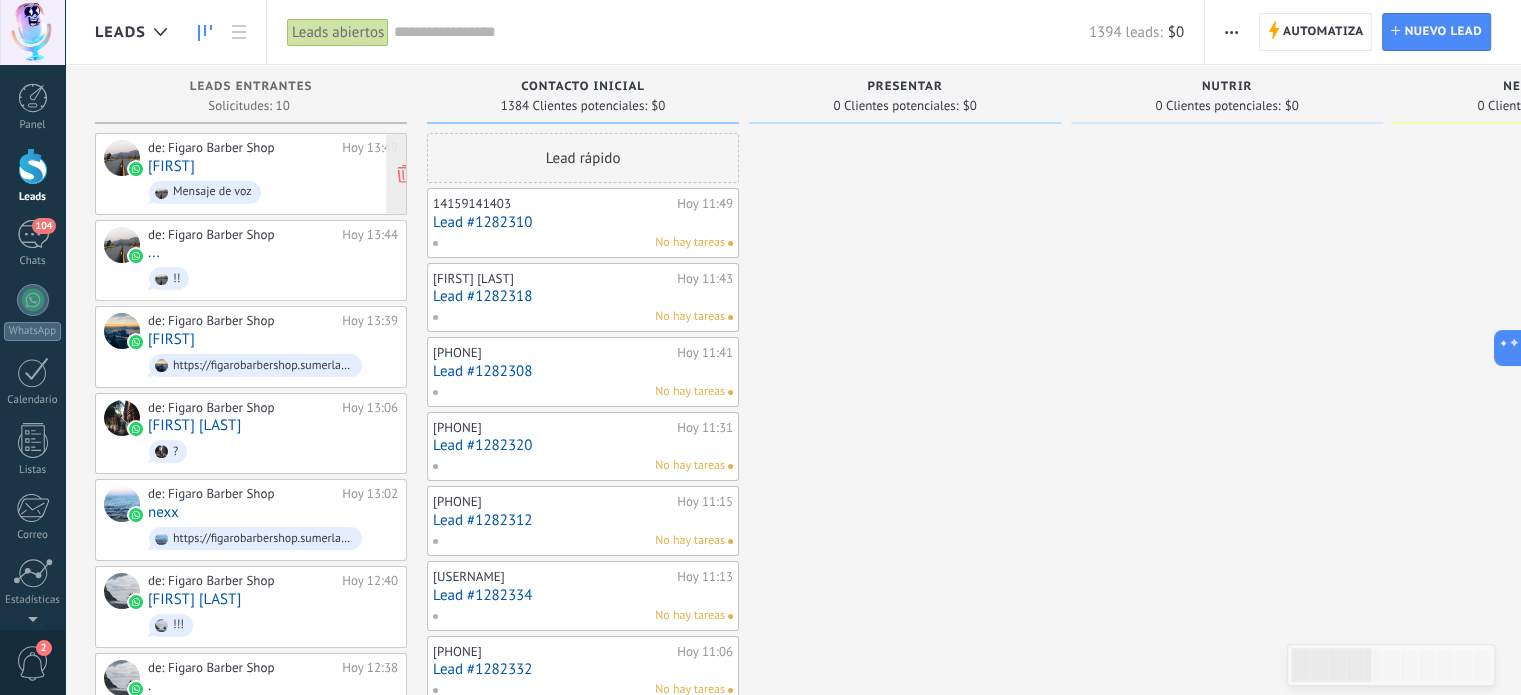 click on "de: Figaro Barber Shop Hoy 13:49 Leandro Mensaje de voz" at bounding box center (273, 174) 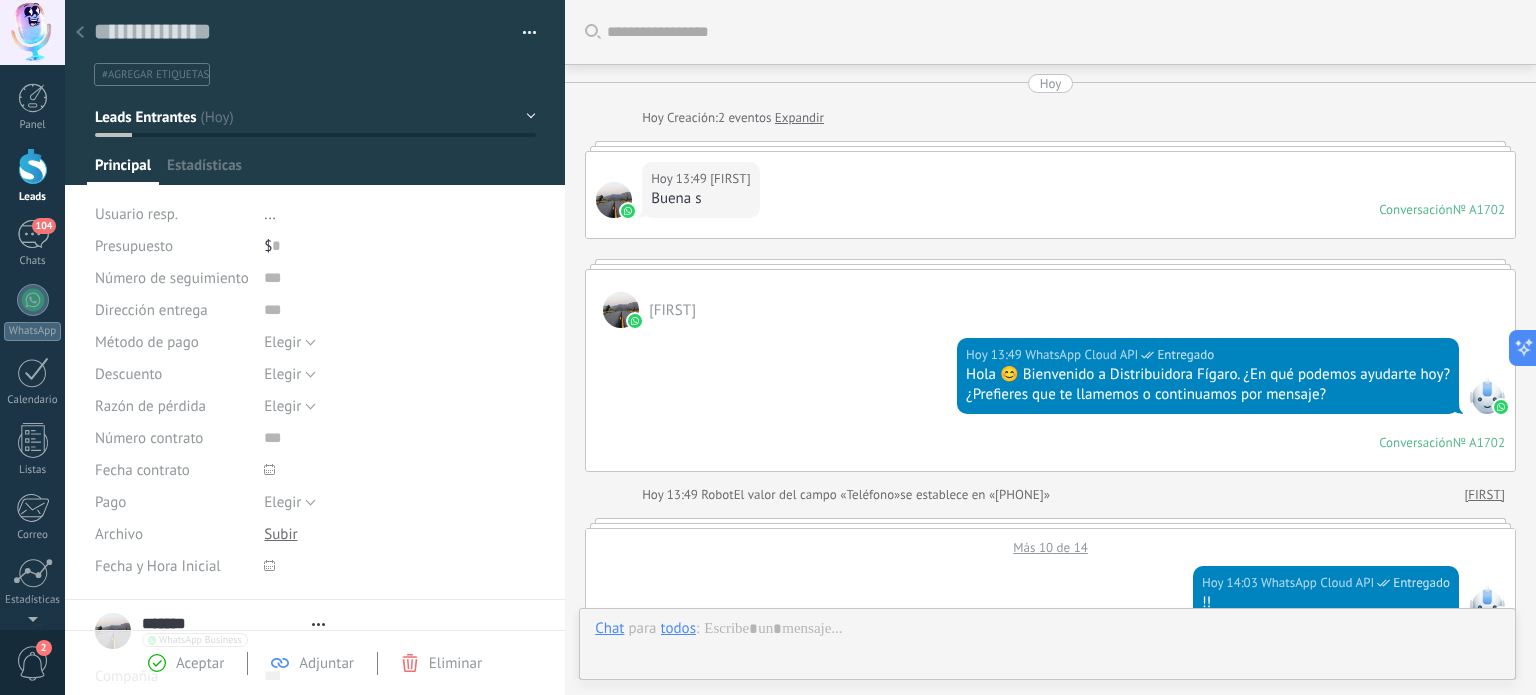 type on "**********" 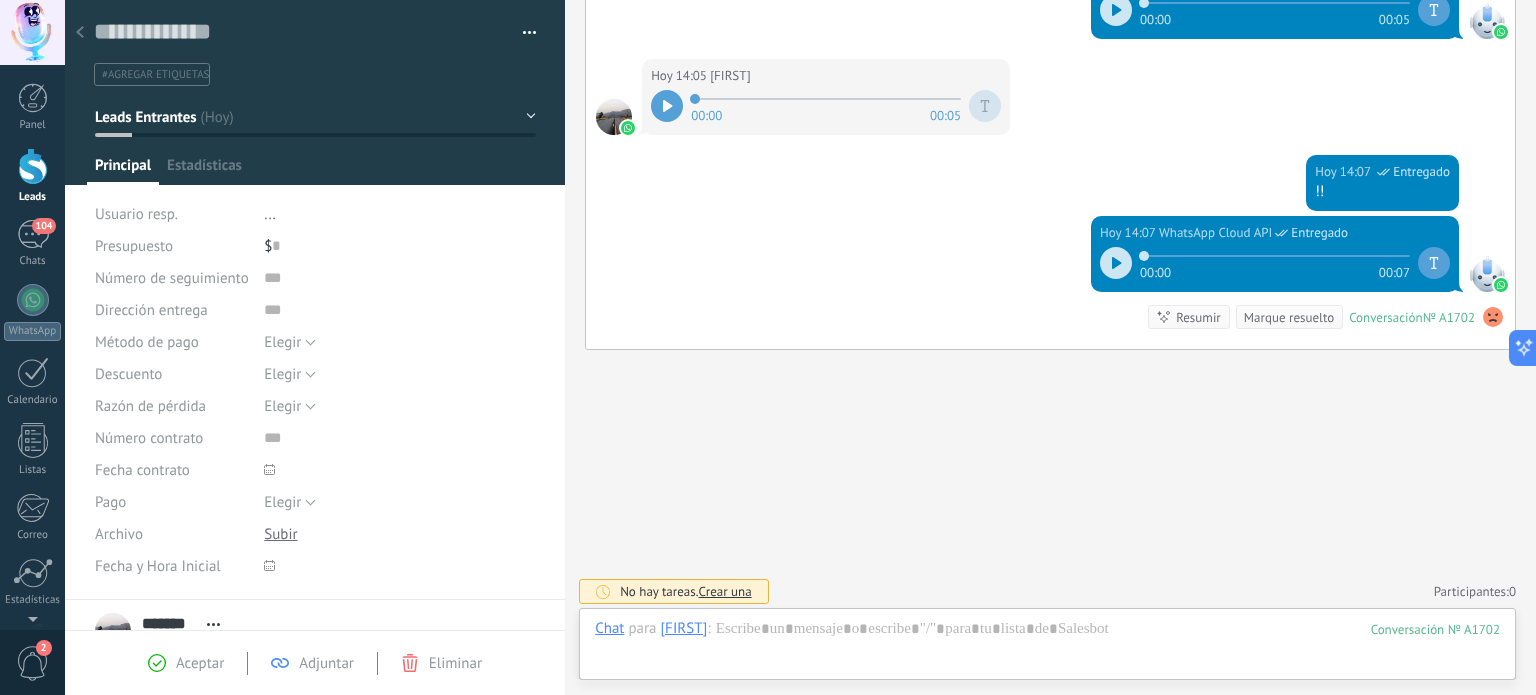 scroll, scrollTop: 29, scrollLeft: 0, axis: vertical 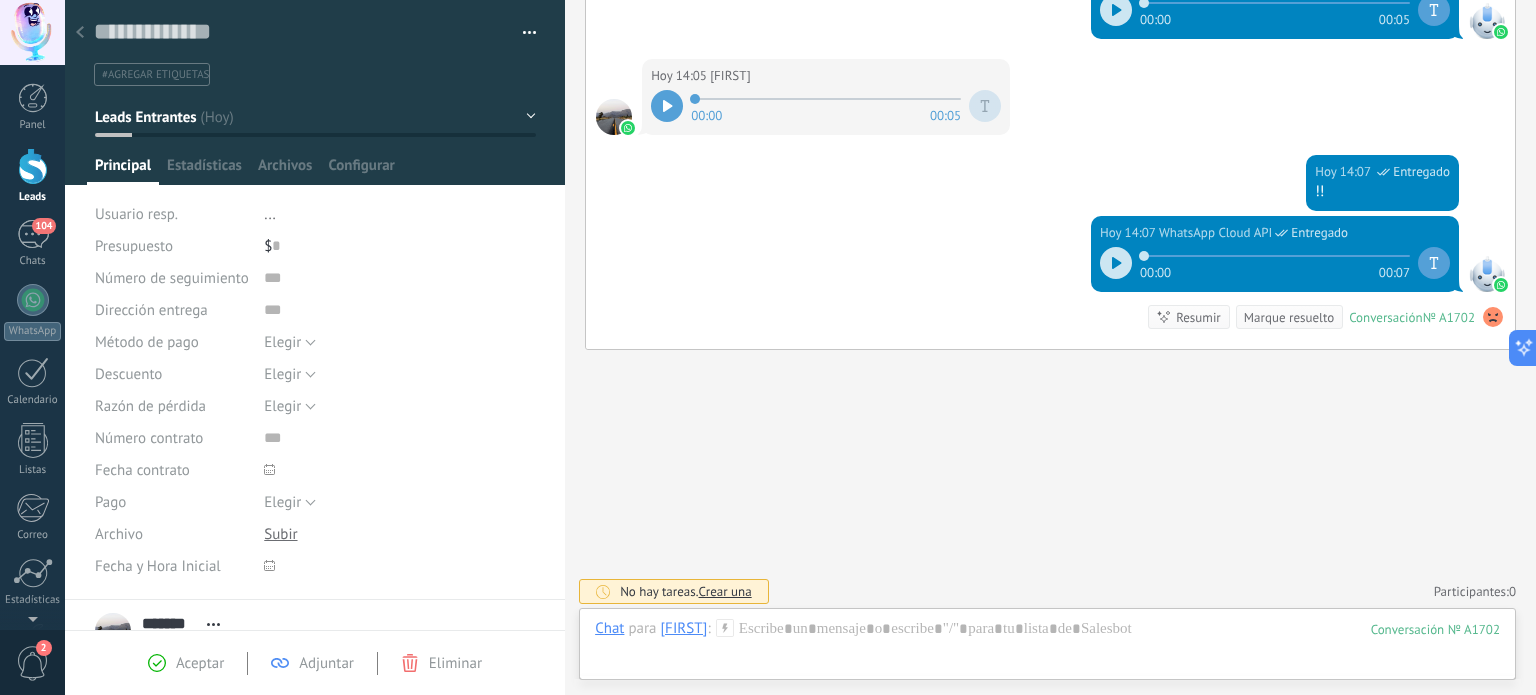 click 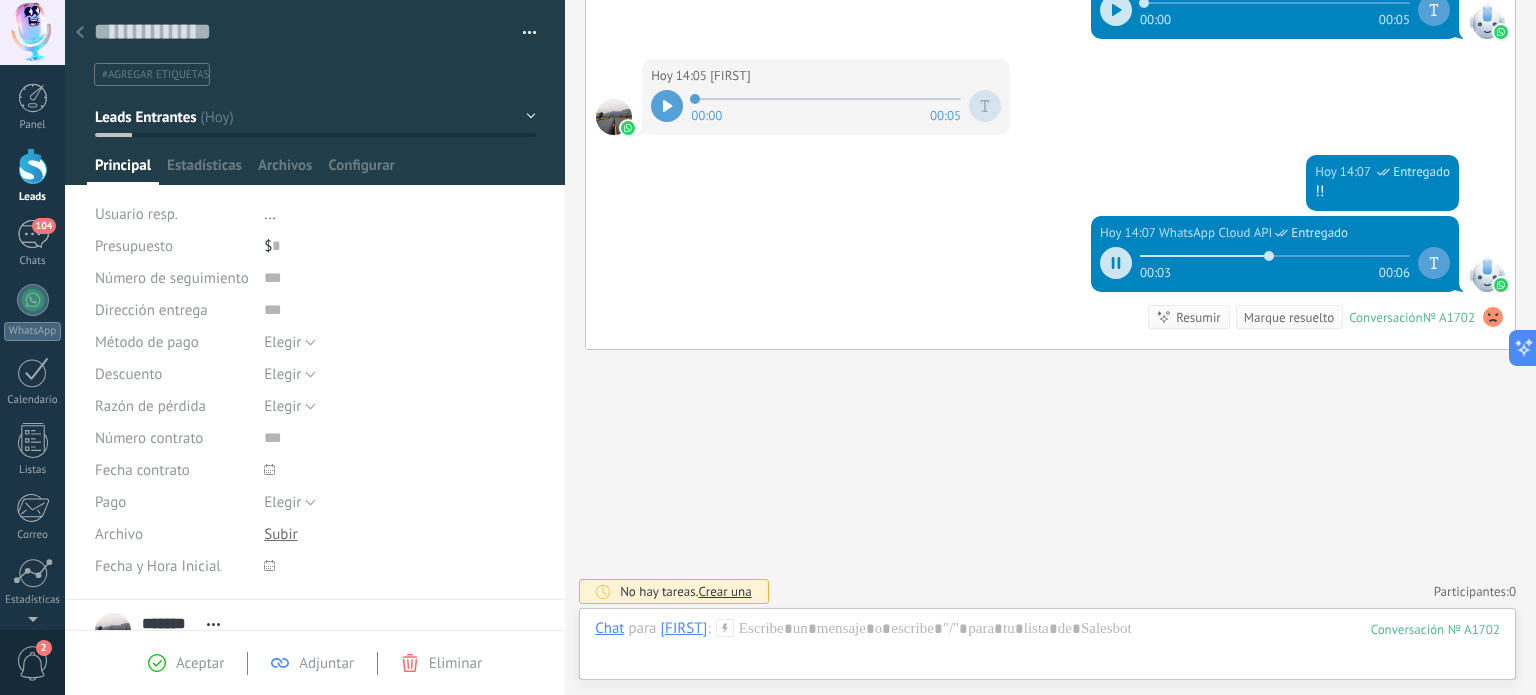 click at bounding box center (315, 92) 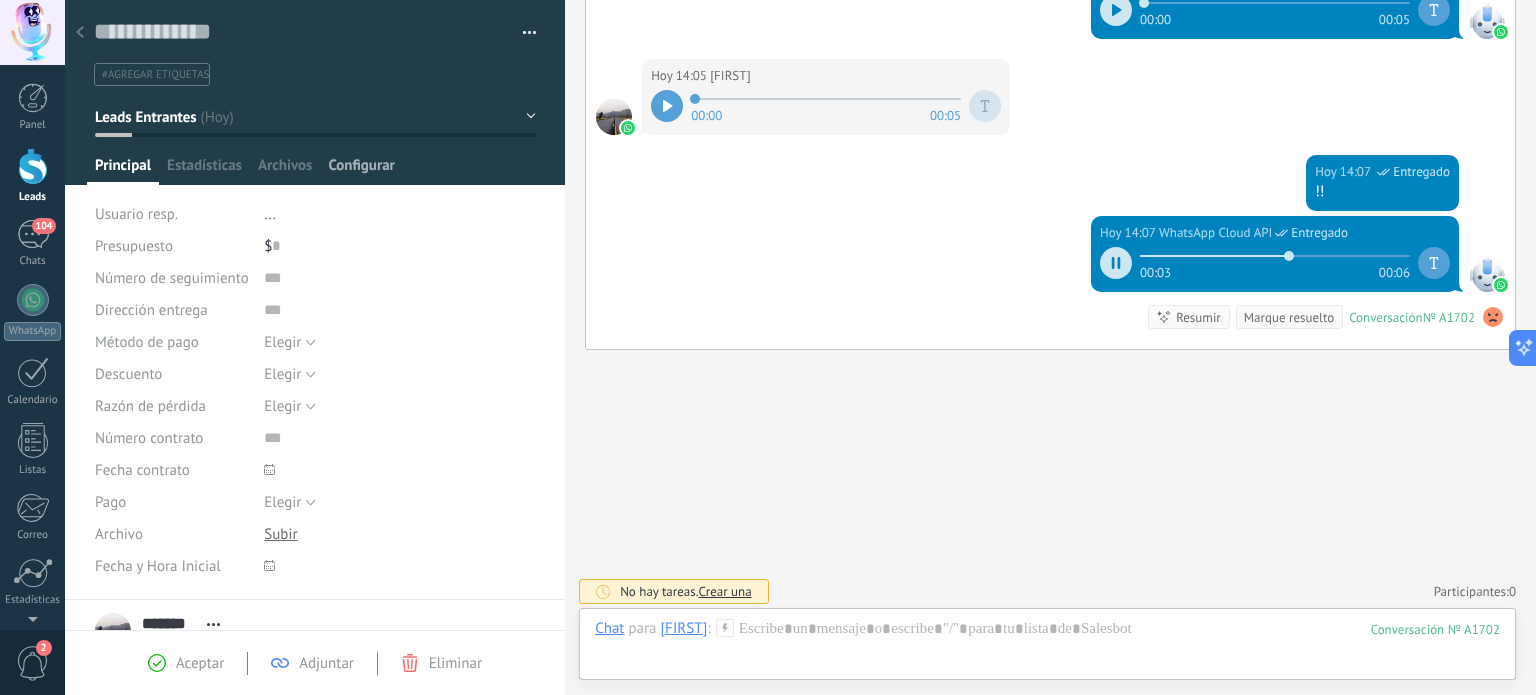 click on "Configurar" at bounding box center [361, 170] 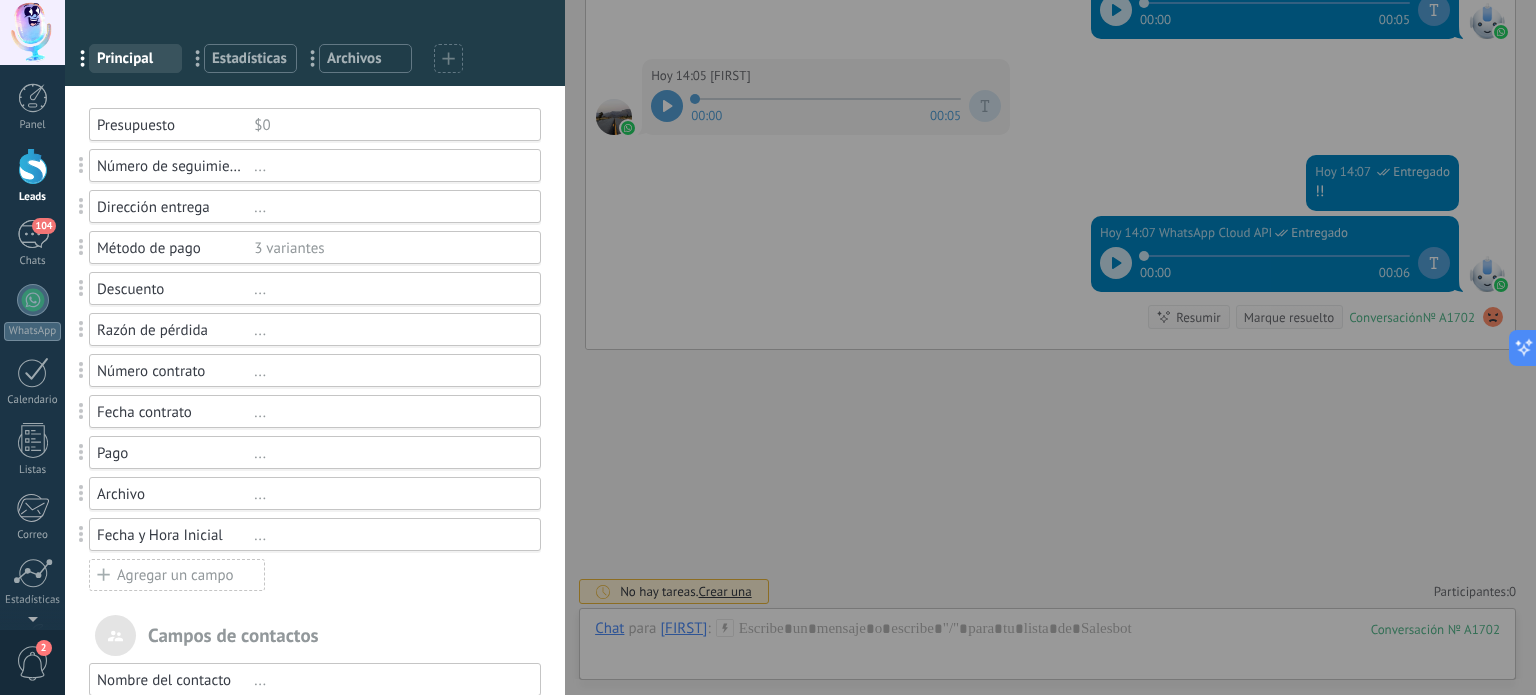 scroll, scrollTop: 100, scrollLeft: 0, axis: vertical 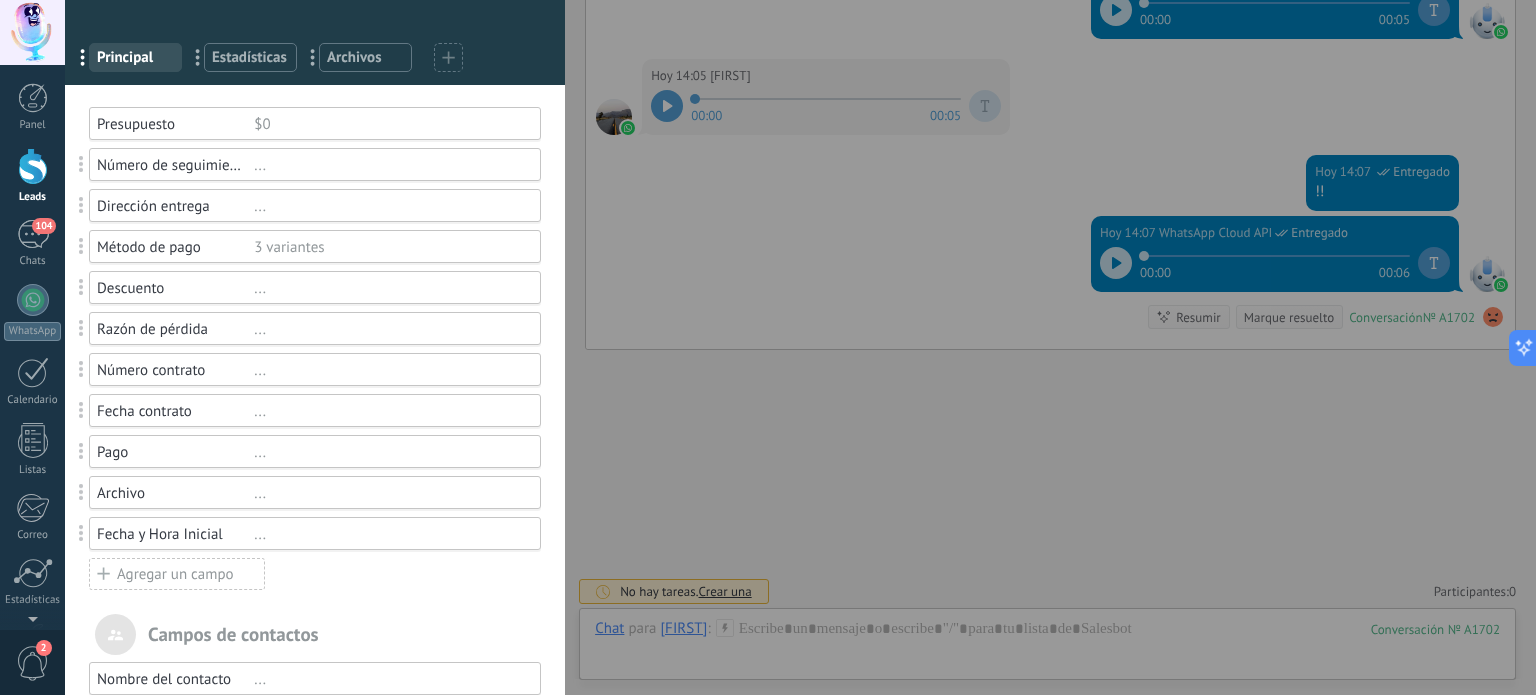 click on "Número de seguimiento" at bounding box center [175, 165] 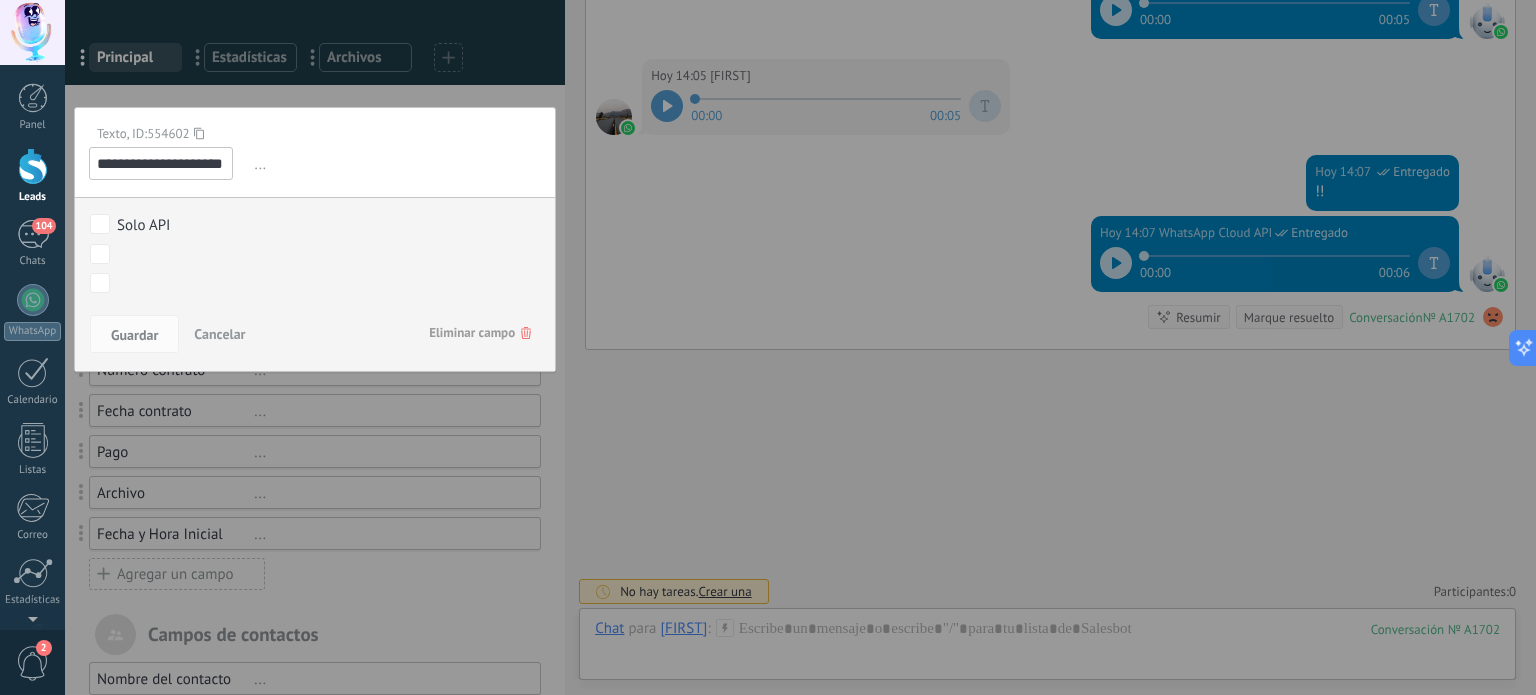 click on "**********" at bounding box center (161, 163) 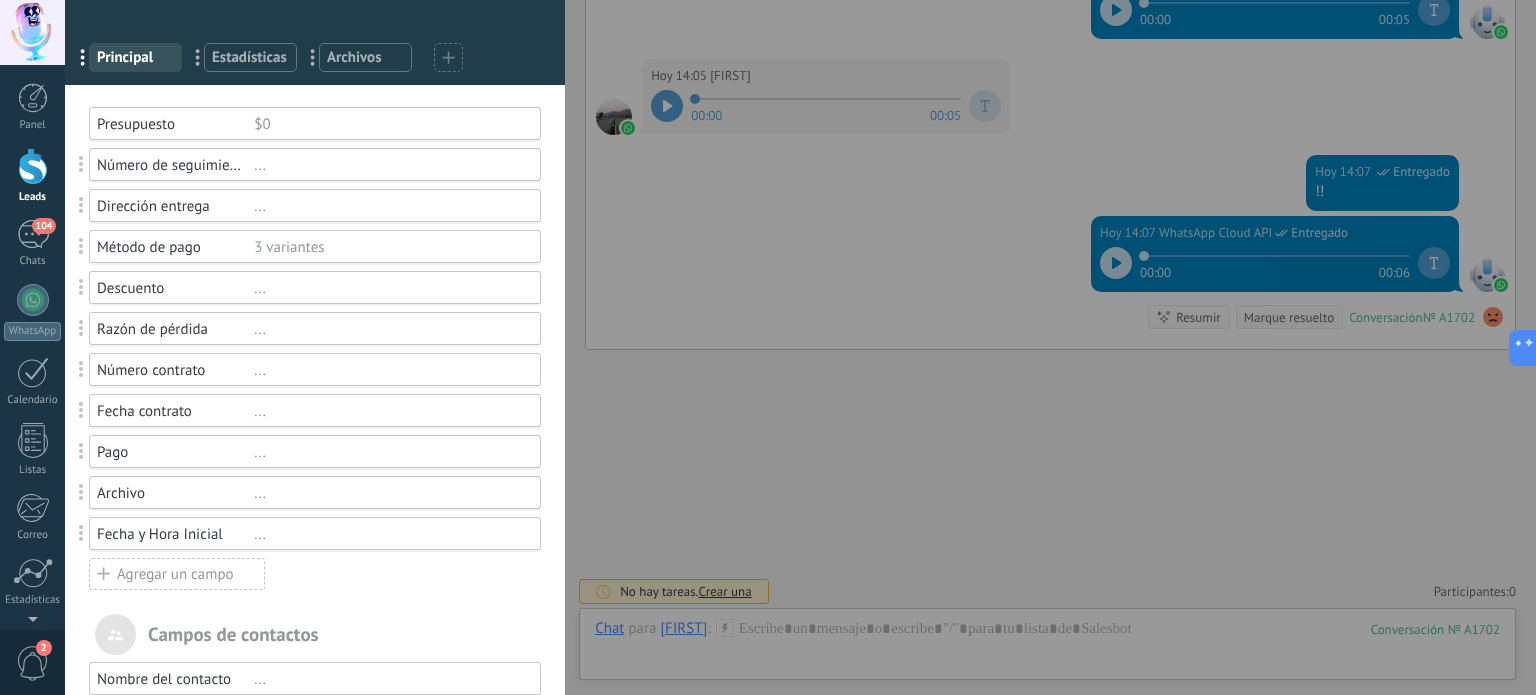 click on "..." at bounding box center (388, 329) 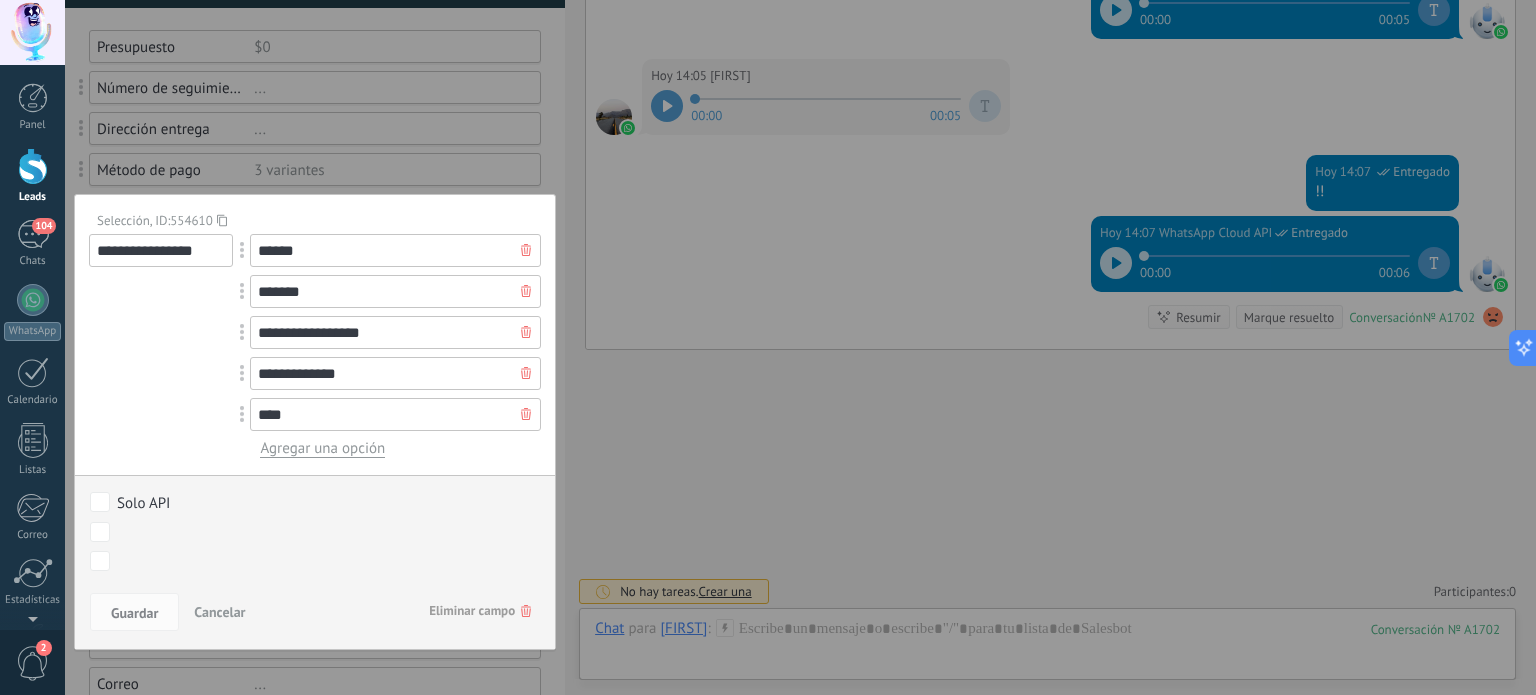 scroll, scrollTop: 300, scrollLeft: 0, axis: vertical 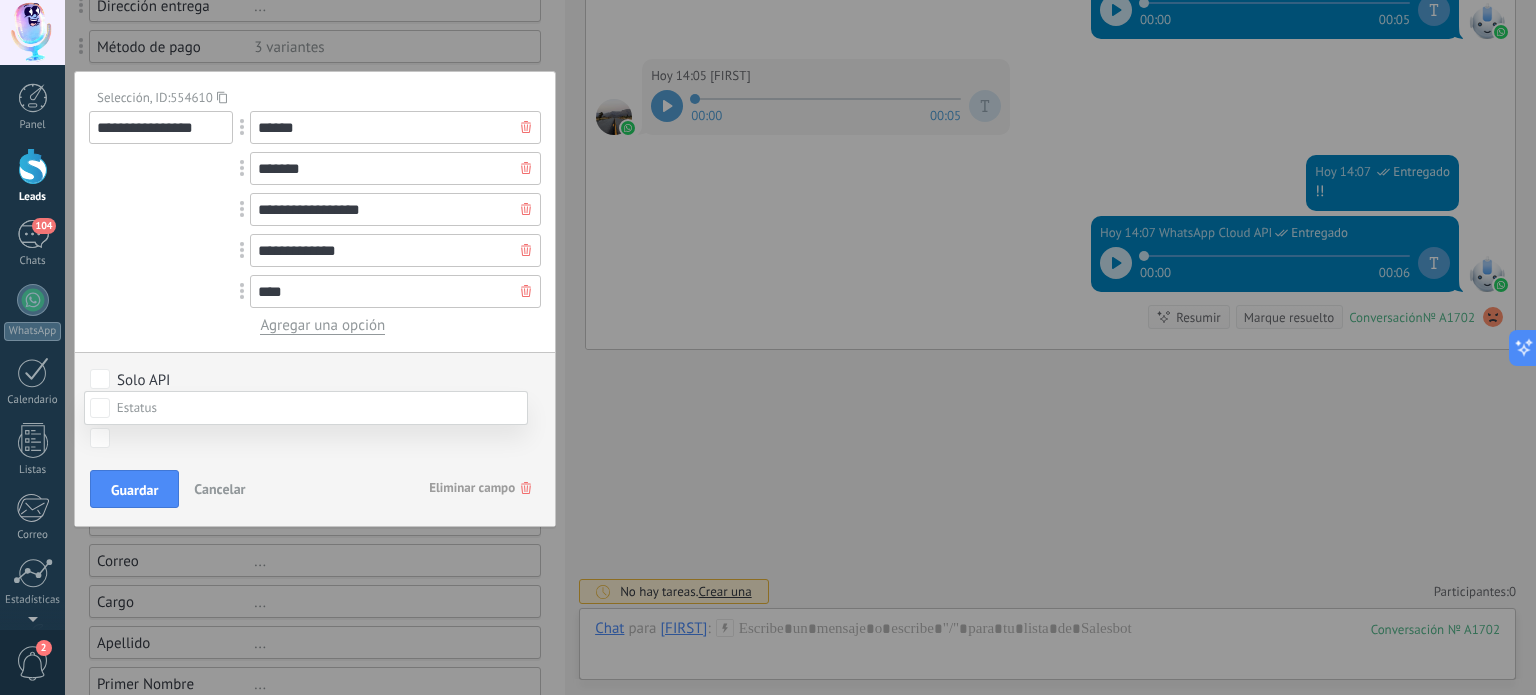 click at bounding box center (800, 346) 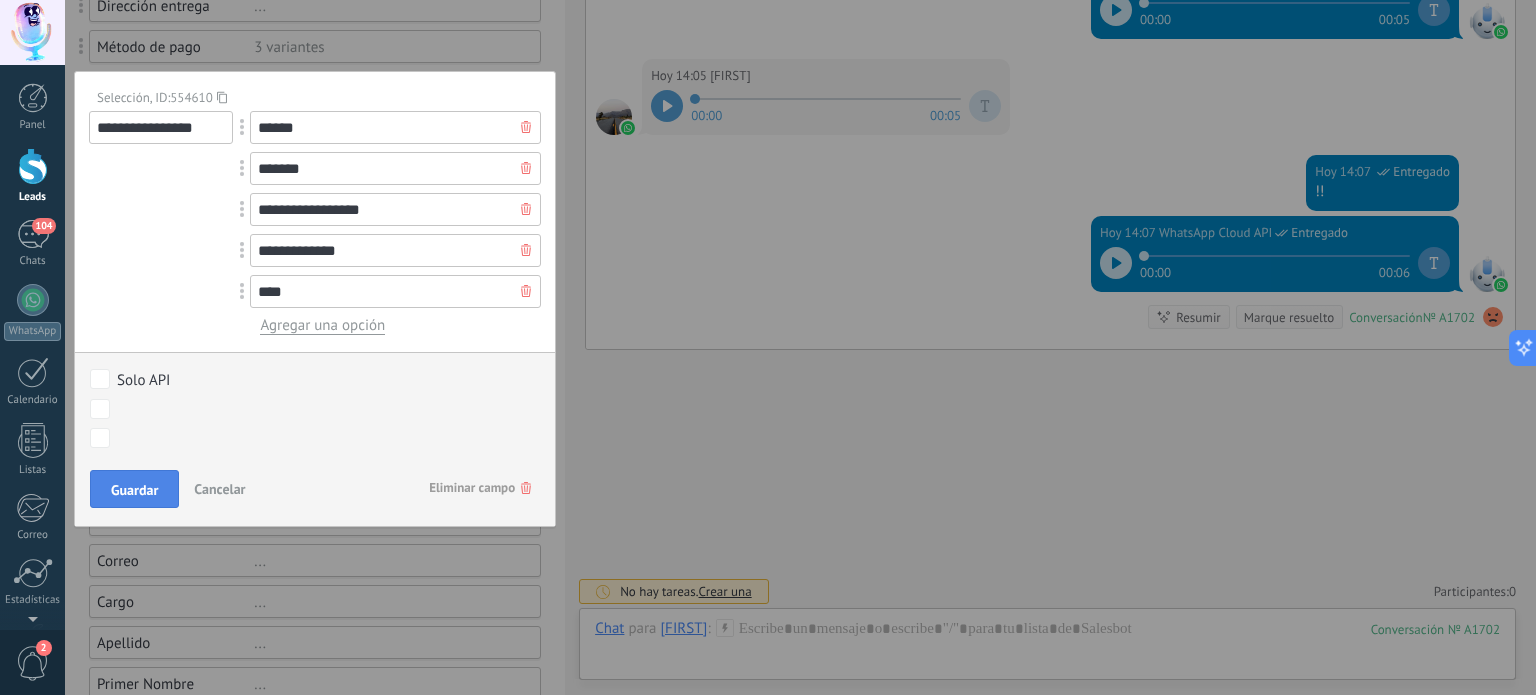 click on "Guardar" at bounding box center [134, 490] 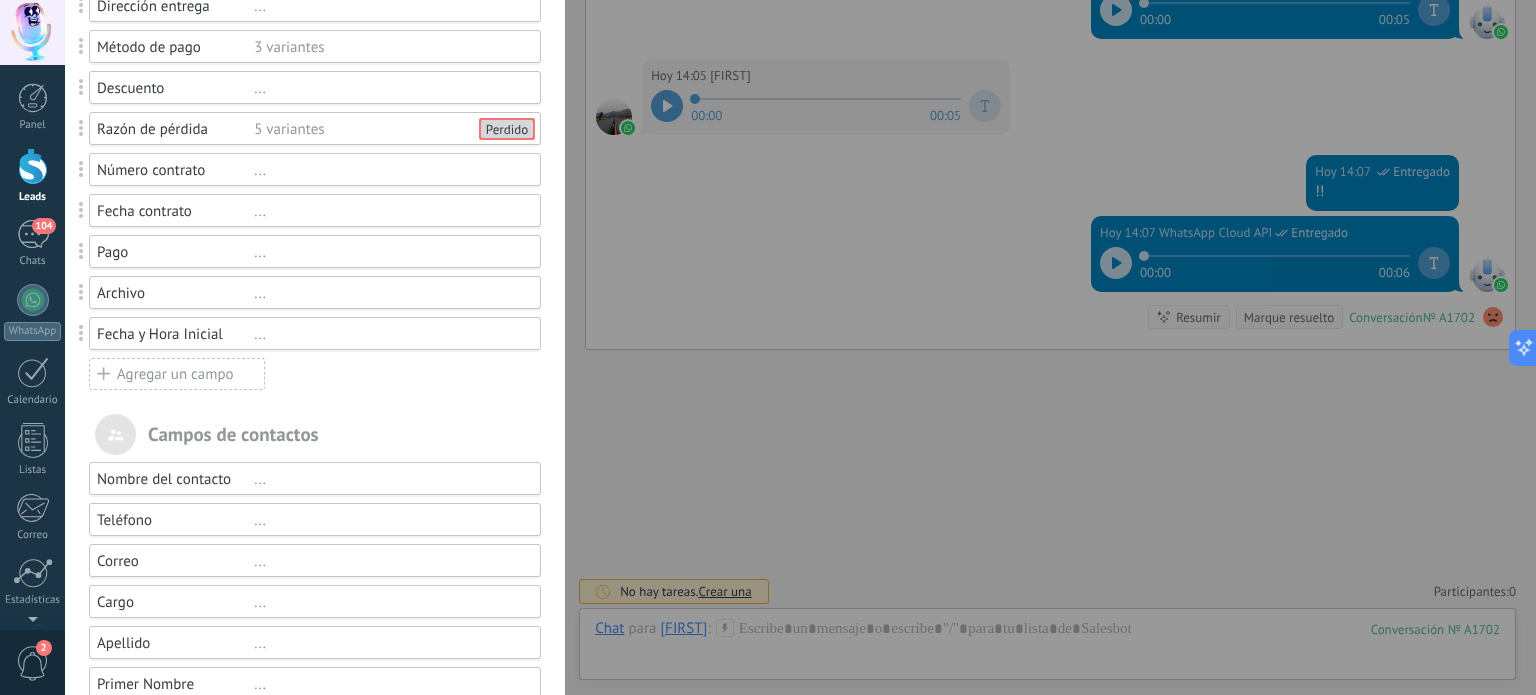 click on "Número contrato" at bounding box center [175, 170] 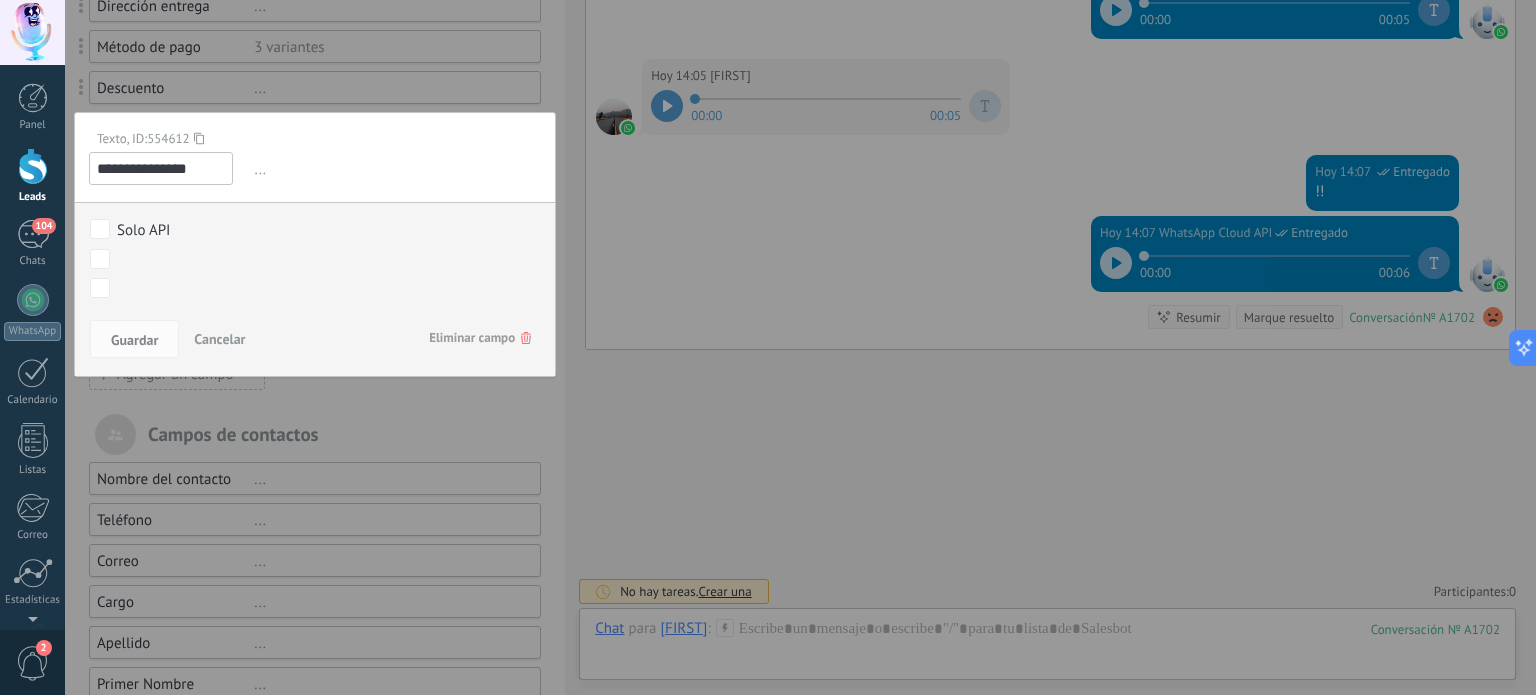 click on "Cancelar" at bounding box center (219, 339) 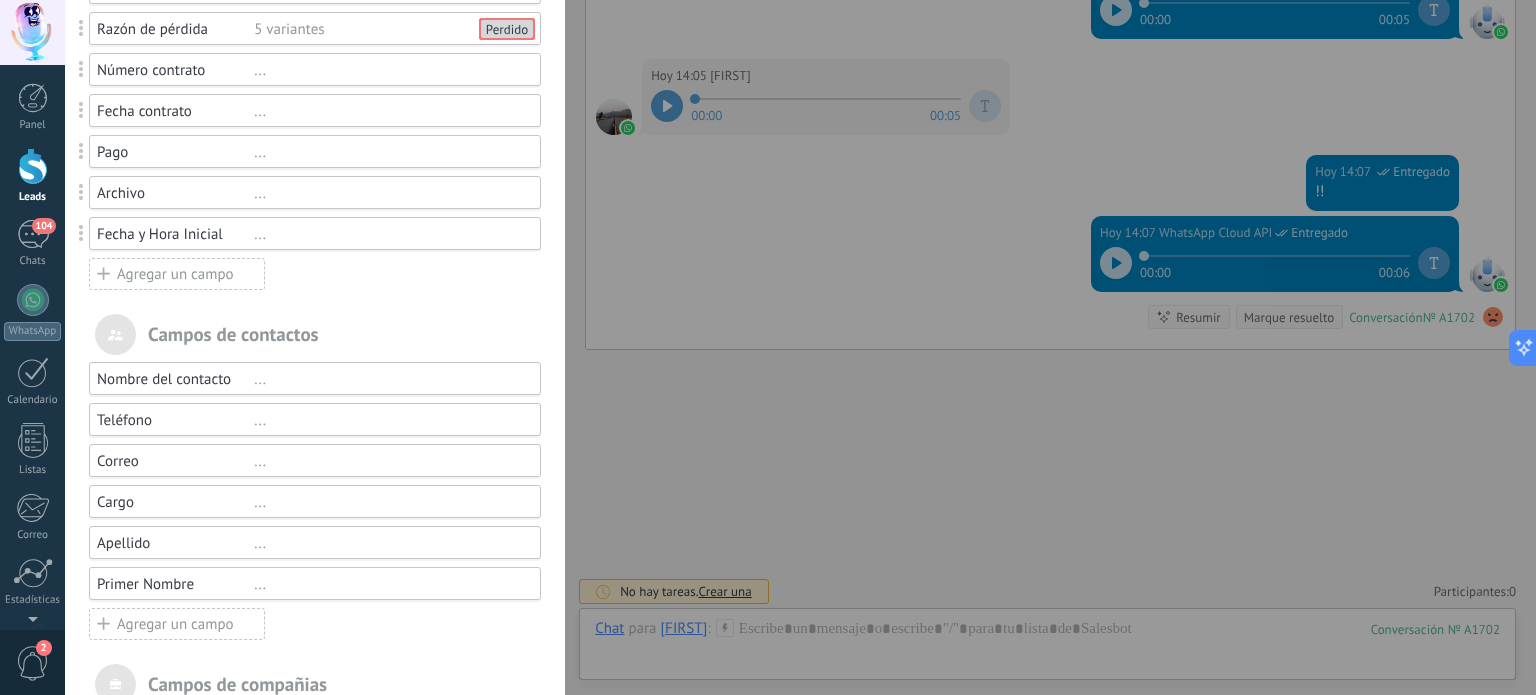 scroll, scrollTop: 500, scrollLeft: 0, axis: vertical 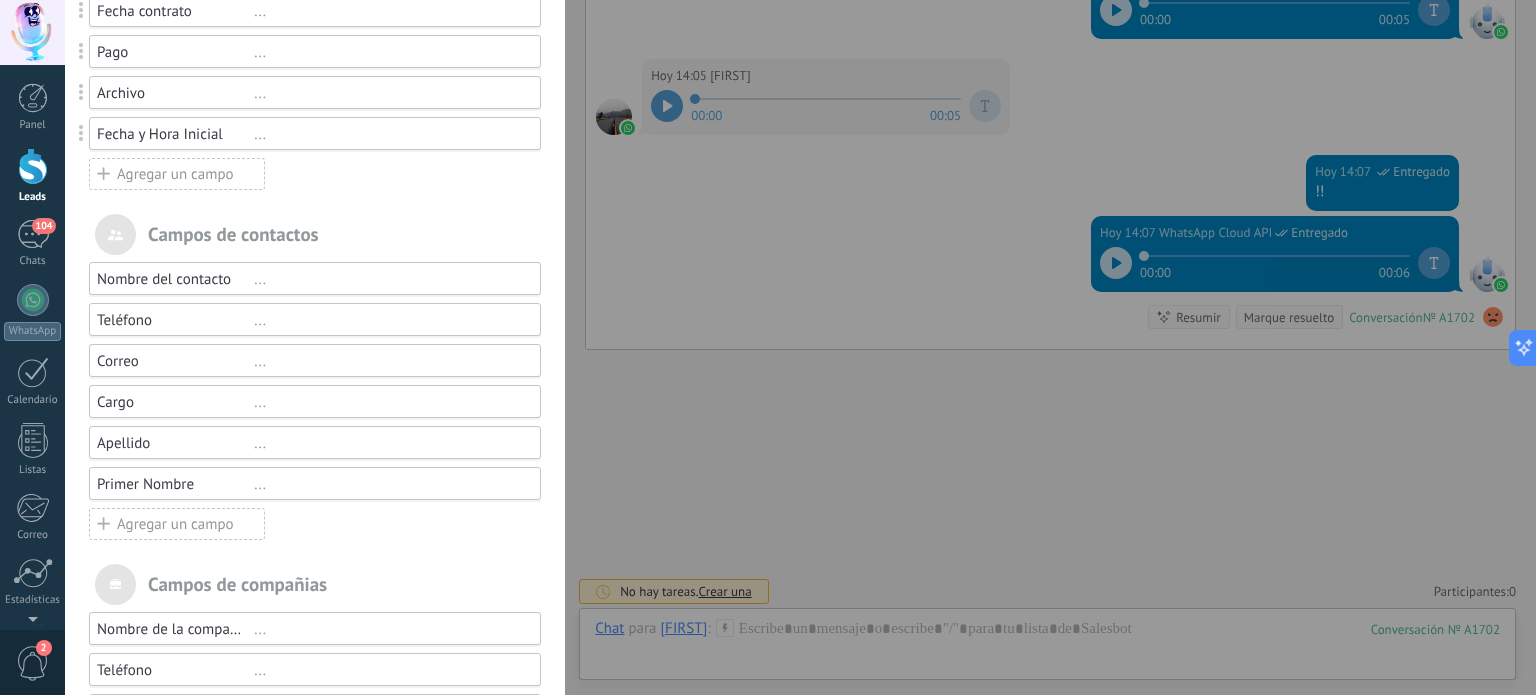 click on "Nombre del contacto" at bounding box center (175, 279) 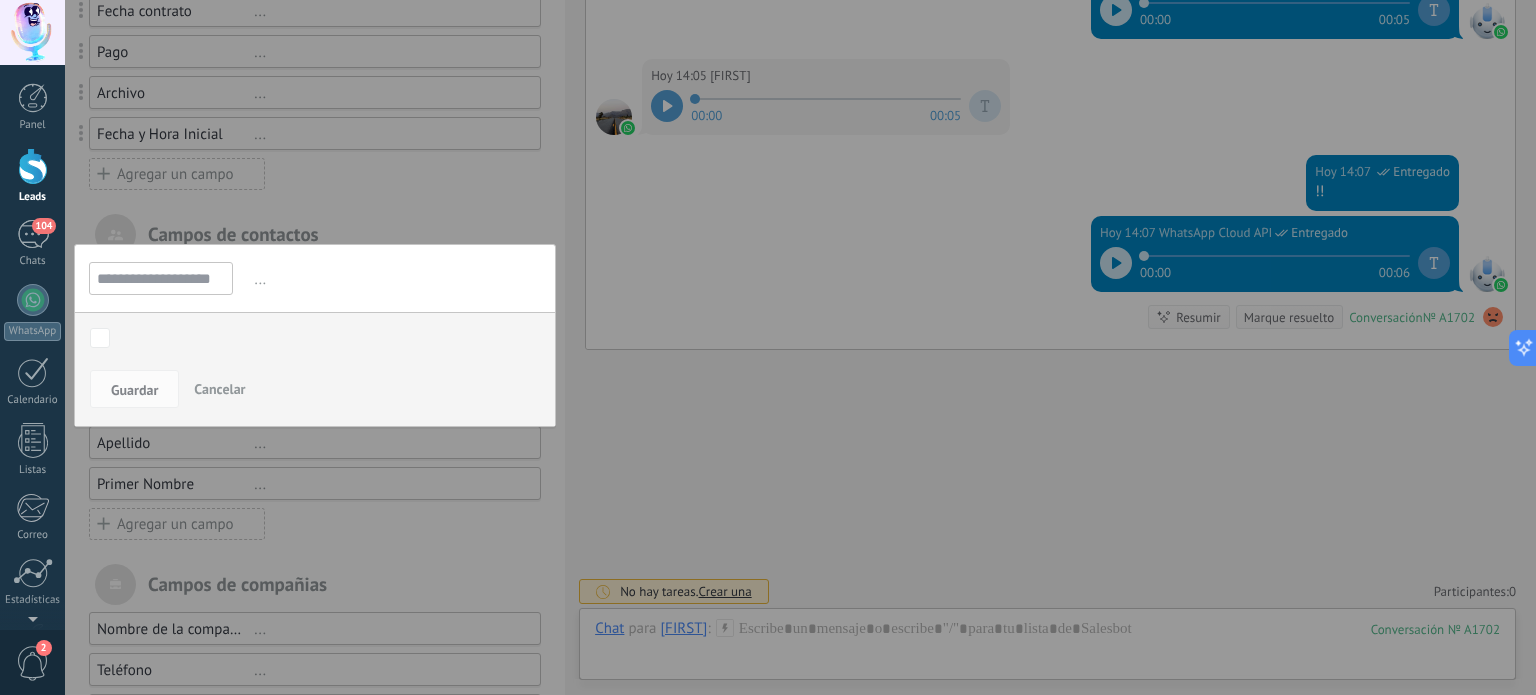 click on "Cancelar" at bounding box center (219, 389) 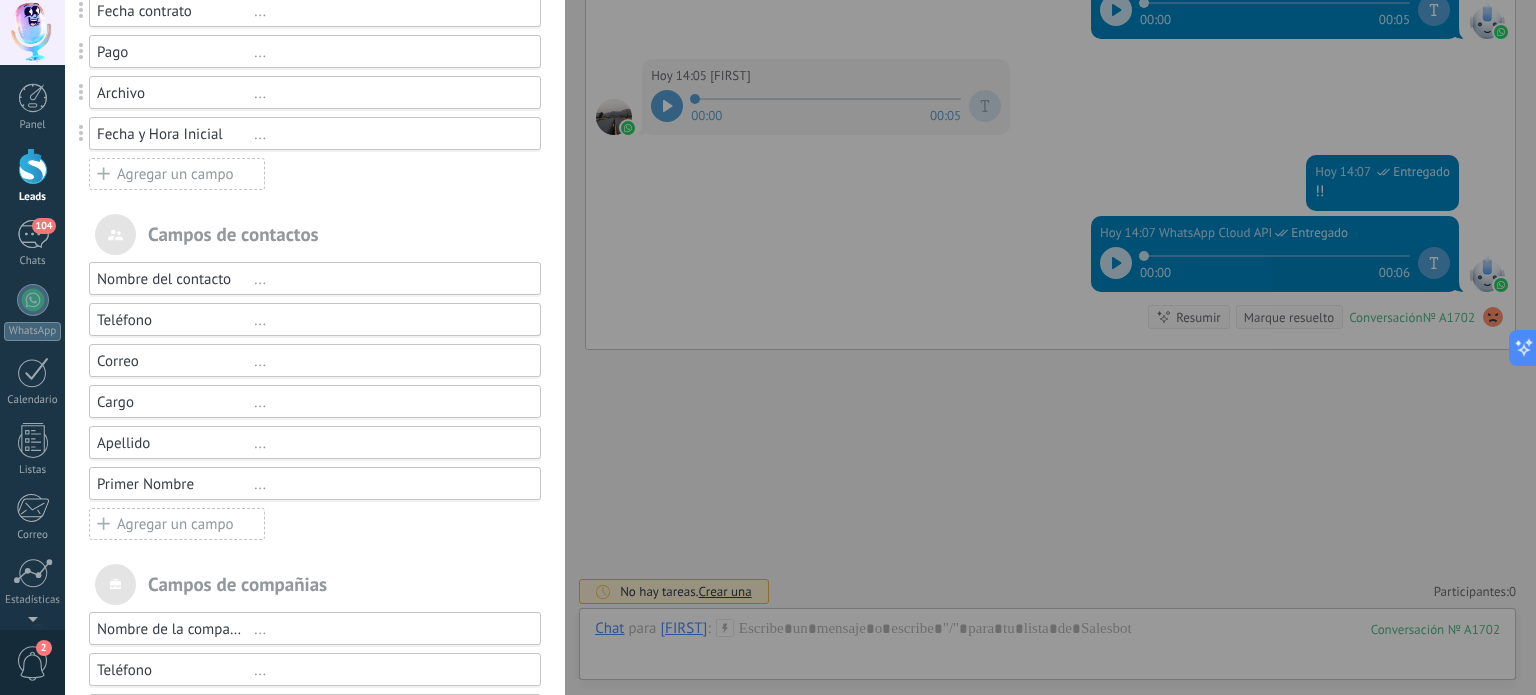 click on "Teléfono" at bounding box center (175, 320) 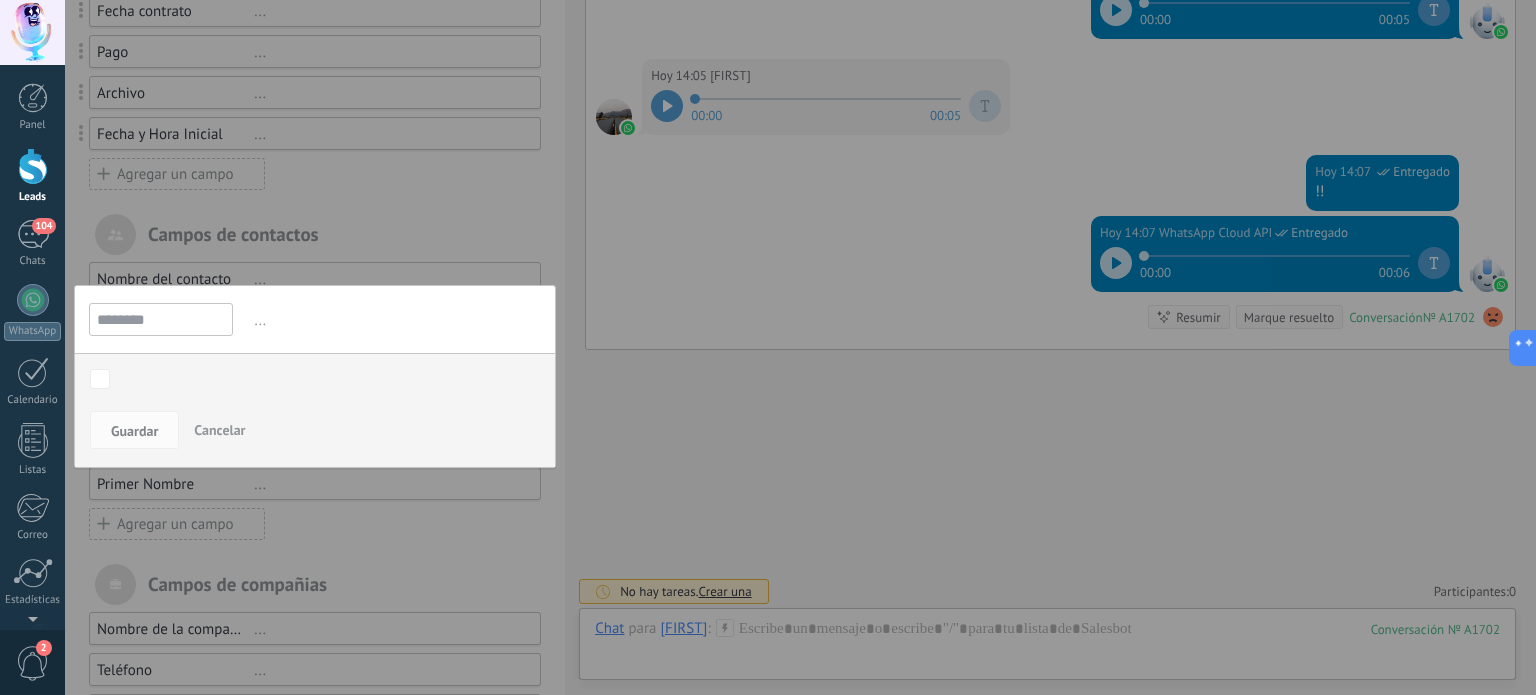 click on "Cancelar" at bounding box center (219, 430) 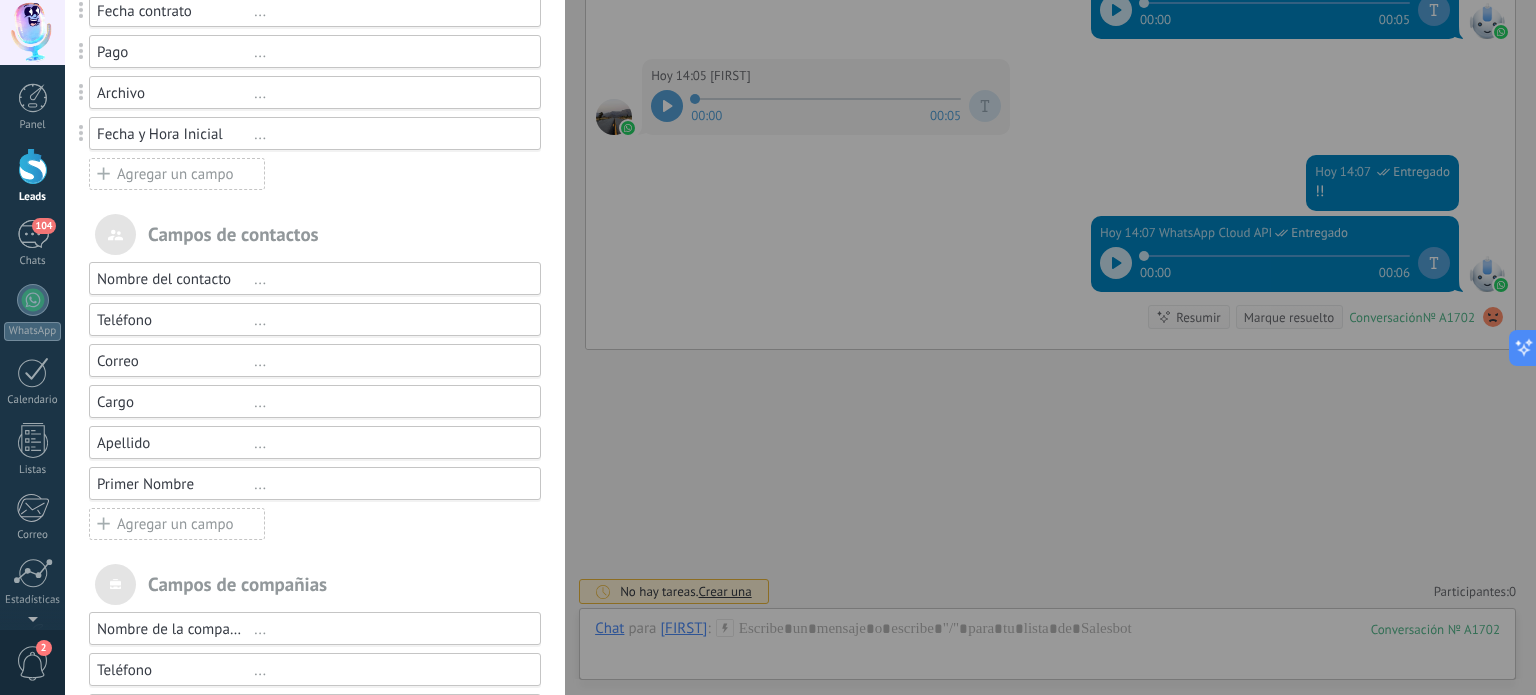 click on "..." at bounding box center (388, 402) 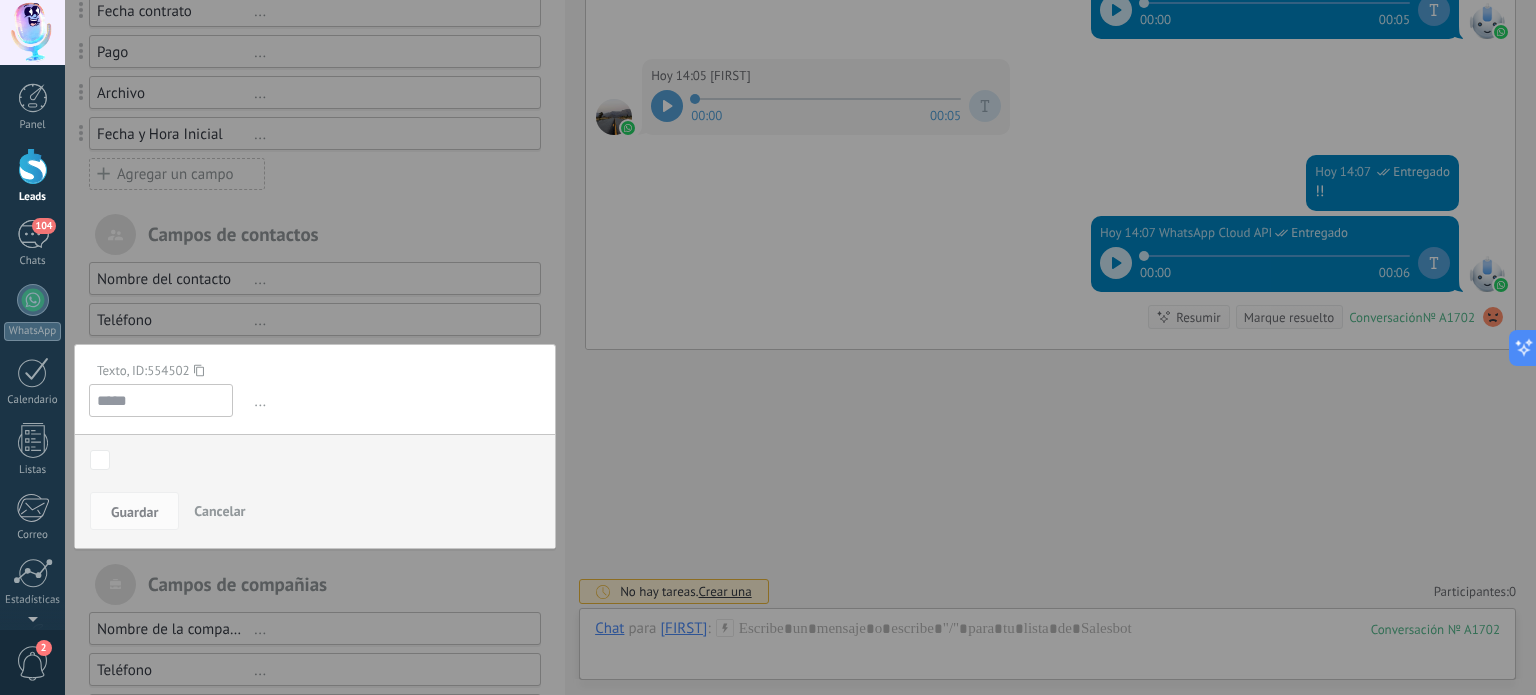 click on "*****" at bounding box center [161, 400] 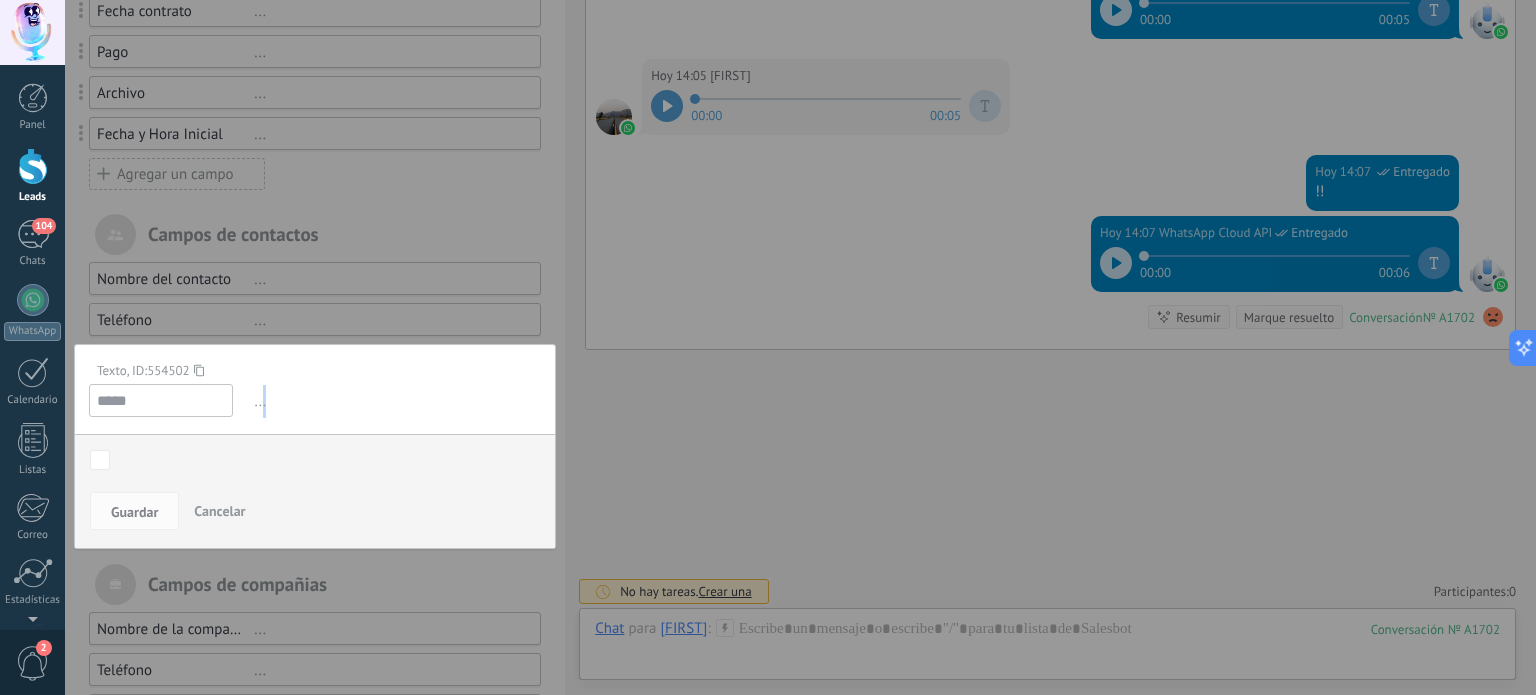 click on "..." at bounding box center [395, 401] 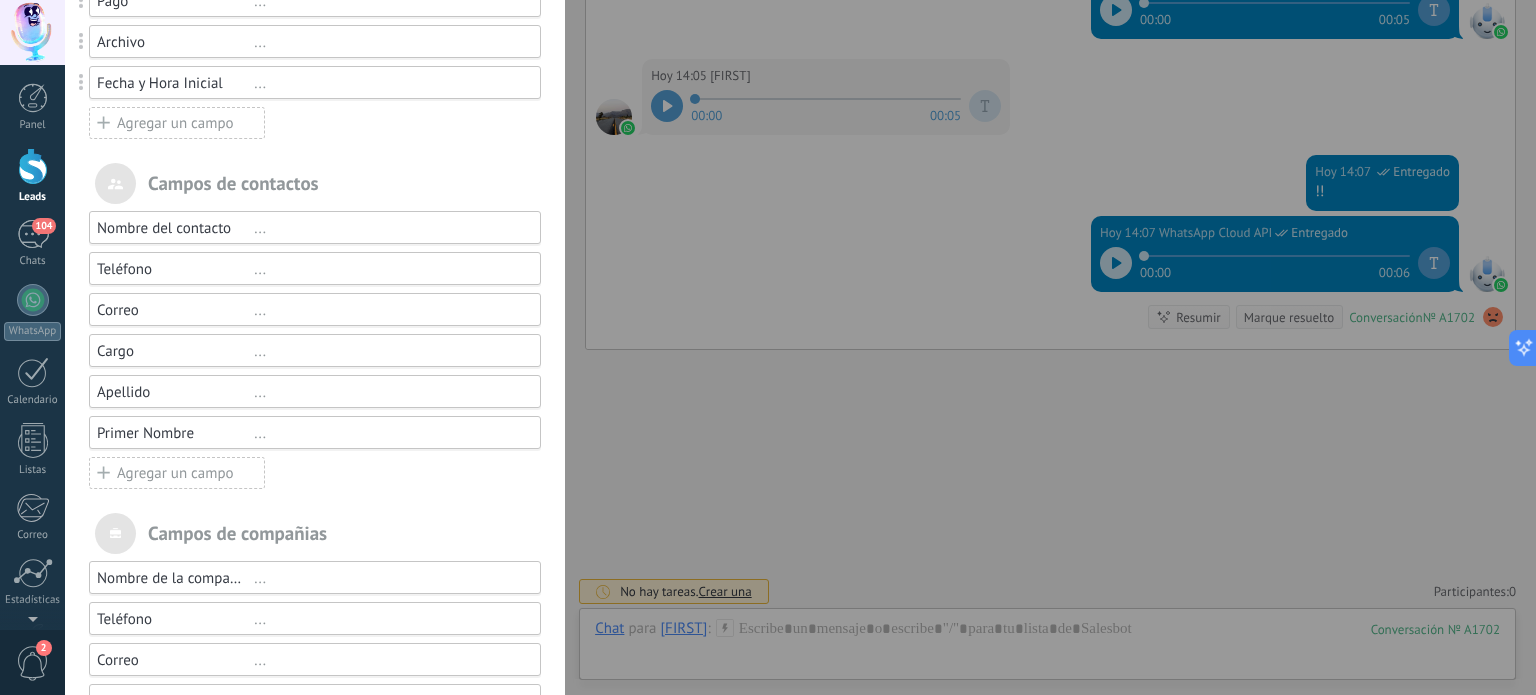 scroll, scrollTop: 600, scrollLeft: 0, axis: vertical 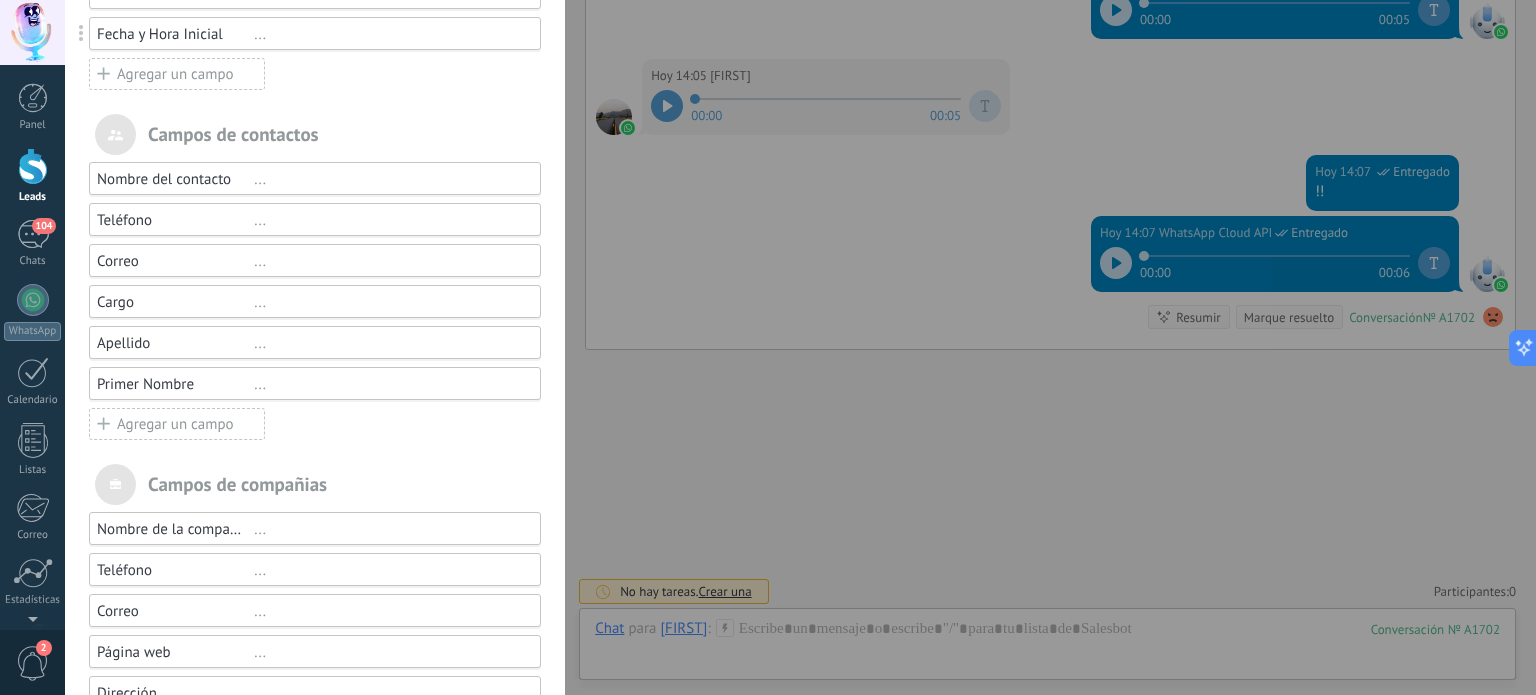 click on "Primer Nombre" at bounding box center [175, 384] 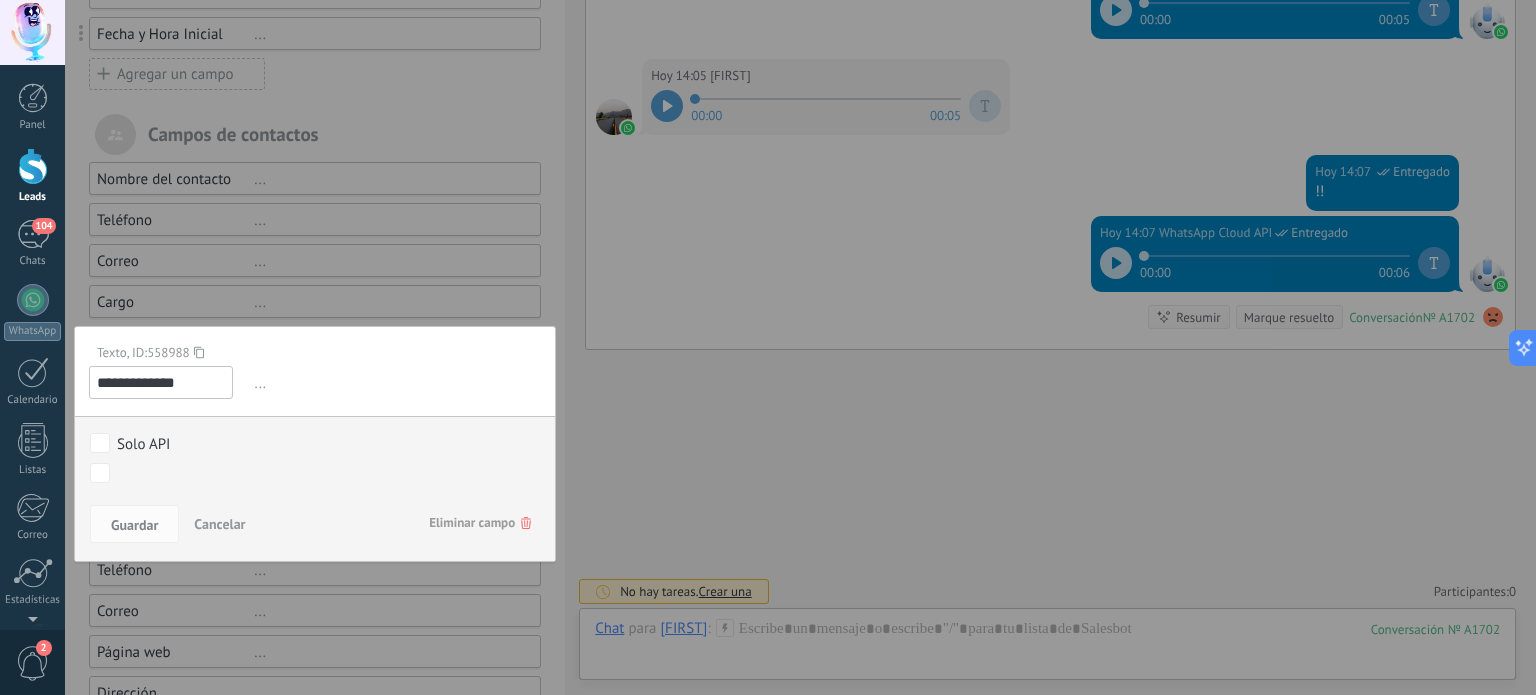 click on "Cancelar" at bounding box center (219, 524) 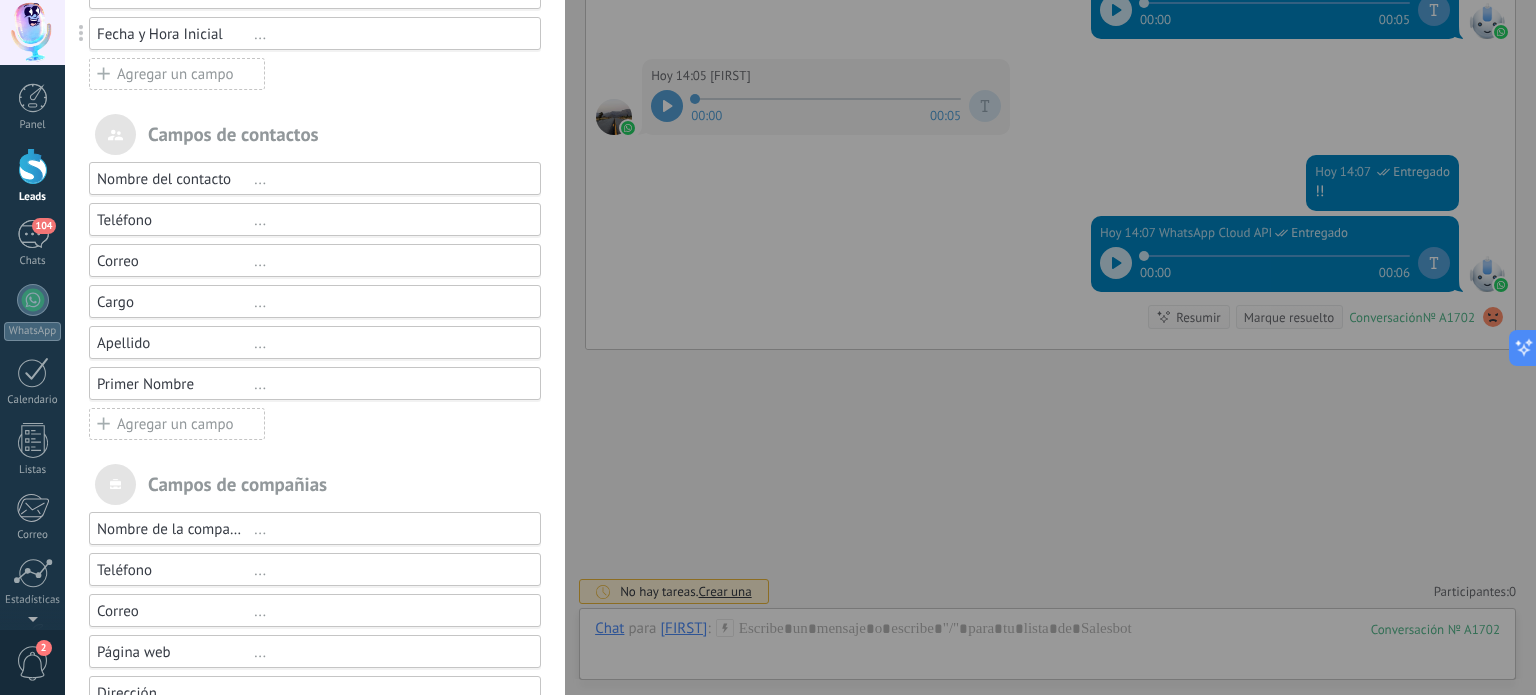 click on "Primer Nombre" at bounding box center (175, 384) 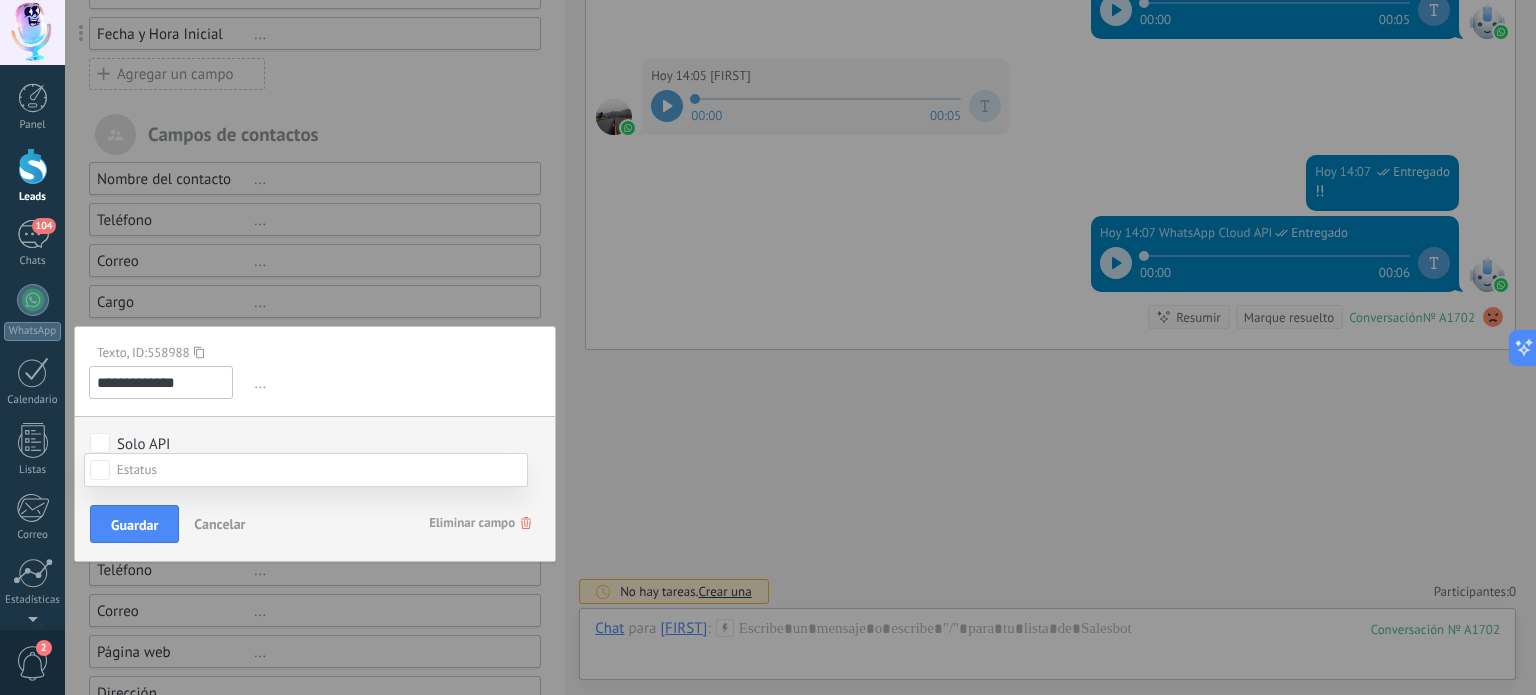 scroll, scrollTop: 368, scrollLeft: 0, axis: vertical 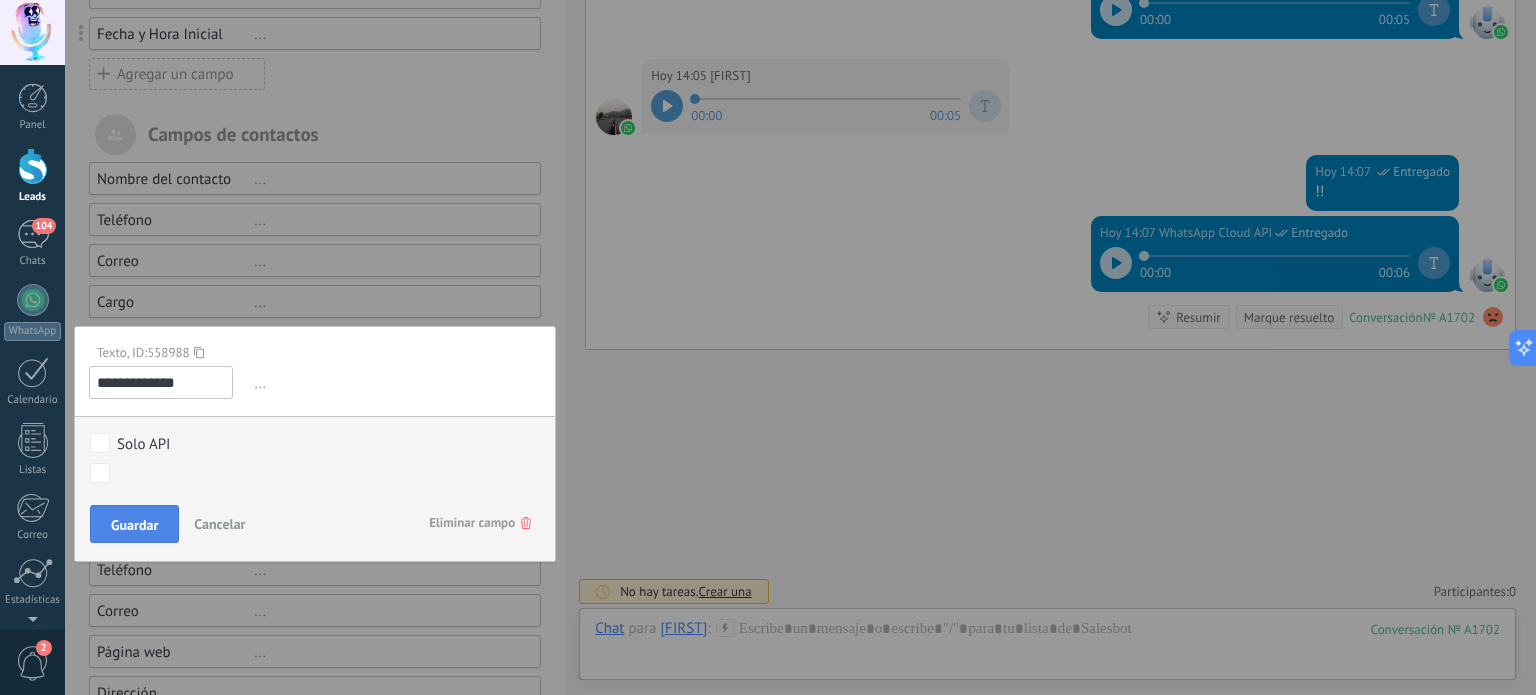 click on "Guardar" at bounding box center [134, 525] 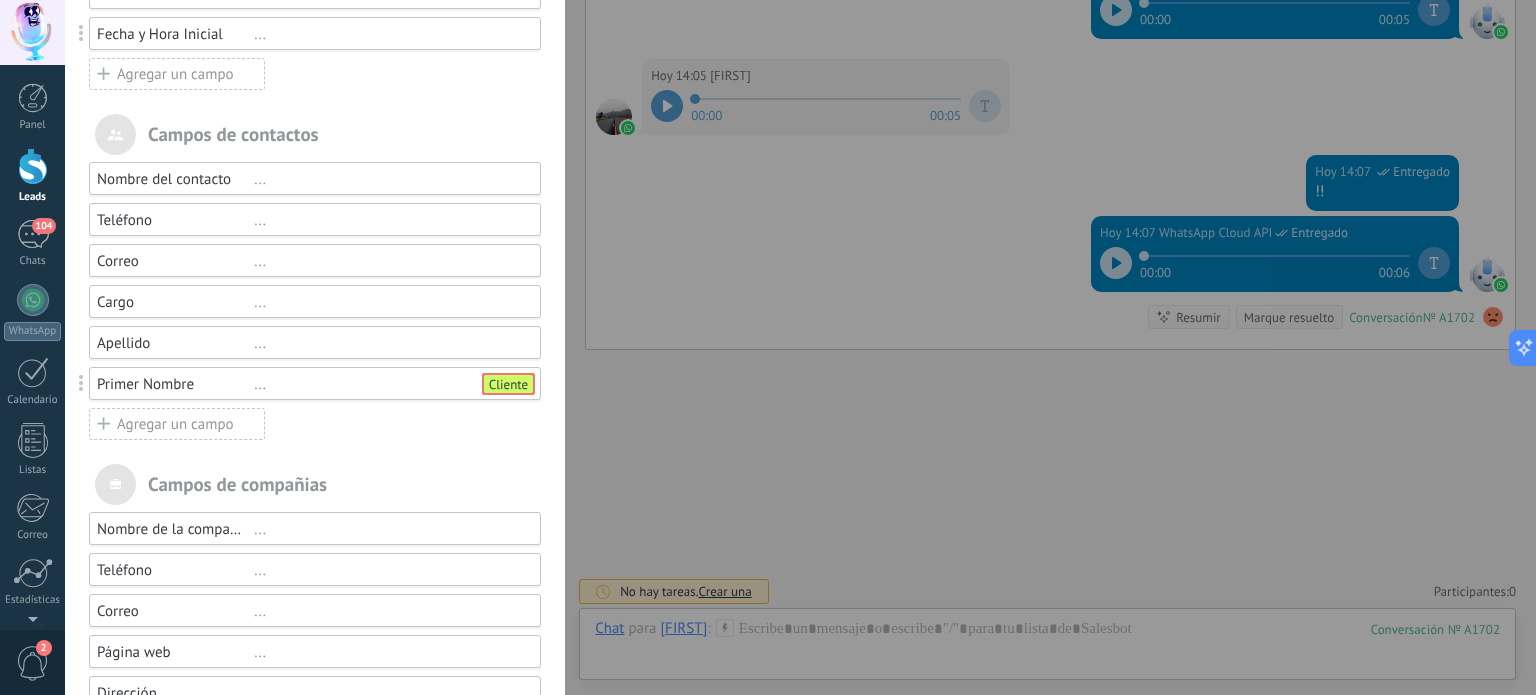 click on "..." at bounding box center (388, 343) 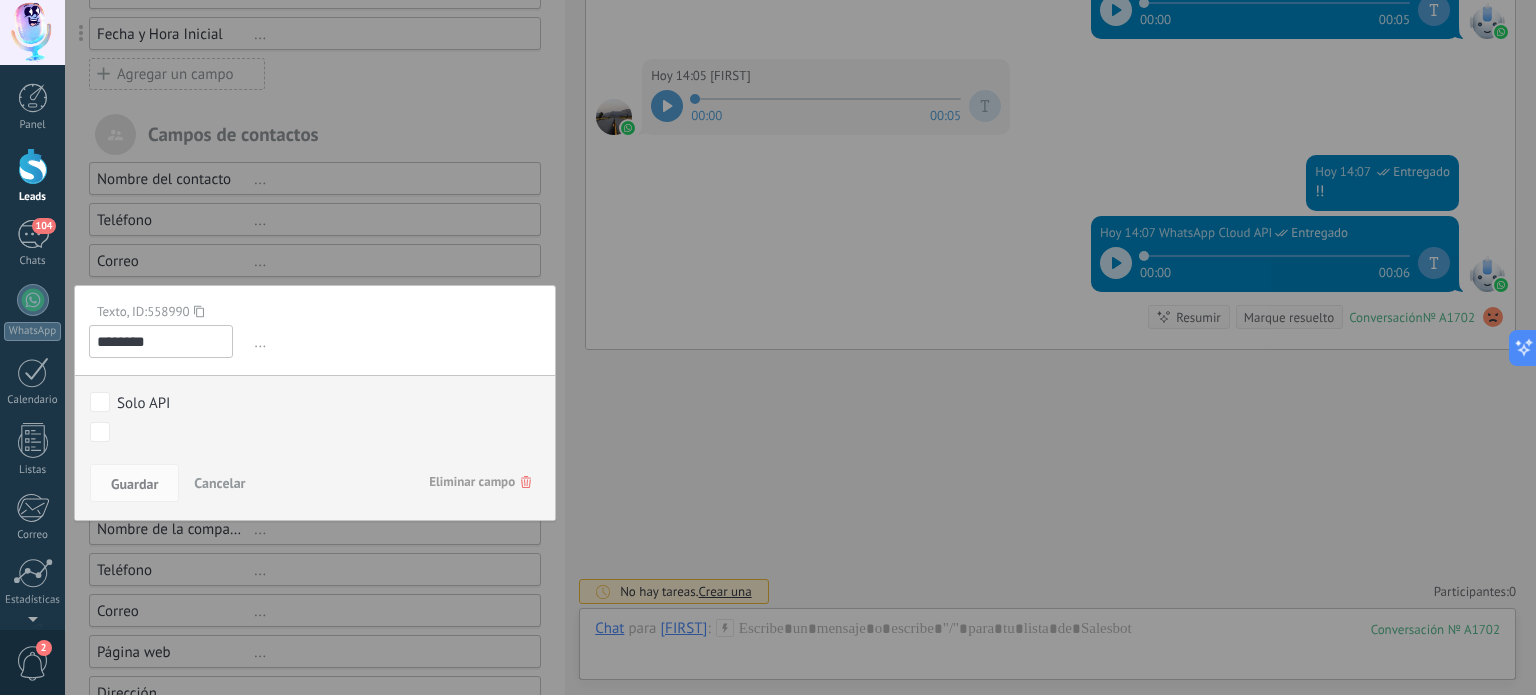 click on "Contacto Inicial Presentar Nutrir Negociacion Cotizado Pagado Pendiente Envio Segimiento 1 Seguimiento 2 Seguimiento 3 Cliente Perdido" at bounding box center (0, 0) 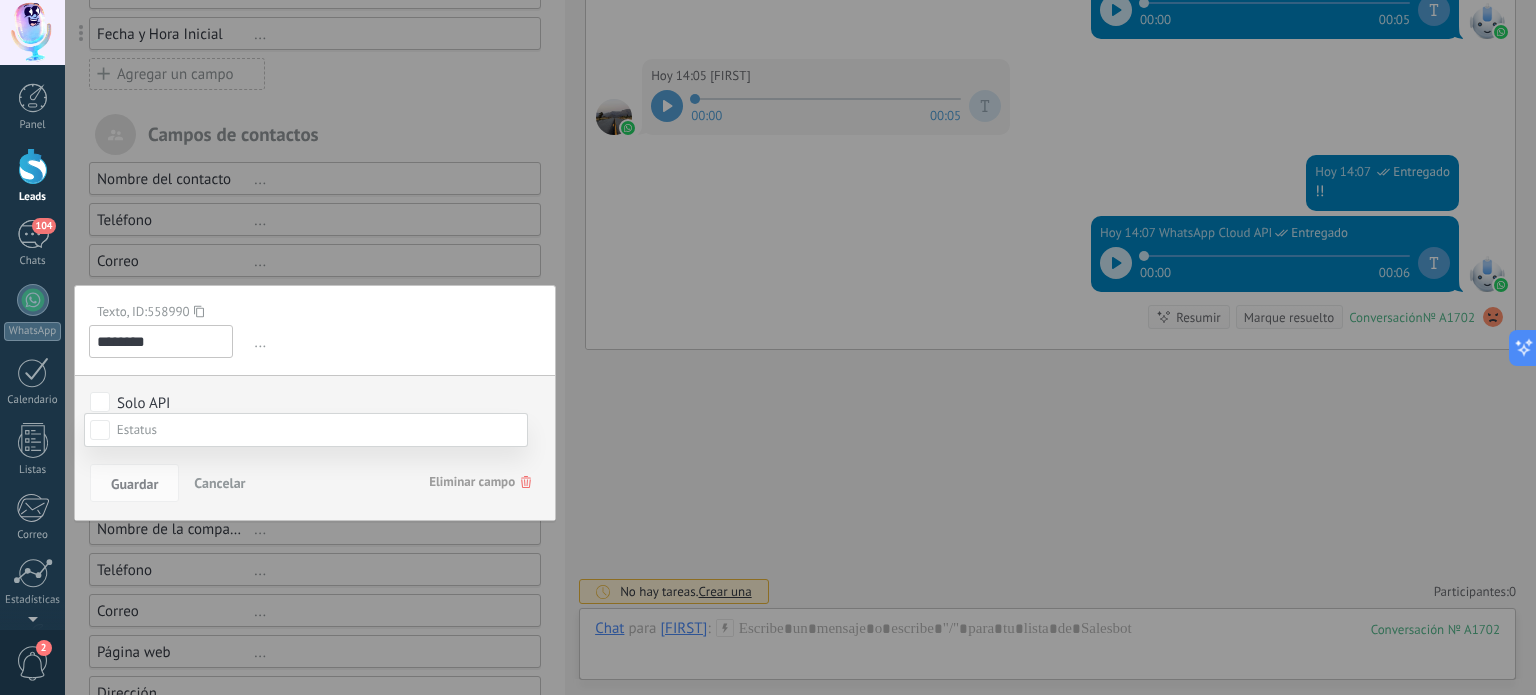 click at bounding box center [800, 347] 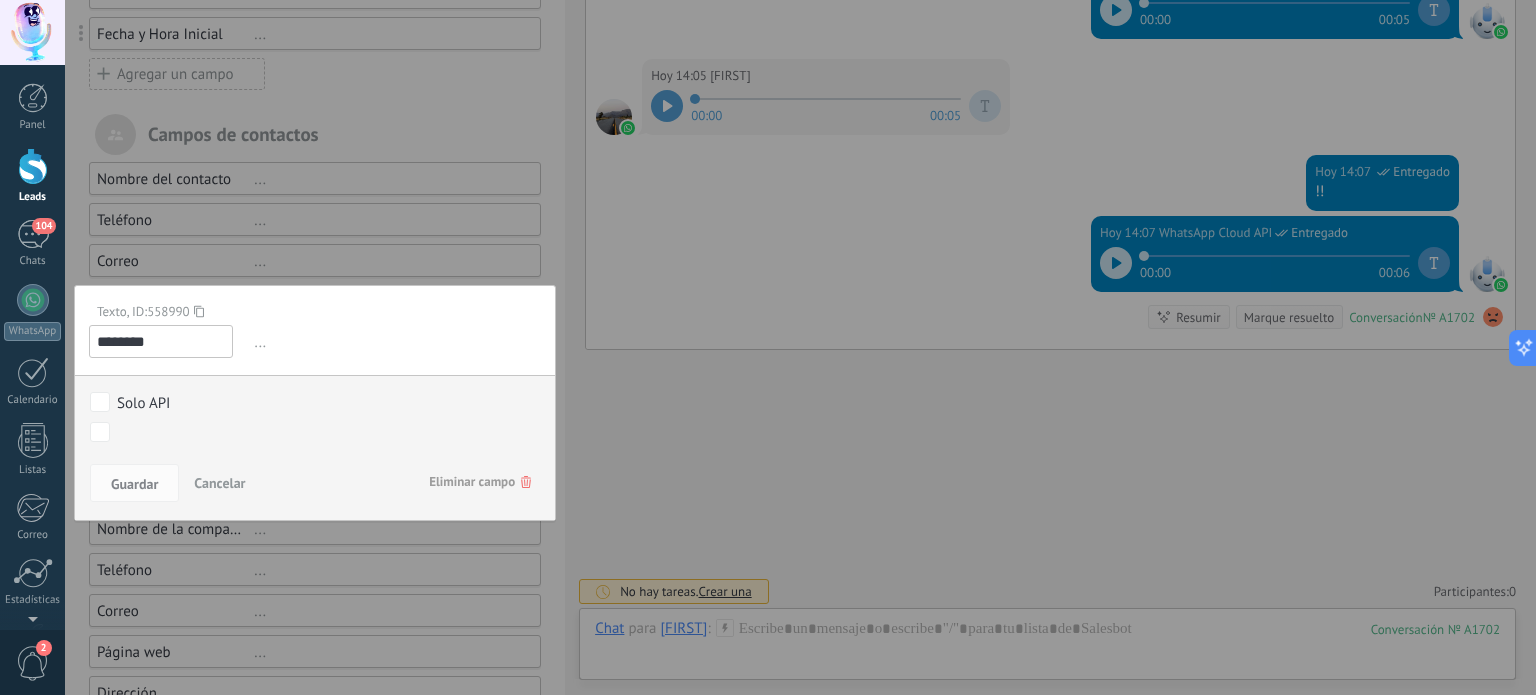 click on "Cancelar" at bounding box center (219, 483) 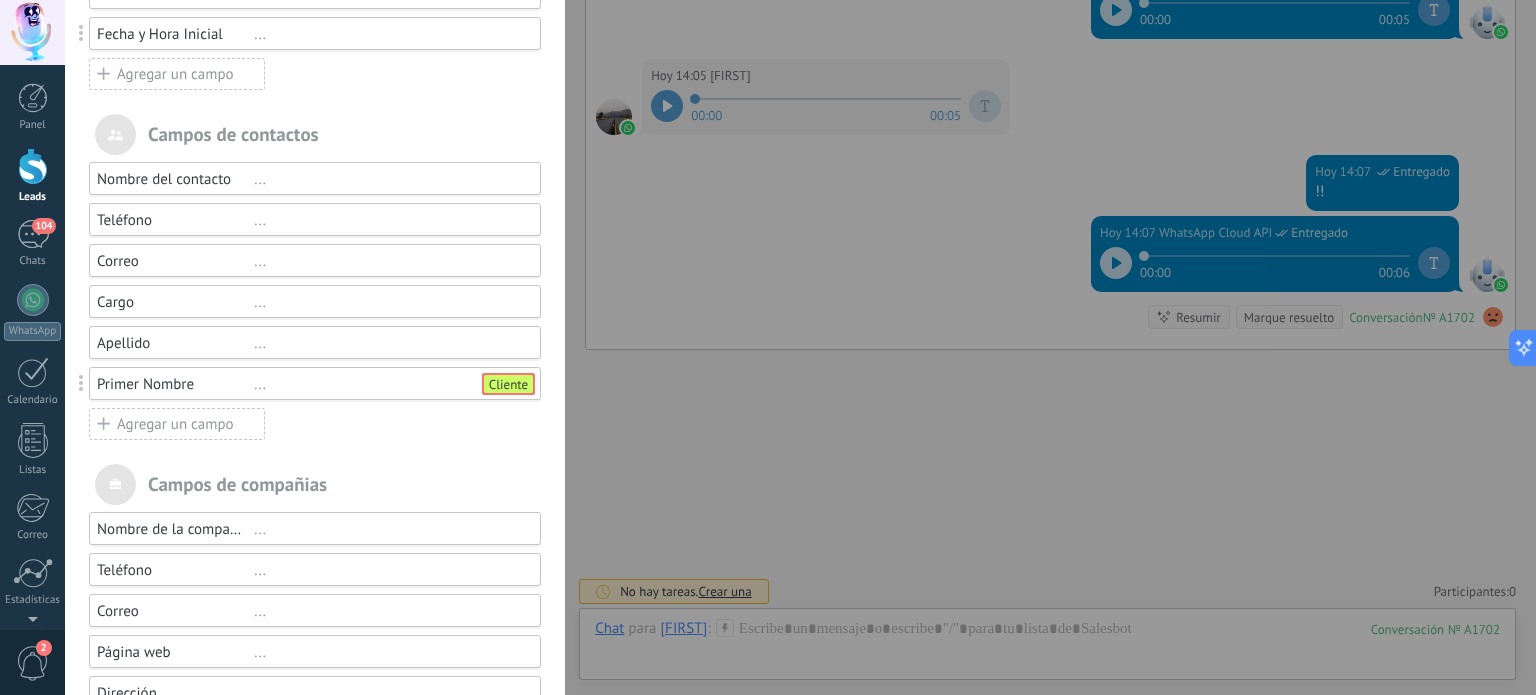 click on "..." at bounding box center [388, 302] 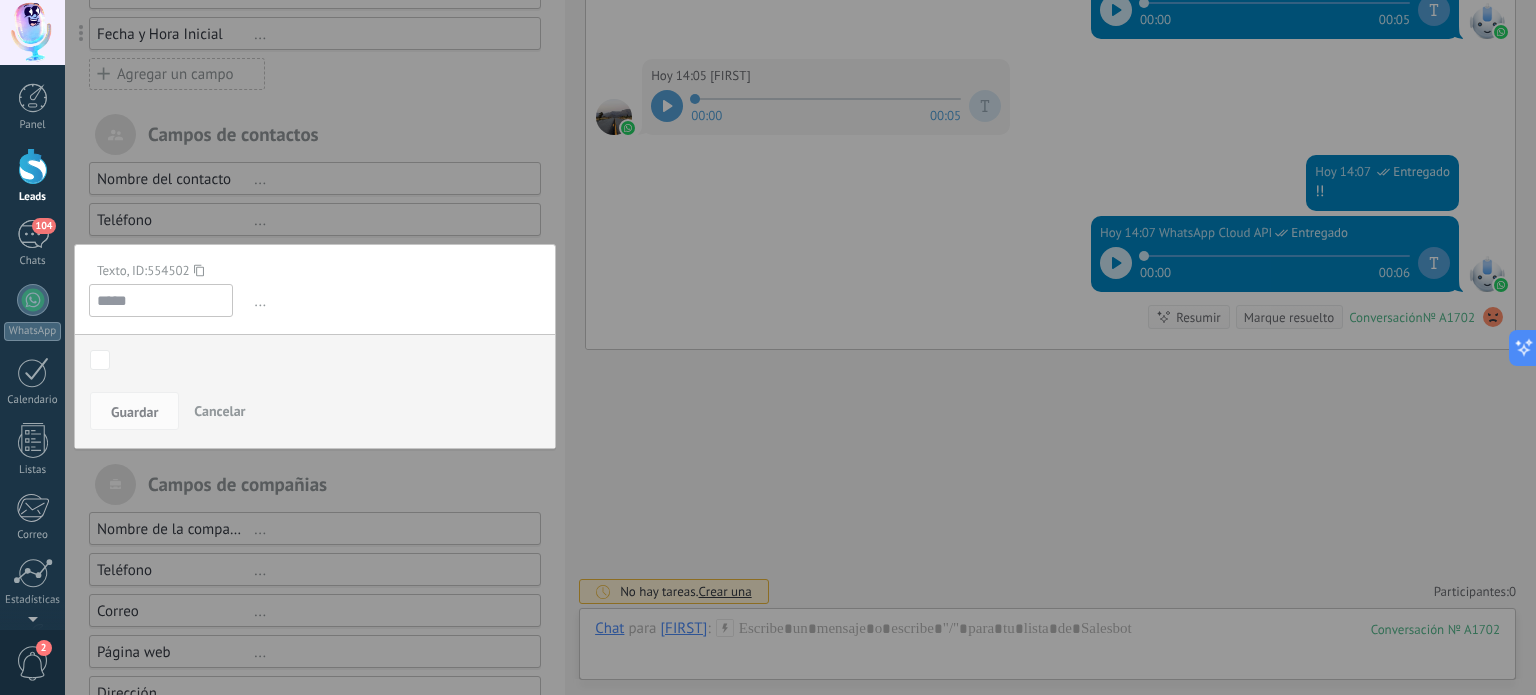 click on "Cancelar" at bounding box center [219, 411] 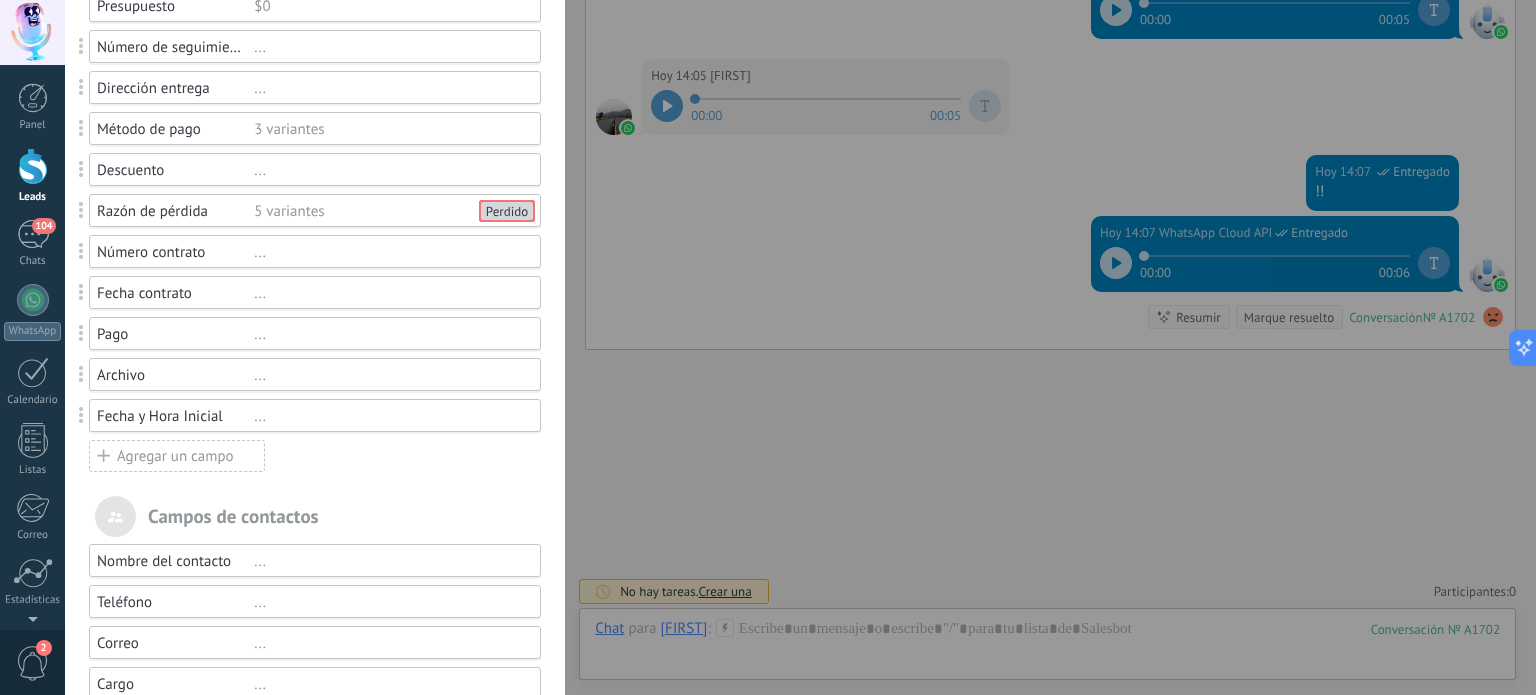 scroll, scrollTop: 100, scrollLeft: 0, axis: vertical 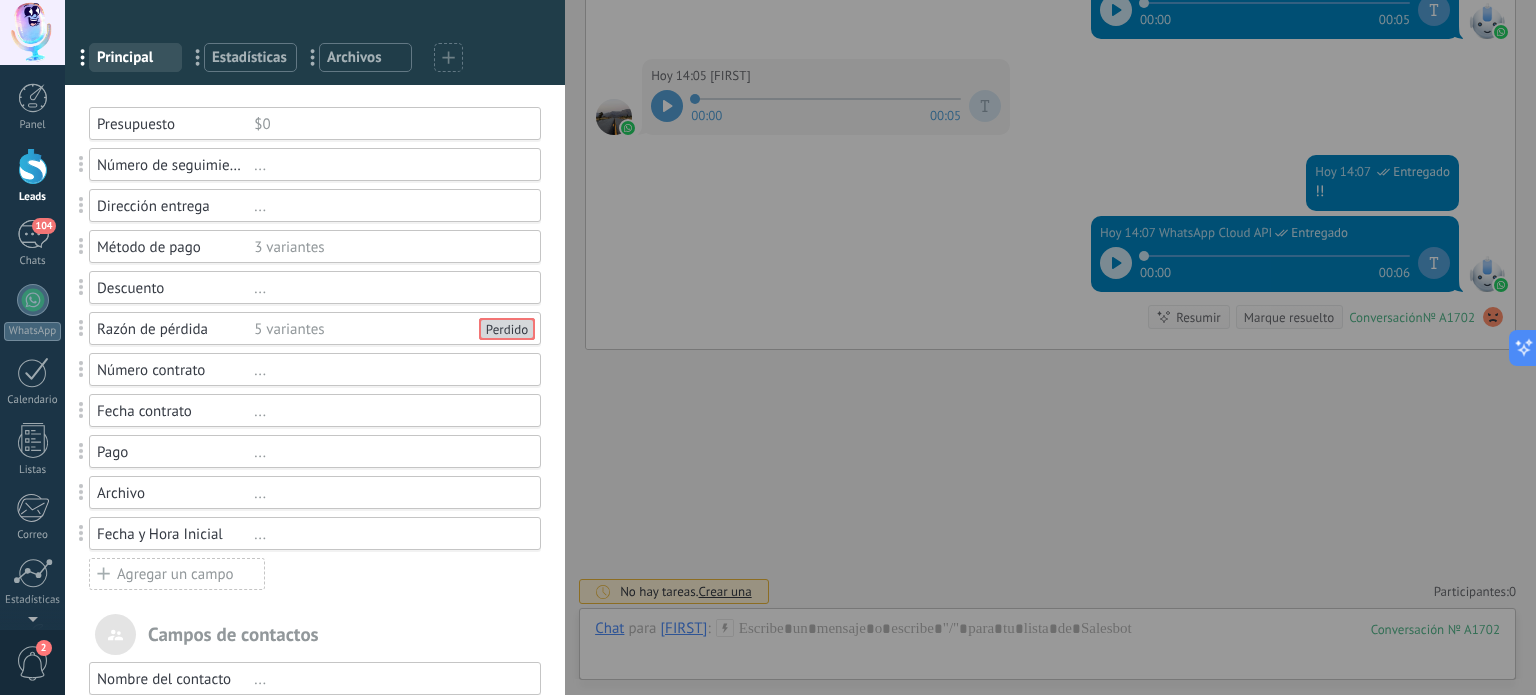 click on "Número de seguimiento" at bounding box center (175, 165) 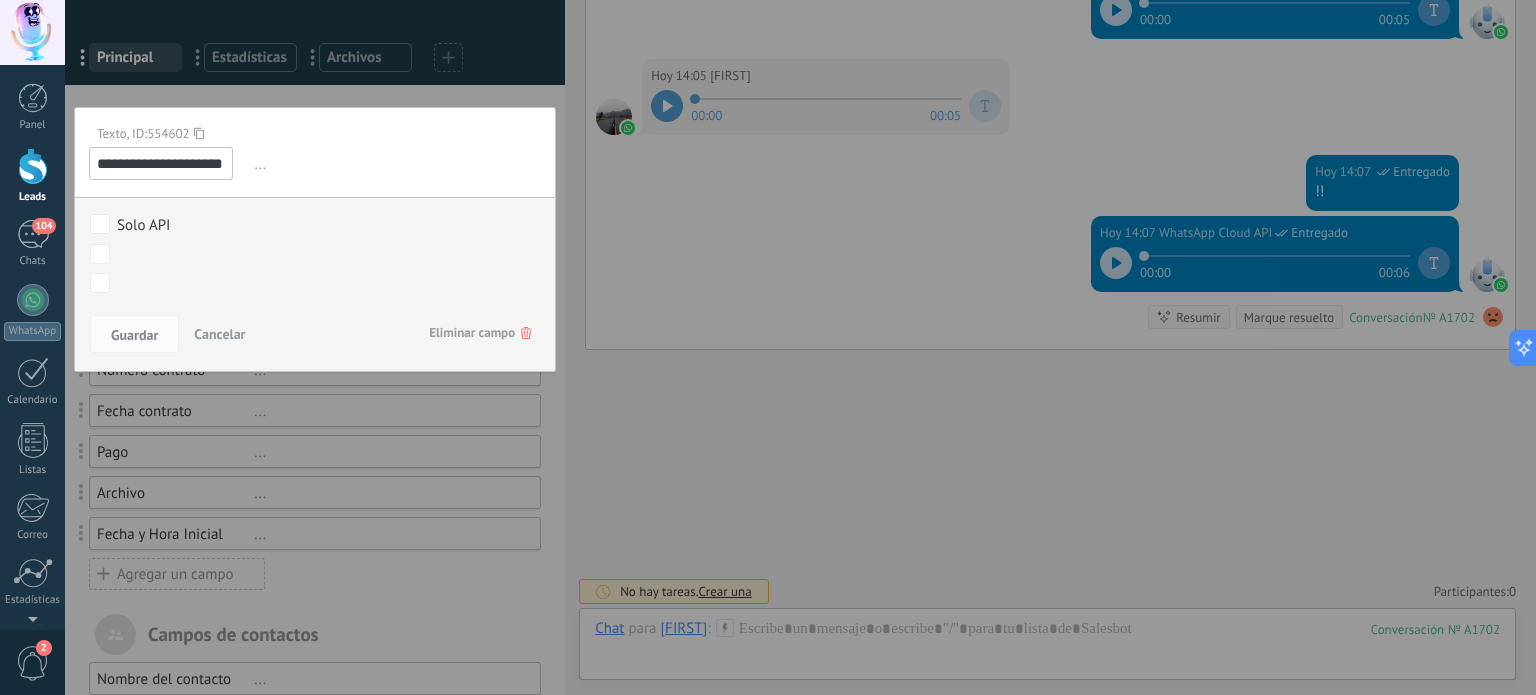 scroll, scrollTop: 0, scrollLeft: 28, axis: horizontal 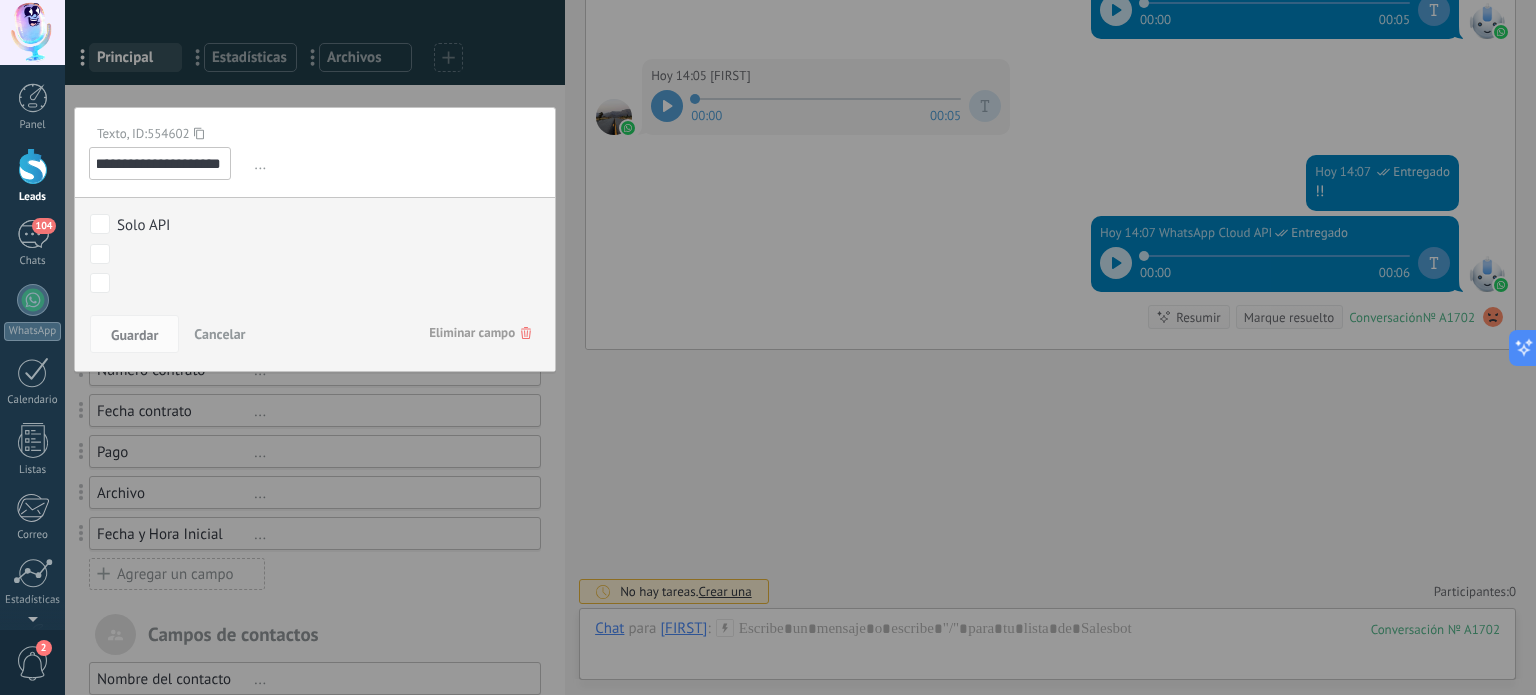 drag, startPoint x: 148, startPoint y: 163, endPoint x: 260, endPoint y: 177, distance: 112.871605 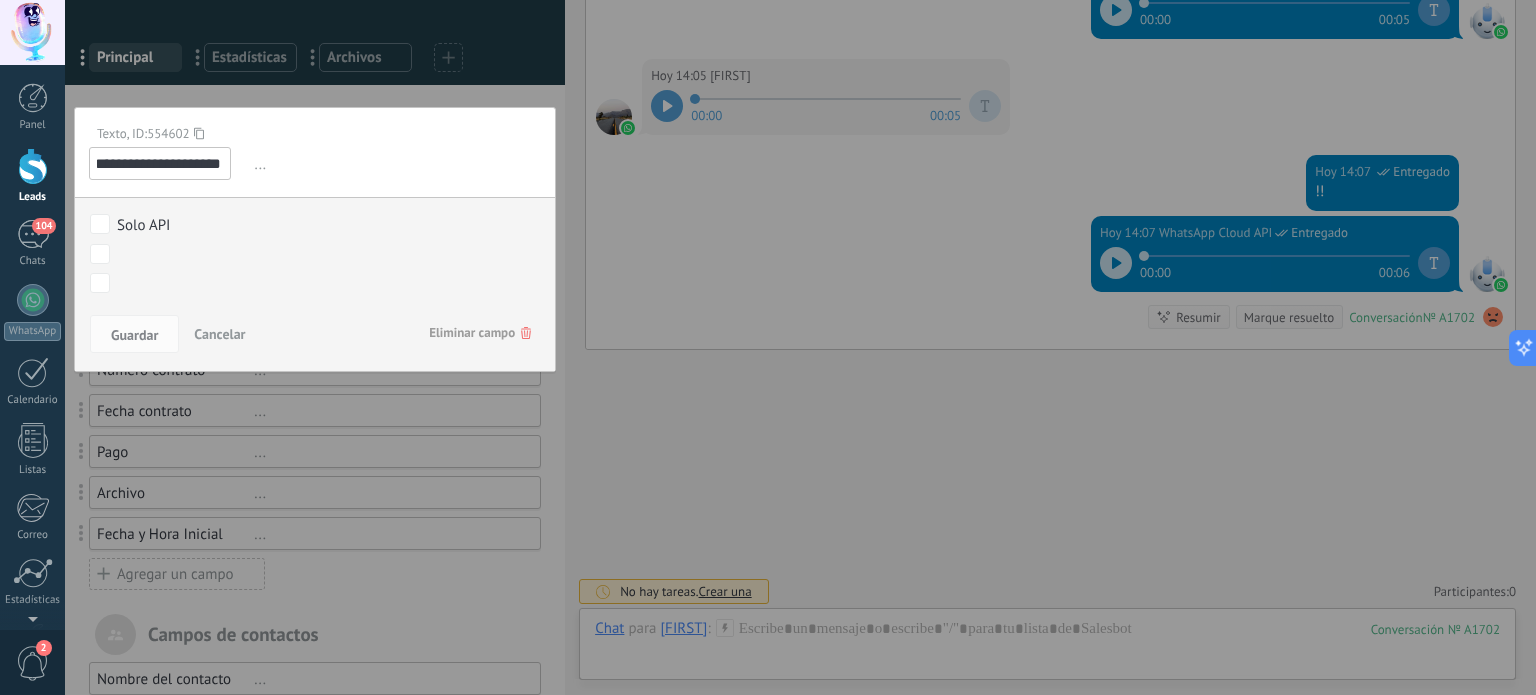 click on "**********" at bounding box center [315, 163] 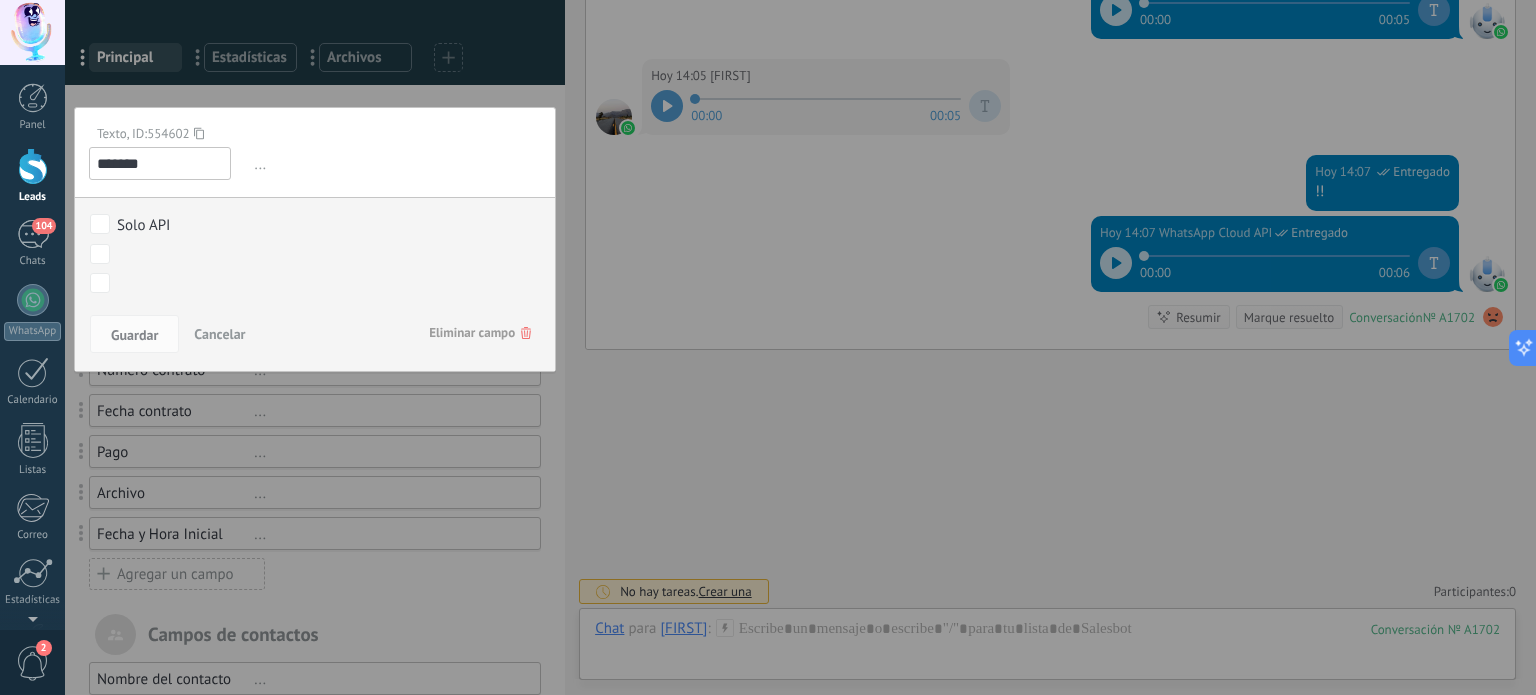 scroll, scrollTop: 0, scrollLeft: 0, axis: both 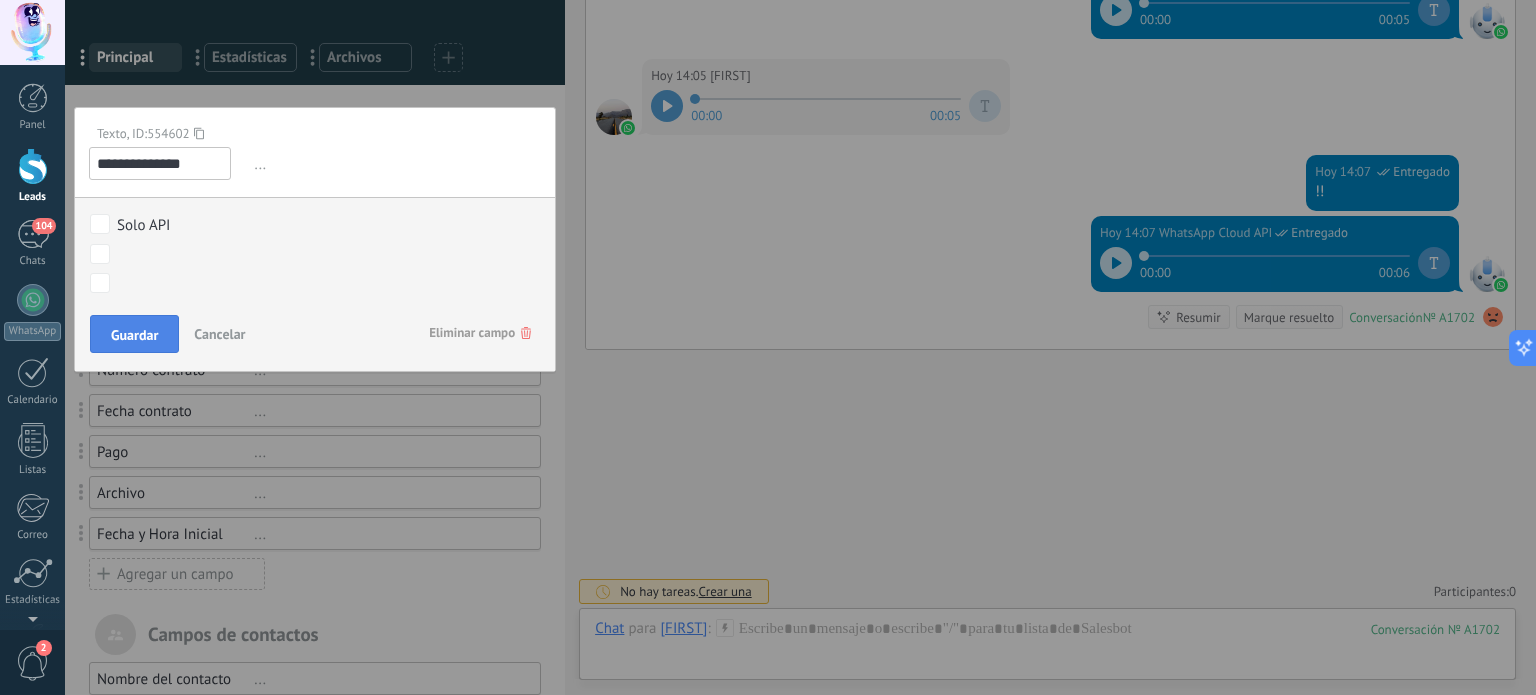 type on "**********" 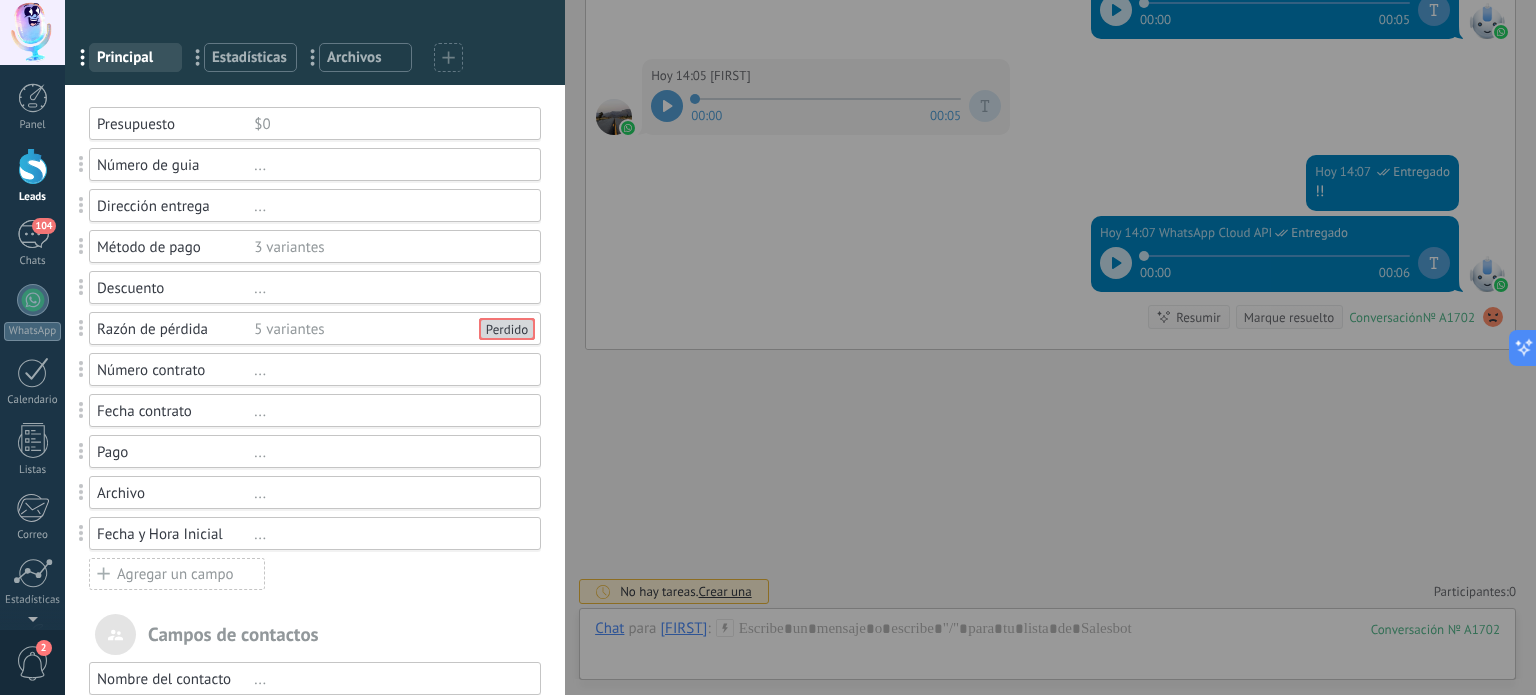 click on "Dirección entrega" at bounding box center [175, 206] 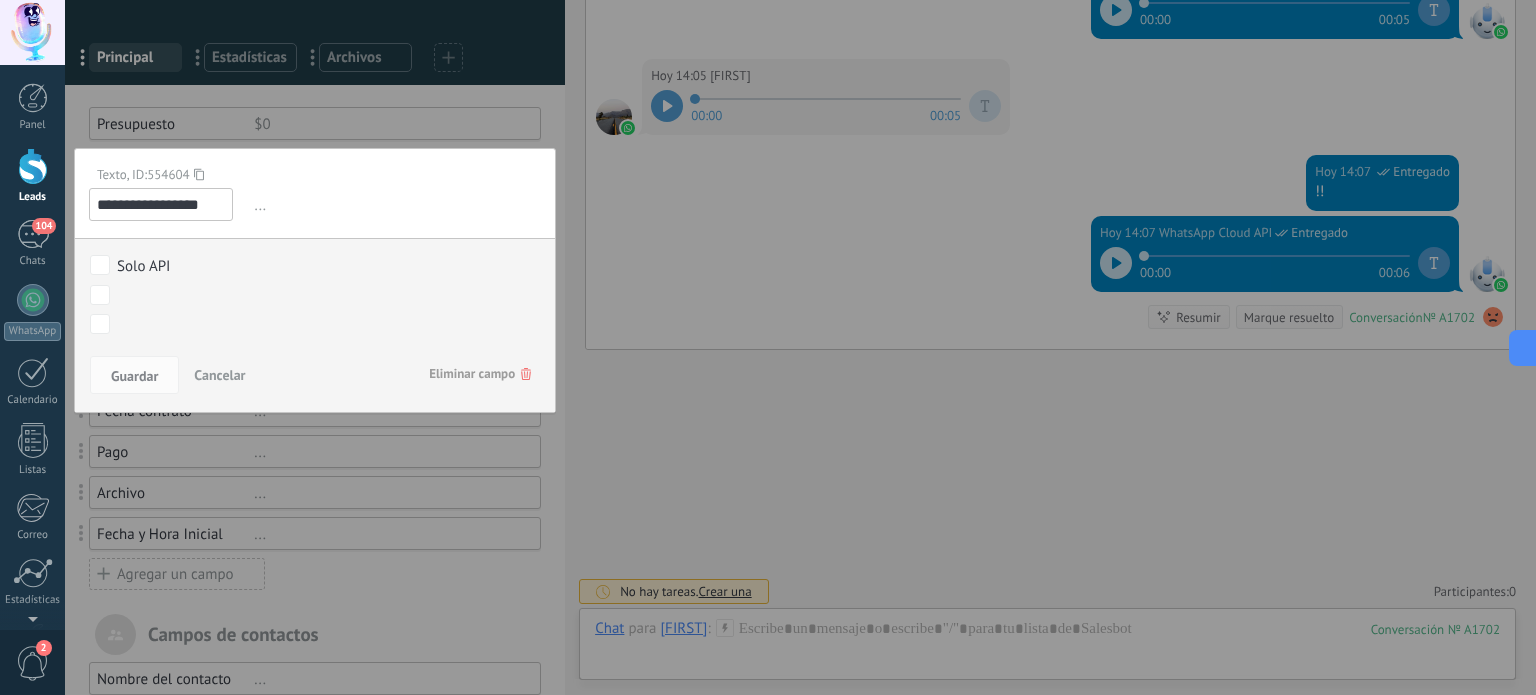 click on "**********" at bounding box center [161, 204] 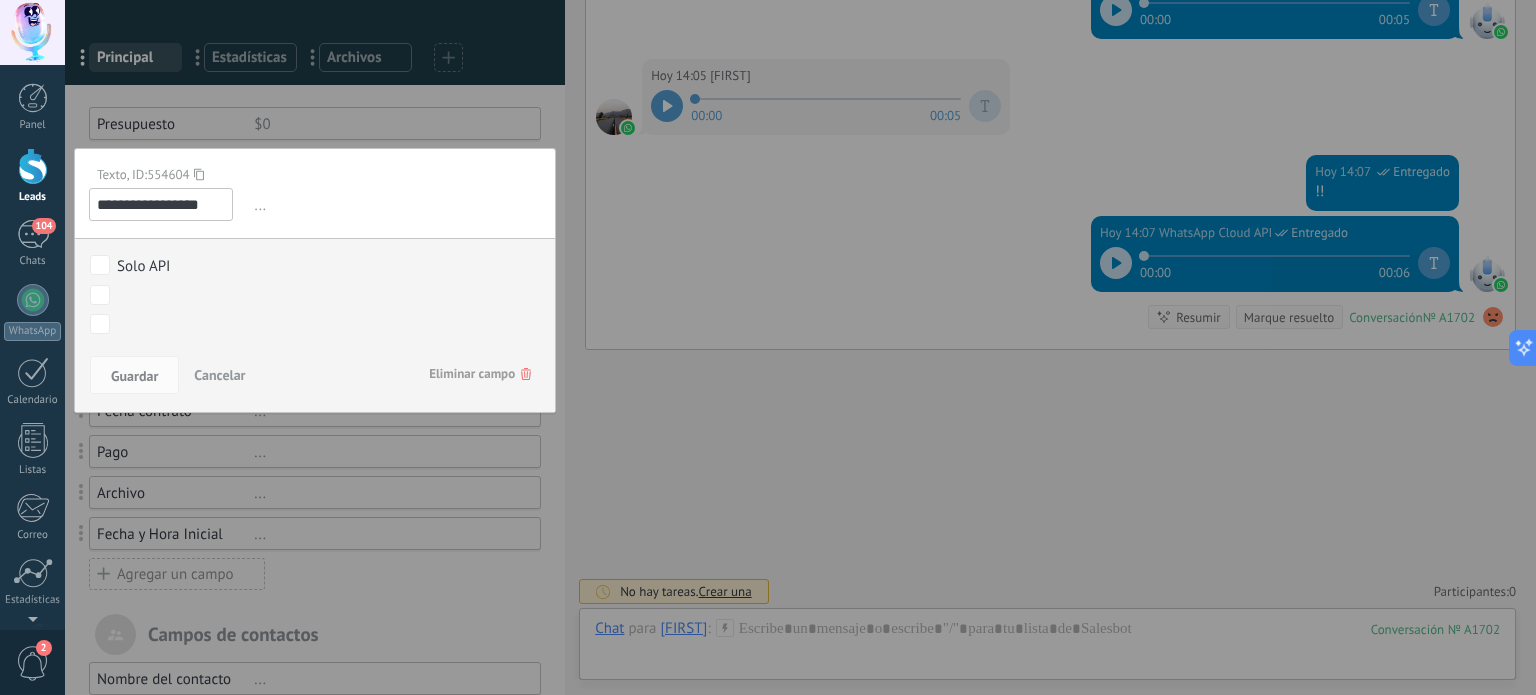click at bounding box center (315, 593) 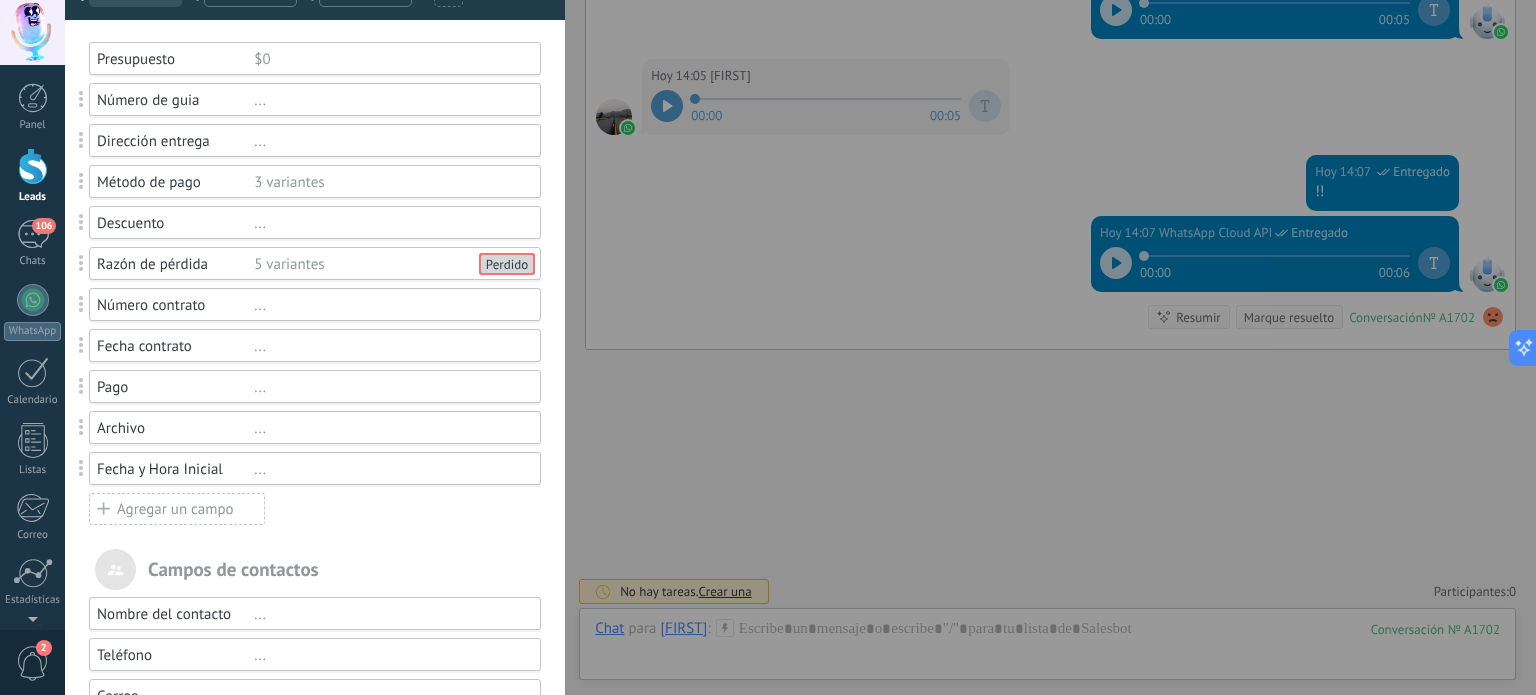 scroll, scrollTop: 200, scrollLeft: 0, axis: vertical 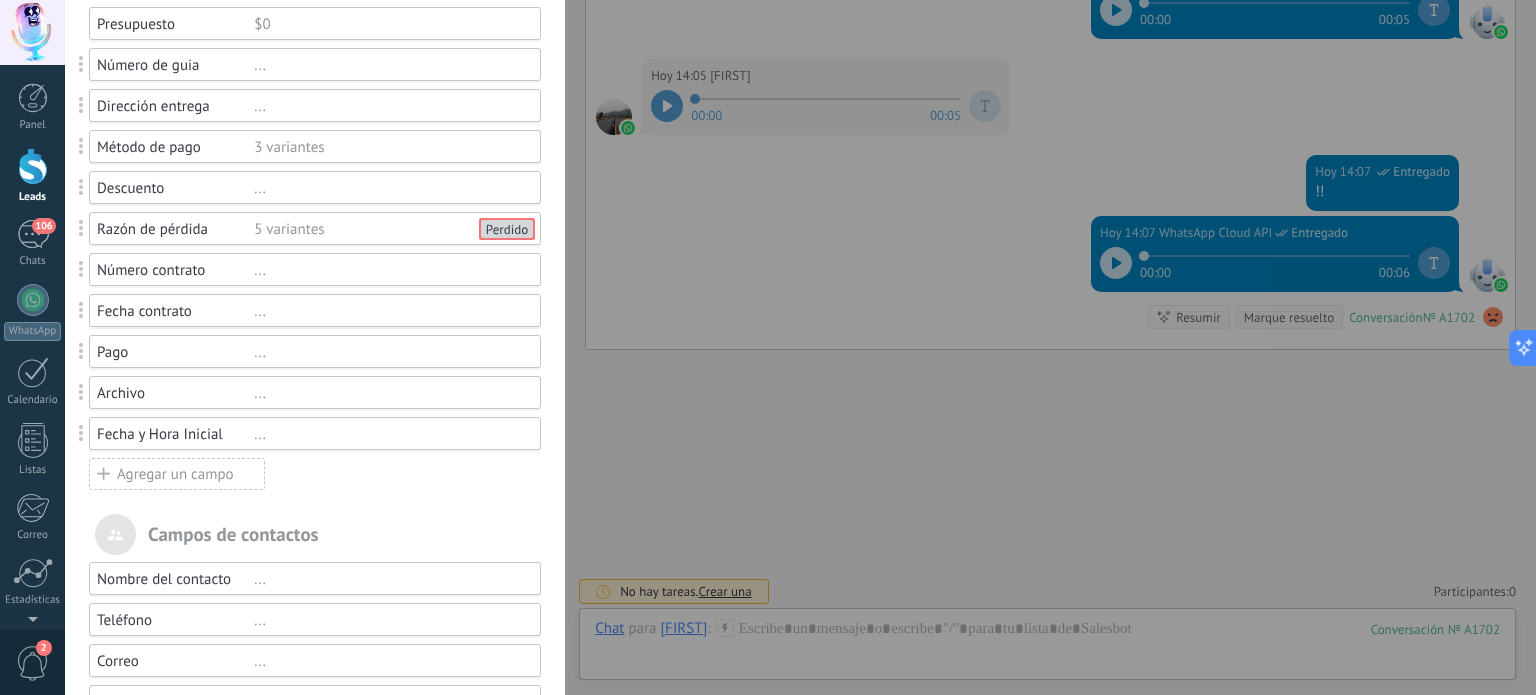 click on "Fecha contrato" at bounding box center [175, 311] 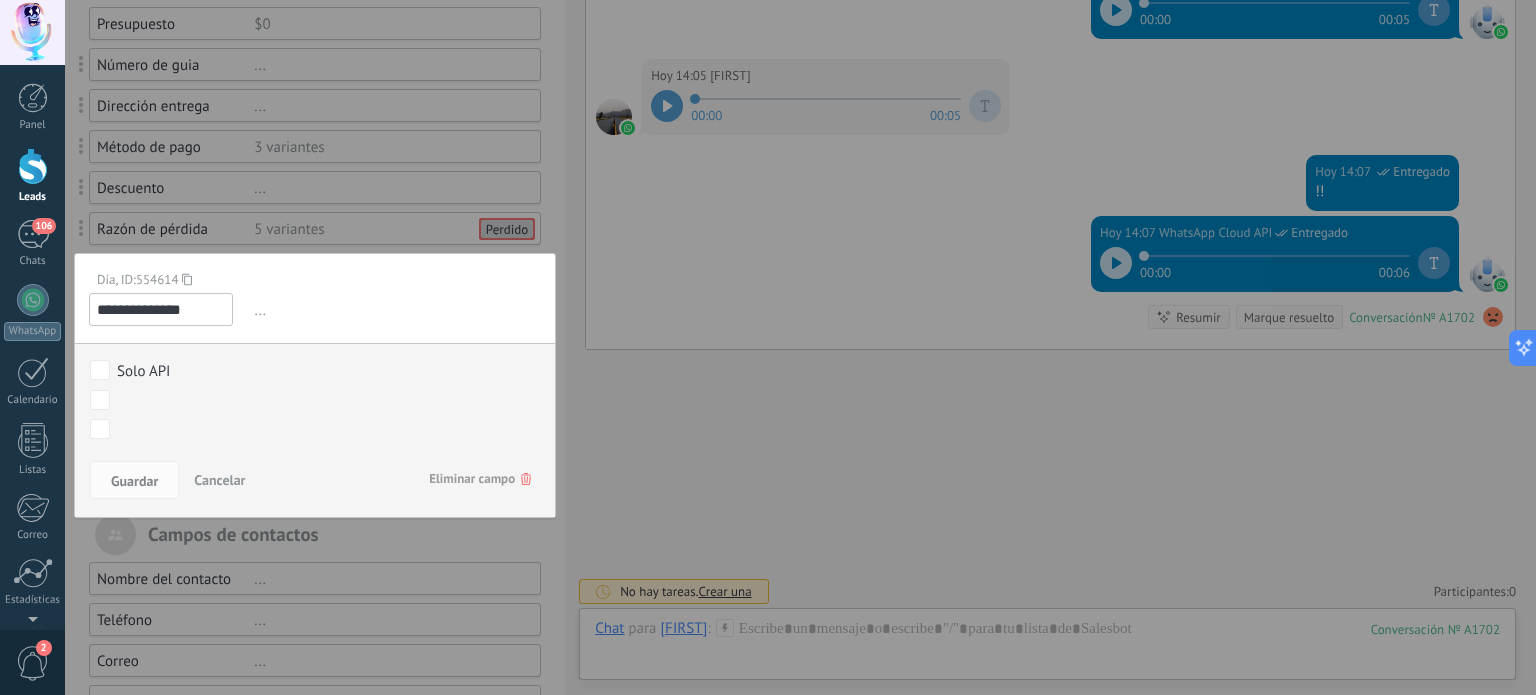click on "Cancelar" at bounding box center [219, 480] 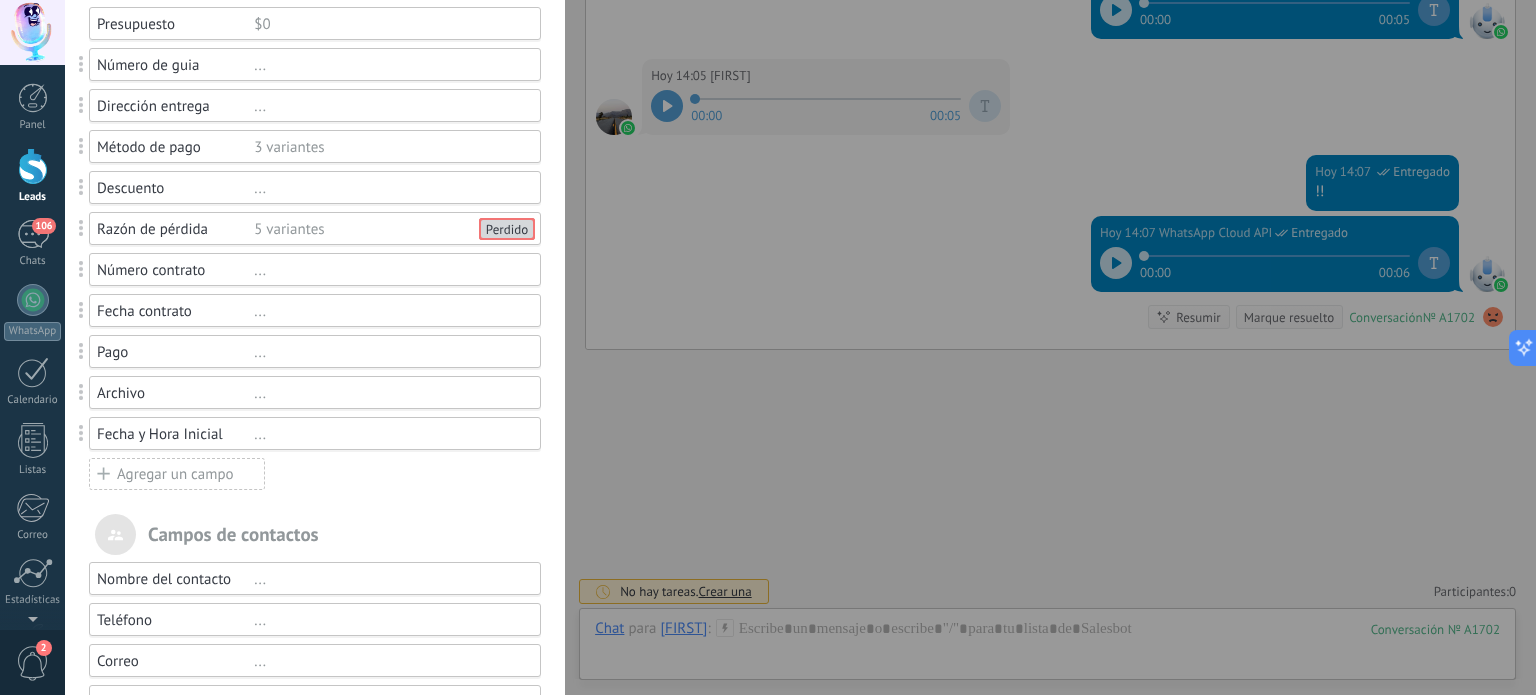 click on "..." at bounding box center (388, 352) 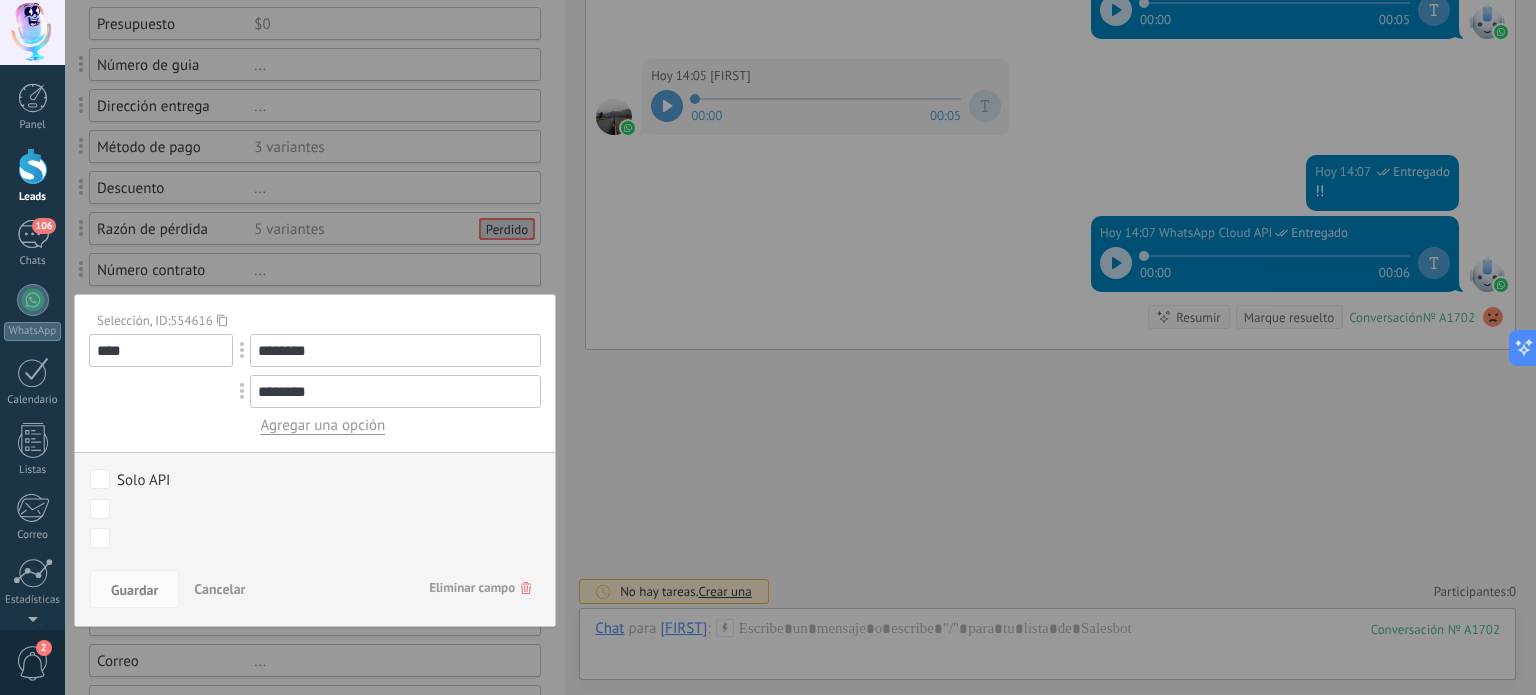 click on "Agregar una opción" at bounding box center [322, 425] 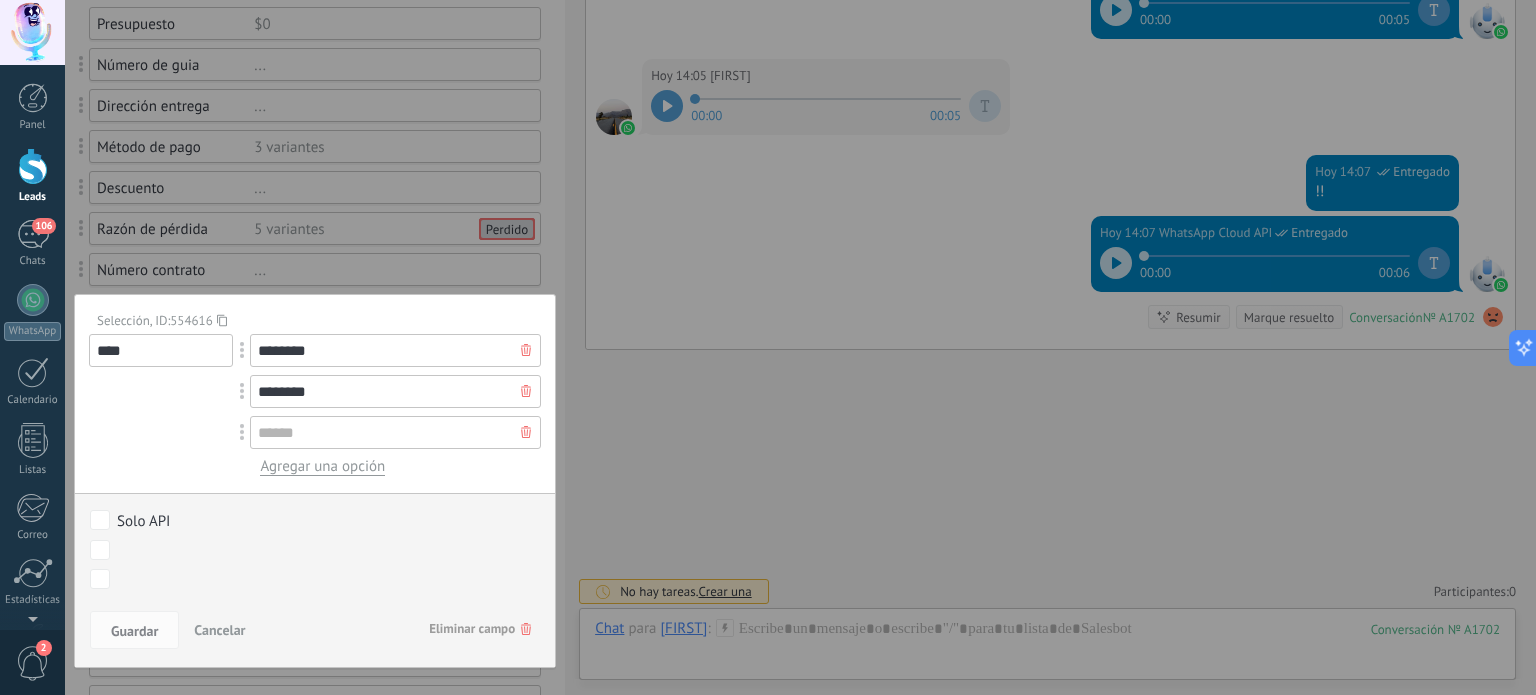 drag, startPoint x: 316, startPoint y: 397, endPoint x: 224, endPoint y: 391, distance: 92.19544 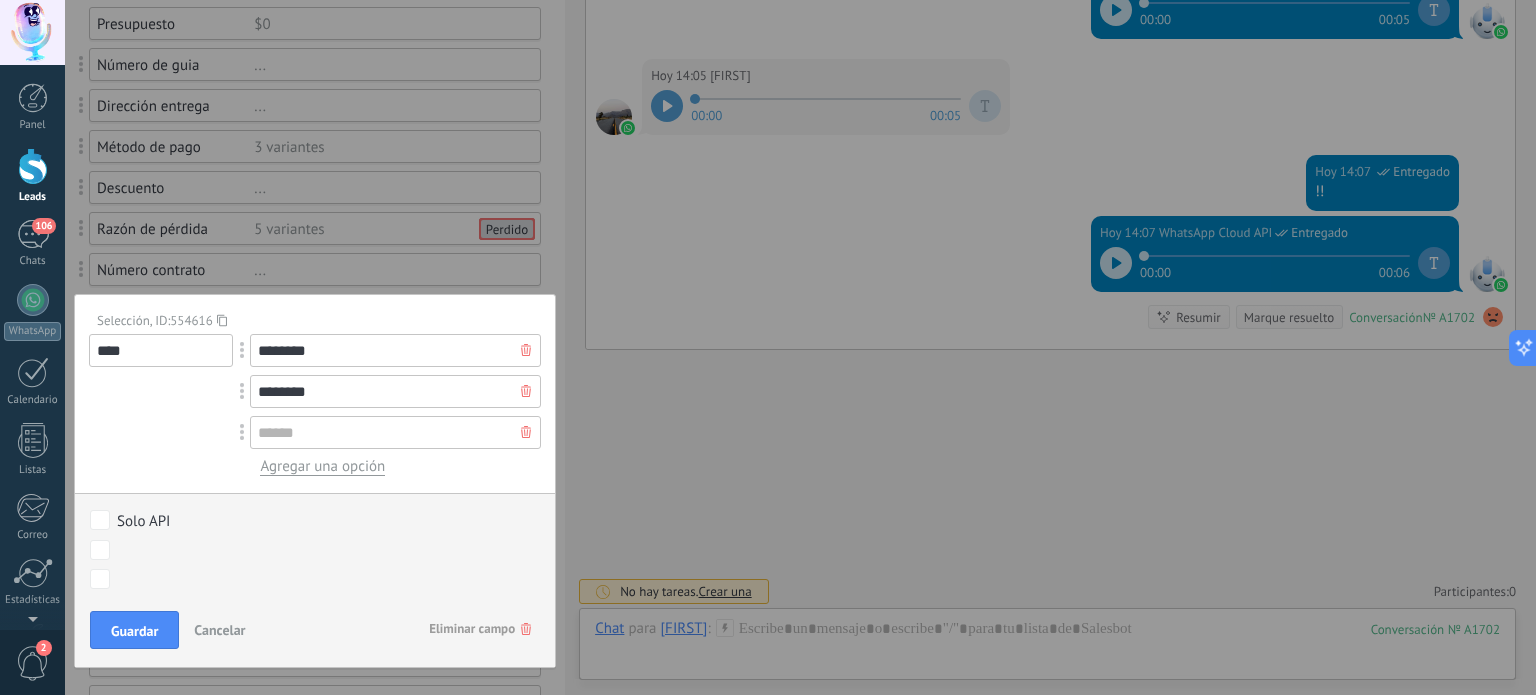 click at bounding box center [243, 391] 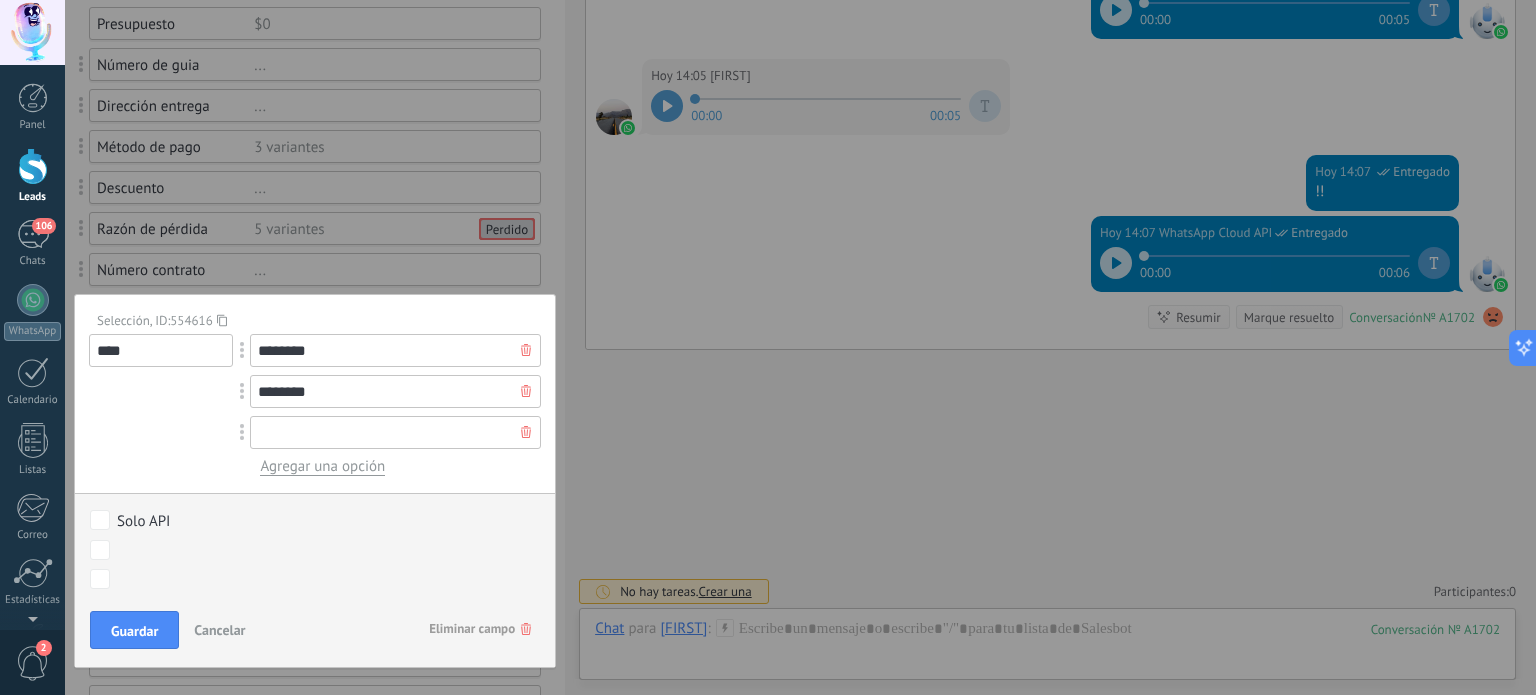 click at bounding box center [395, 432] 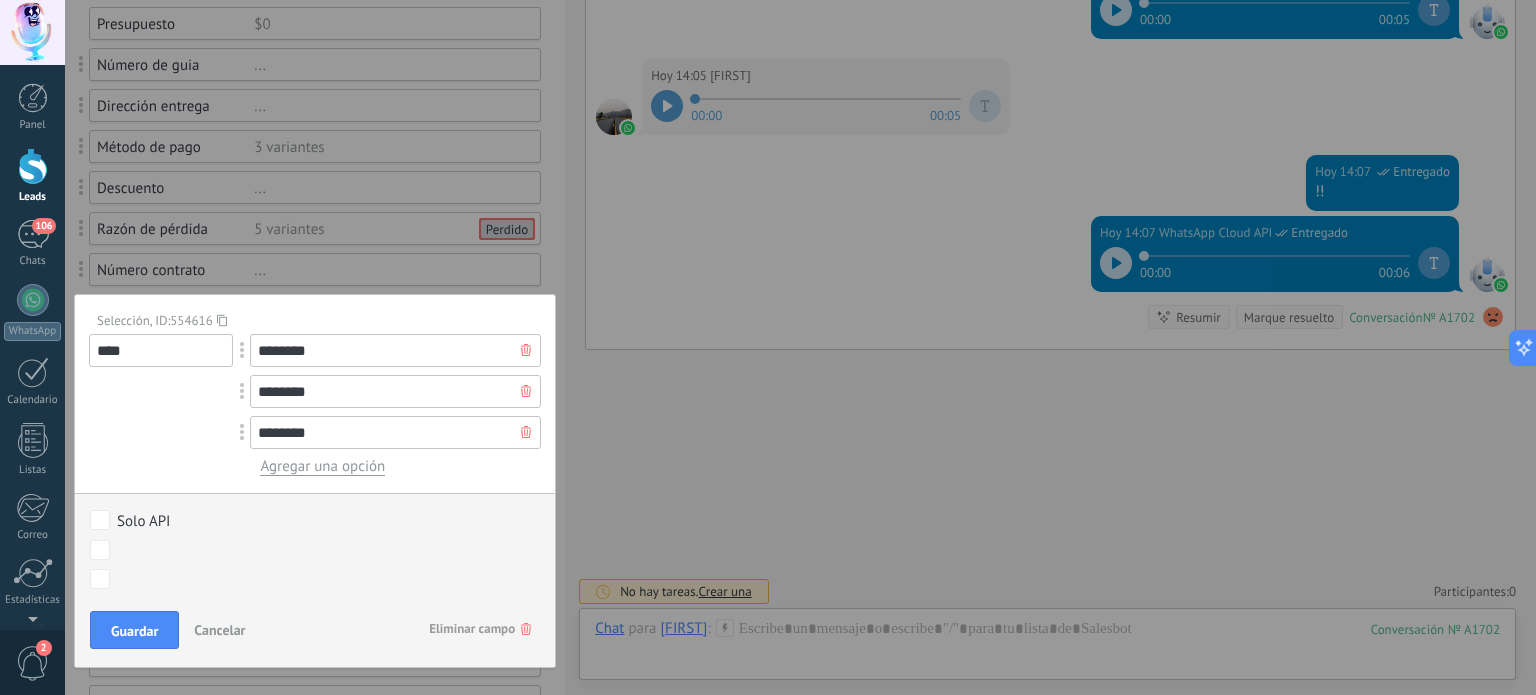 type on "********" 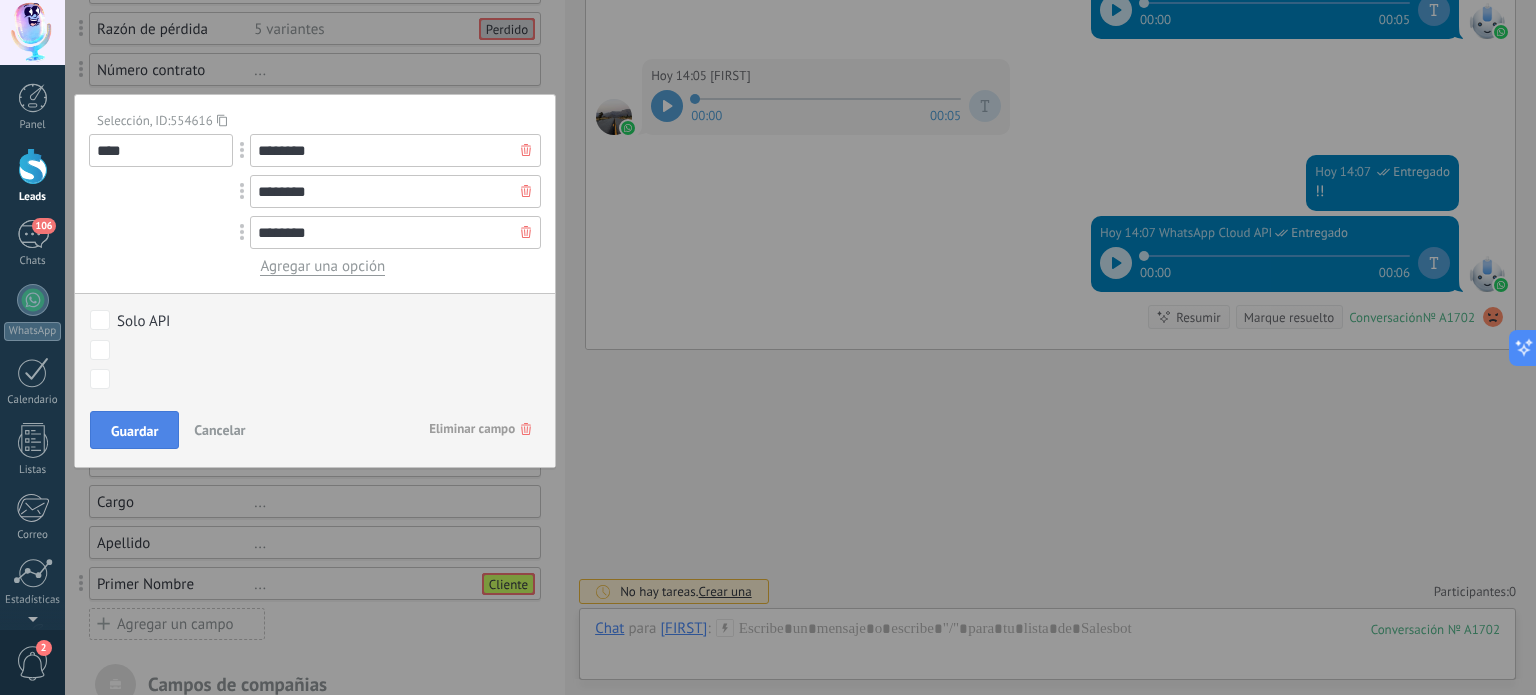click on "Guardar" at bounding box center (134, 431) 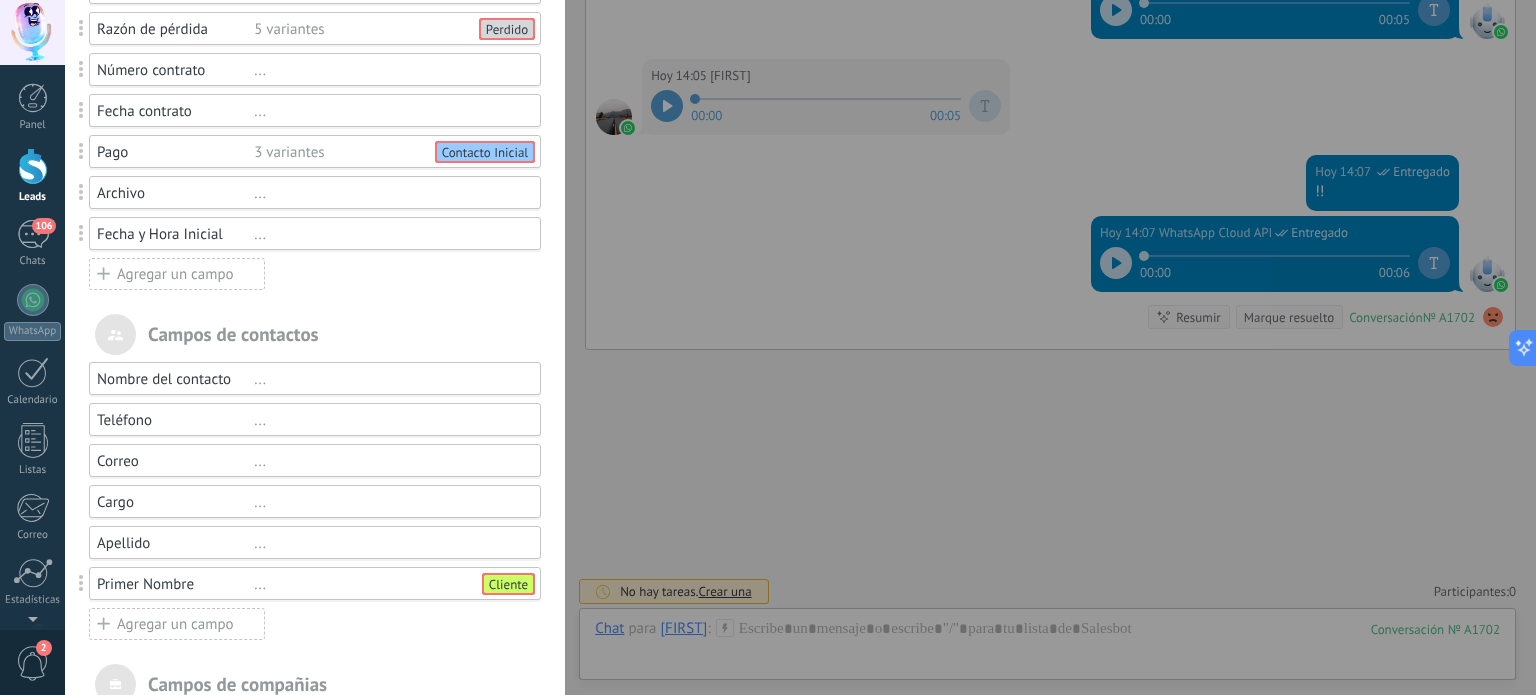 scroll, scrollTop: 300, scrollLeft: 0, axis: vertical 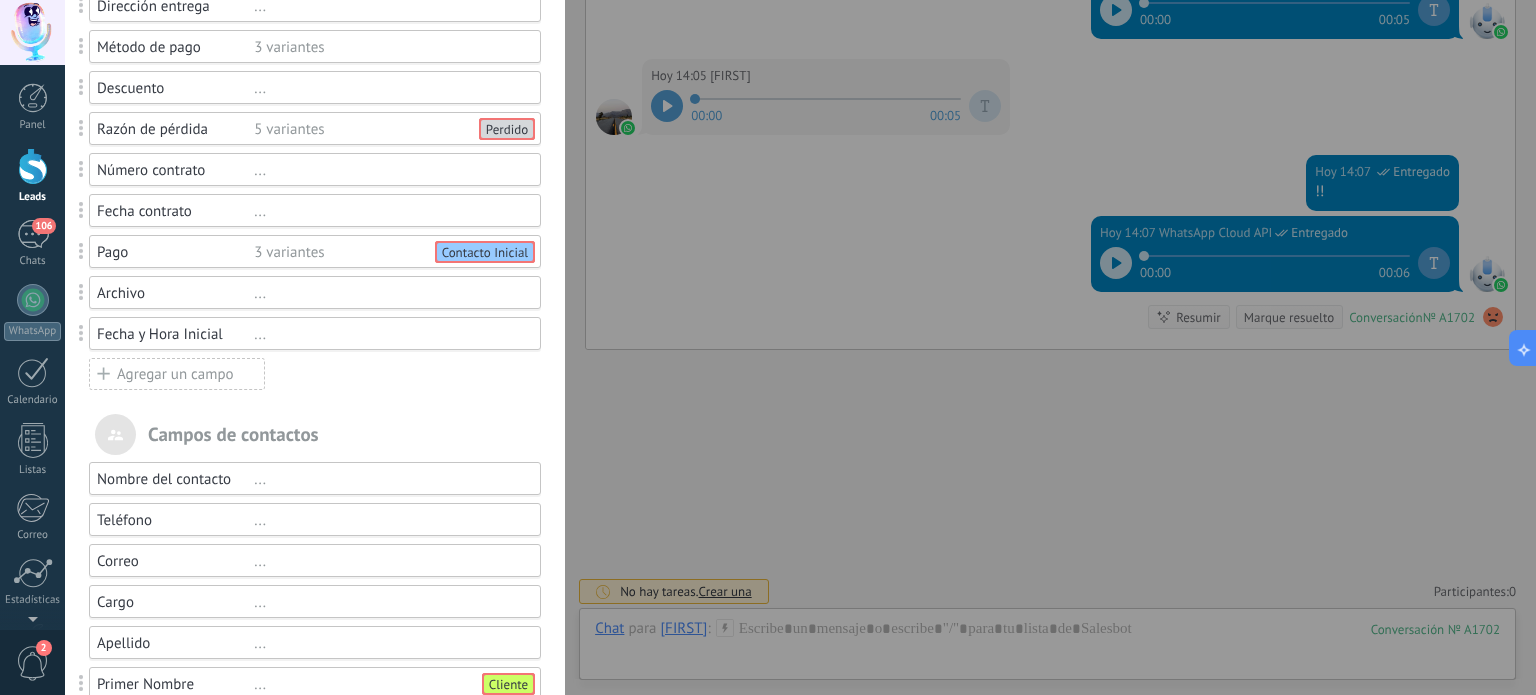 click on "3 variantes" at bounding box center [388, 252] 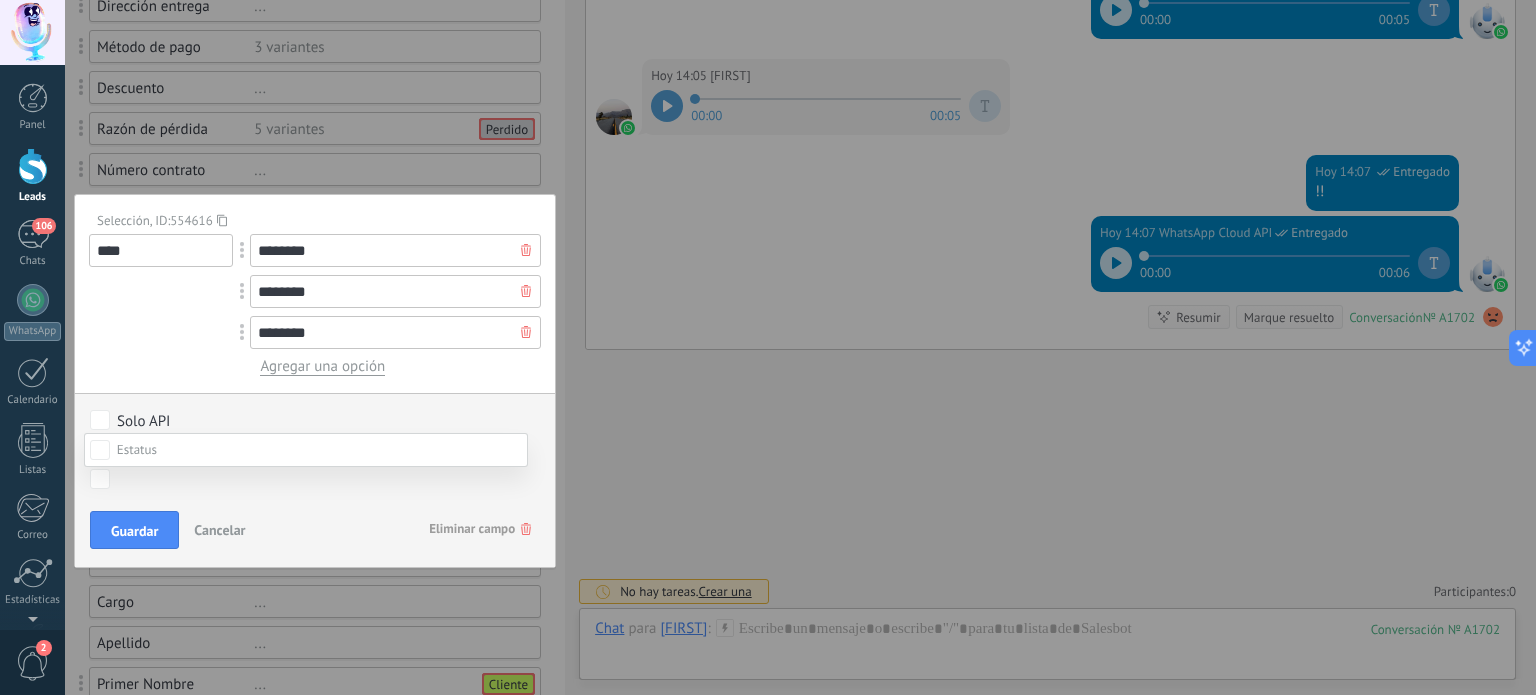 scroll, scrollTop: 200, scrollLeft: 0, axis: vertical 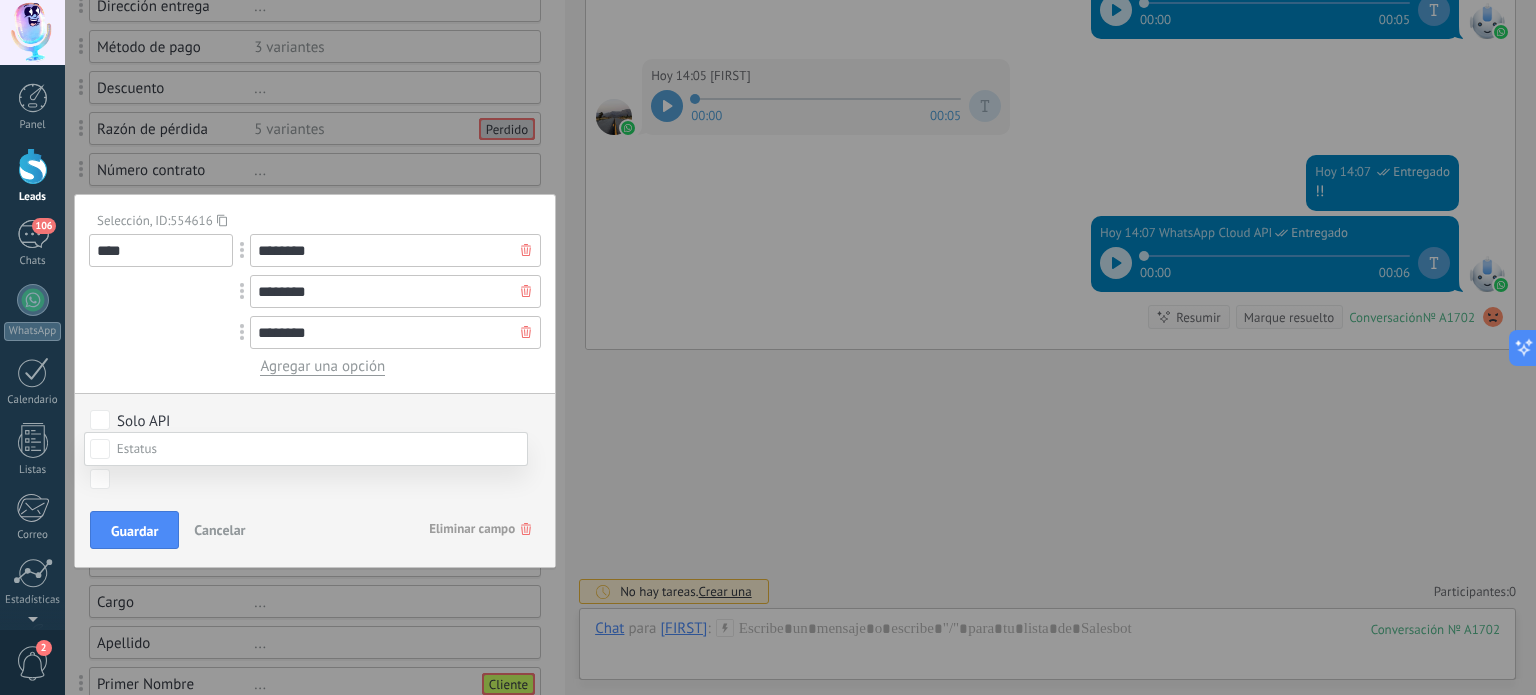 click at bounding box center [800, 346] 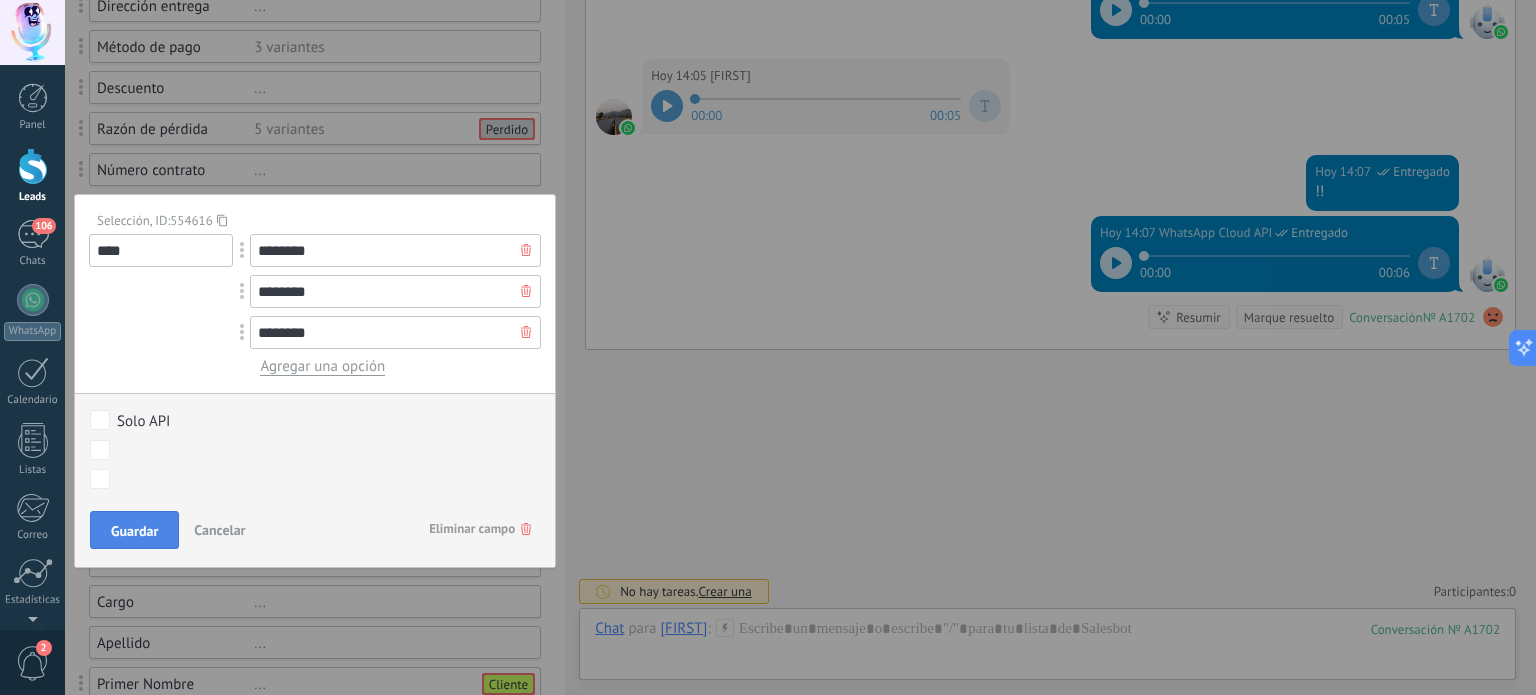 click on "Guardar" at bounding box center [134, 531] 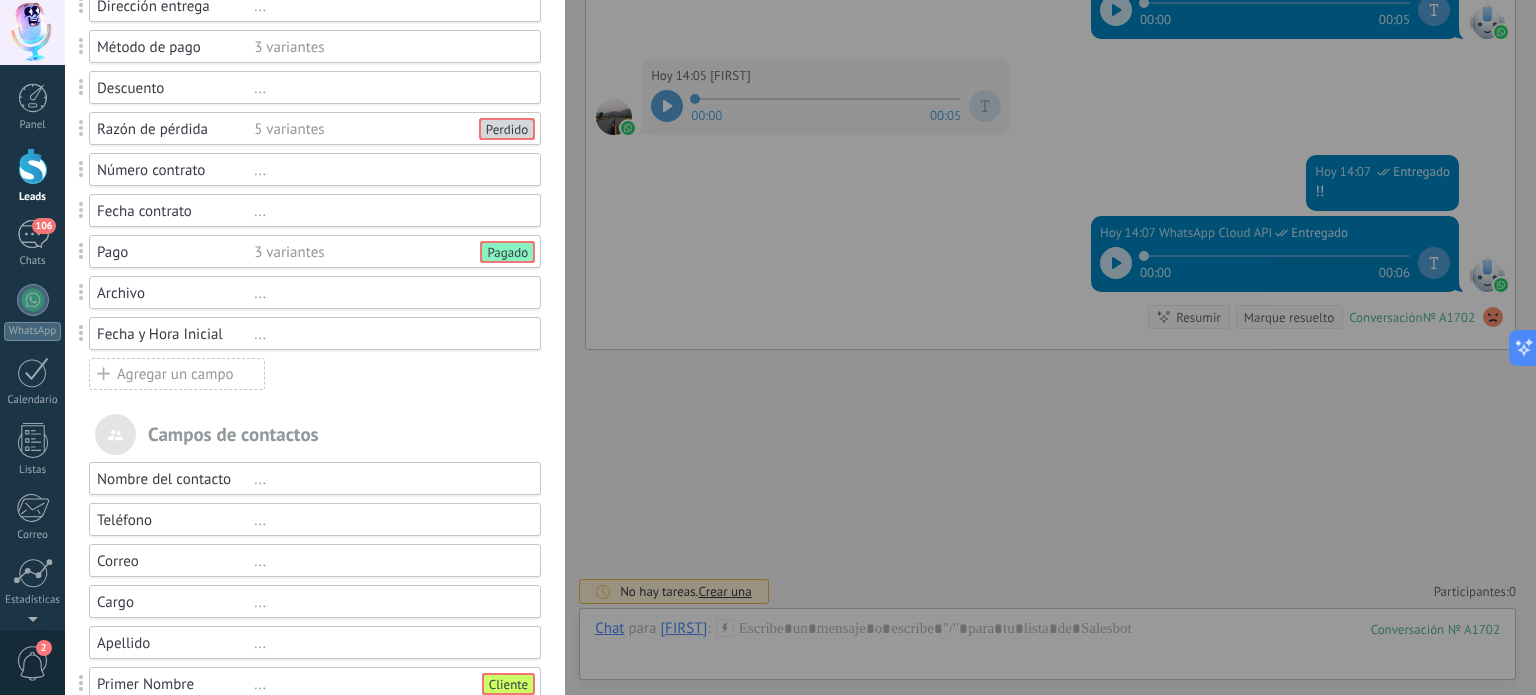 click on "Pagado" at bounding box center [507, 252] 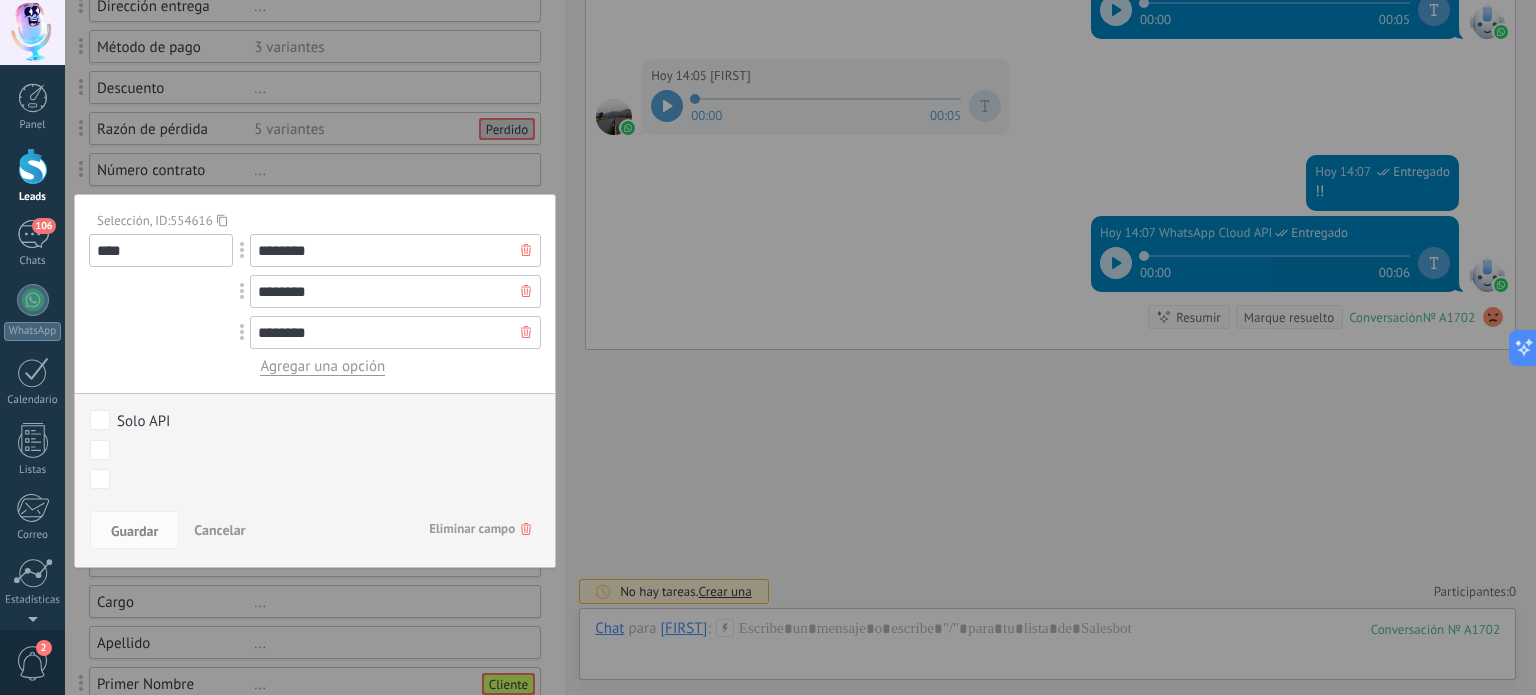 click 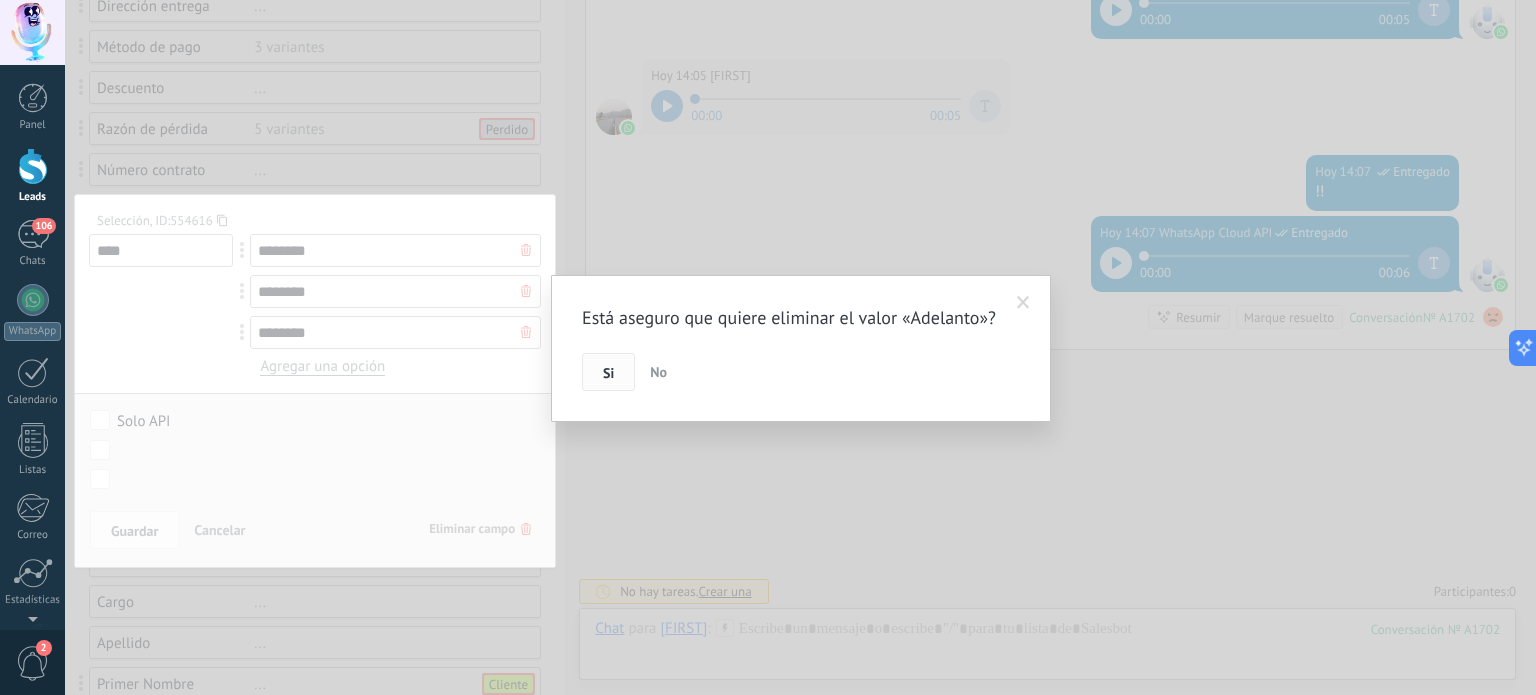 click on "Si" at bounding box center [608, 373] 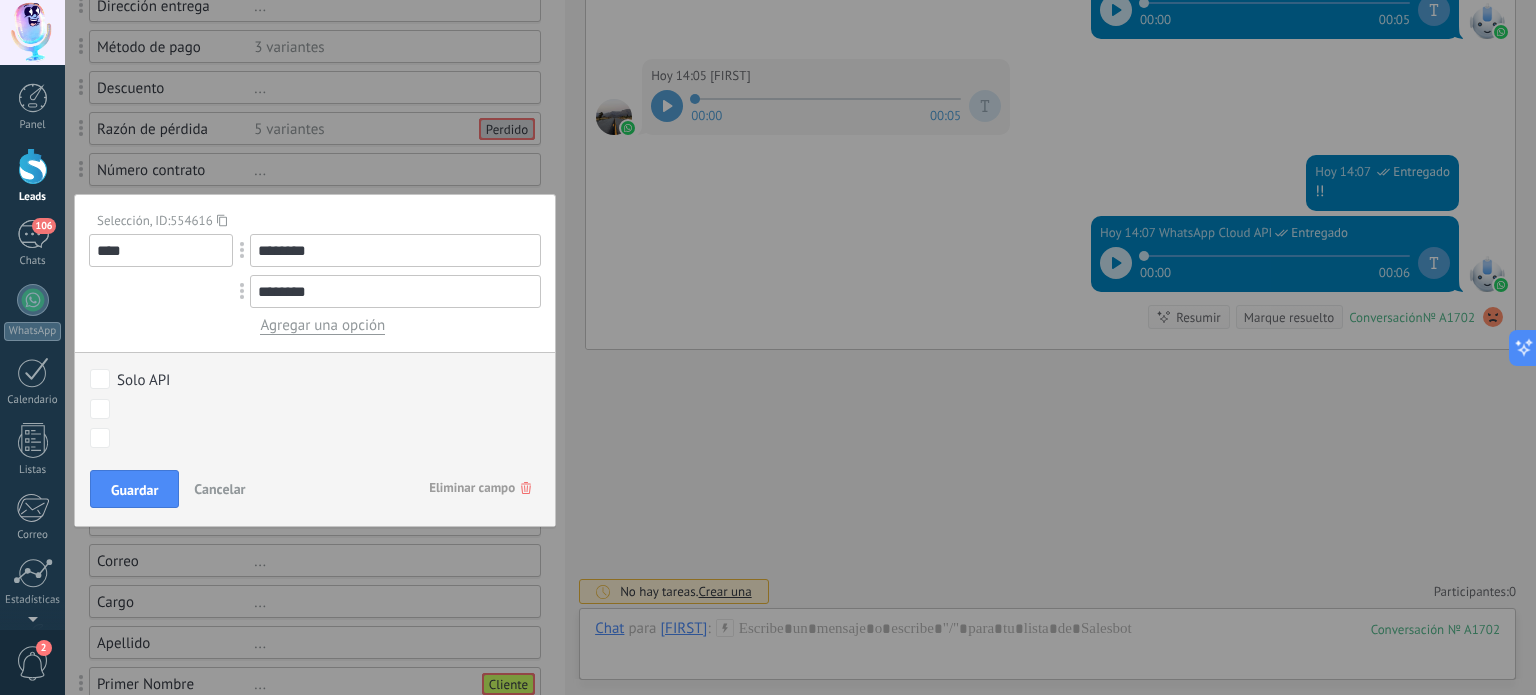 click on "Agregar una opción" at bounding box center (322, 325) 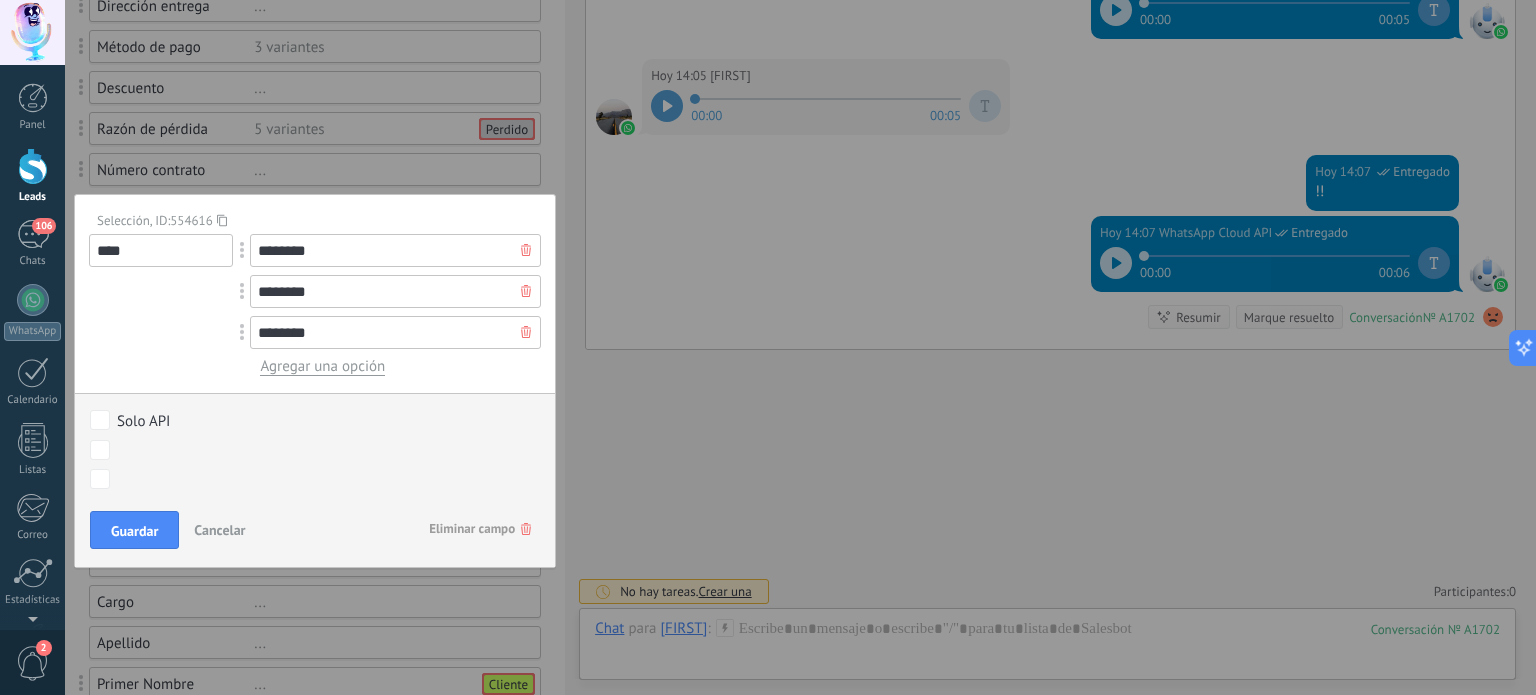 click on "********" at bounding box center (395, 332) 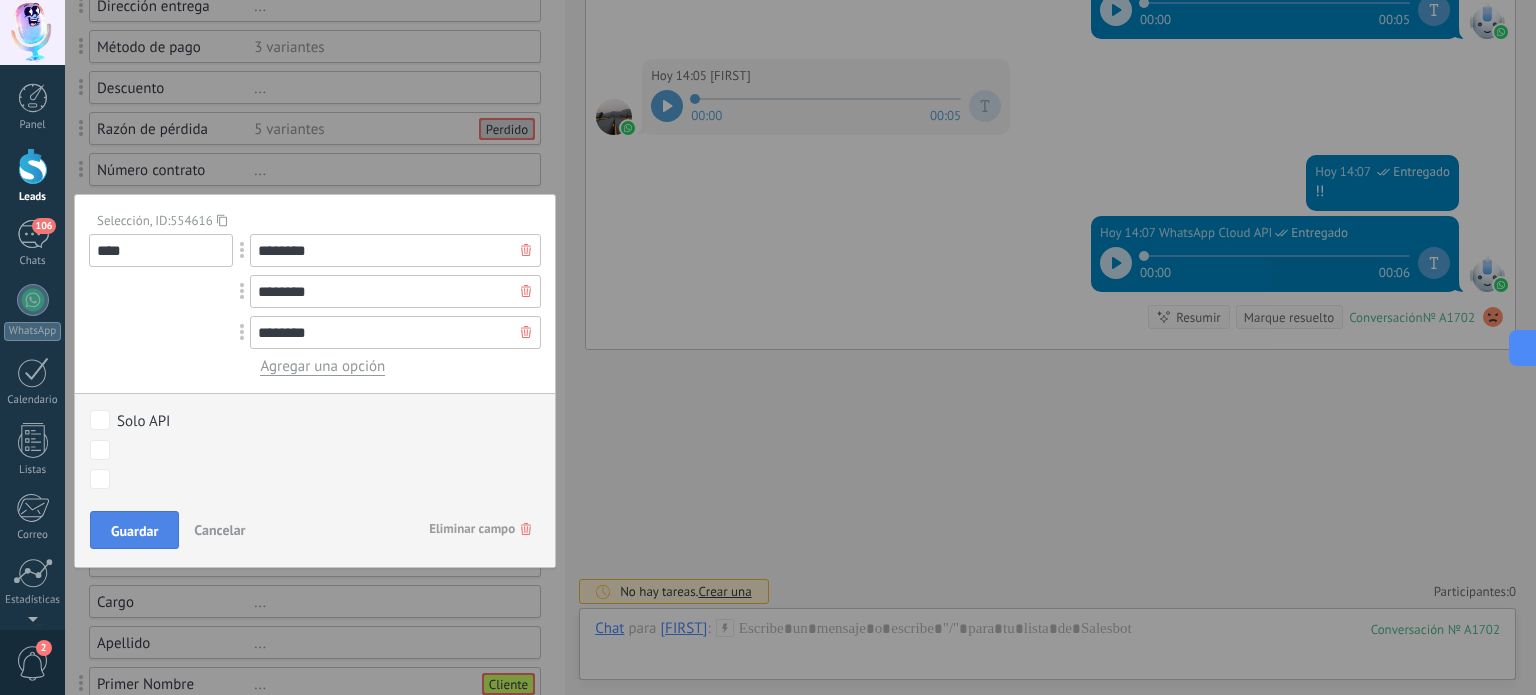 type on "********" 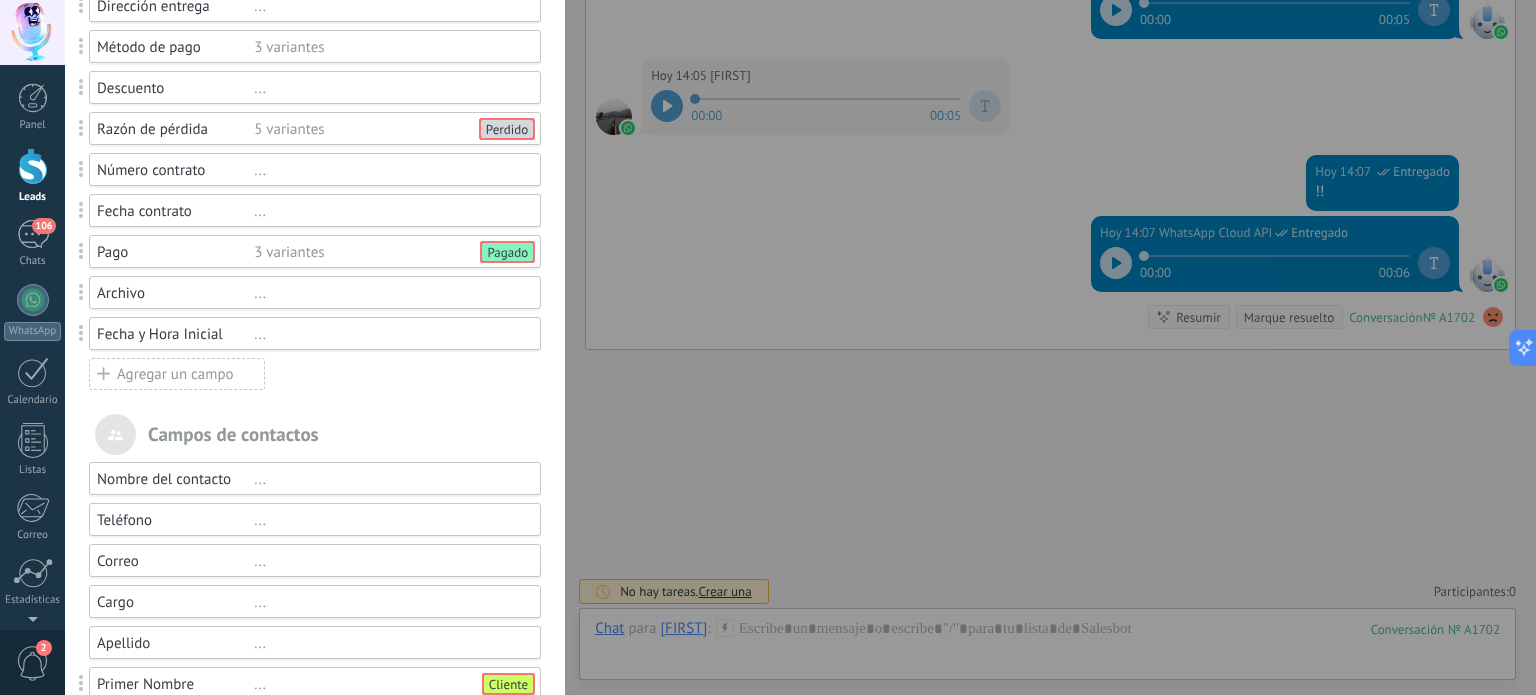click on "Archivo" at bounding box center [175, 293] 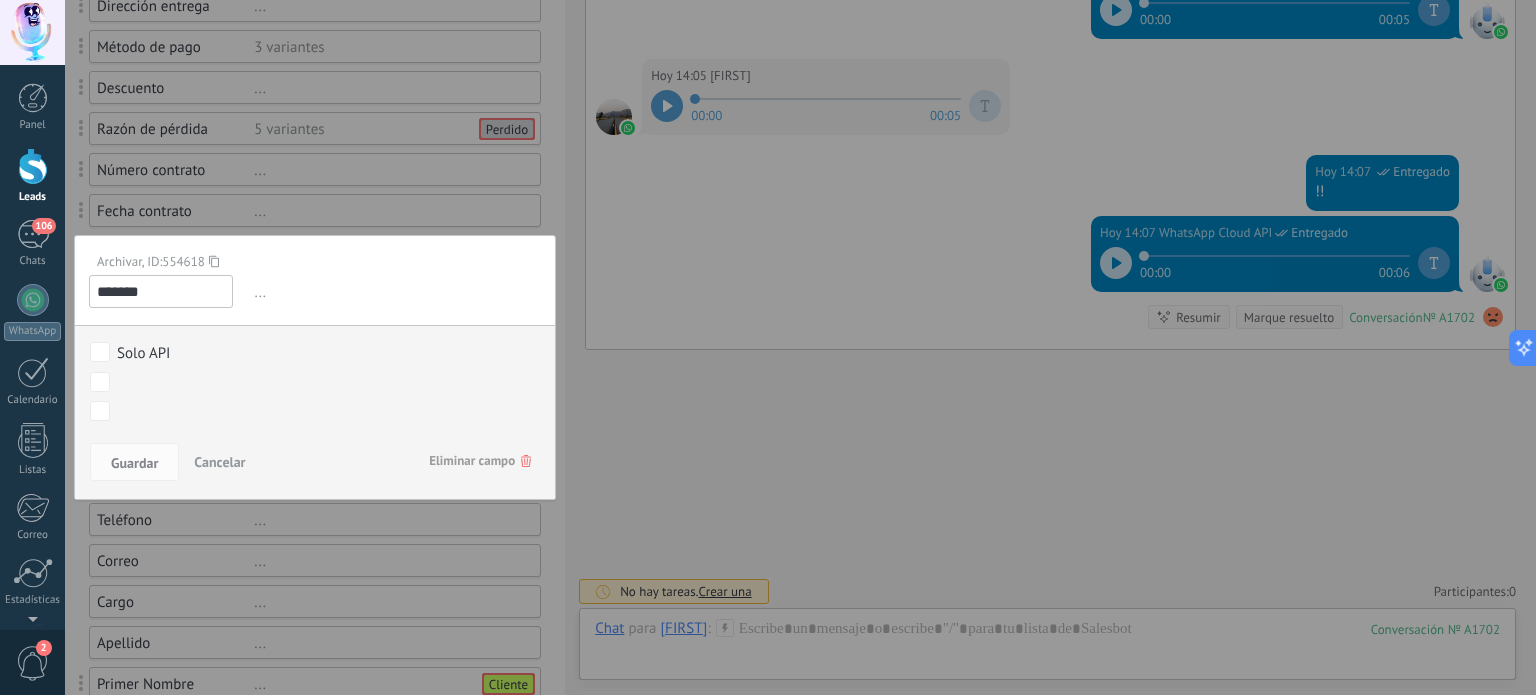 click on "Cancelar" at bounding box center [219, 462] 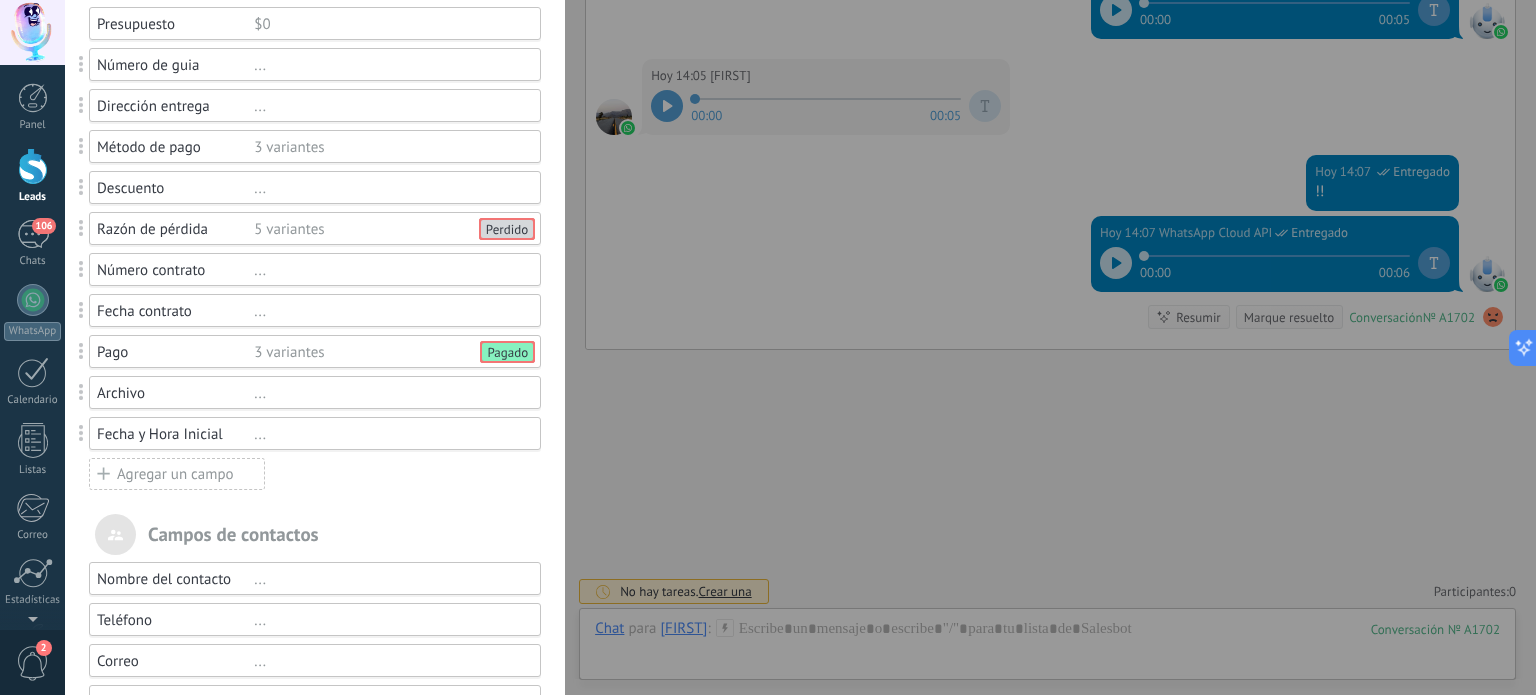 scroll, scrollTop: 100, scrollLeft: 0, axis: vertical 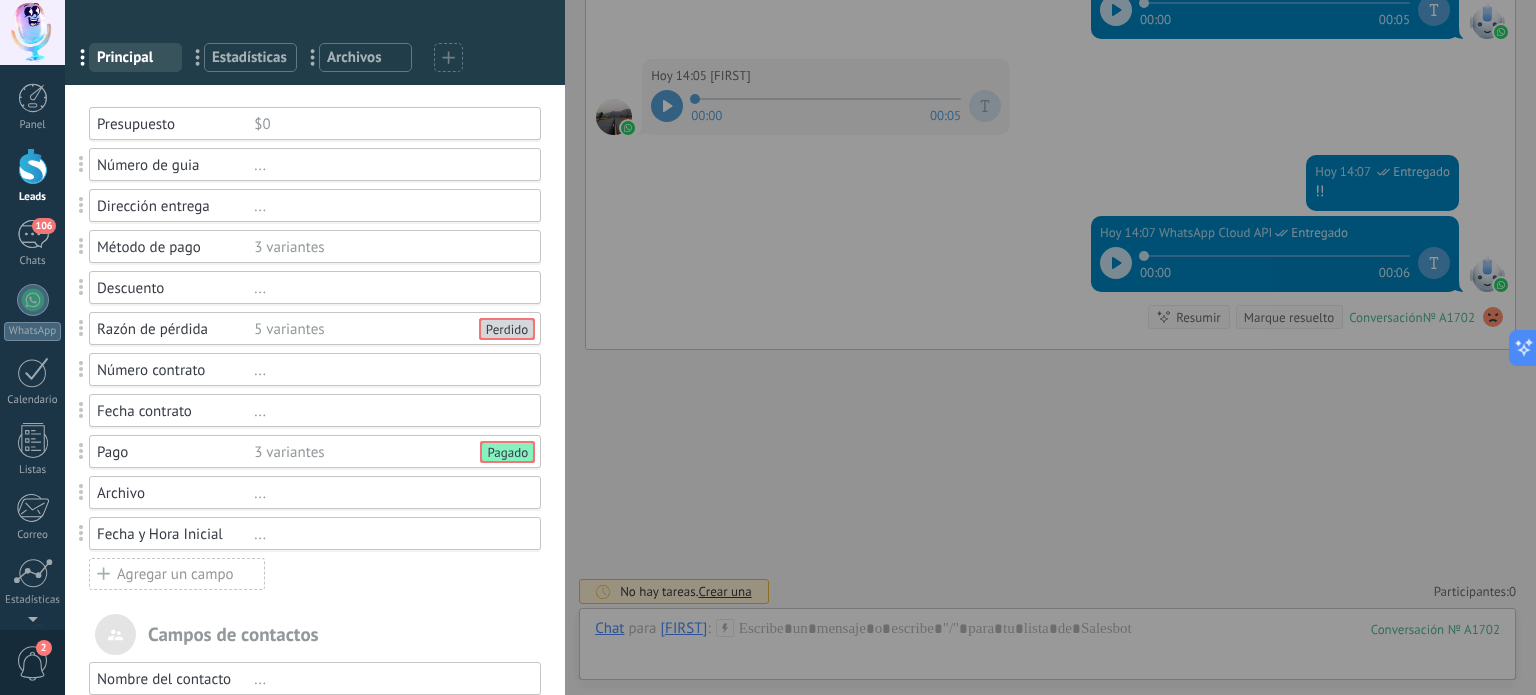 click on "..." at bounding box center (388, 165) 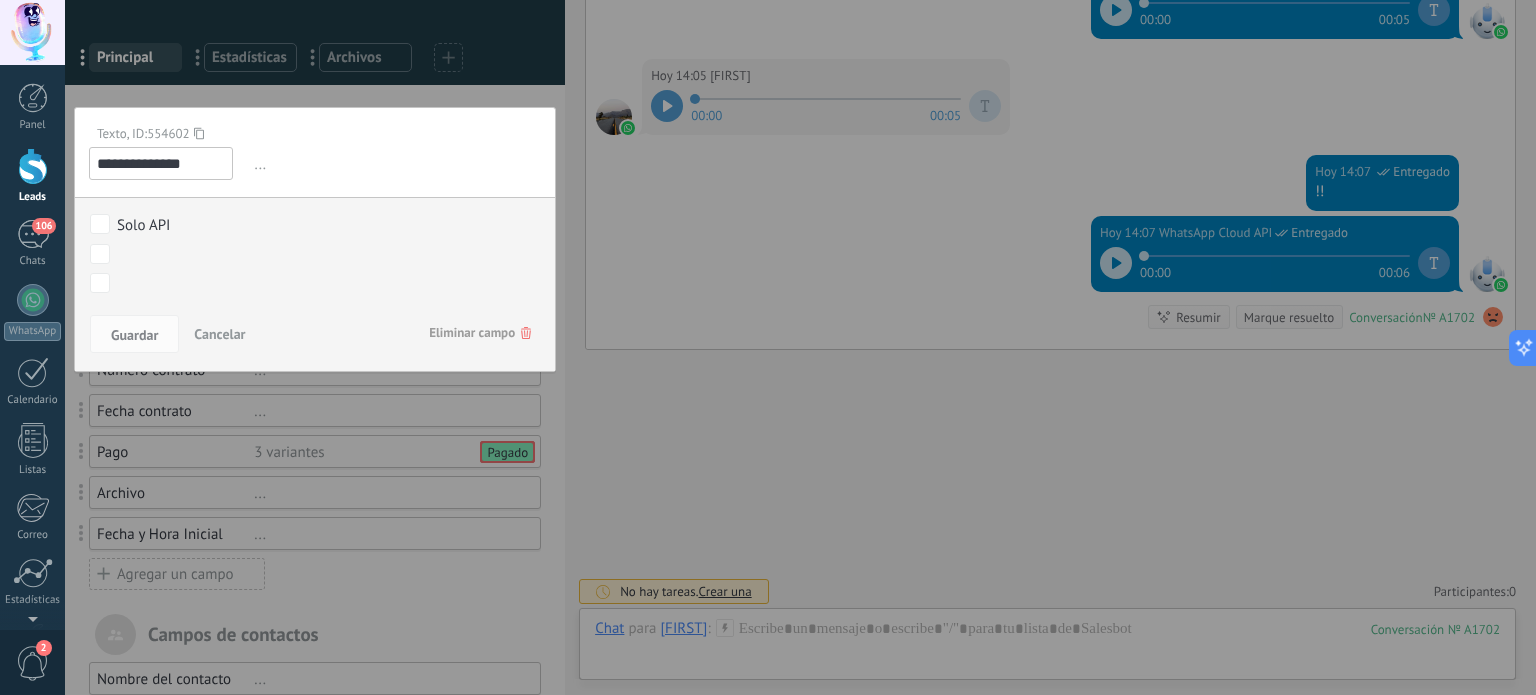 click on "Cancelar" at bounding box center (219, 334) 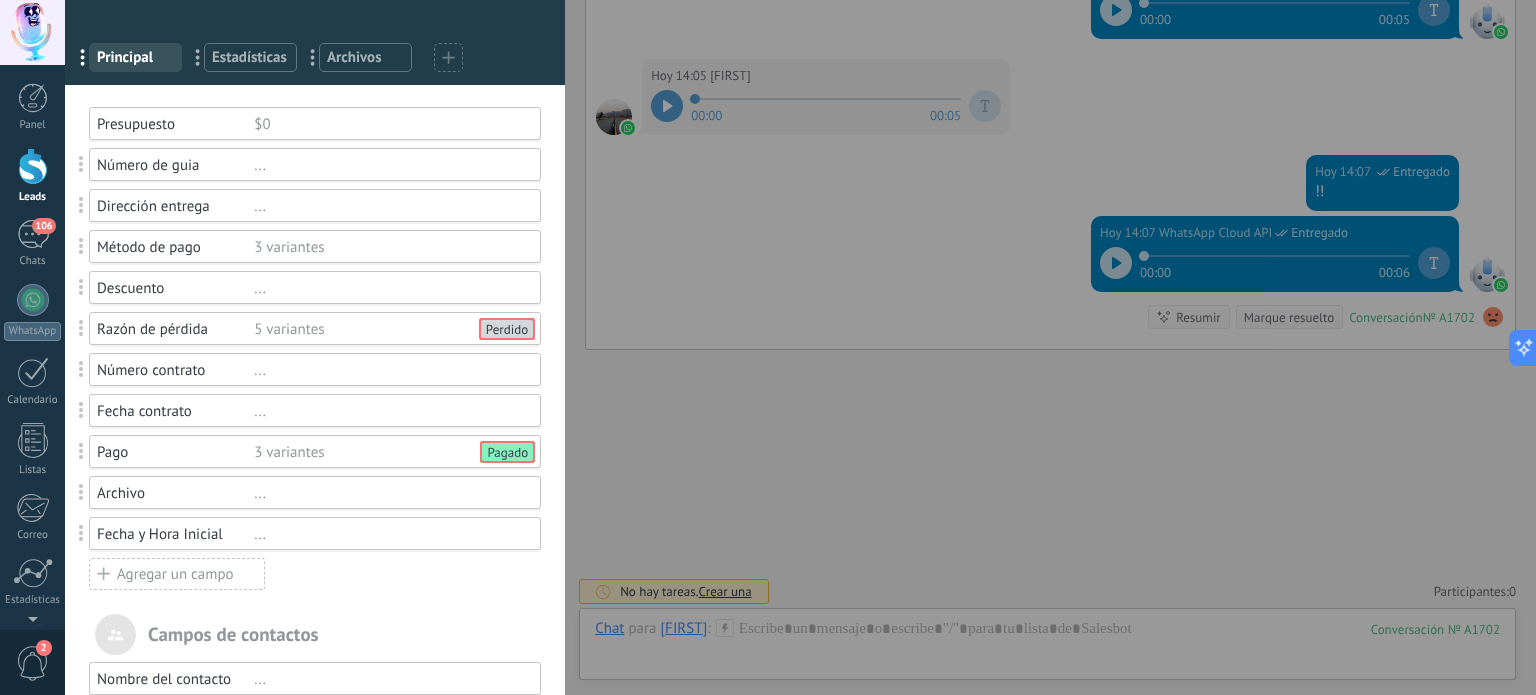 click on "..." at bounding box center [388, 288] 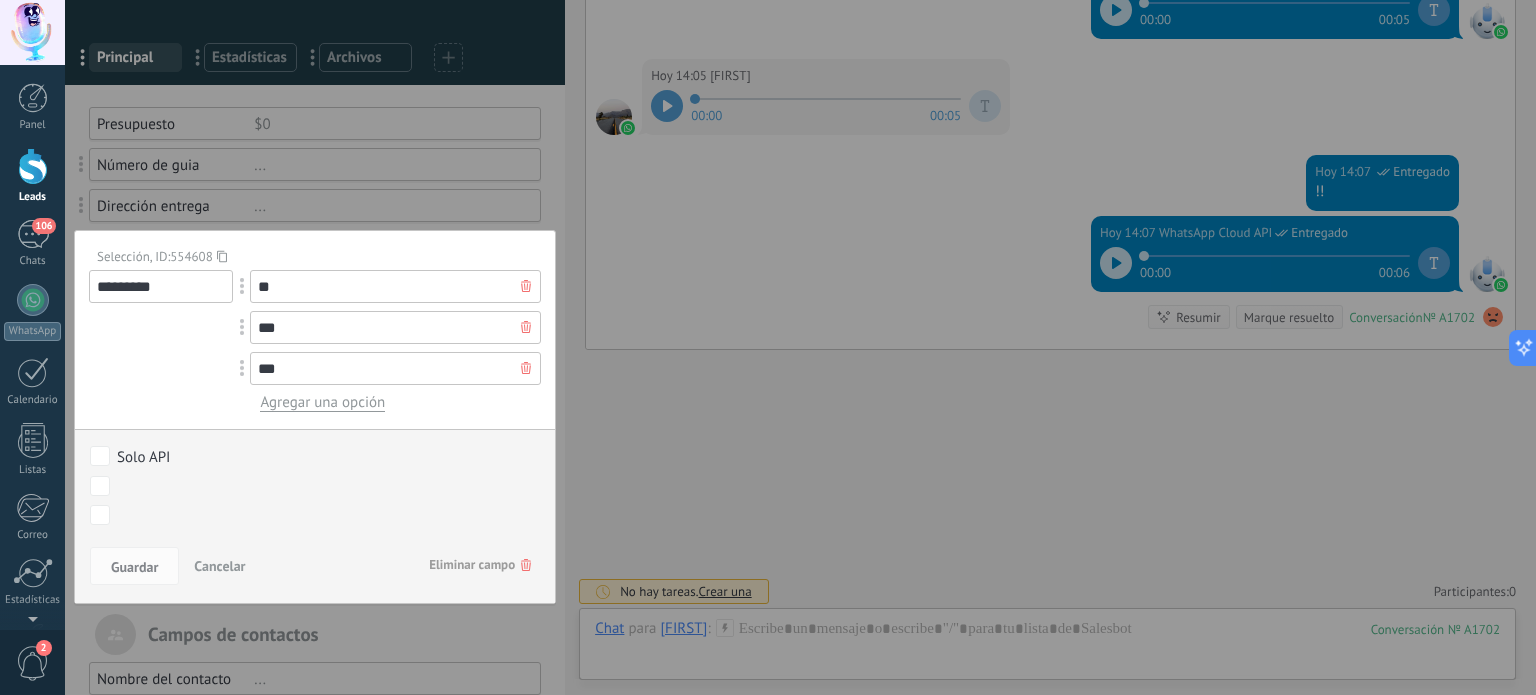 click on "Cancelar" at bounding box center (219, 566) 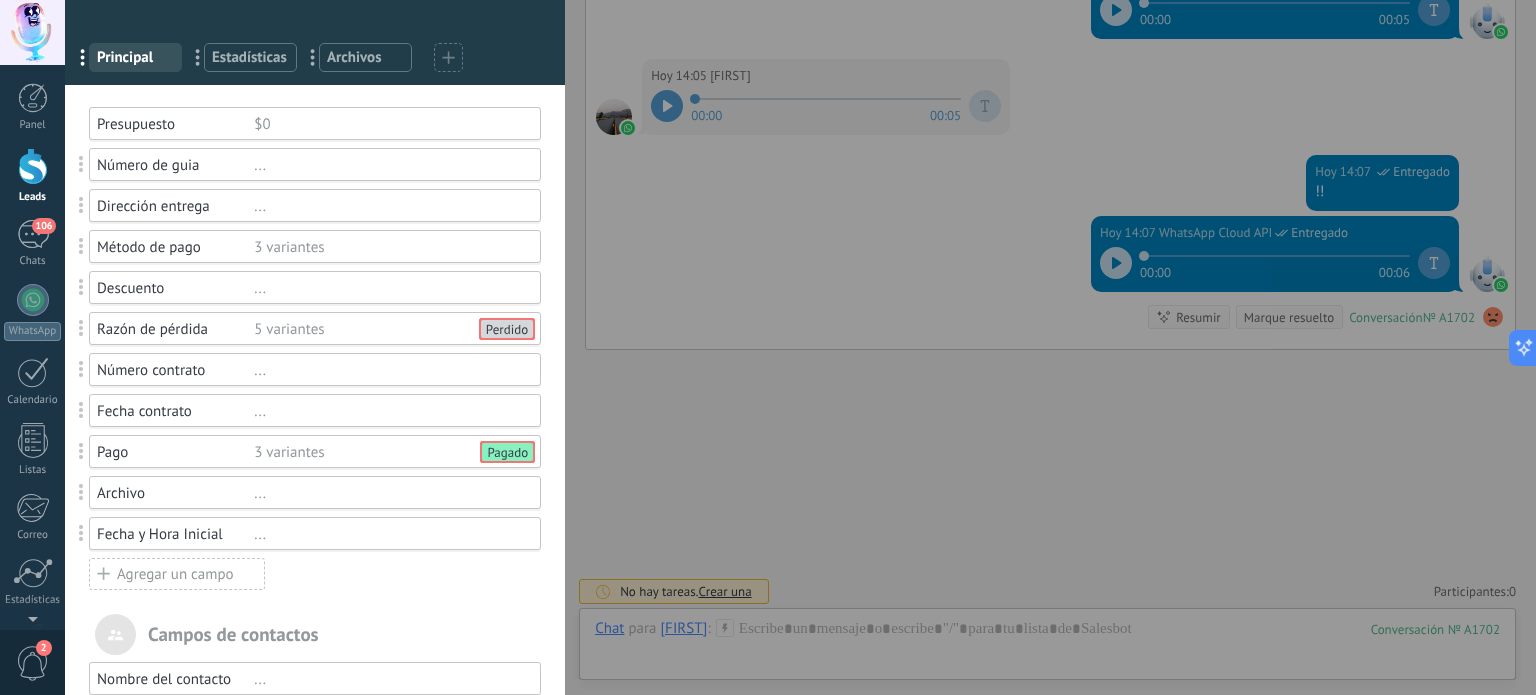 click on "..." at bounding box center (388, 288) 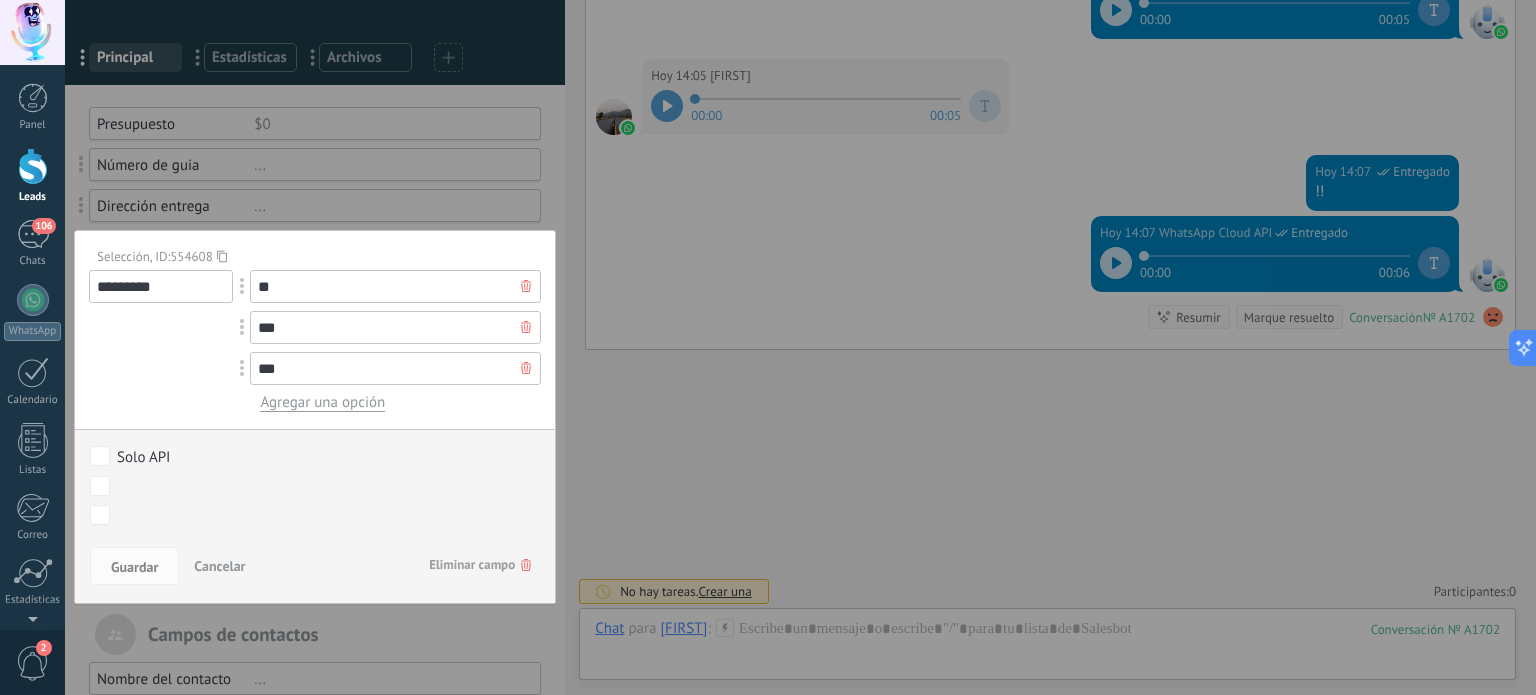 drag, startPoint x: 279, startPoint y: 292, endPoint x: 246, endPoint y: 287, distance: 33.37664 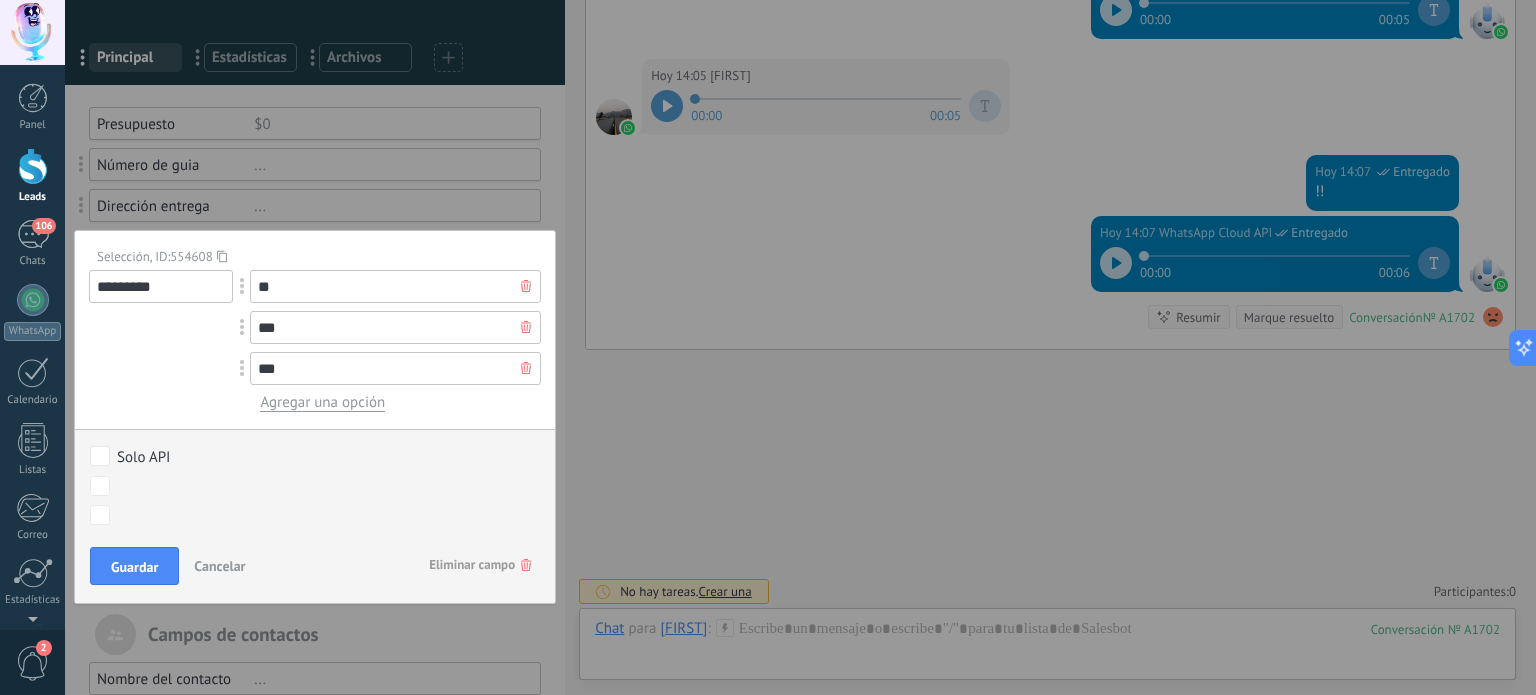 click at bounding box center [526, 327] 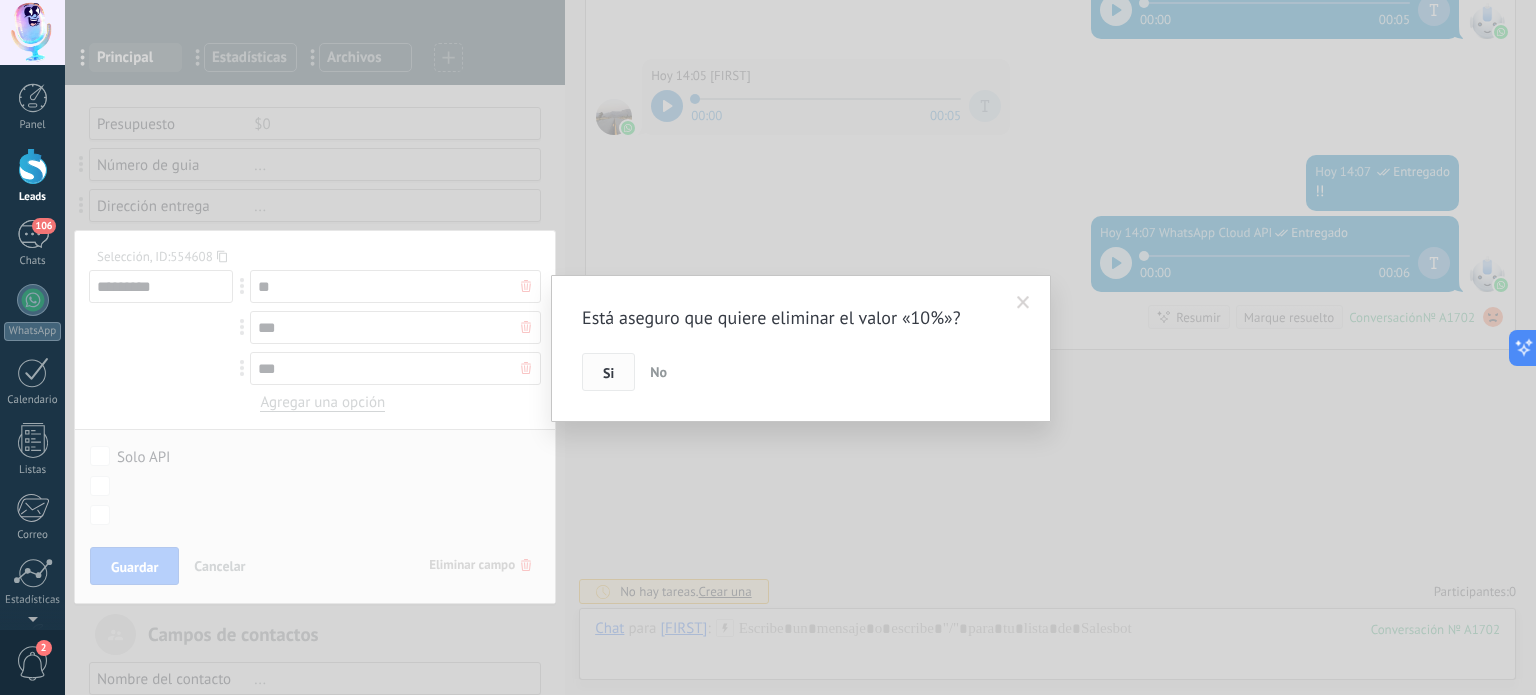click on "Si" at bounding box center [608, 372] 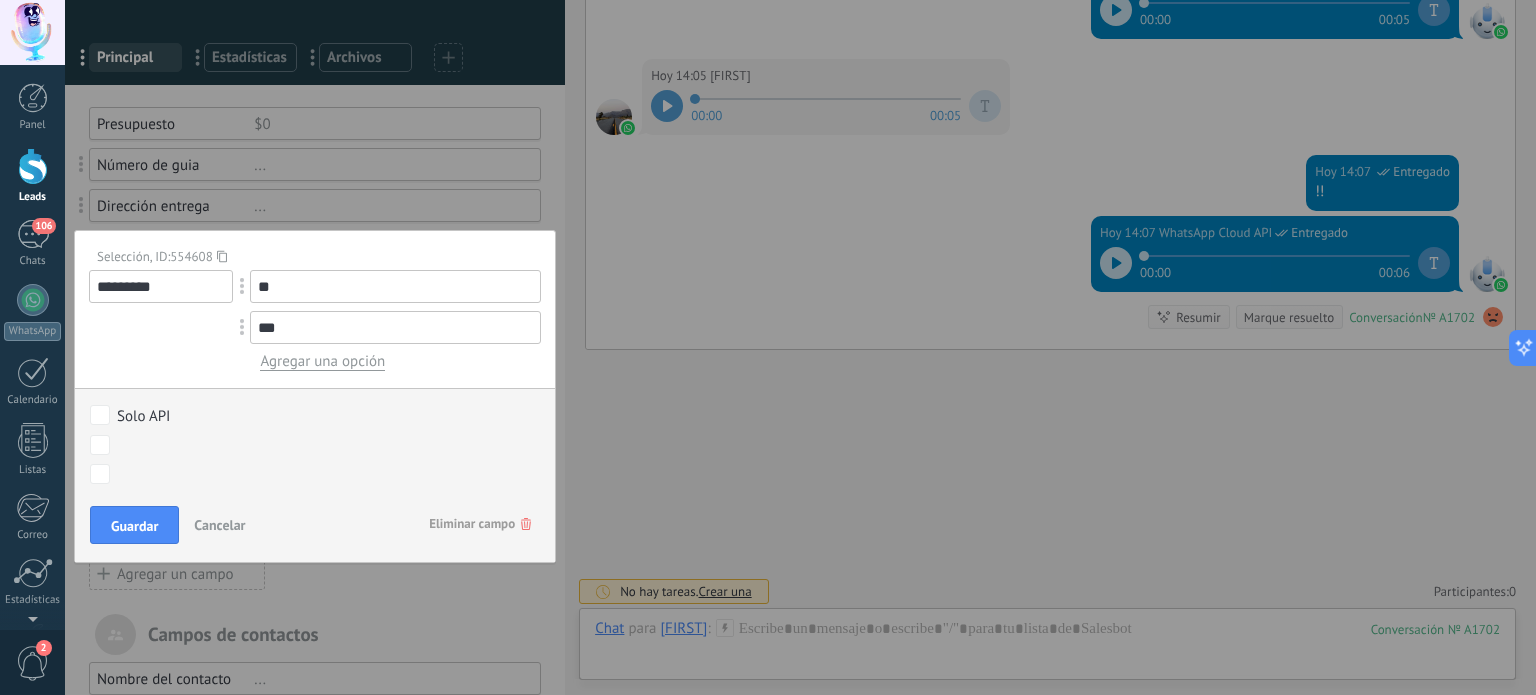 click on "**" at bounding box center (395, 286) 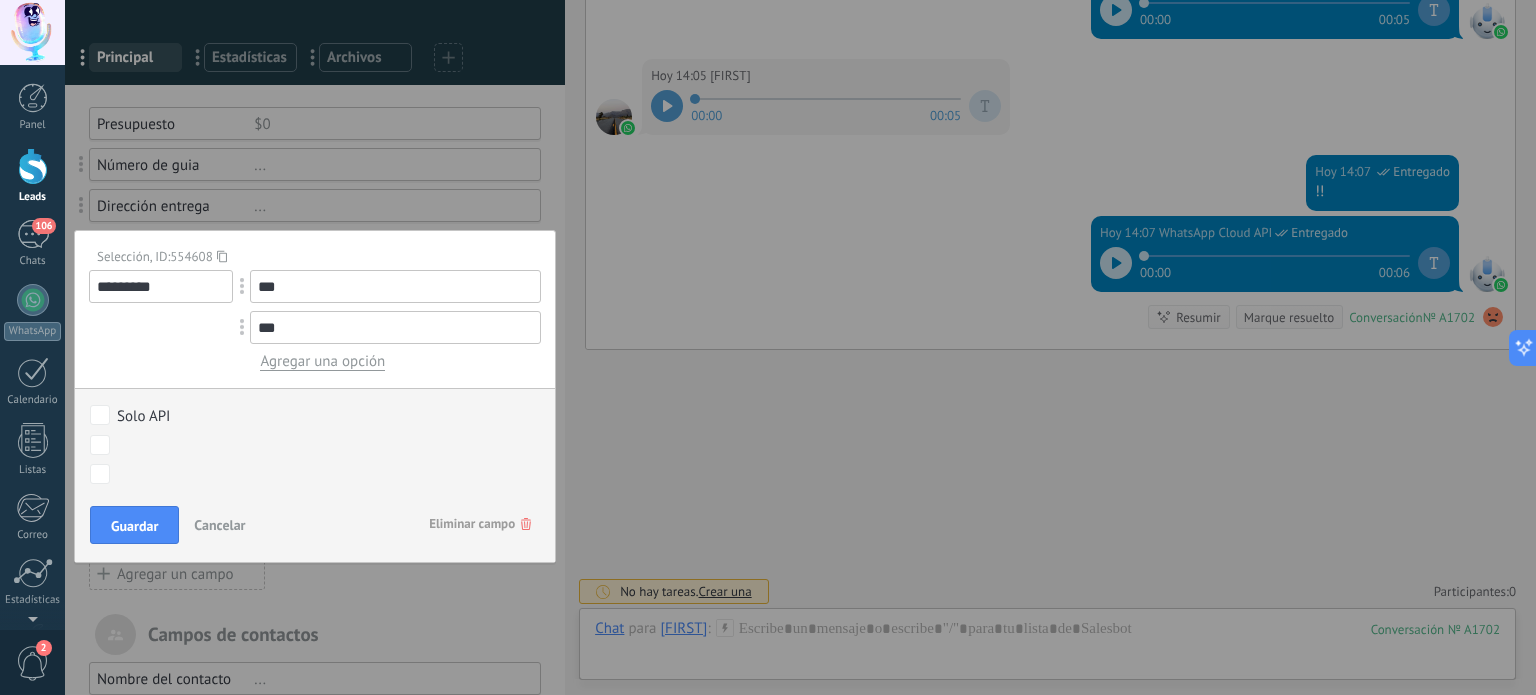 type on "***" 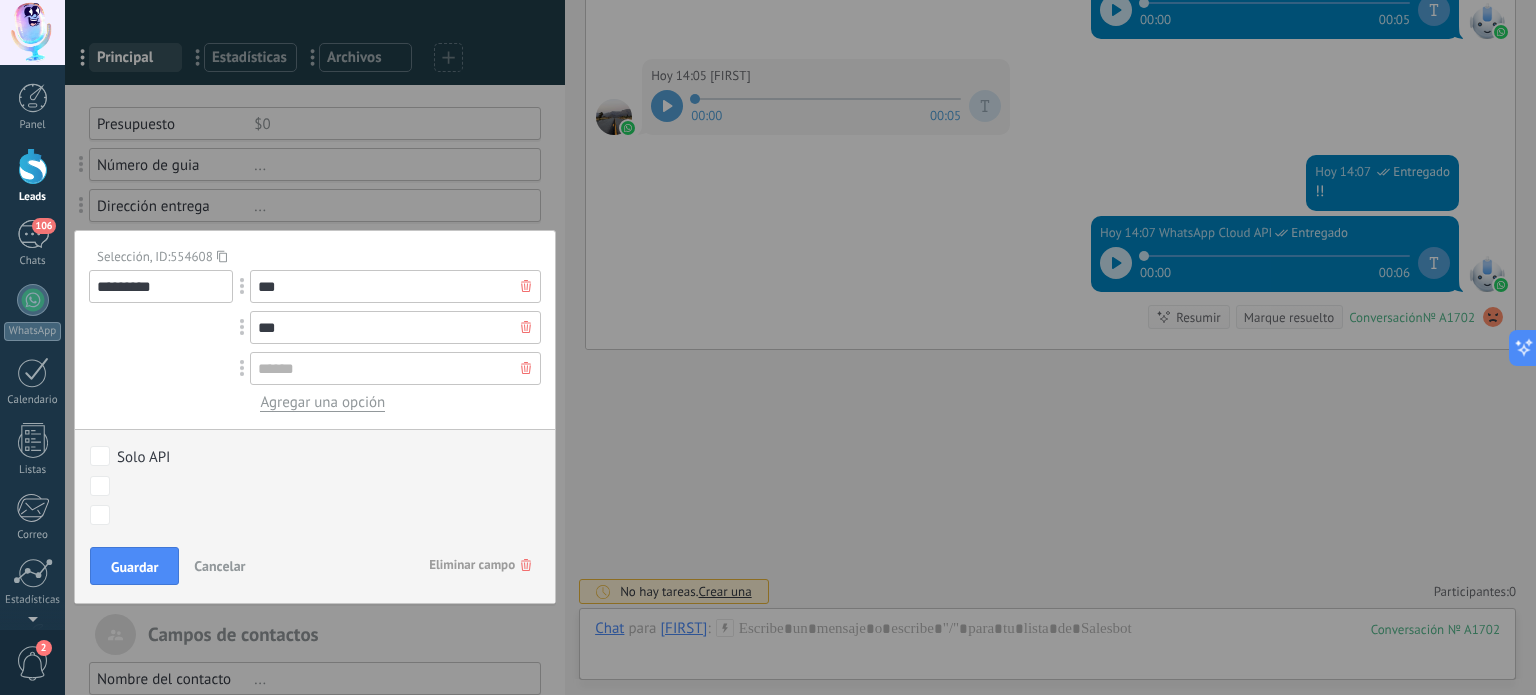 click 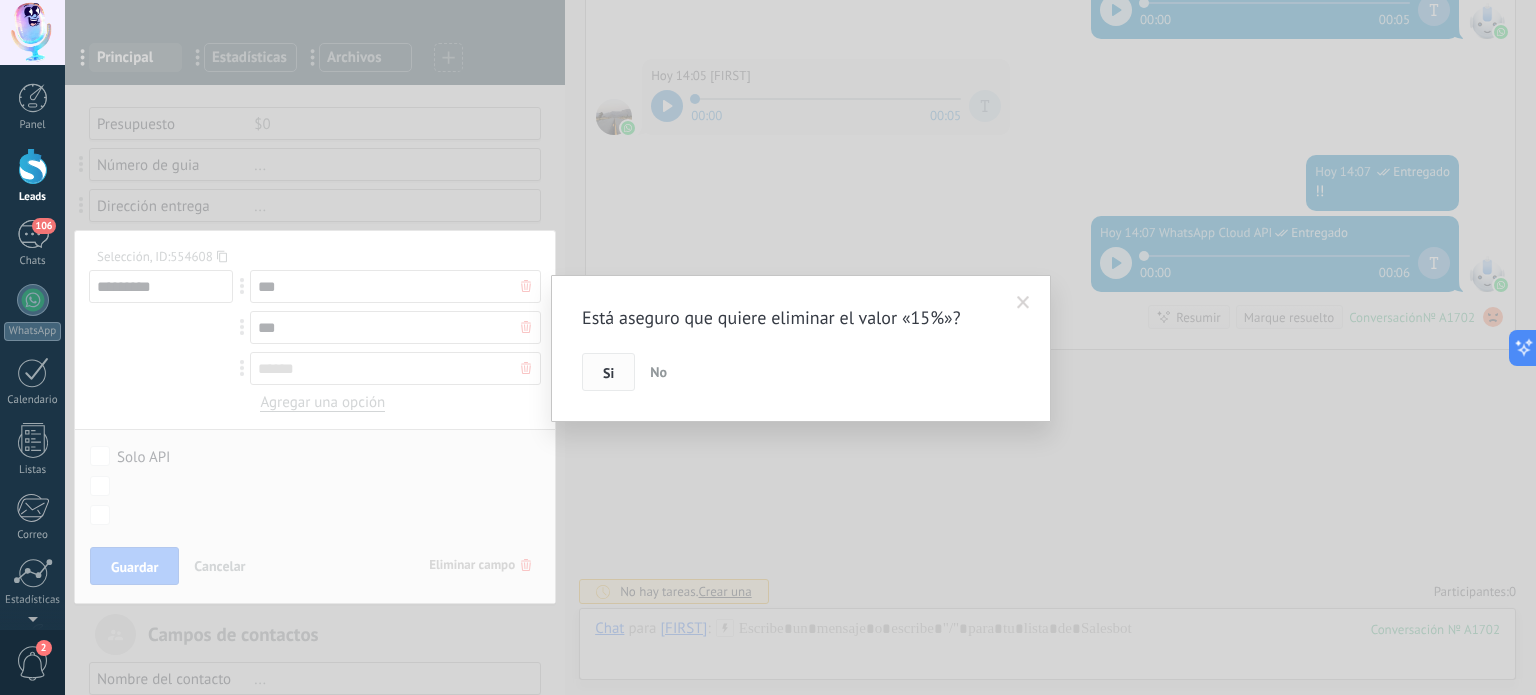 click on "Si" at bounding box center (608, 372) 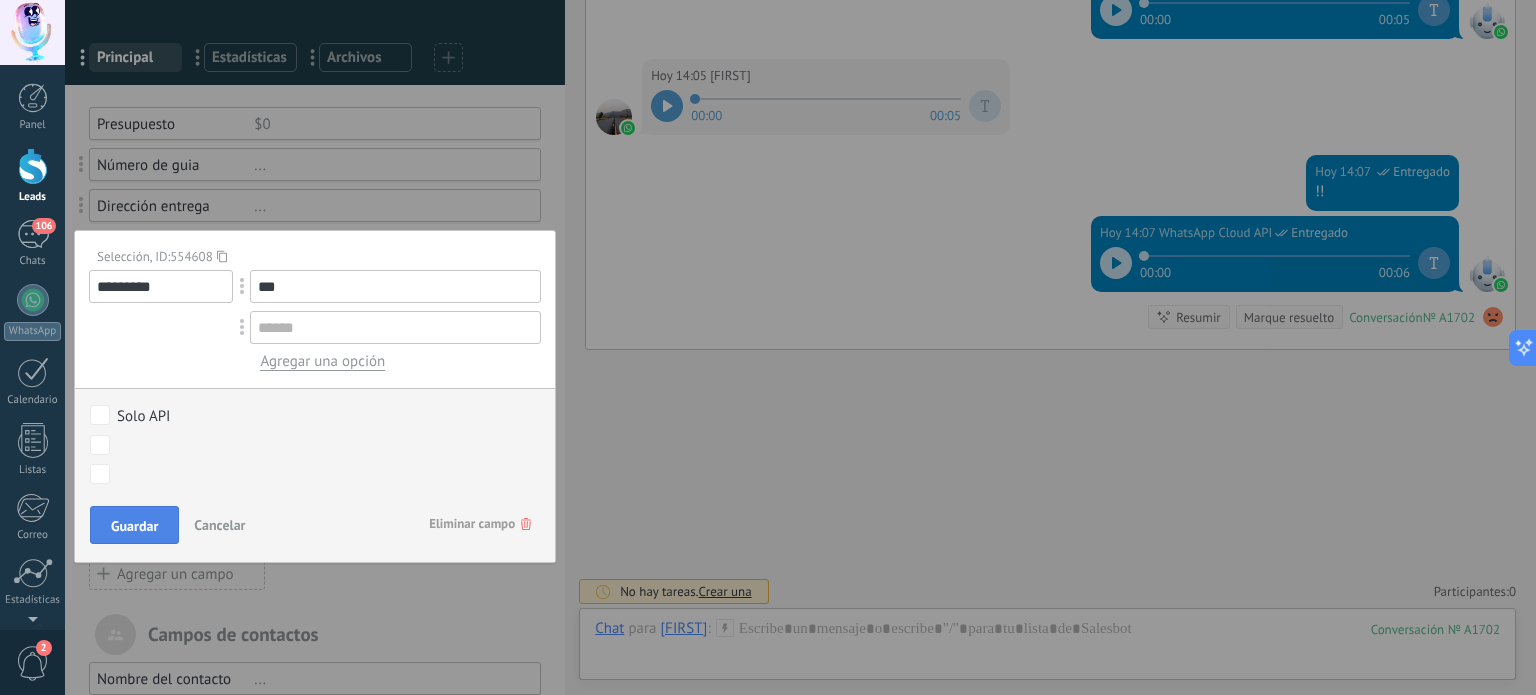 click on "Guardar" at bounding box center [134, 526] 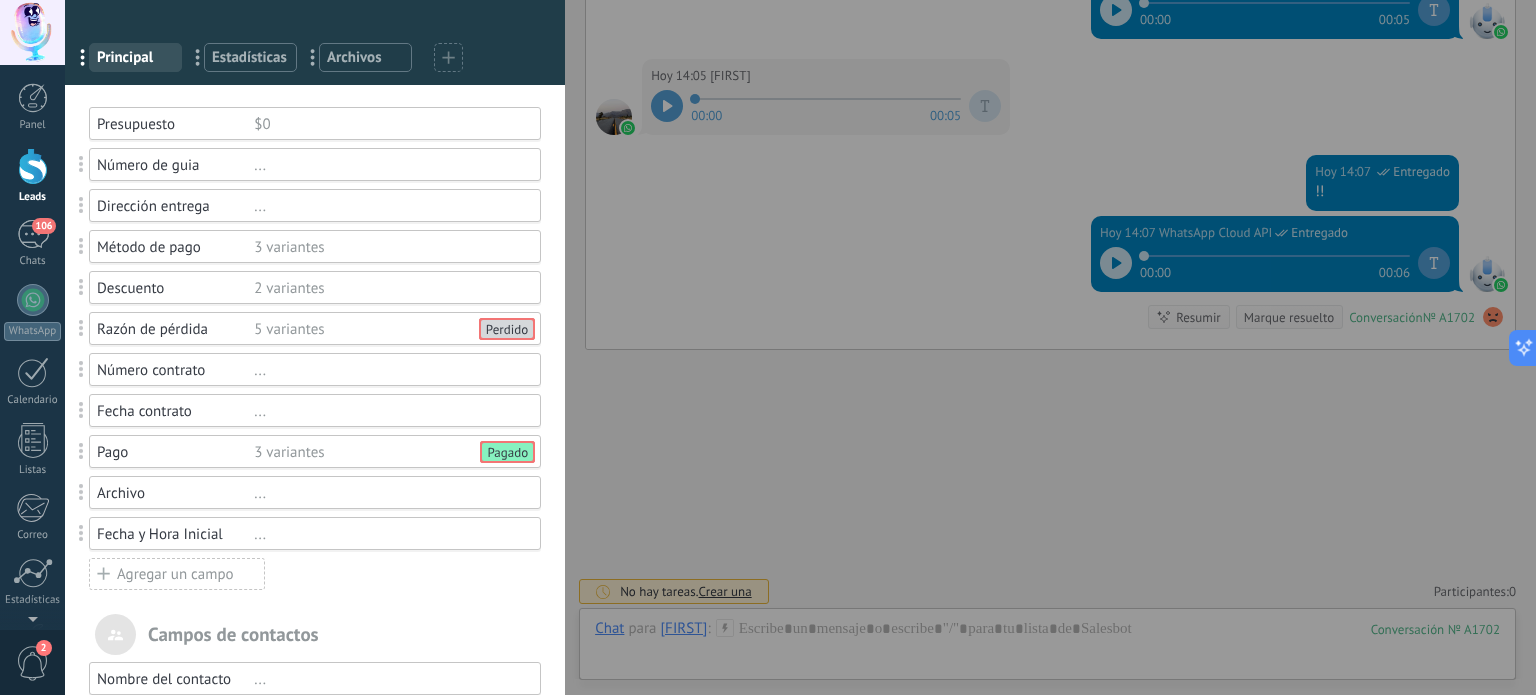 click on "2 variantes" at bounding box center (388, 288) 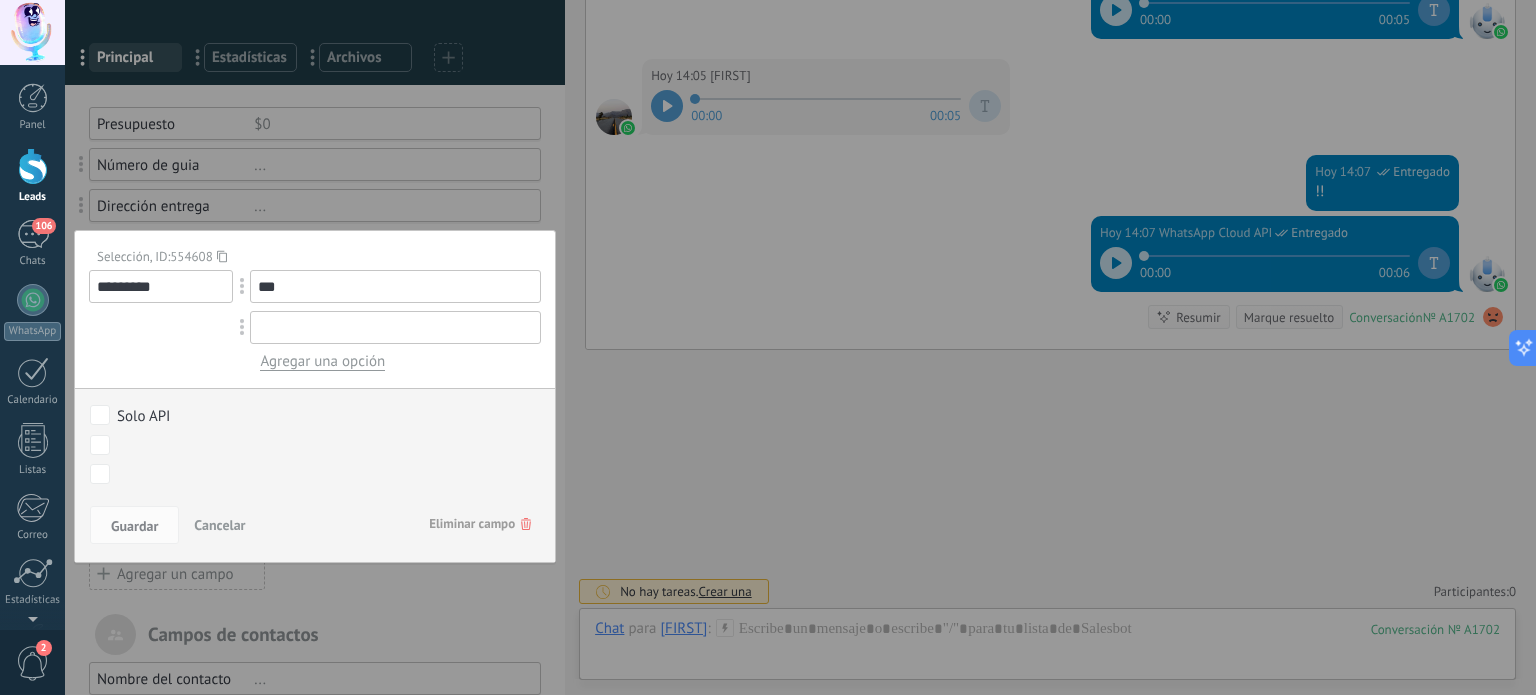 click at bounding box center [395, 327] 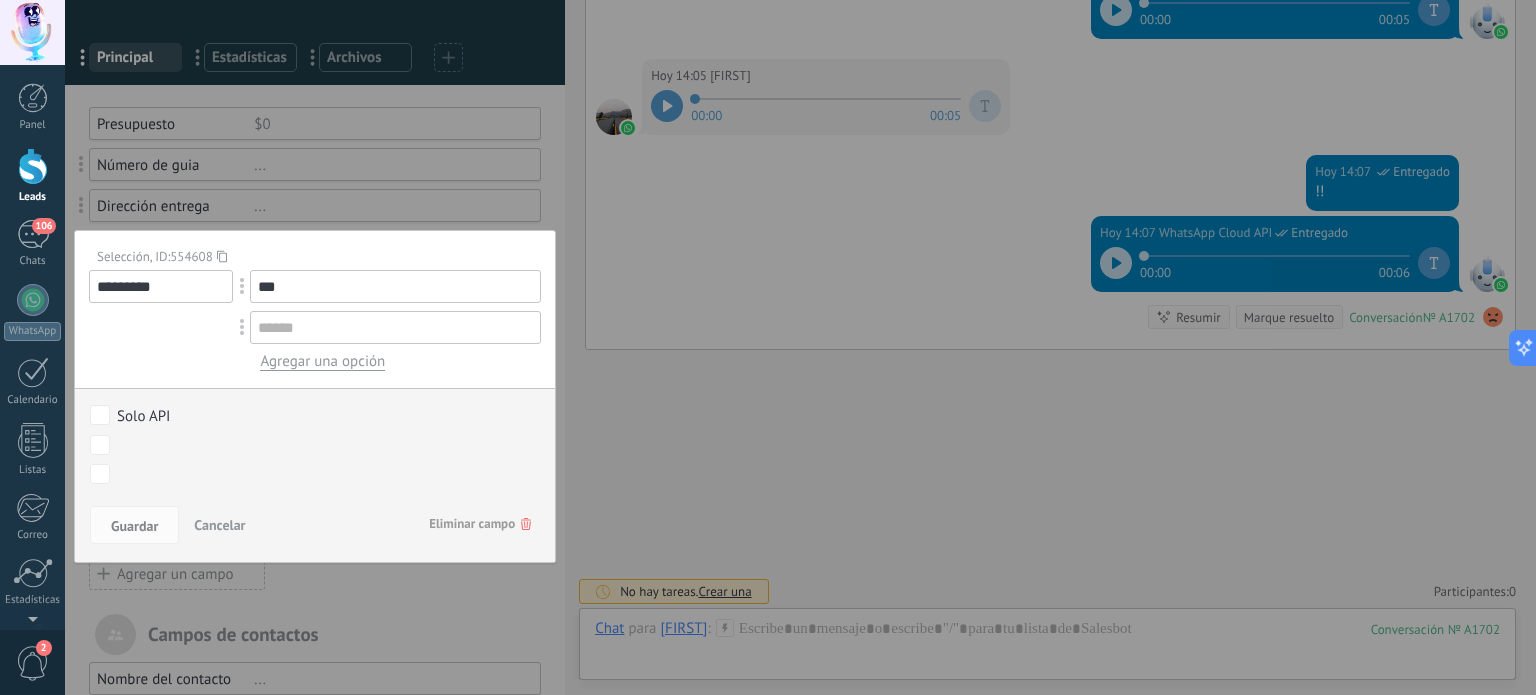 drag, startPoint x: 296, startPoint y: 287, endPoint x: 252, endPoint y: 292, distance: 44.28318 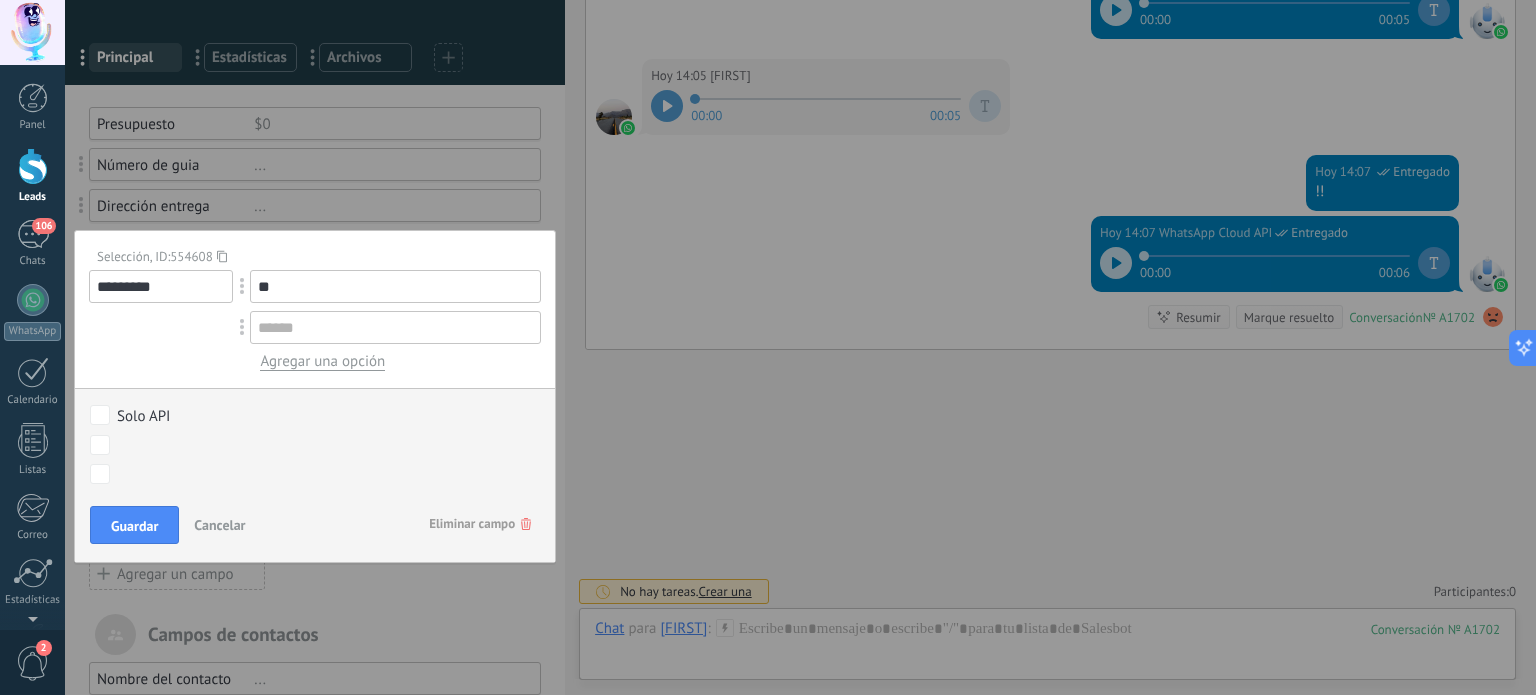 type on "**" 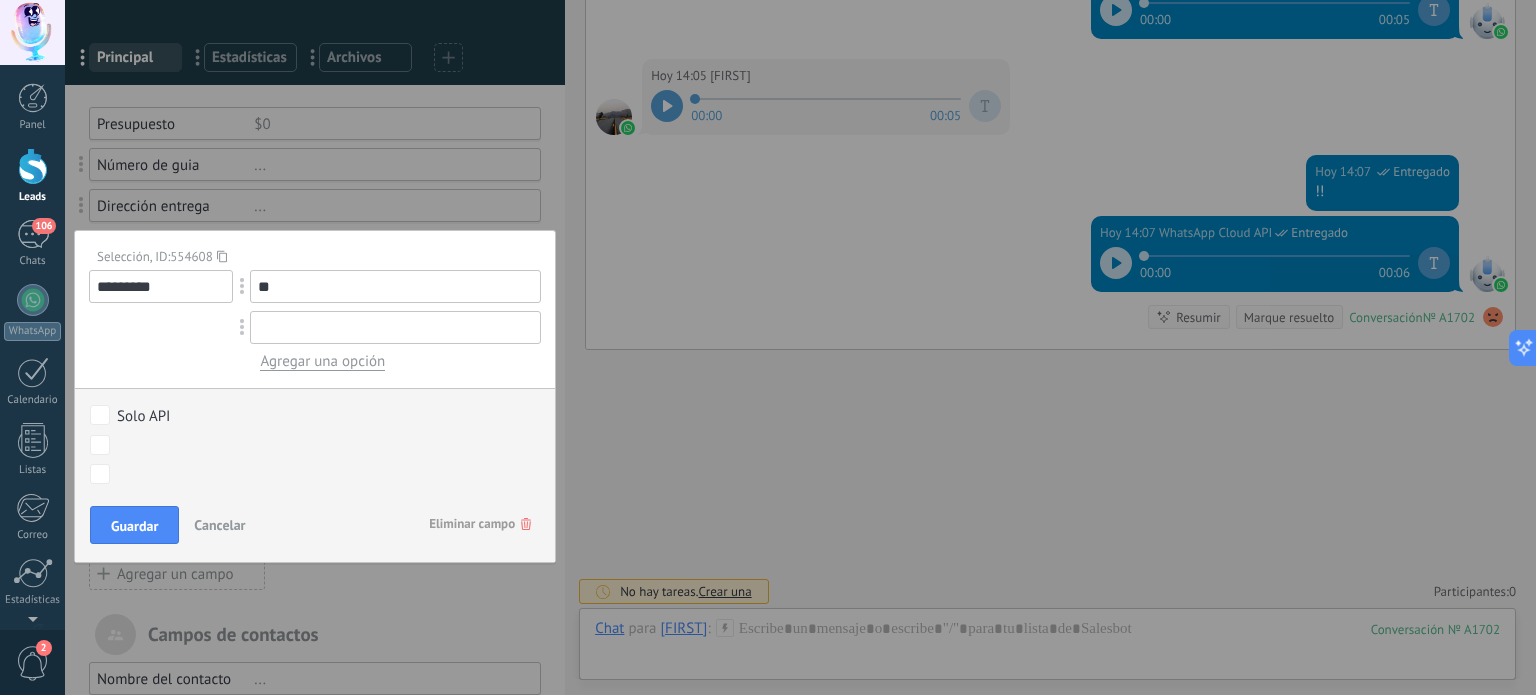 click at bounding box center [395, 327] 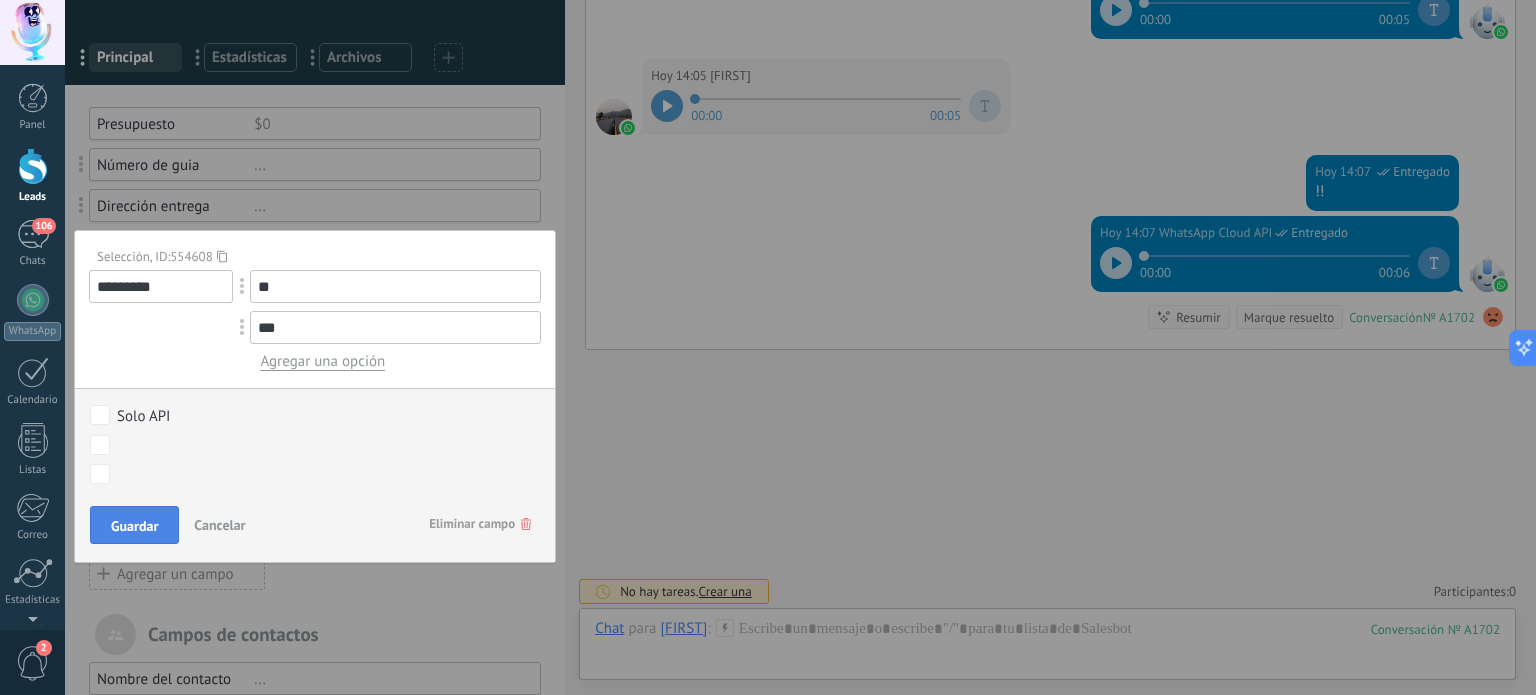type on "***" 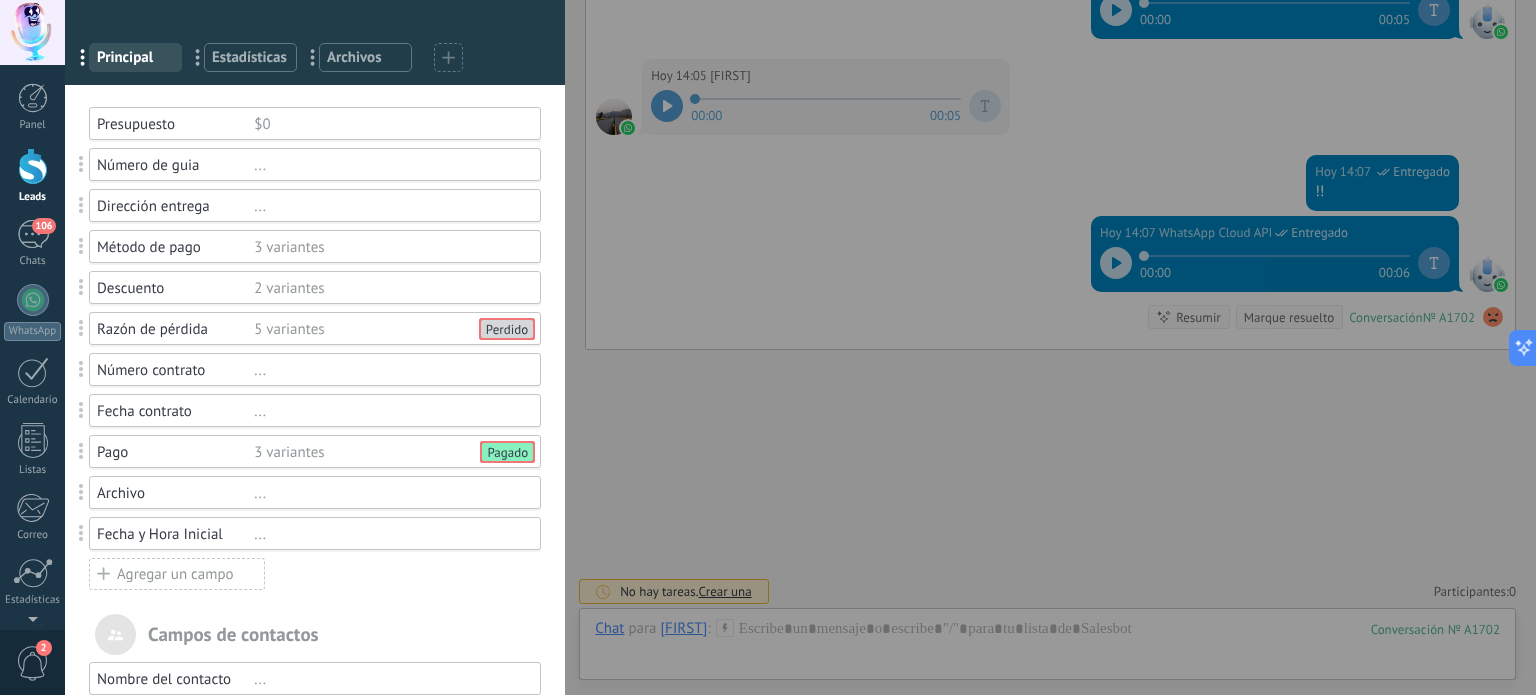 click on "Método de pago 3 variantes" at bounding box center [315, 246] 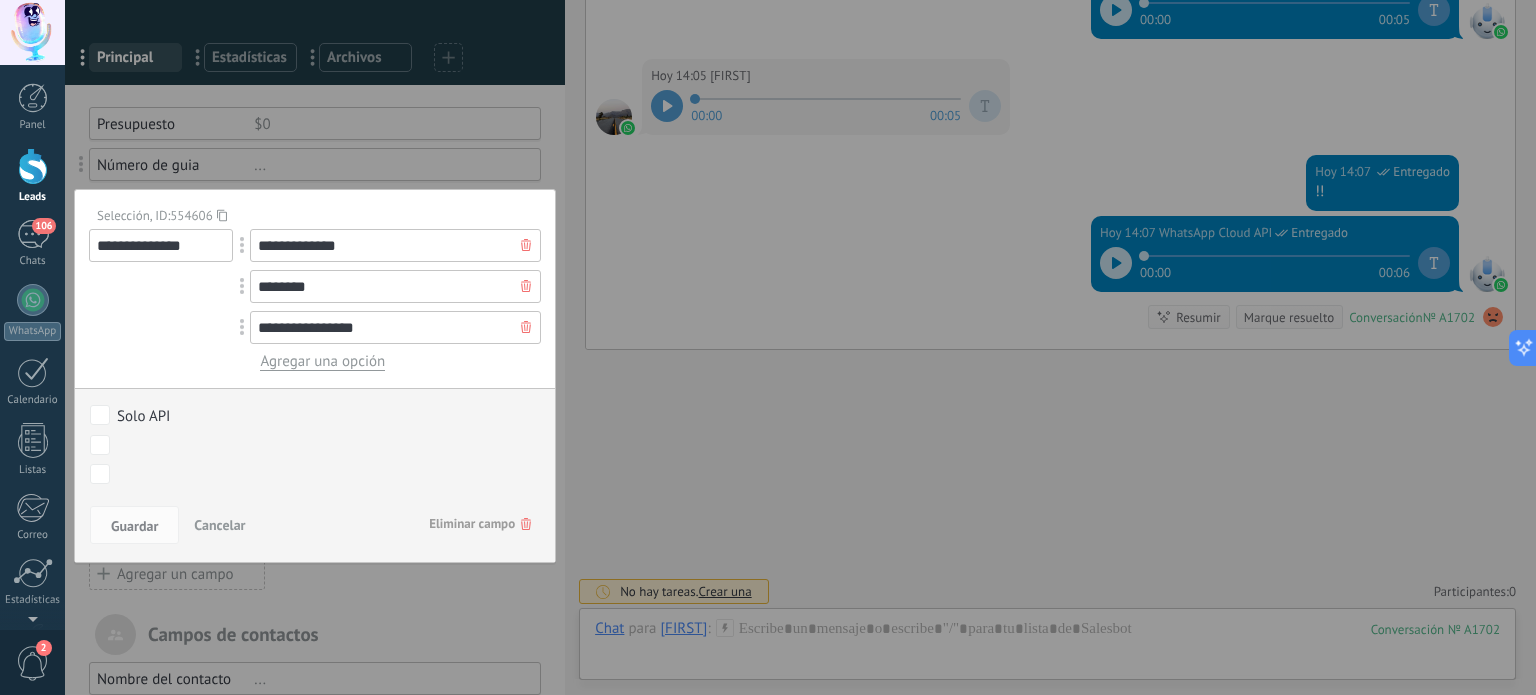 click on "**********" at bounding box center (395, 327) 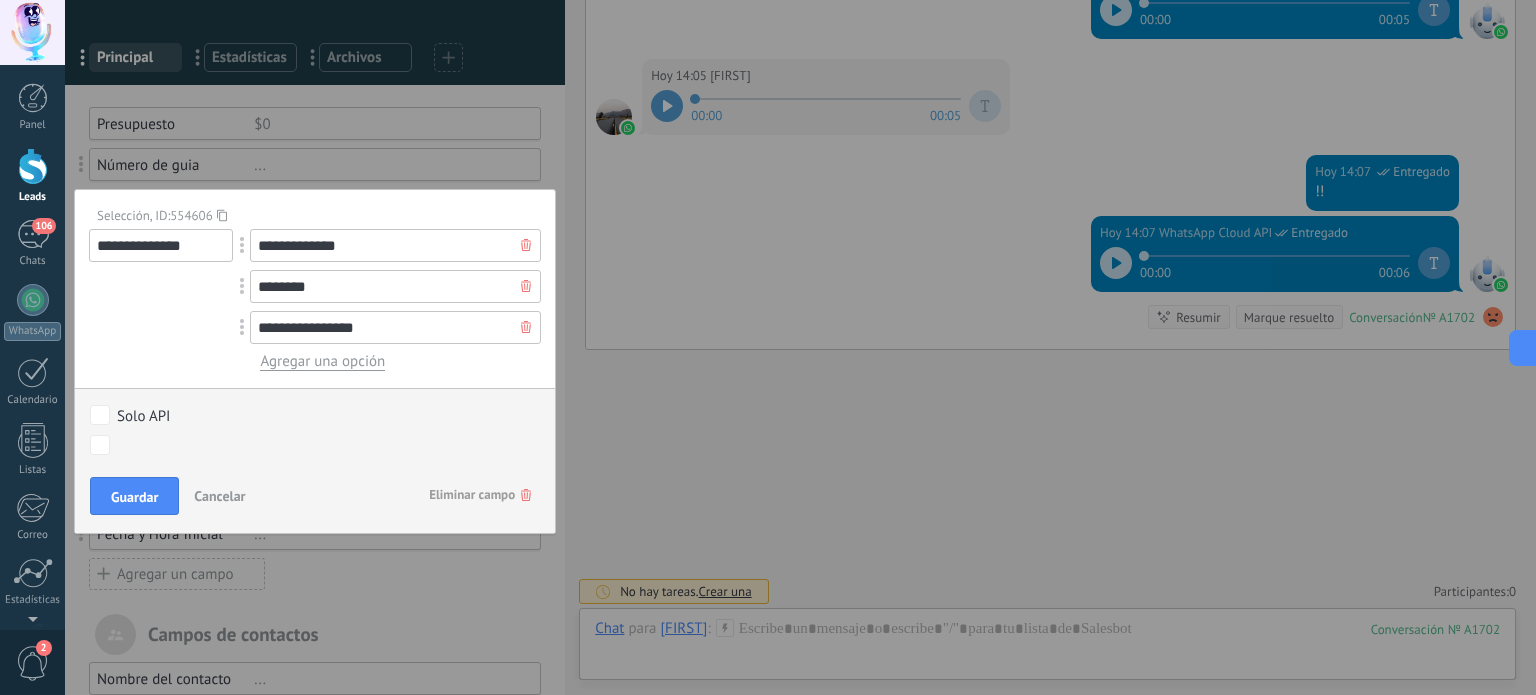 click on "Cancelar" at bounding box center (219, 496) 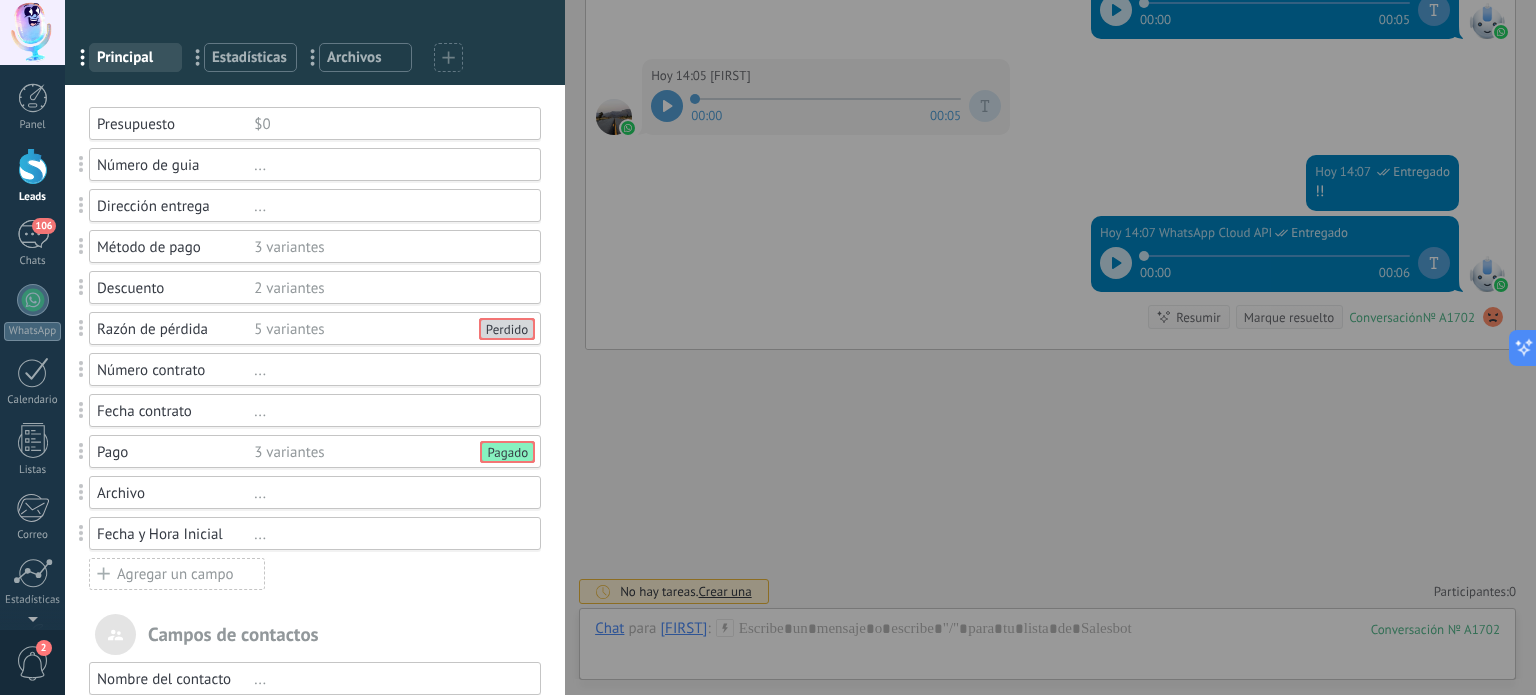 click on "2 variantes" at bounding box center [388, 288] 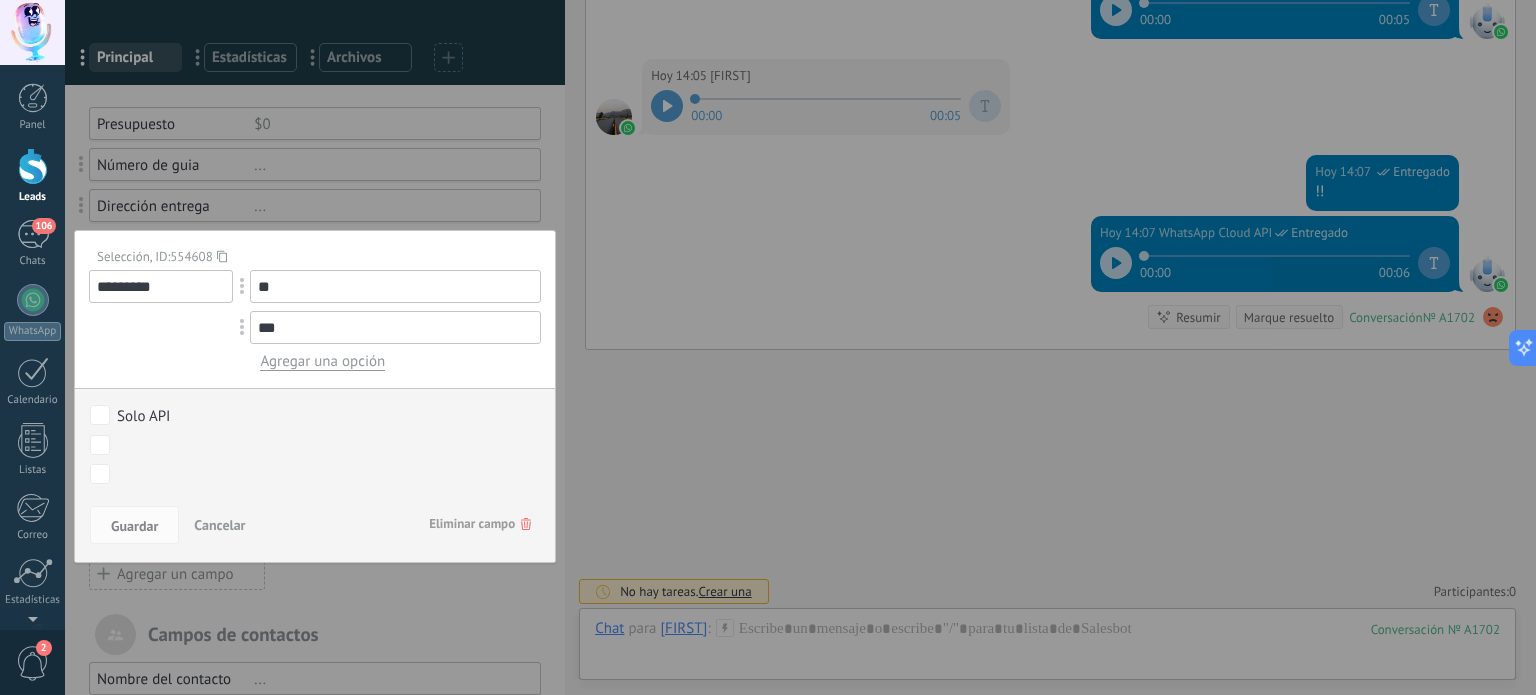 click on "Cancelar" at bounding box center (219, 525) 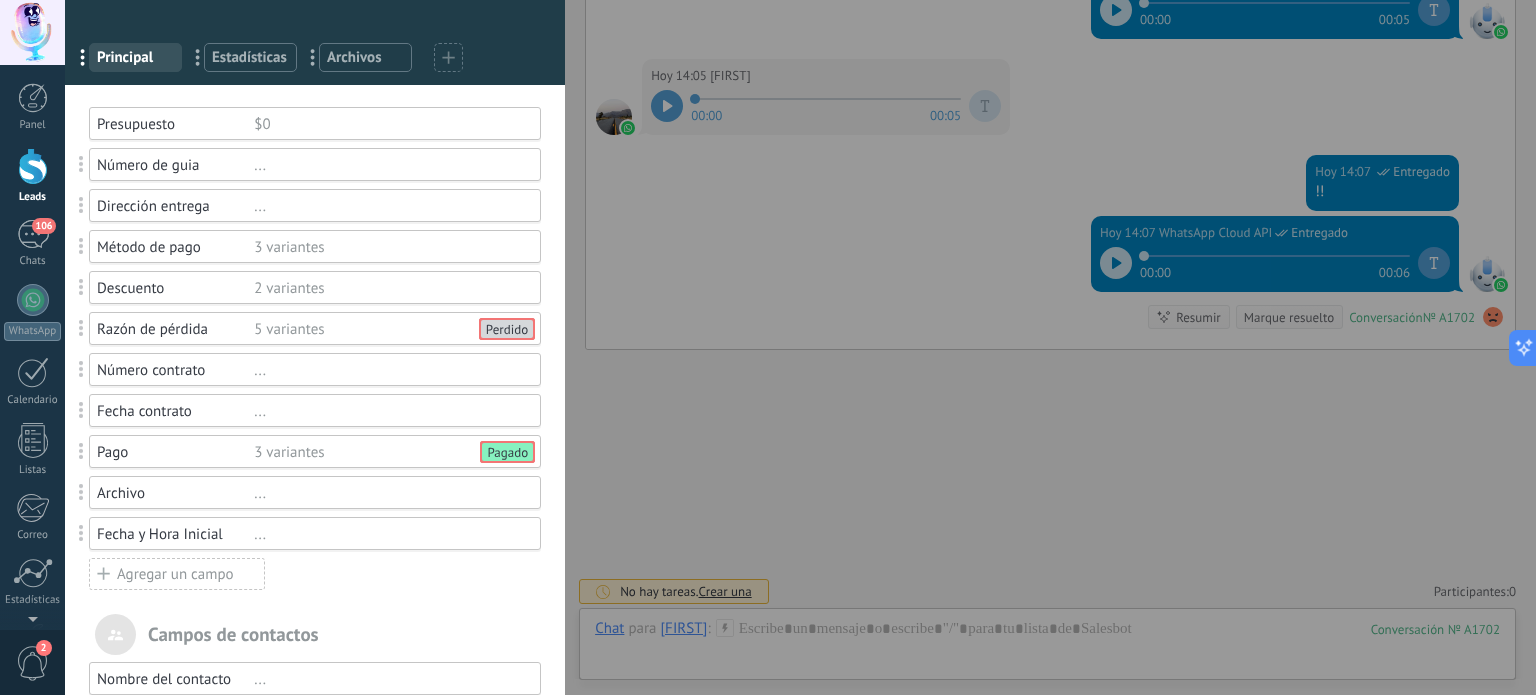 click on "5 variantes" at bounding box center (388, 329) 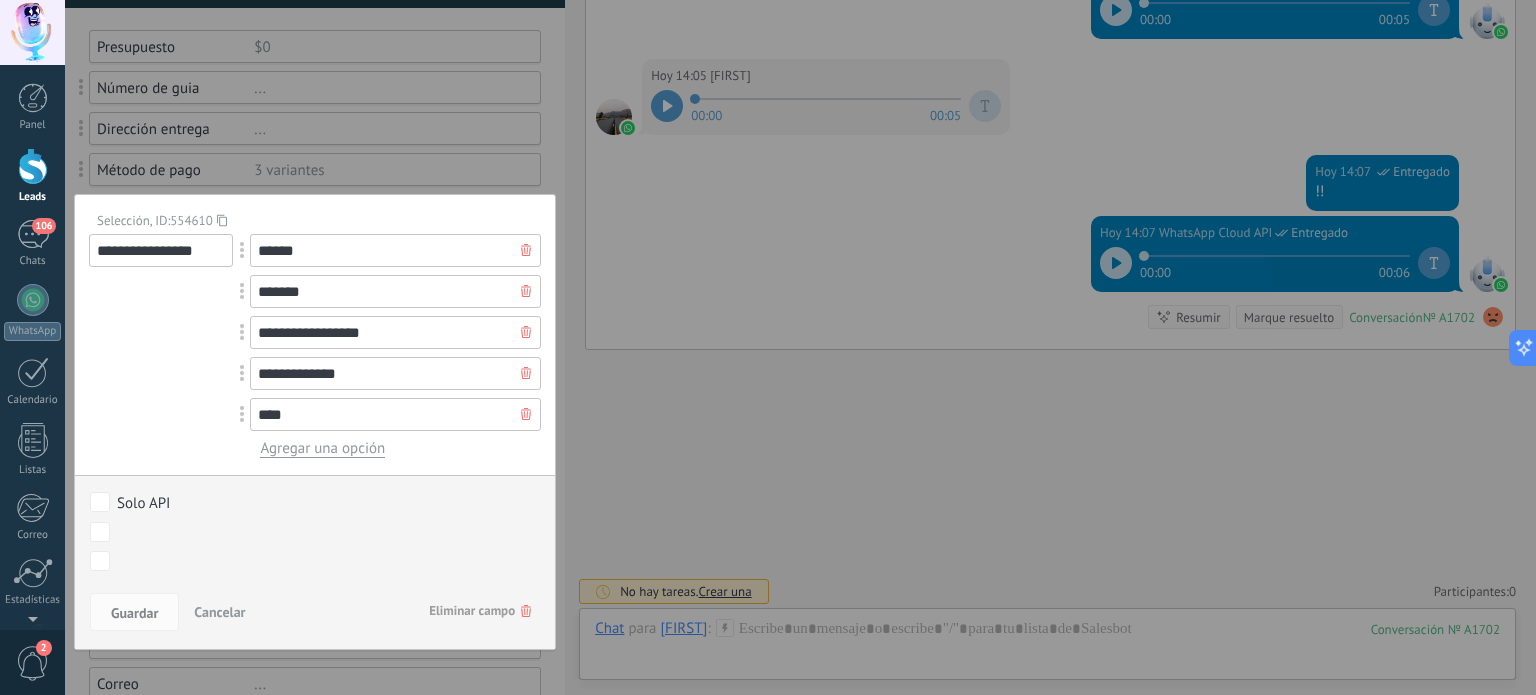 scroll, scrollTop: 200, scrollLeft: 0, axis: vertical 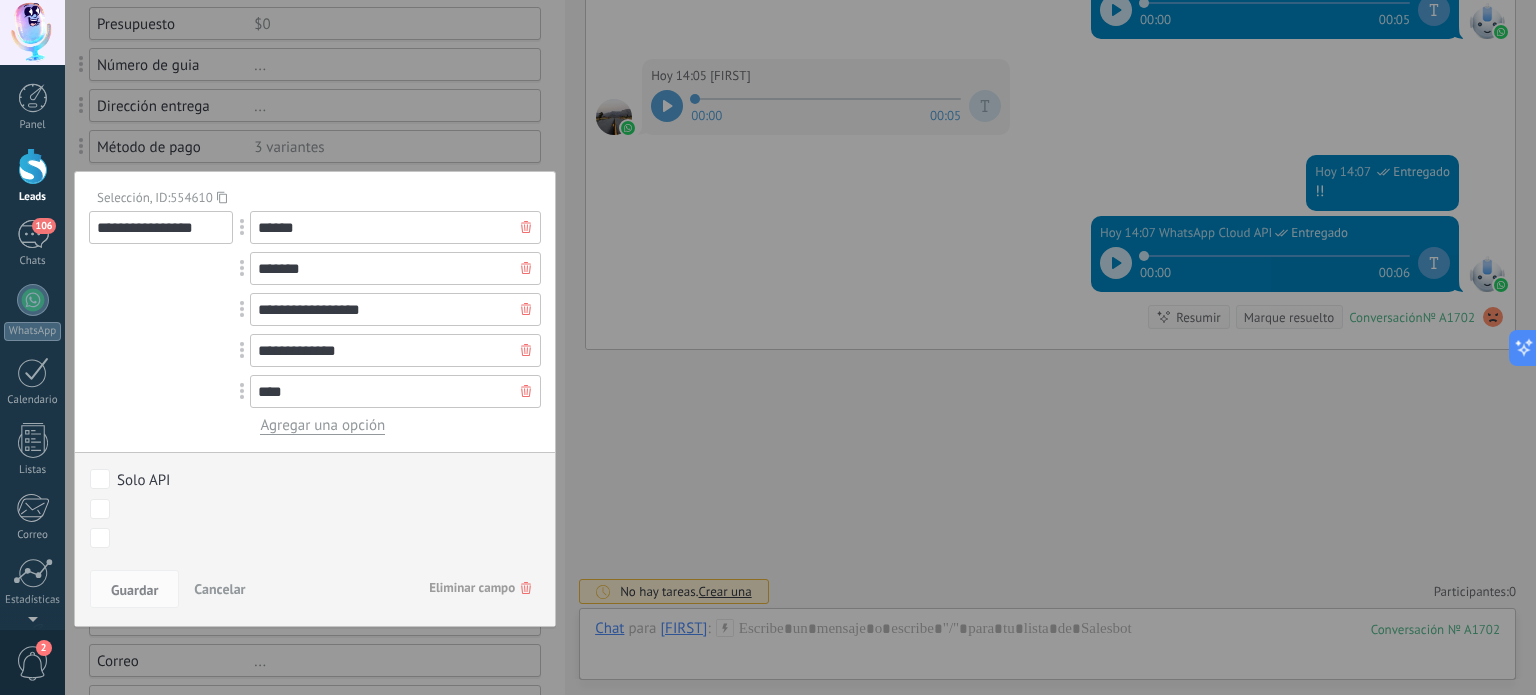 click on "Cancelar" at bounding box center [219, 589] 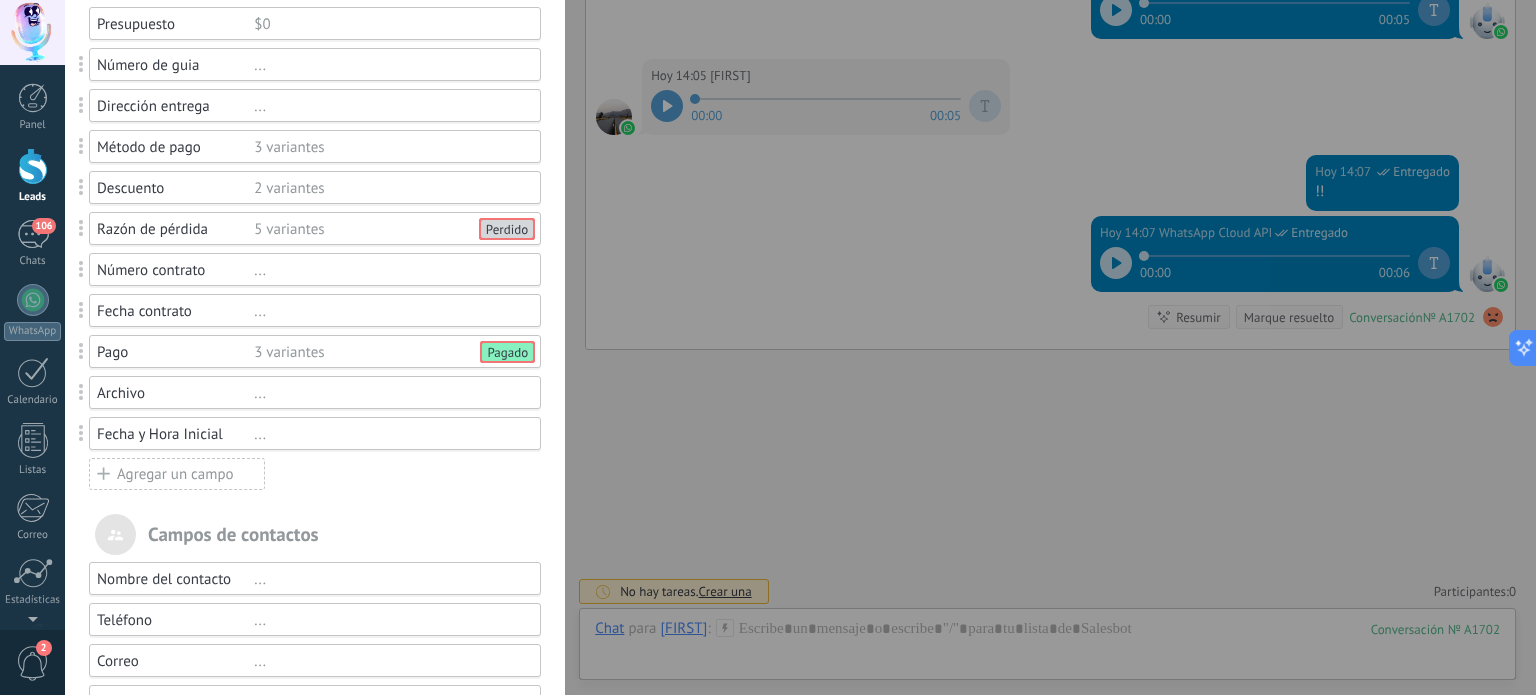 click on "5 variantes" at bounding box center [388, 229] 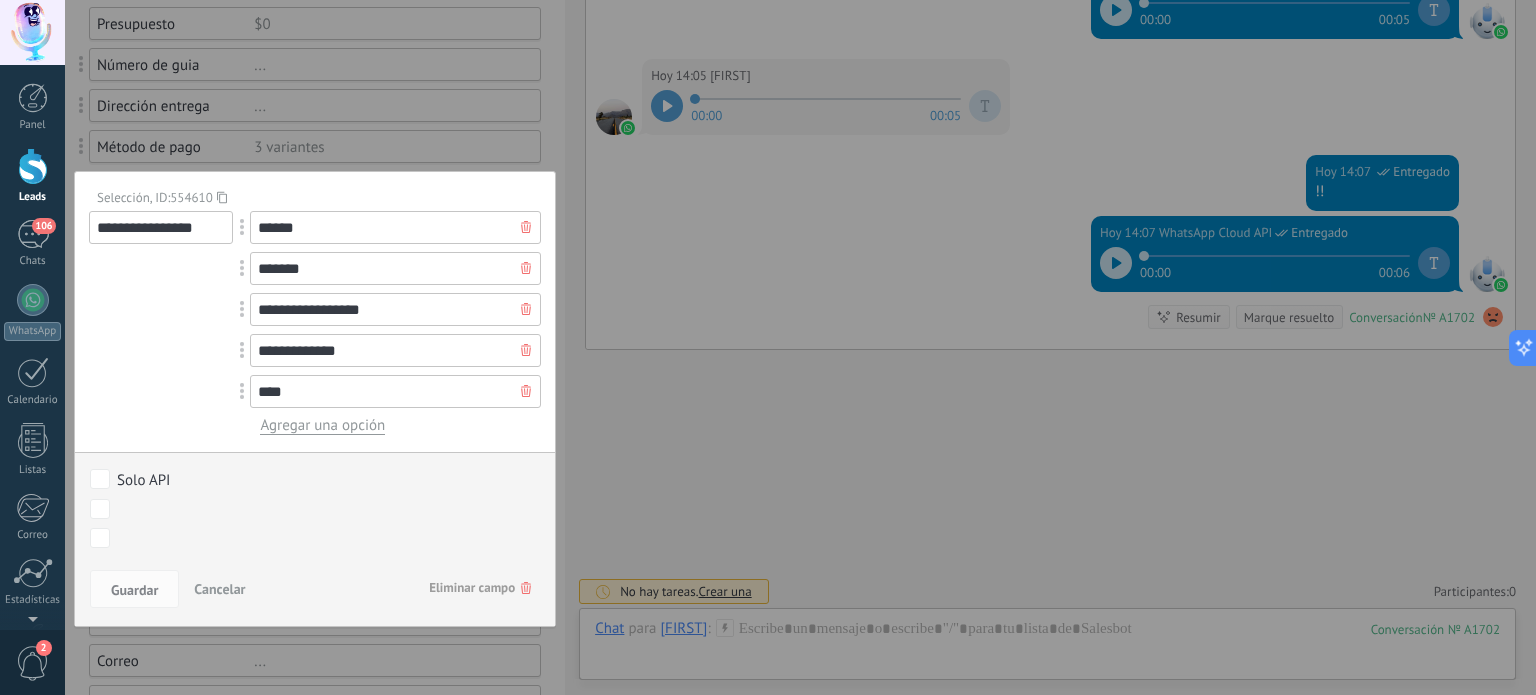 click on "Agregar una opción" at bounding box center [322, 425] 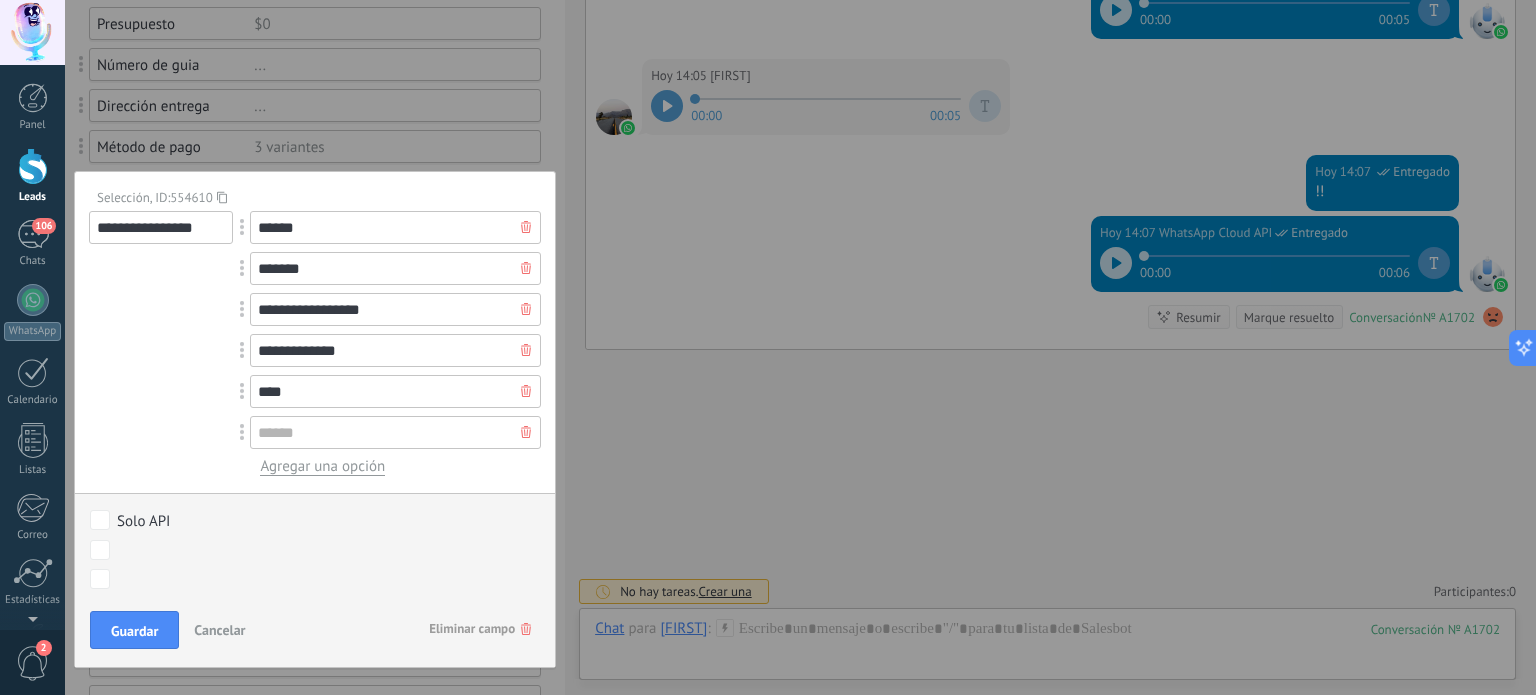 click on "Cancelar" at bounding box center [219, 630] 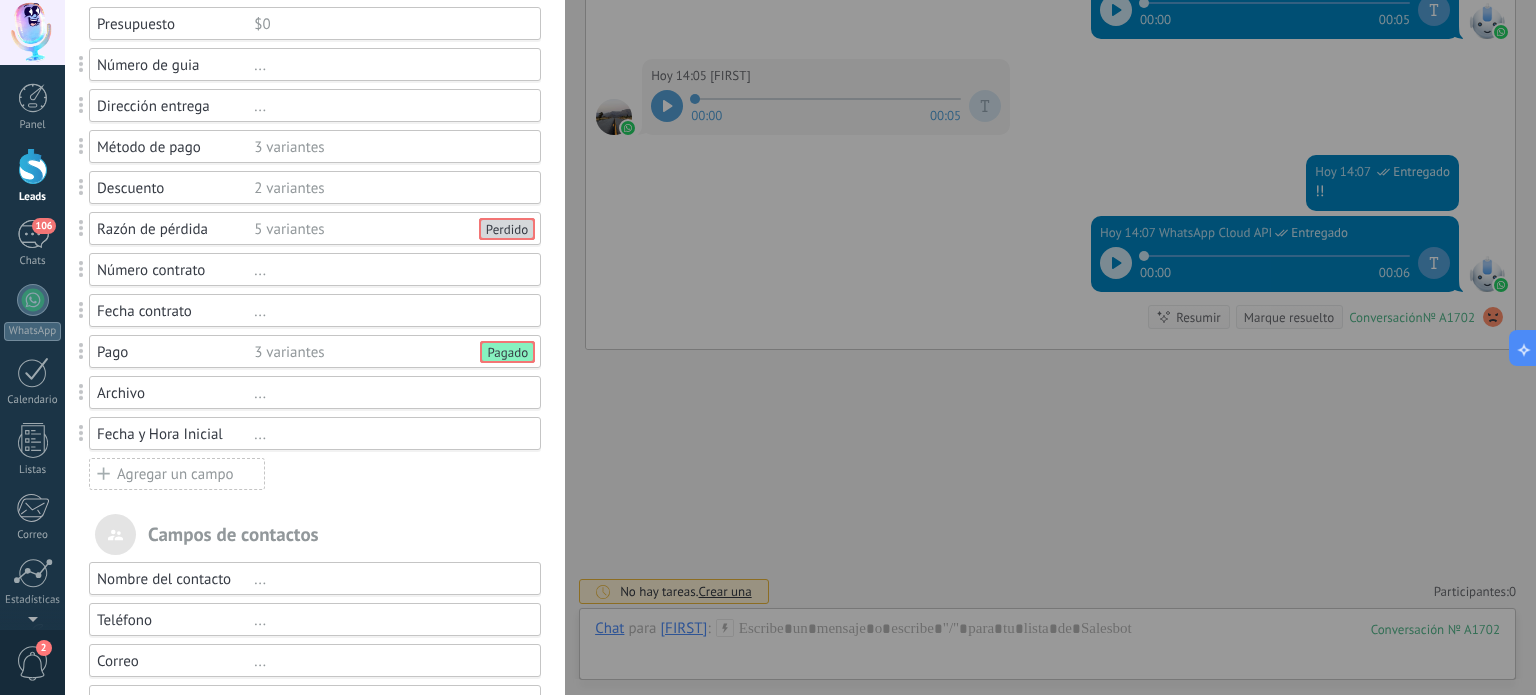 click on "Número contrato ..." at bounding box center (315, 270) 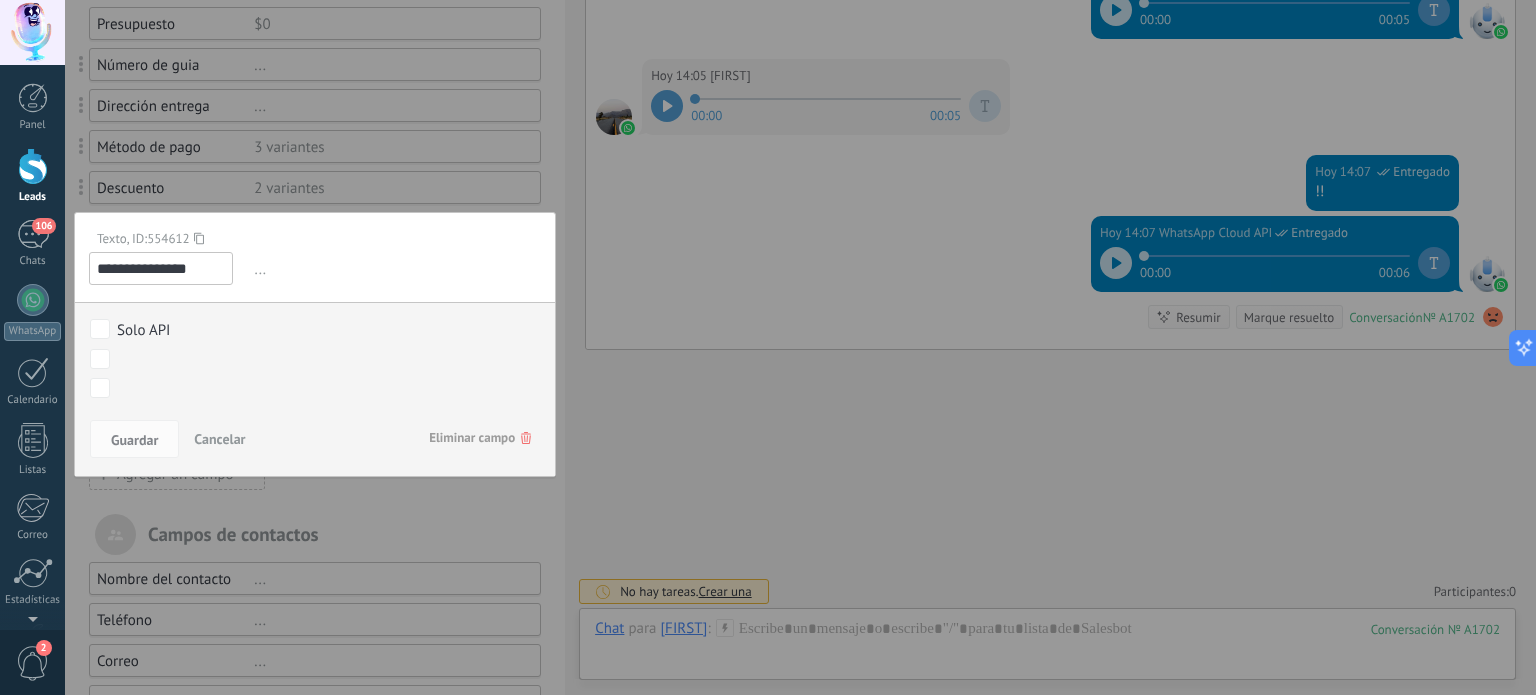 click on "**********" at bounding box center [161, 268] 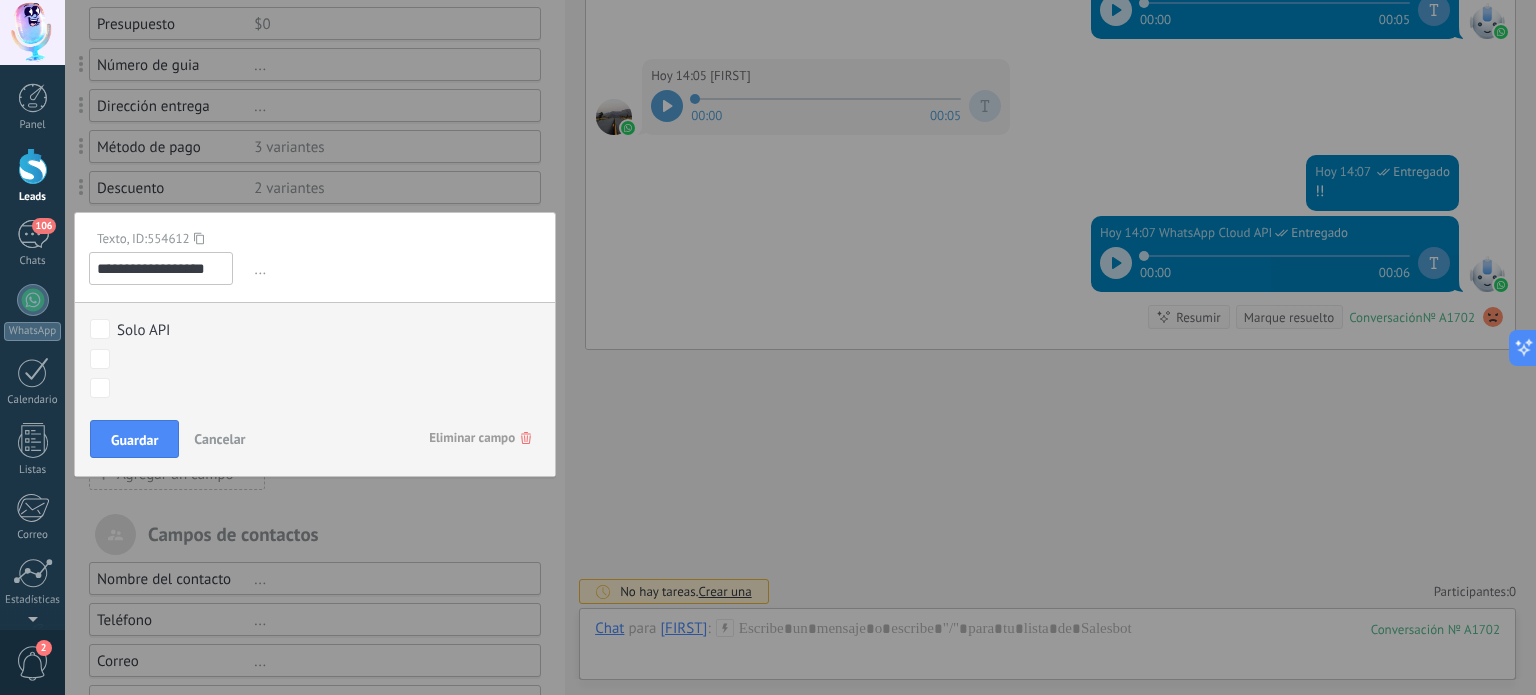 click on "**********" at bounding box center [161, 268] 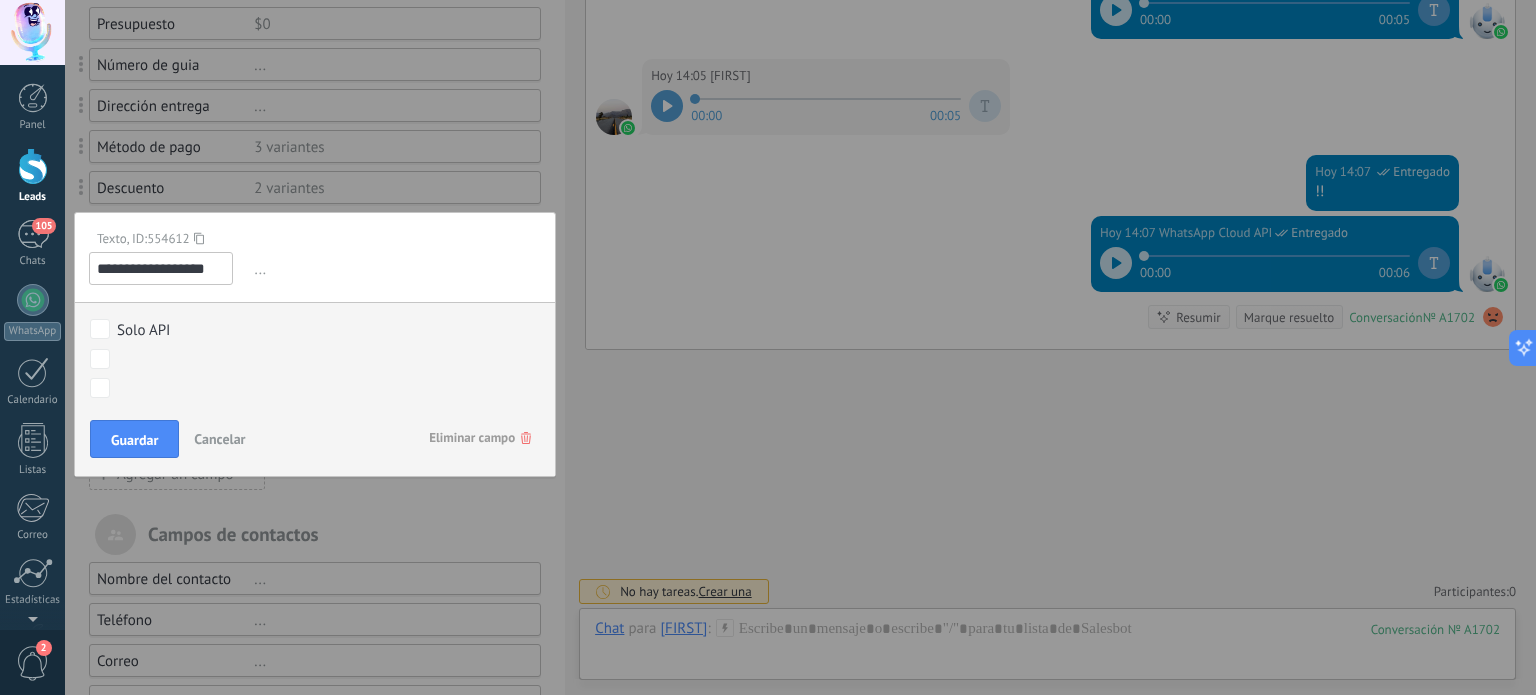 scroll, scrollTop: 0, scrollLeft: 4, axis: horizontal 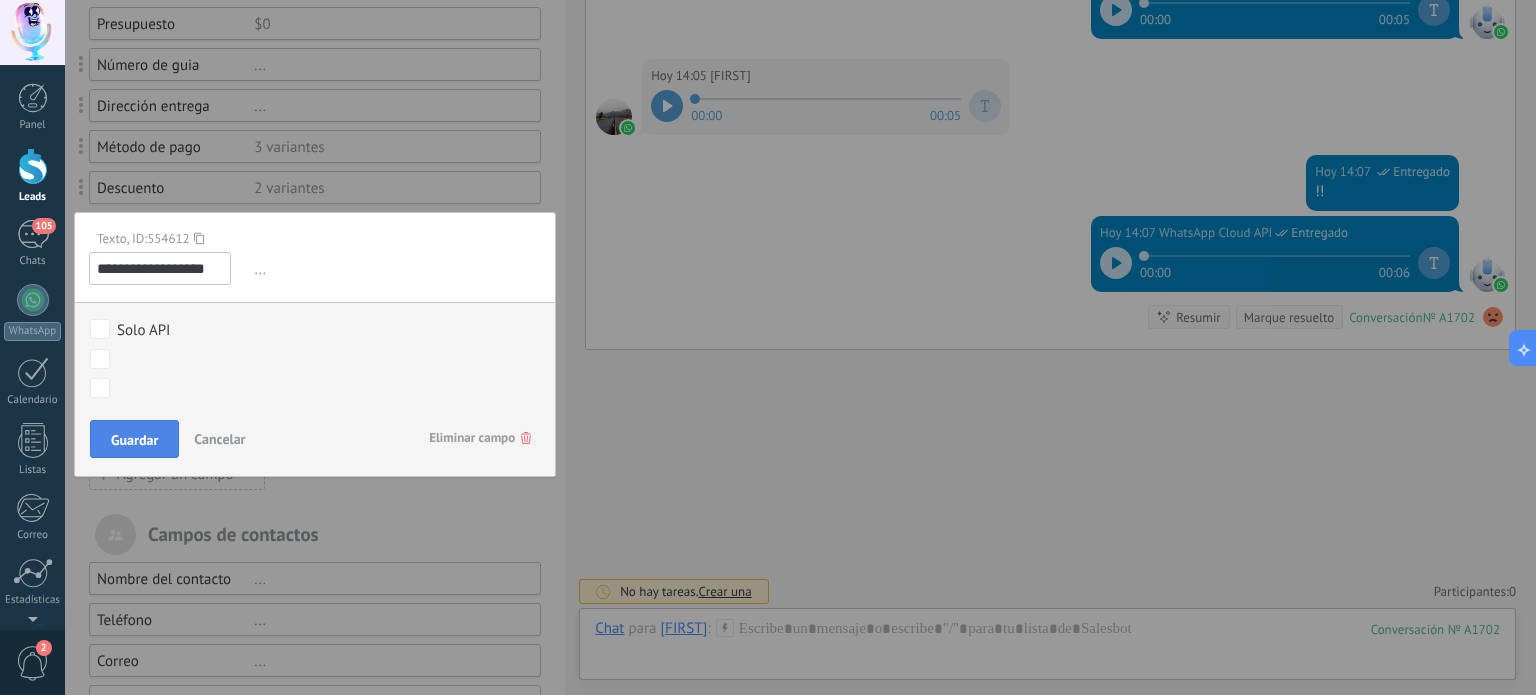 type on "**********" 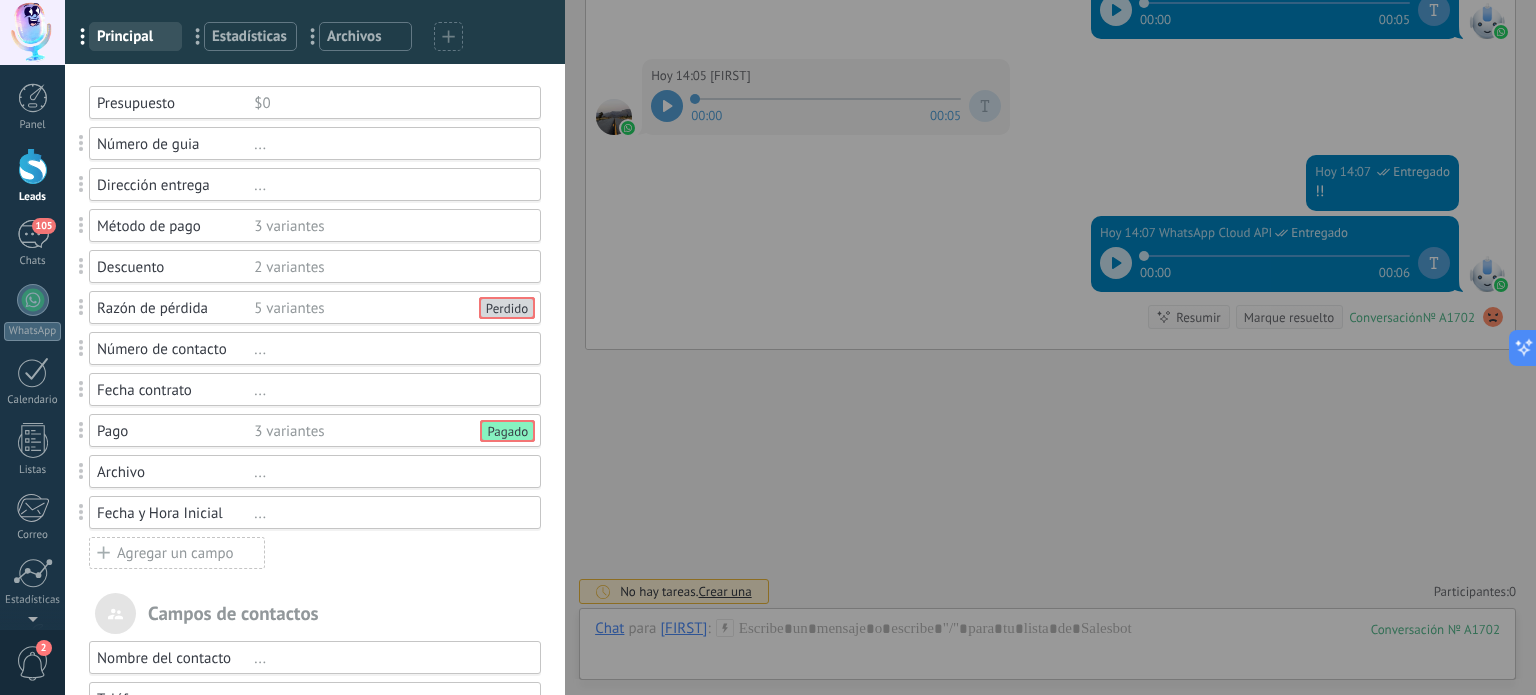 scroll, scrollTop: 100, scrollLeft: 0, axis: vertical 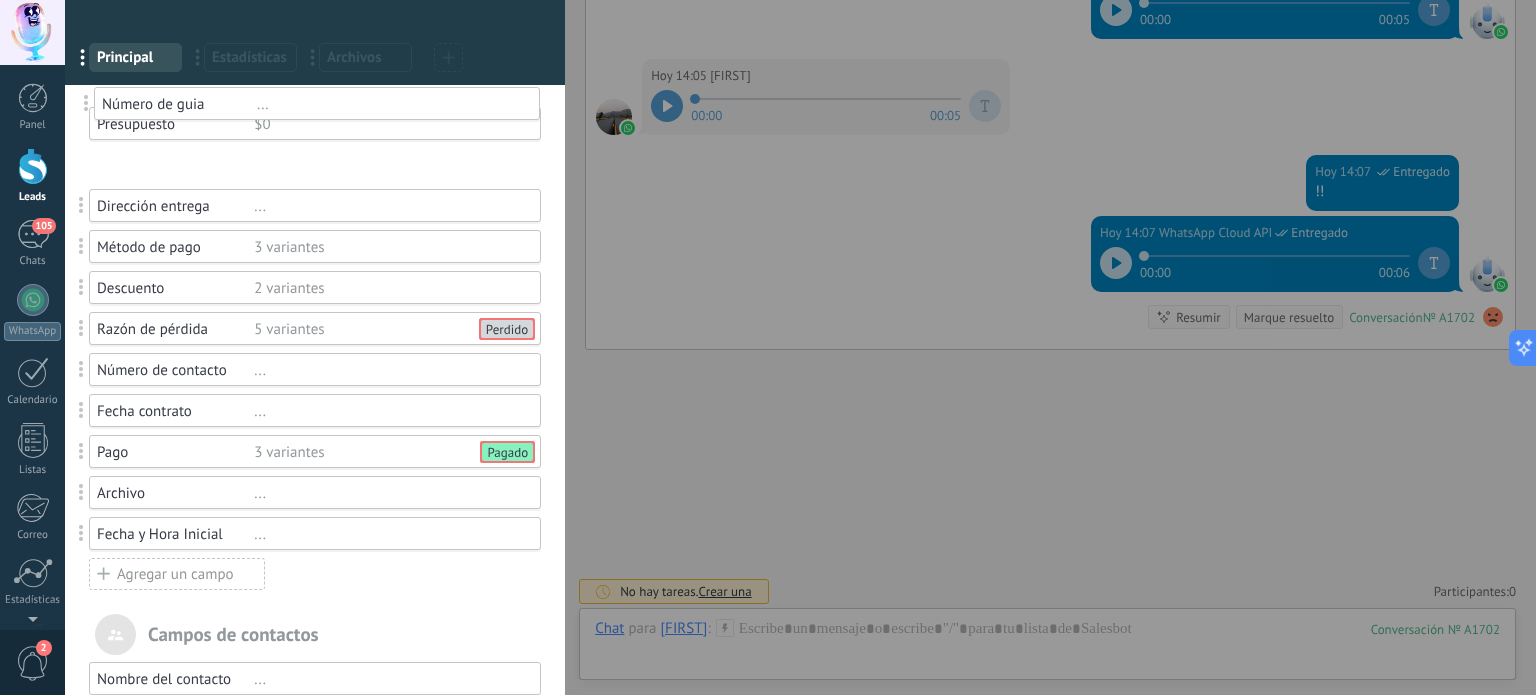 drag, startPoint x: 80, startPoint y: 171, endPoint x: 85, endPoint y: 110, distance: 61.204575 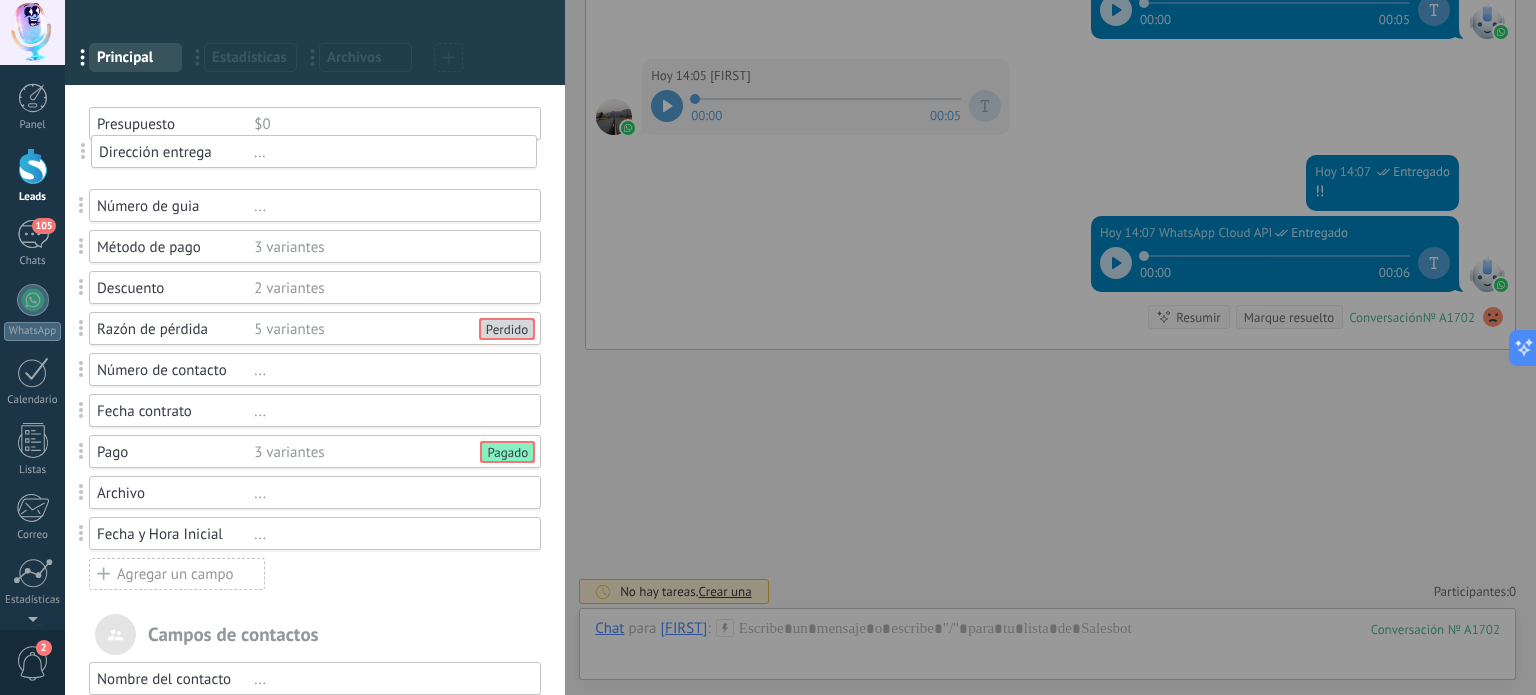 drag, startPoint x: 82, startPoint y: 211, endPoint x: 84, endPoint y: 154, distance: 57.035076 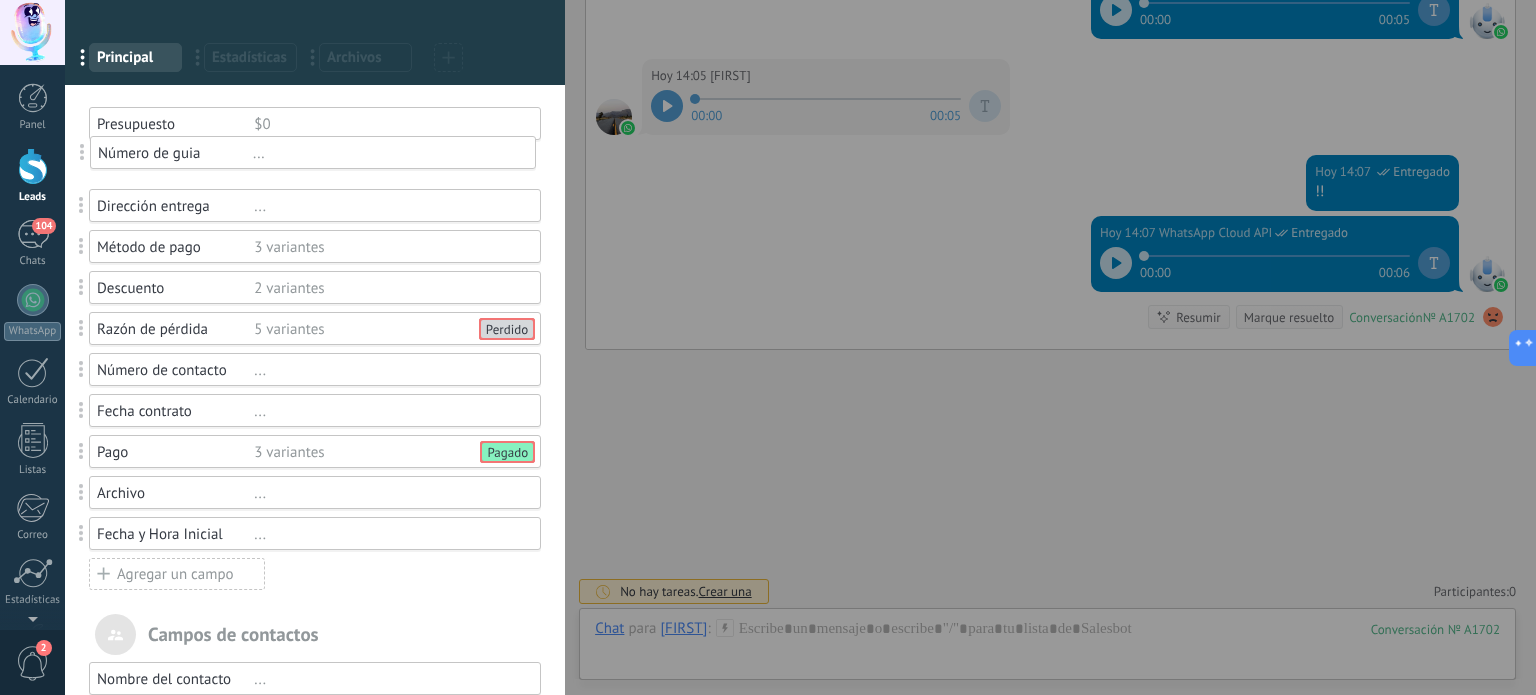 drag, startPoint x: 77, startPoint y: 212, endPoint x: 78, endPoint y: 159, distance: 53.009434 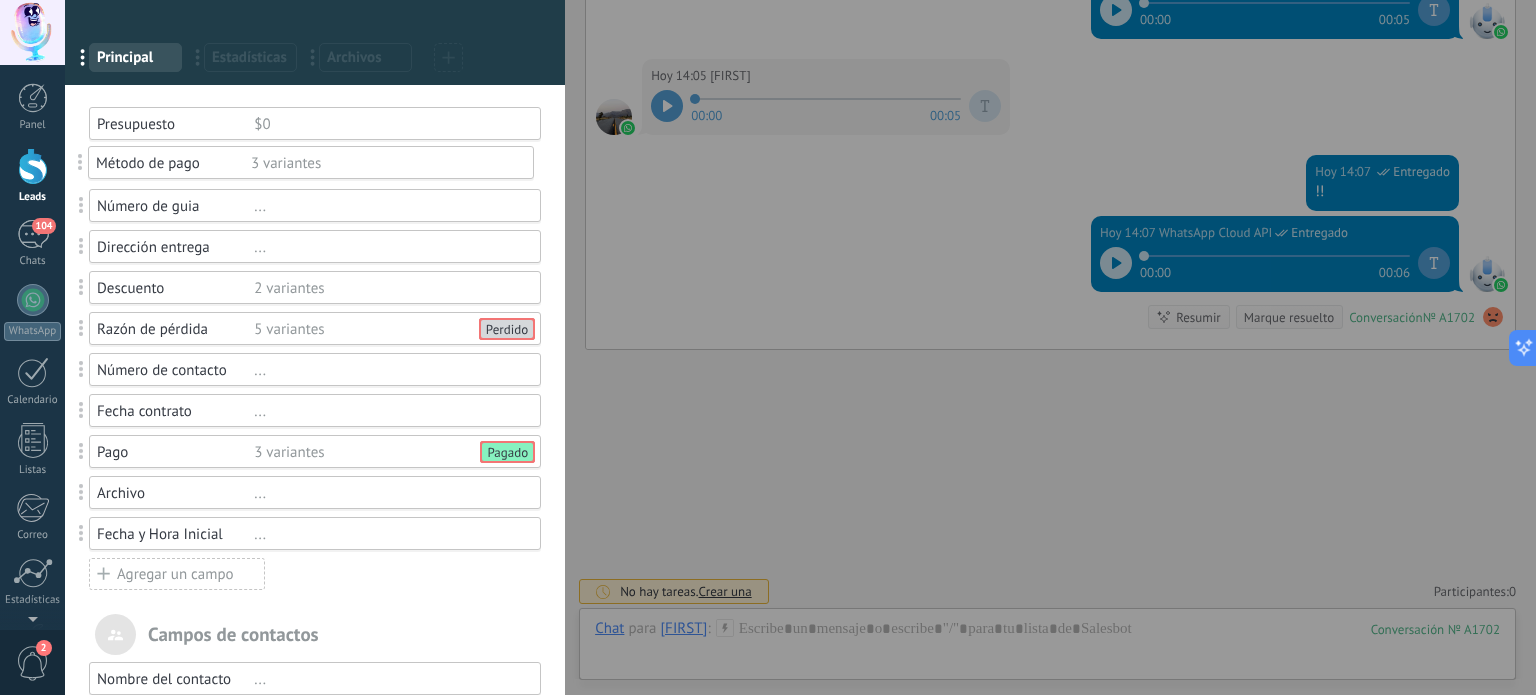 drag, startPoint x: 74, startPoint y: 243, endPoint x: 73, endPoint y: 159, distance: 84.00595 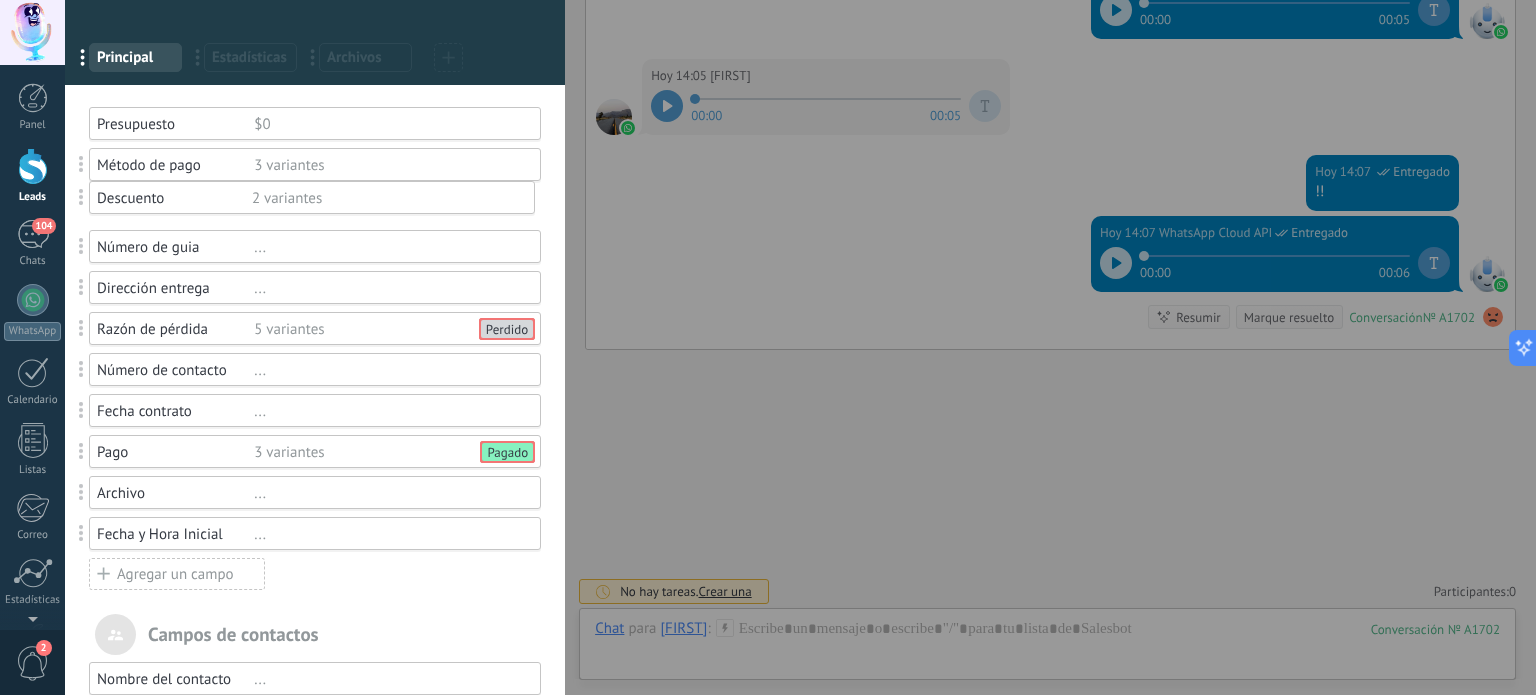 drag, startPoint x: 74, startPoint y: 289, endPoint x: 74, endPoint y: 199, distance: 90 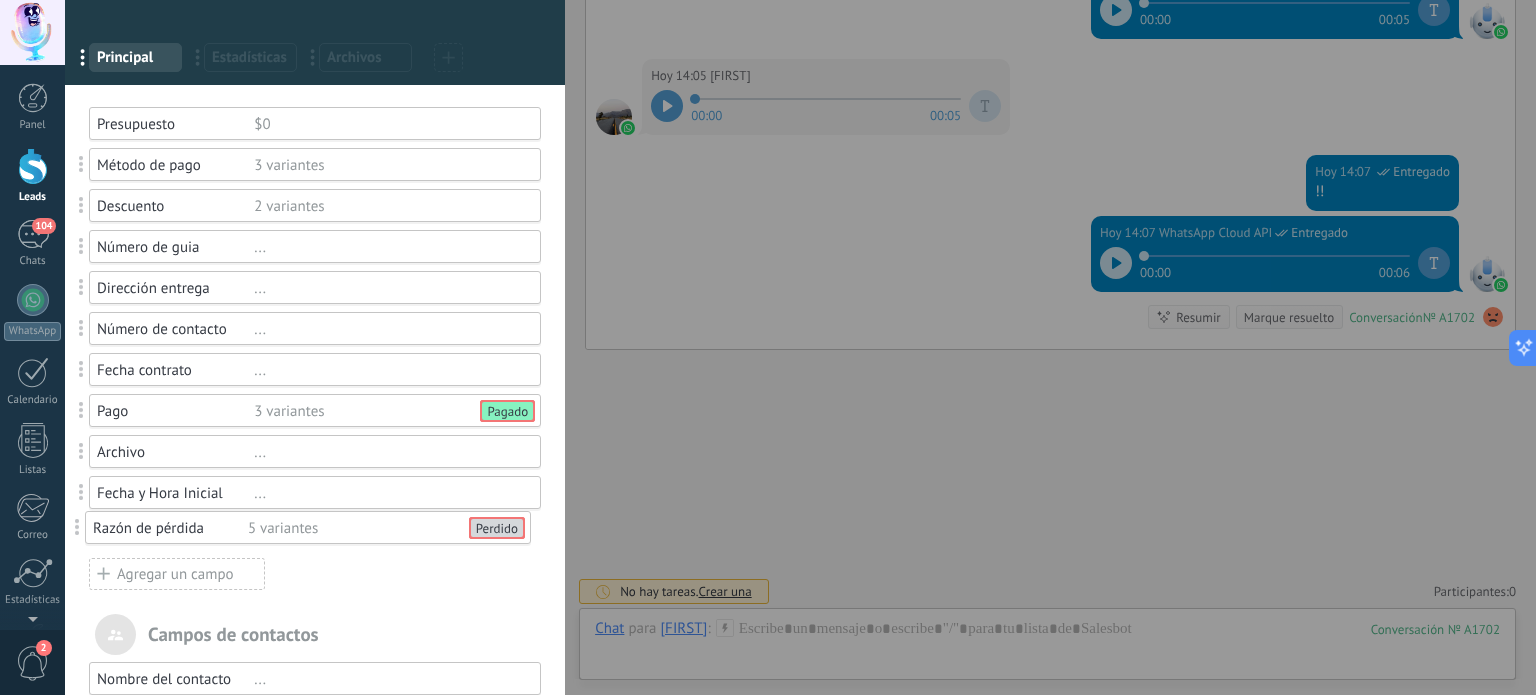 drag, startPoint x: 78, startPoint y: 331, endPoint x: 69, endPoint y: 530, distance: 199.20341 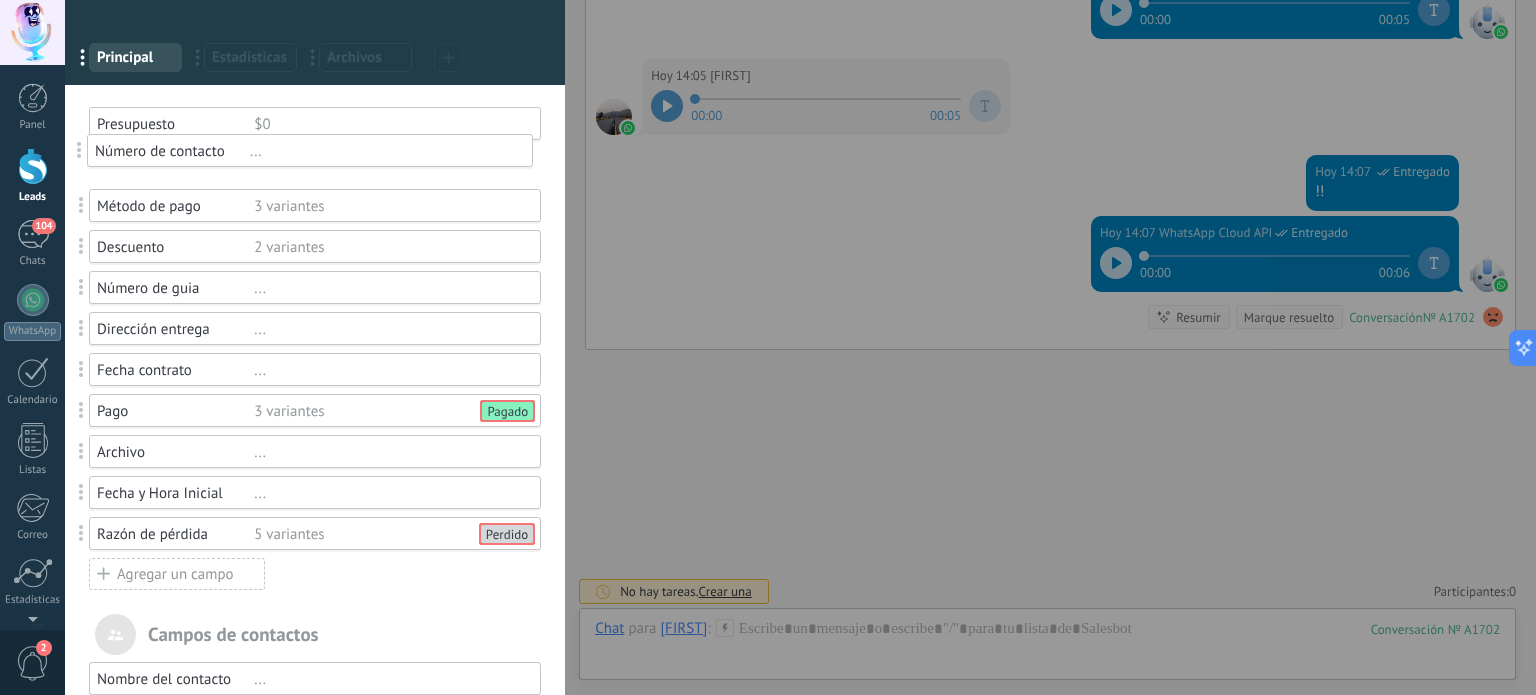 drag, startPoint x: 80, startPoint y: 333, endPoint x: 78, endPoint y: 165, distance: 168.0119 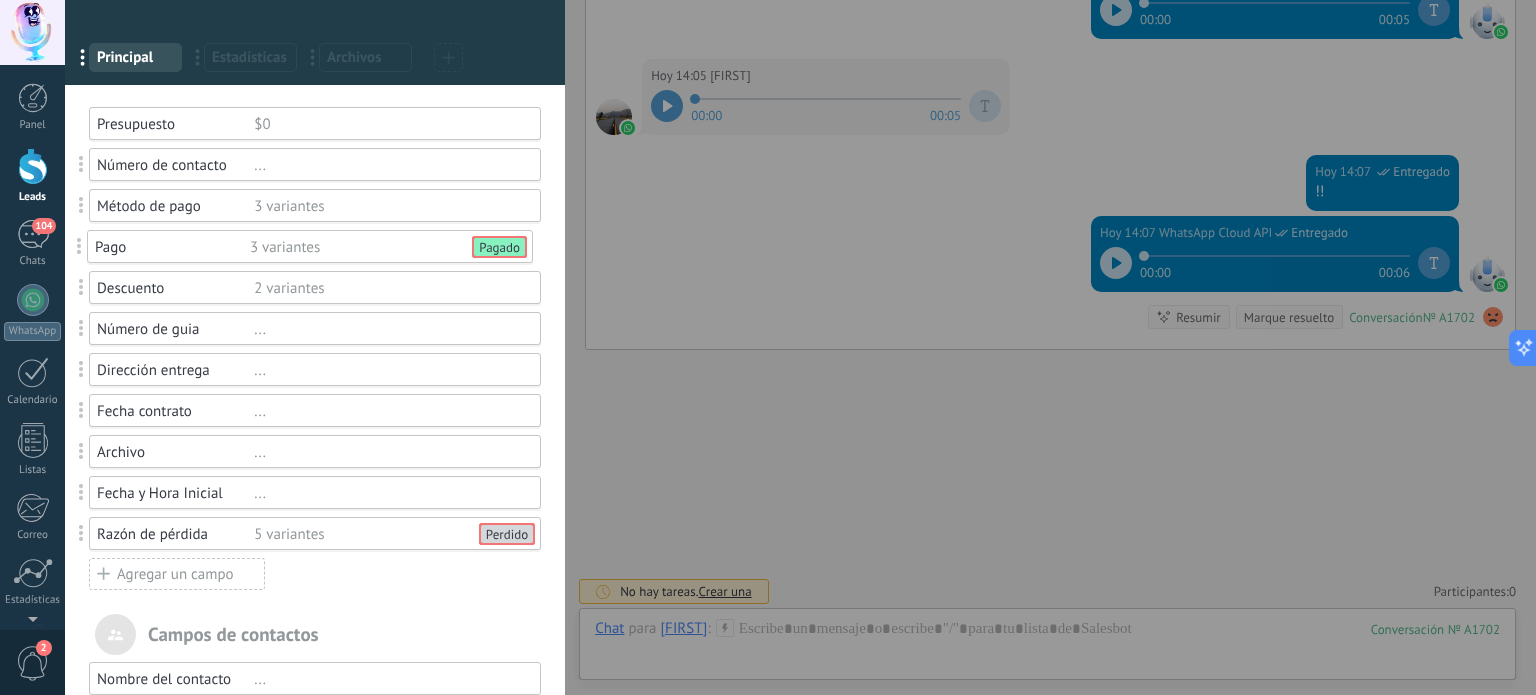 drag, startPoint x: 82, startPoint y: 409, endPoint x: 80, endPoint y: 245, distance: 164.01219 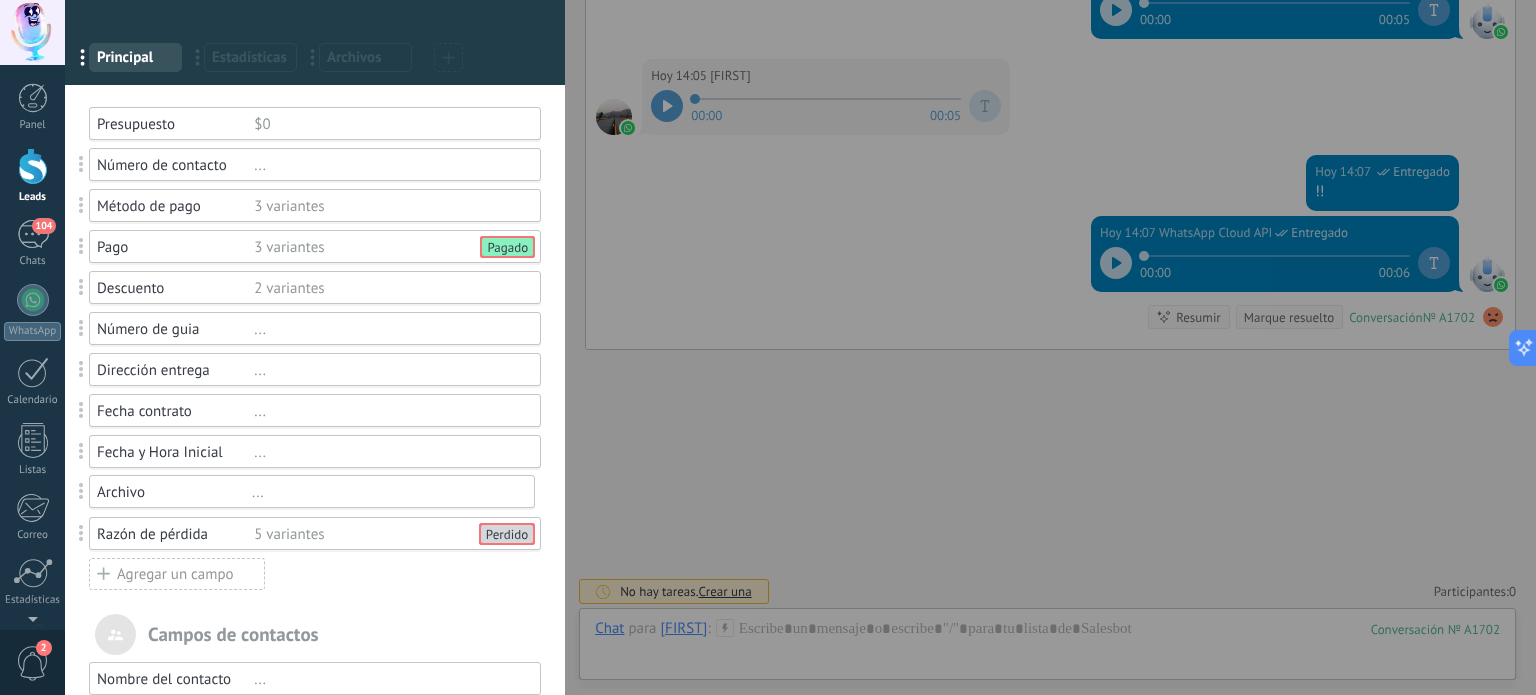 drag, startPoint x: 81, startPoint y: 451, endPoint x: 81, endPoint y: 491, distance: 40 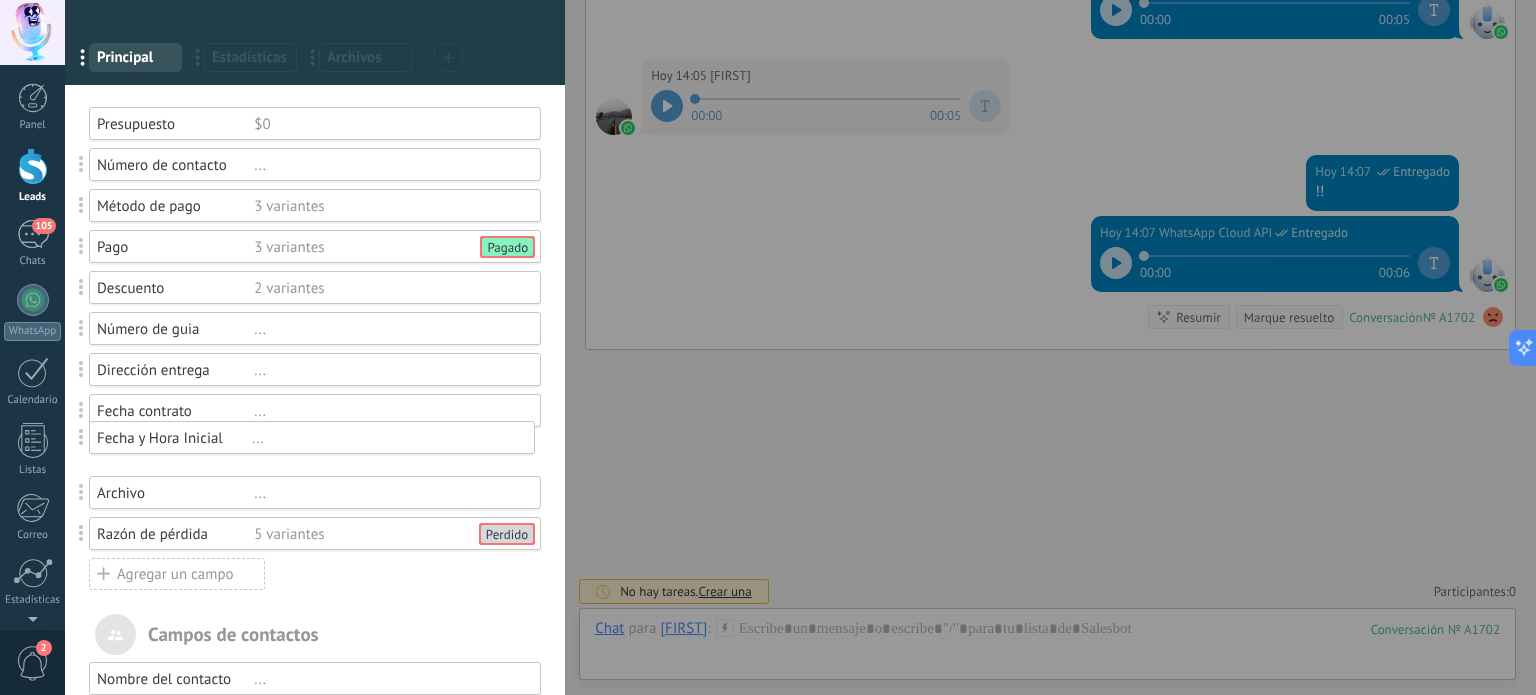 drag, startPoint x: 72, startPoint y: 454, endPoint x: 72, endPoint y: 440, distance: 14 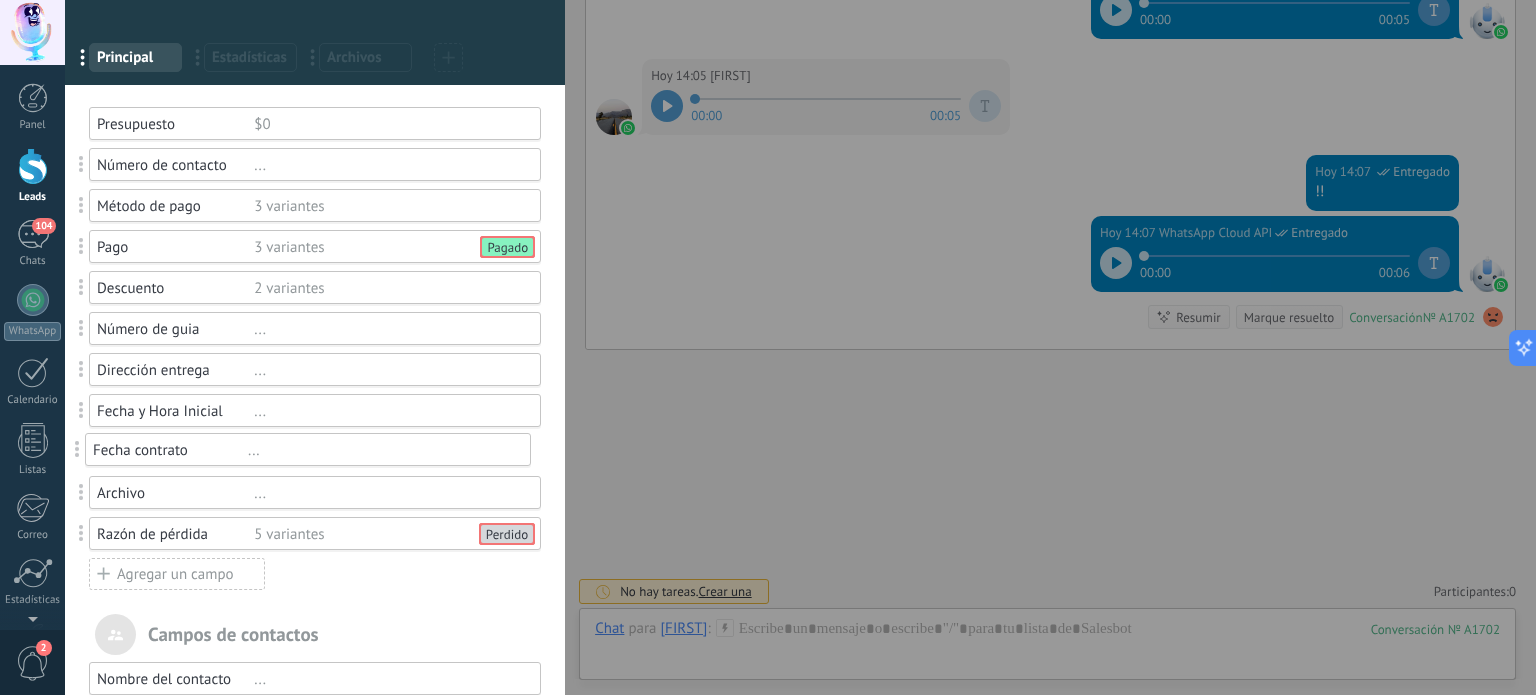 drag, startPoint x: 80, startPoint y: 408, endPoint x: 74, endPoint y: 447, distance: 39.45884 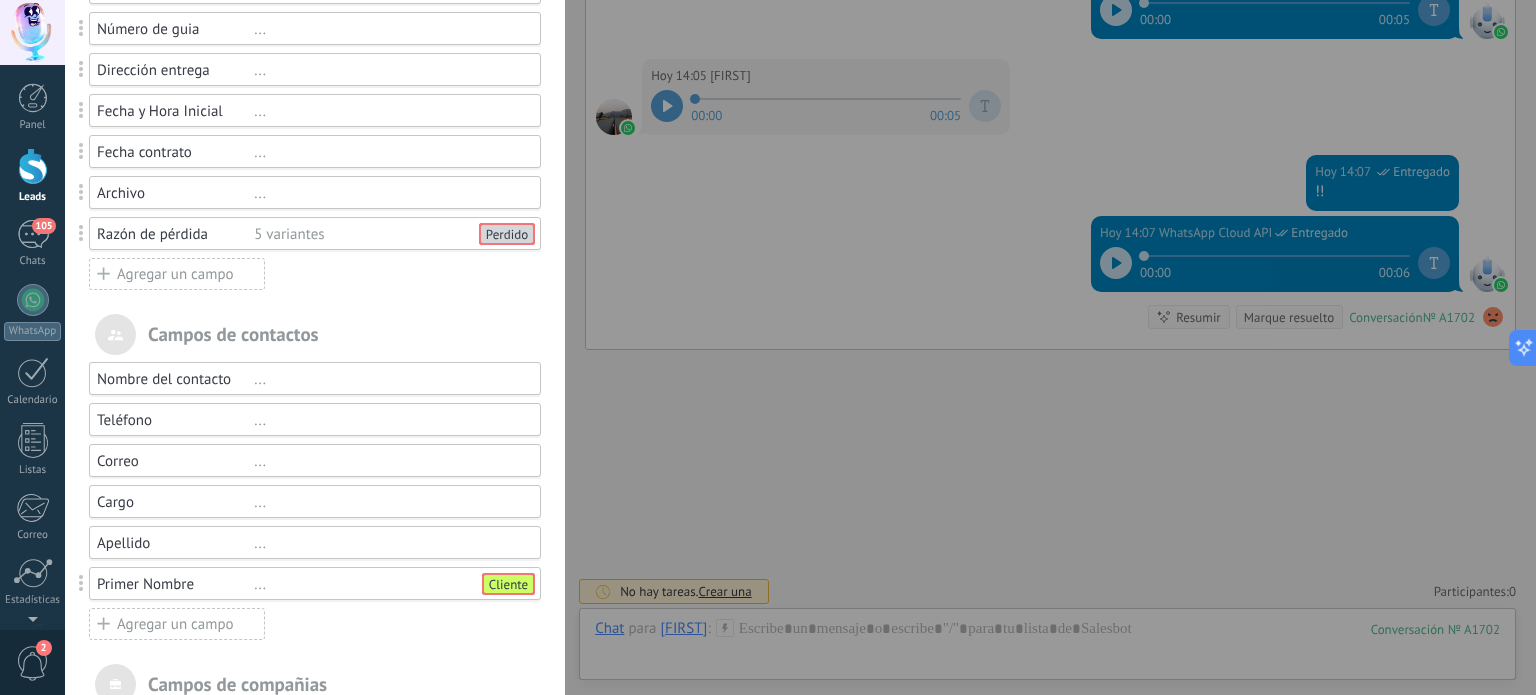 scroll, scrollTop: 500, scrollLeft: 0, axis: vertical 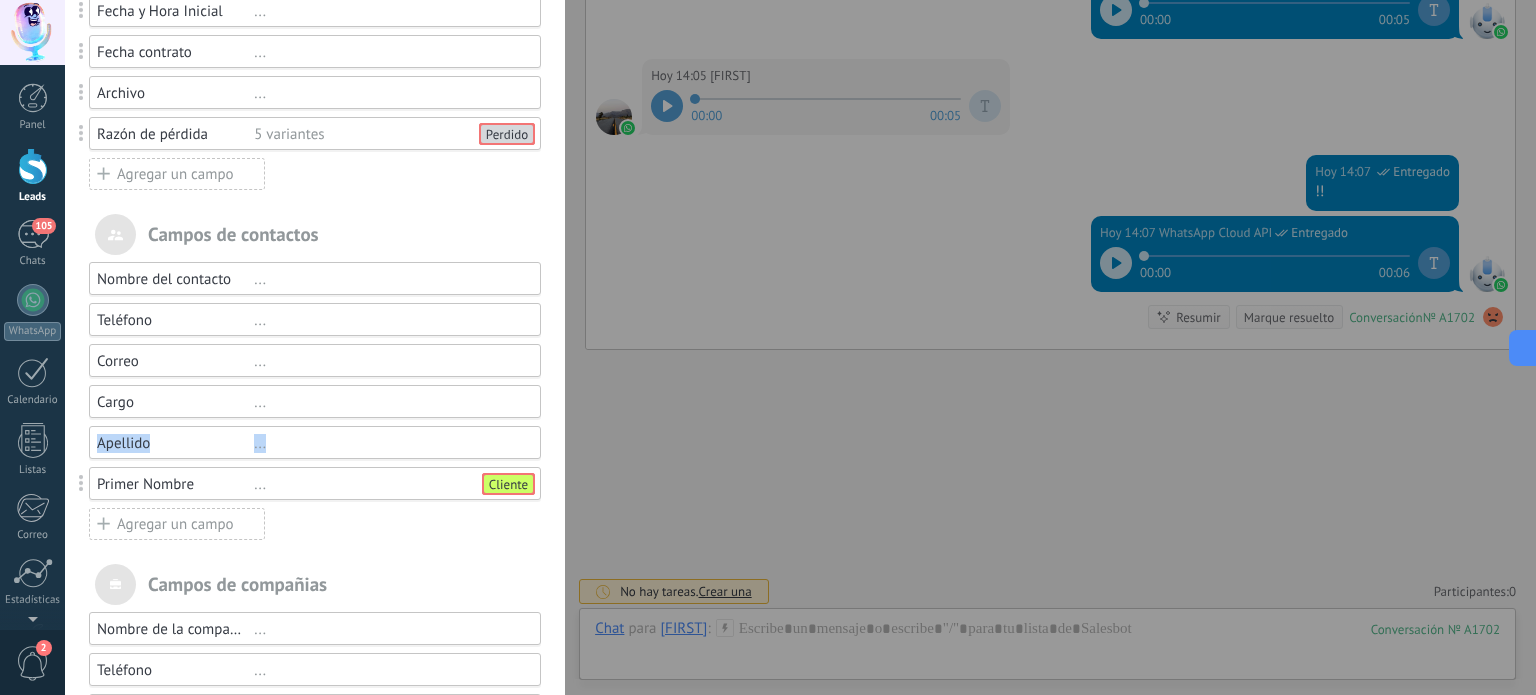 drag, startPoint x: 82, startPoint y: 486, endPoint x: 79, endPoint y: 455, distance: 31.144823 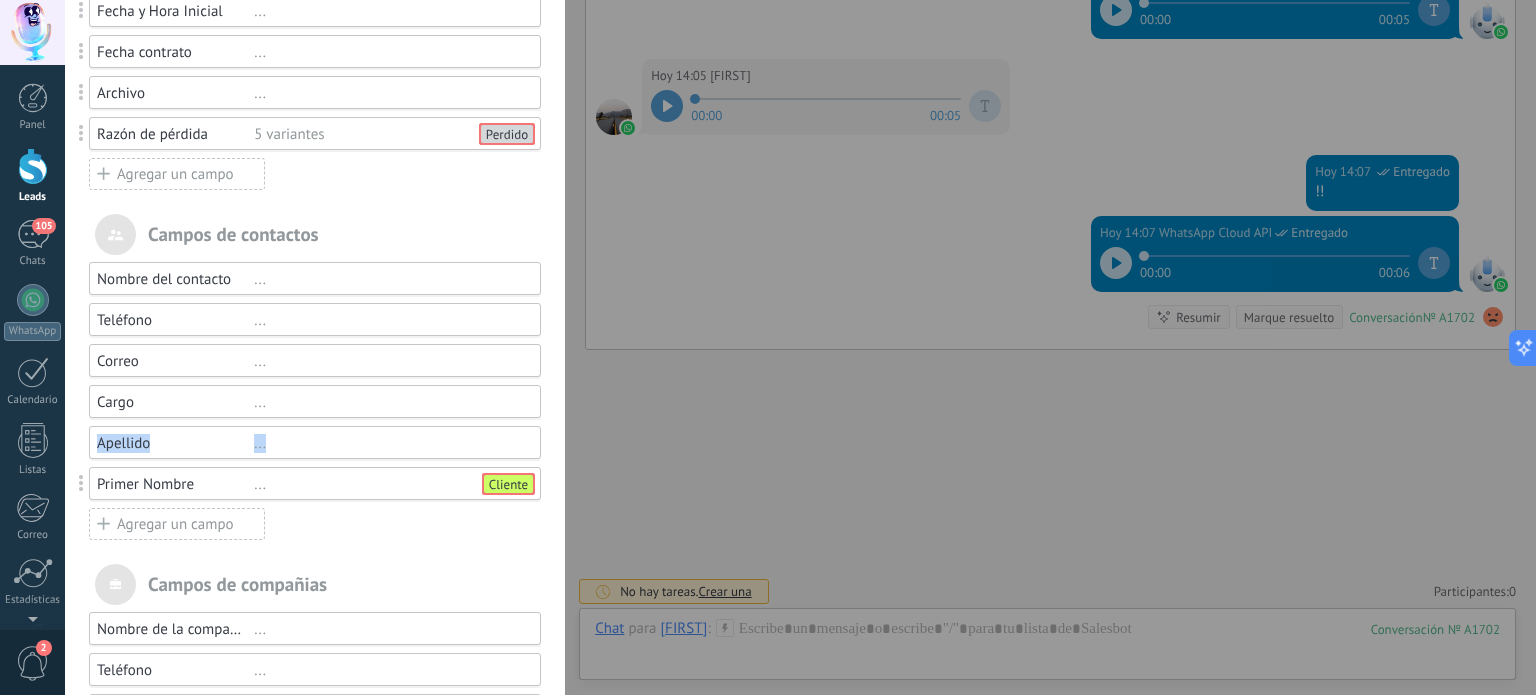 click at bounding box center (82, 483) 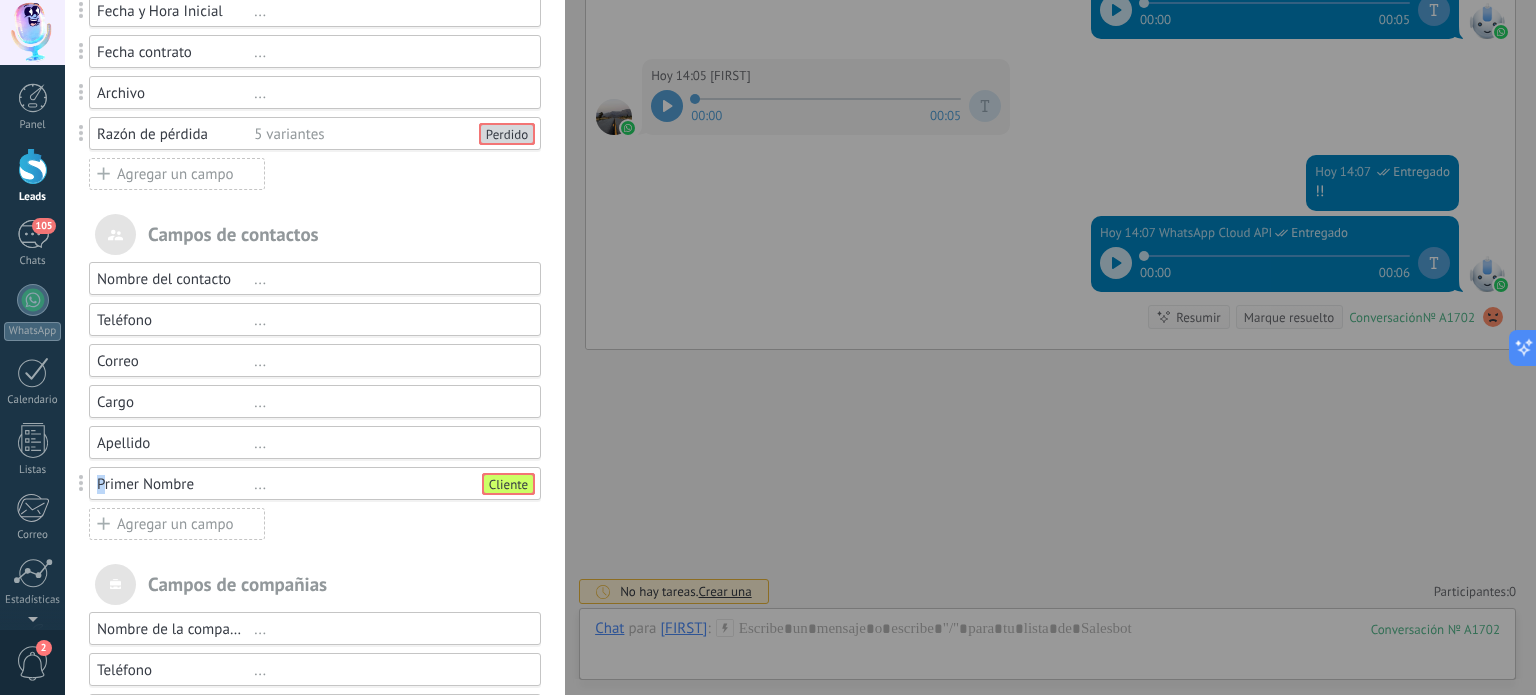drag, startPoint x: 76, startPoint y: 483, endPoint x: 91, endPoint y: 483, distance: 15 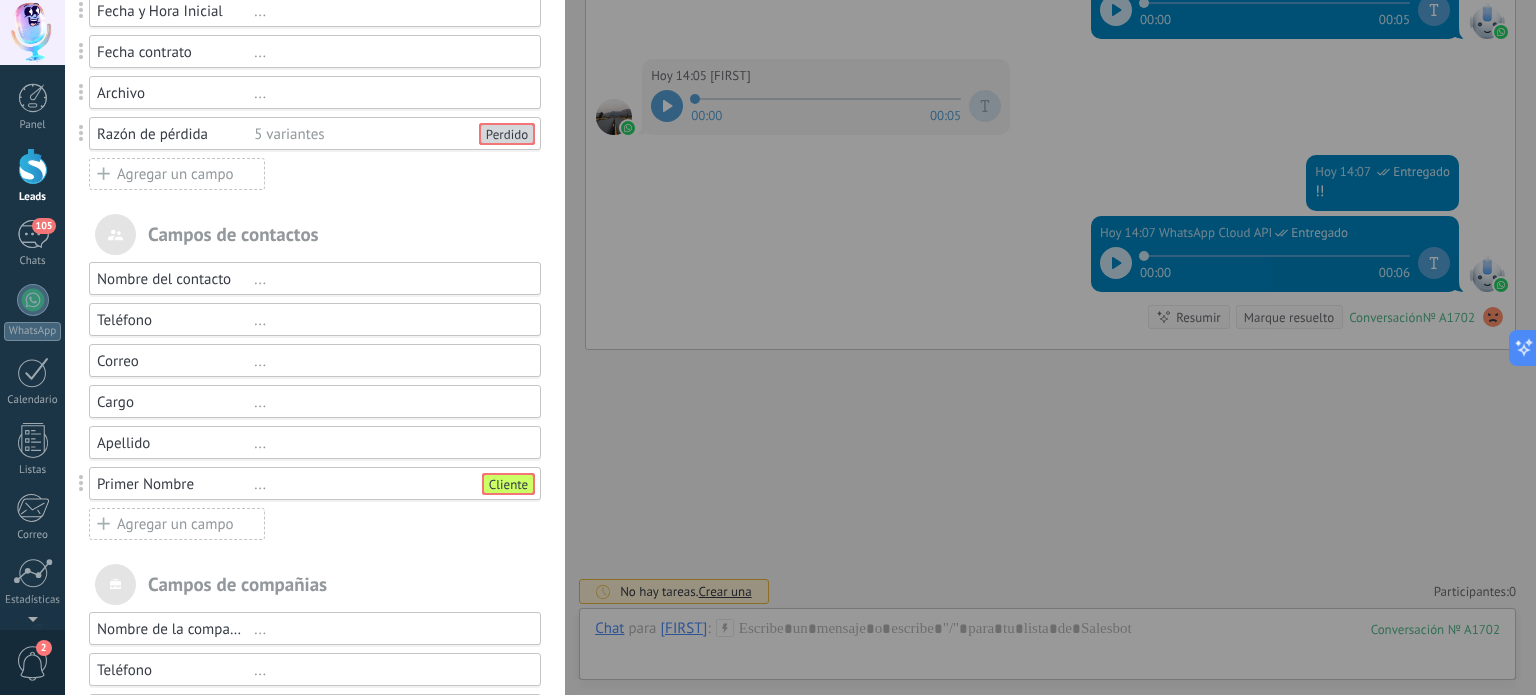 click at bounding box center (81, 483) 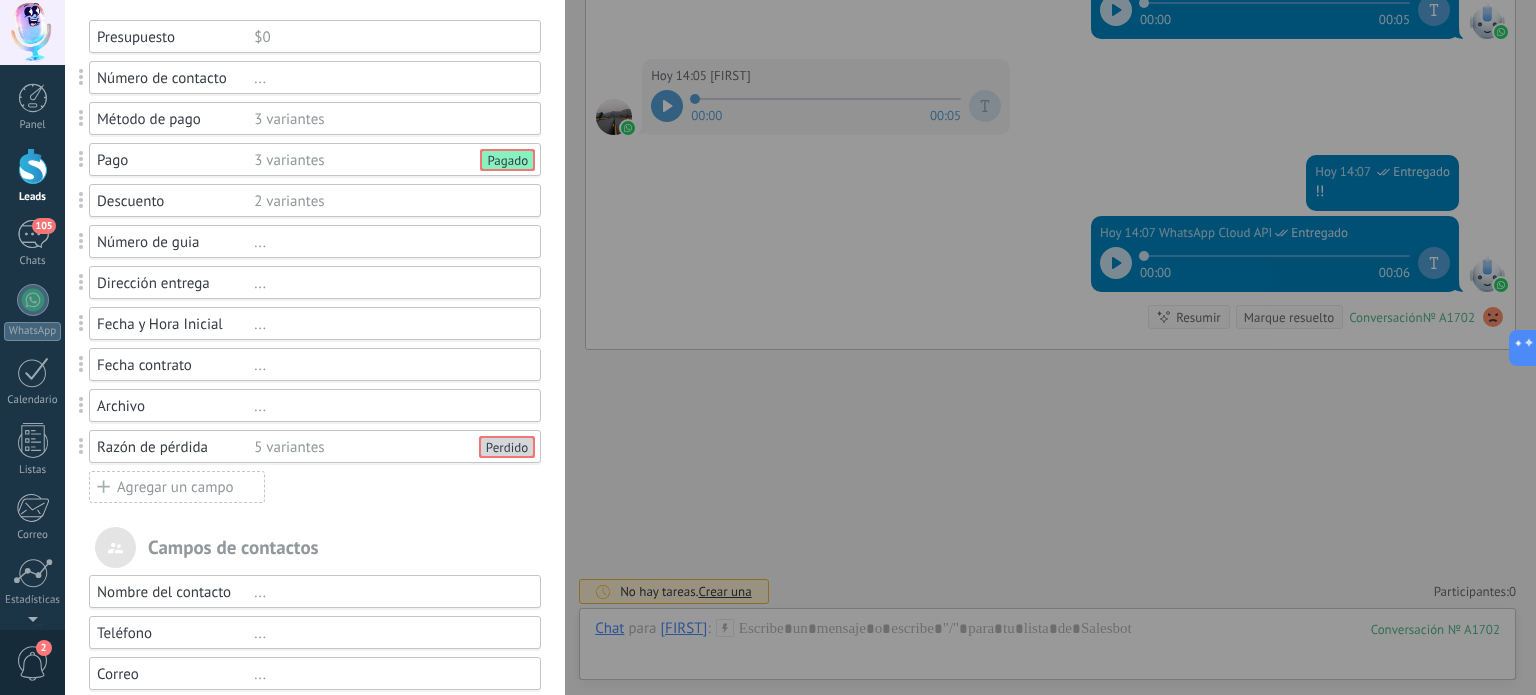 scroll, scrollTop: 0, scrollLeft: 0, axis: both 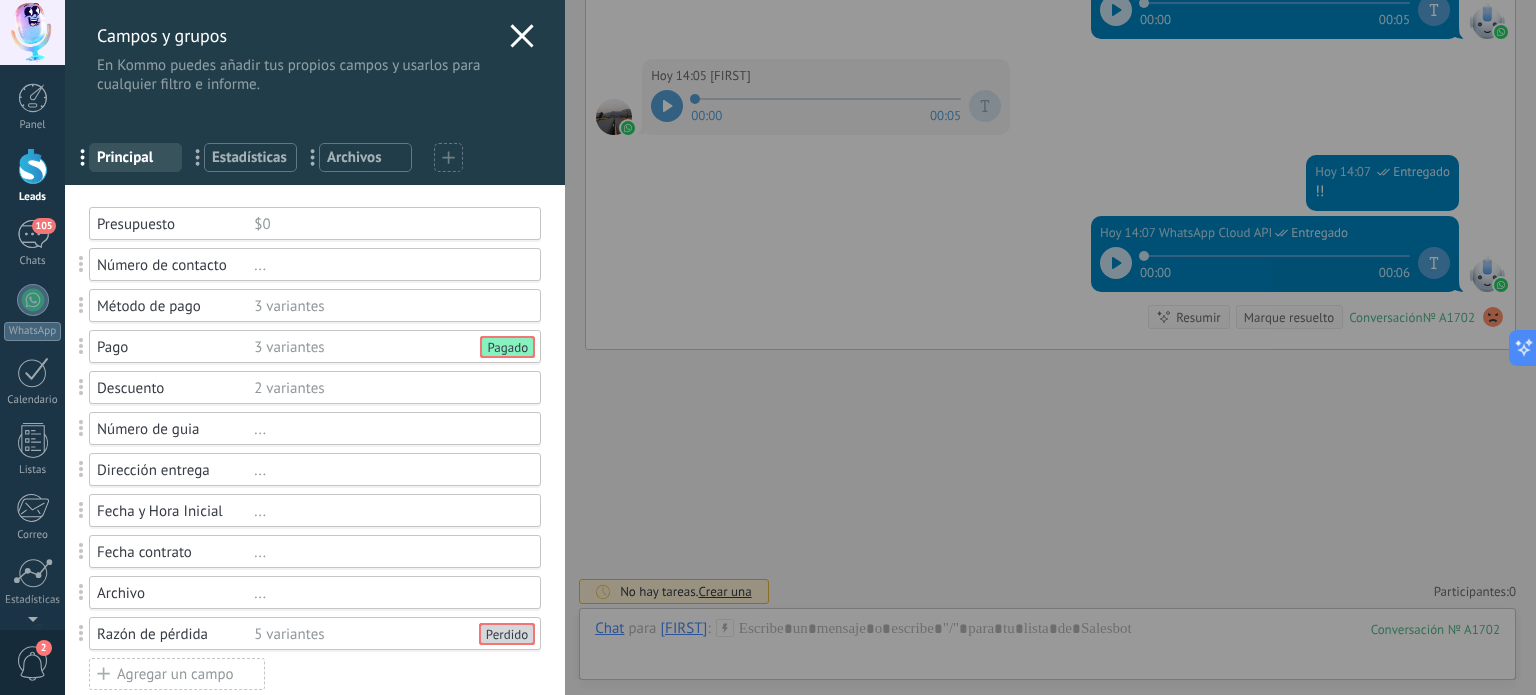 click on "Usted ha alcanzado la cantidad máxima de los campos añadidos en la tarifa Periodo de prueba Presupuesto $0 Número de contacto ... Método de pago 3 variantes Pago 3 variantes Pagado Descuento 2 variantes Número de guia ... Dirección entrega ... Fecha y Hora Inicial ... Fecha contrato ... Archivo ... Razón de pérdida 5 variantes Perdido Agregar un campo utm_content ... utm_medium ... utm_campaign ... utm_source ... utm_term ... utm_referrer ... referrer ... gclientid ... gclid ... fbclid ... Add meta Campos de contactos Nombre del contacto ... Teléfono ... Correo ... Cargo ... Apellido ... Primer Nombre ... Cliente Agregar un campo Campos de compañias Nombre de la compañía ... Teléfono ... Correo ... Página web ... Dirección ... Agregar un campo" at bounding box center [315, 785] 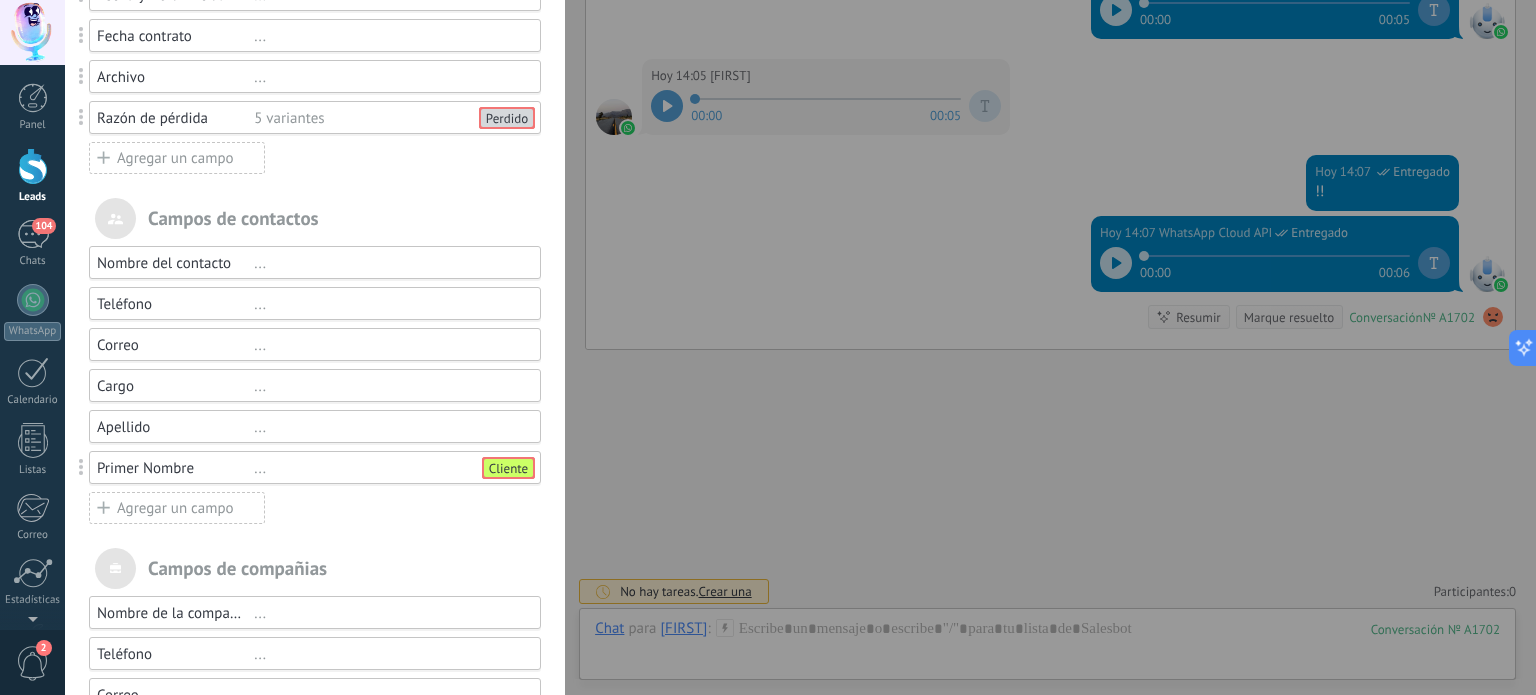 scroll, scrollTop: 687, scrollLeft: 0, axis: vertical 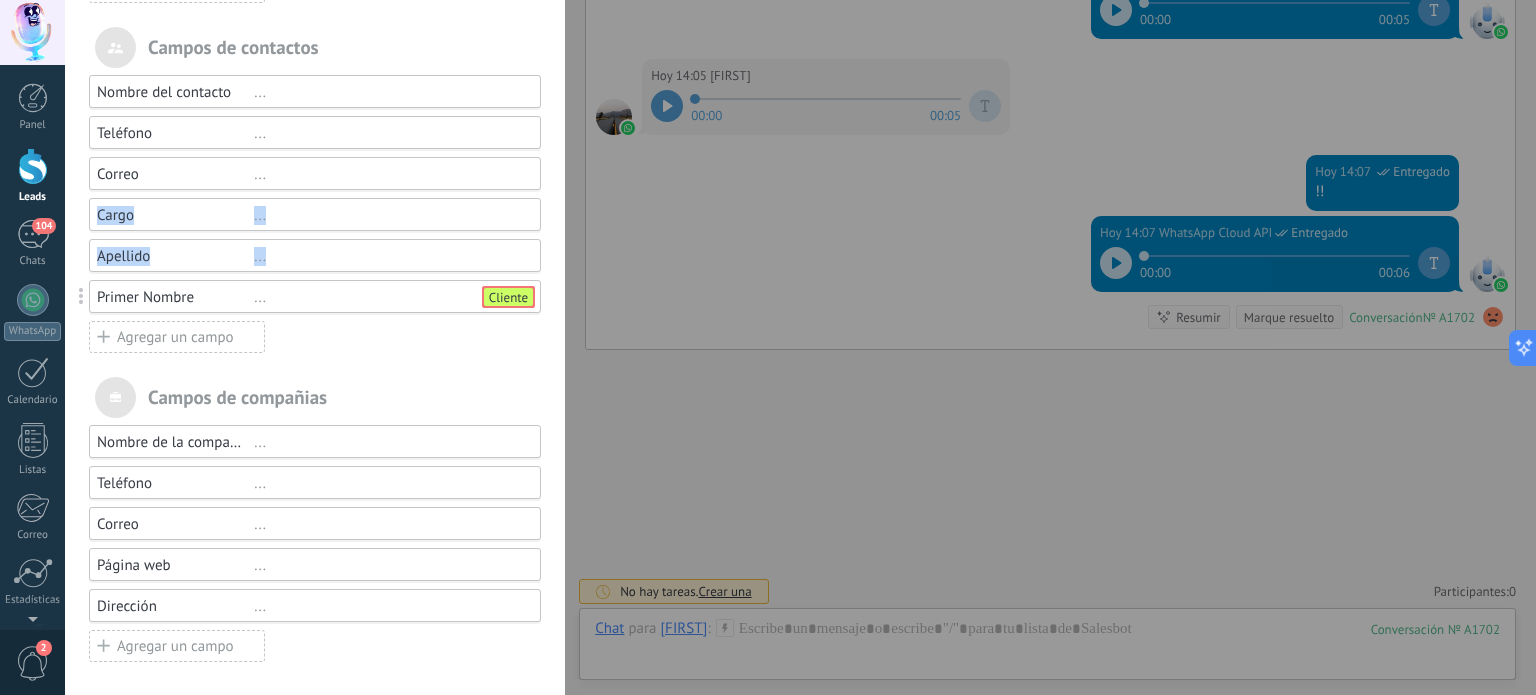 drag, startPoint x: 78, startPoint y: 293, endPoint x: 77, endPoint y: 264, distance: 29.017237 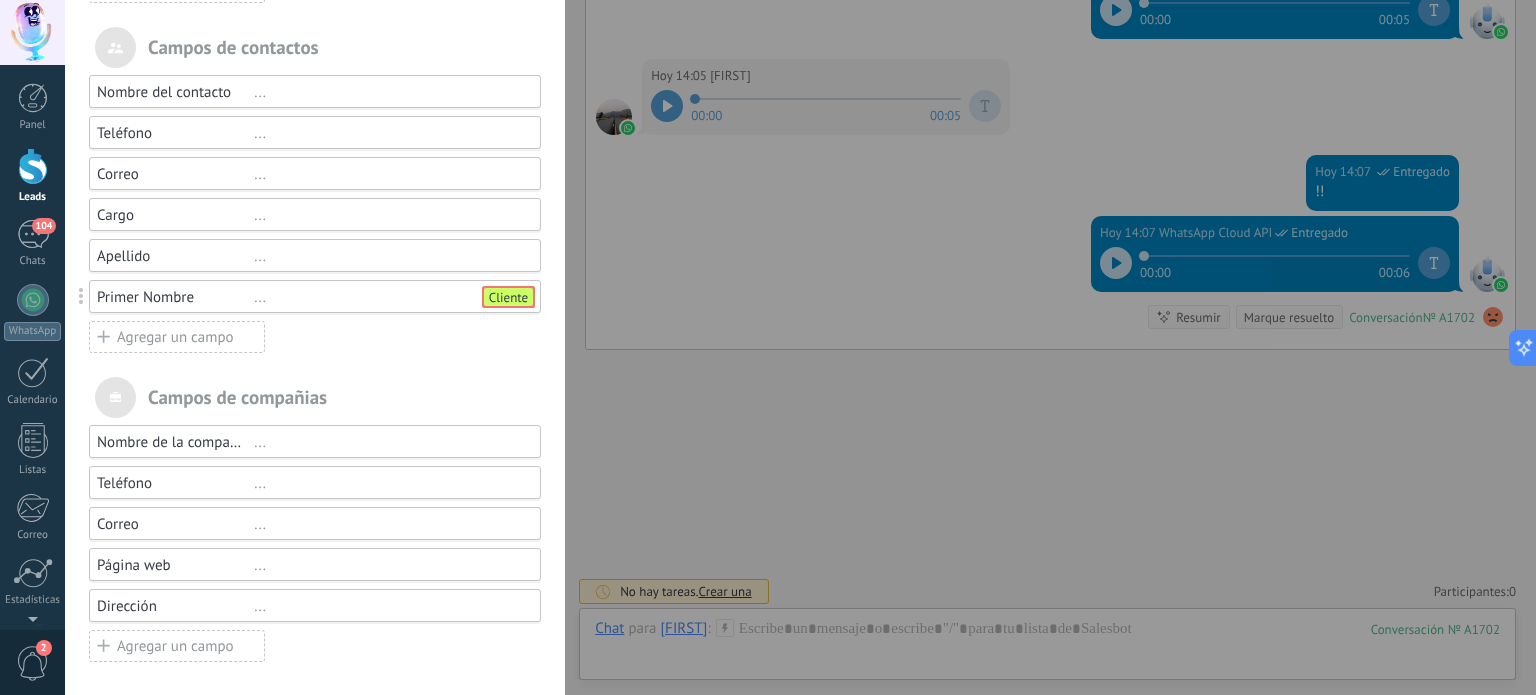 click on "Nombre del contacto ... Teléfono ... Correo ... Cargo ... Apellido ... Primer Nombre ... Cliente Agregar un campo" at bounding box center [315, 214] 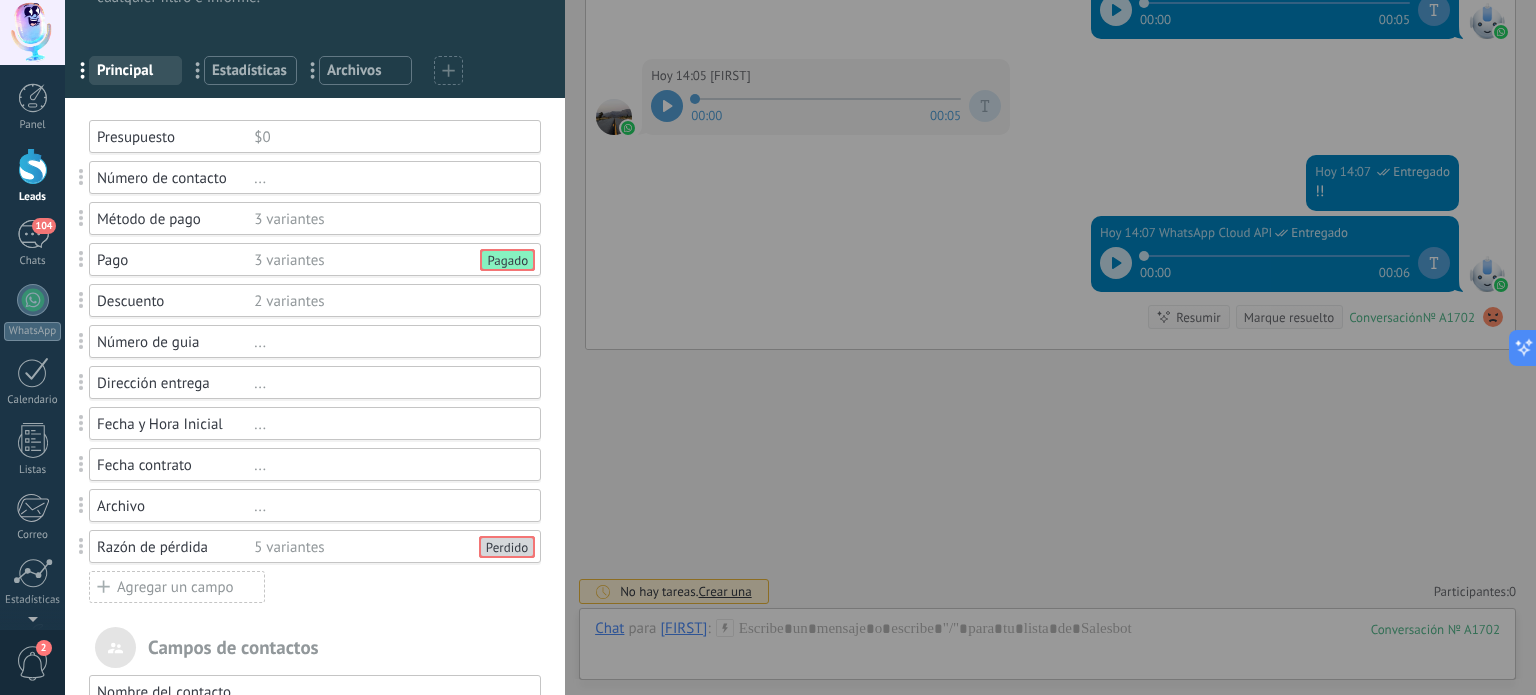 scroll, scrollTop: 0, scrollLeft: 0, axis: both 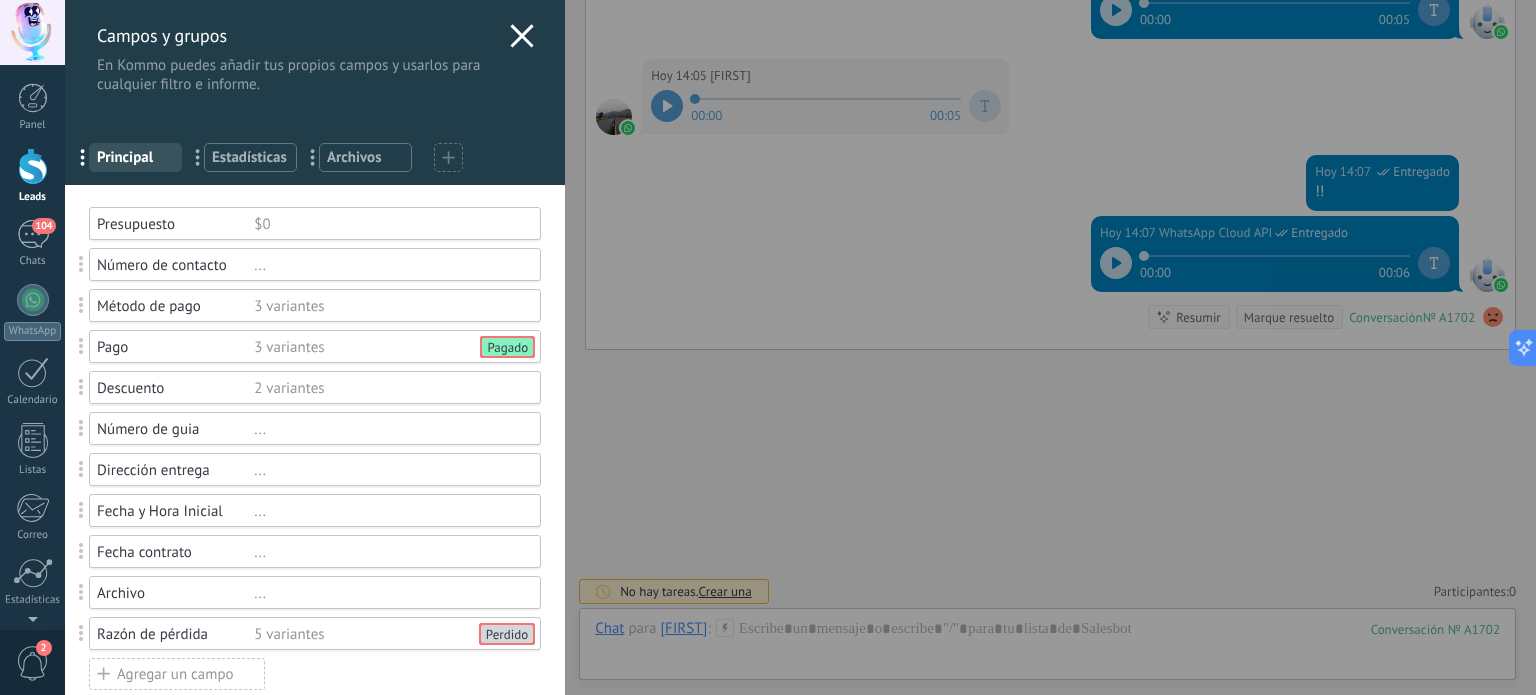 click 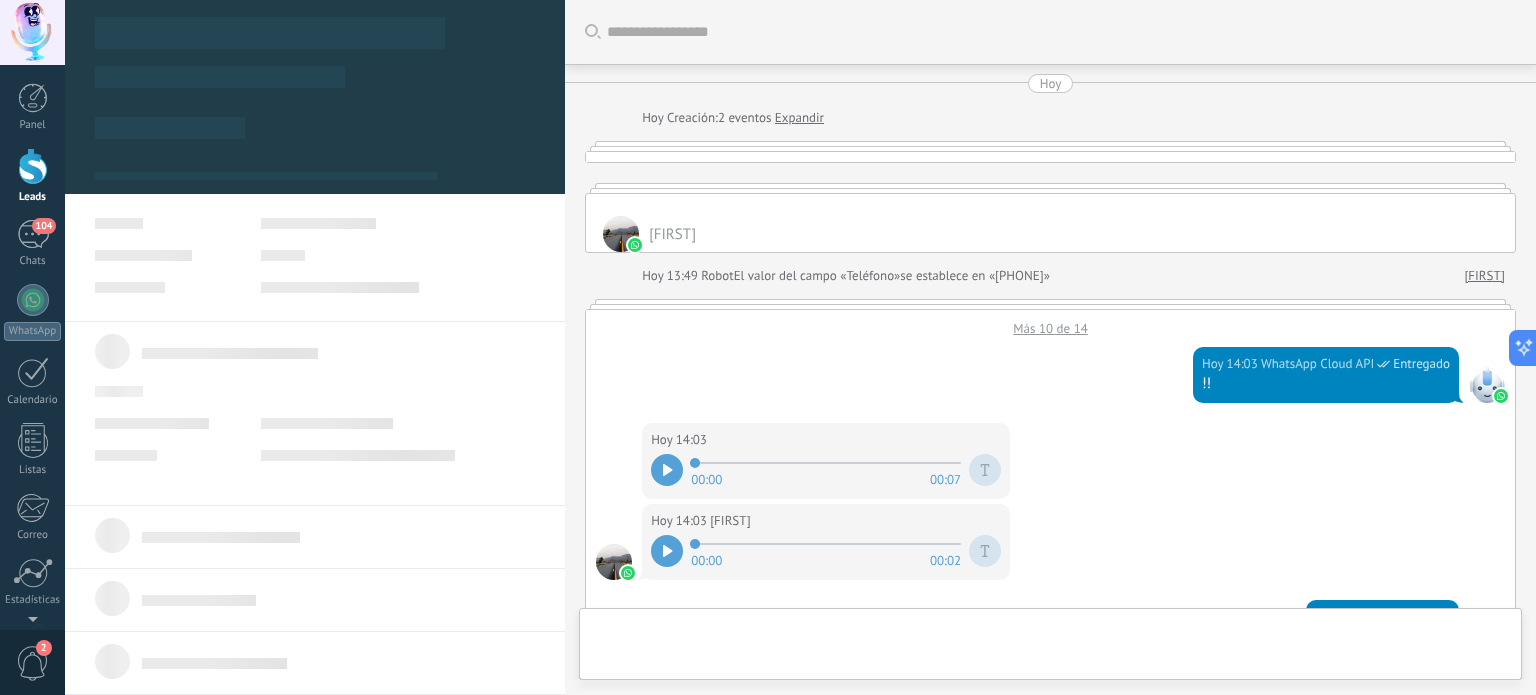 type on "**********" 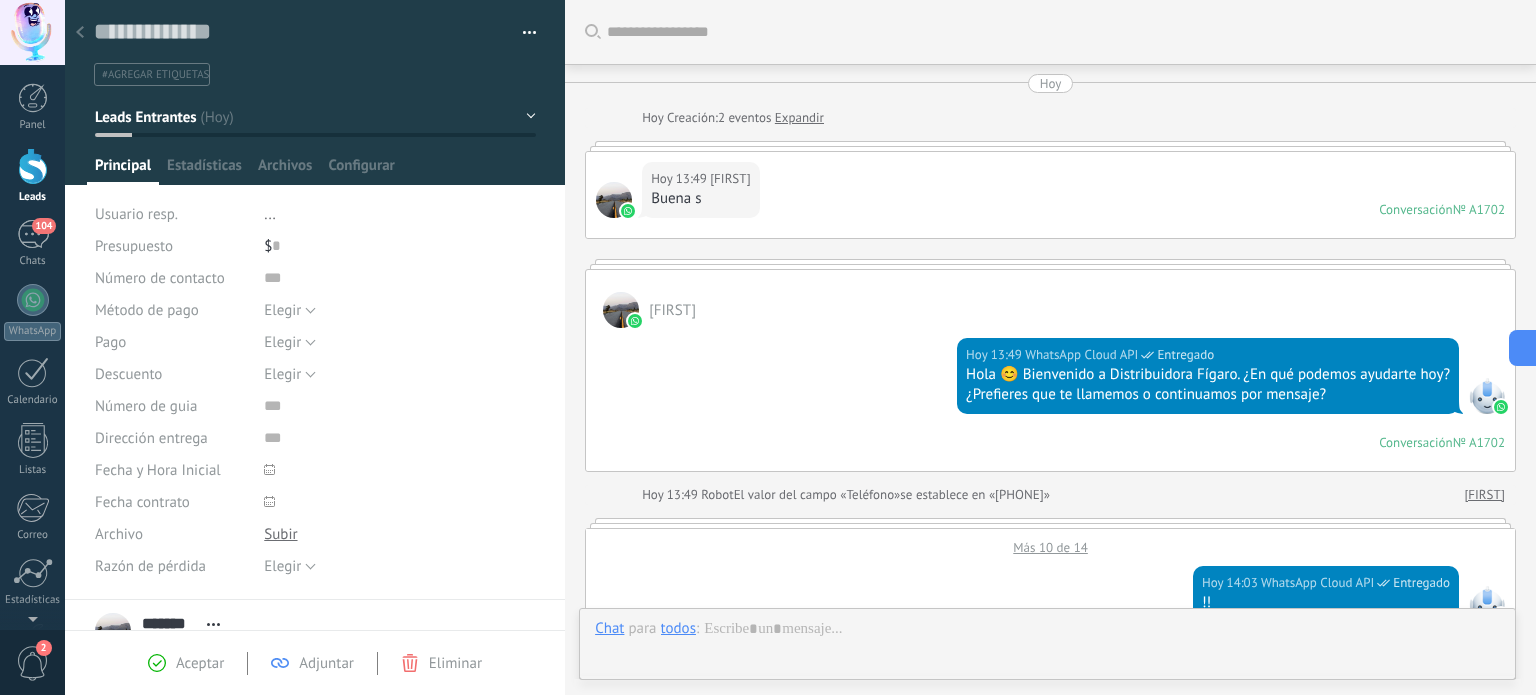 scroll, scrollTop: 29, scrollLeft: 0, axis: vertical 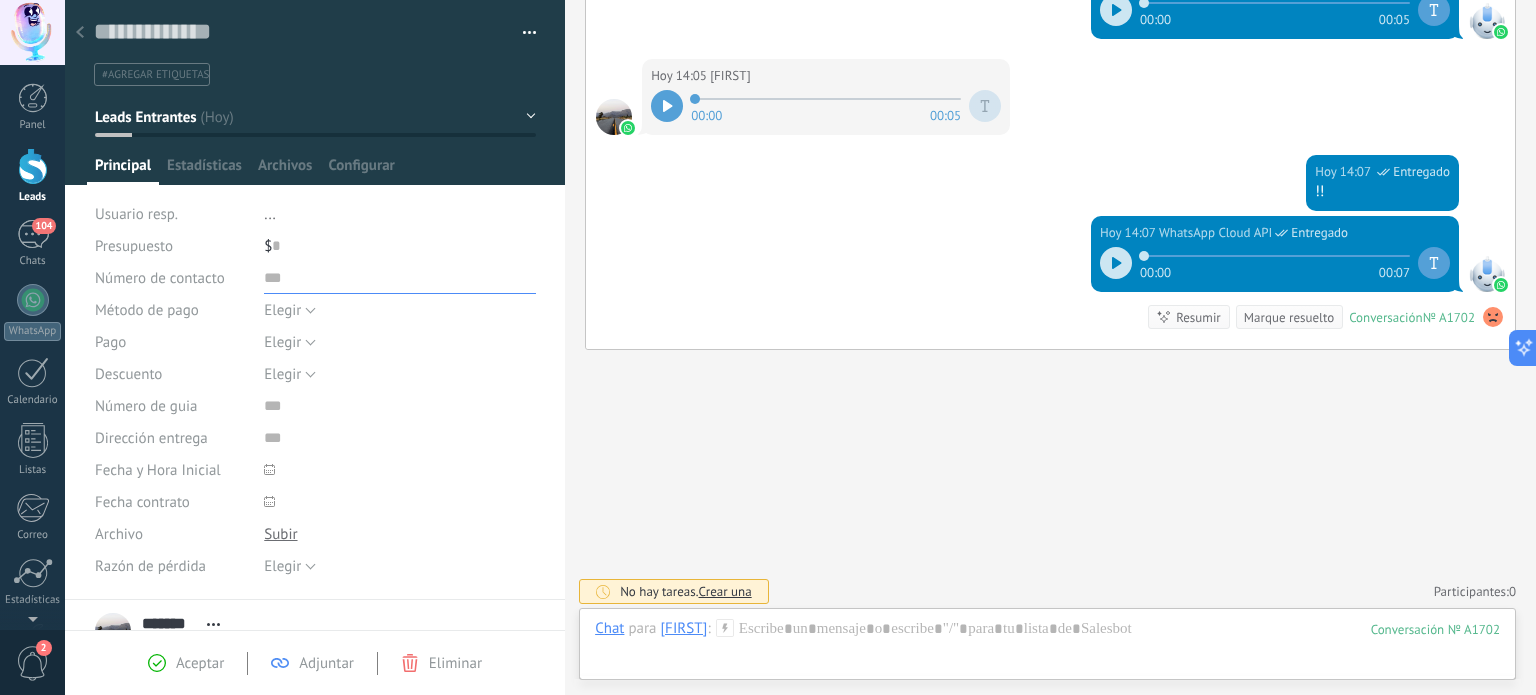 click at bounding box center [400, 278] 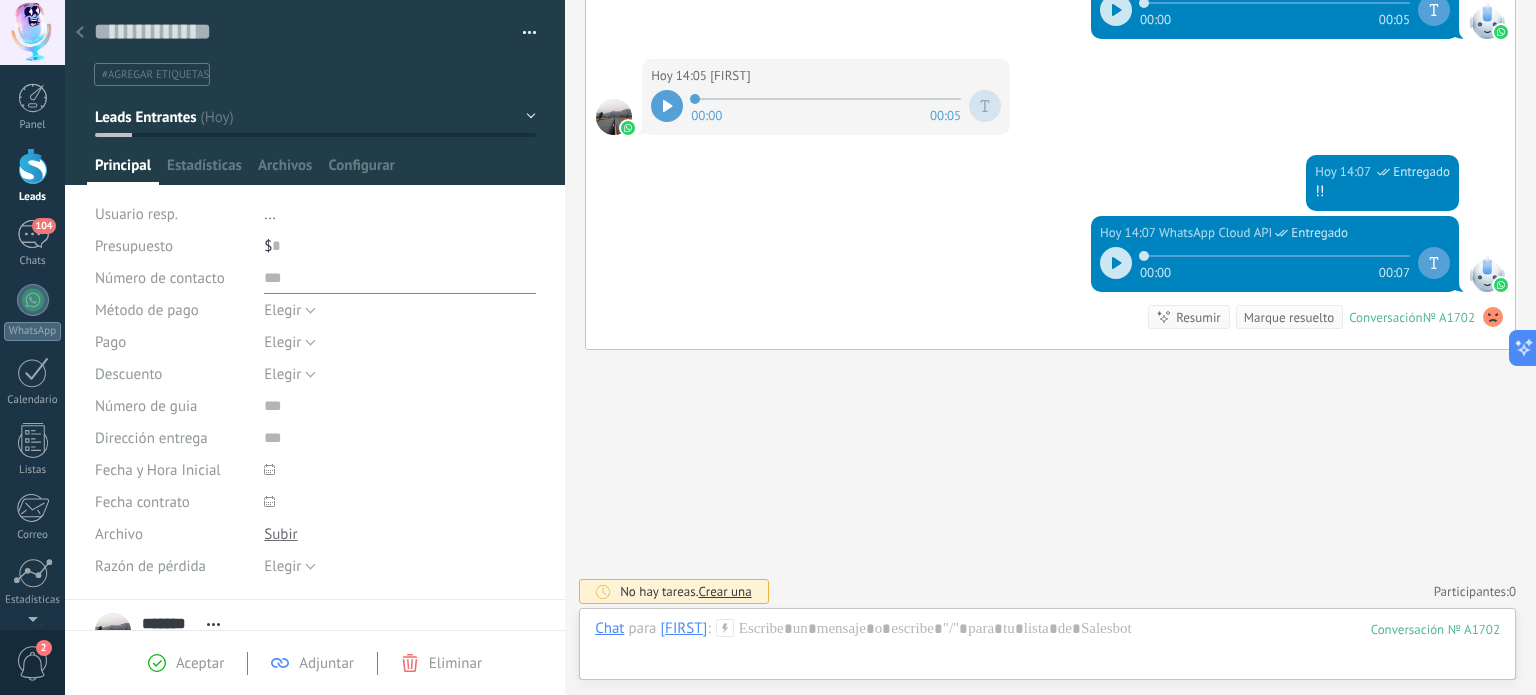 scroll, scrollTop: 253, scrollLeft: 0, axis: vertical 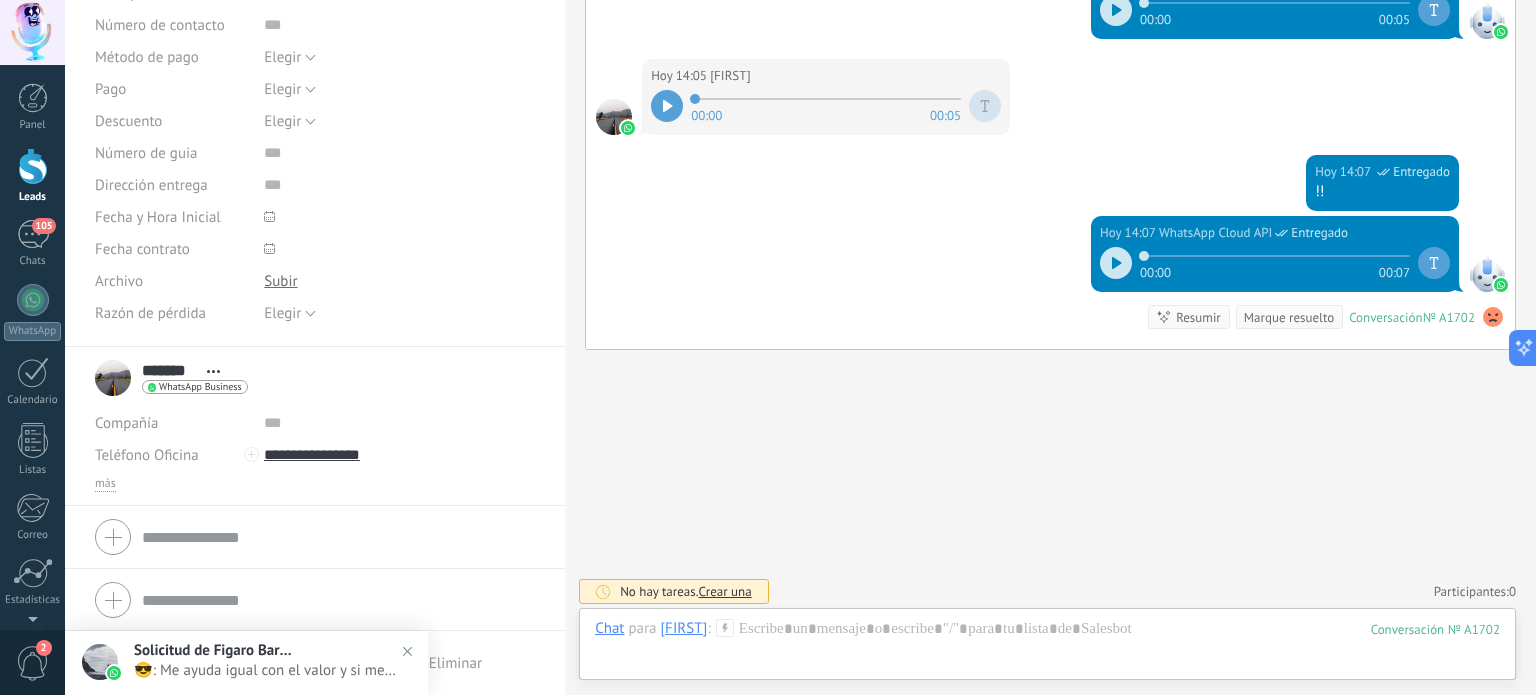 click on "más" at bounding box center (105, 484) 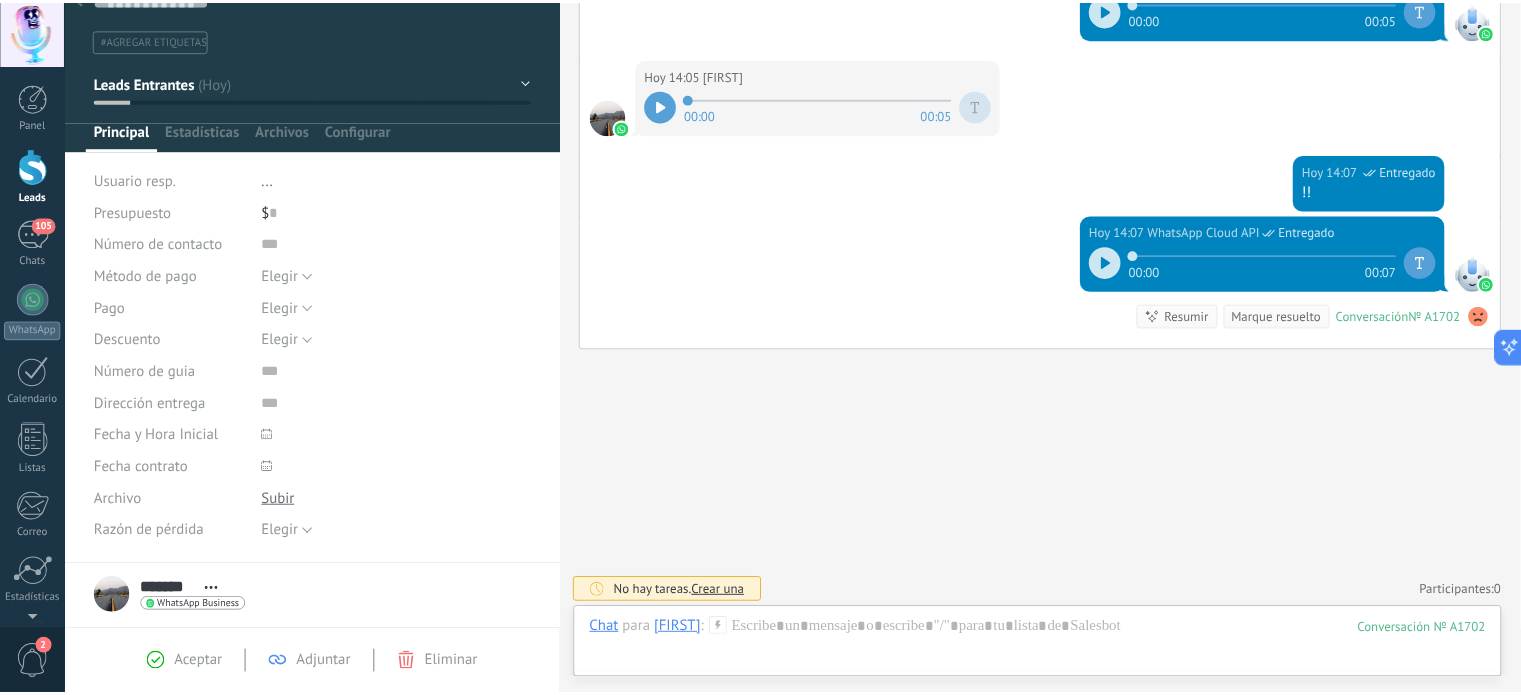scroll, scrollTop: 0, scrollLeft: 0, axis: both 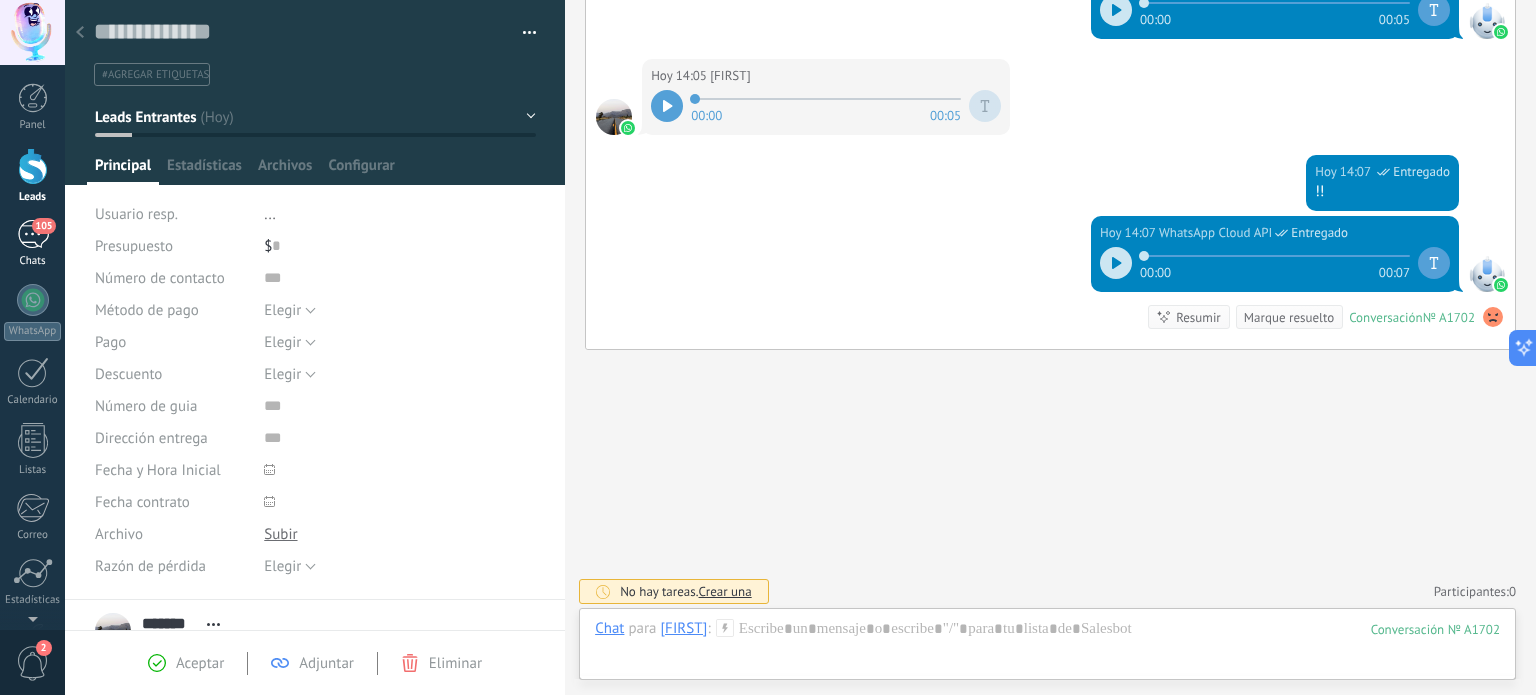 click on "105" at bounding box center (43, 226) 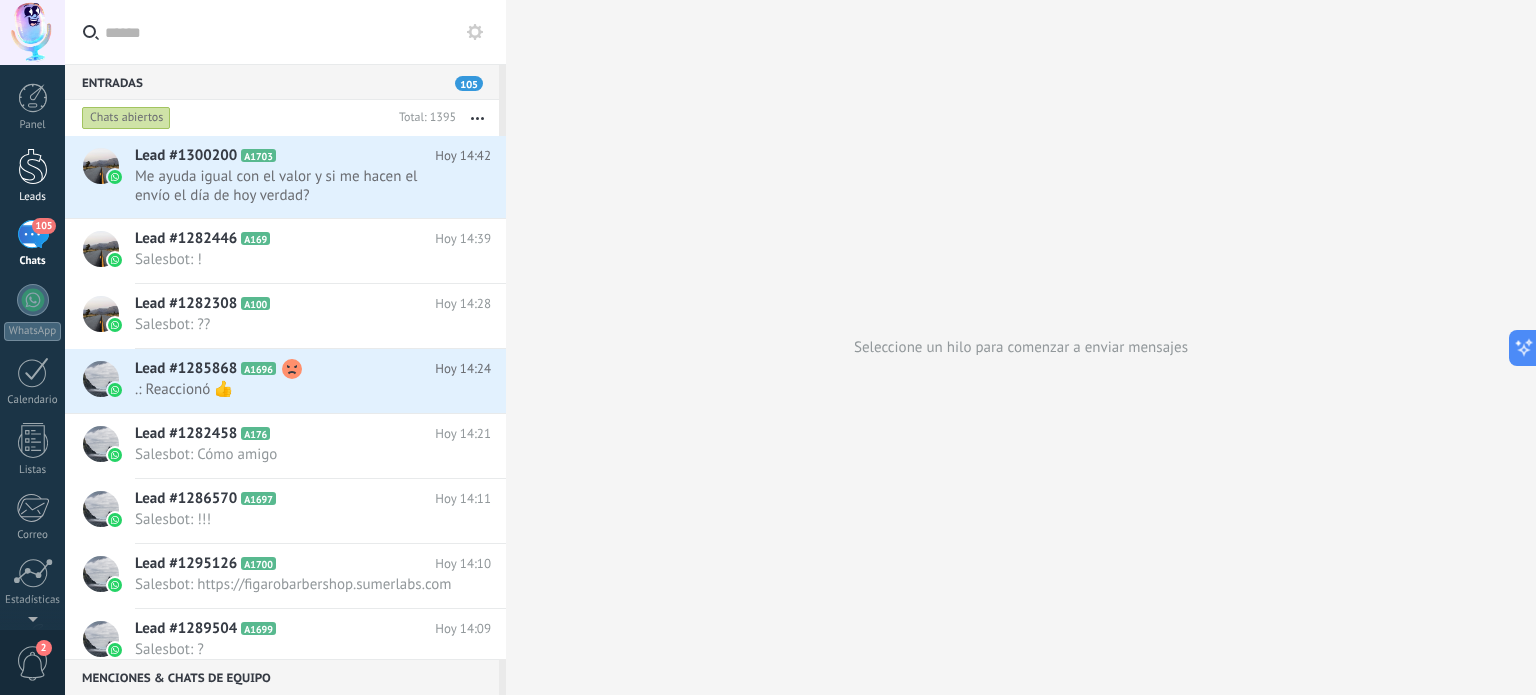 click at bounding box center (33, 166) 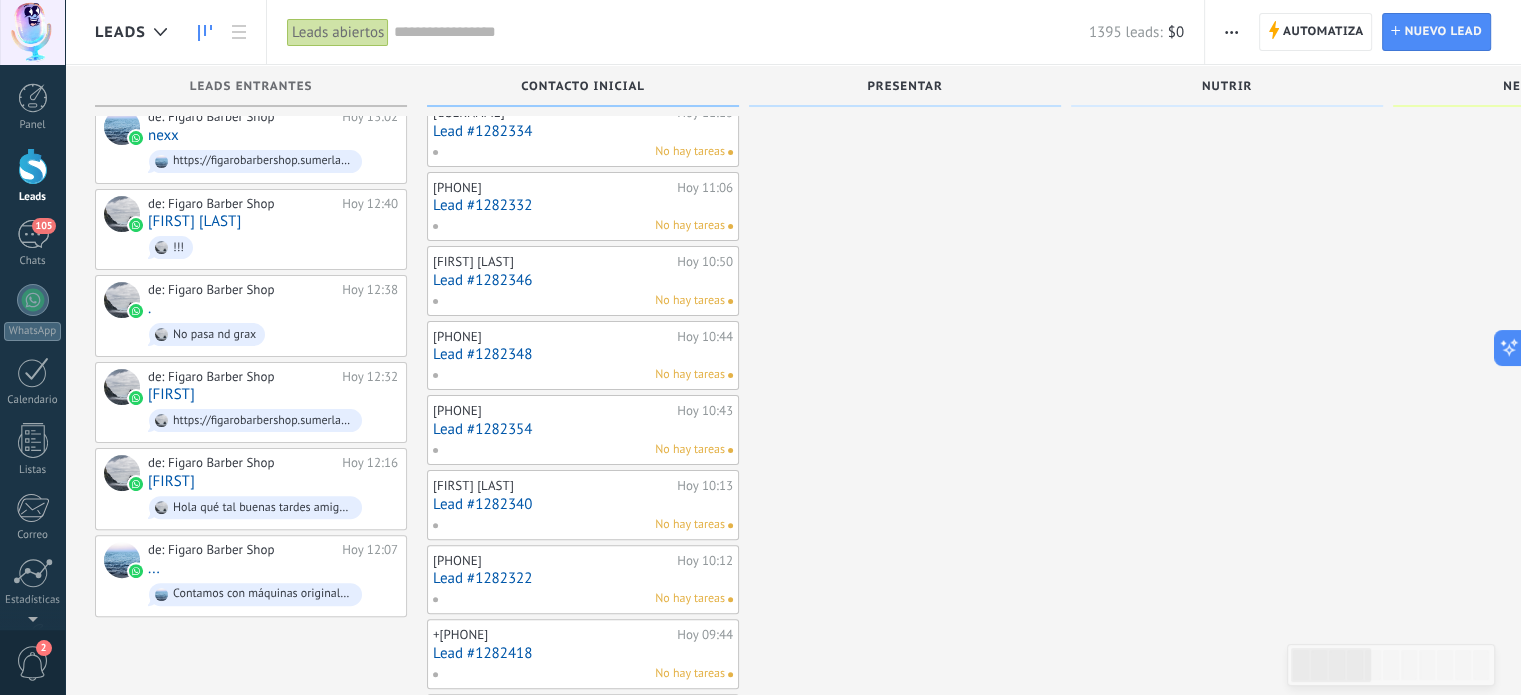 scroll, scrollTop: 0, scrollLeft: 0, axis: both 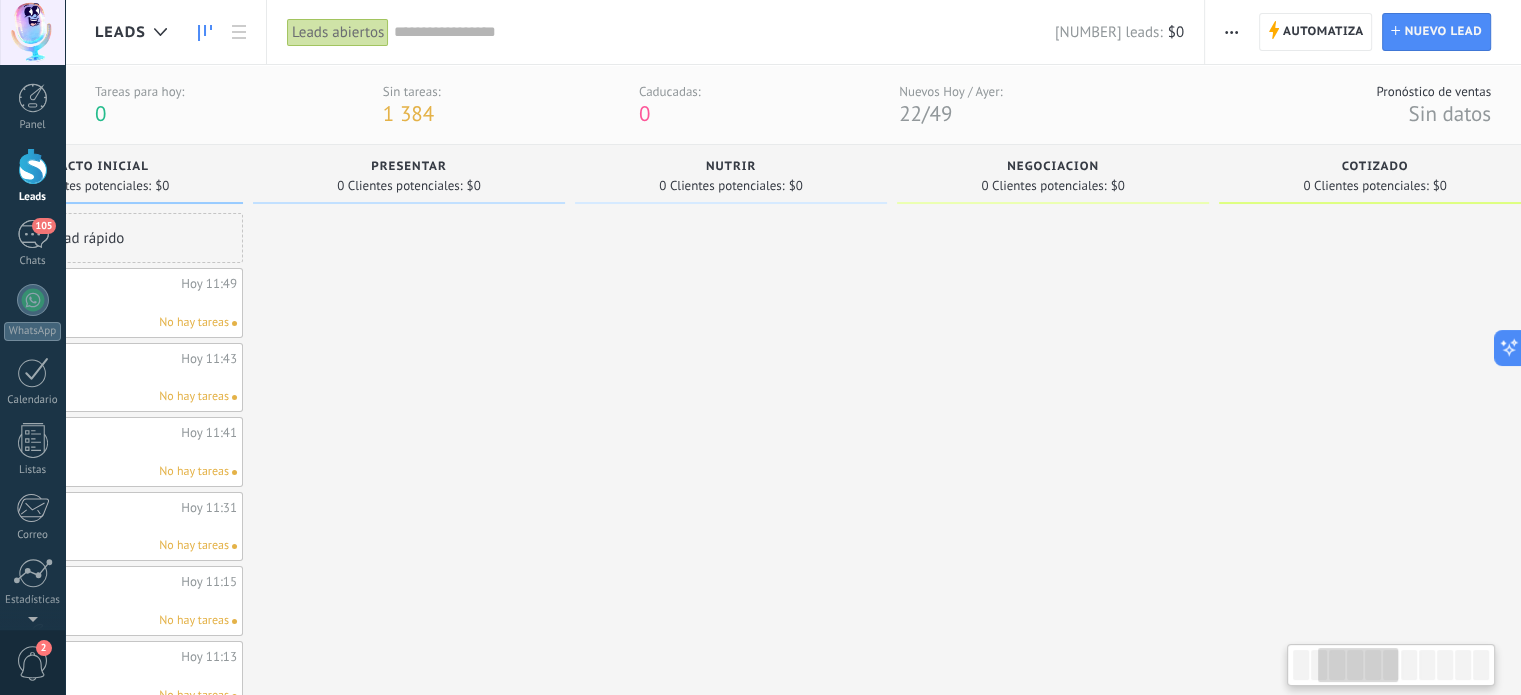 drag, startPoint x: 1304, startPoint y: 671, endPoint x: 1331, endPoint y: 671, distance: 27 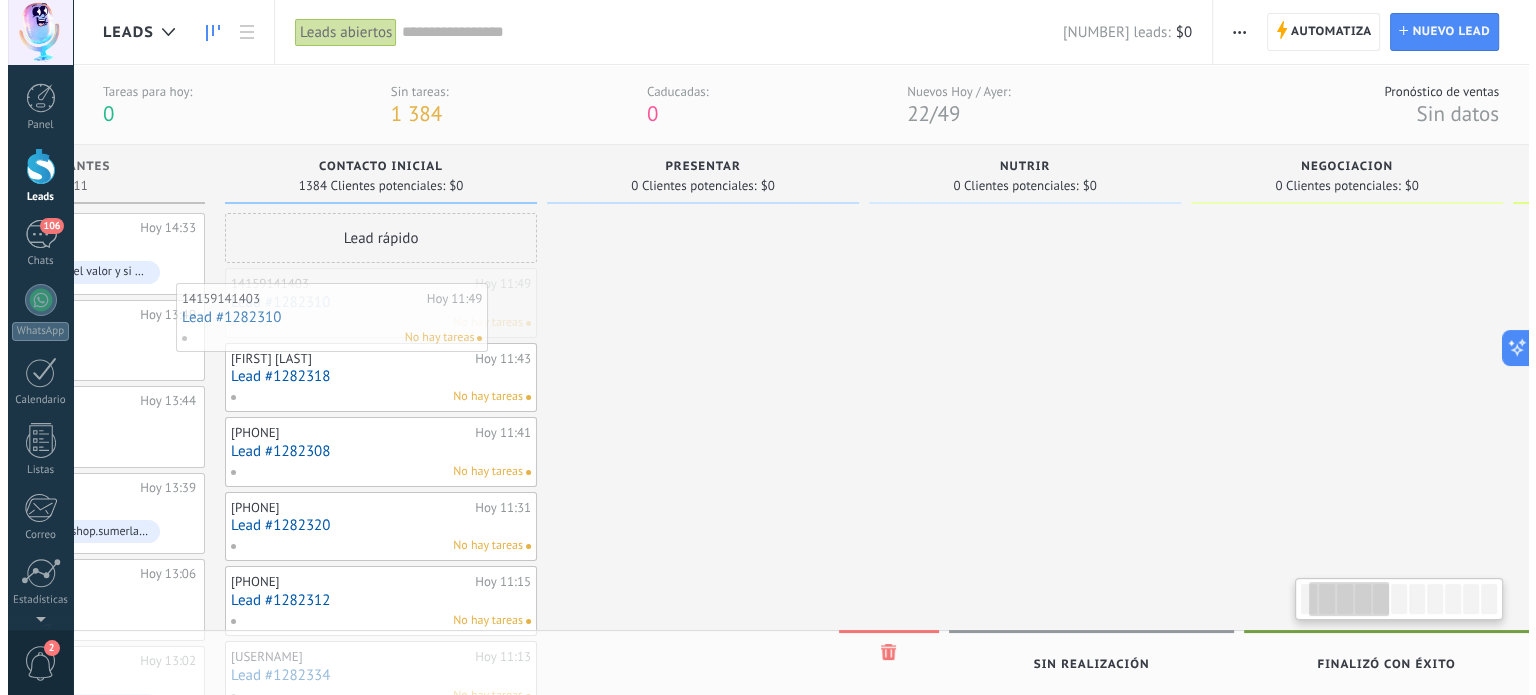 scroll, scrollTop: 0, scrollLeft: 178, axis: horizontal 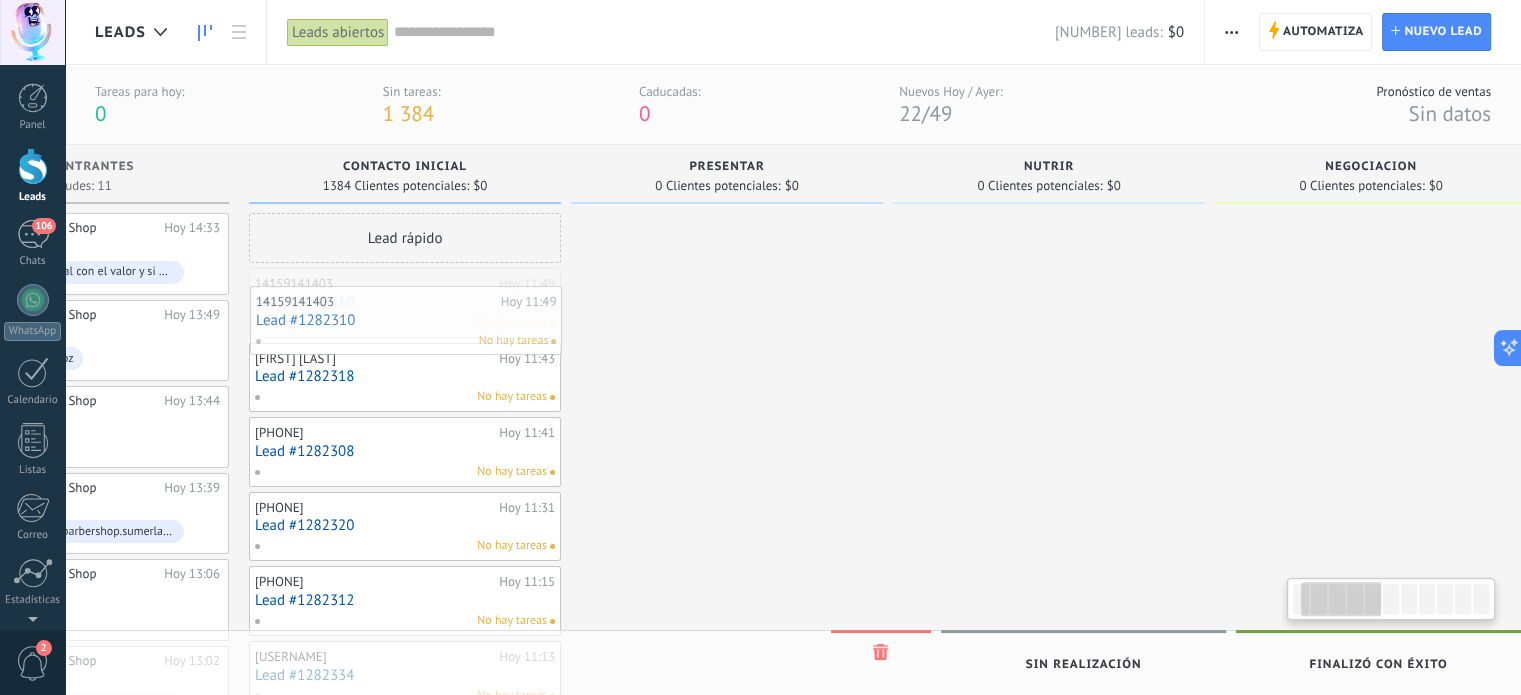 drag, startPoint x: 100, startPoint y: 289, endPoint x: 421, endPoint y: 291, distance: 321.00623 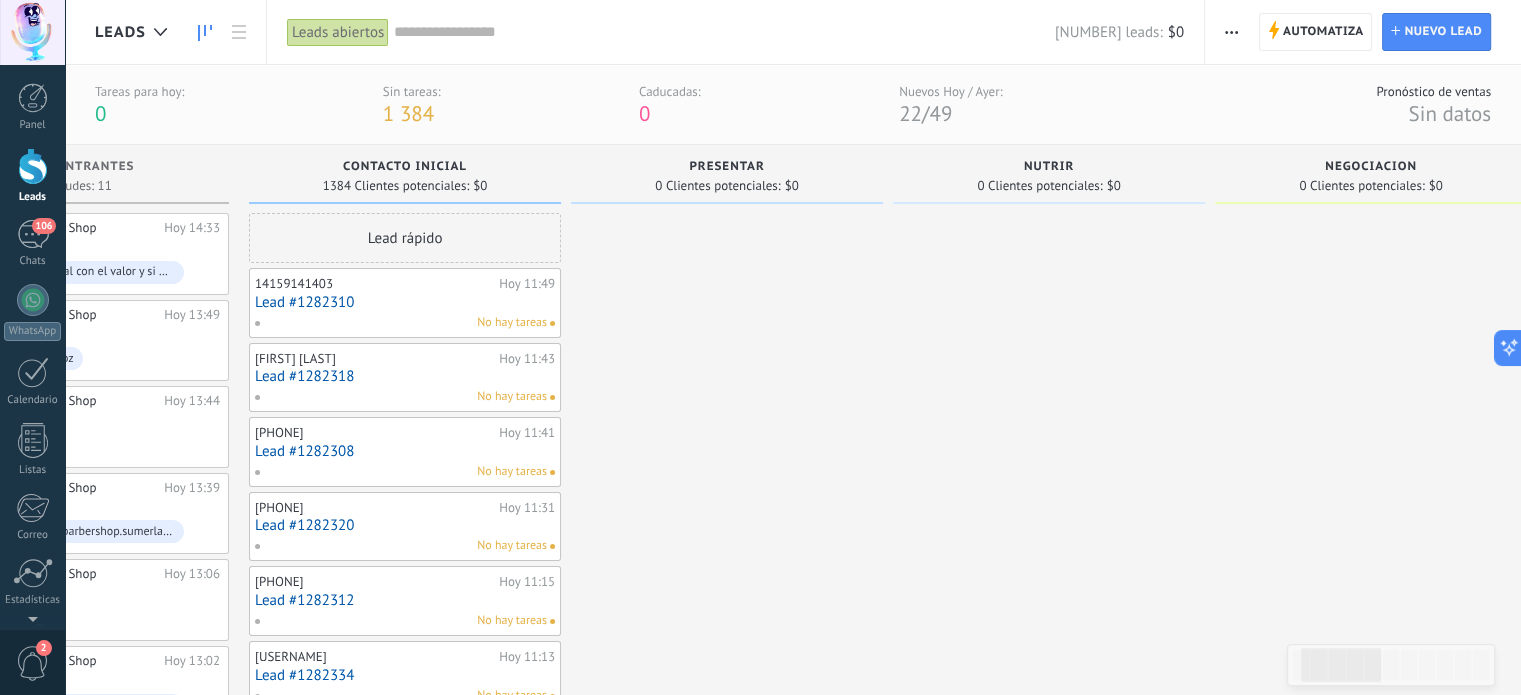click on "Lead #1282310" at bounding box center (405, 302) 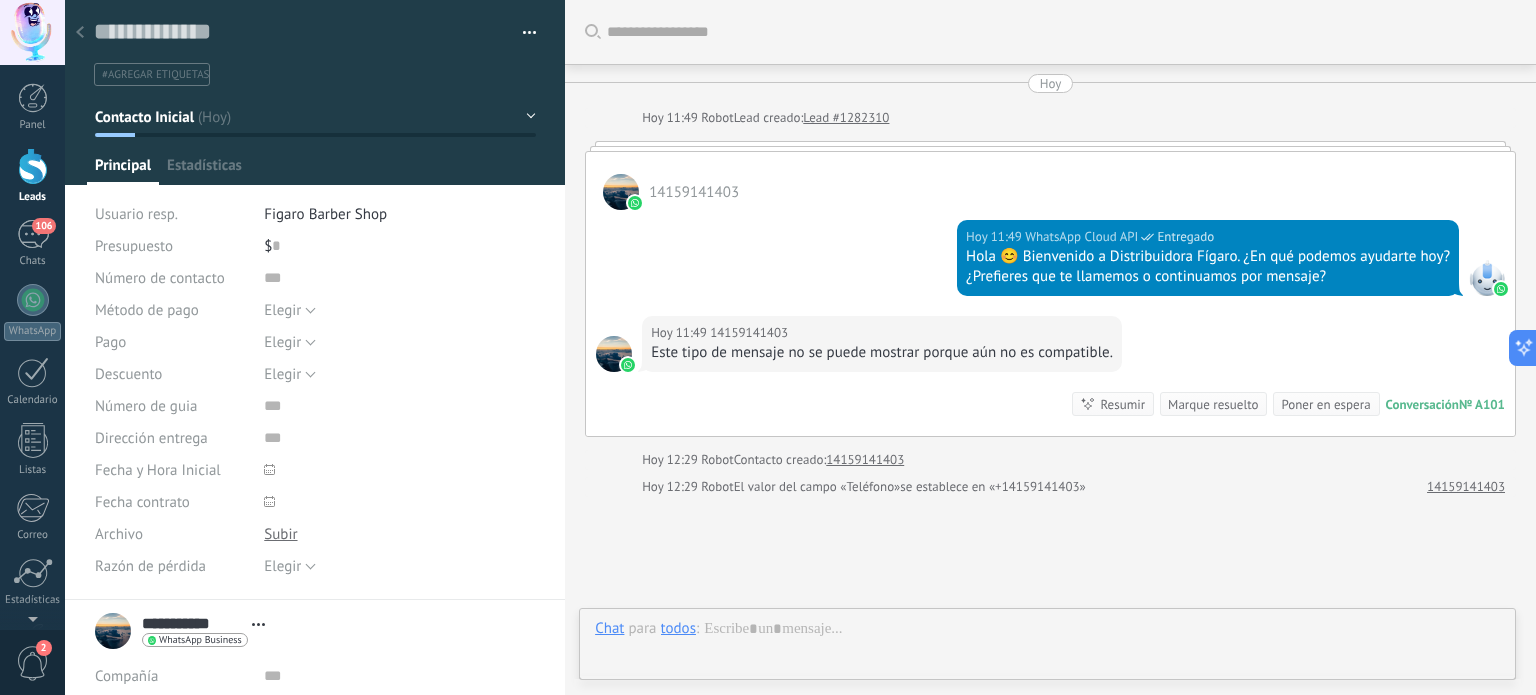scroll, scrollTop: 29, scrollLeft: 0, axis: vertical 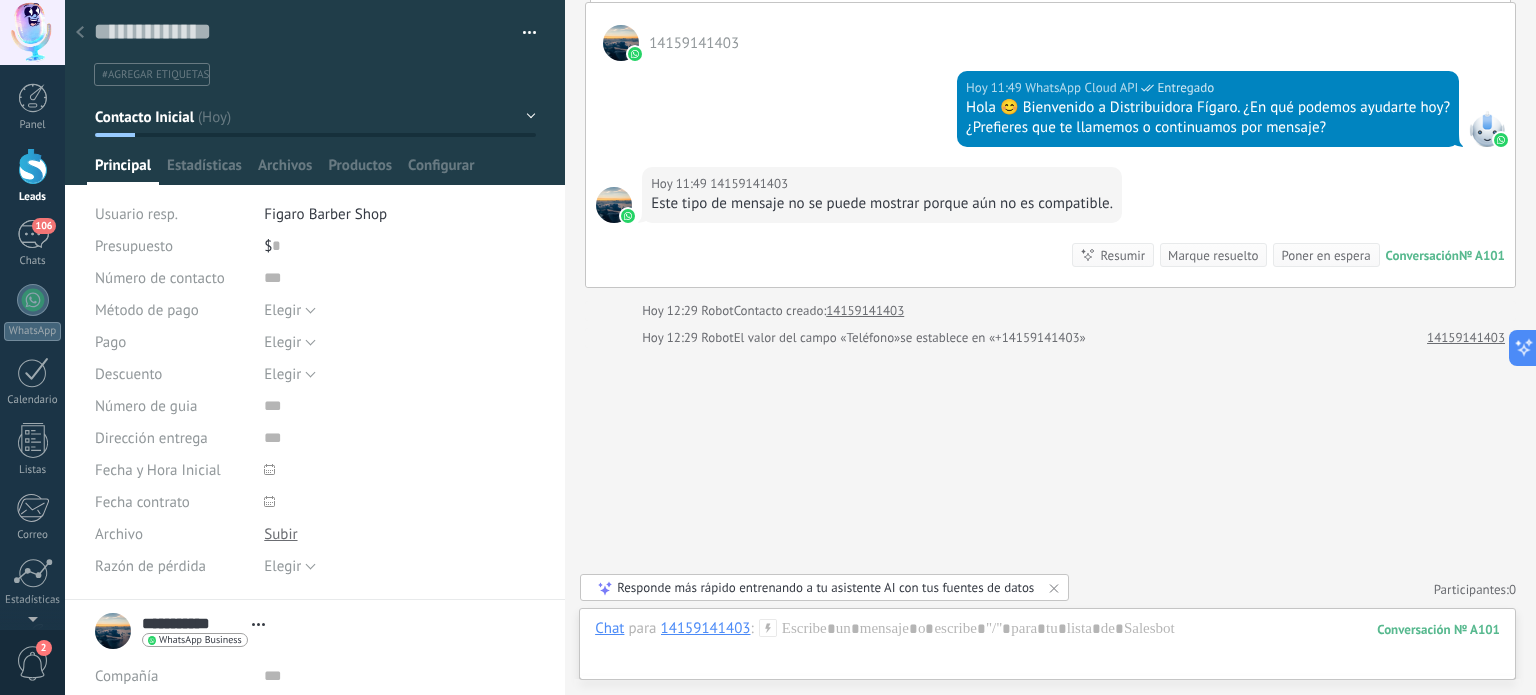 click 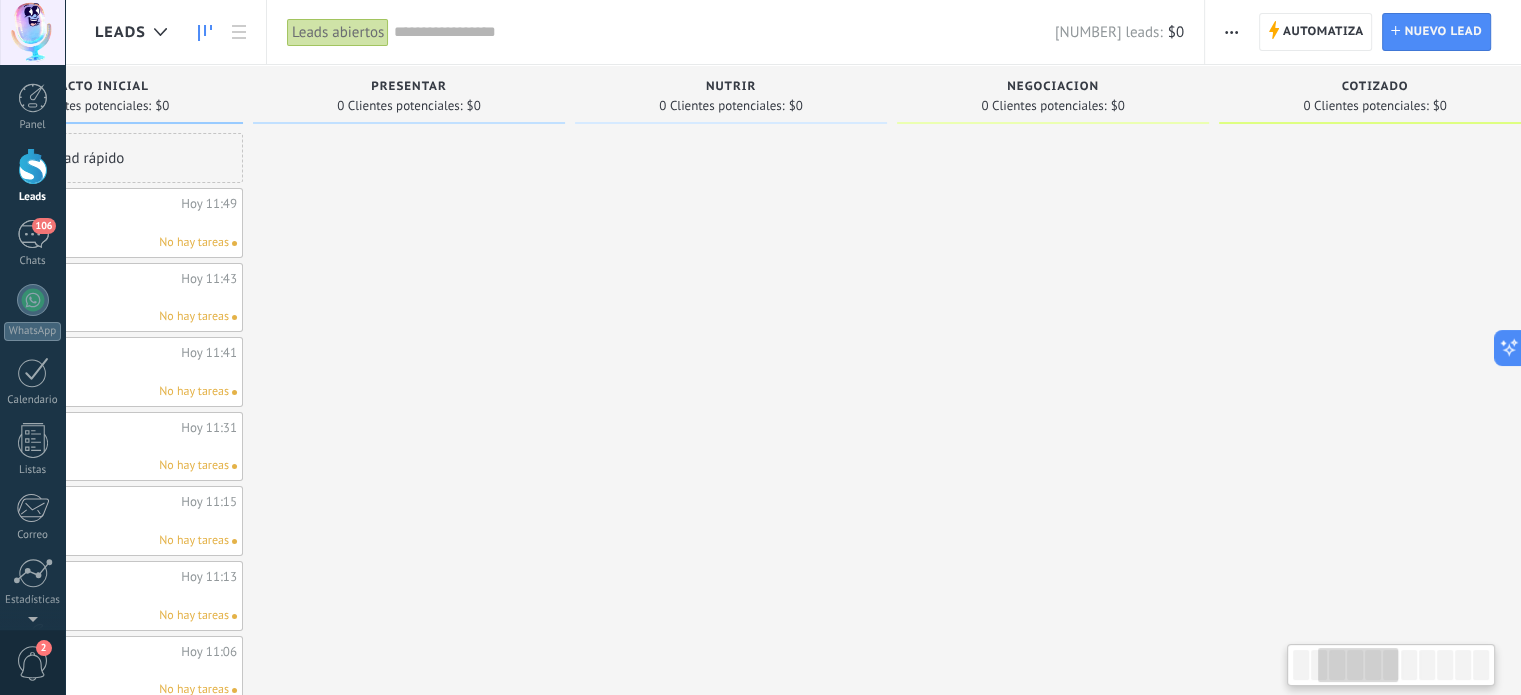drag, startPoint x: 1344, startPoint y: 667, endPoint x: 1362, endPoint y: 673, distance: 18.973665 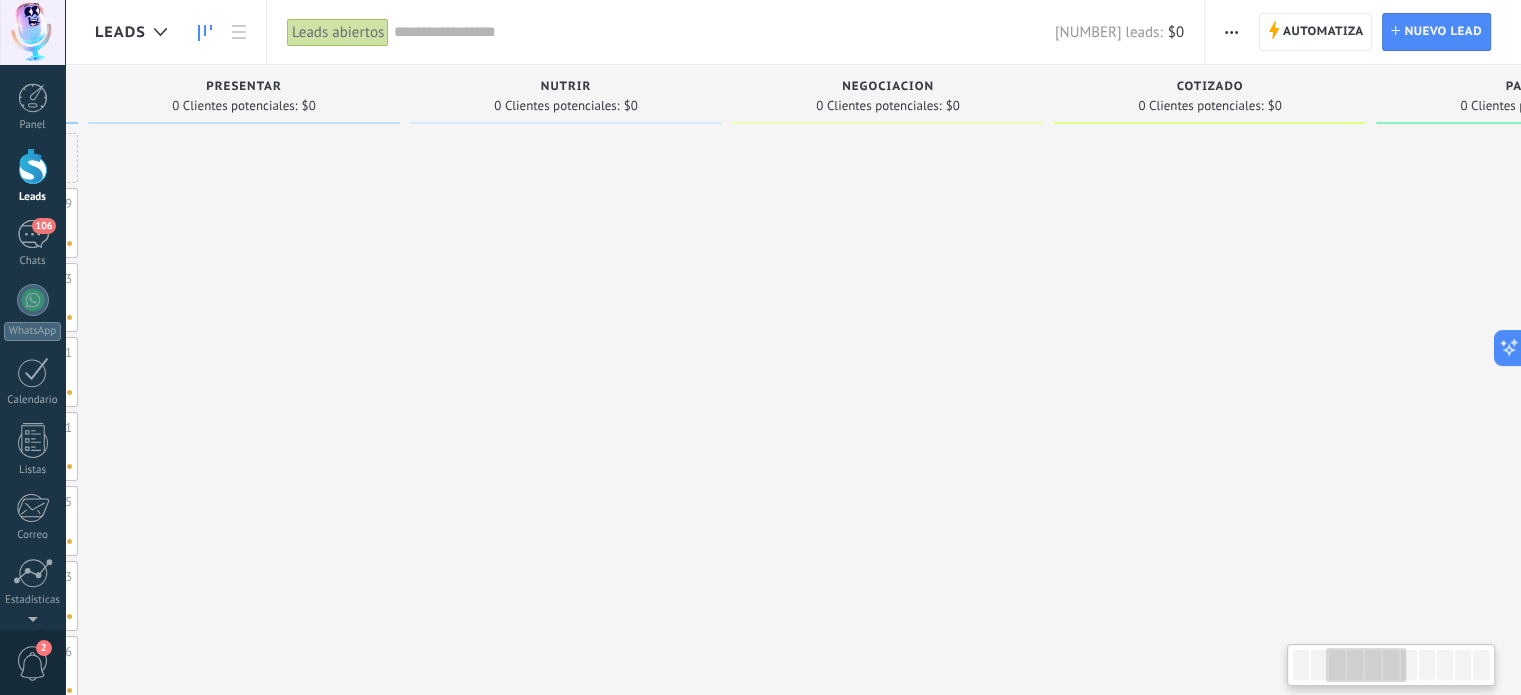 scroll, scrollTop: 0, scrollLeft: 698, axis: horizontal 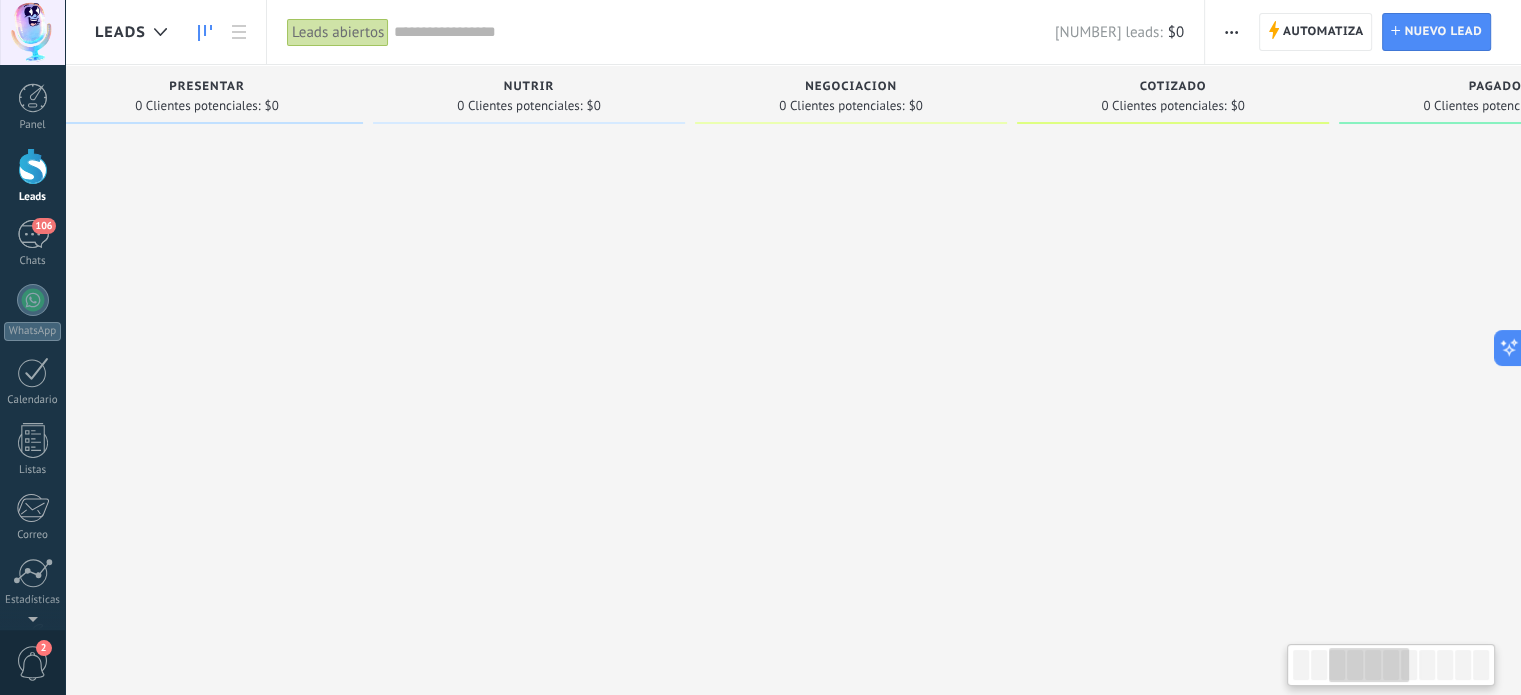 click at bounding box center [1369, 665] 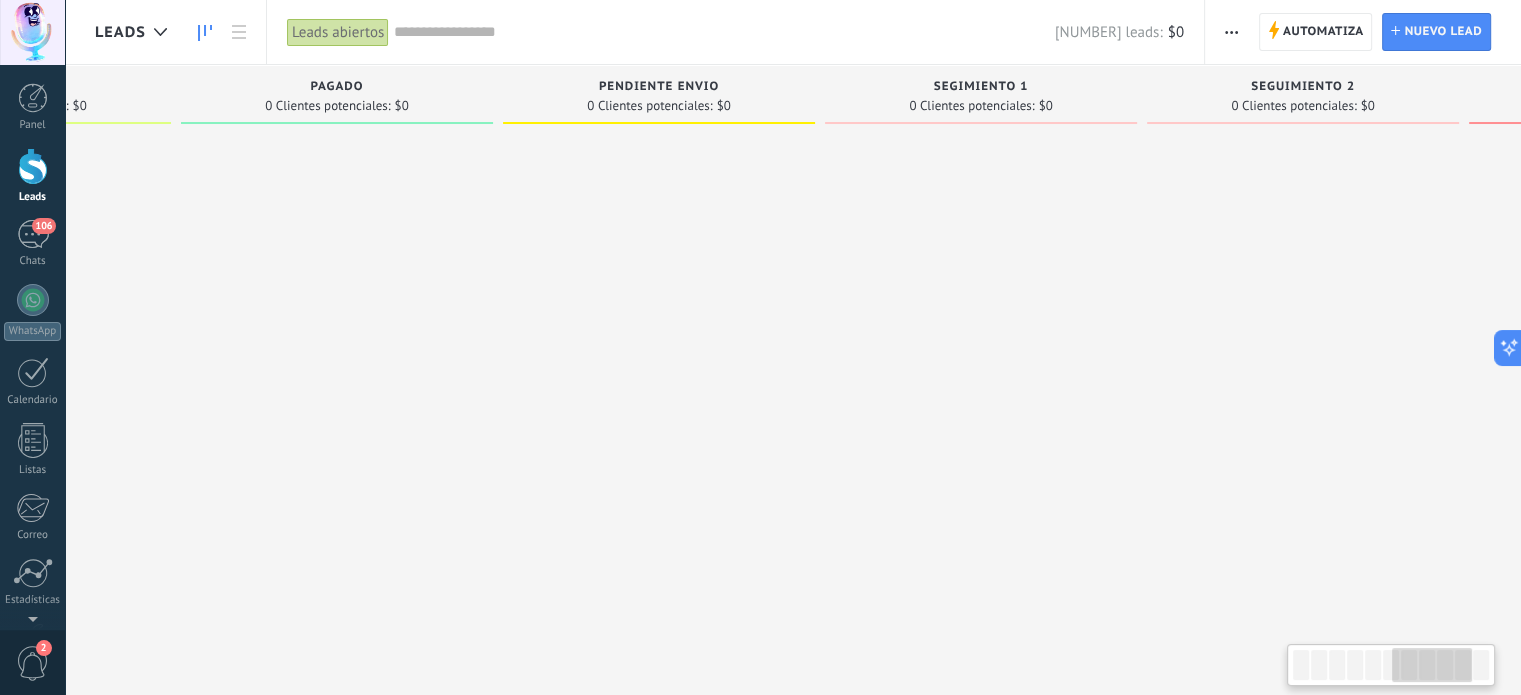 scroll, scrollTop: 0, scrollLeft: 1874, axis: horizontal 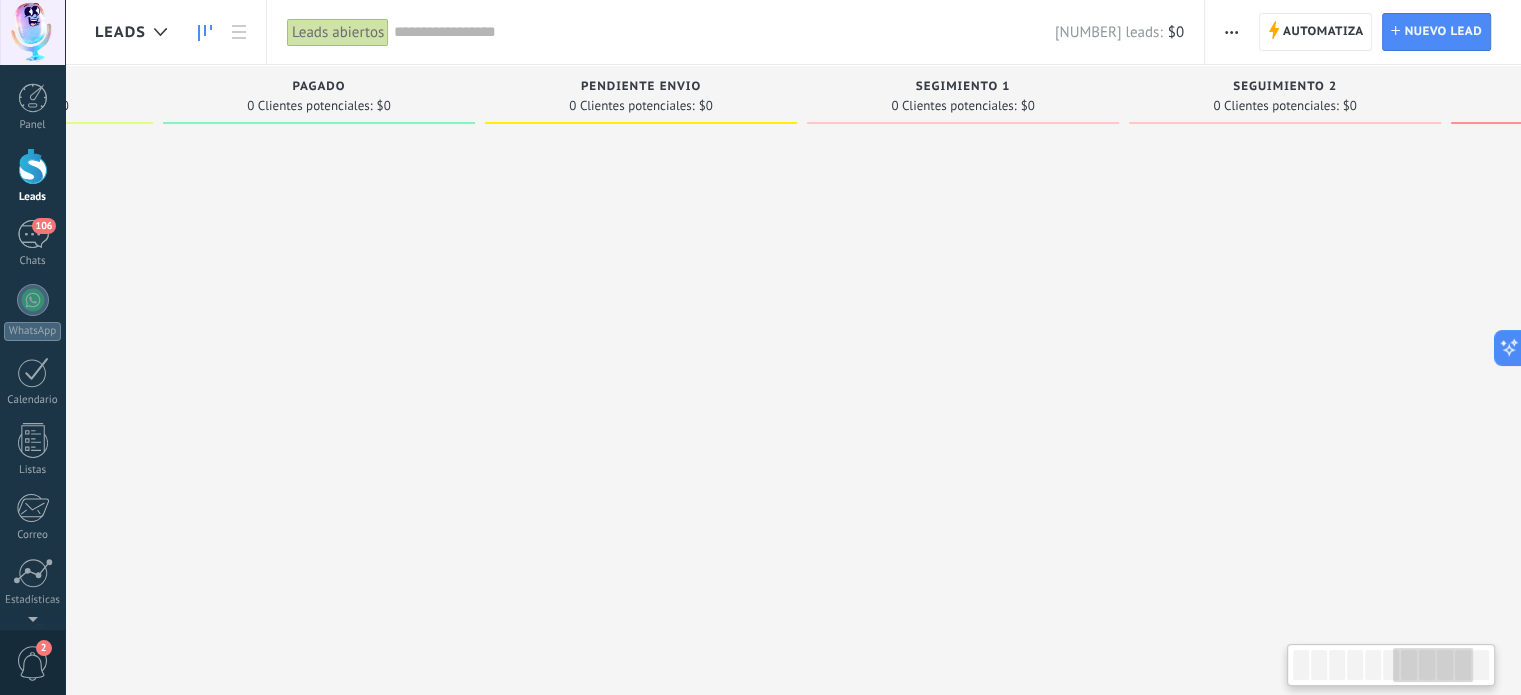 drag, startPoint x: 1357, startPoint y: 671, endPoint x: 1421, endPoint y: 658, distance: 65.30697 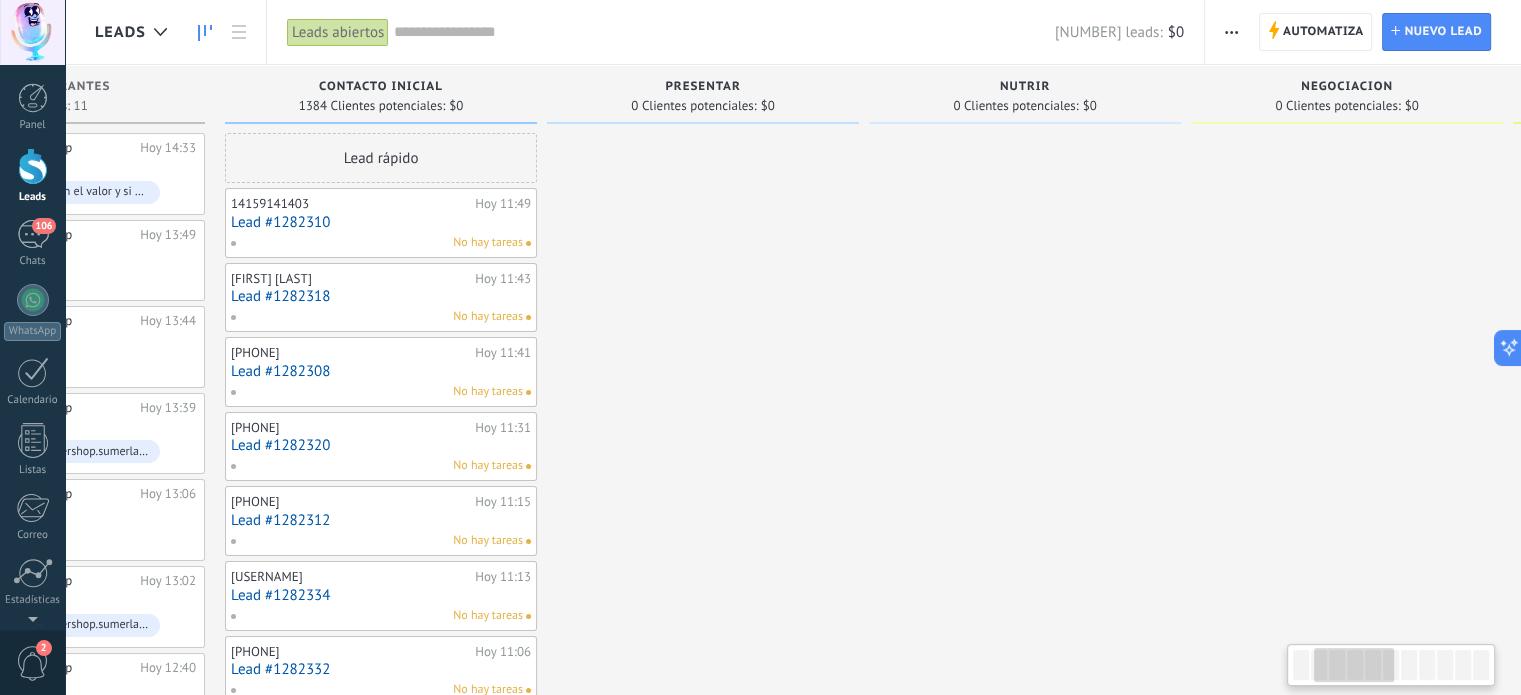 scroll, scrollTop: 0, scrollLeft: 14, axis: horizontal 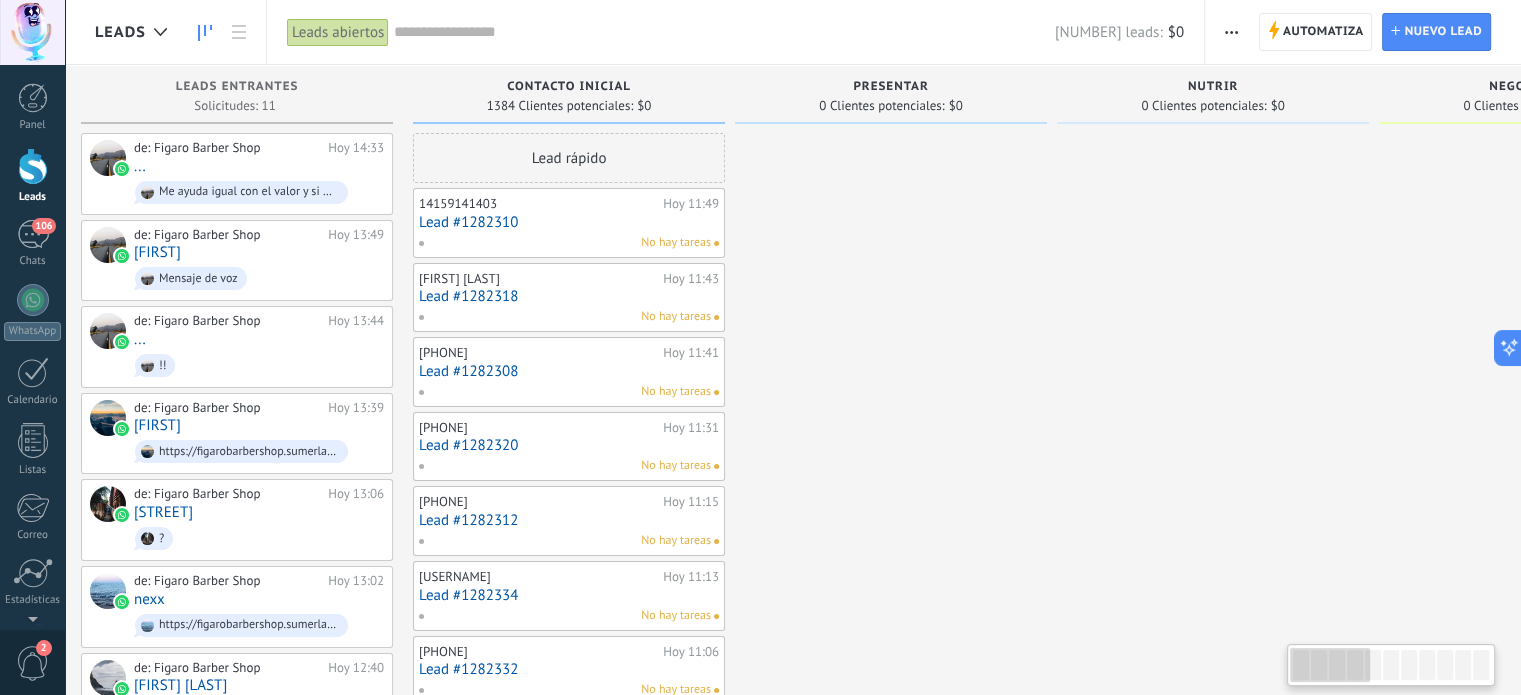 drag, startPoint x: 1447, startPoint y: 674, endPoint x: 1228, endPoint y: 654, distance: 219.91135 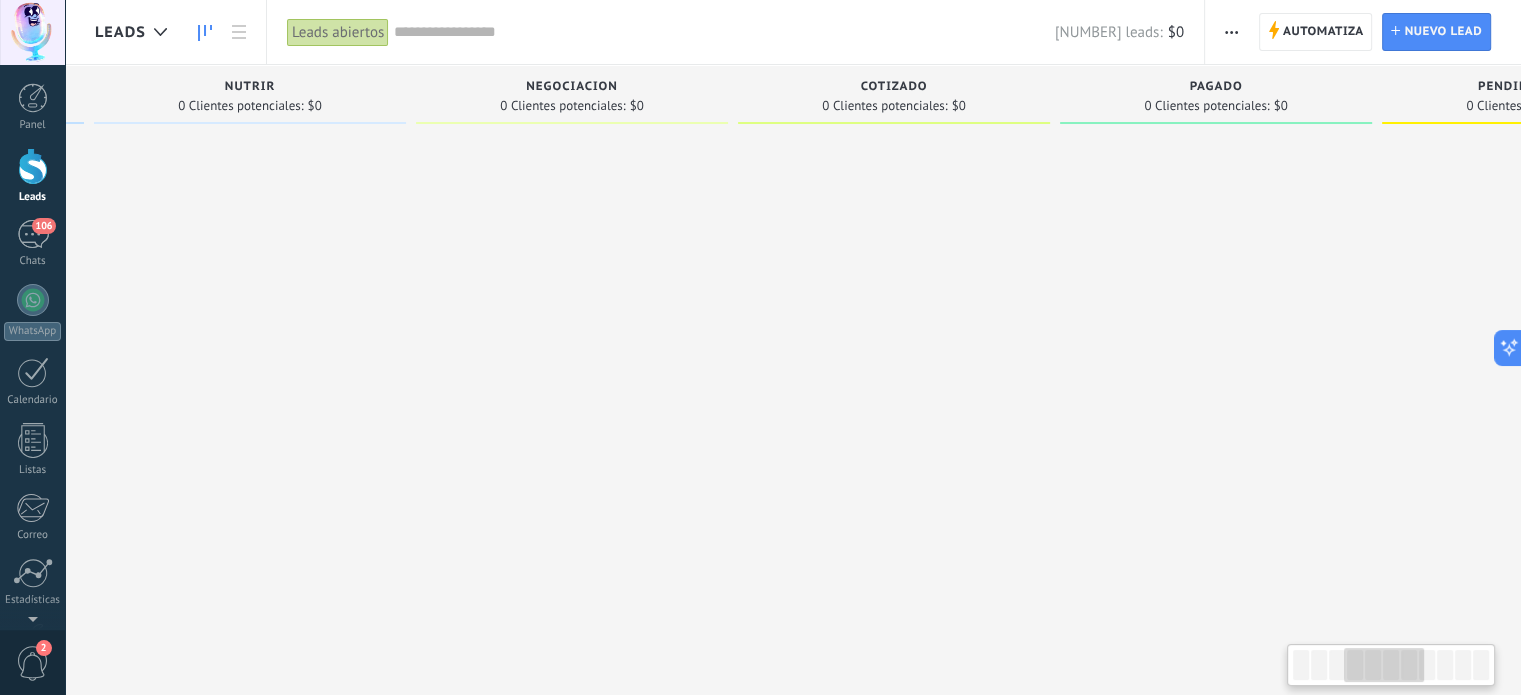 scroll, scrollTop: 0, scrollLeft: 1014, axis: horizontal 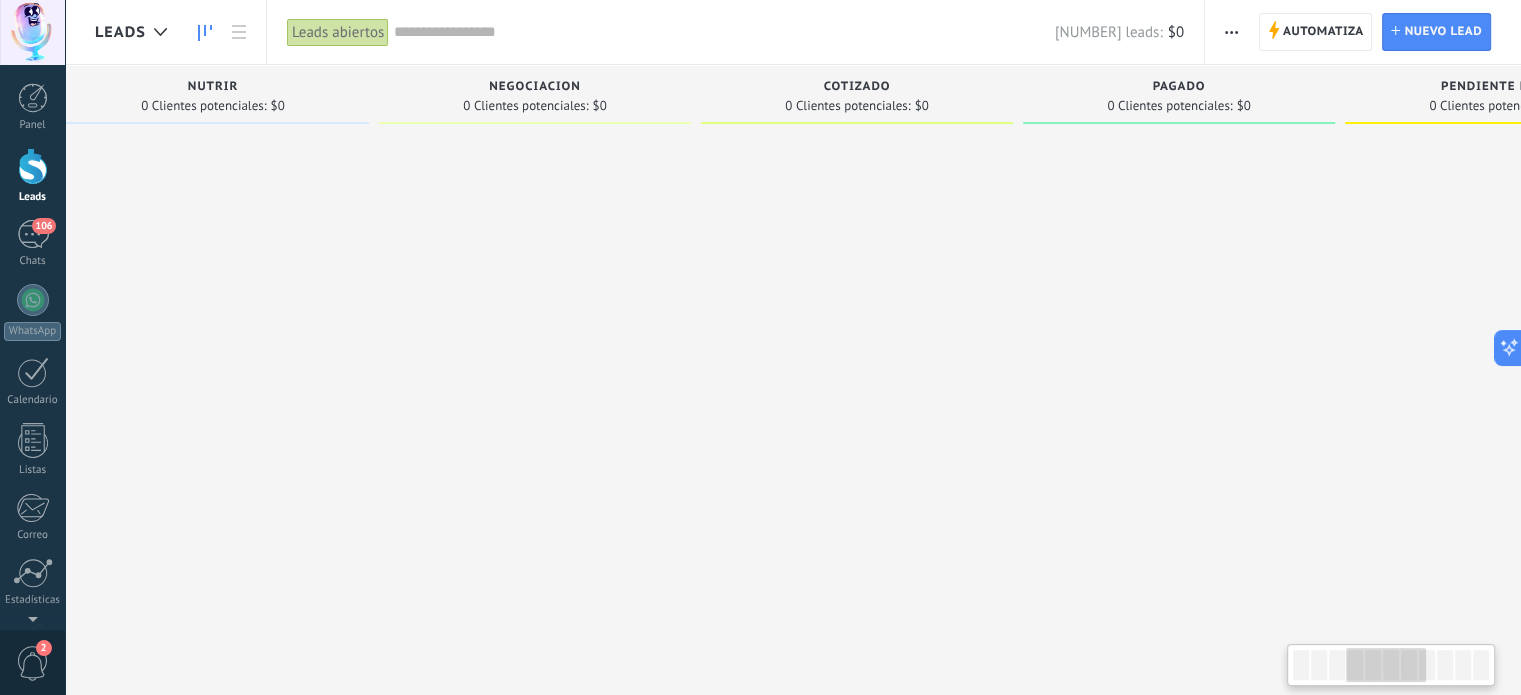 drag, startPoint x: 1336, startPoint y: 669, endPoint x: 1392, endPoint y: 659, distance: 56.88585 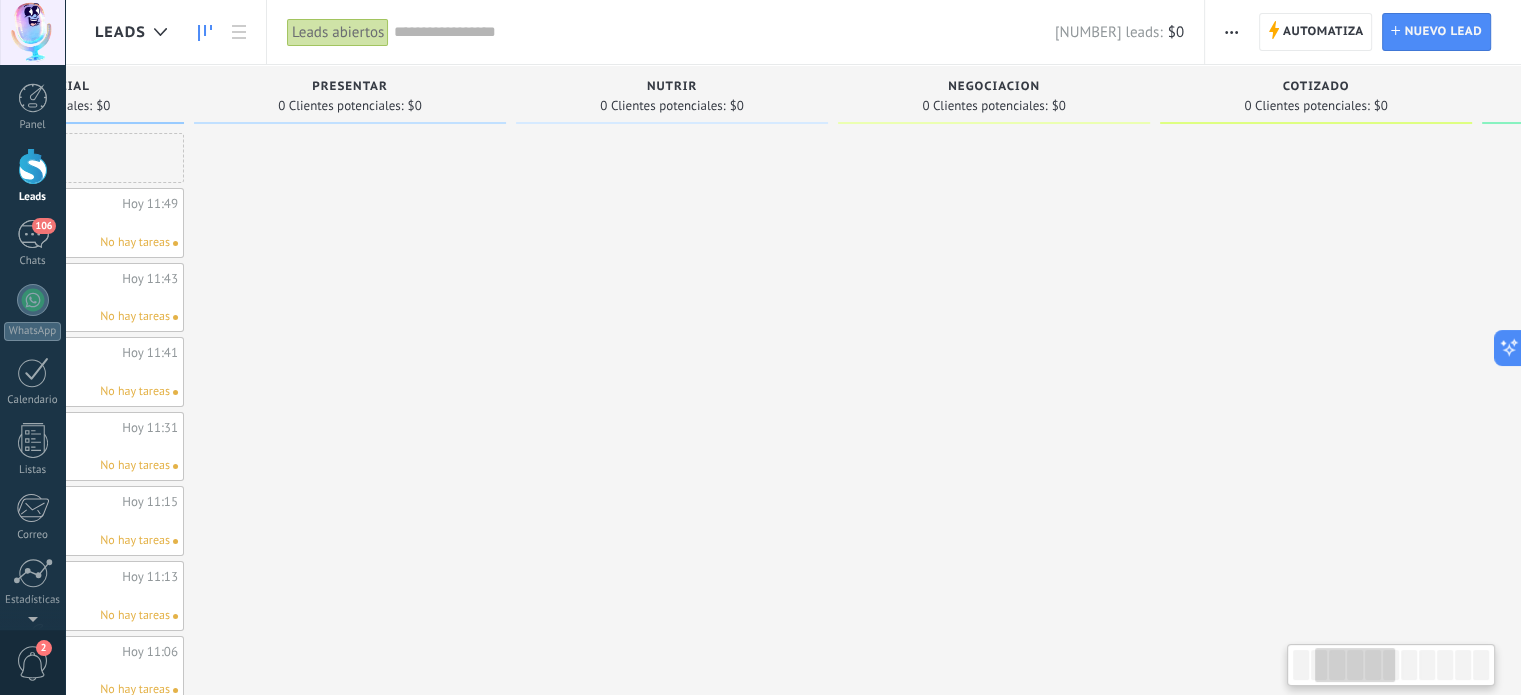 scroll, scrollTop: 0, scrollLeft: 14, axis: horizontal 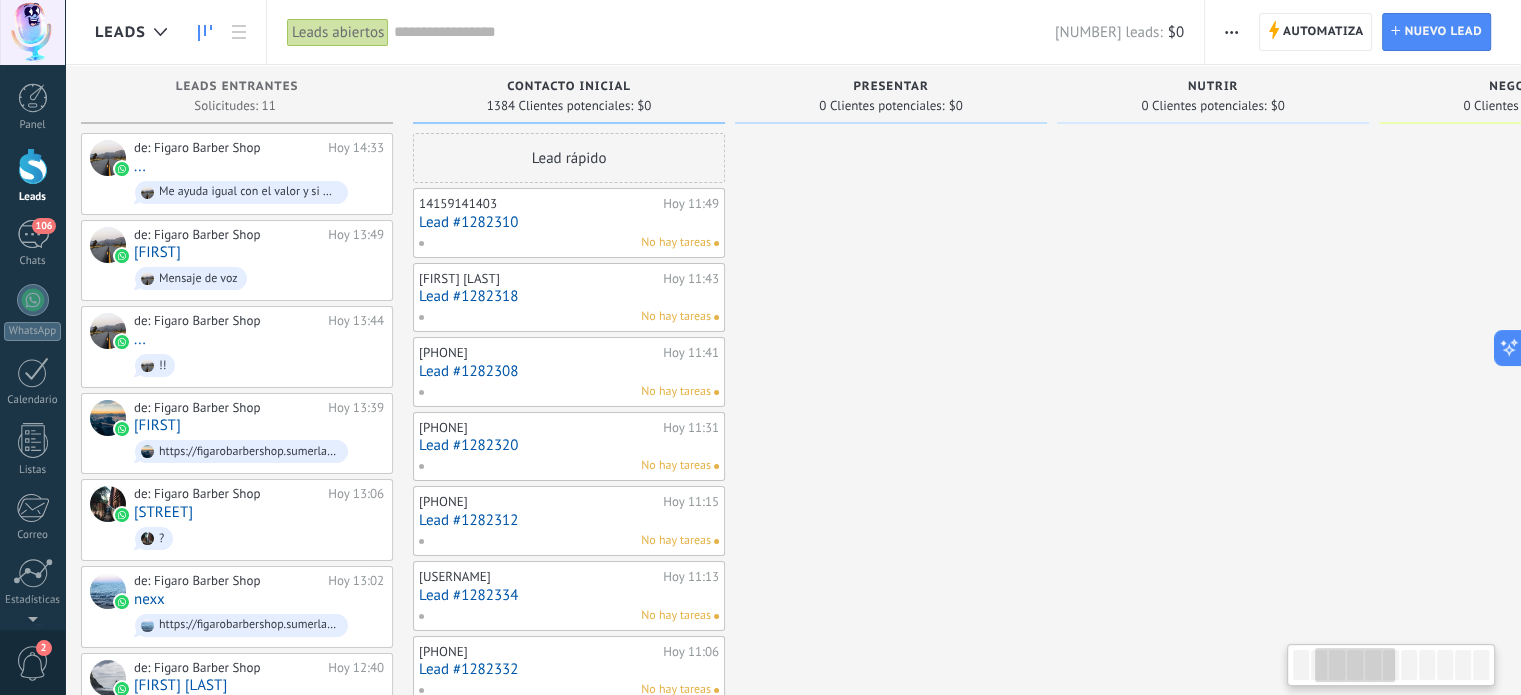 drag, startPoint x: 1381, startPoint y: 659, endPoint x: 1271, endPoint y: 660, distance: 110.00455 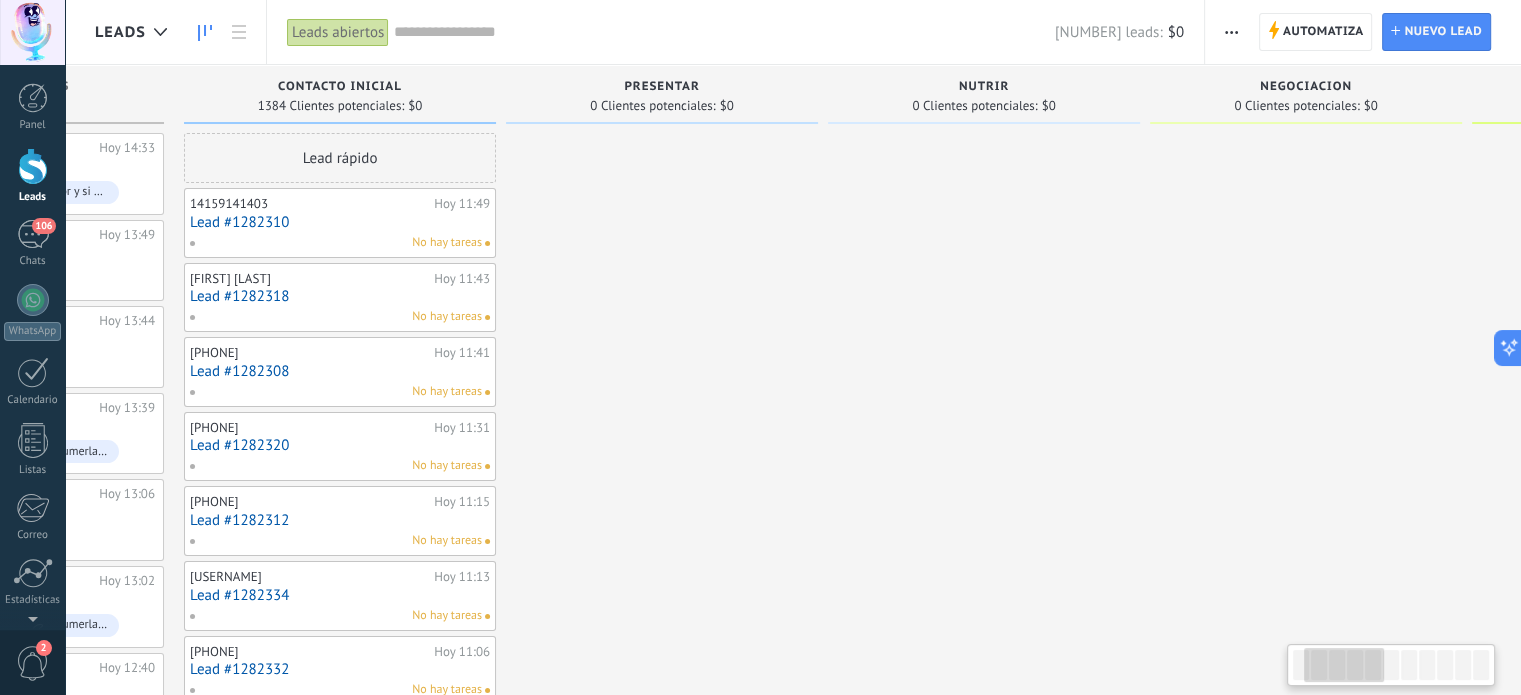 scroll, scrollTop: 0, scrollLeft: 206, axis: horizontal 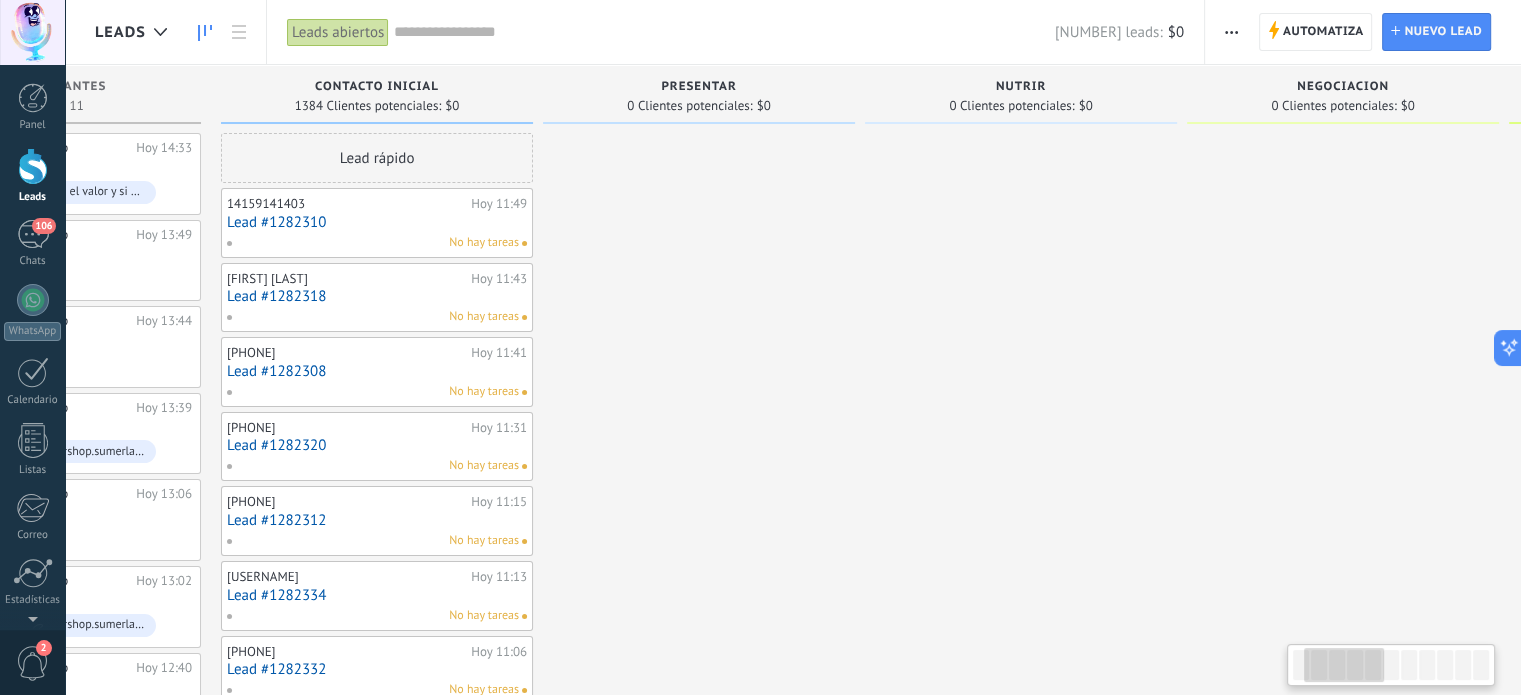 drag, startPoint x: 1320, startPoint y: 667, endPoint x: 1332, endPoint y: 652, distance: 19.209373 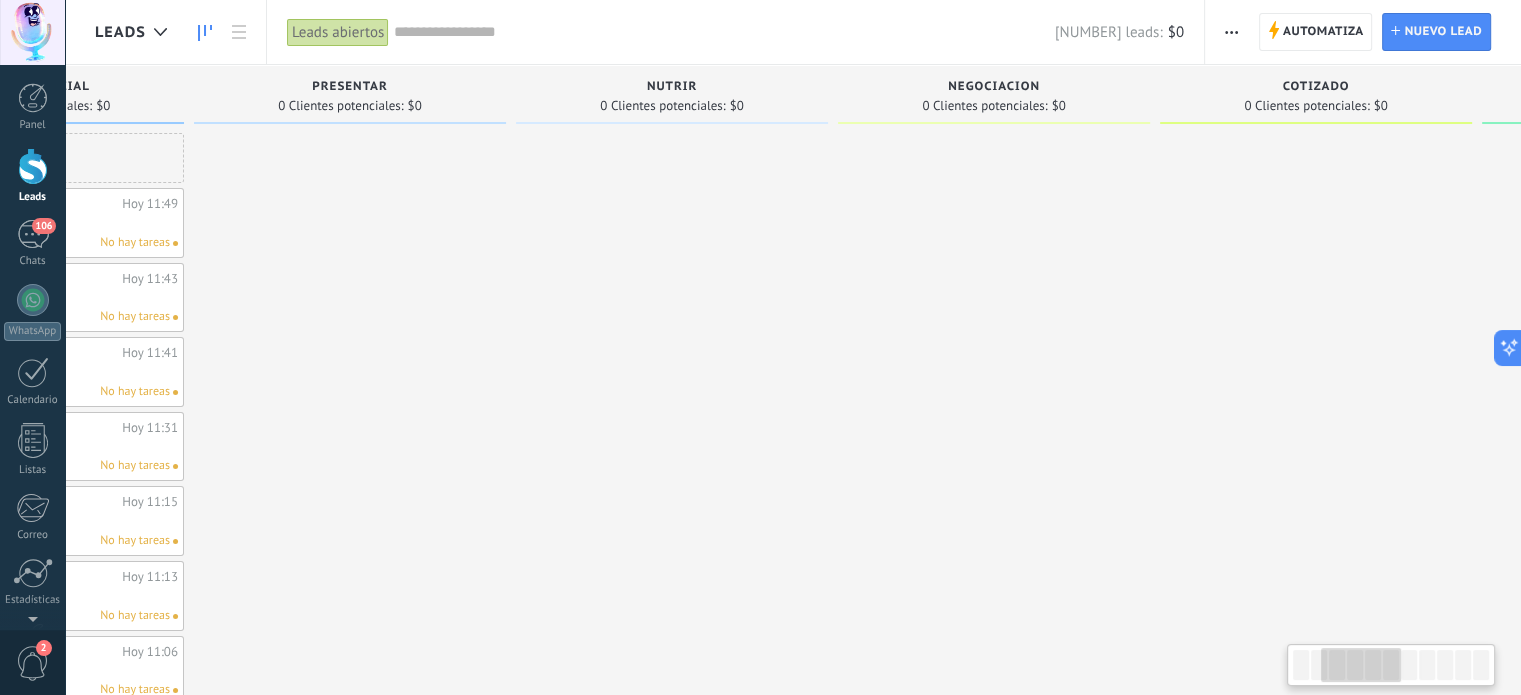 scroll, scrollTop: 0, scrollLeft: 592, axis: horizontal 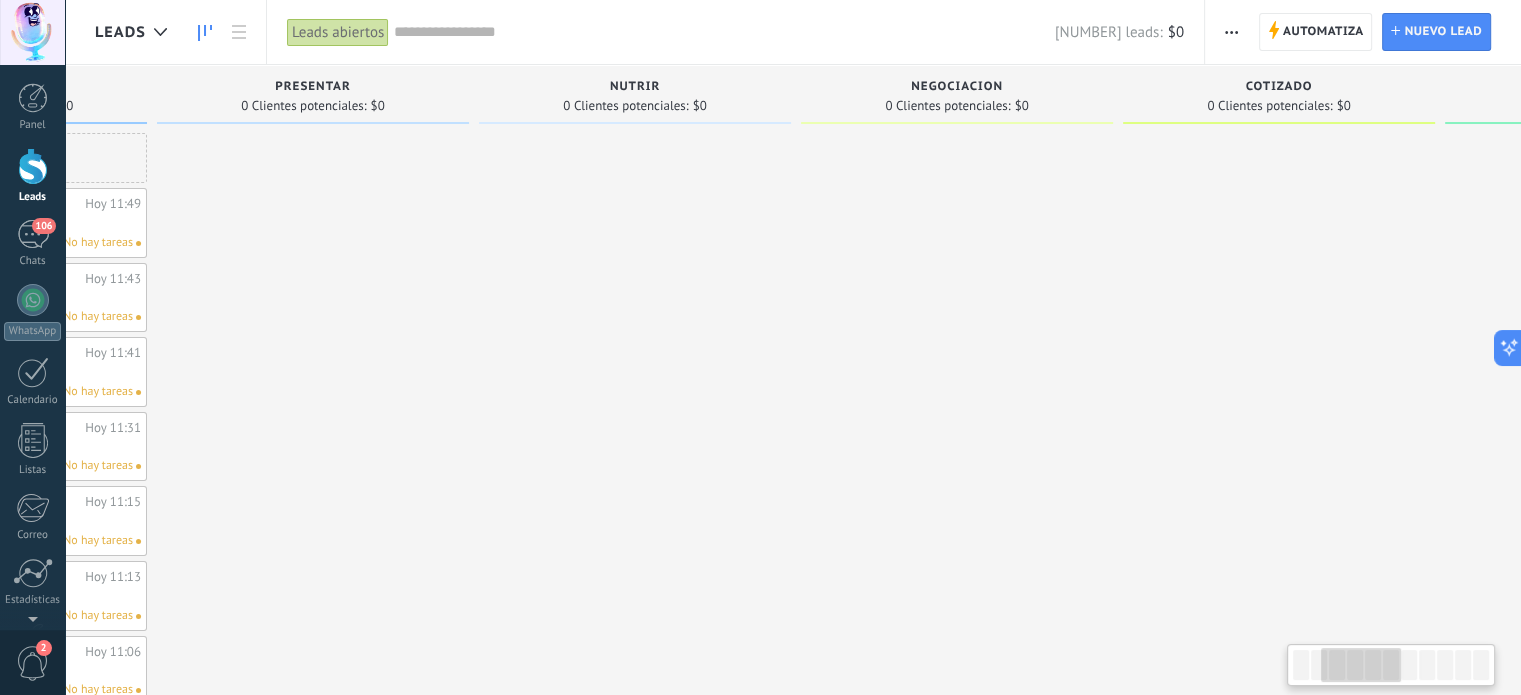 drag, startPoint x: 1324, startPoint y: 659, endPoint x: 1344, endPoint y: 661, distance: 20.09975 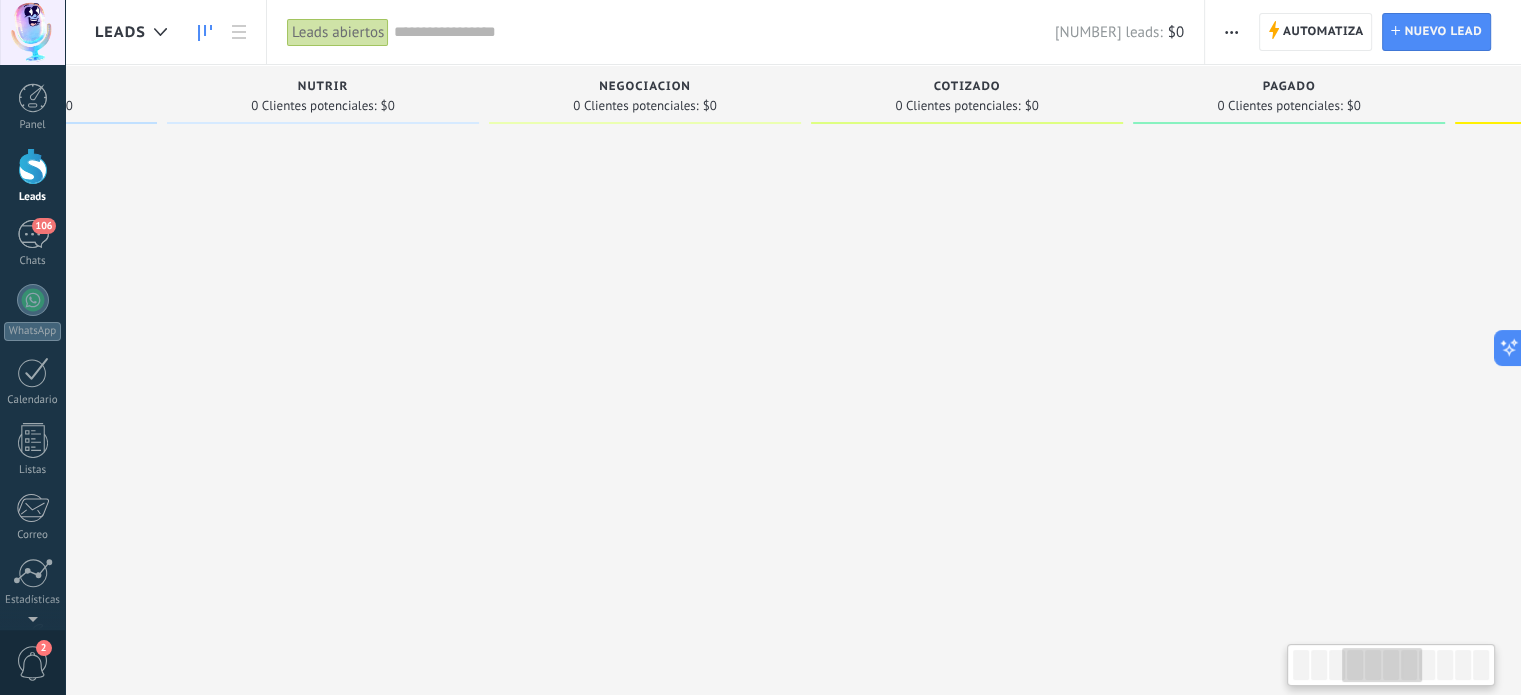 scroll, scrollTop: 0, scrollLeft: 940, axis: horizontal 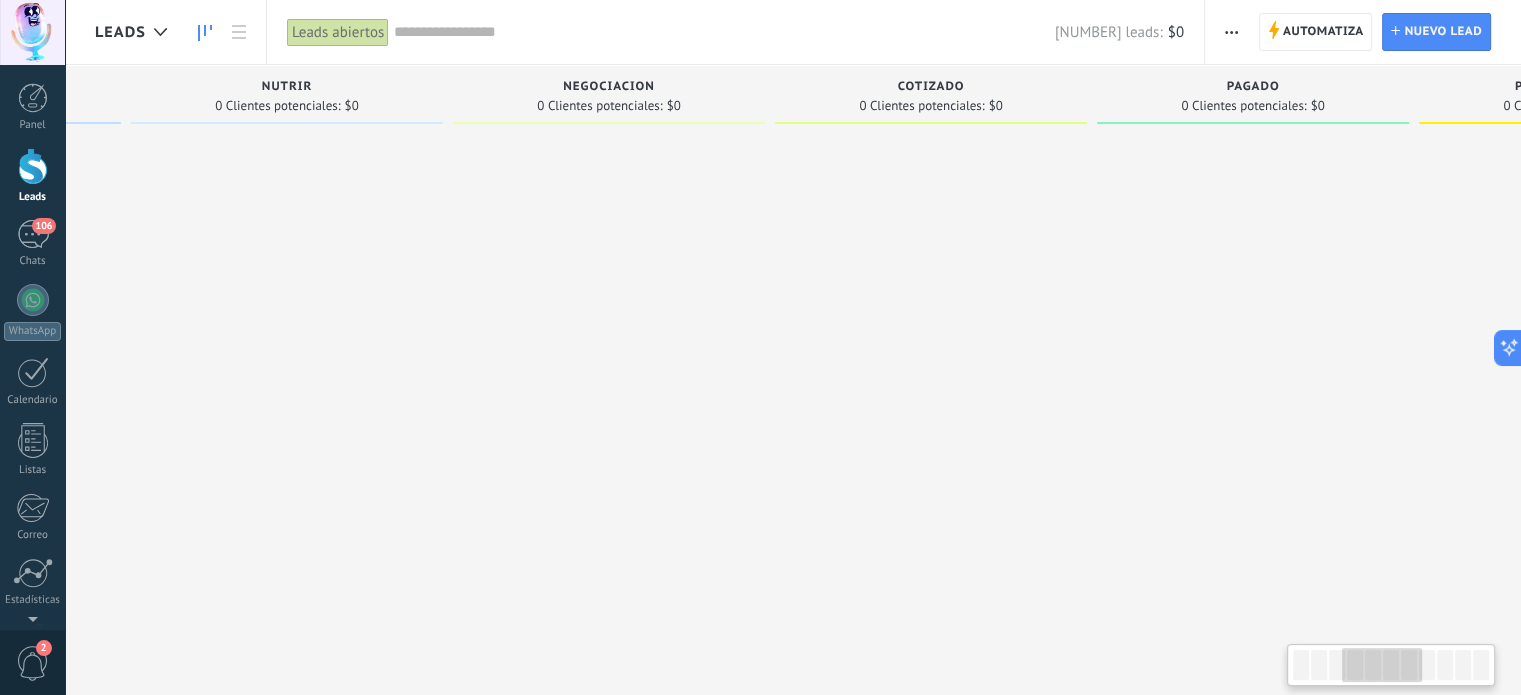 drag, startPoint x: 1348, startPoint y: 676, endPoint x: 1367, endPoint y: 676, distance: 19 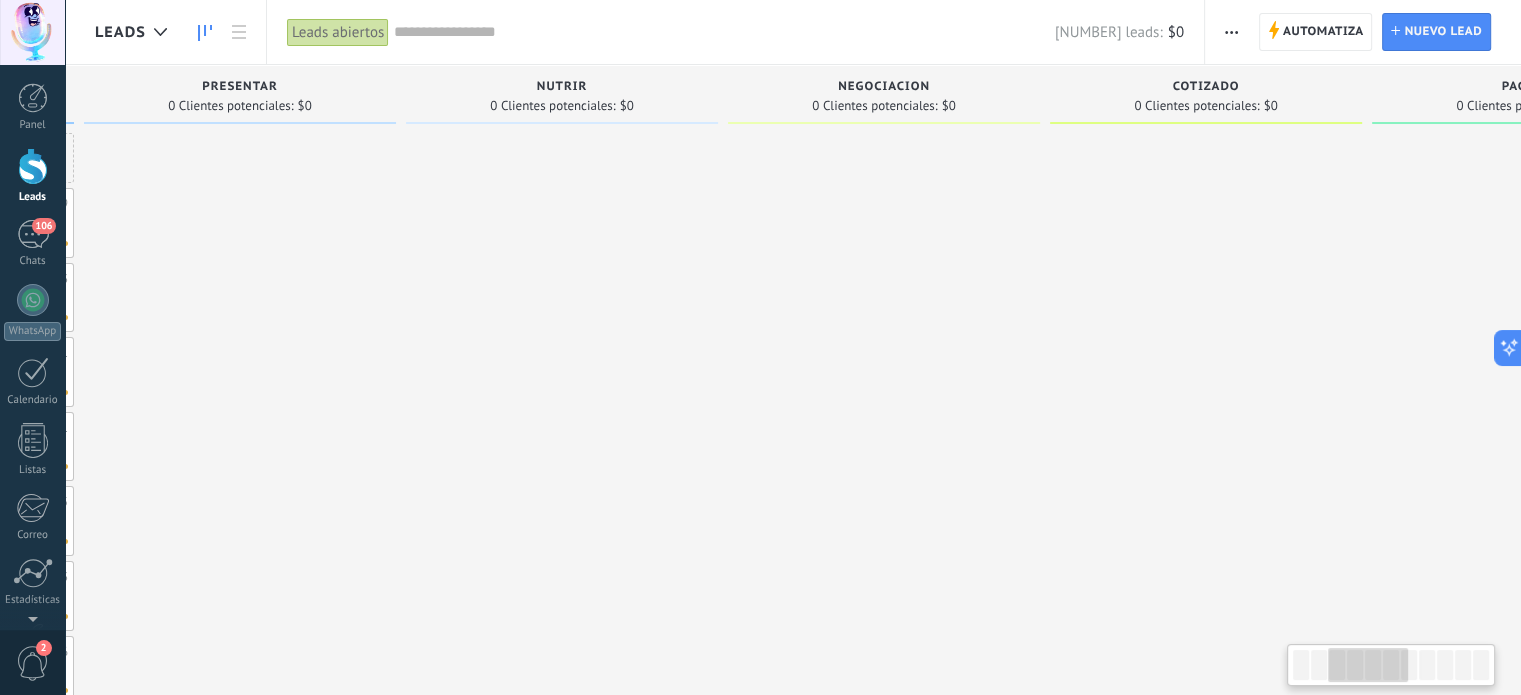 scroll, scrollTop: 0, scrollLeft: 684, axis: horizontal 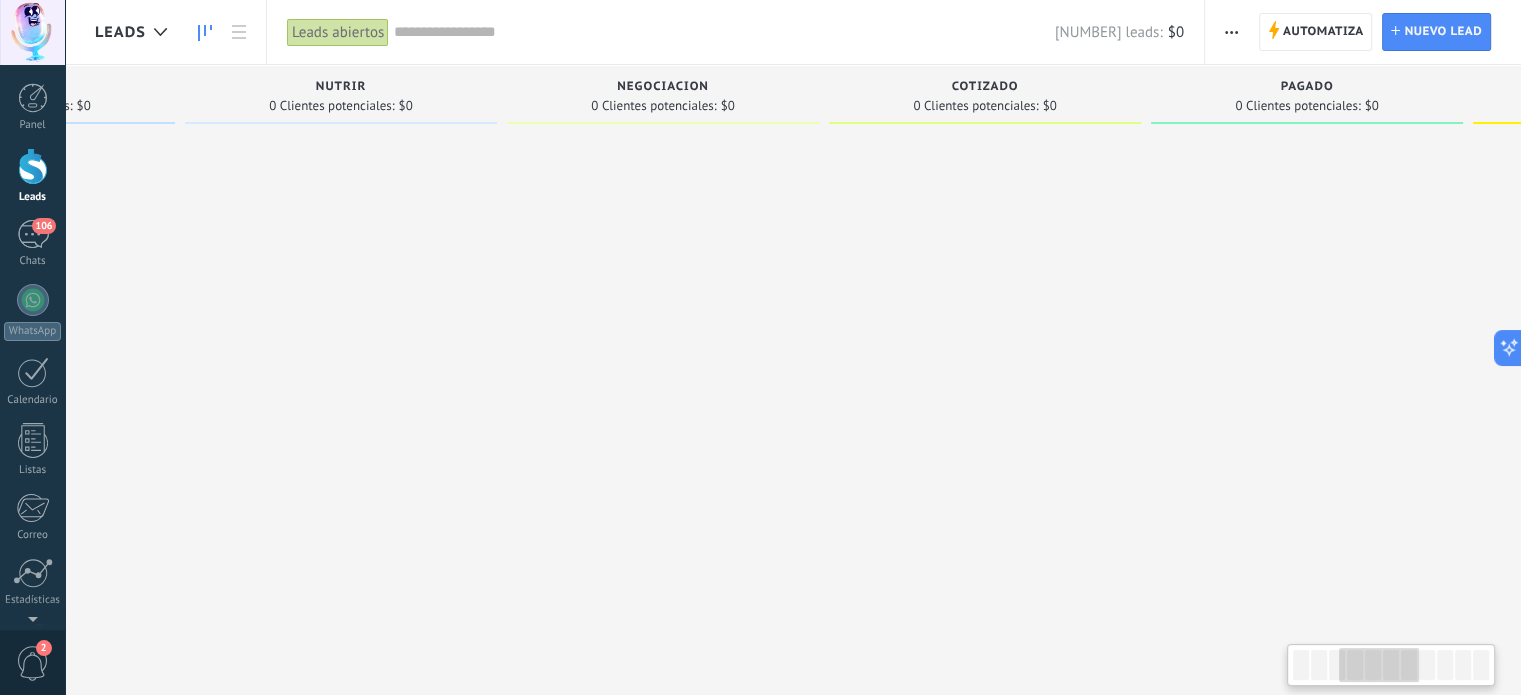 click at bounding box center (1379, 665) 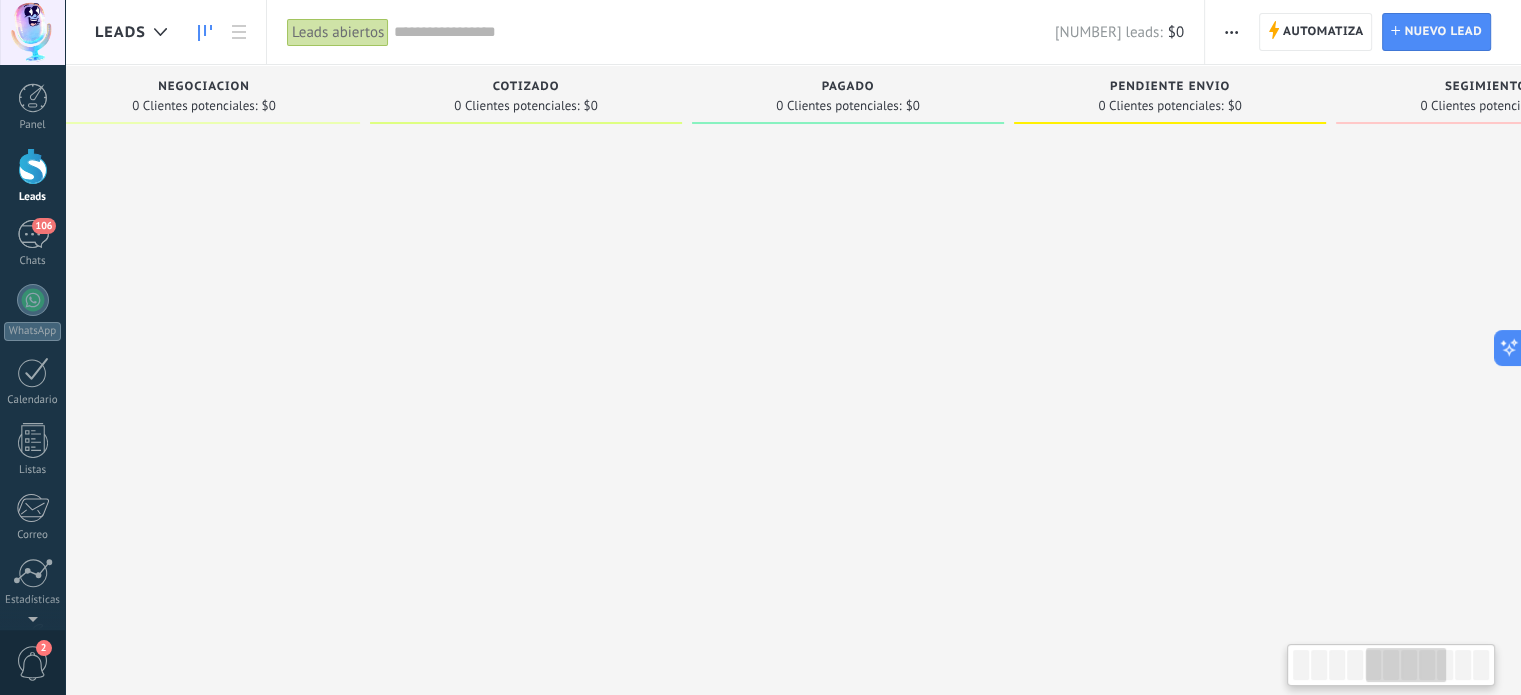 scroll, scrollTop: 0, scrollLeft: 1419, axis: horizontal 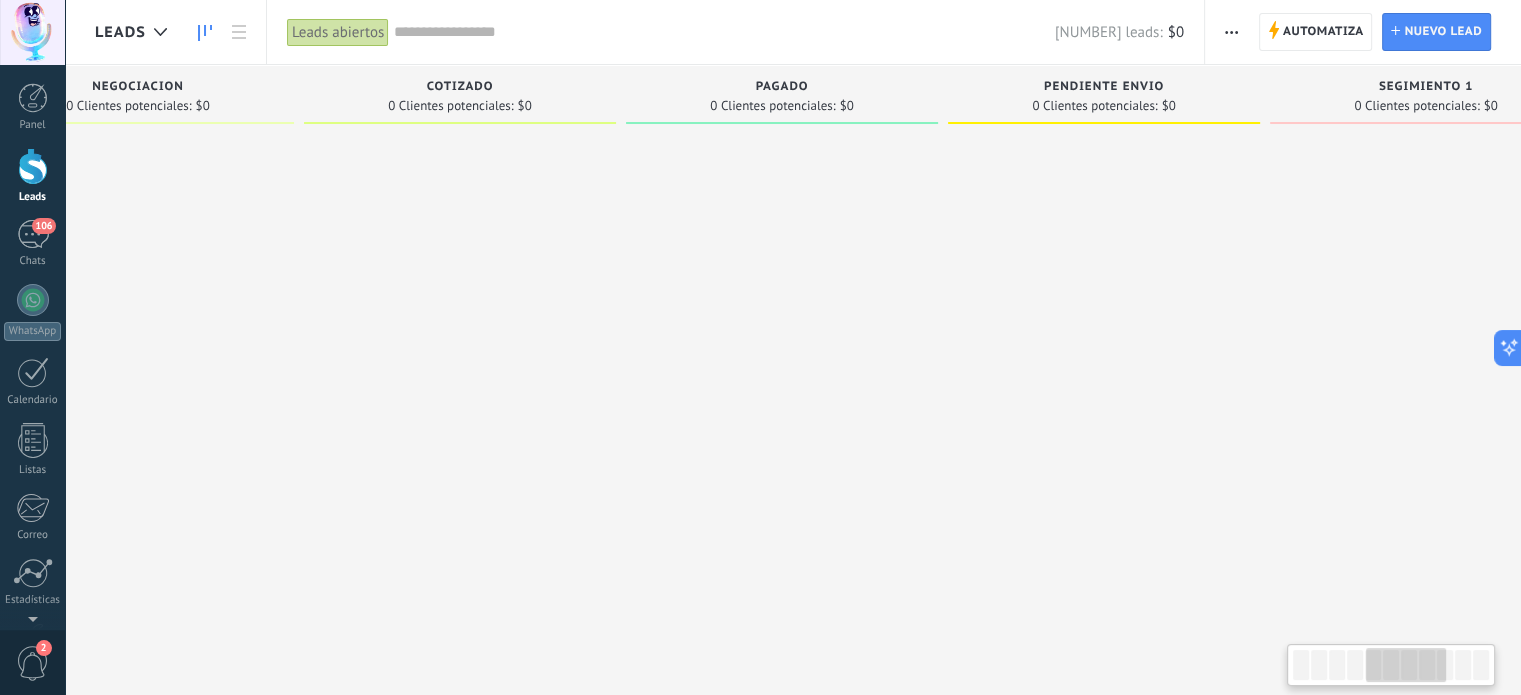 drag, startPoint x: 1352, startPoint y: 675, endPoint x: 1382, endPoint y: 674, distance: 30.016663 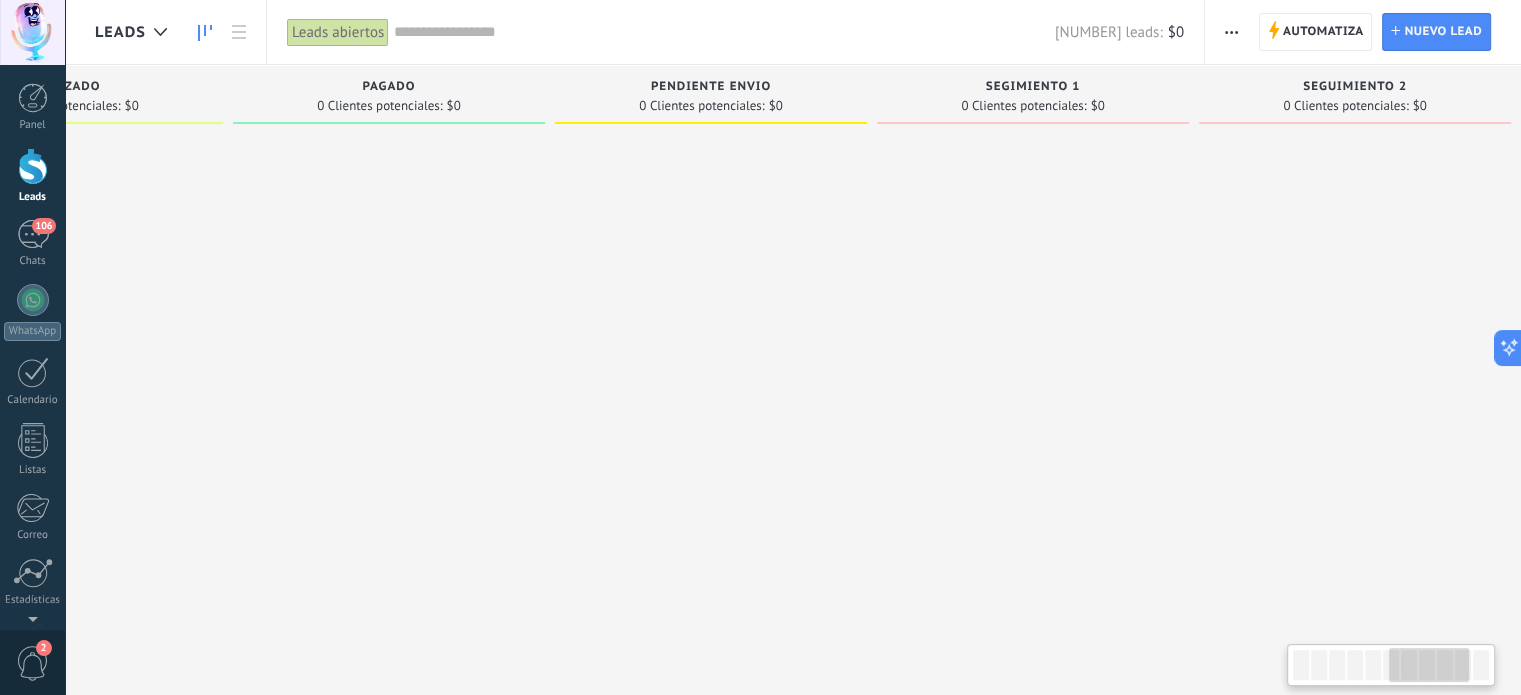 drag, startPoint x: 1387, startPoint y: 676, endPoint x: 1409, endPoint y: 667, distance: 23.769728 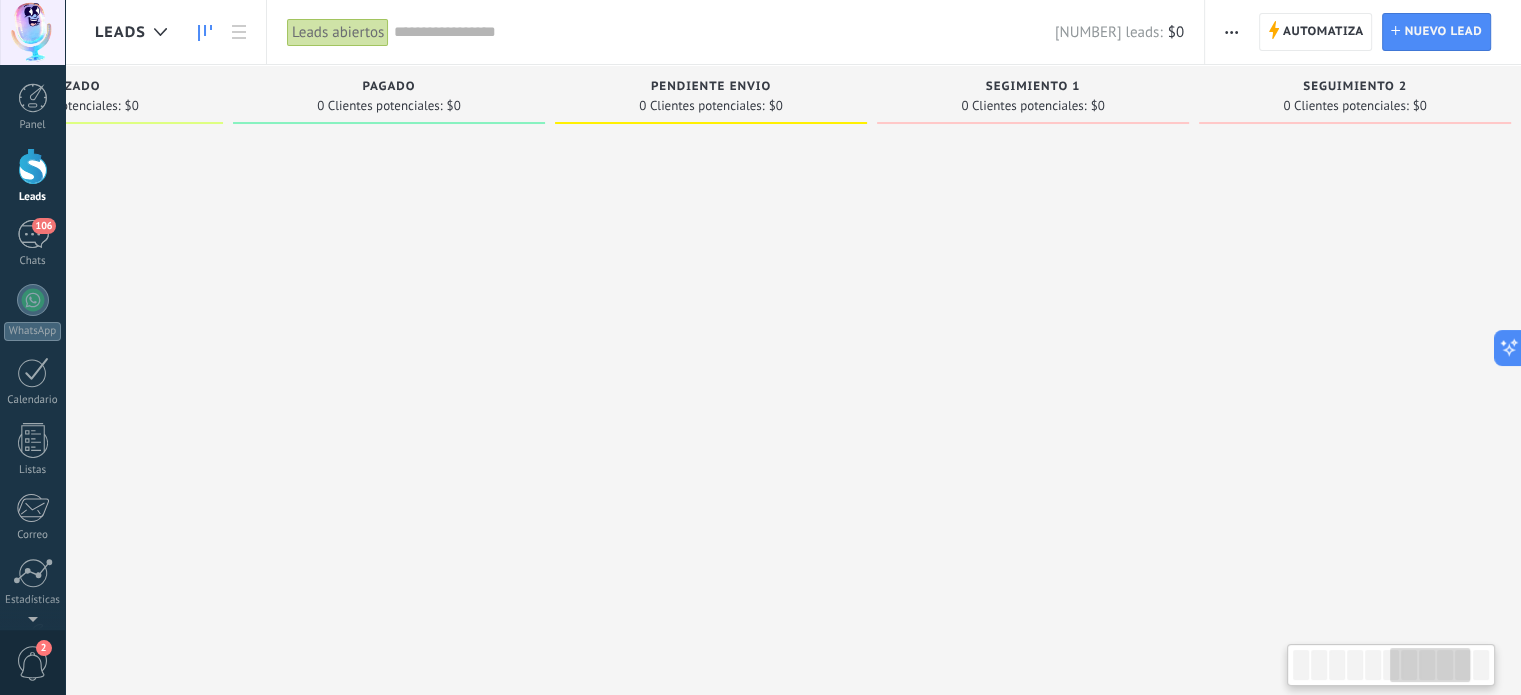 scroll, scrollTop: 0, scrollLeft: 1823, axis: horizontal 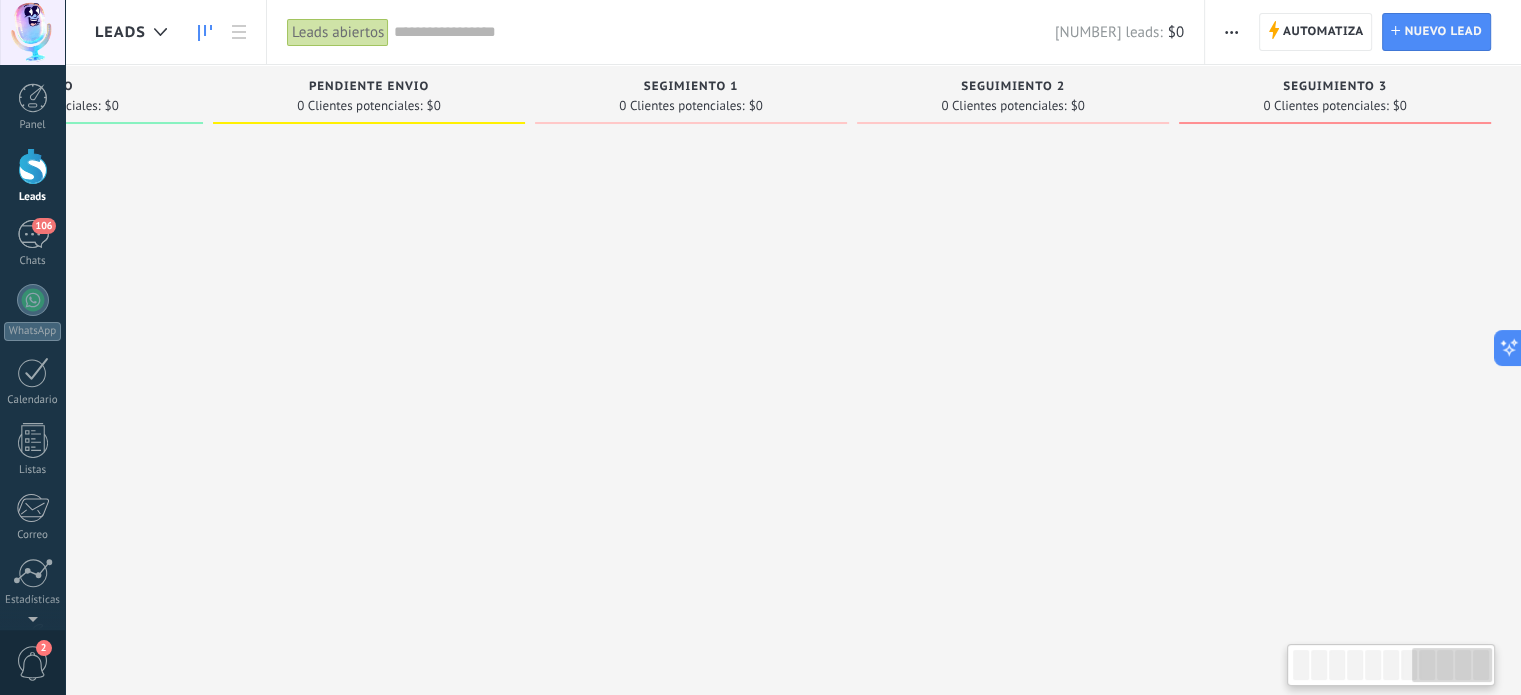 drag, startPoint x: 1424, startPoint y: 659, endPoint x: 1485, endPoint y: 647, distance: 62.169125 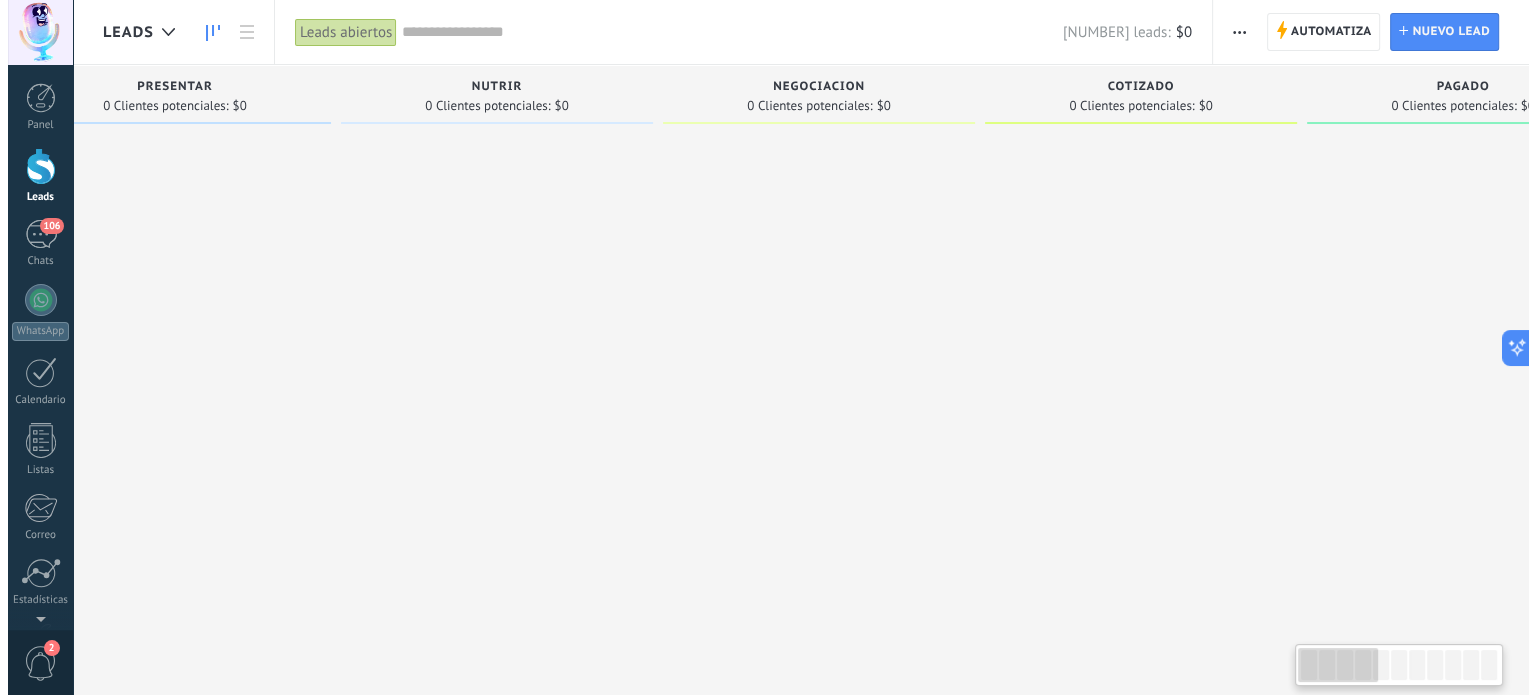 scroll, scrollTop: 0, scrollLeft: 14, axis: horizontal 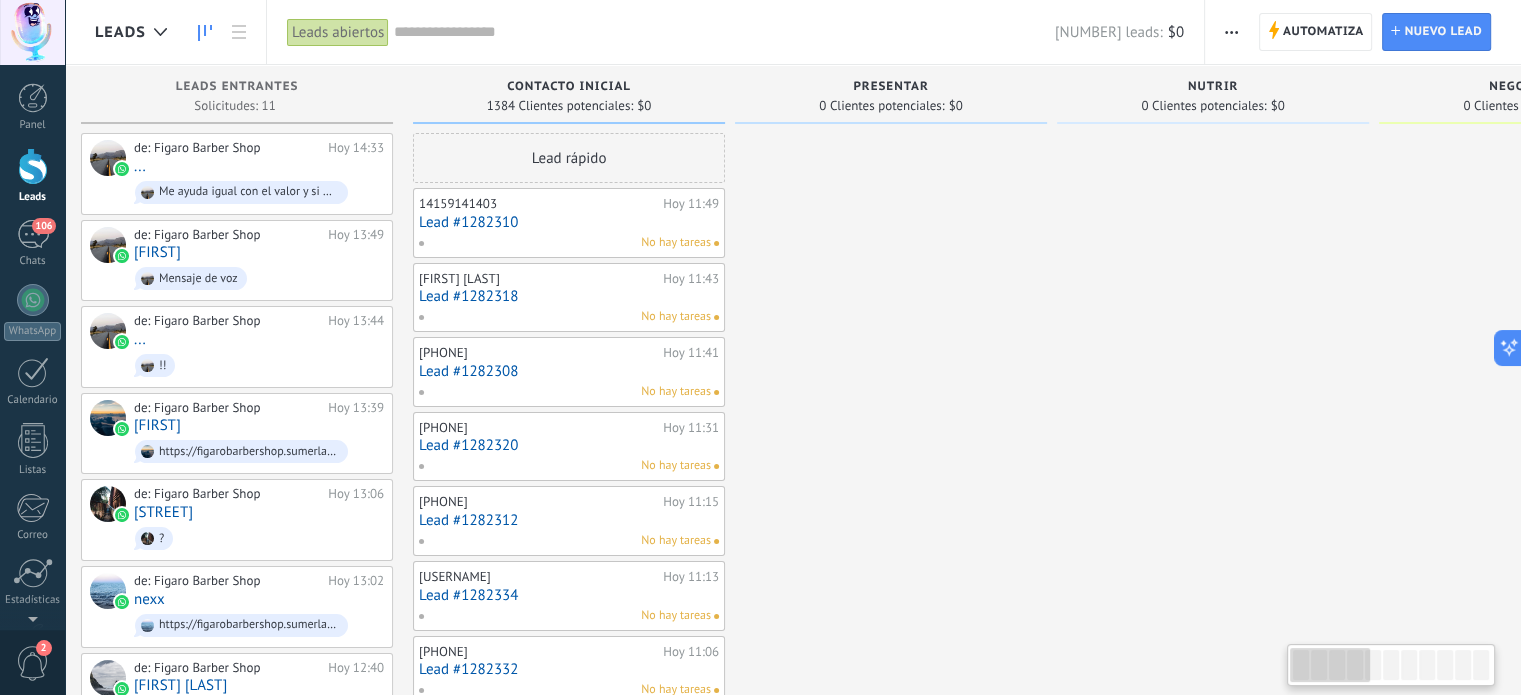 drag, startPoint x: 1436, startPoint y: 662, endPoint x: 1057, endPoint y: 612, distance: 382.28394 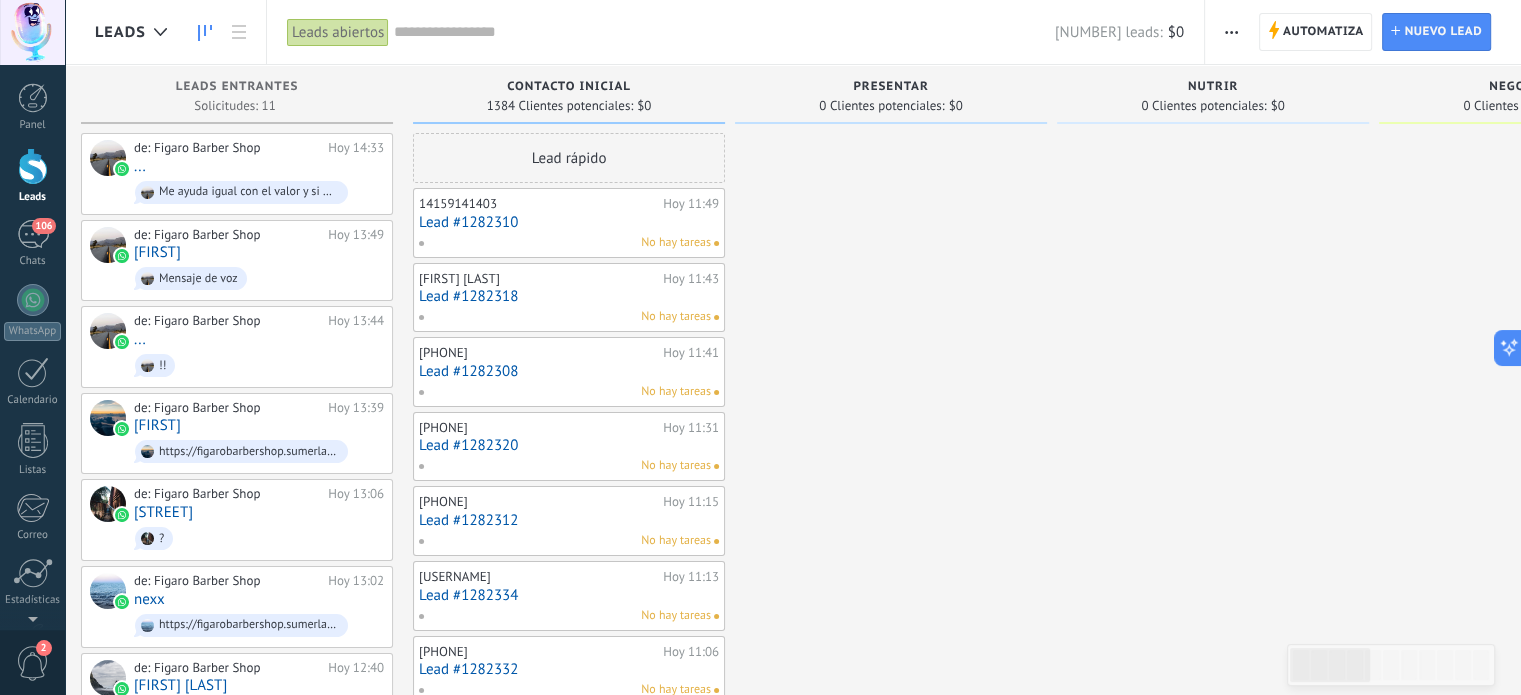 click on "Lead #1282310" at bounding box center [569, 222] 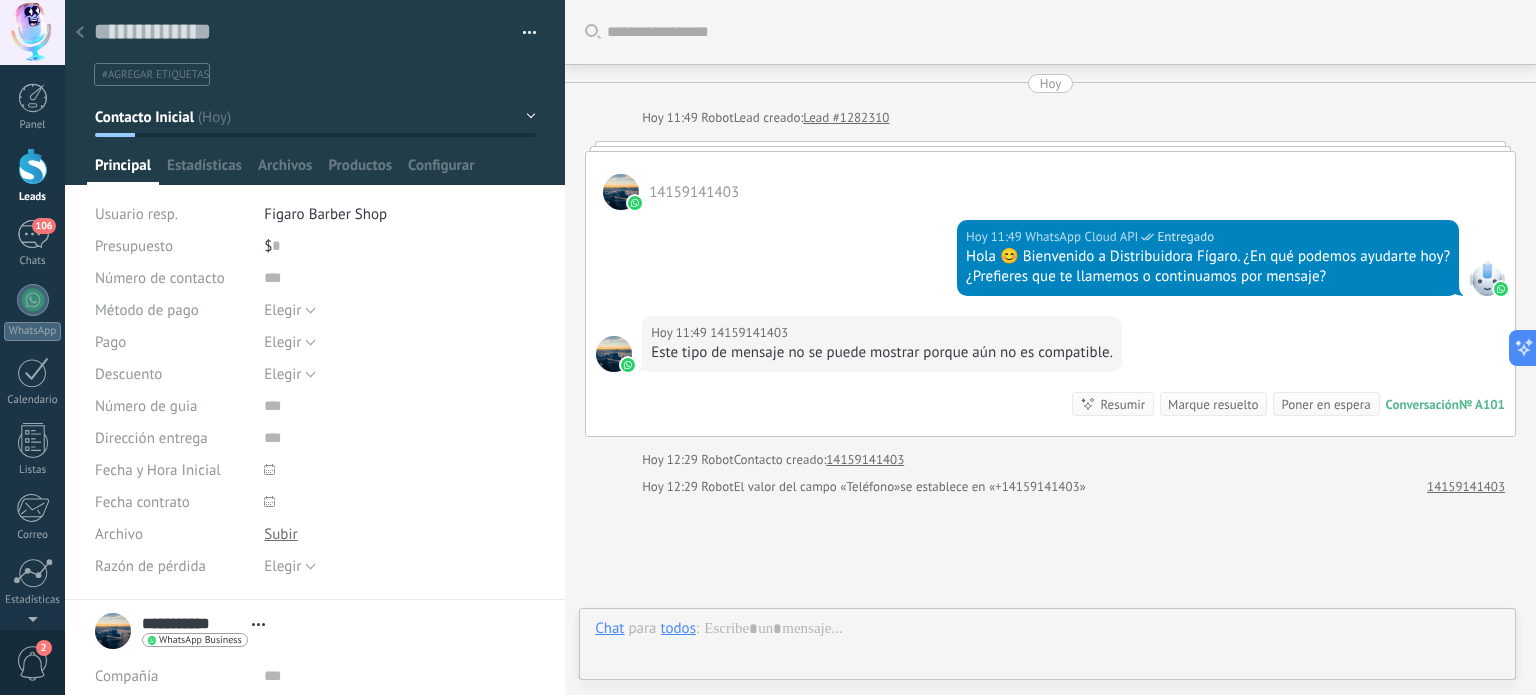 scroll, scrollTop: 149, scrollLeft: 0, axis: vertical 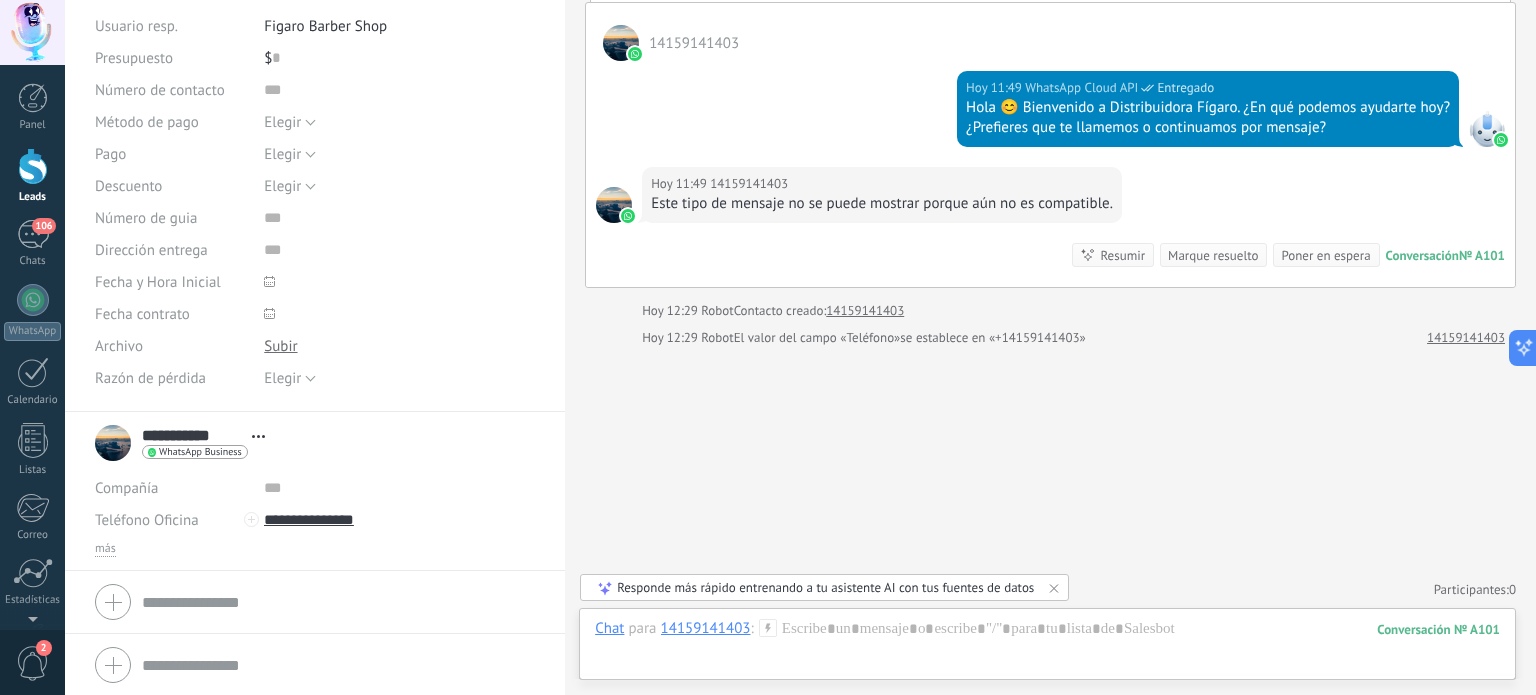 click on "Abrir detalle
Copie el nombre
Desatar
Contacto principal" at bounding box center [258, 436] 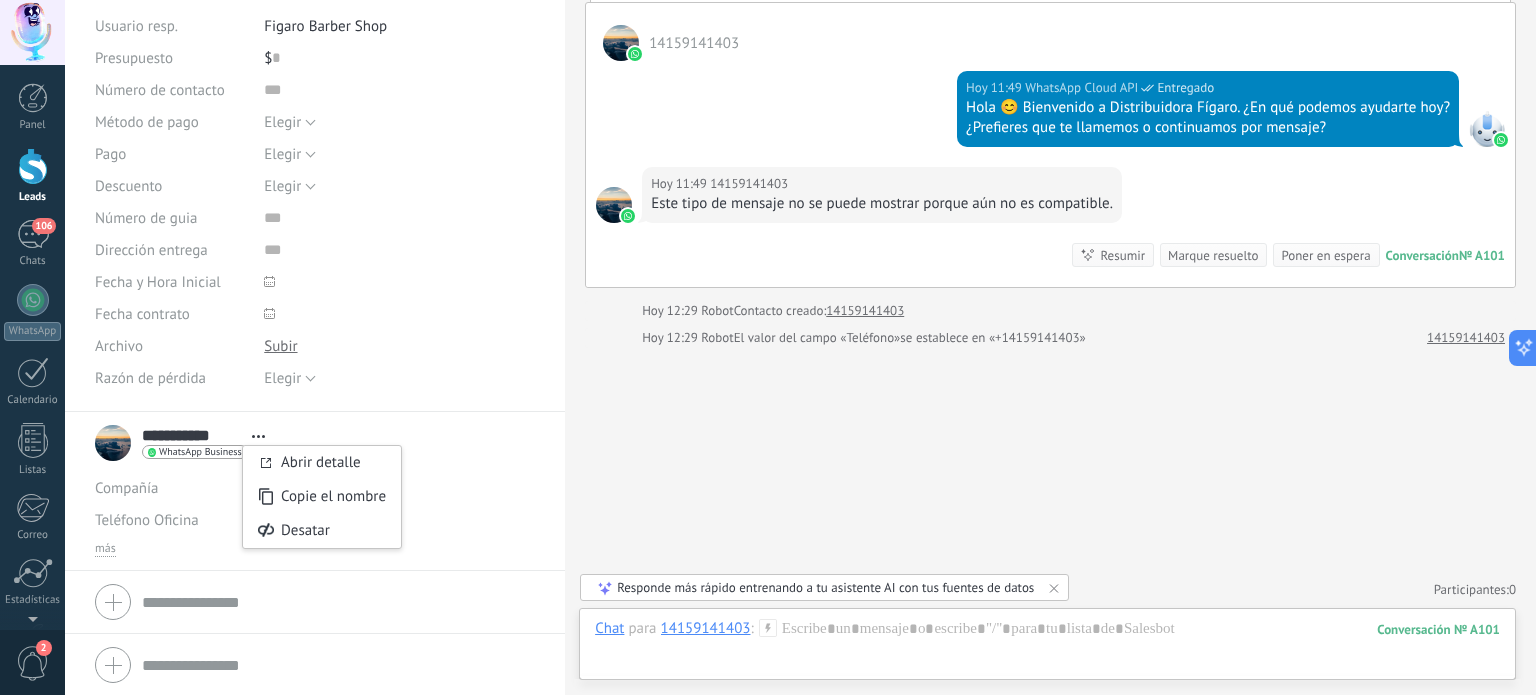 click on "Abrir detalle
Copie el nombre
Desatar
Contacto principal" at bounding box center [258, 436] 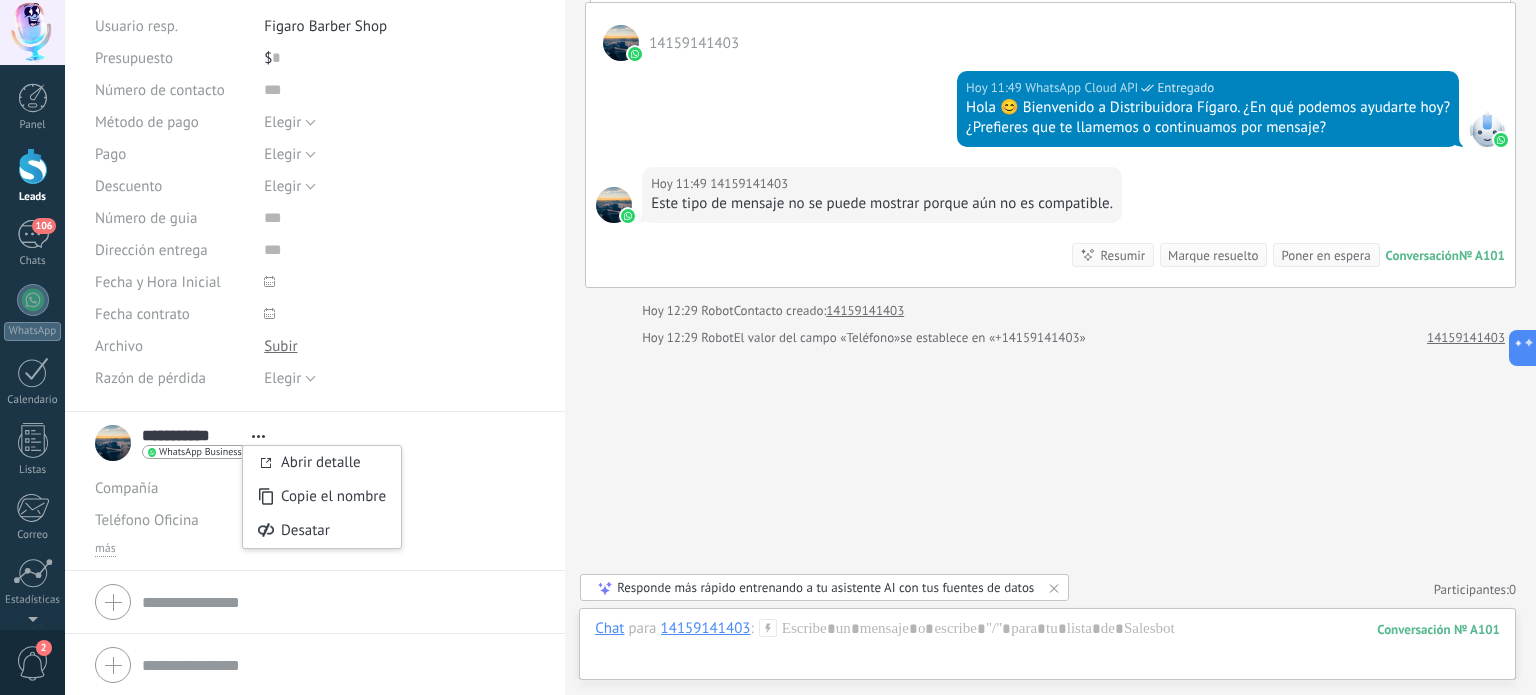 click on "**********" at bounding box center [315, 443] 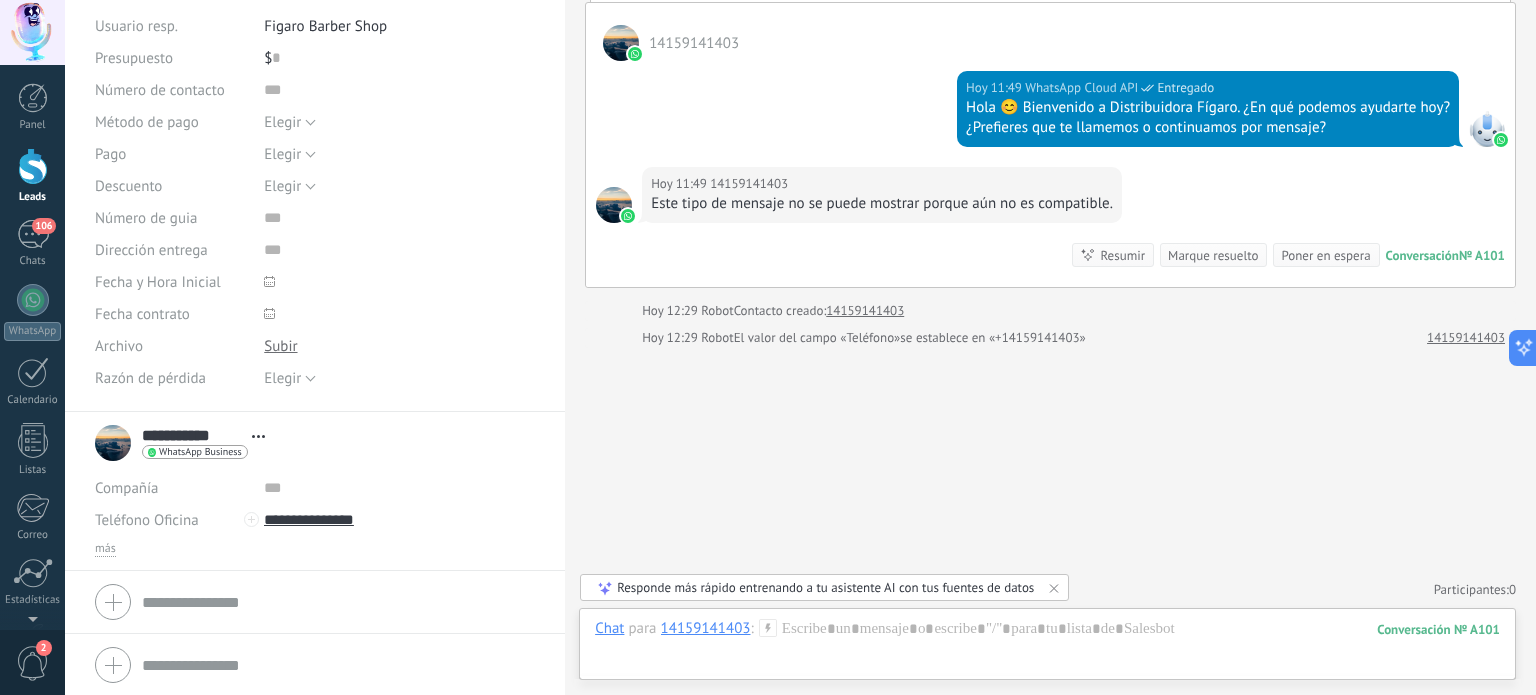 scroll, scrollTop: 0, scrollLeft: 0, axis: both 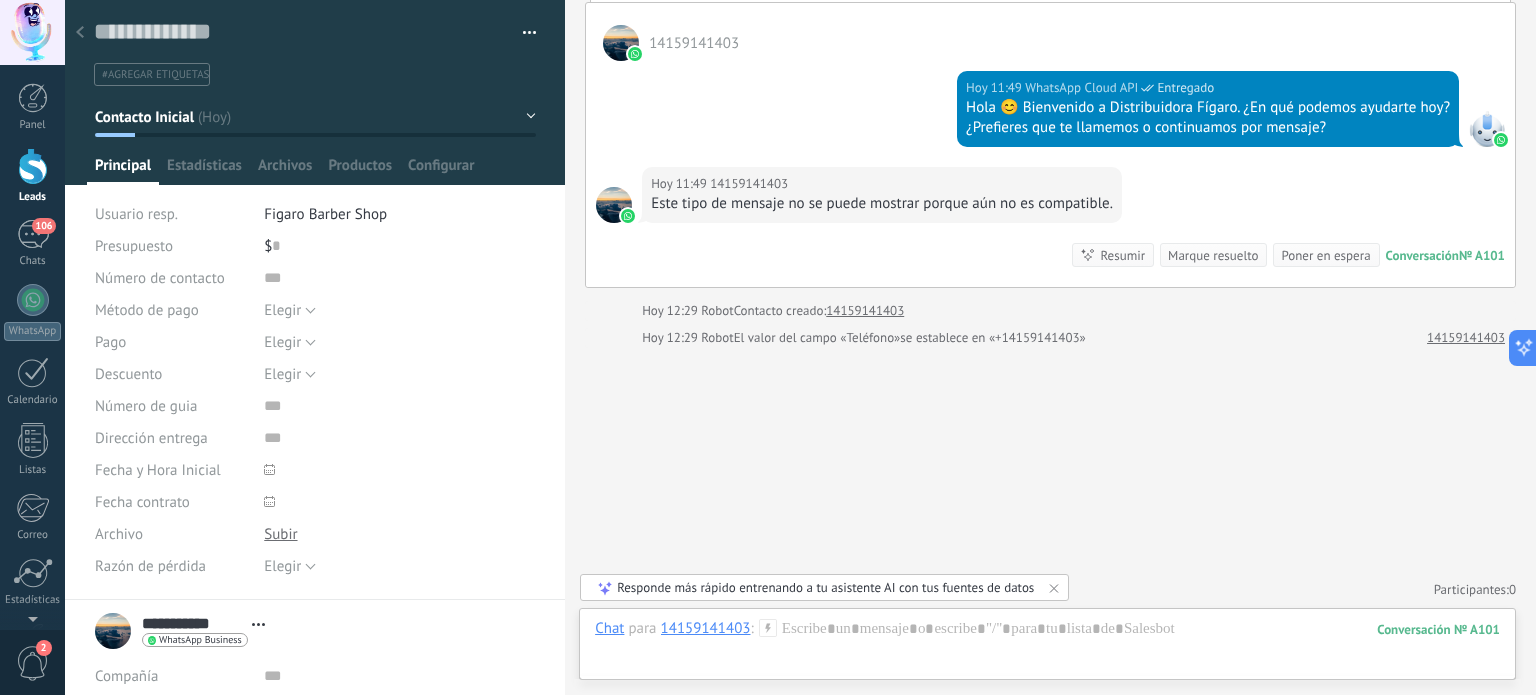 click on "#agregar etiquetas" at bounding box center [155, 75] 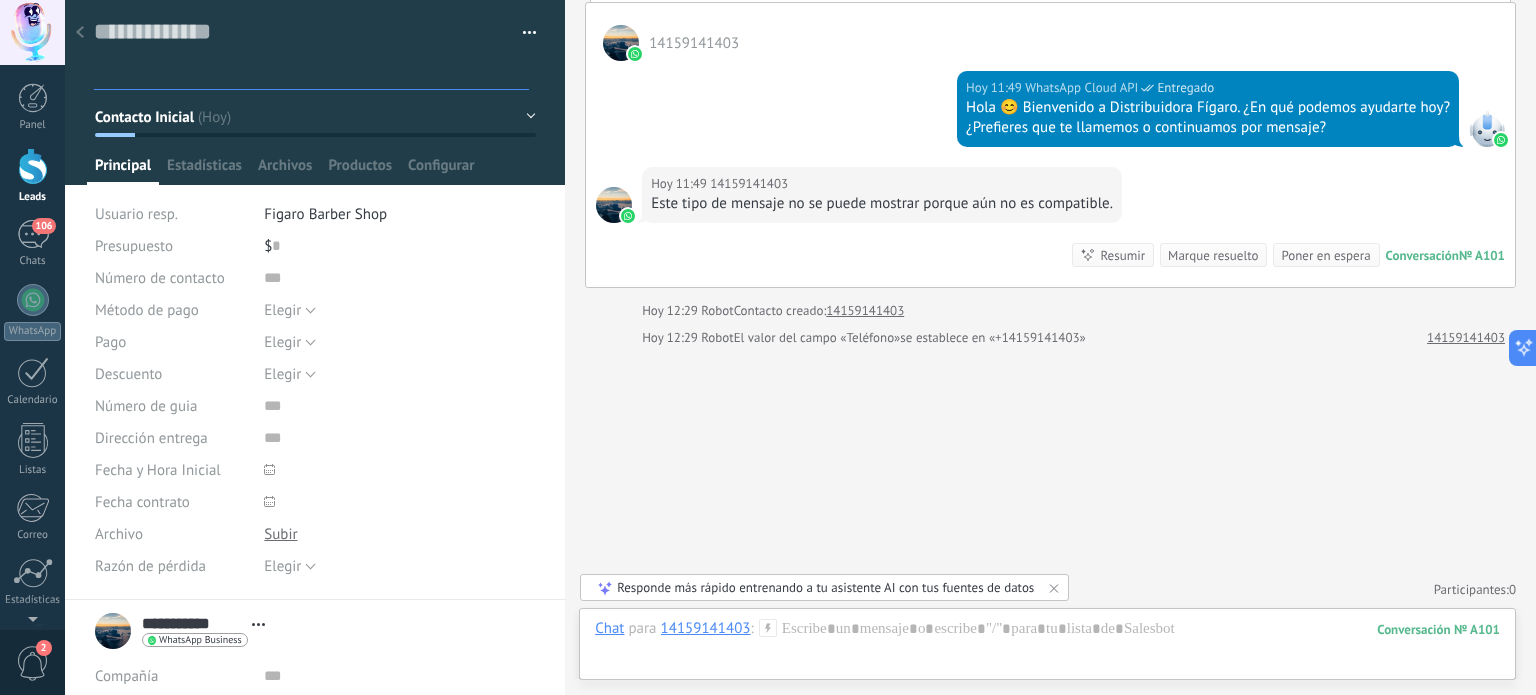 click on "Contacto Inicial" at bounding box center (315, 117) 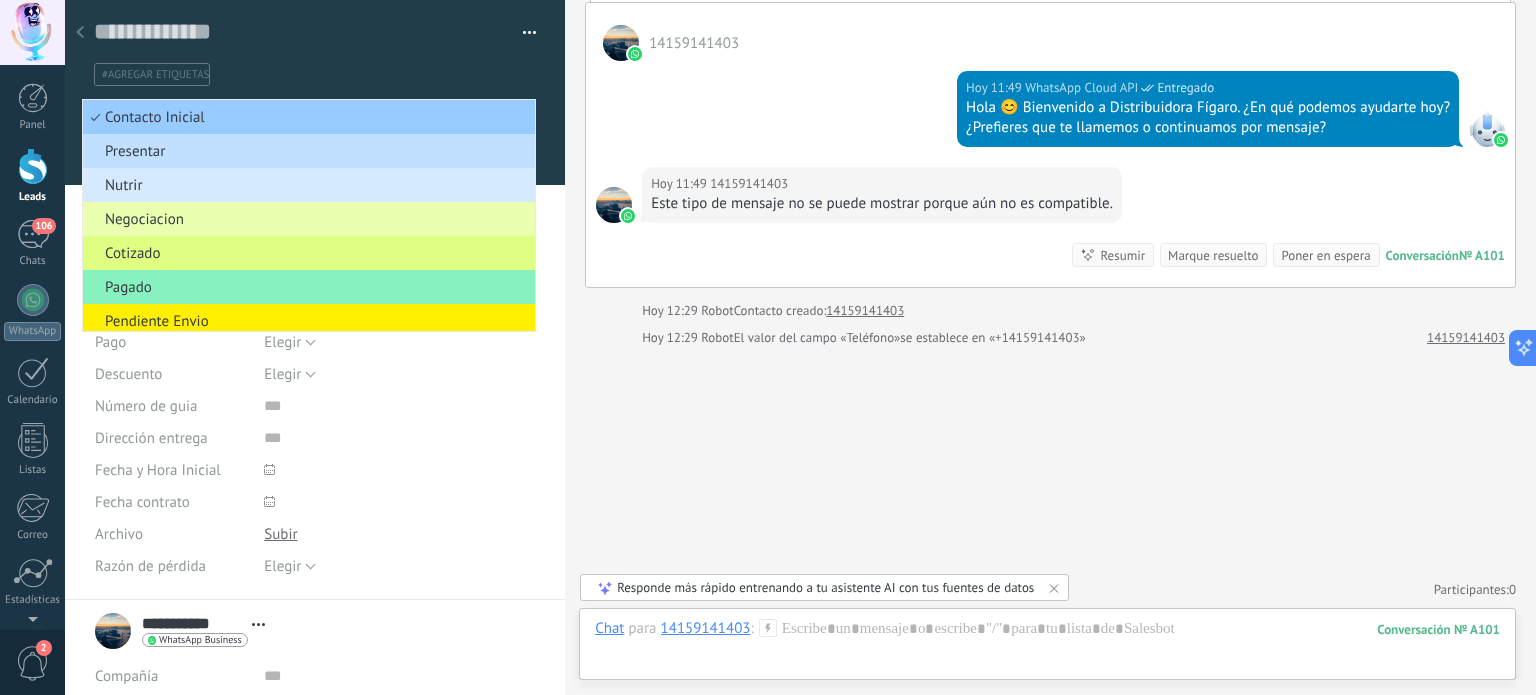 click at bounding box center (315, 92) 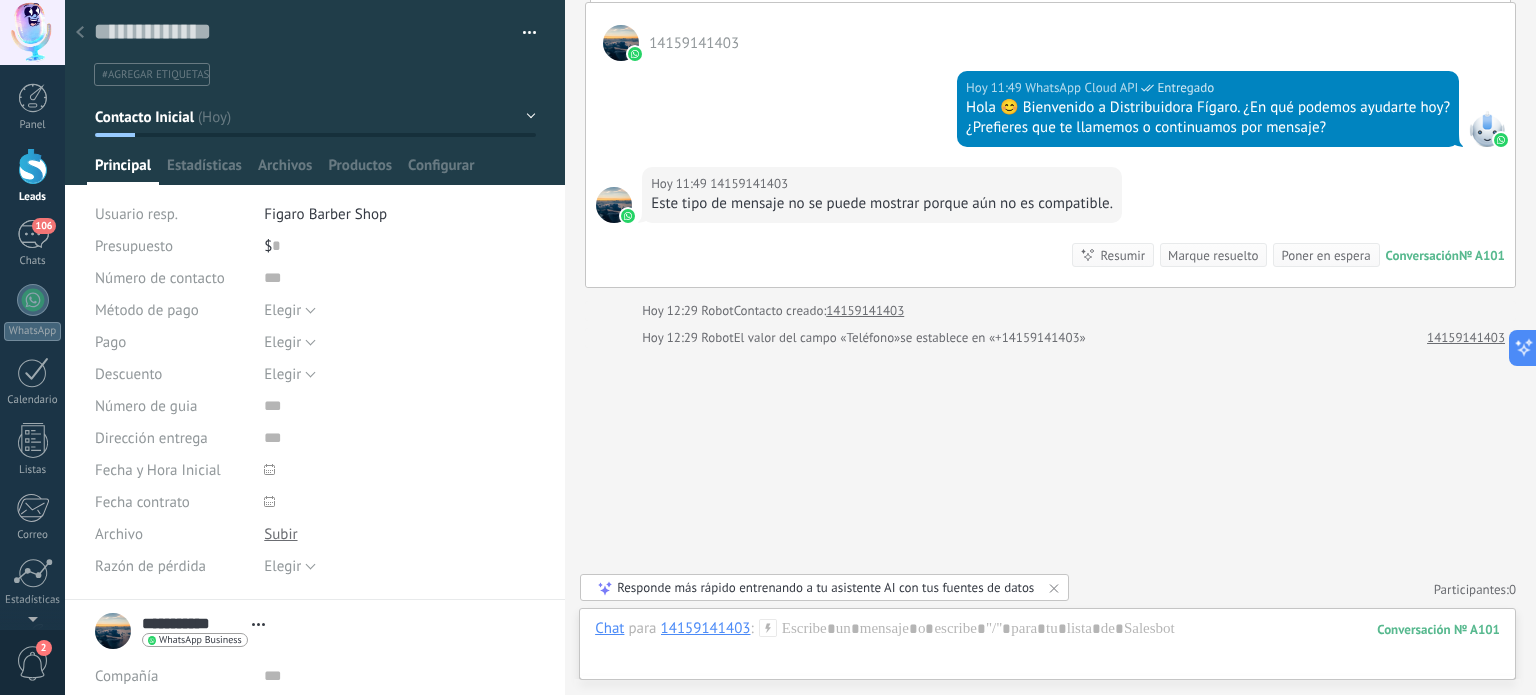 click on "Contacto Inicial" at bounding box center [315, 117] 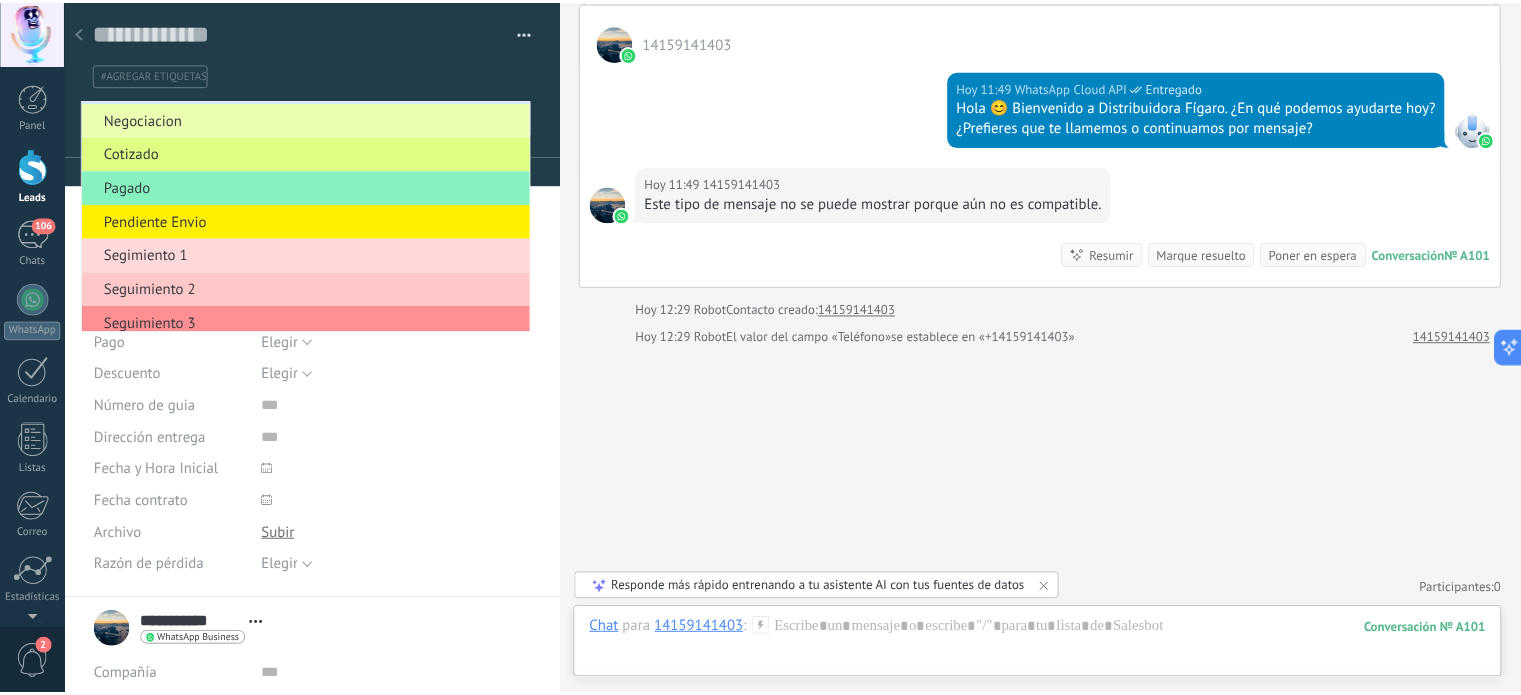 scroll, scrollTop: 179, scrollLeft: 0, axis: vertical 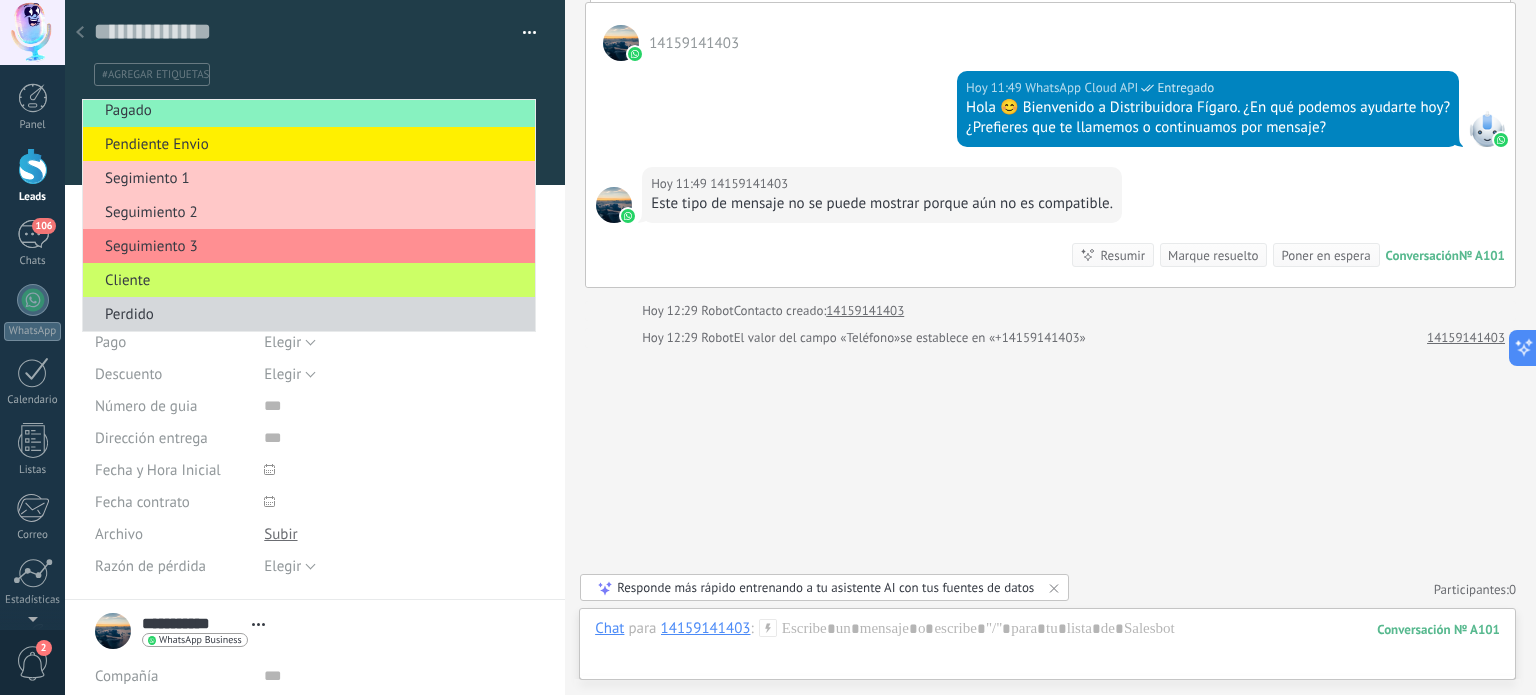 click on "Hola 😊 Bienvenido a Distribuidora Fígaro. ¿En qué podemos ayudarte hoy? ¿Prefieres que te llamemos o continuamos por mensaje?" at bounding box center [1050, 114] 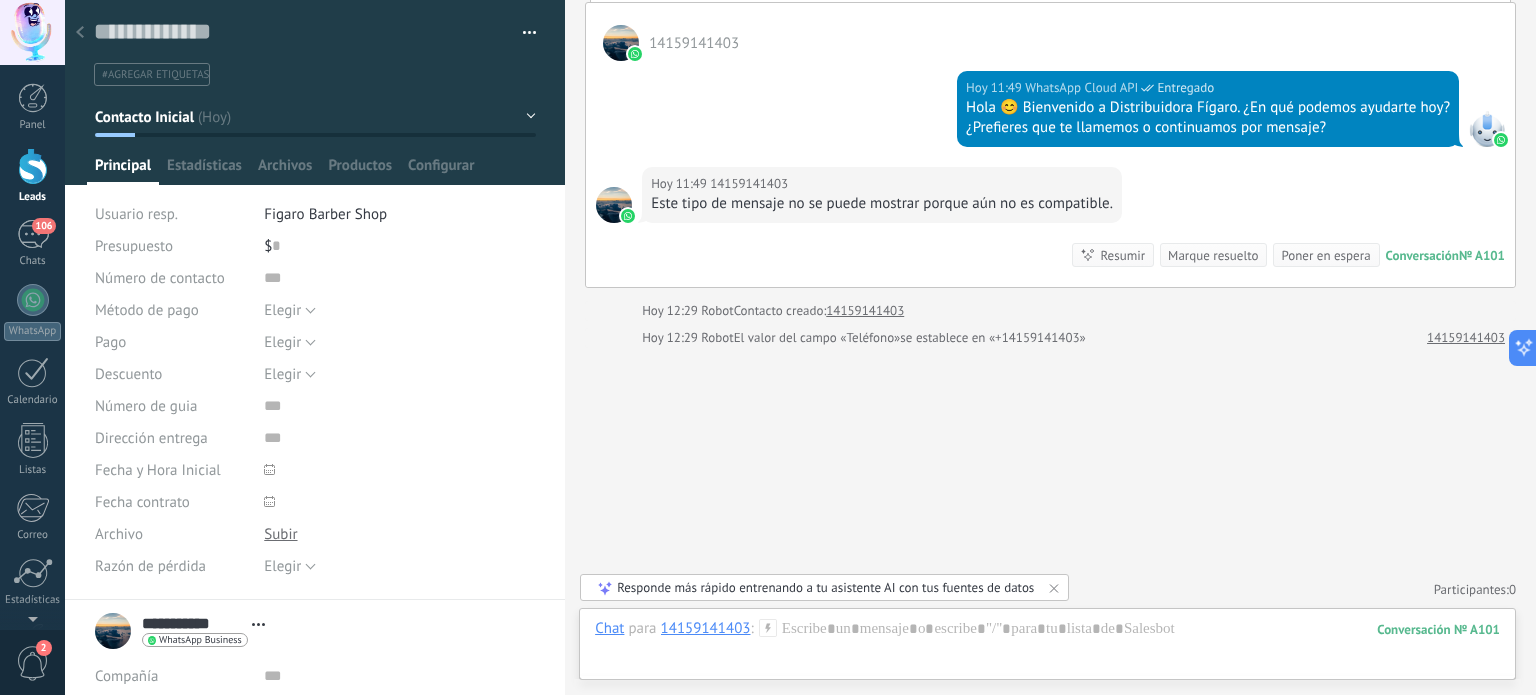 click at bounding box center [80, 33] 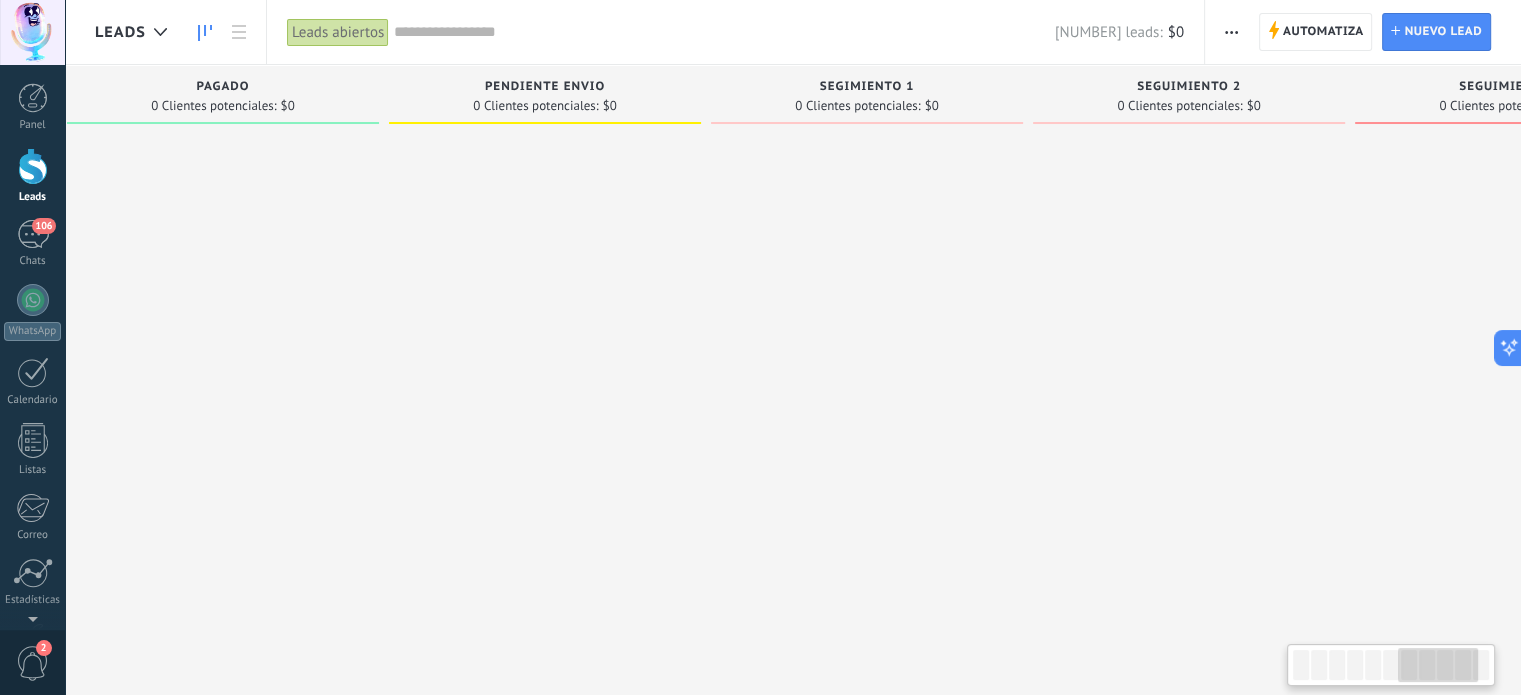scroll, scrollTop: 0, scrollLeft: 2146, axis: horizontal 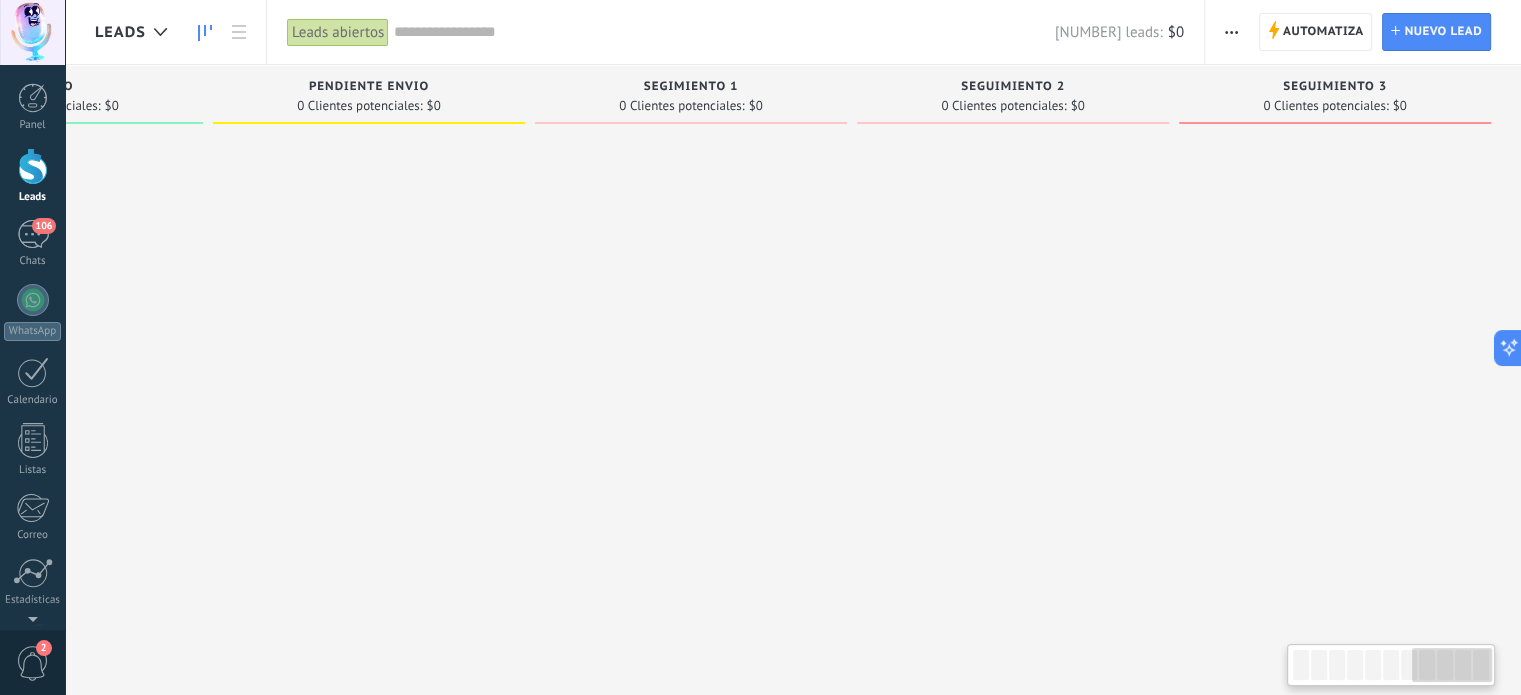 drag, startPoint x: 1315, startPoint y: 664, endPoint x: 1456, endPoint y: 615, distance: 149.27156 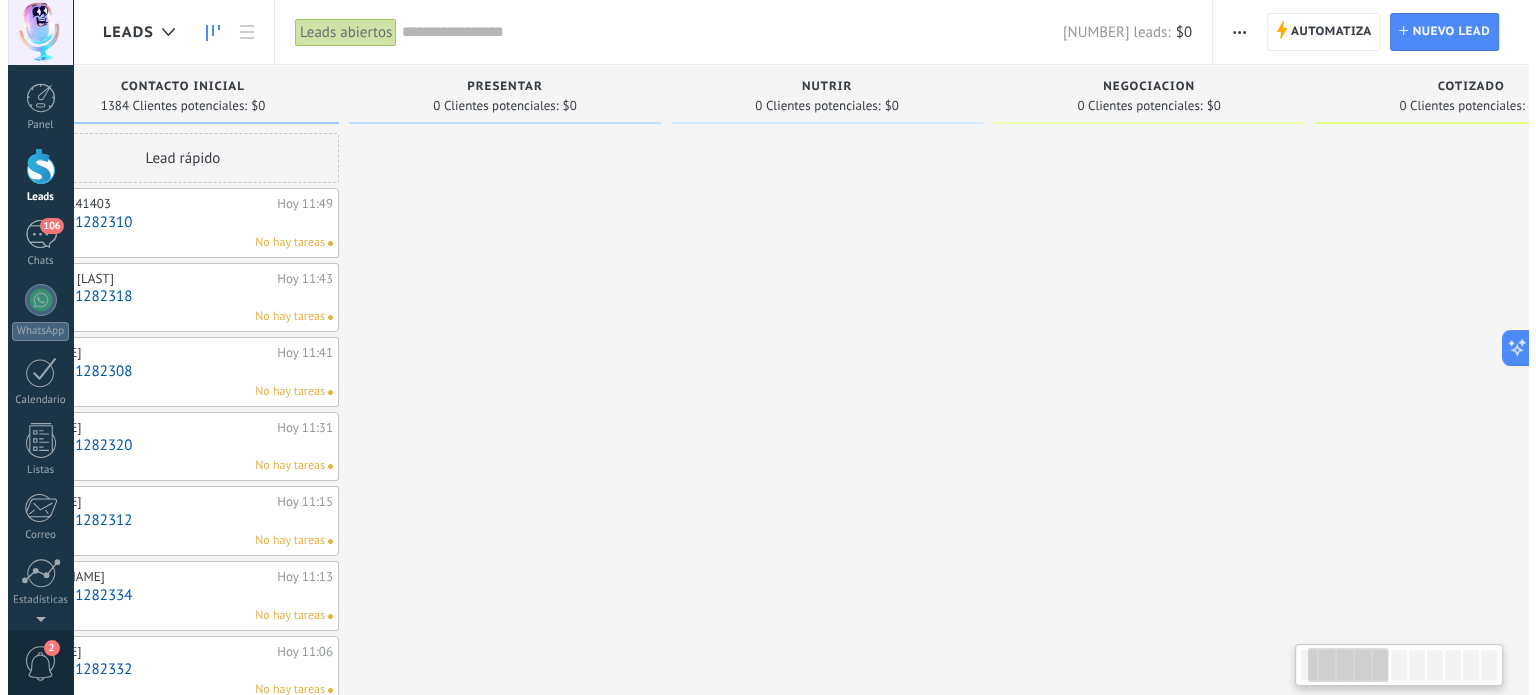 scroll, scrollTop: 0, scrollLeft: 14, axis: horizontal 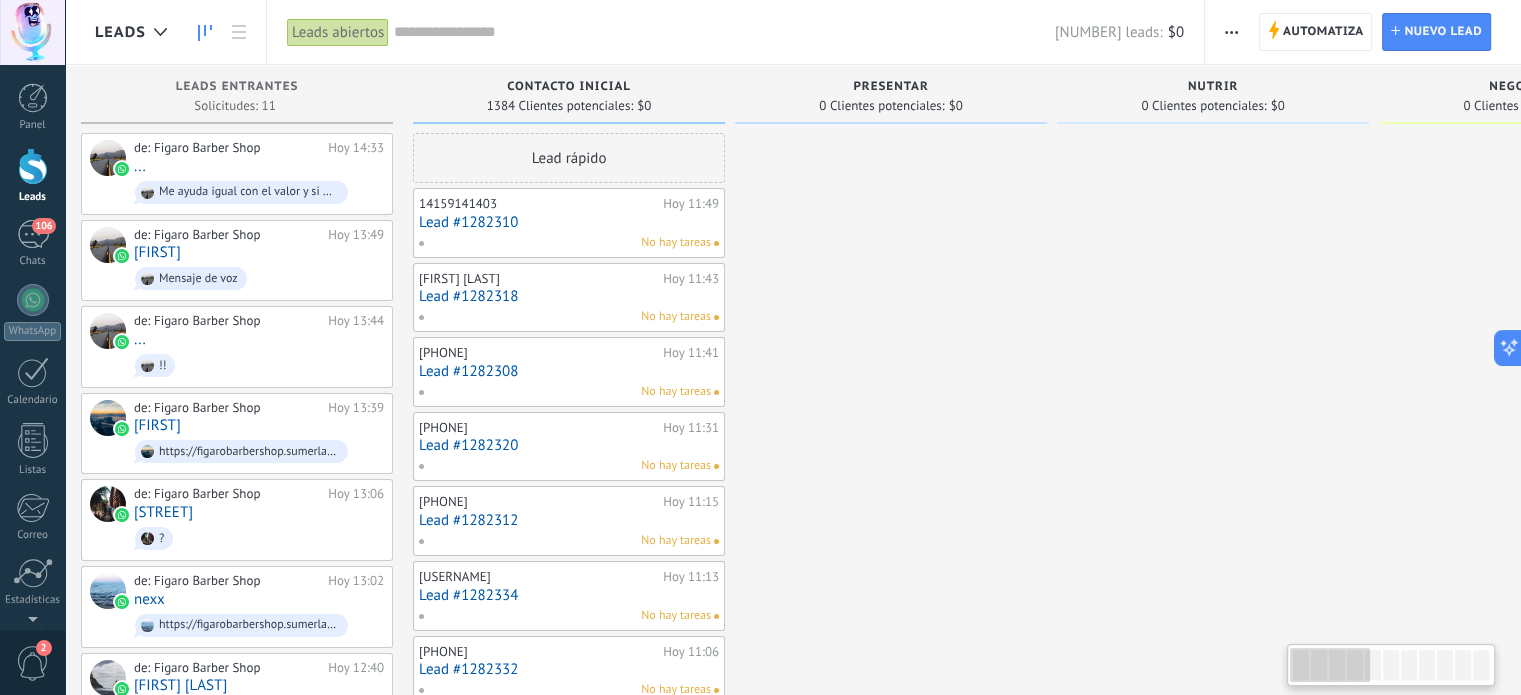 drag, startPoint x: 1468, startPoint y: 671, endPoint x: 1308, endPoint y: 663, distance: 160.19987 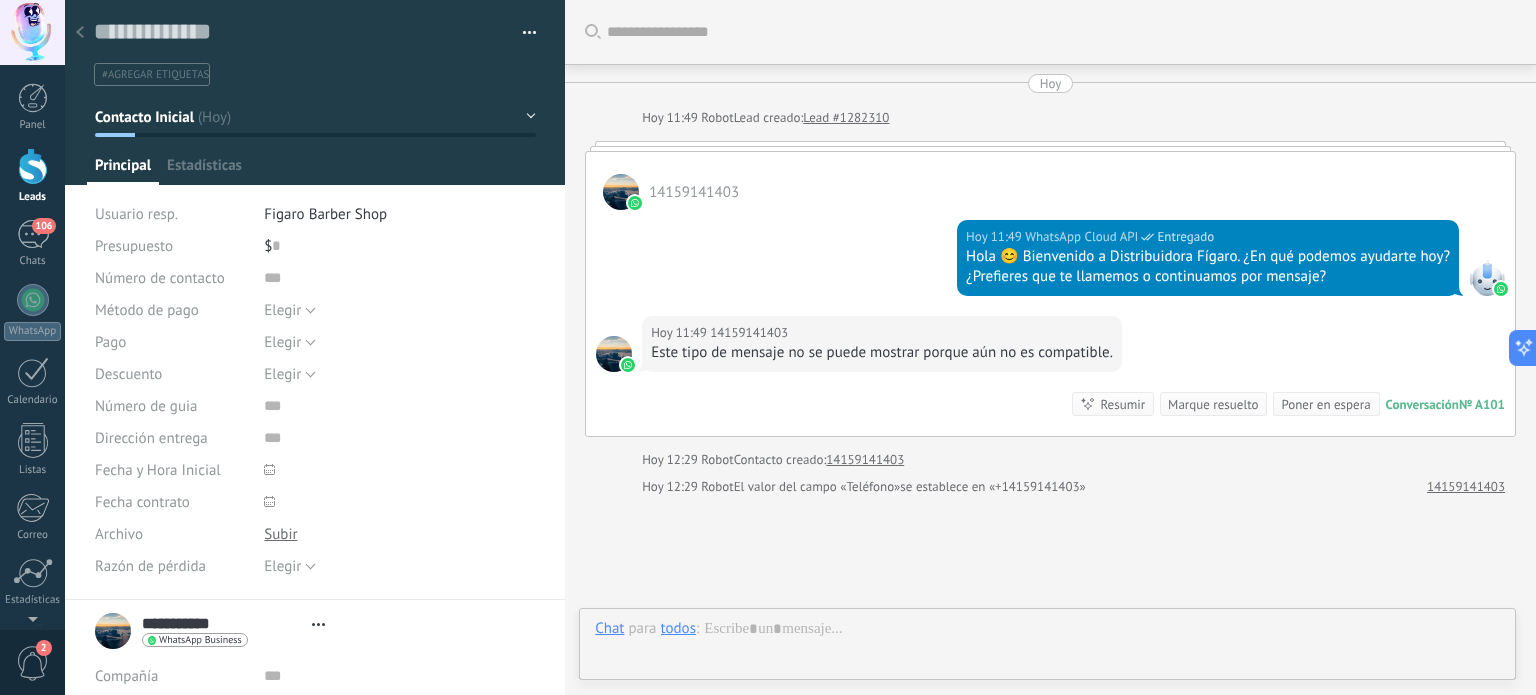 scroll, scrollTop: 149, scrollLeft: 0, axis: vertical 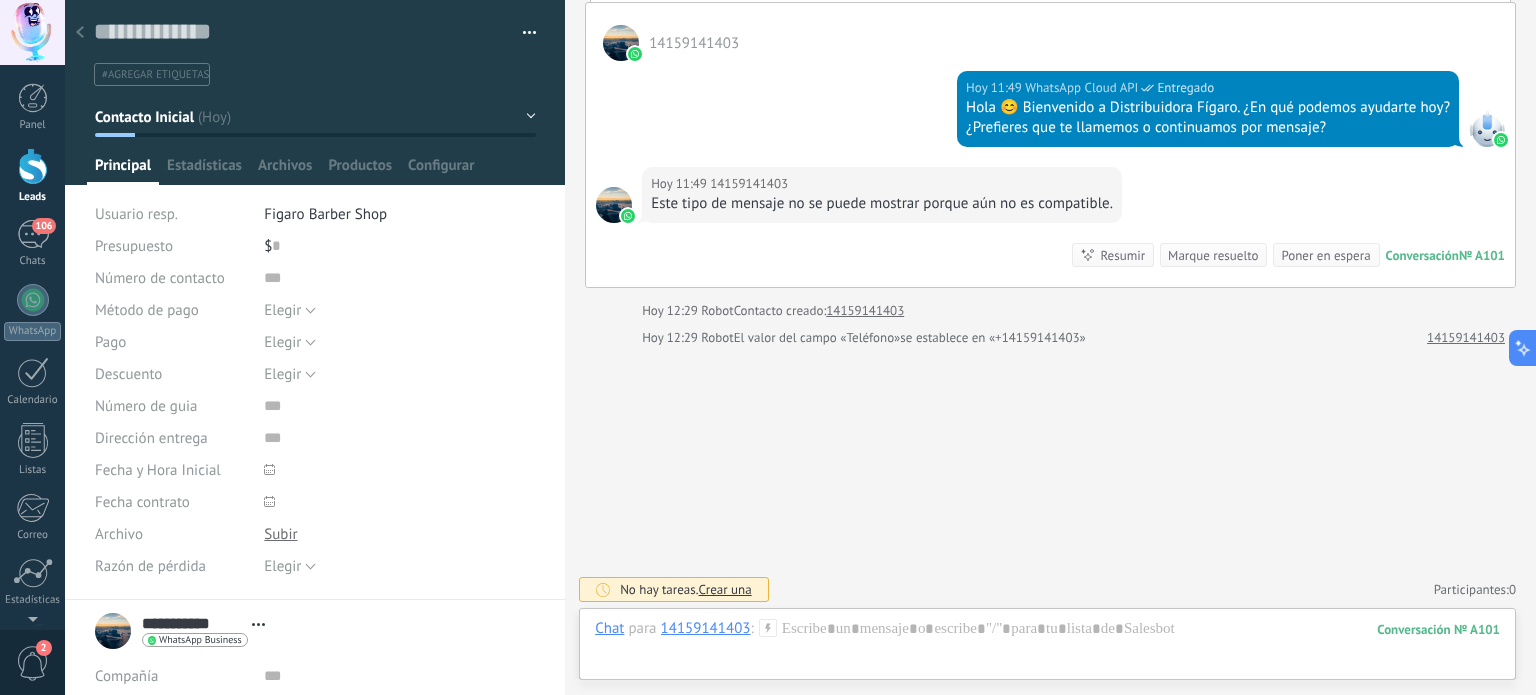 click 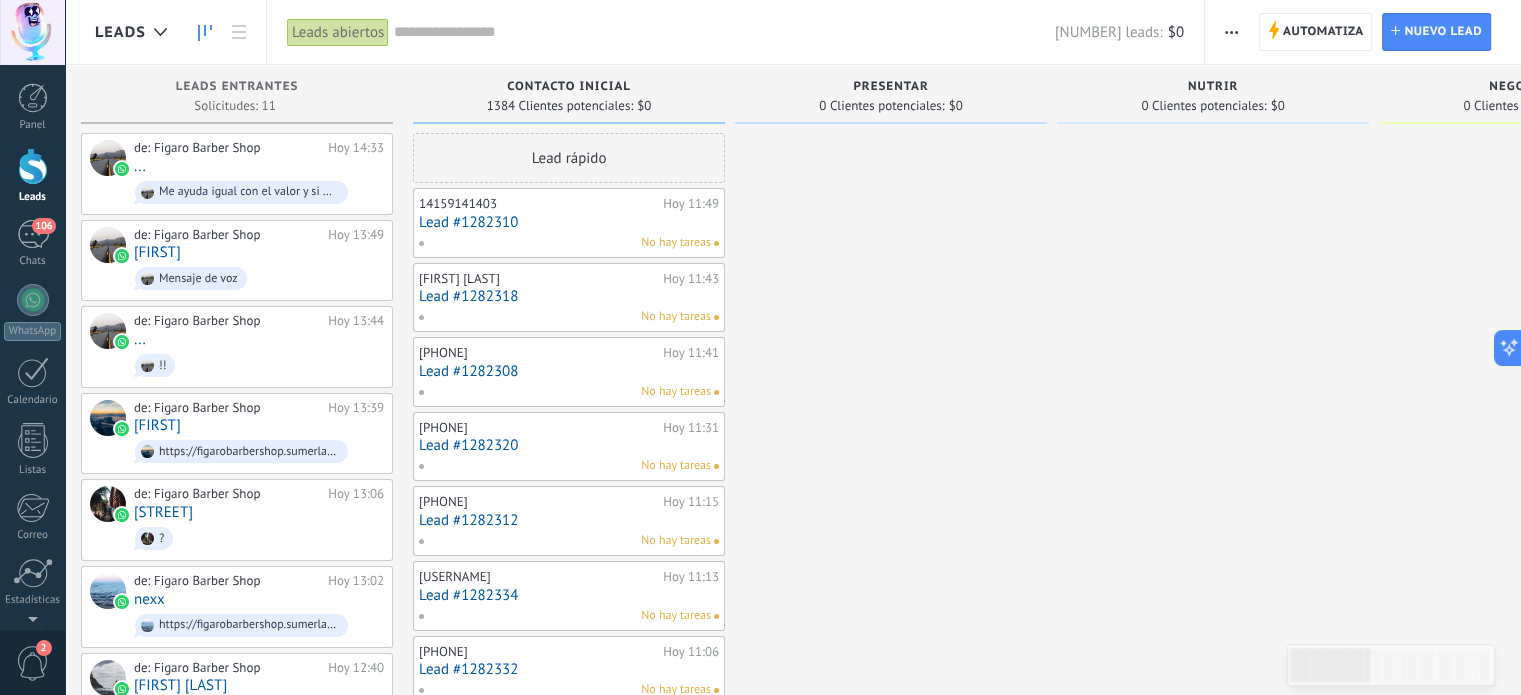click on "Lead #1282310" at bounding box center [569, 222] 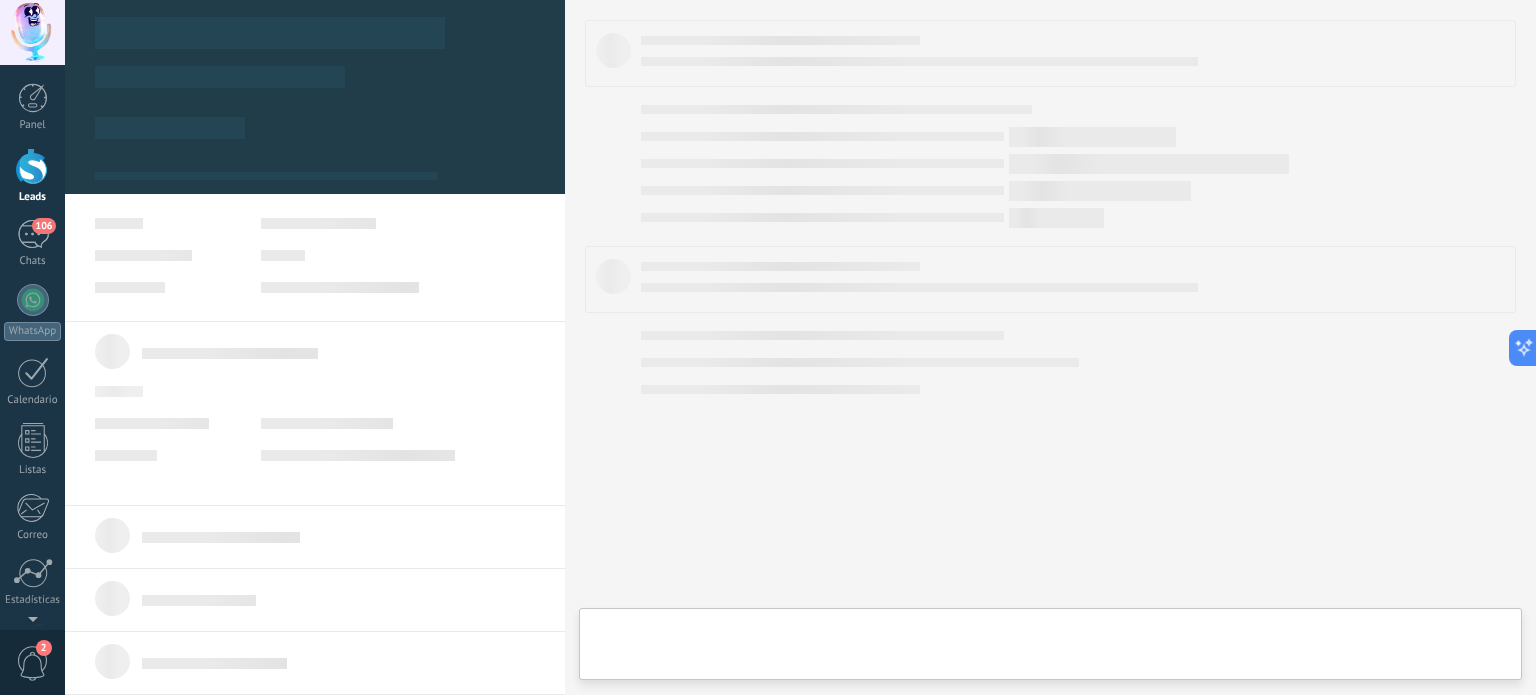 type on "**********" 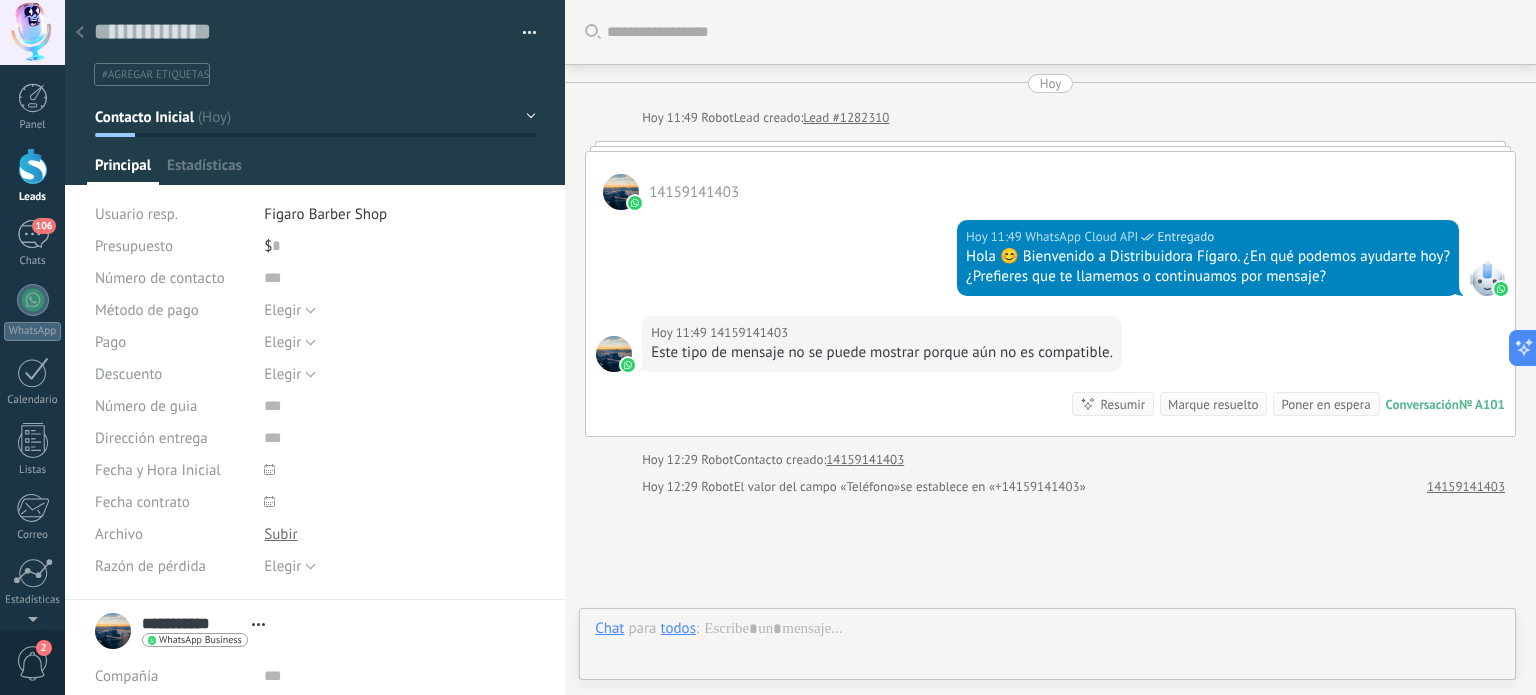 scroll, scrollTop: 29, scrollLeft: 0, axis: vertical 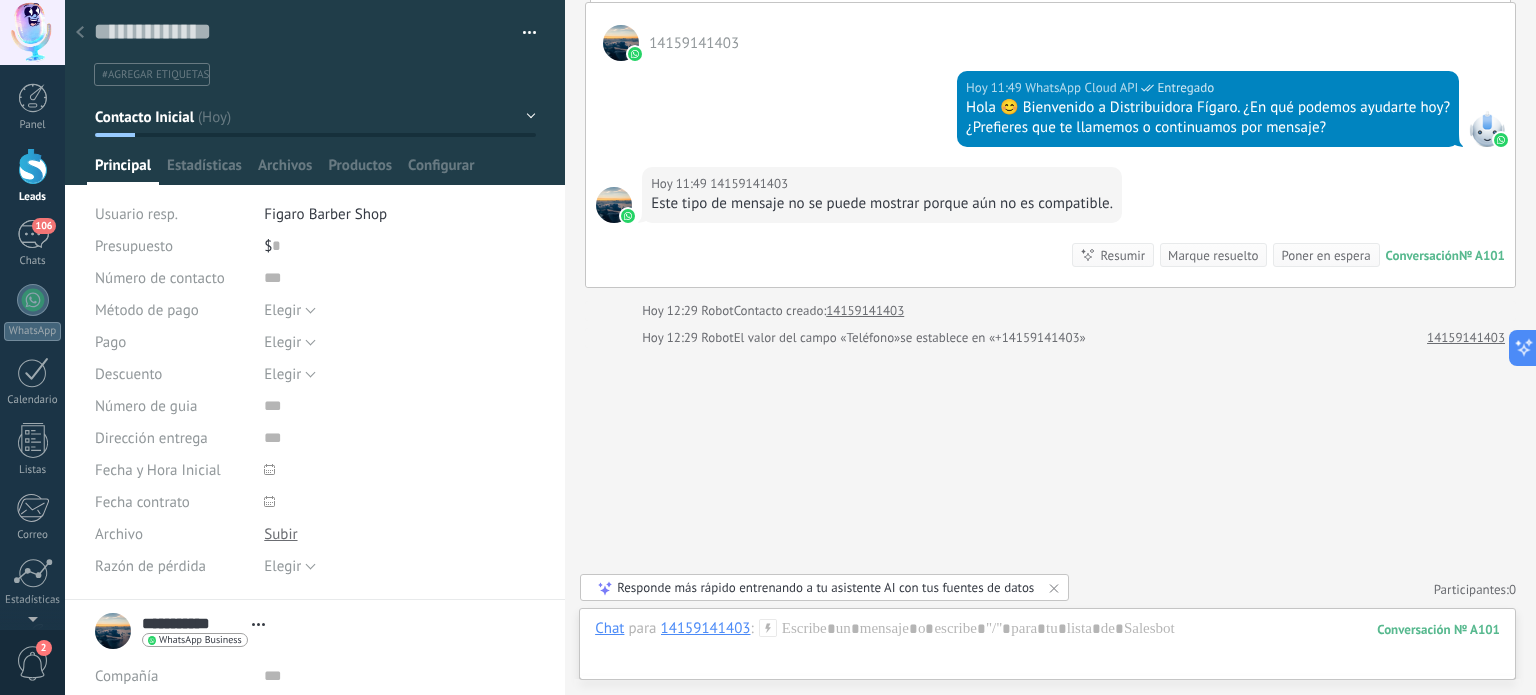 click on "$
0" at bounding box center [400, 246] 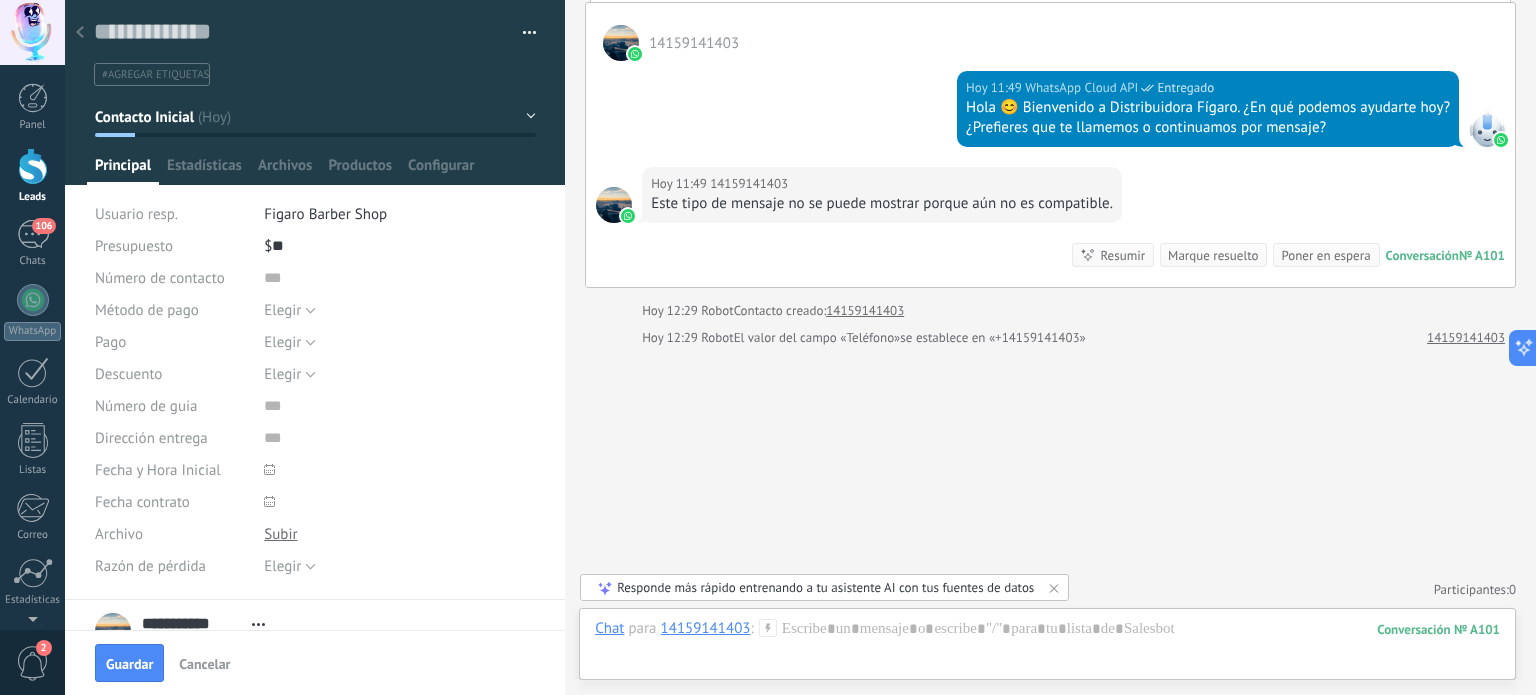 click on "$ [NUMBER]" at bounding box center [400, 246] 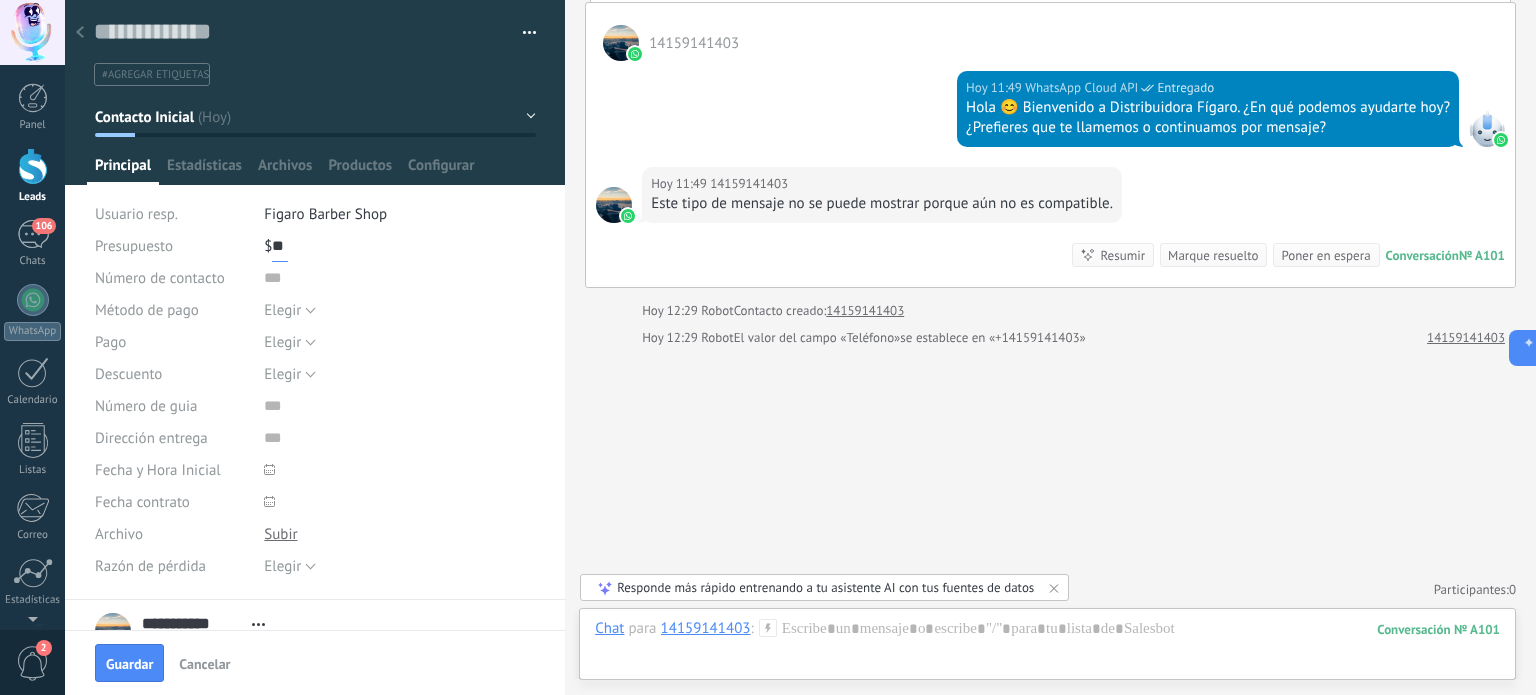 scroll, scrollTop: 0, scrollLeft: 0, axis: both 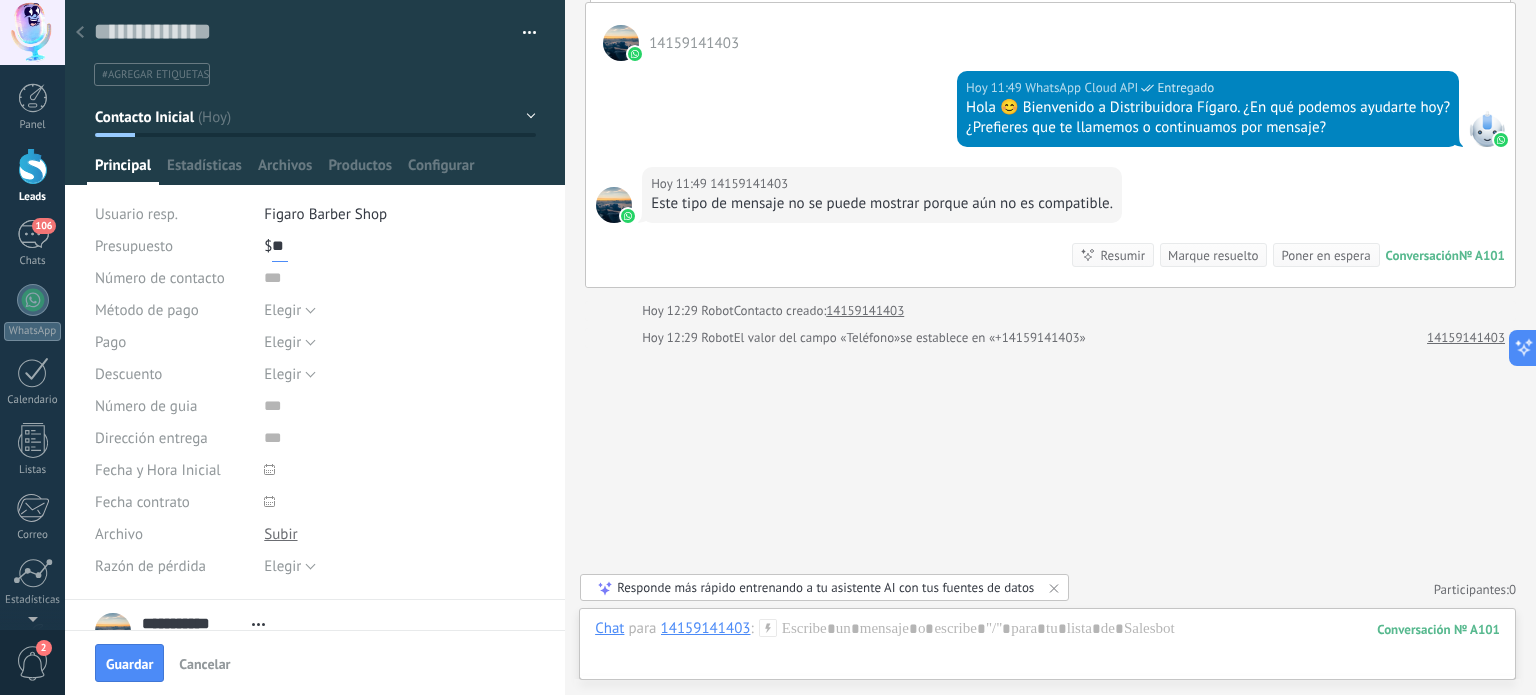 type on "*" 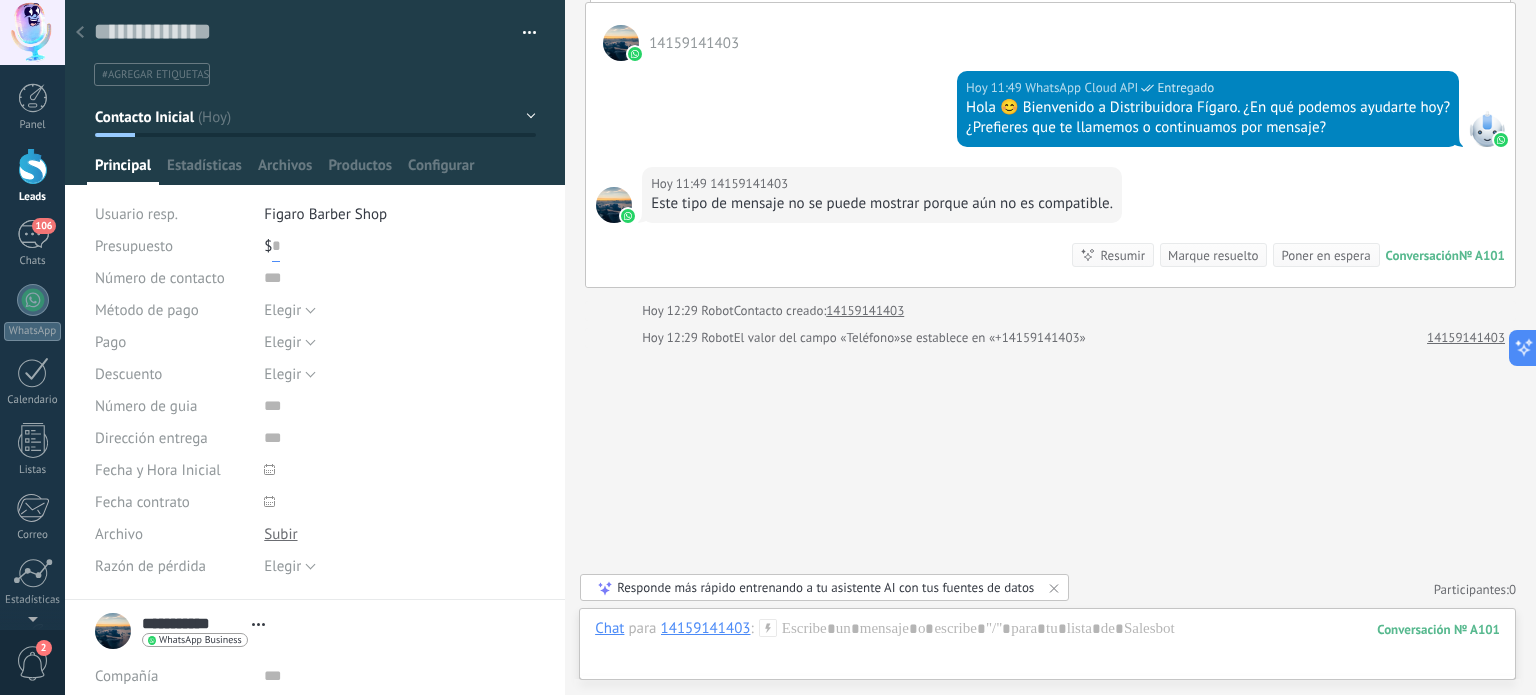 type 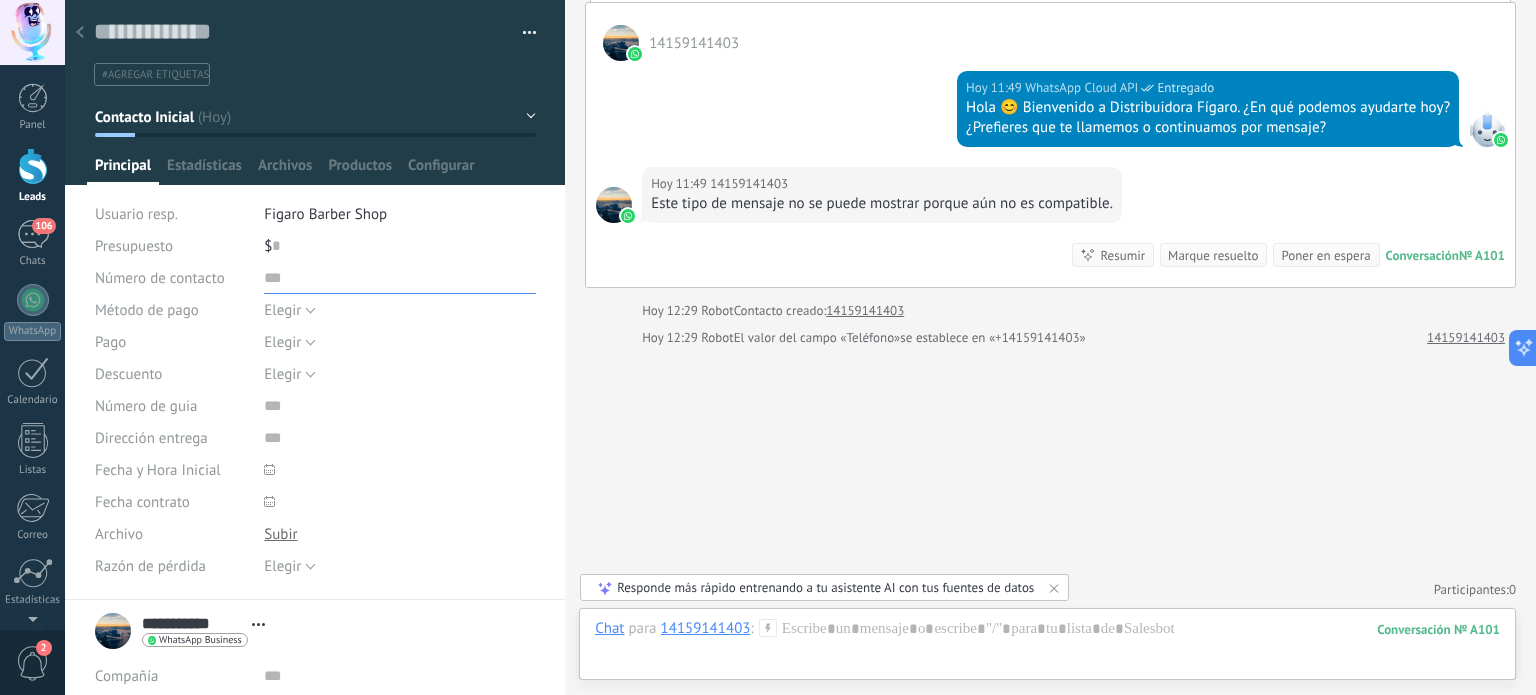 click at bounding box center (400, 278) 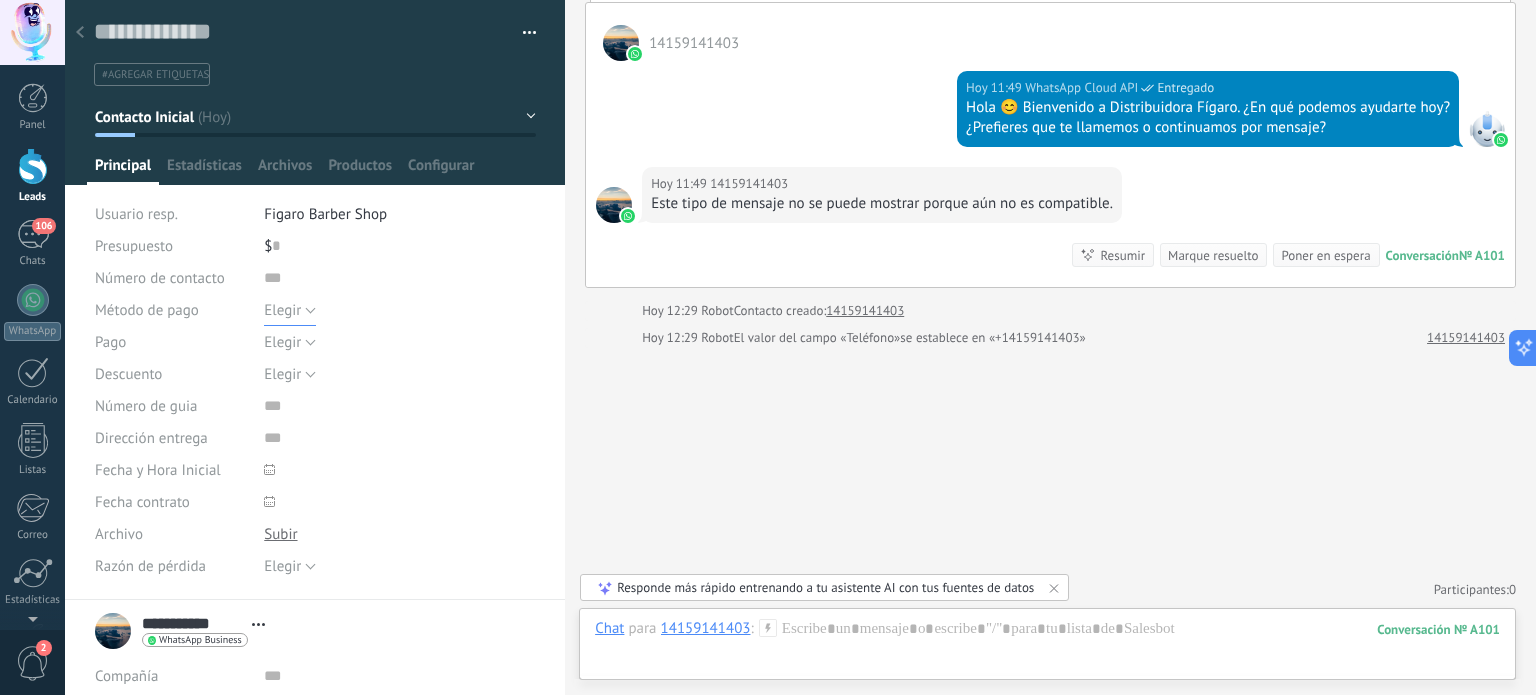 click on "Elegir" at bounding box center (290, 310) 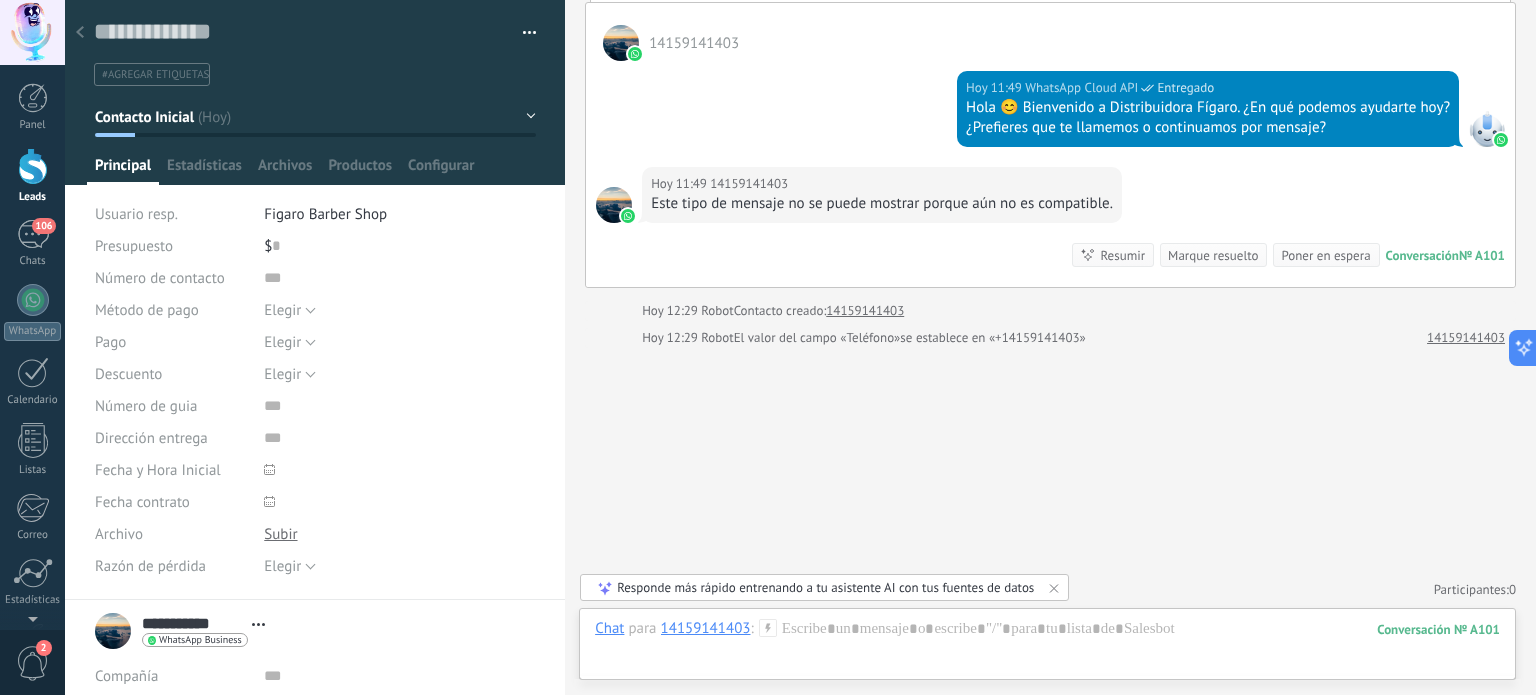 click on "Guardar y crear
Imprimir
Administrar etiquetas
Exportar a excel" at bounding box center [315, 300] 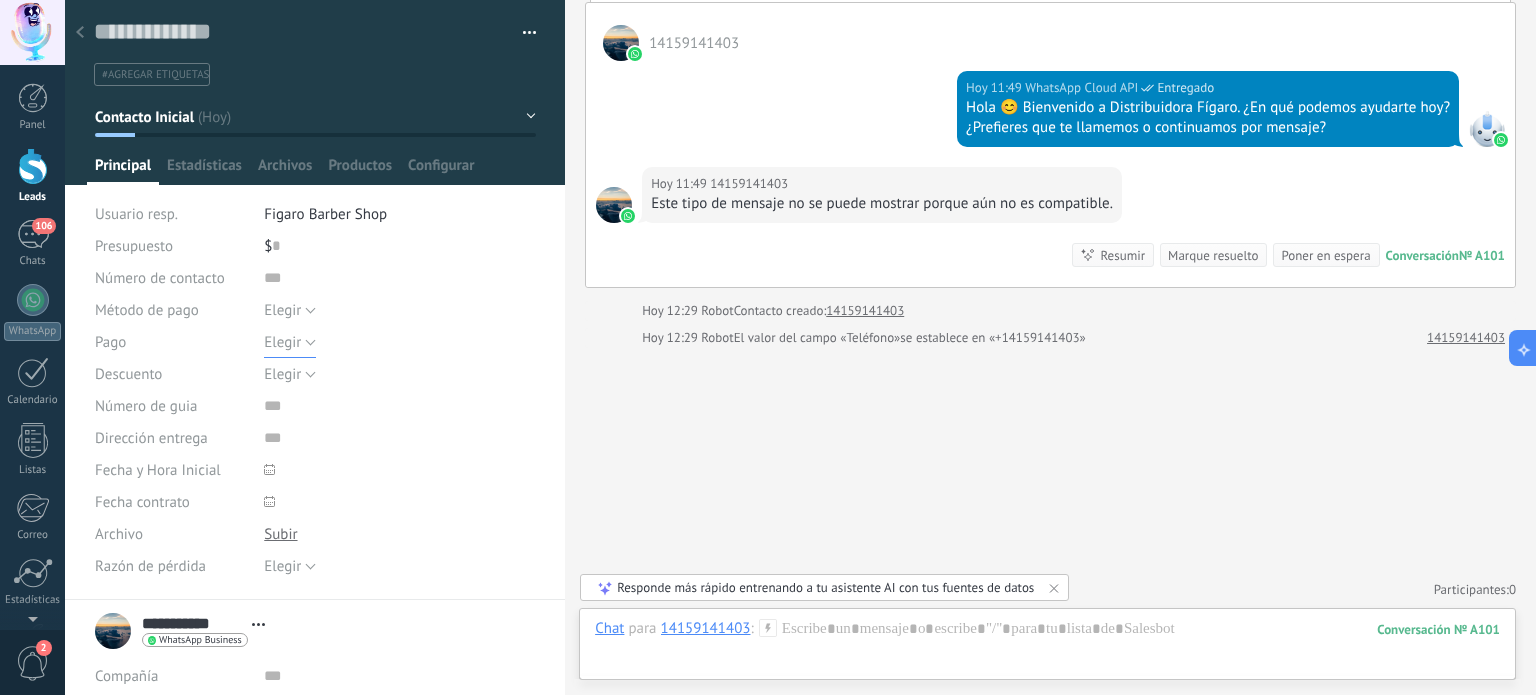 click on "Elegir" at bounding box center (290, 342) 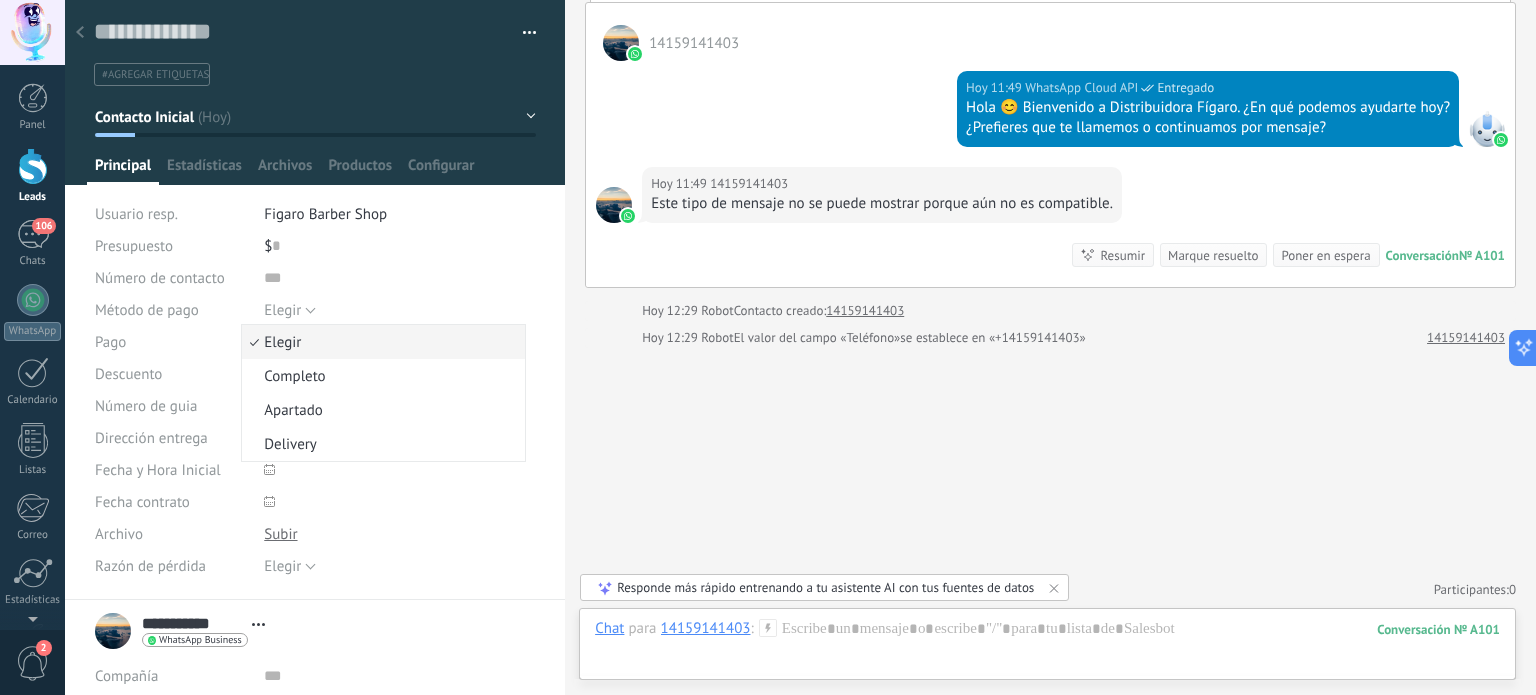 click on "Guardar y crear
Imprimir
Administrar etiquetas
Exportar a excel" at bounding box center [315, 300] 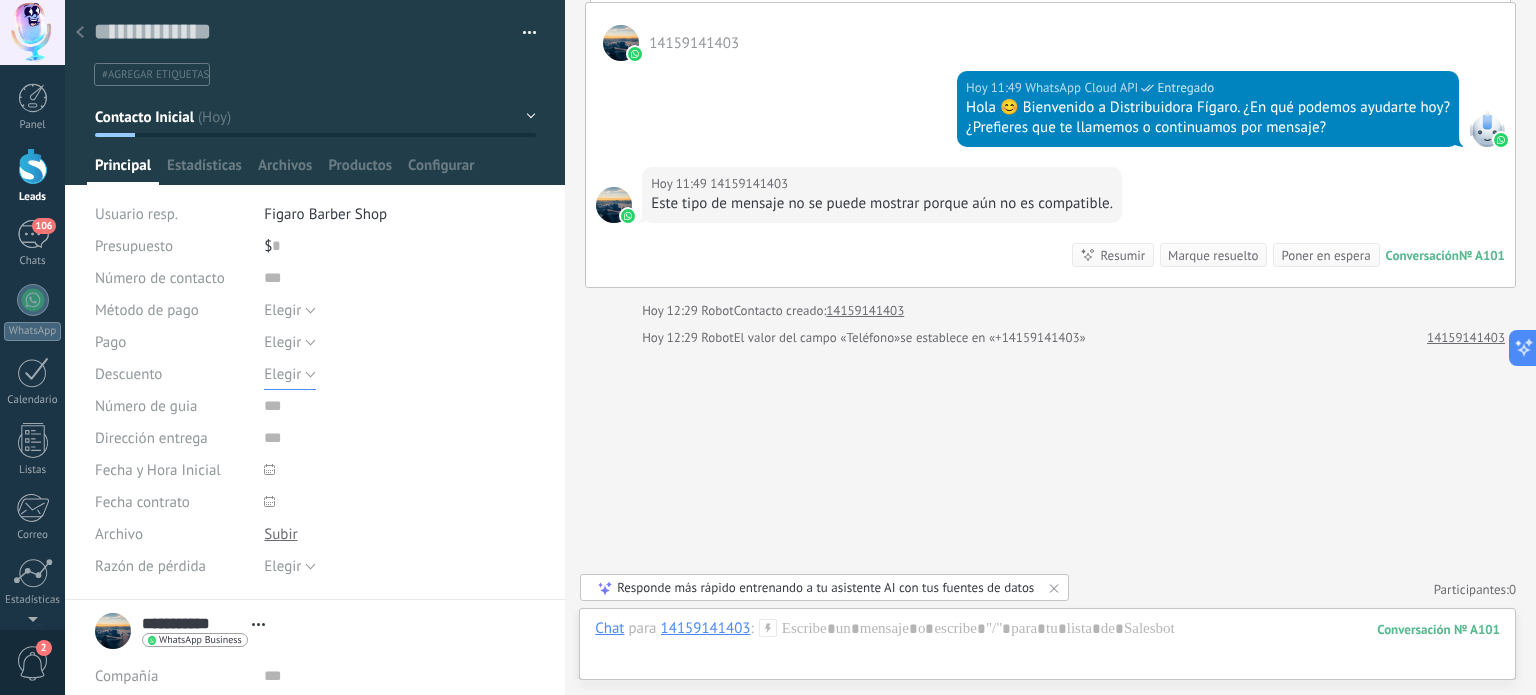 click on "Elegir" at bounding box center (282, 374) 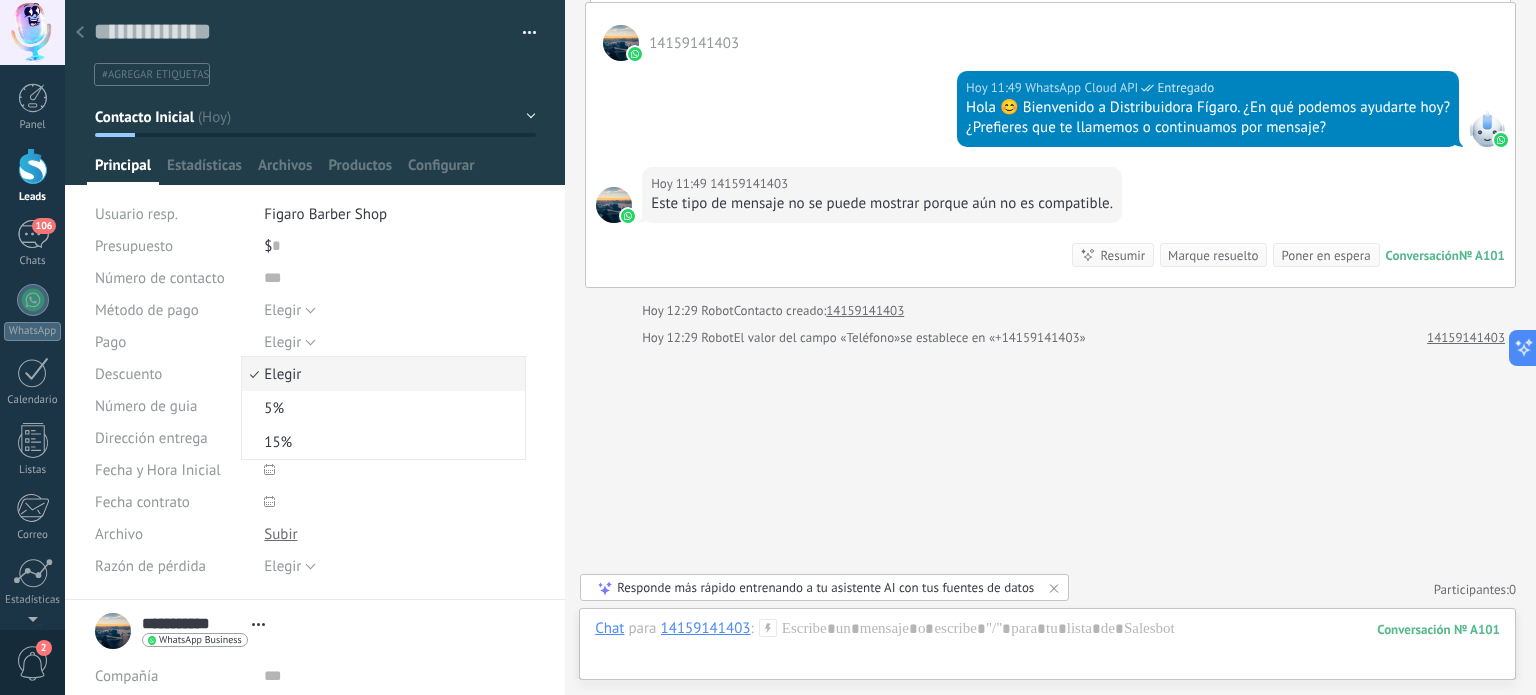 click on "Guardar y crear
Imprimir
Administrar etiquetas
Exportar a excel" at bounding box center (315, 300) 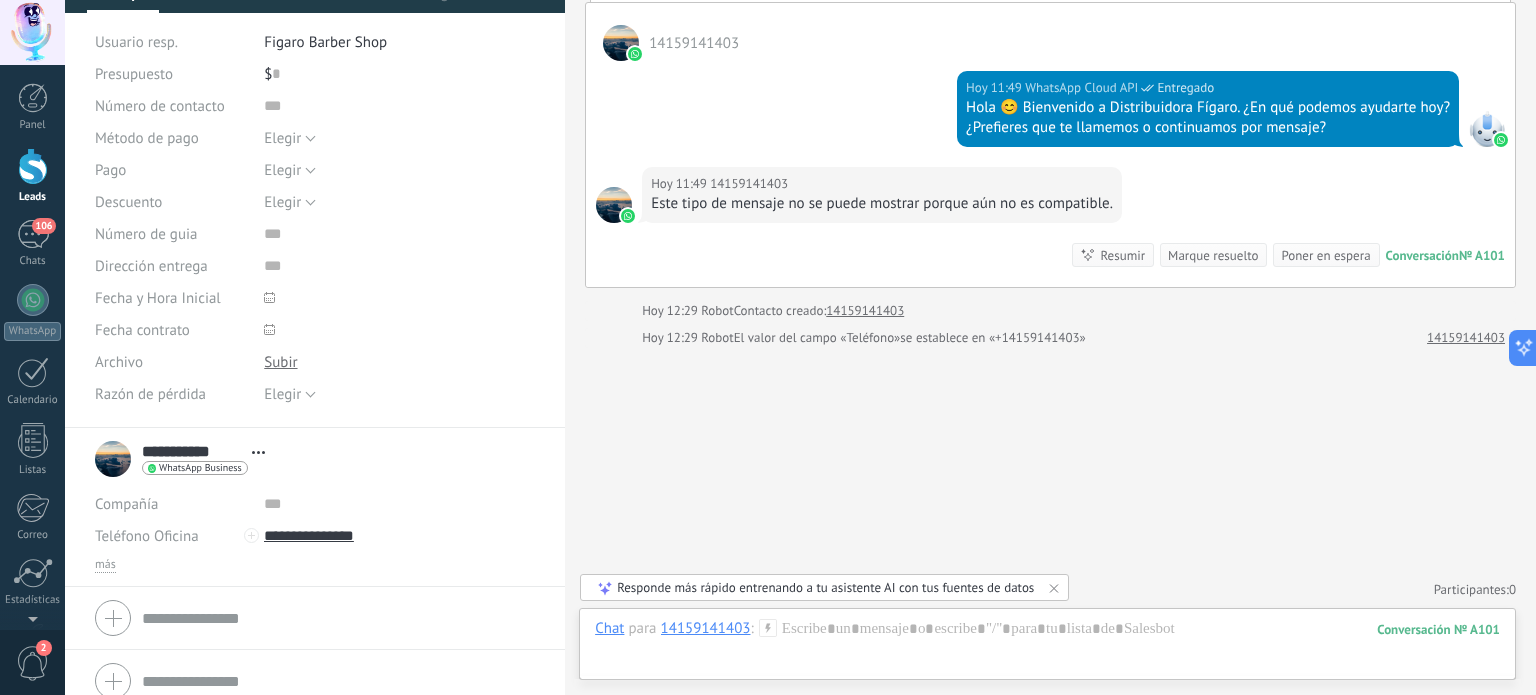 scroll, scrollTop: 188, scrollLeft: 0, axis: vertical 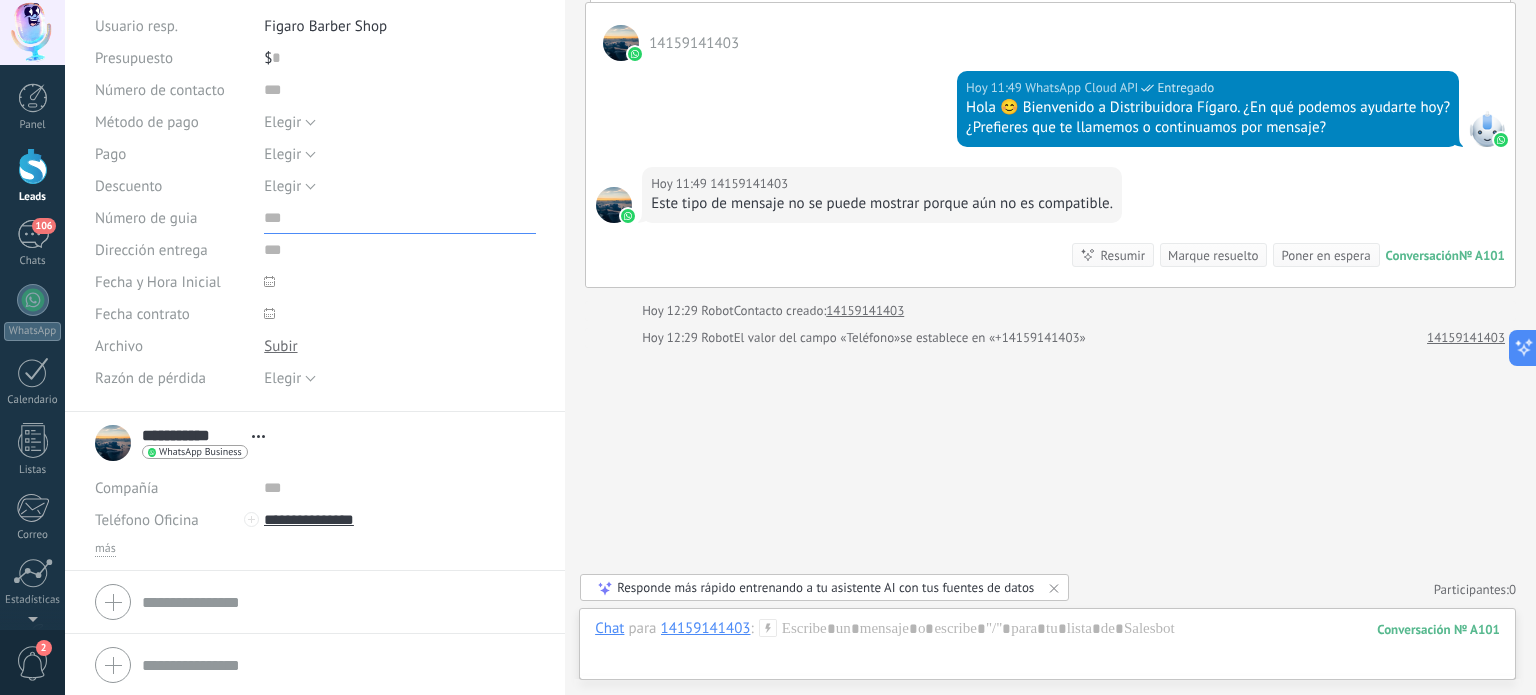 click at bounding box center [400, 218] 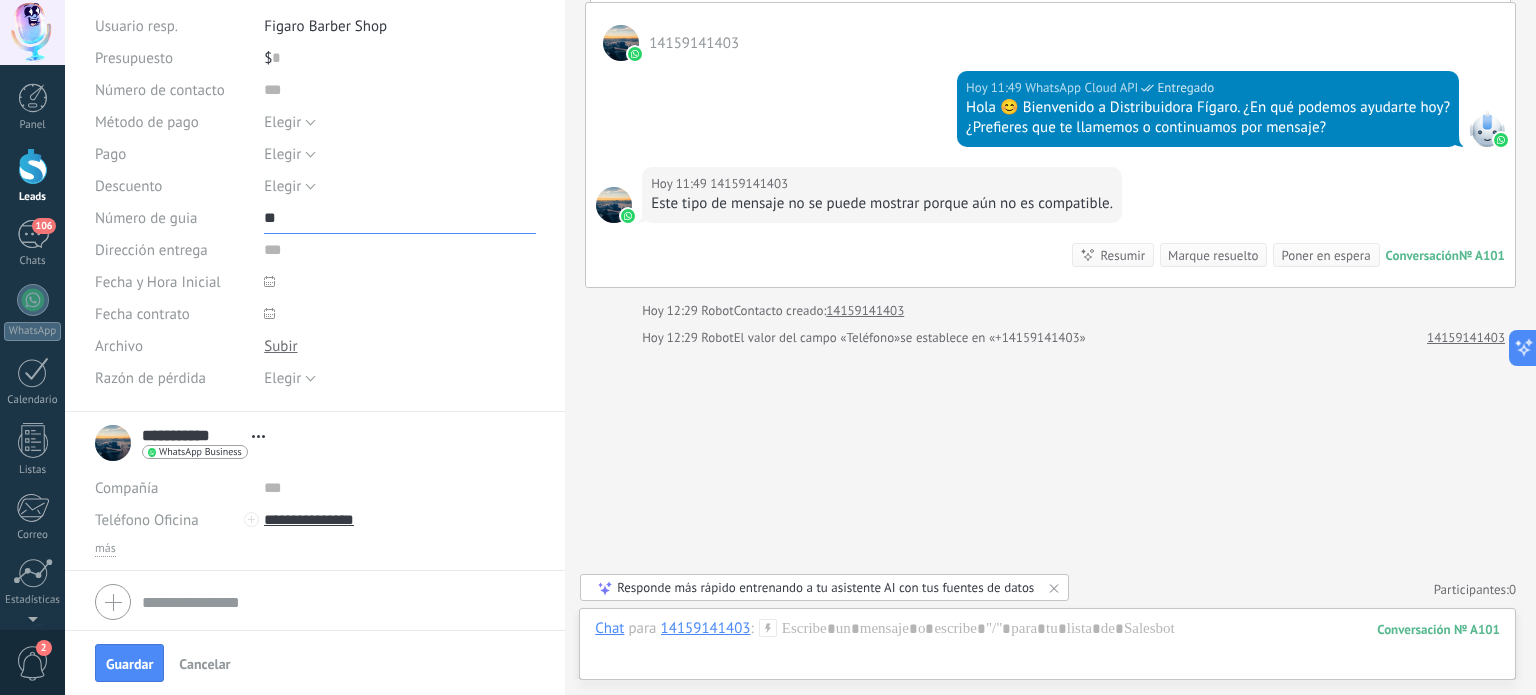 type on "*" 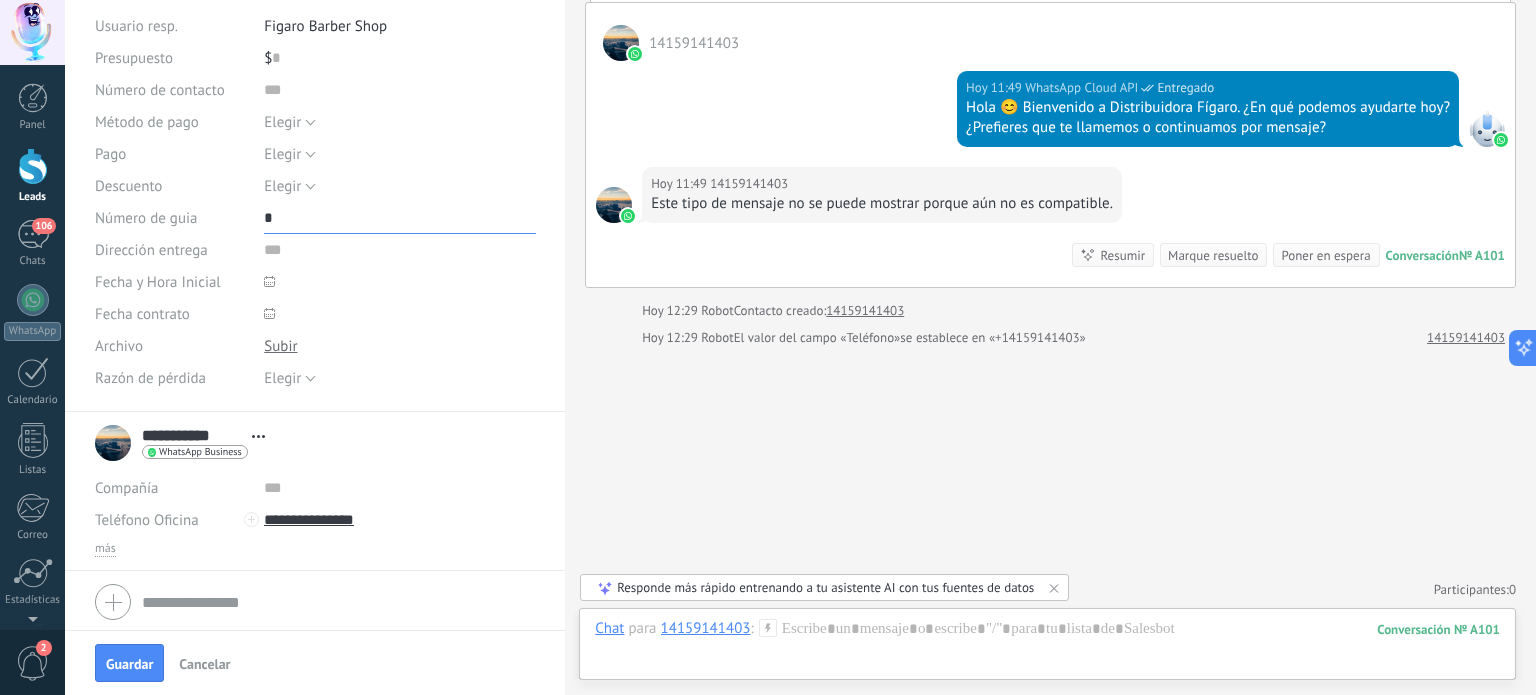 type 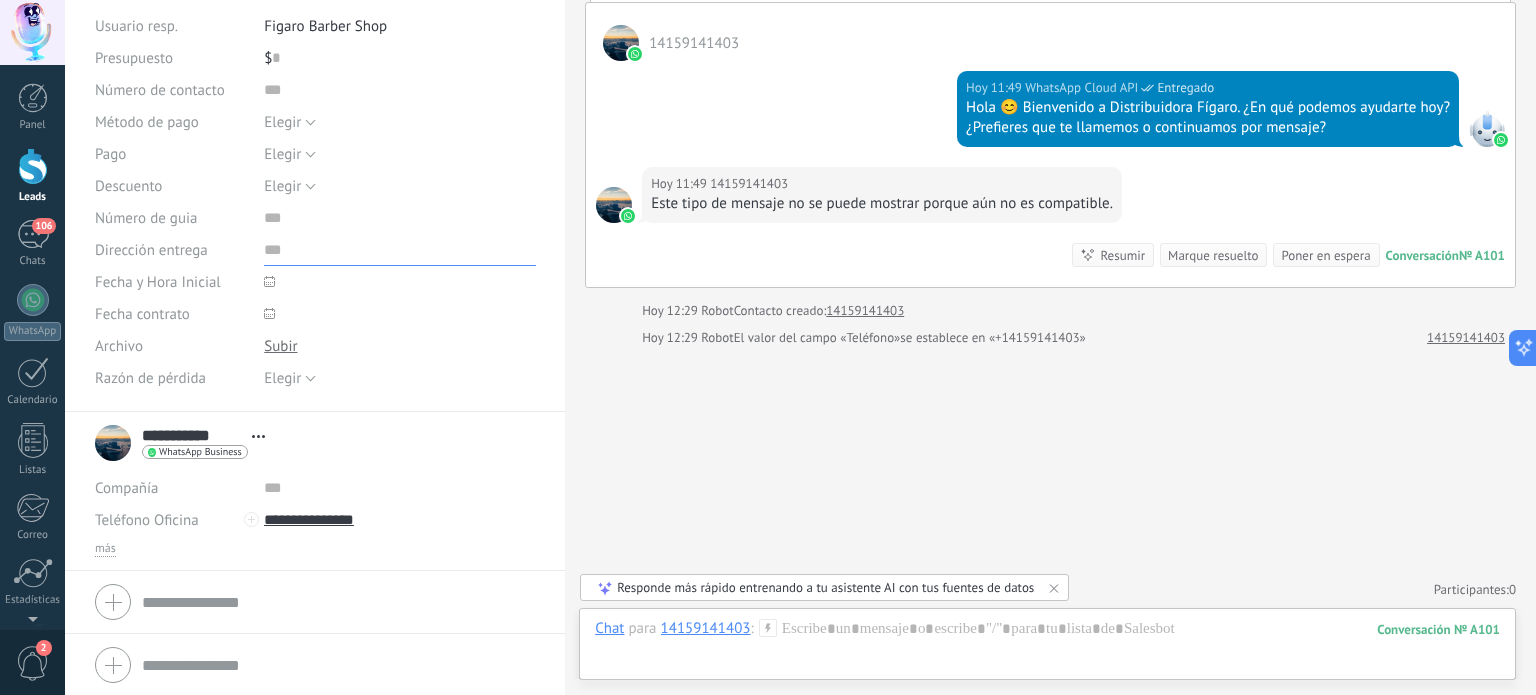 click at bounding box center [400, 250] 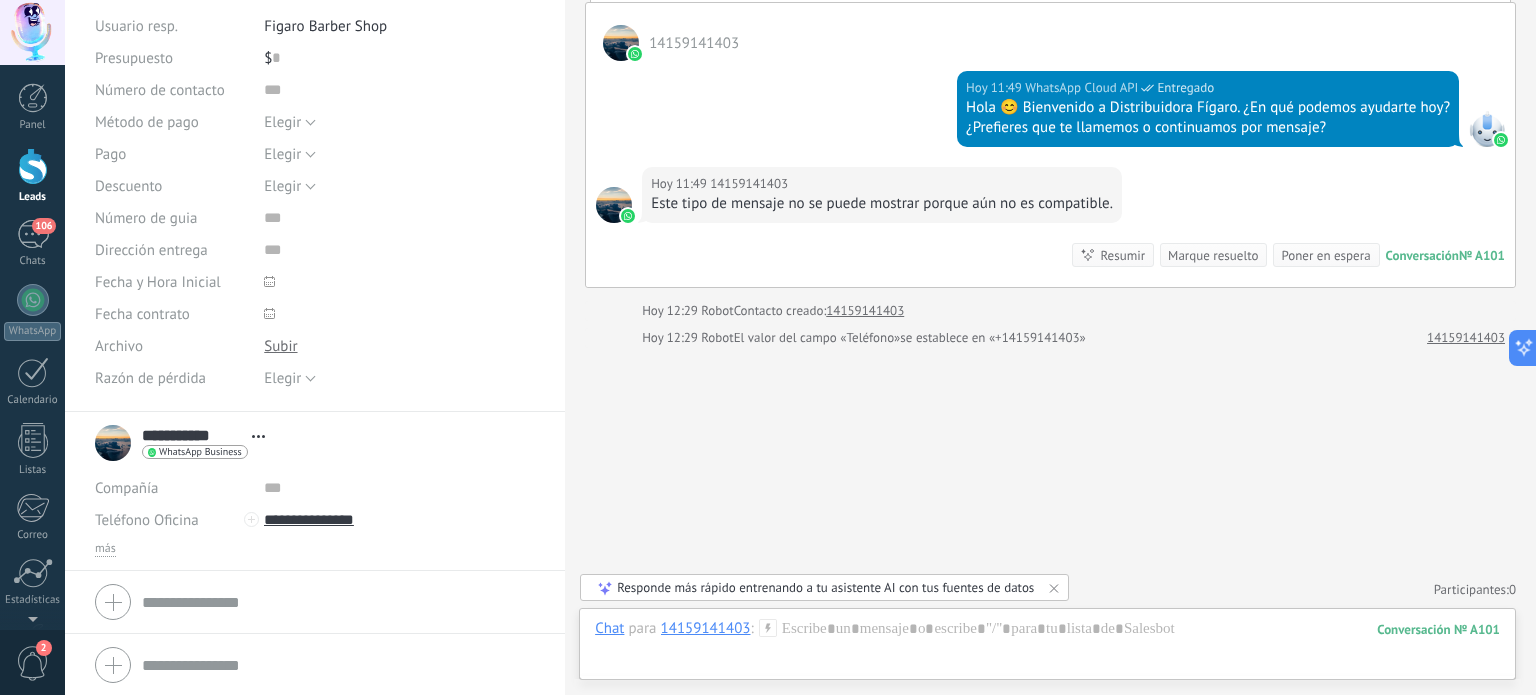 click 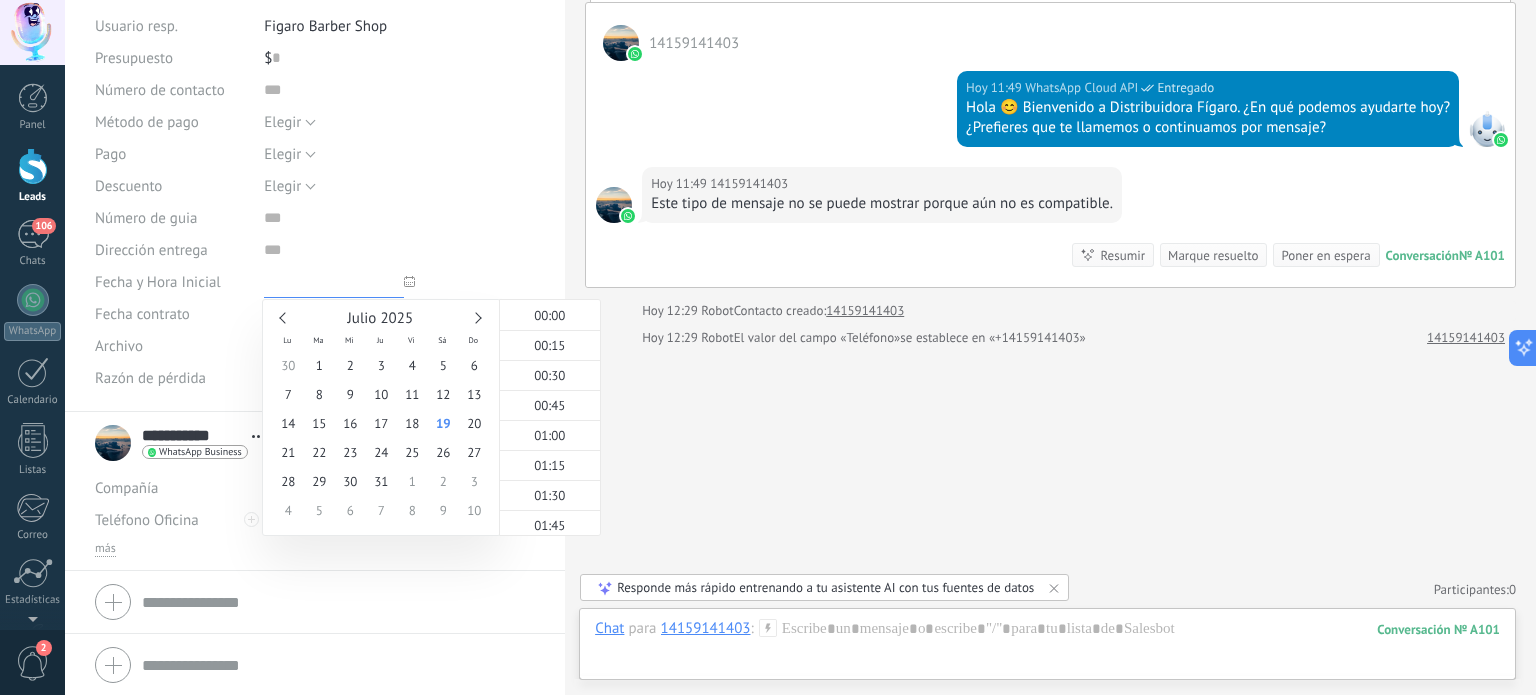 scroll, scrollTop: 1672, scrollLeft: 0, axis: vertical 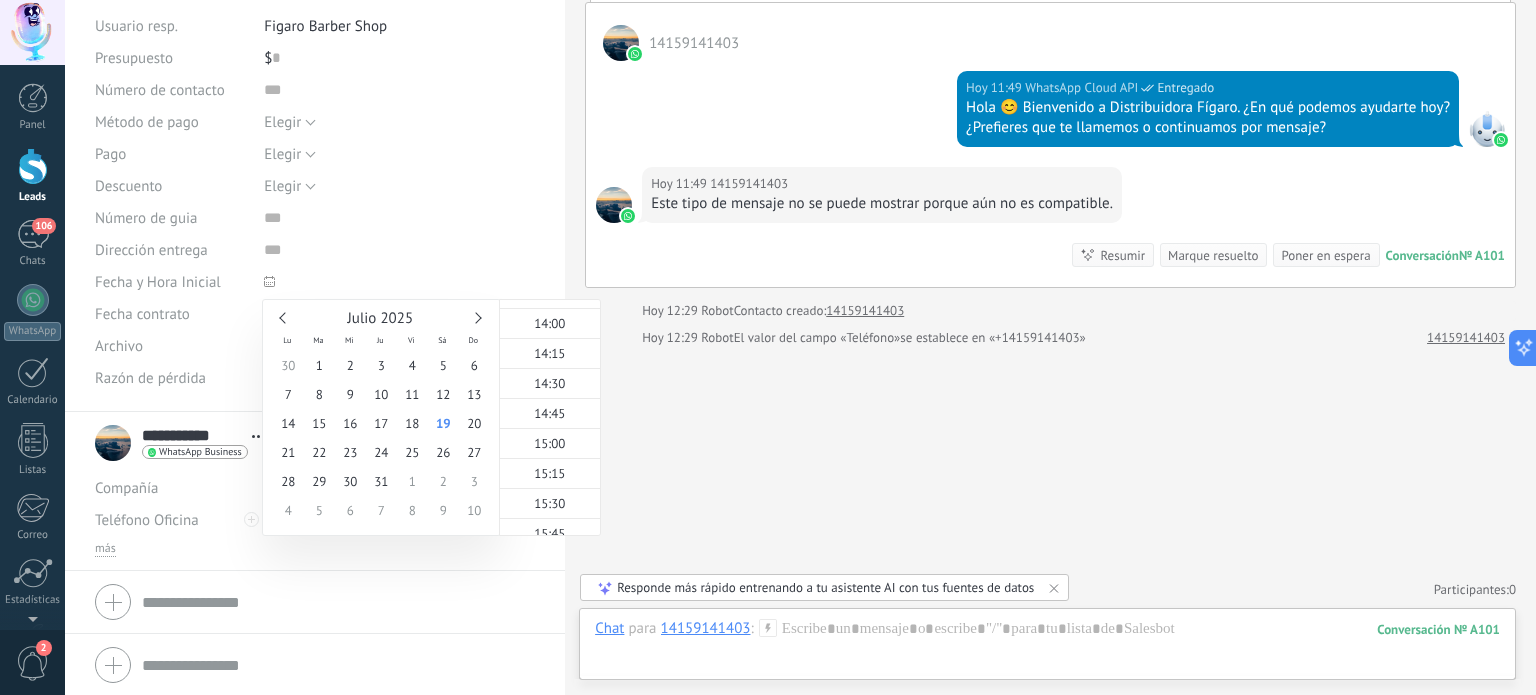 click on "Guardar y crear
Imprimir
Administrar etiquetas
Exportar a excel" at bounding box center [315, 112] 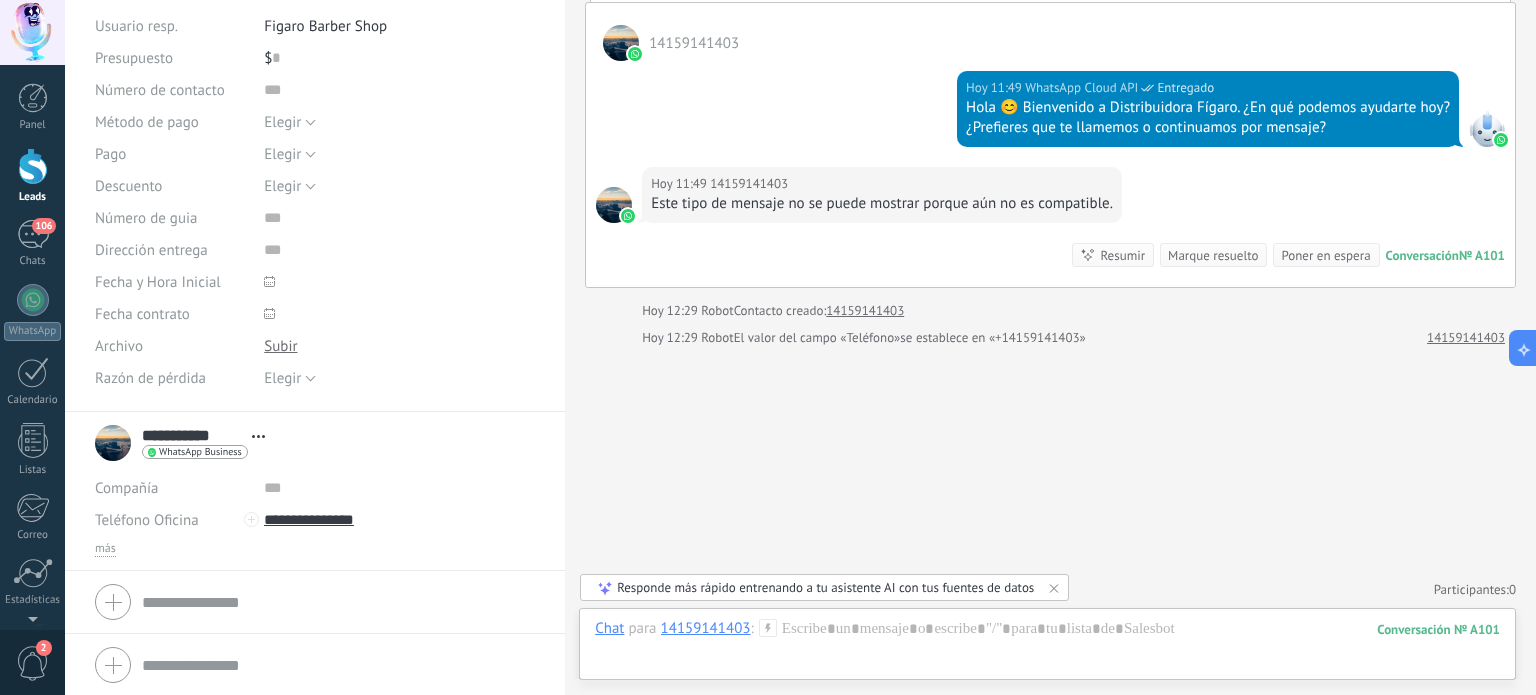 click at bounding box center [269, 313] 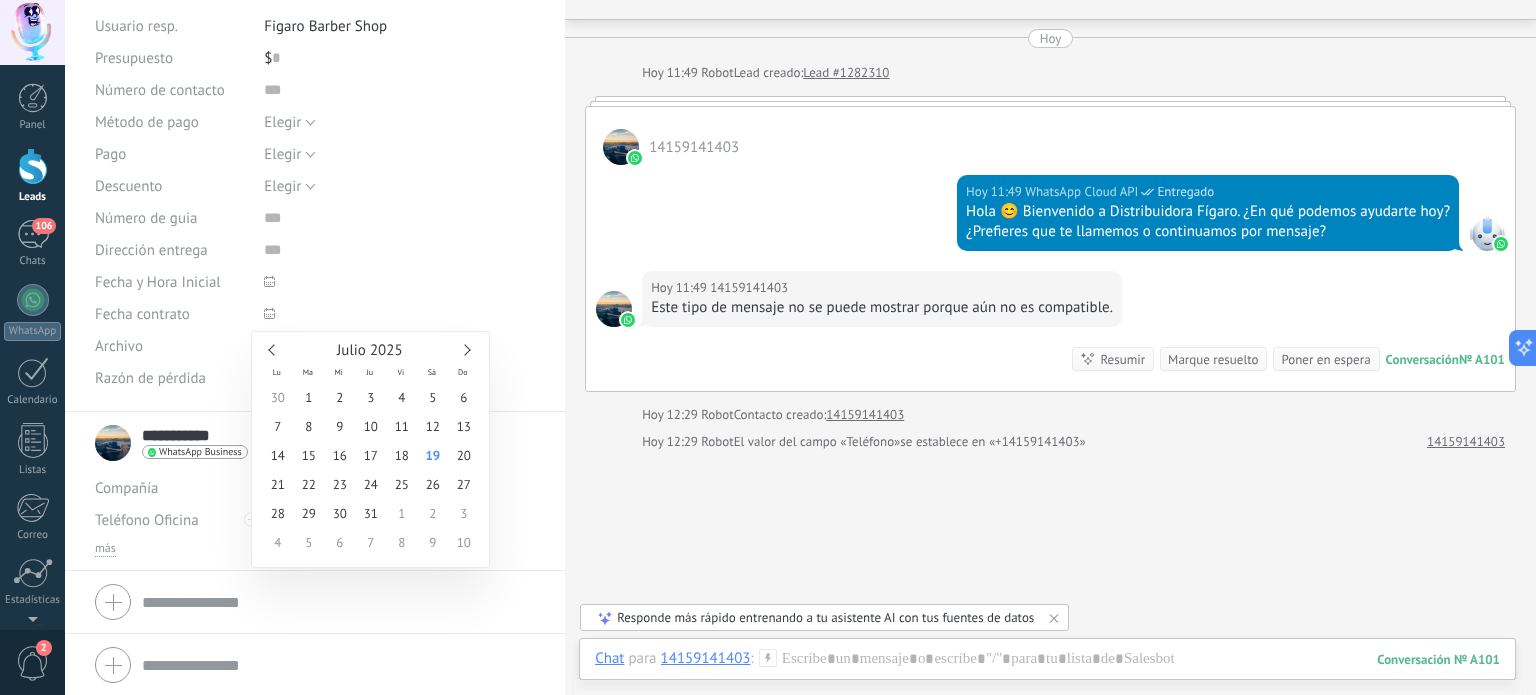 scroll, scrollTop: 0, scrollLeft: 0, axis: both 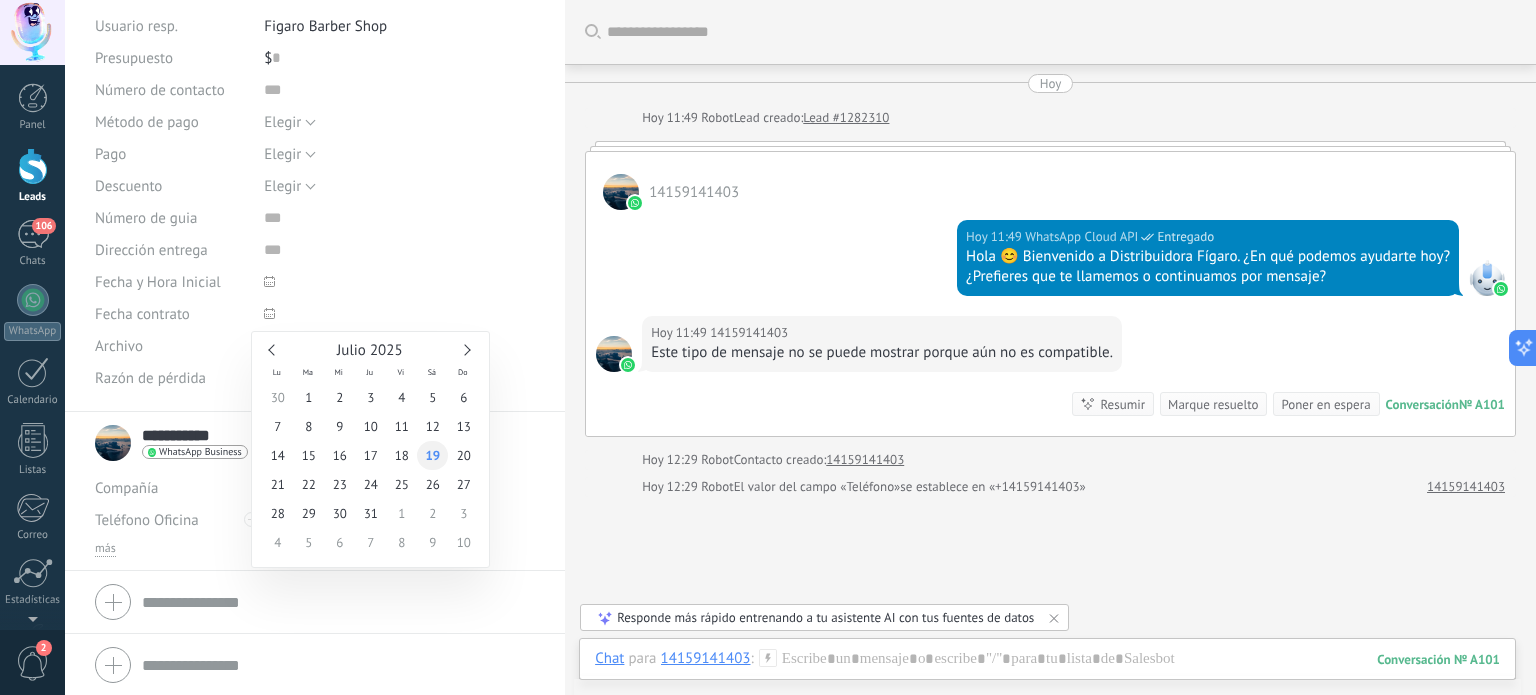 type on "**********" 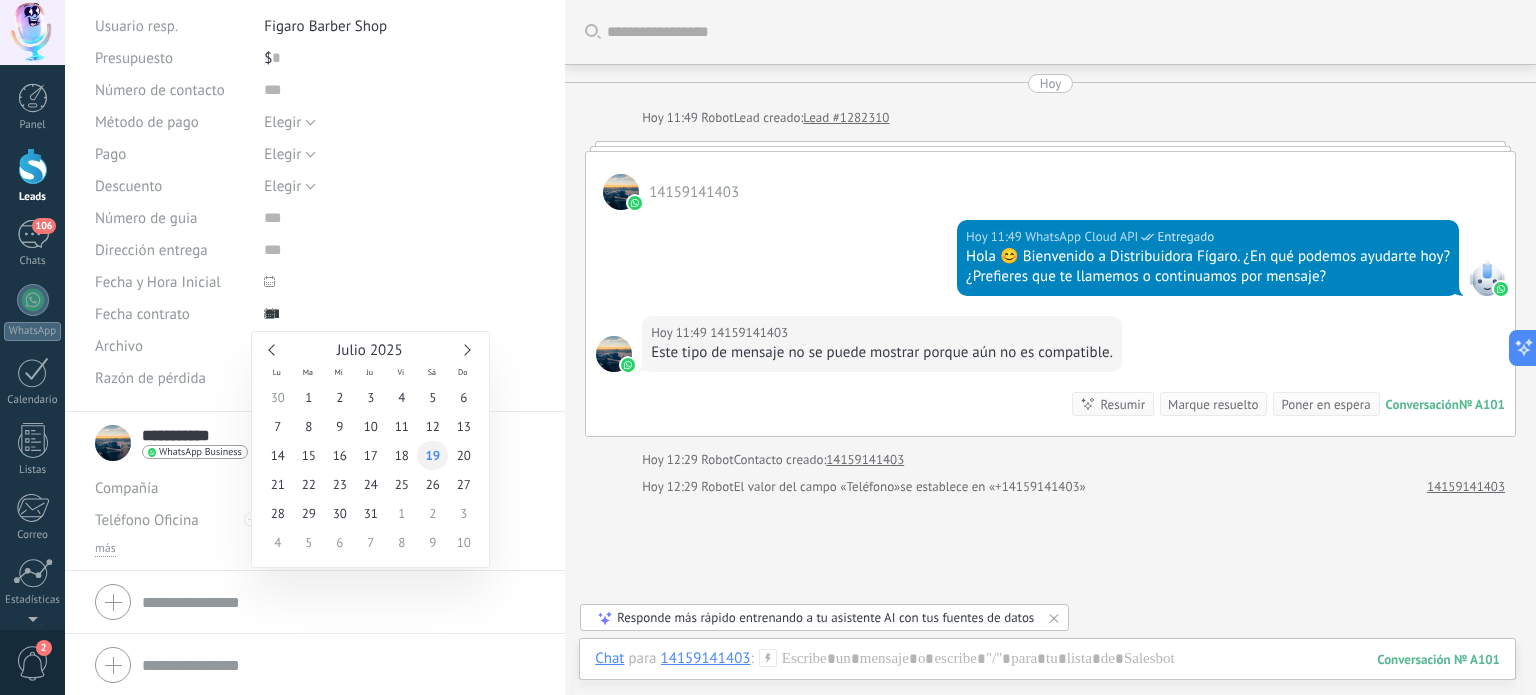click on "19" at bounding box center [432, 455] 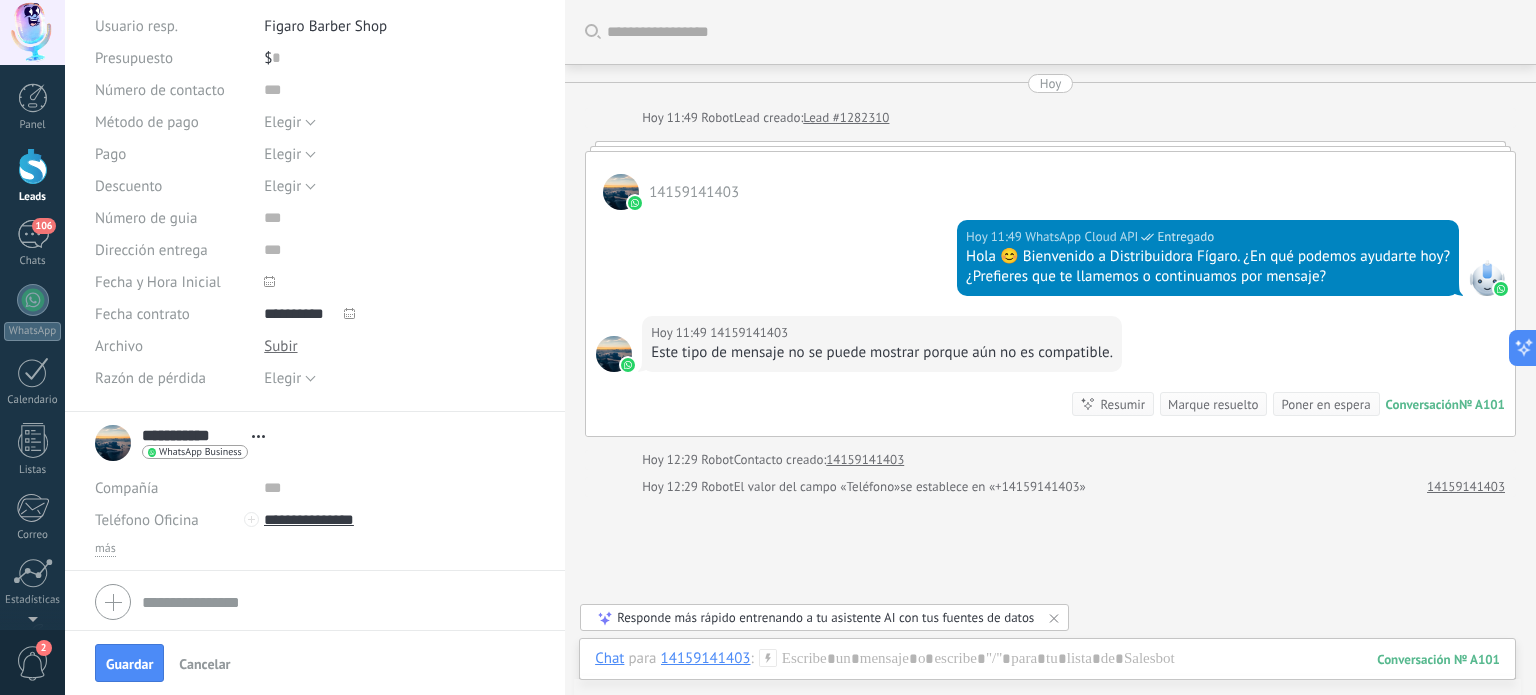 click at bounding box center [269, 281] 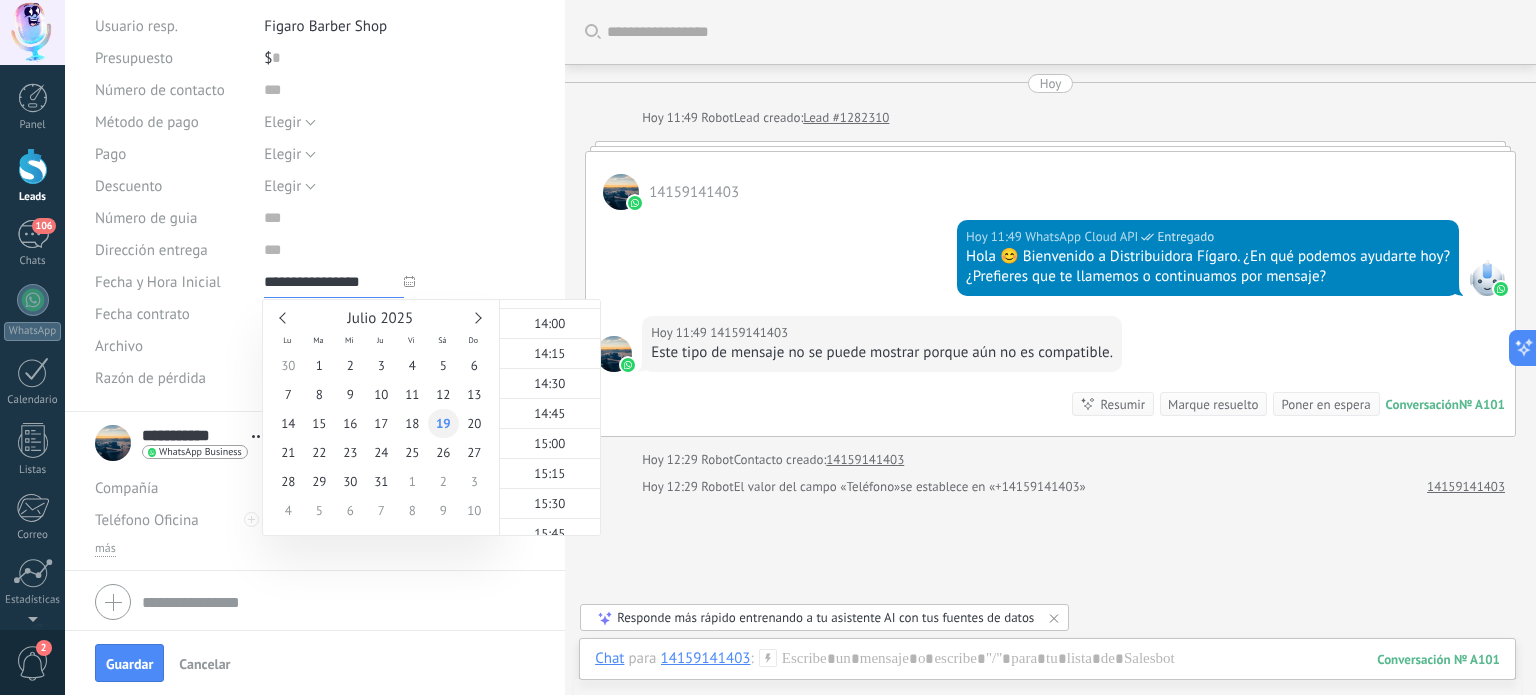 click on "19" at bounding box center [443, 423] 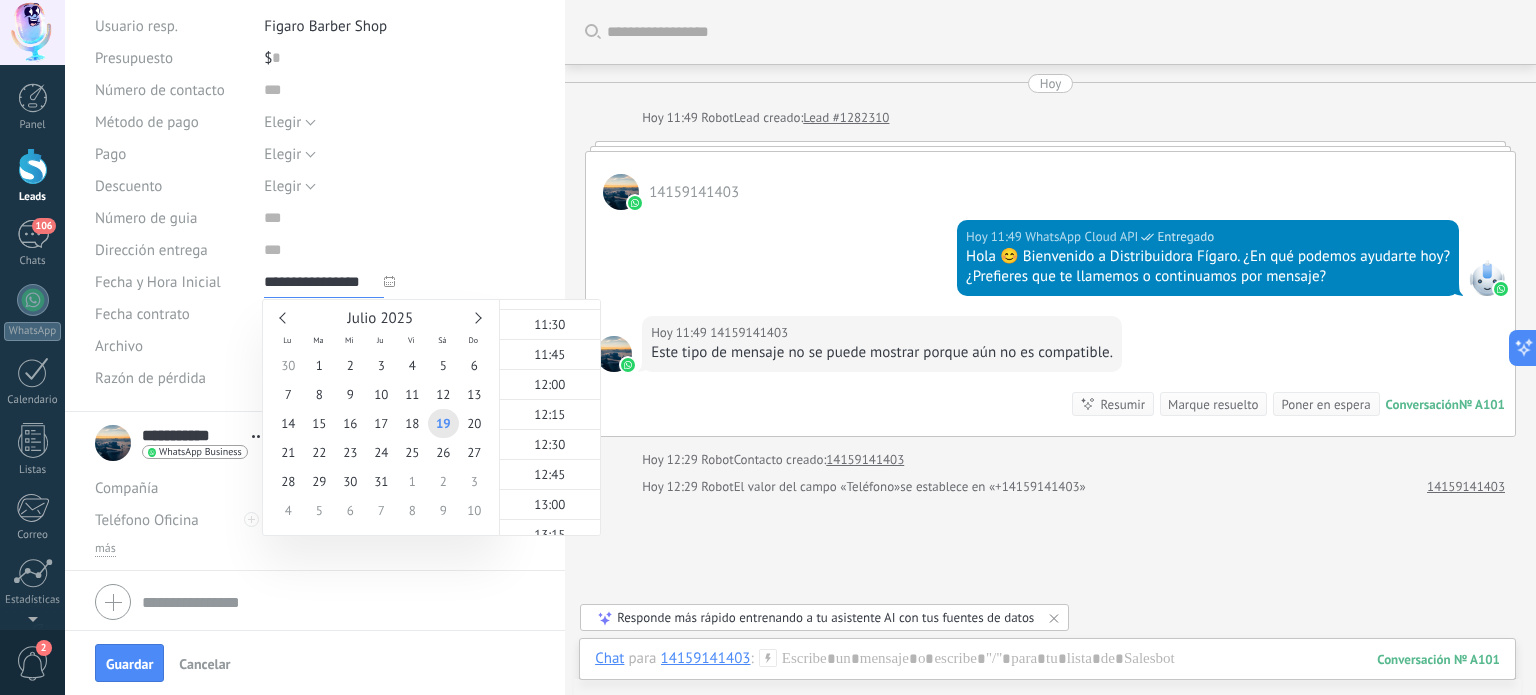 scroll, scrollTop: 1372, scrollLeft: 0, axis: vertical 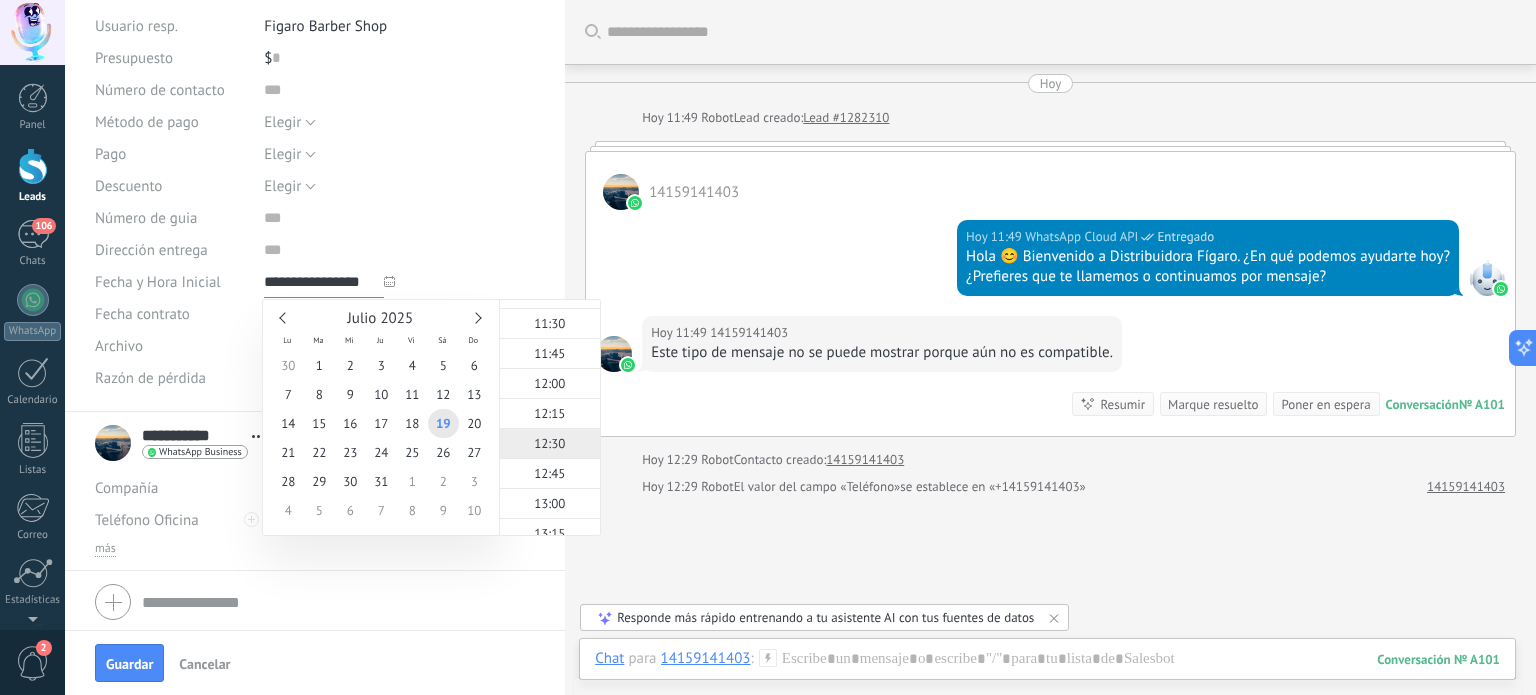 click on "12:30" at bounding box center (550, 443) 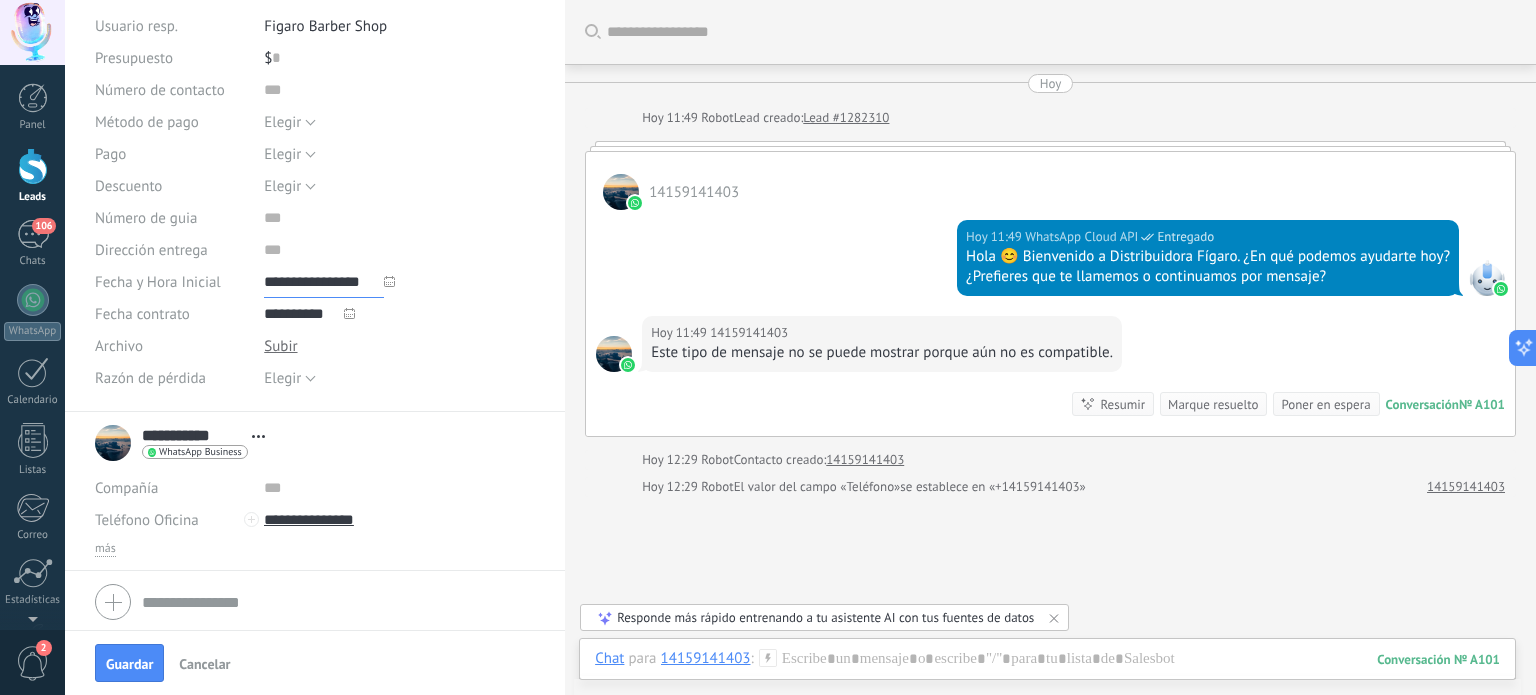 type on "**********" 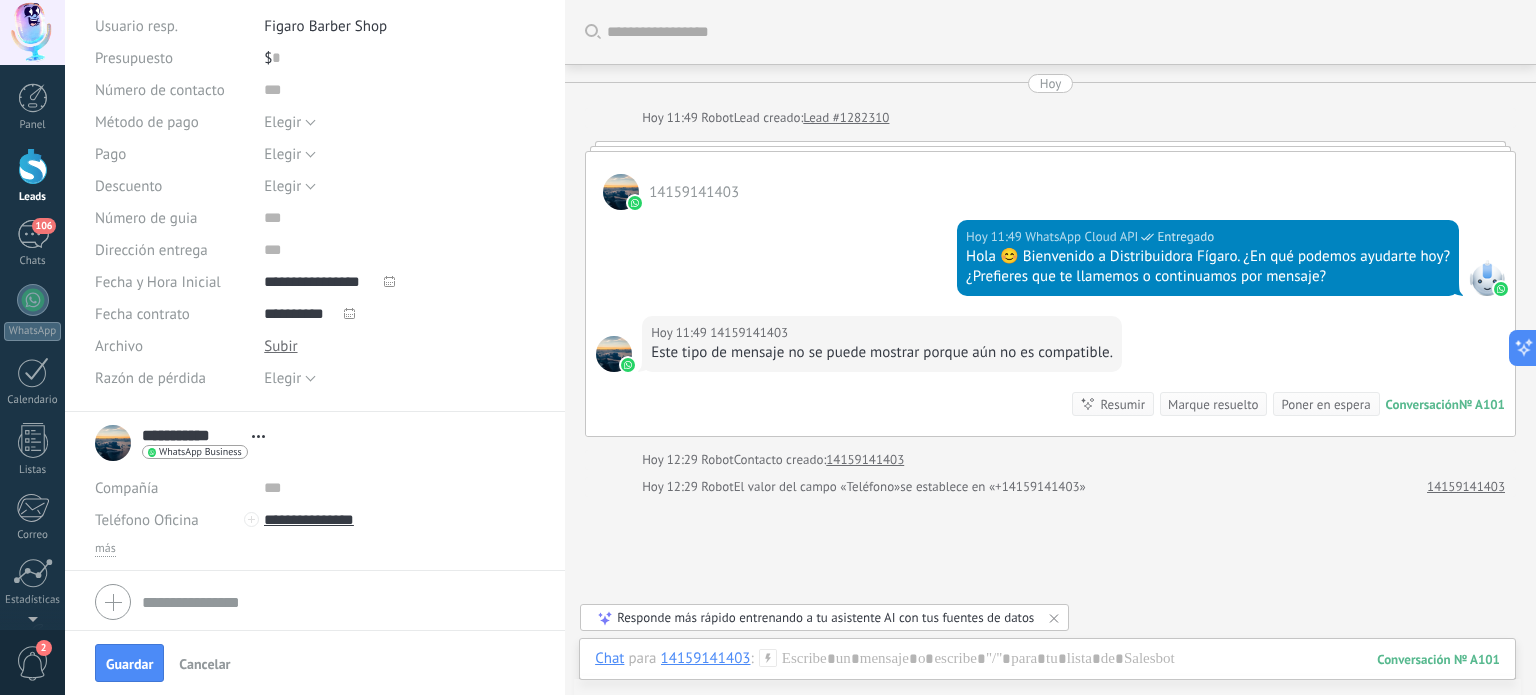 click on "Descargar
Reemplazar
Descargar
Versiones
Eliminar" at bounding box center [400, 346] 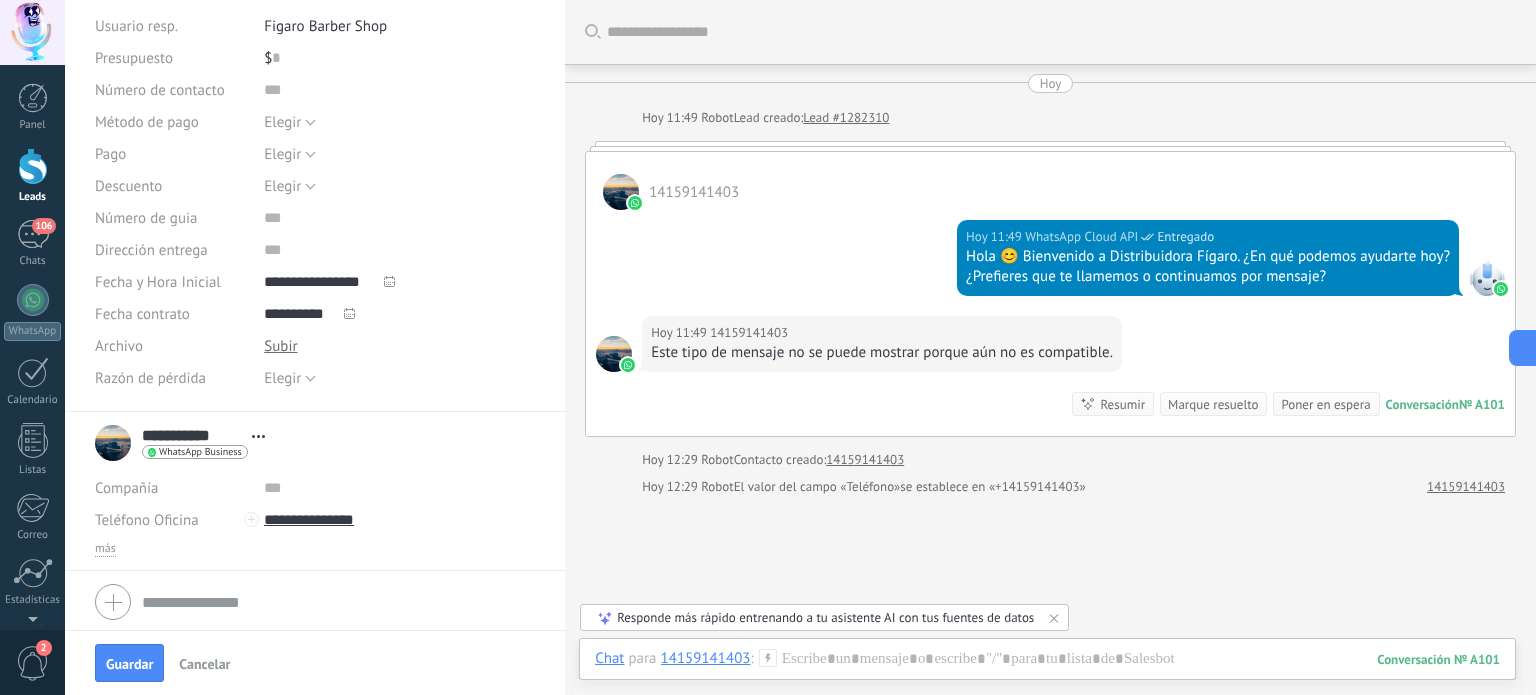 click at bounding box center (280, 346) 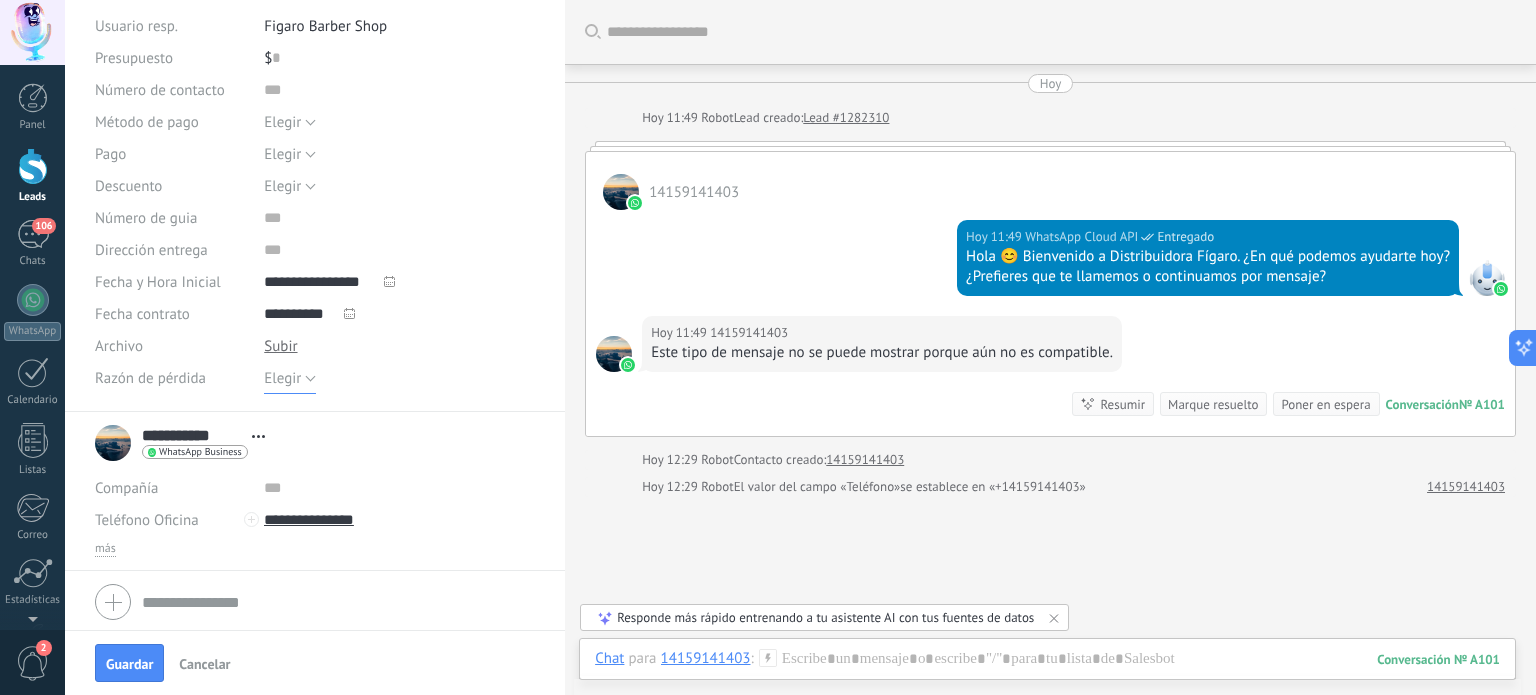 click on "Elegir" at bounding box center [282, 378] 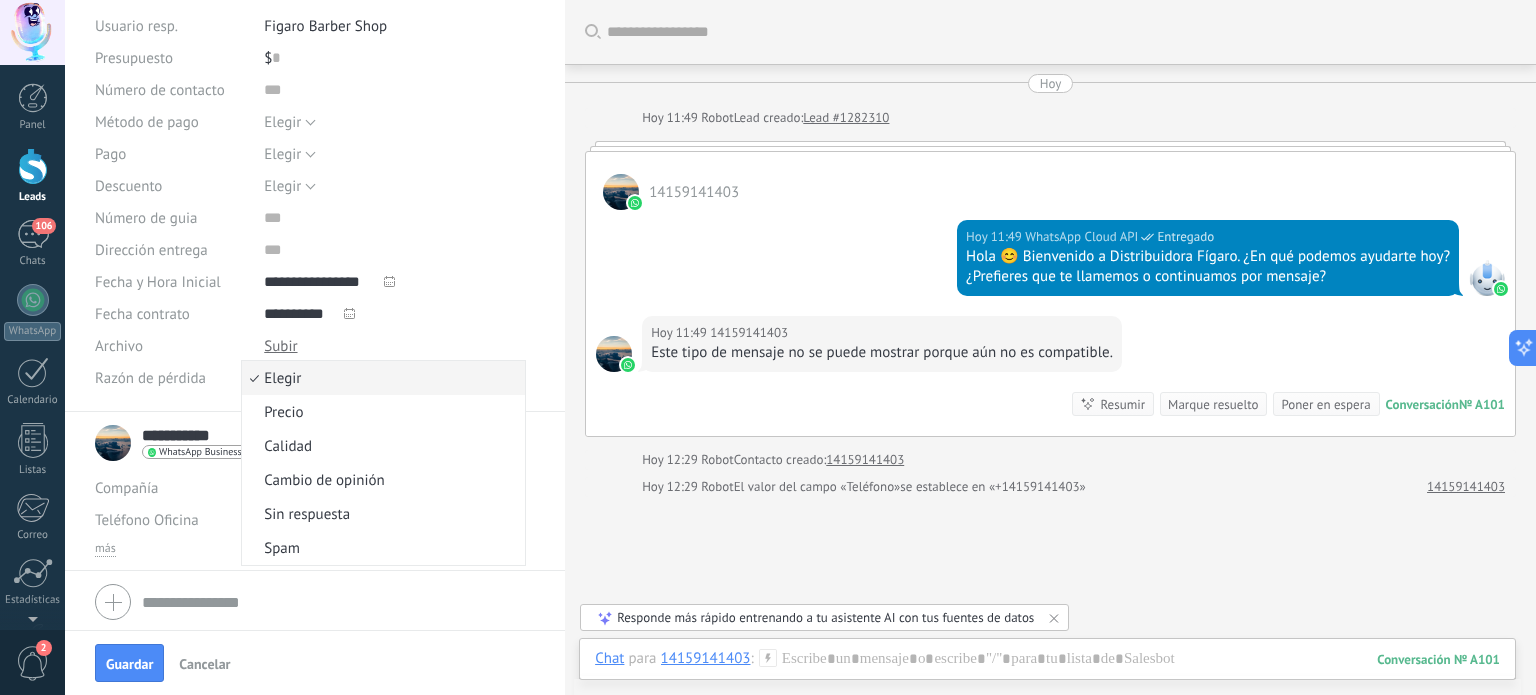 click on "**********" at bounding box center [315, 491] 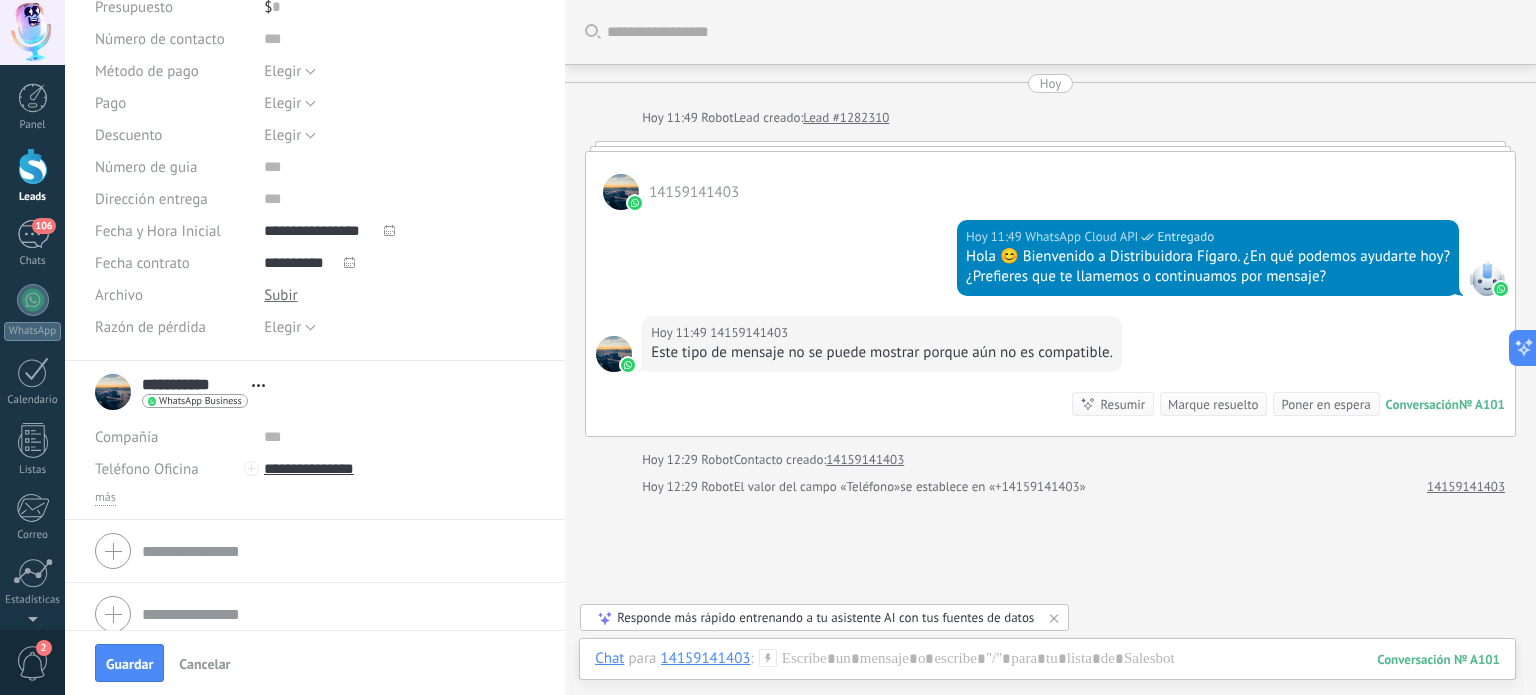 scroll, scrollTop: 253, scrollLeft: 0, axis: vertical 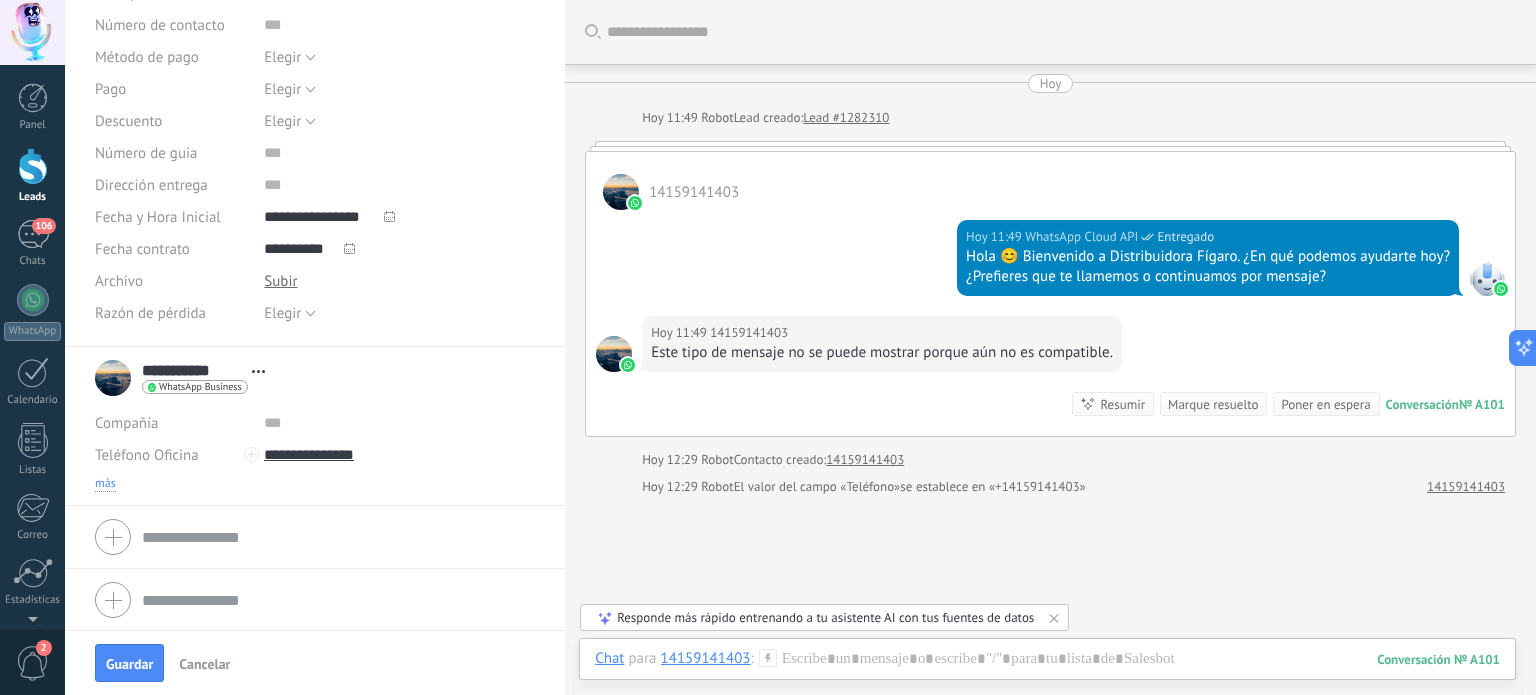 click on "más" at bounding box center [105, 484] 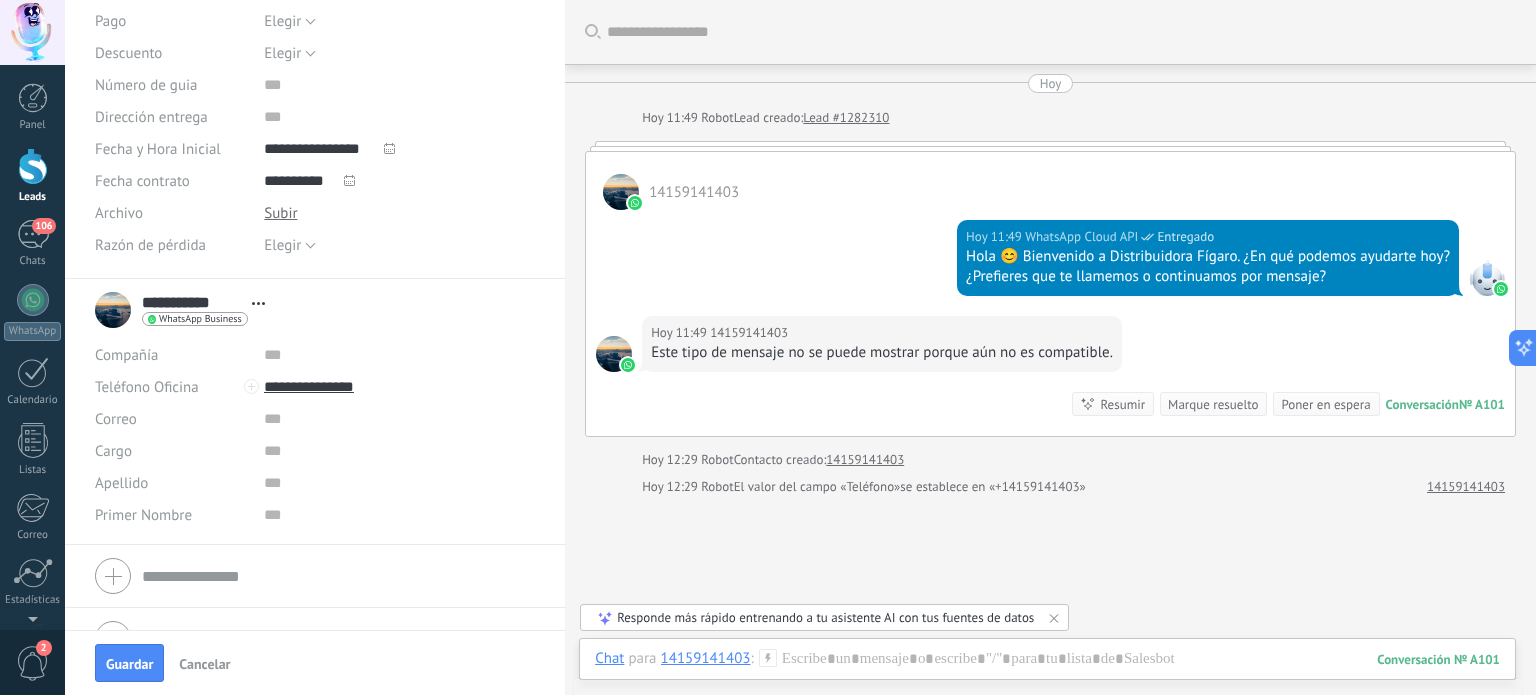 scroll, scrollTop: 360, scrollLeft: 0, axis: vertical 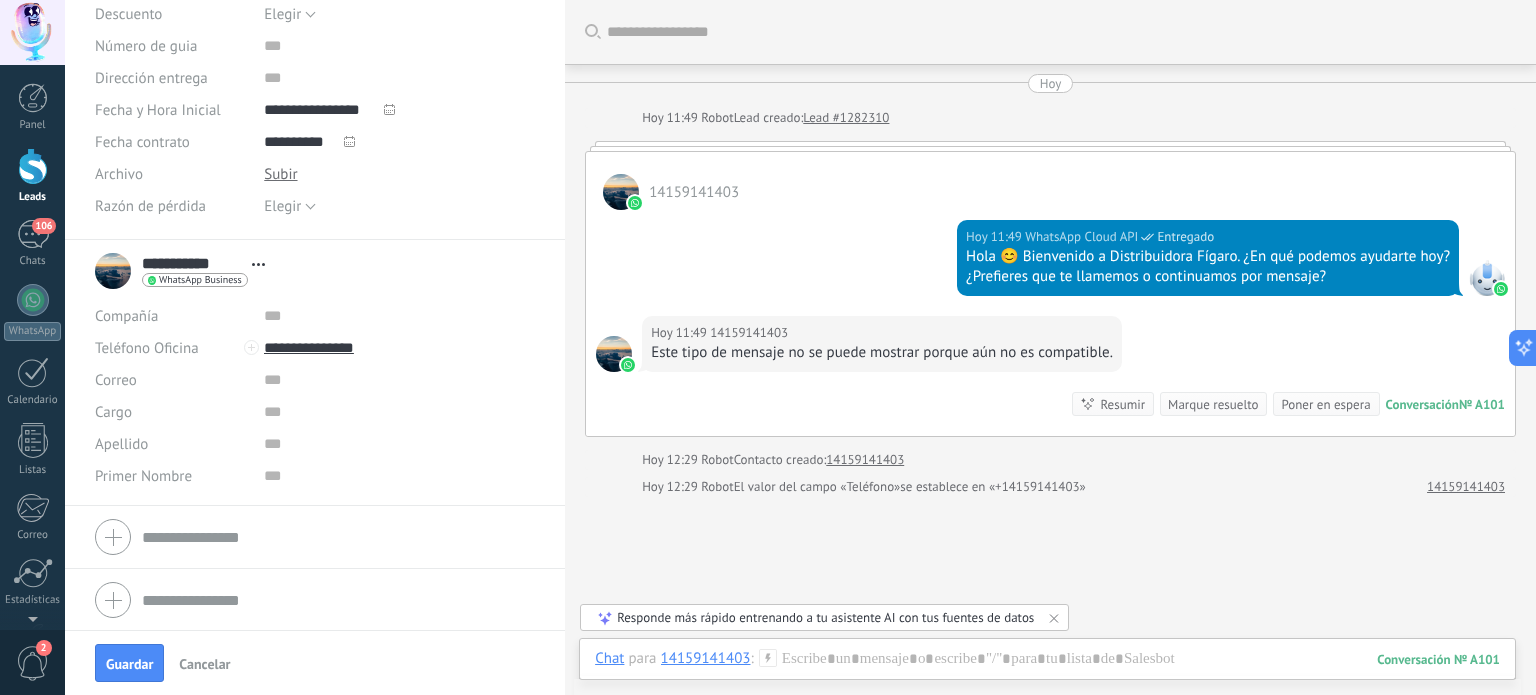 click on "WhatsApp Business" at bounding box center (200, 280) 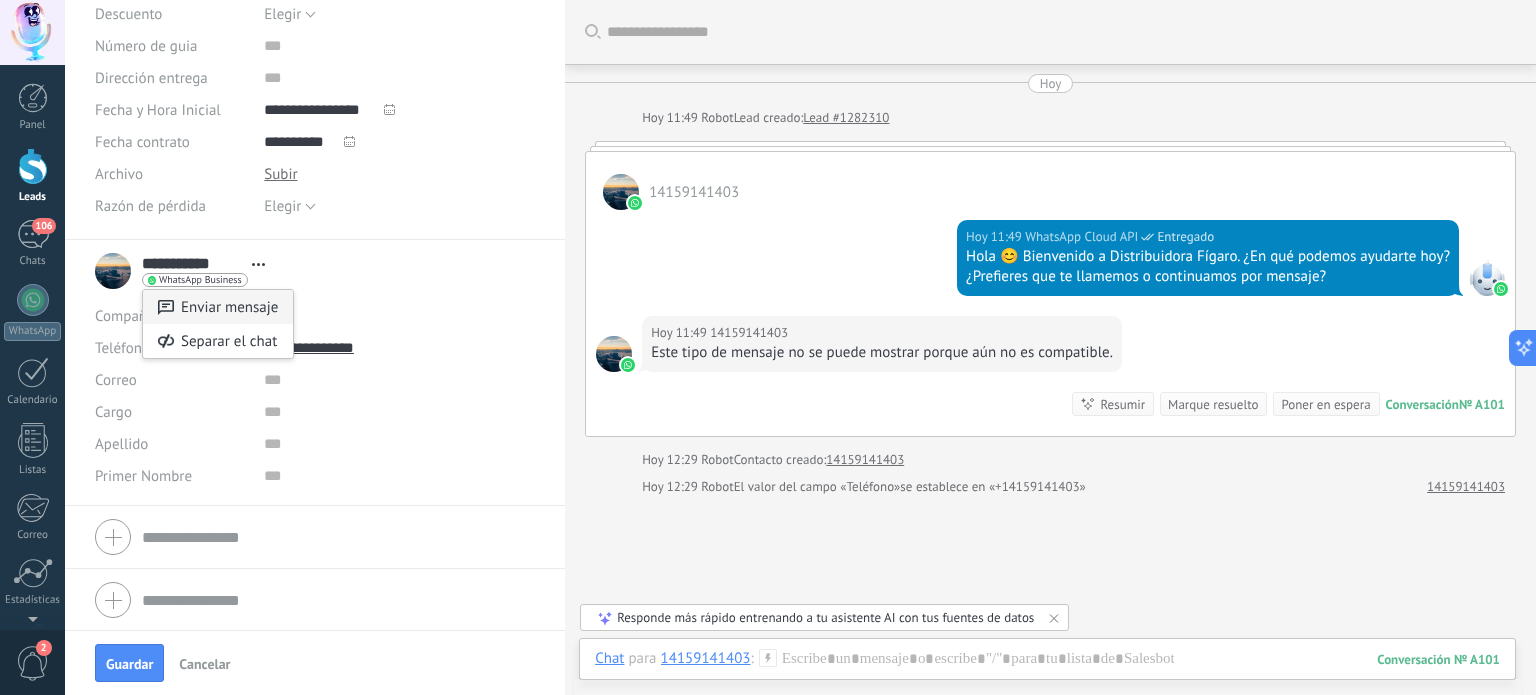click on "Enviar mensaje" at bounding box center (218, 307) 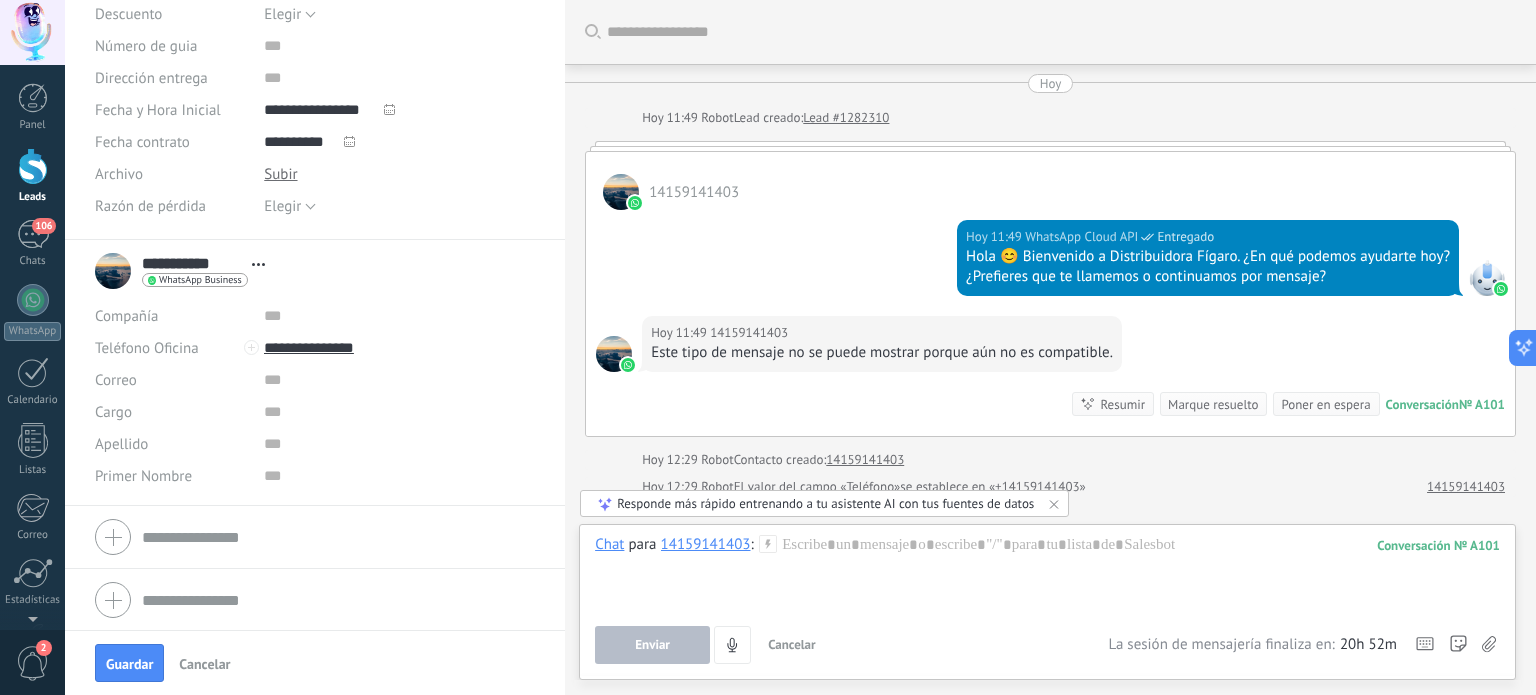 click at bounding box center [1047, 573] 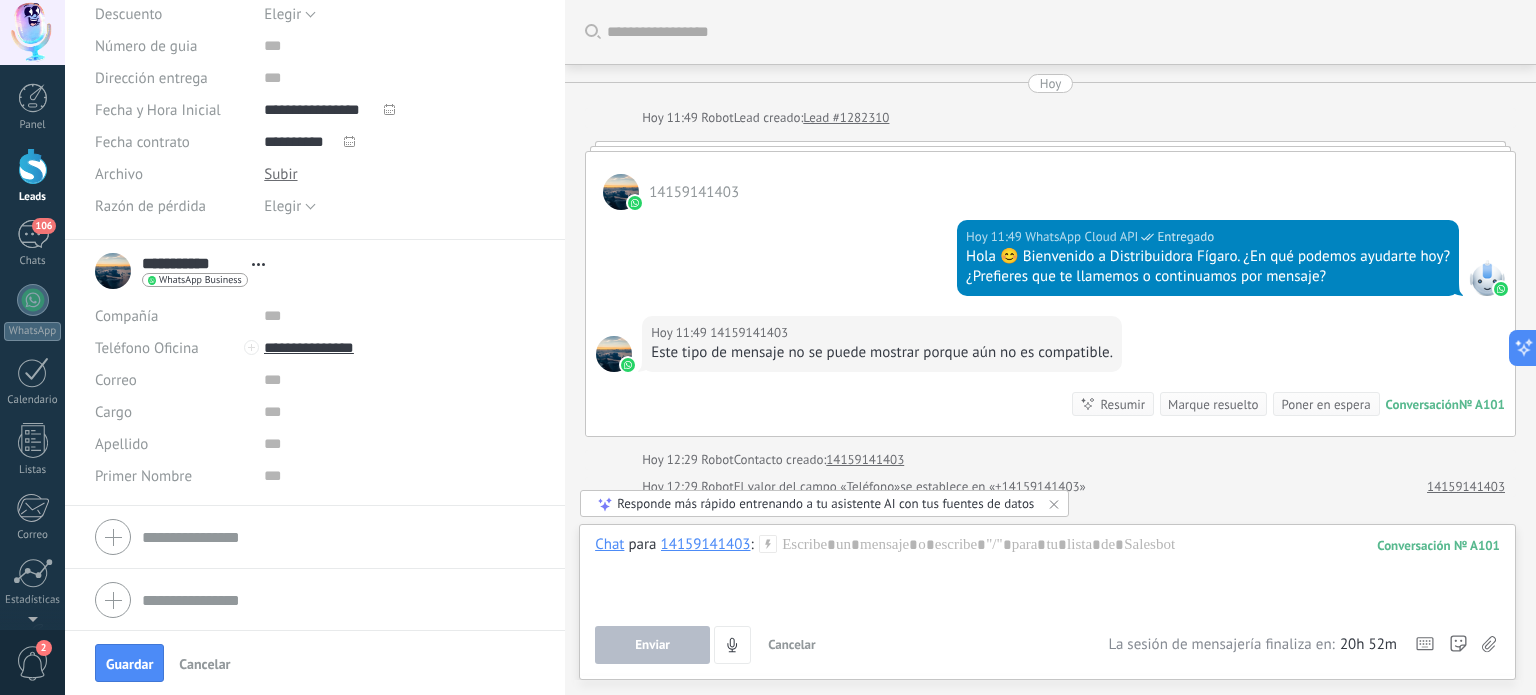 type 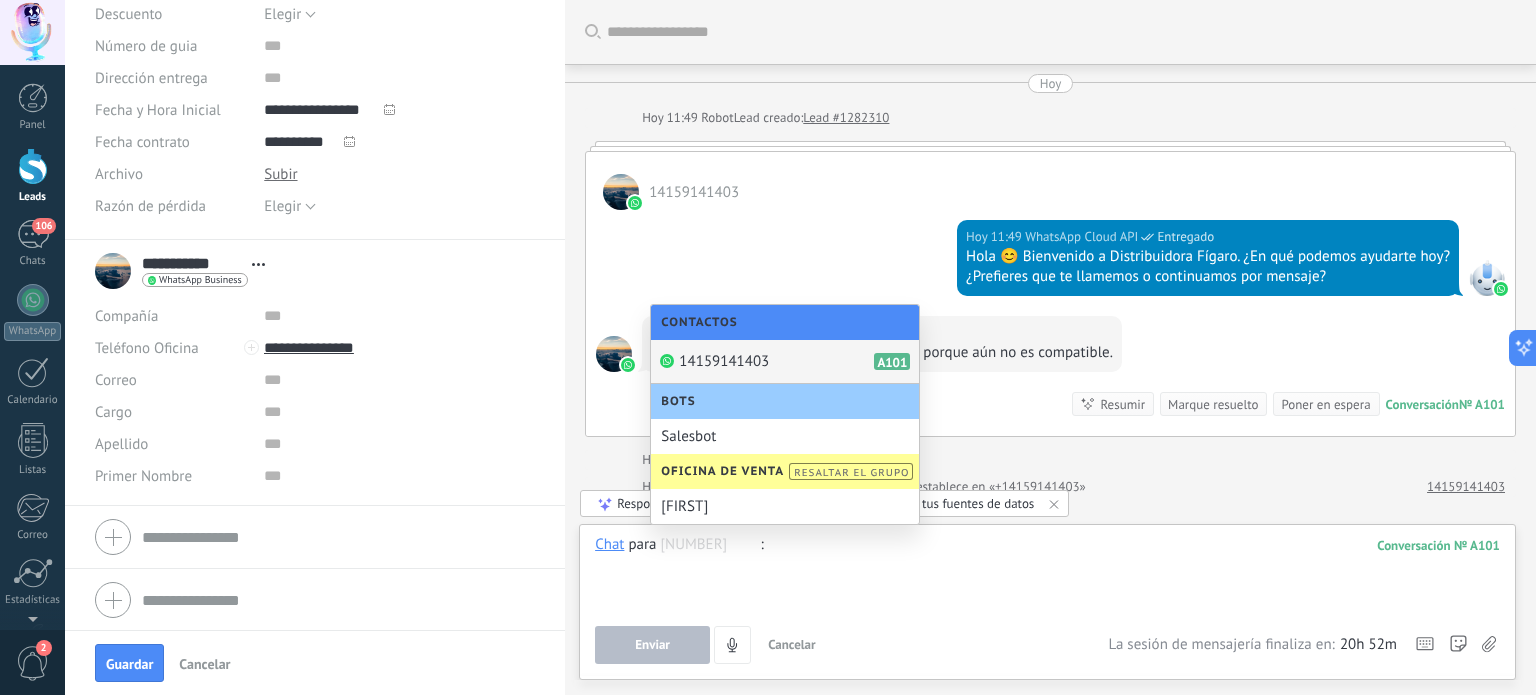 click on "Hola 😊 Bienvenido a Distribuidora Fígaro. ¿En qué podemos ayudarte hoy? ¿Prefieres que te llamemos o continuamos por mensaje?" at bounding box center [1050, 263] 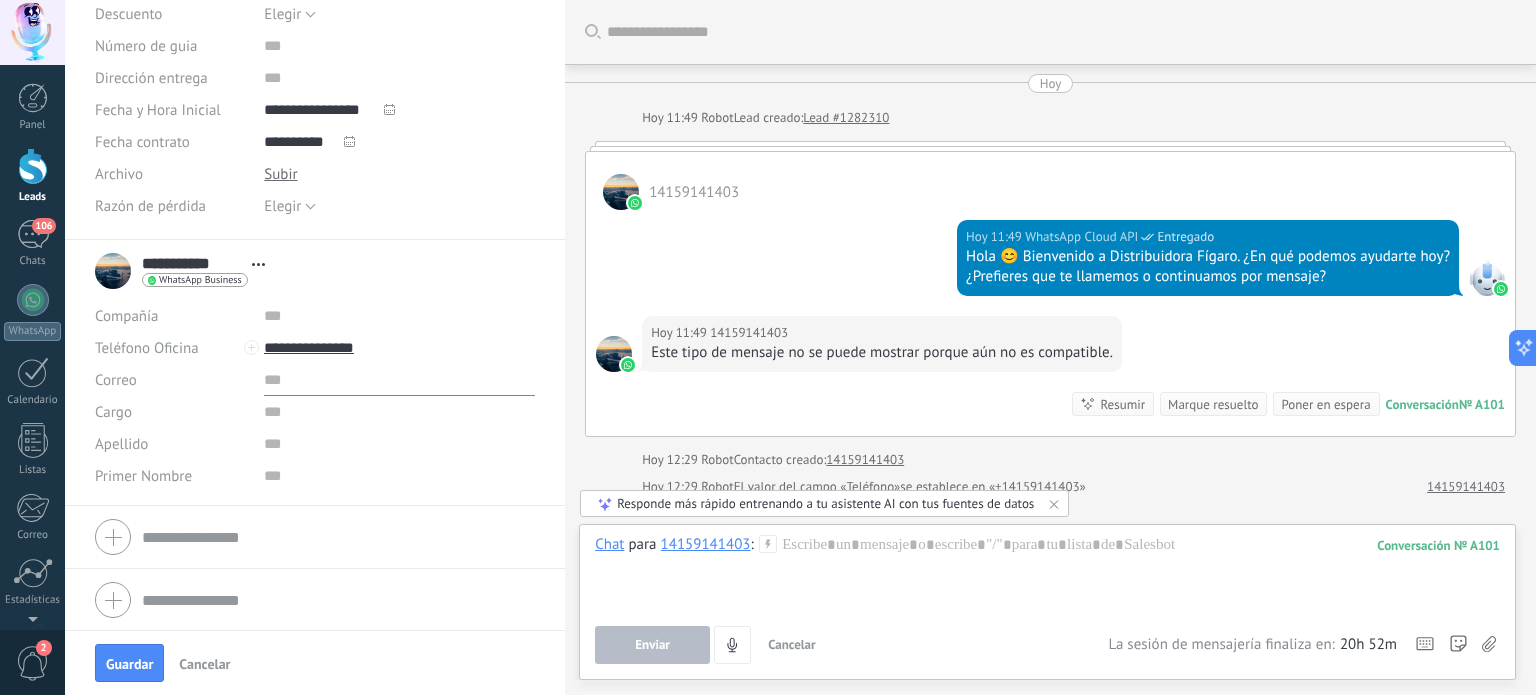 click at bounding box center (399, 380) 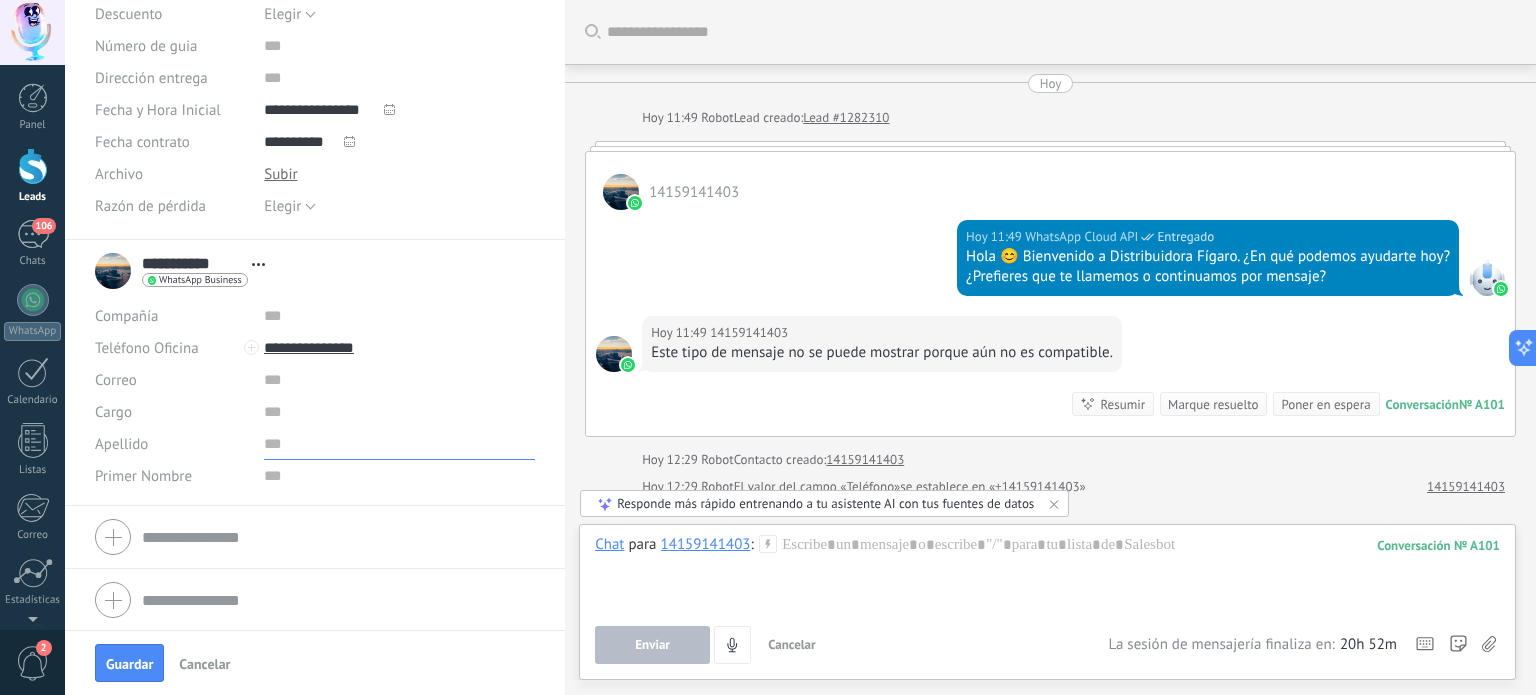 click at bounding box center [399, 444] 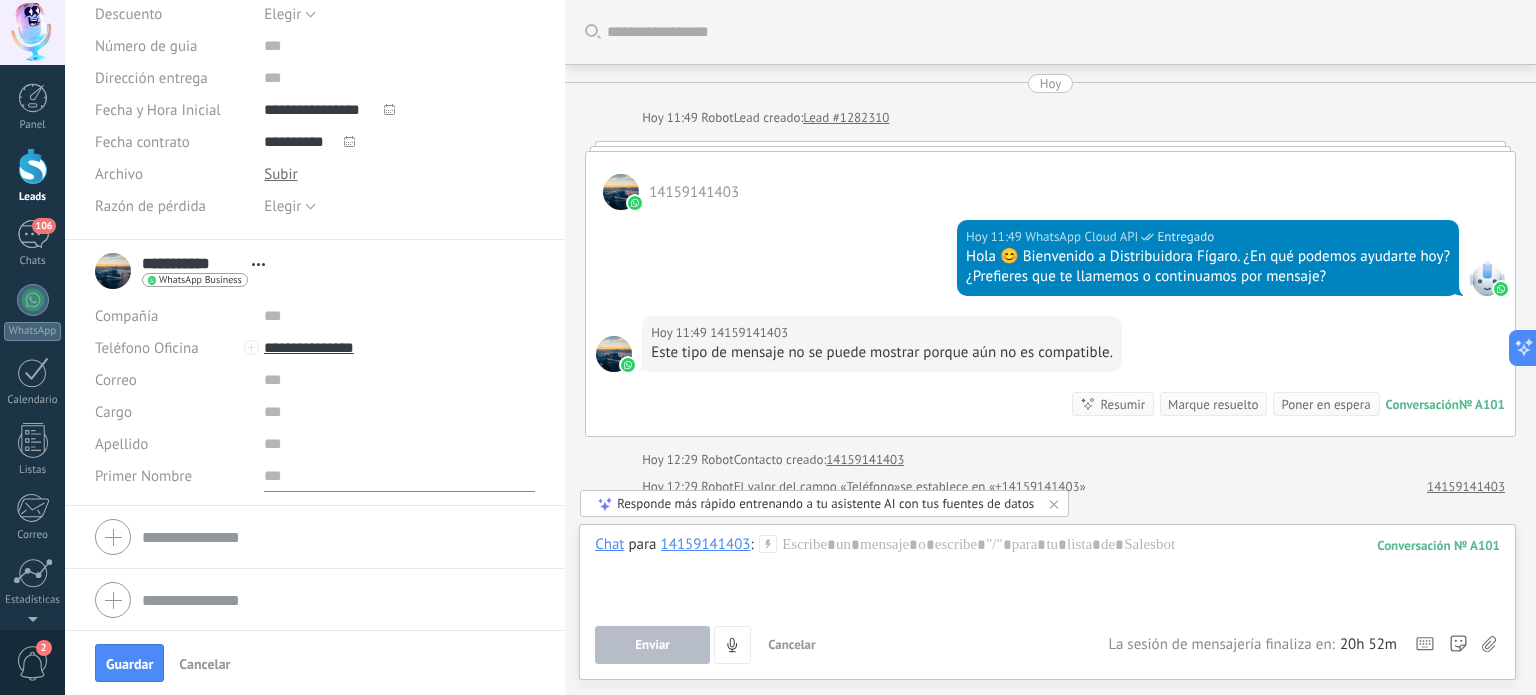 click at bounding box center [399, 476] 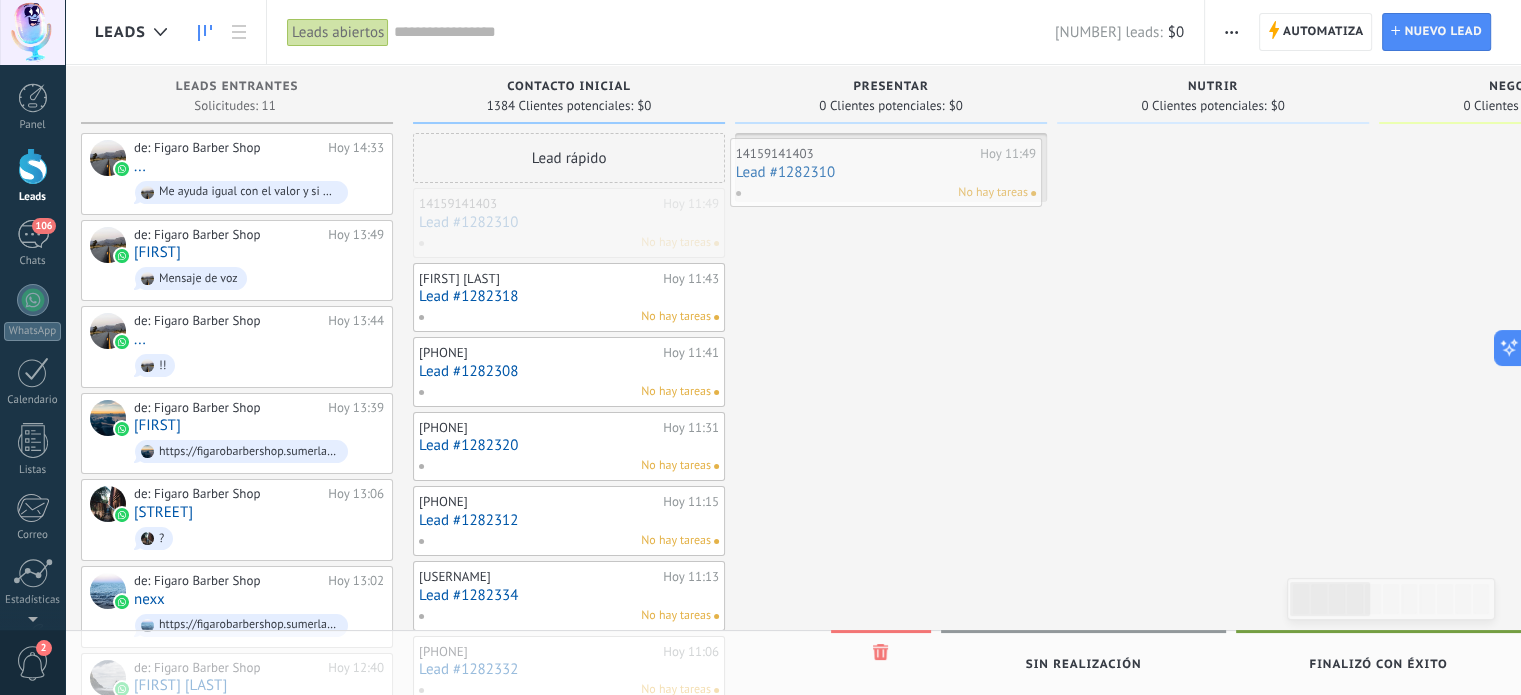 drag, startPoint x: 552, startPoint y: 224, endPoint x: 898, endPoint y: 167, distance: 350.66367 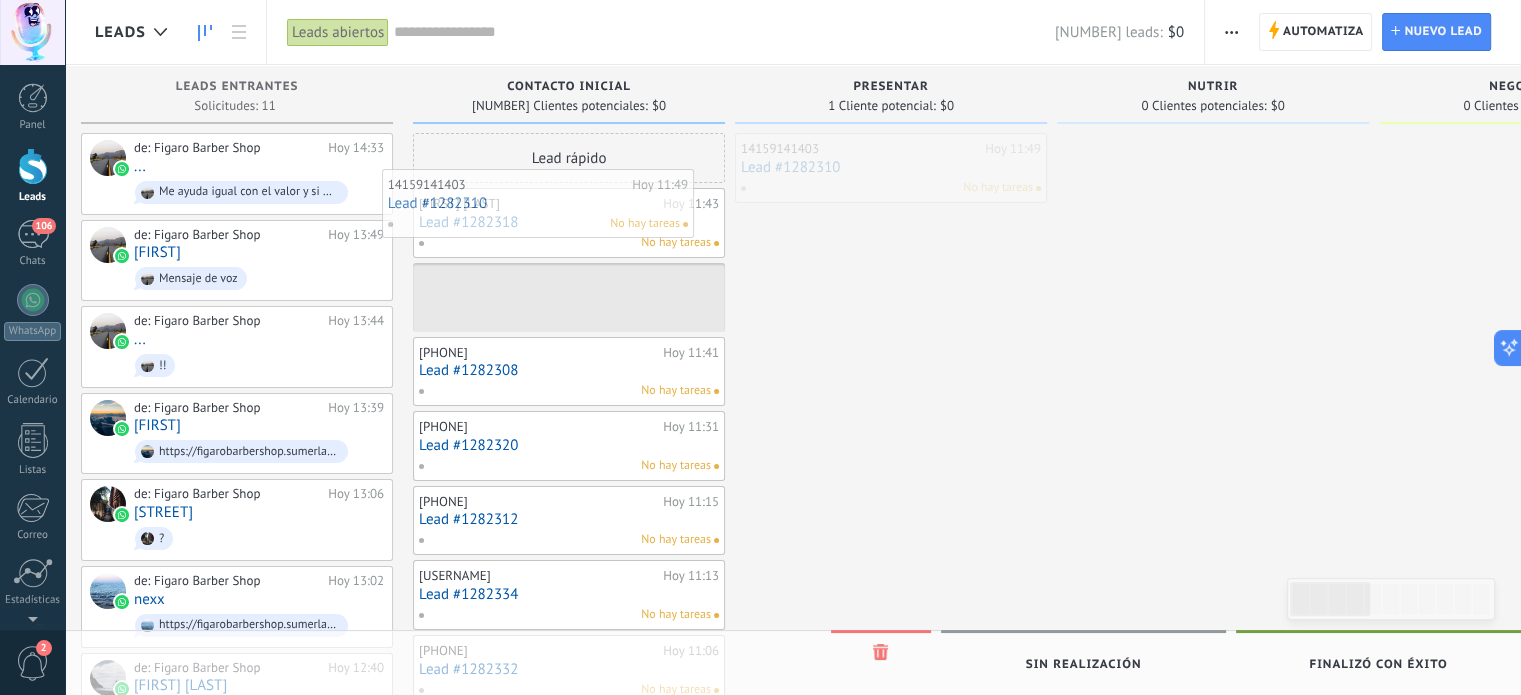 drag, startPoint x: 882, startPoint y: 179, endPoint x: 529, endPoint y: 215, distance: 354.83093 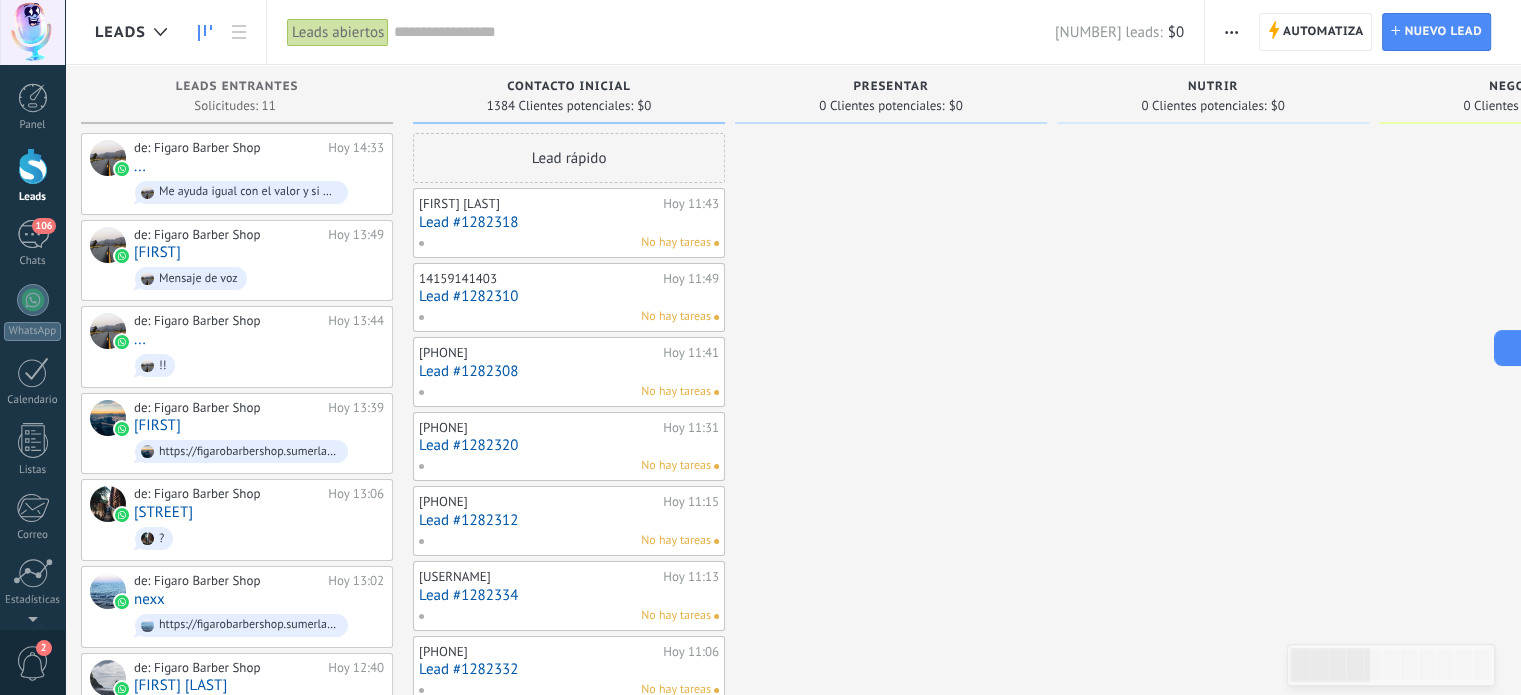 click on "[FIRST] [LAST] Hoy 11:43 Lead #[NUMBER] No hay tareas" at bounding box center [569, 223] 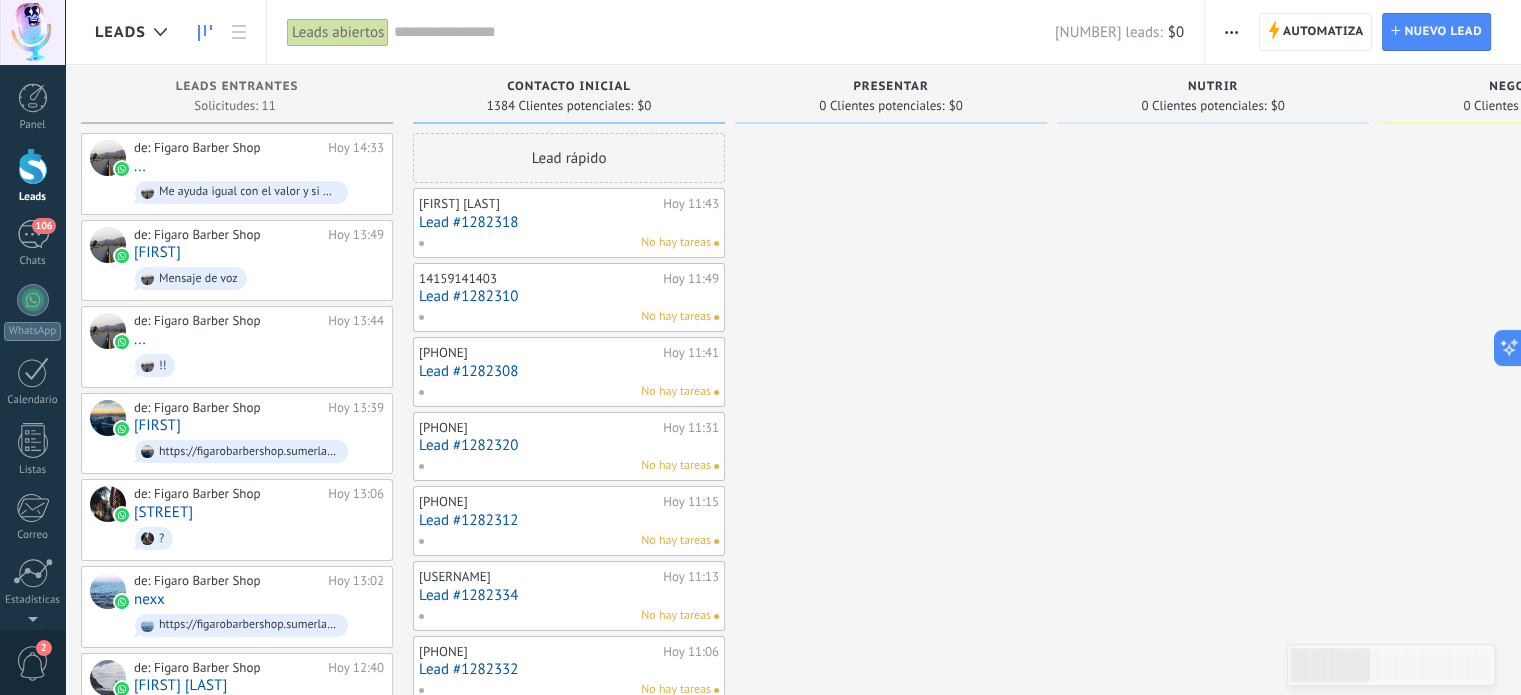 click on "Hoy 11:43" at bounding box center [691, 204] 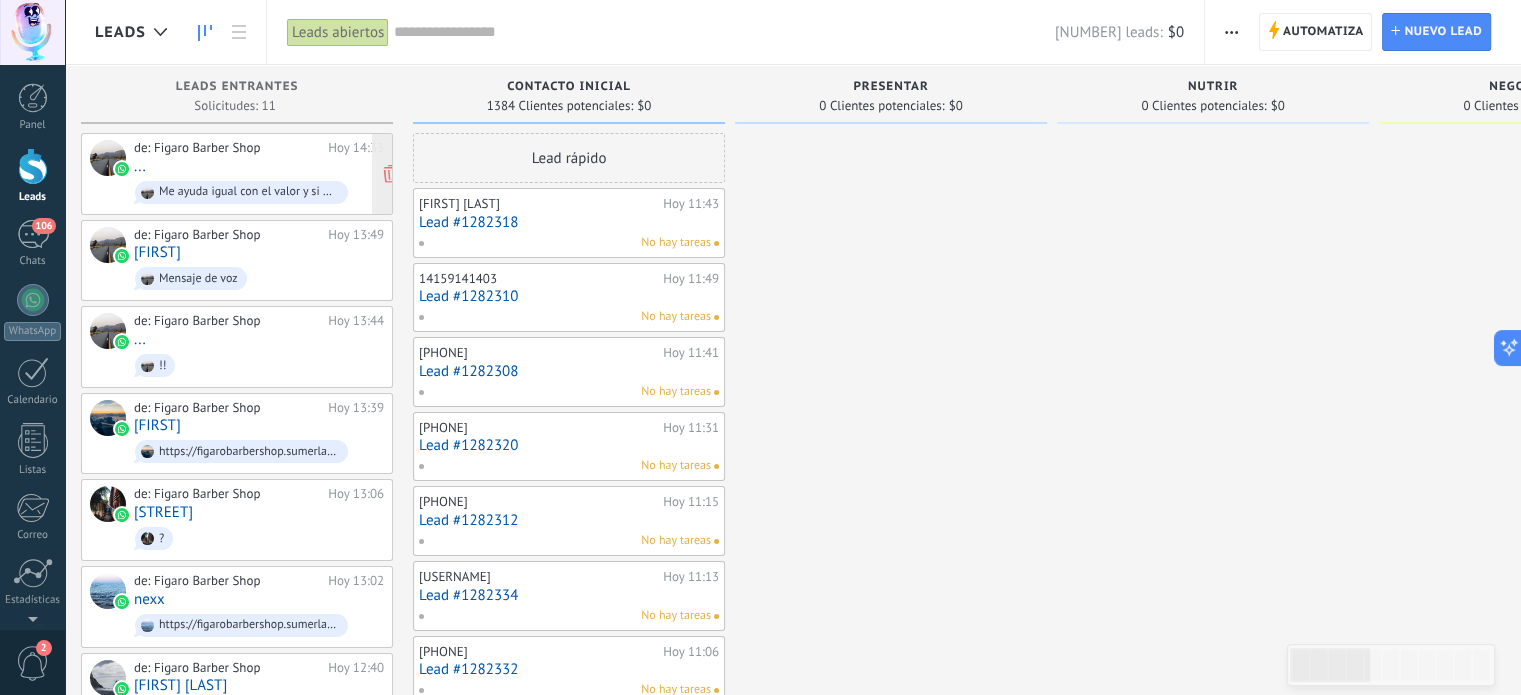 click on "Hoy 14:33" at bounding box center [356, 148] 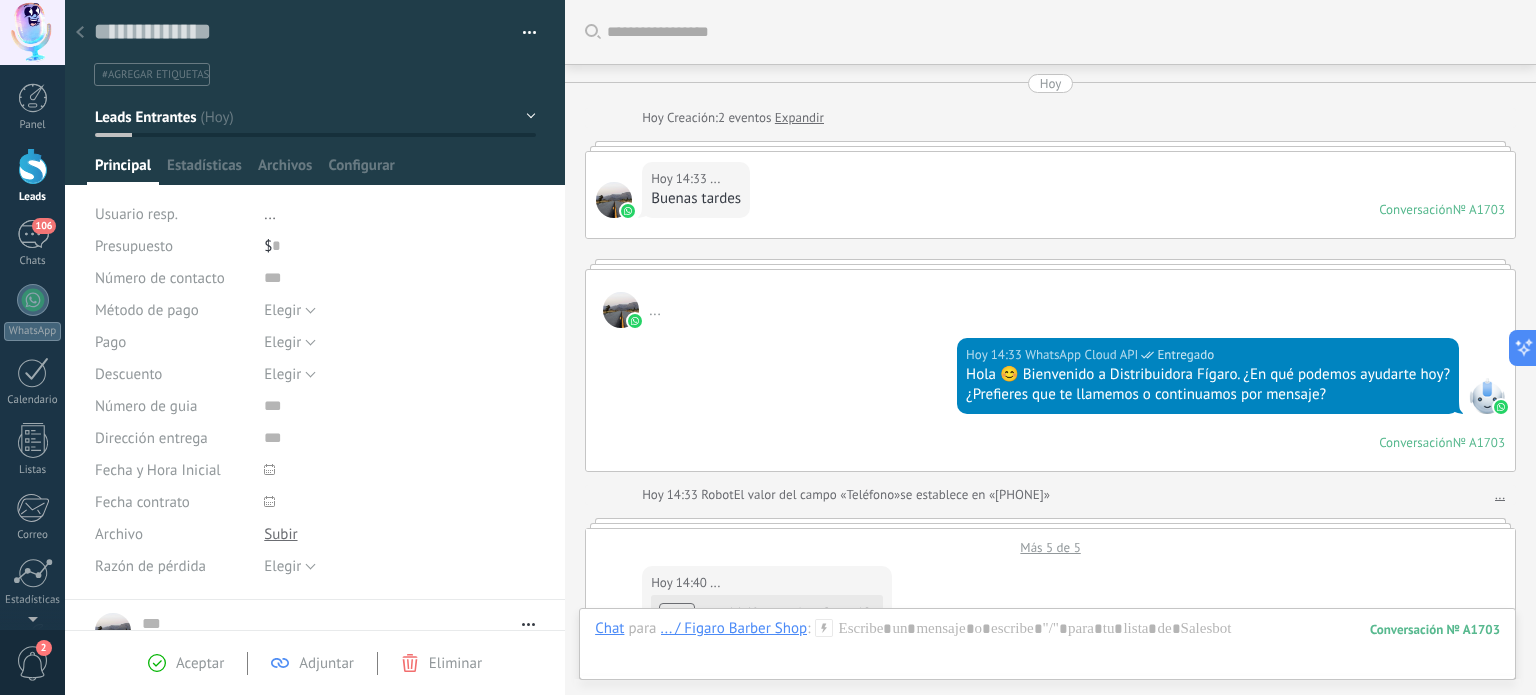 scroll, scrollTop: 29, scrollLeft: 0, axis: vertical 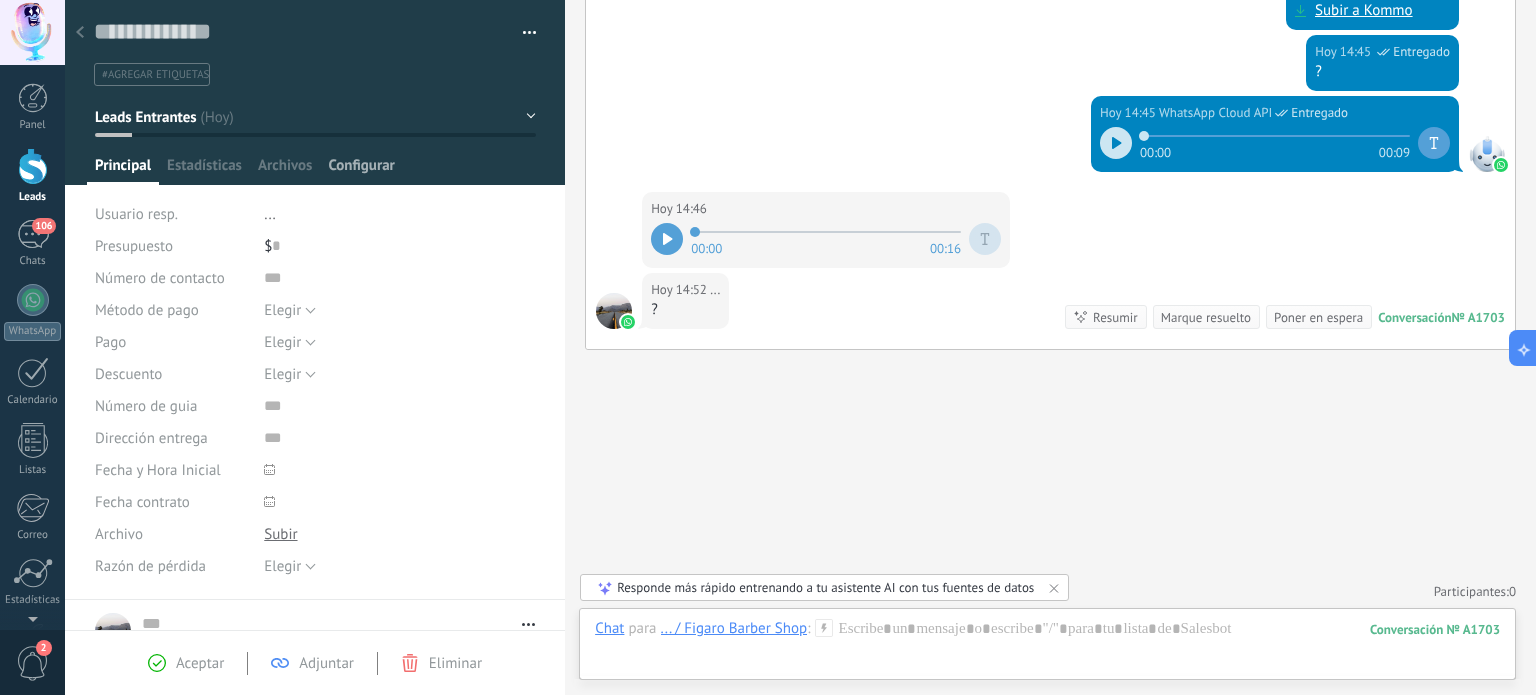 click on "Configurar" at bounding box center [361, 170] 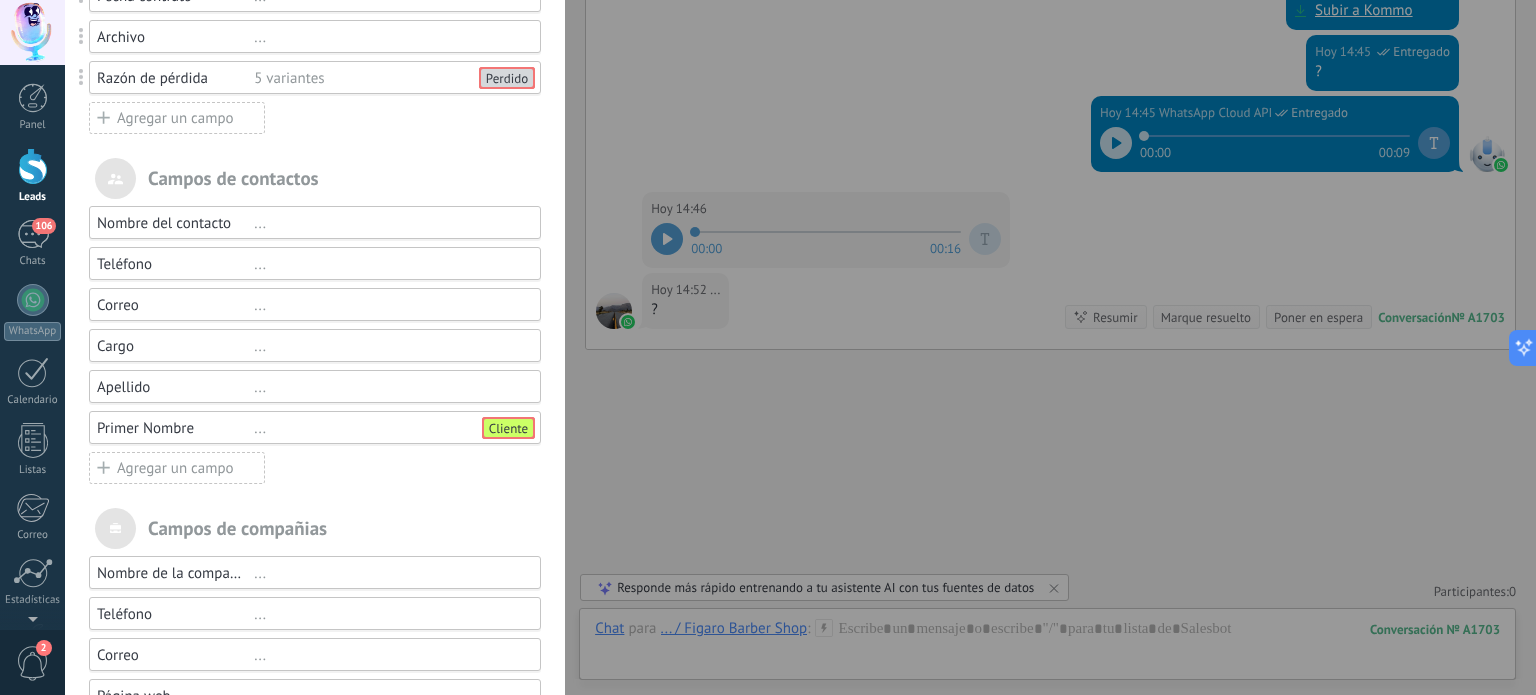 scroll, scrollTop: 687, scrollLeft: 0, axis: vertical 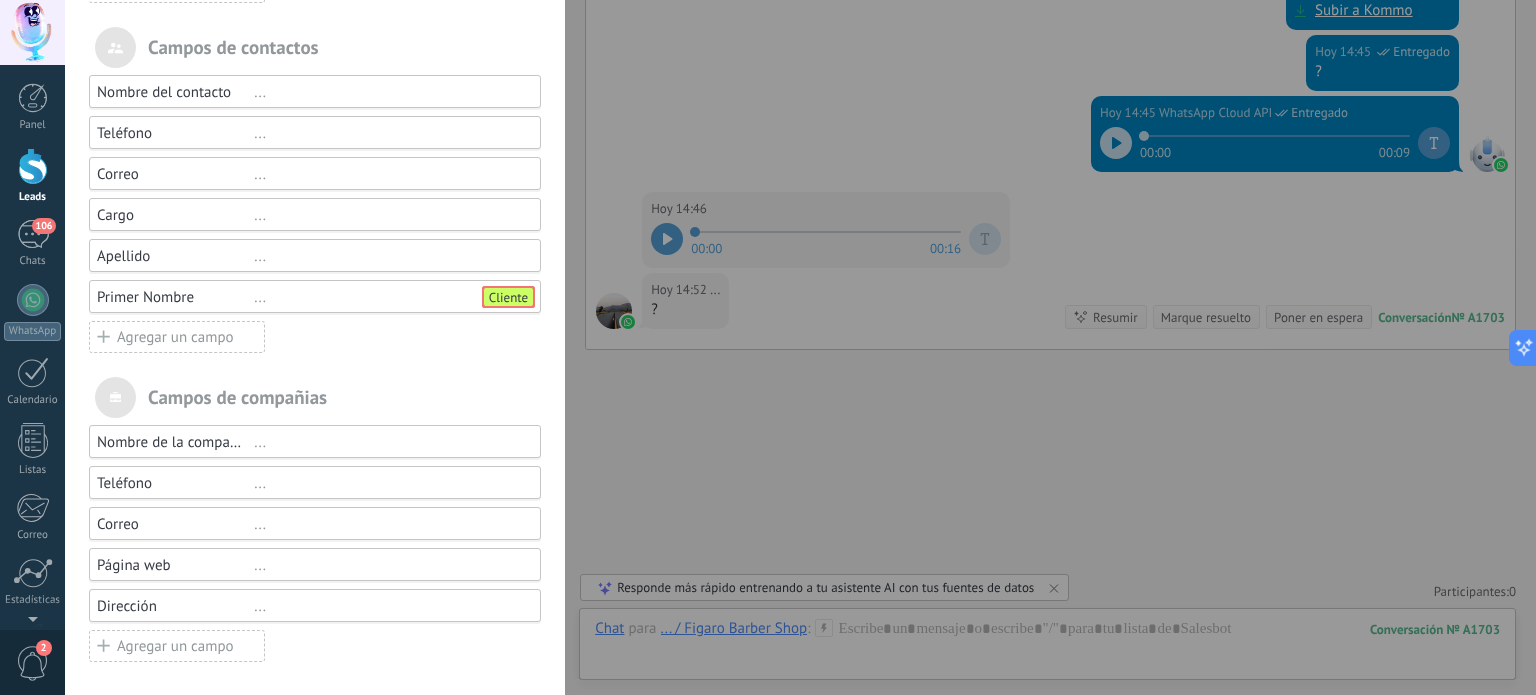 click on "..." at bounding box center (388, 297) 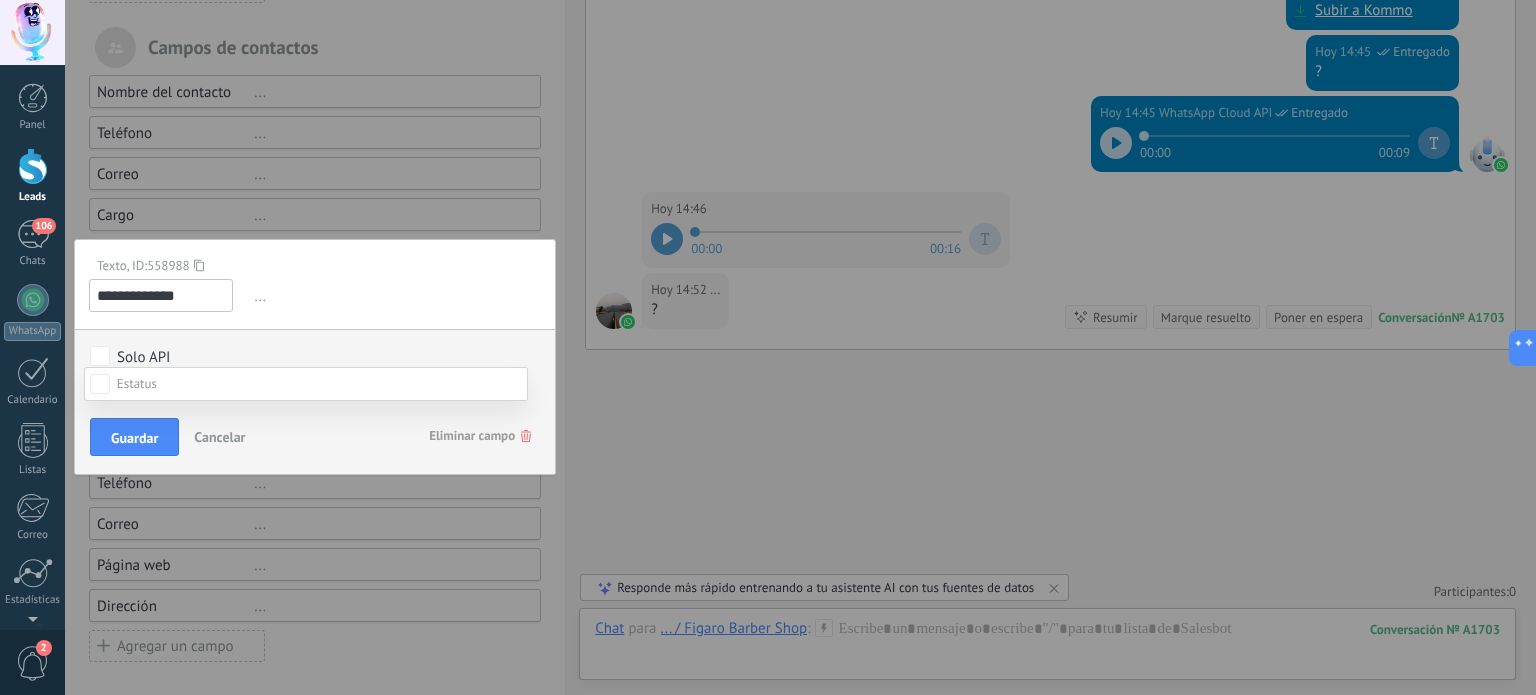 click on "Contacto Inicial" at bounding box center (0, 0) 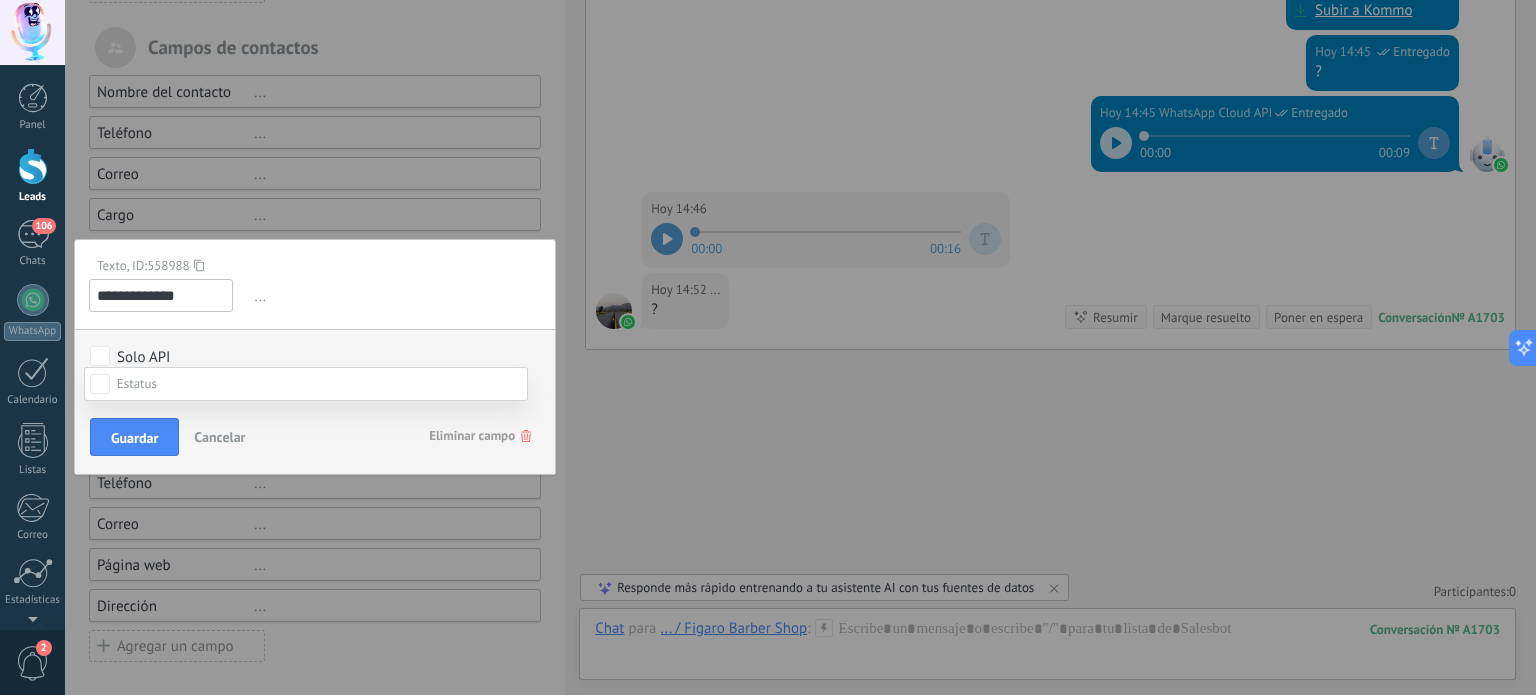 click at bounding box center [800, 347] 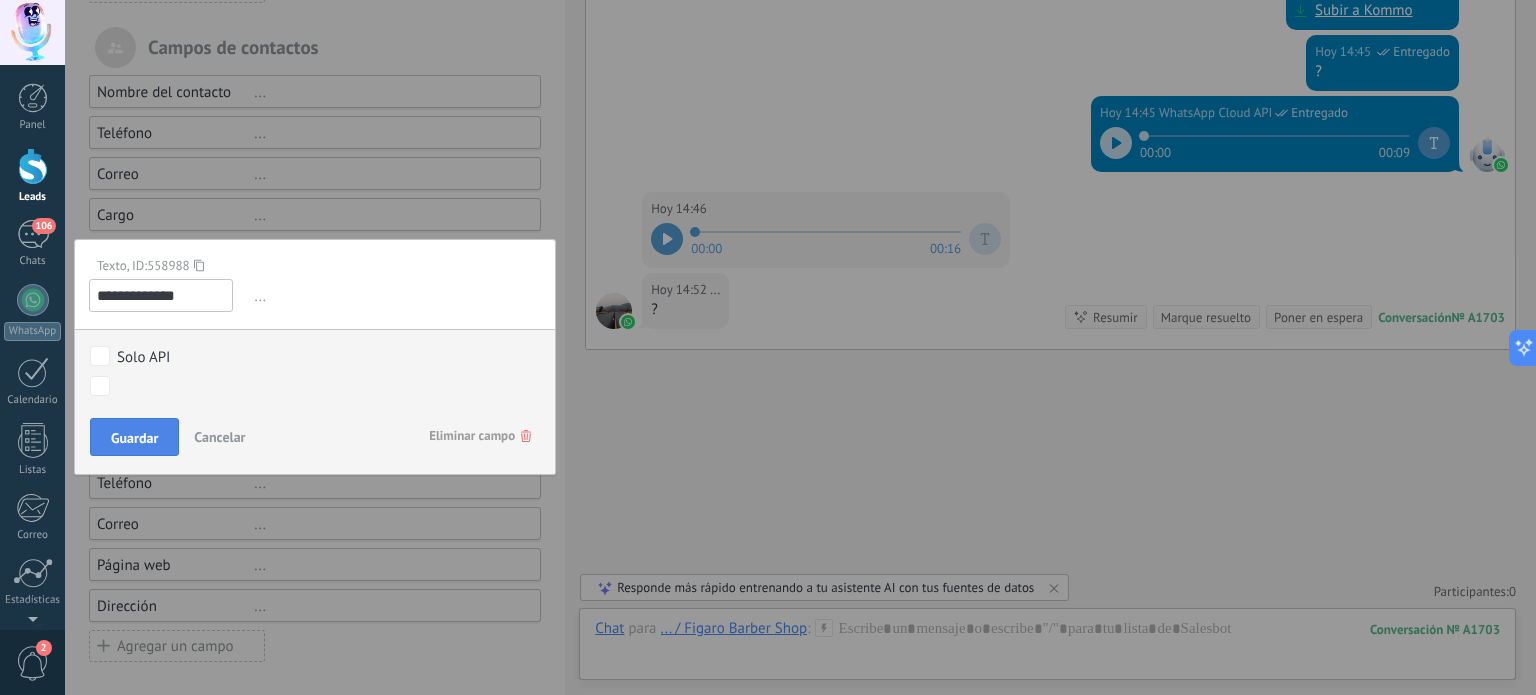 click on "Guardar" at bounding box center (134, 437) 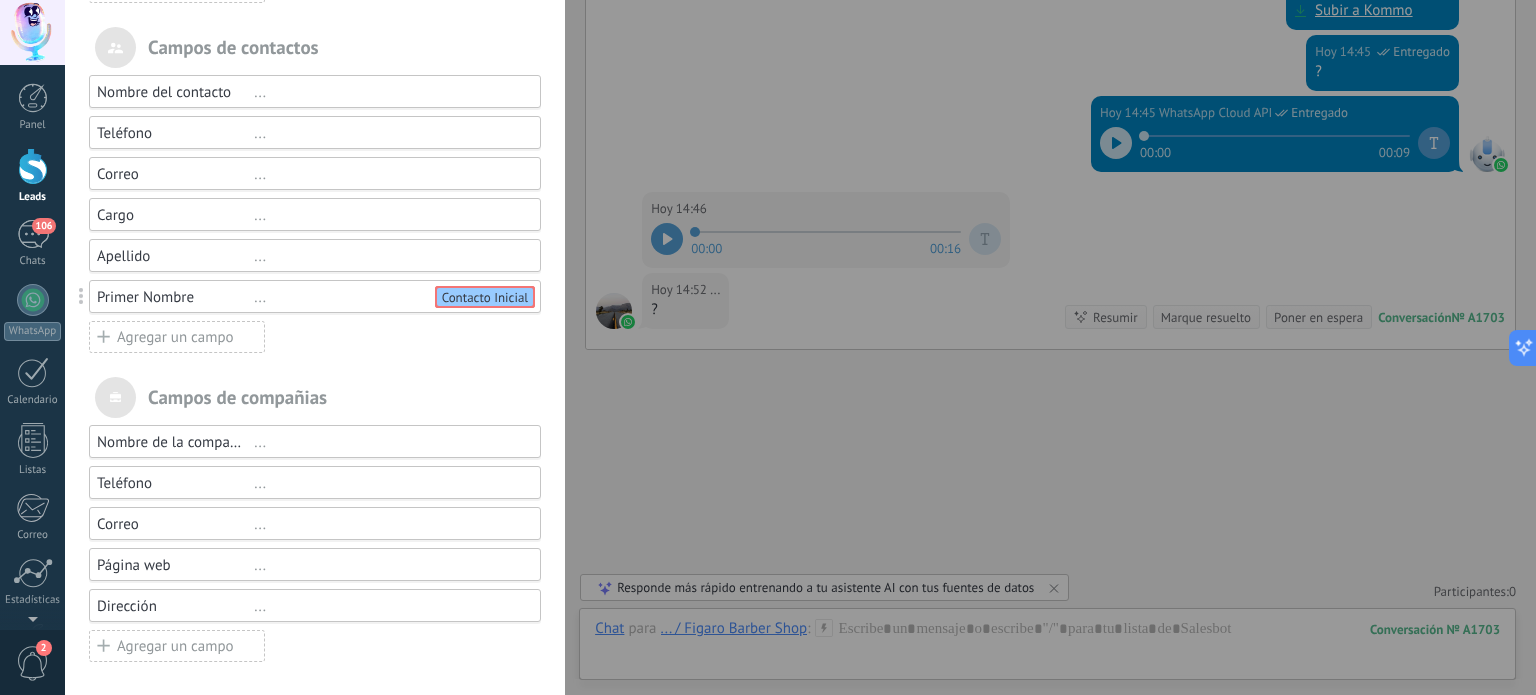 click on "Apellido" at bounding box center [175, 256] 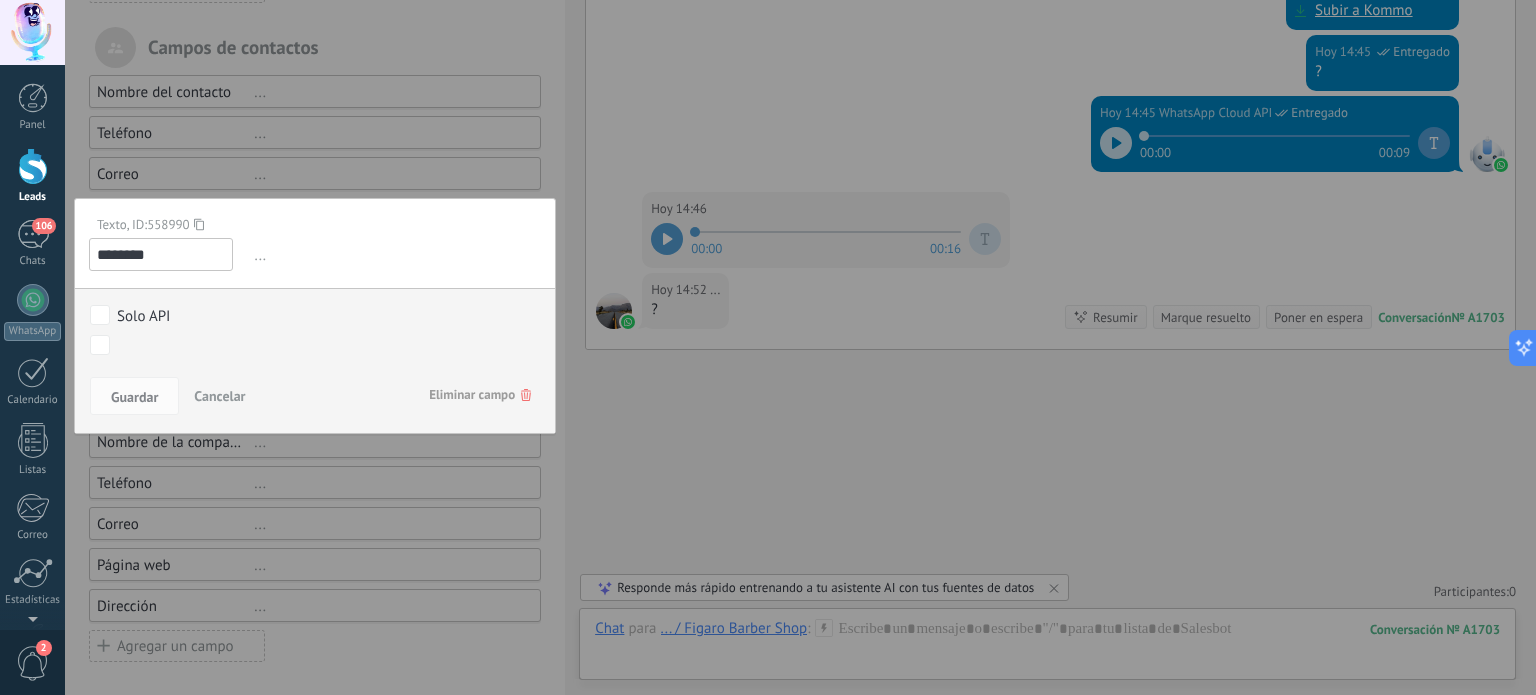 click at bounding box center (315, 6) 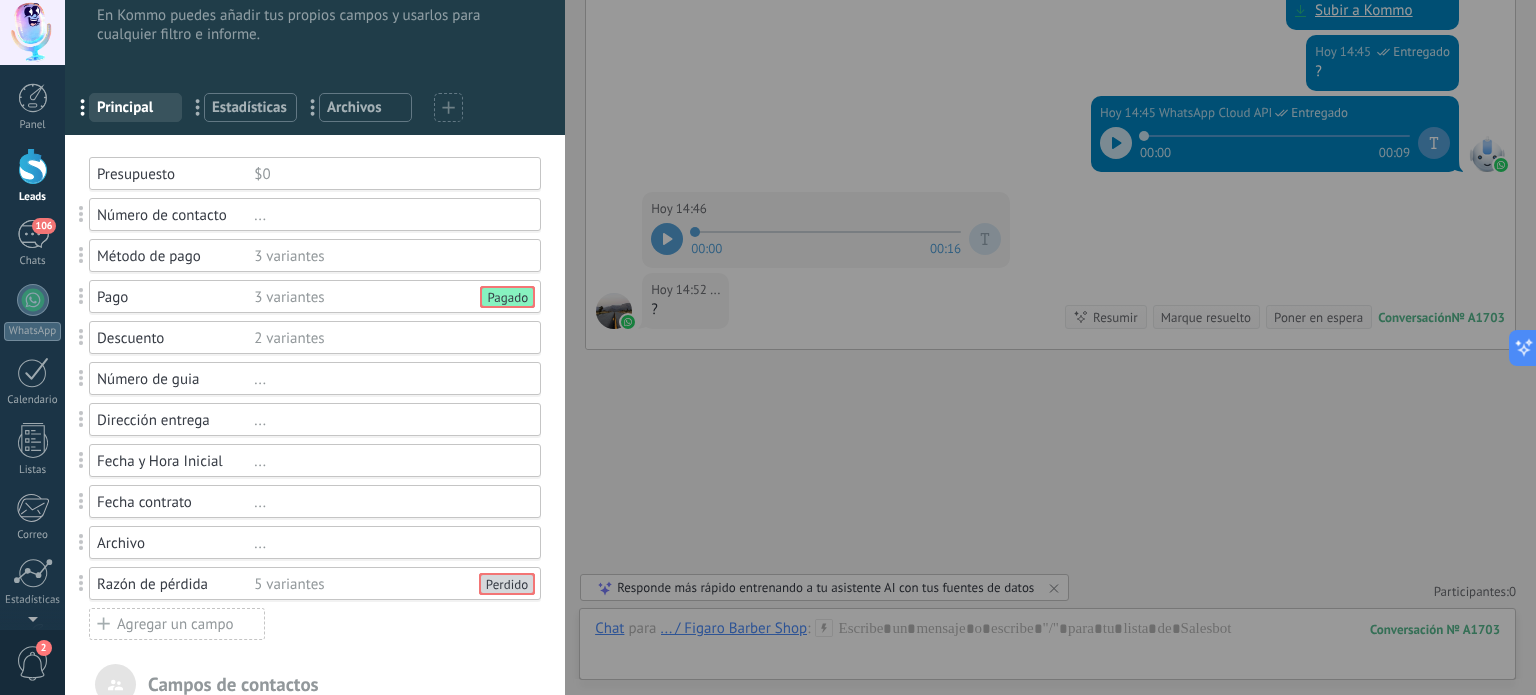 scroll, scrollTop: 0, scrollLeft: 0, axis: both 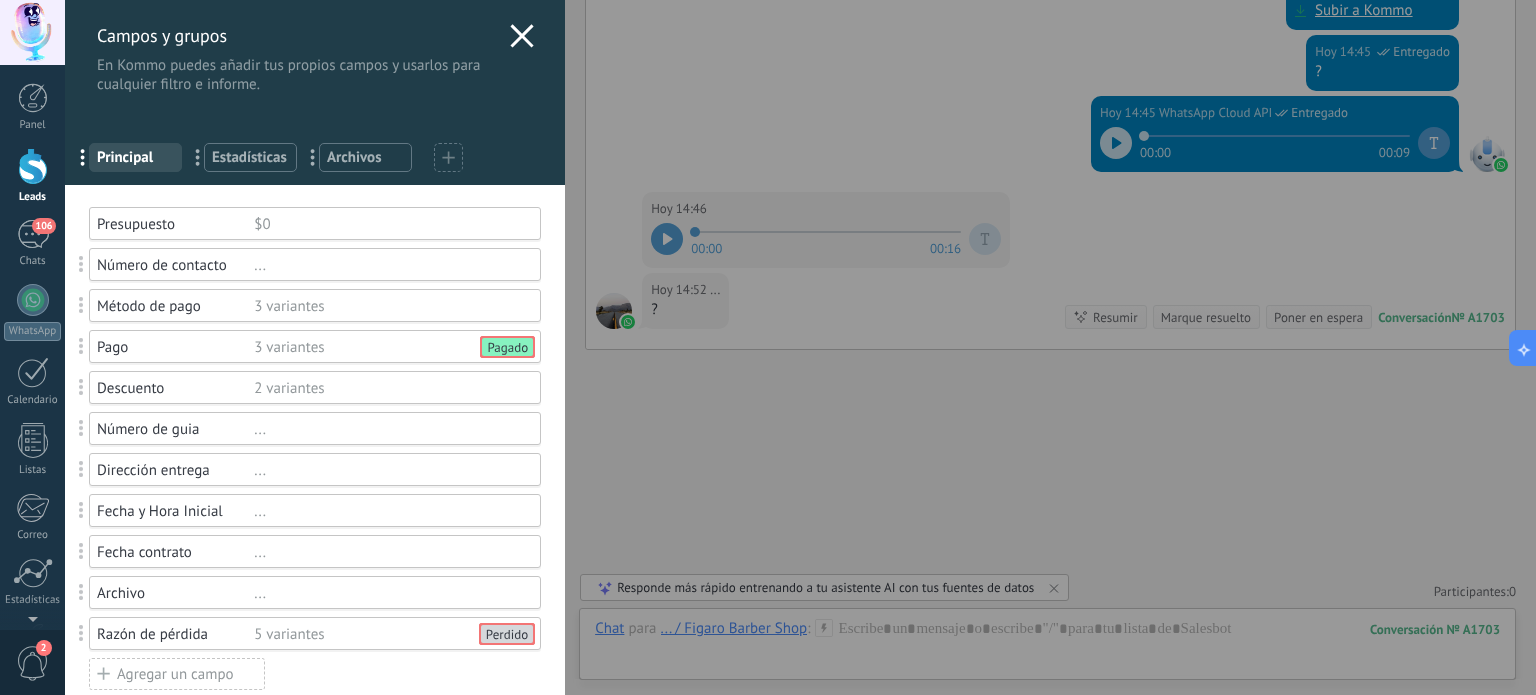 click 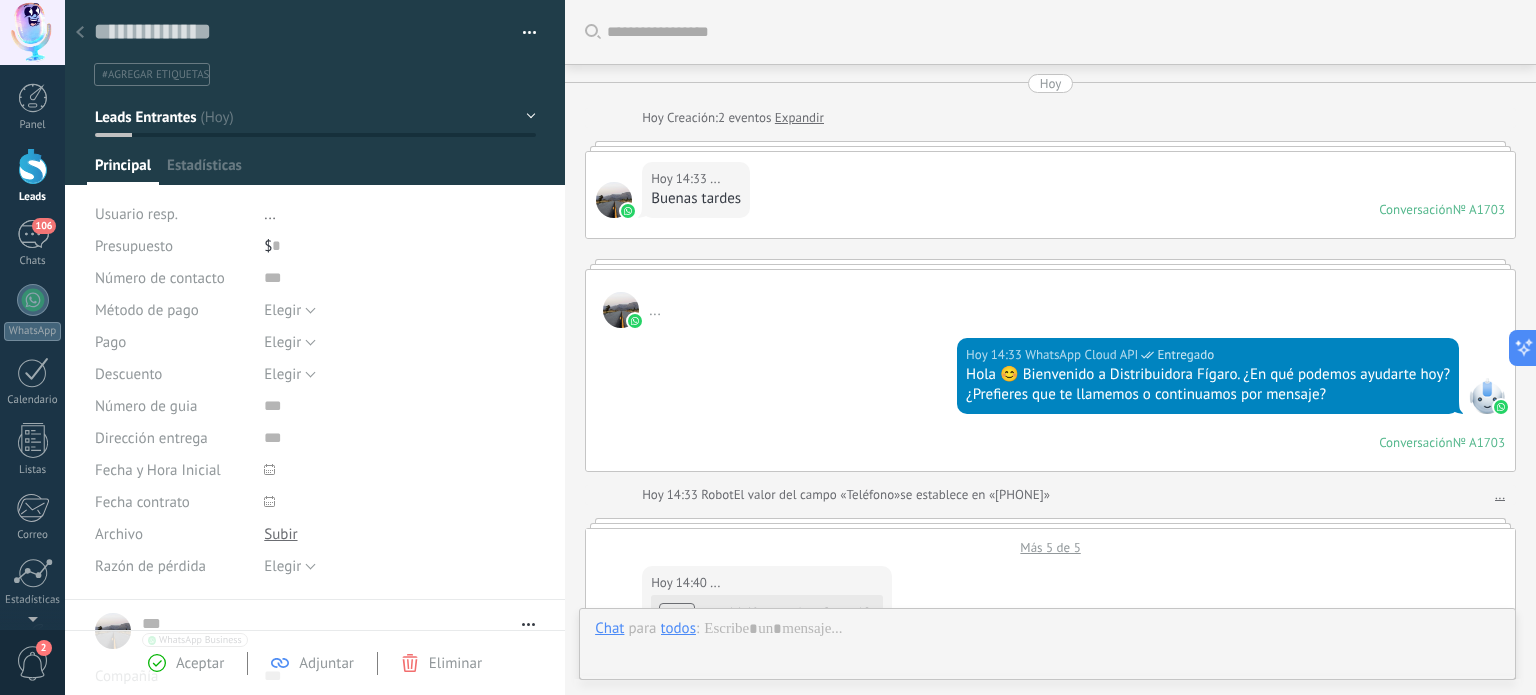 scroll, scrollTop: 29, scrollLeft: 0, axis: vertical 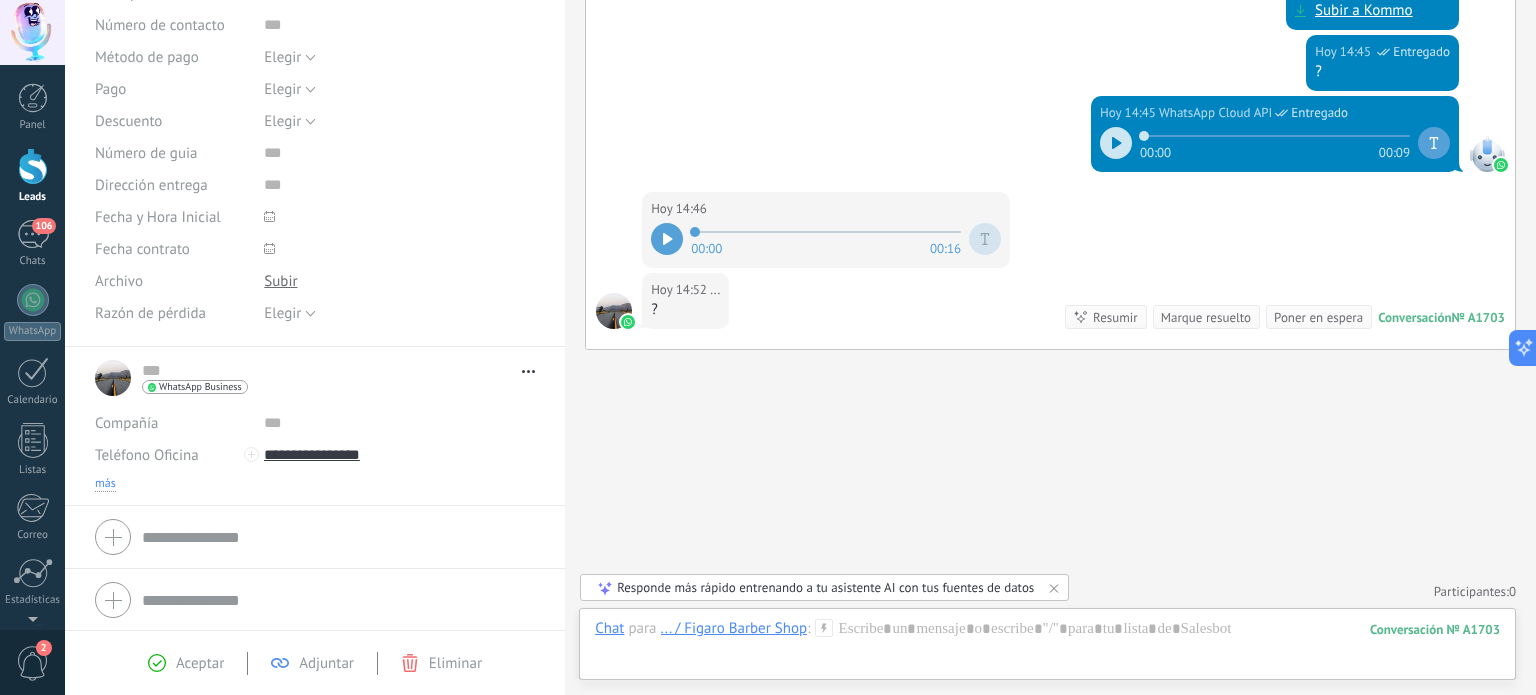 click on "más" at bounding box center (105, 484) 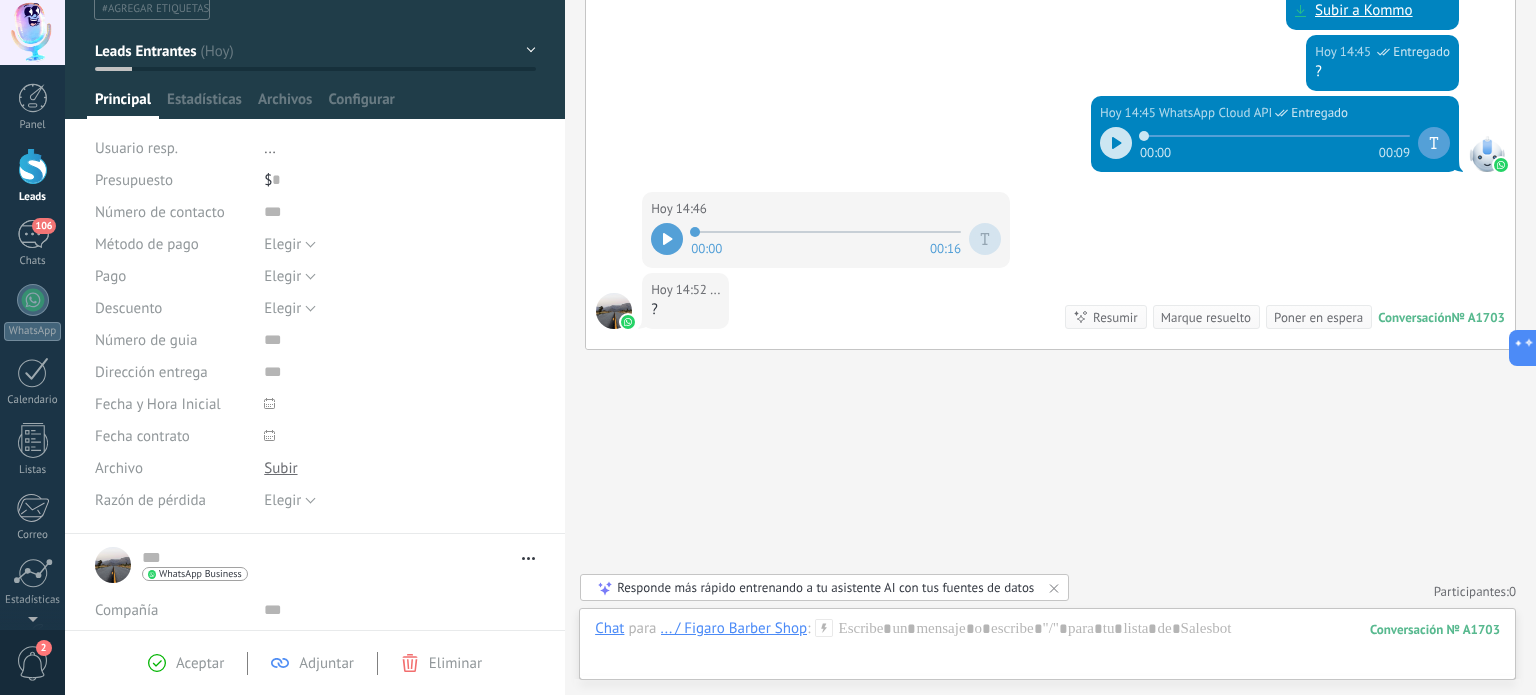 scroll, scrollTop: 0, scrollLeft: 0, axis: both 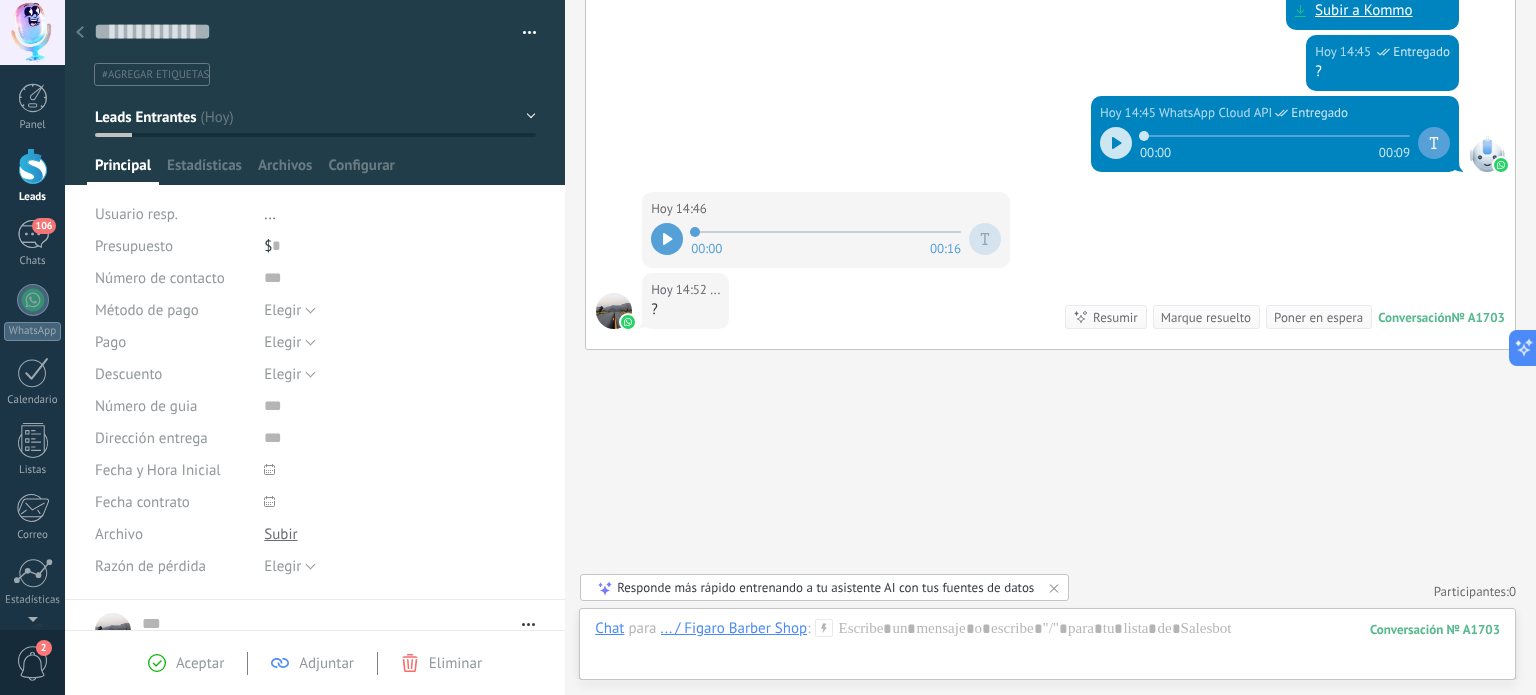 click 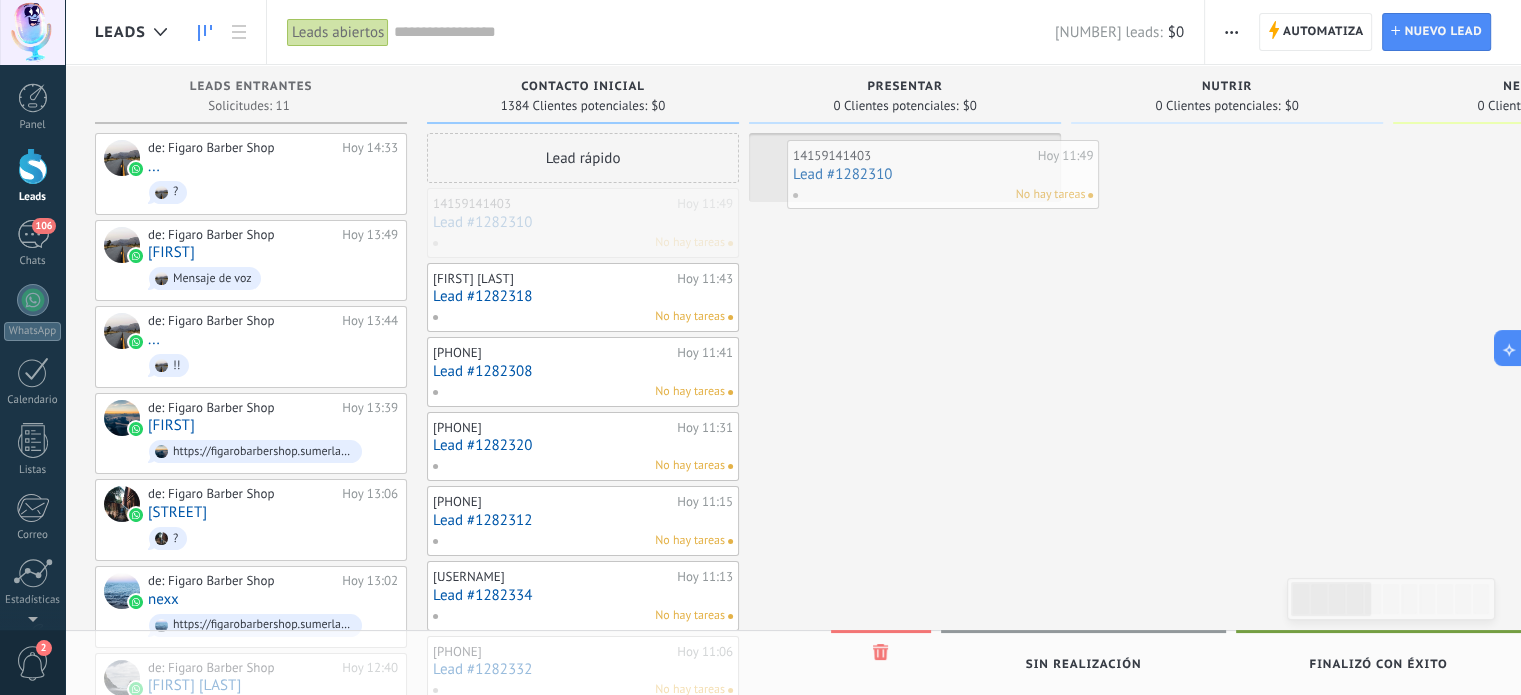 drag, startPoint x: 544, startPoint y: 207, endPoint x: 895, endPoint y: 154, distance: 354.97888 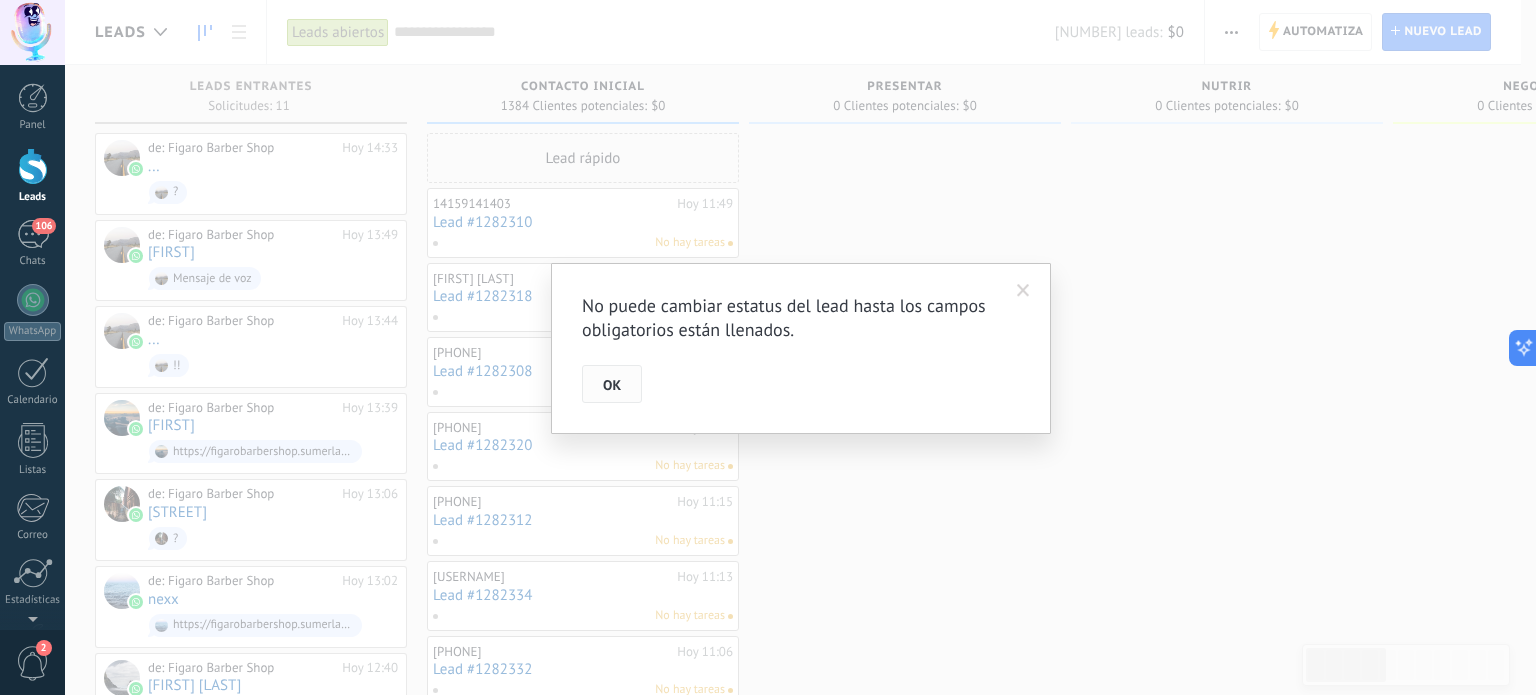 click on "OK" at bounding box center (612, 385) 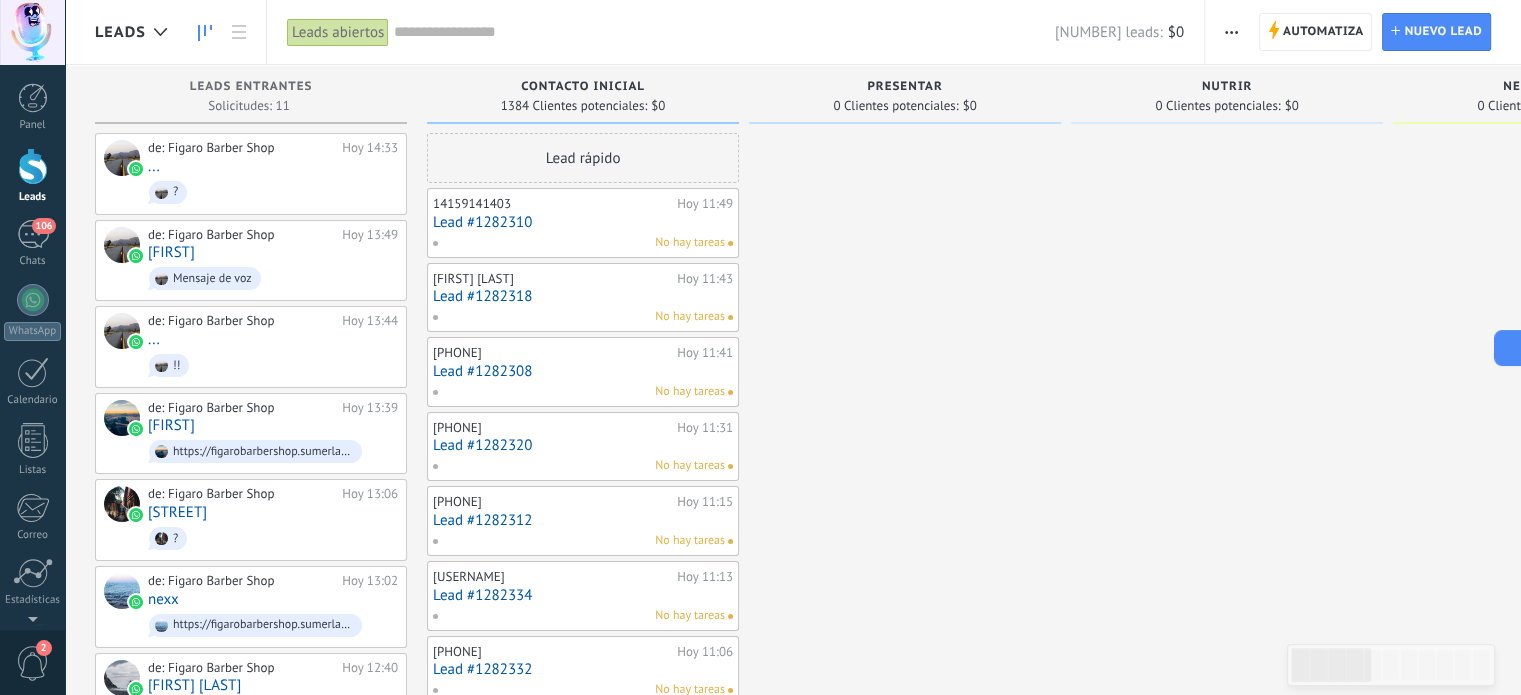 click on "Lead #1282310" at bounding box center [583, 222] 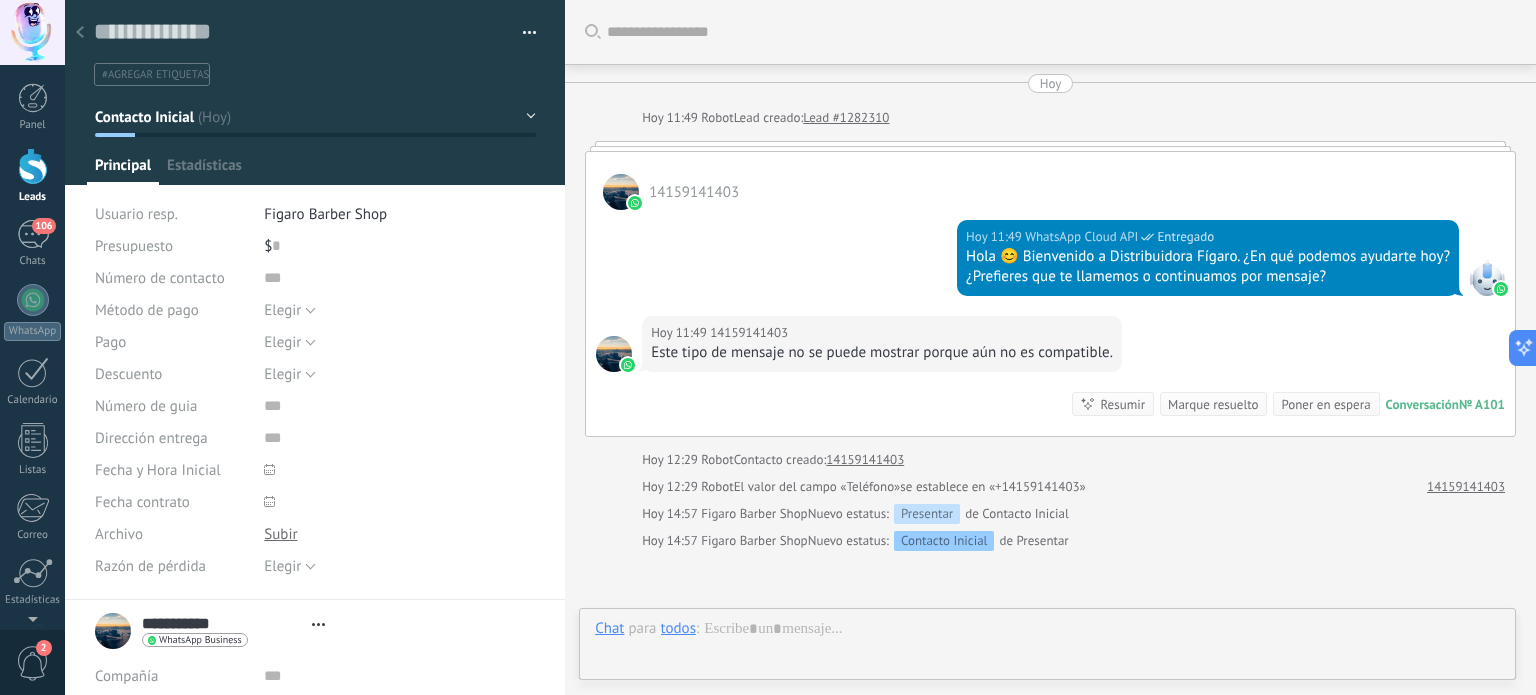 type on "**********" 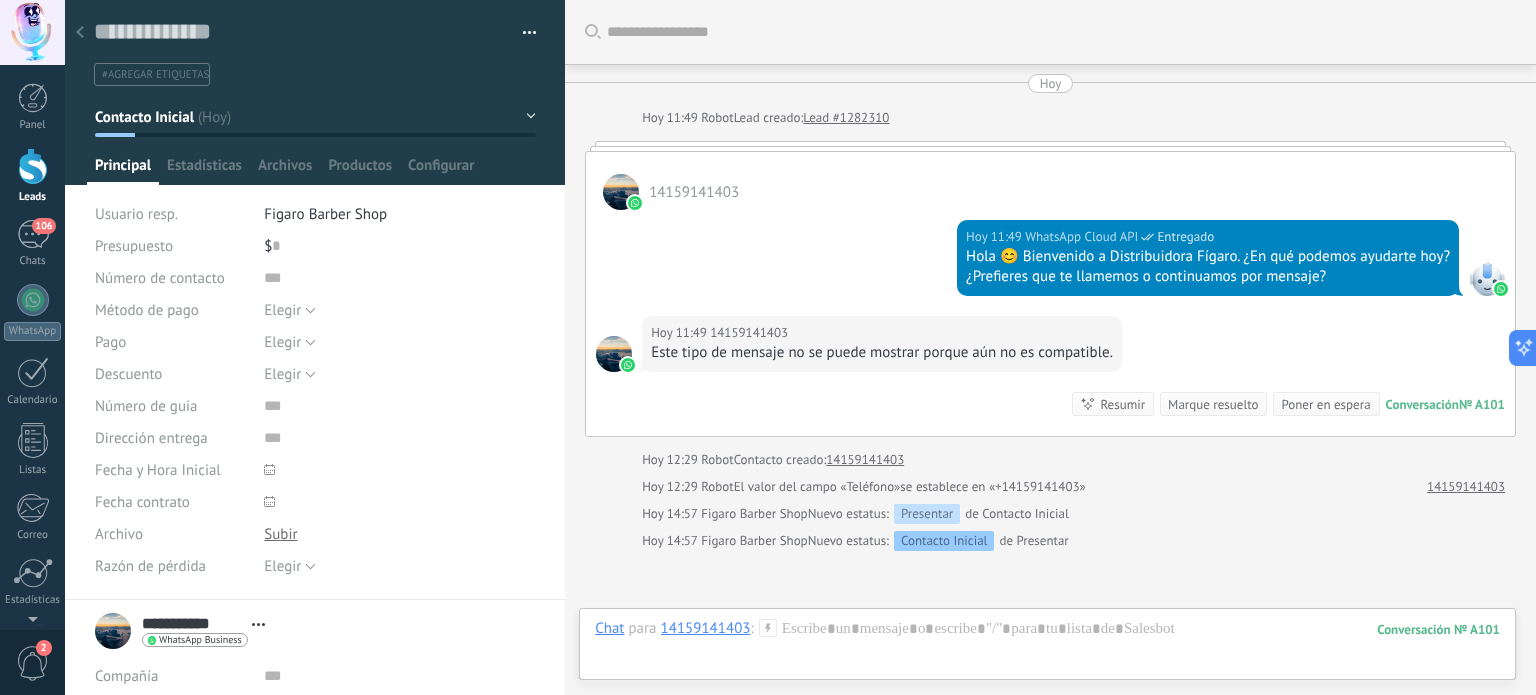 scroll, scrollTop: 29, scrollLeft: 0, axis: vertical 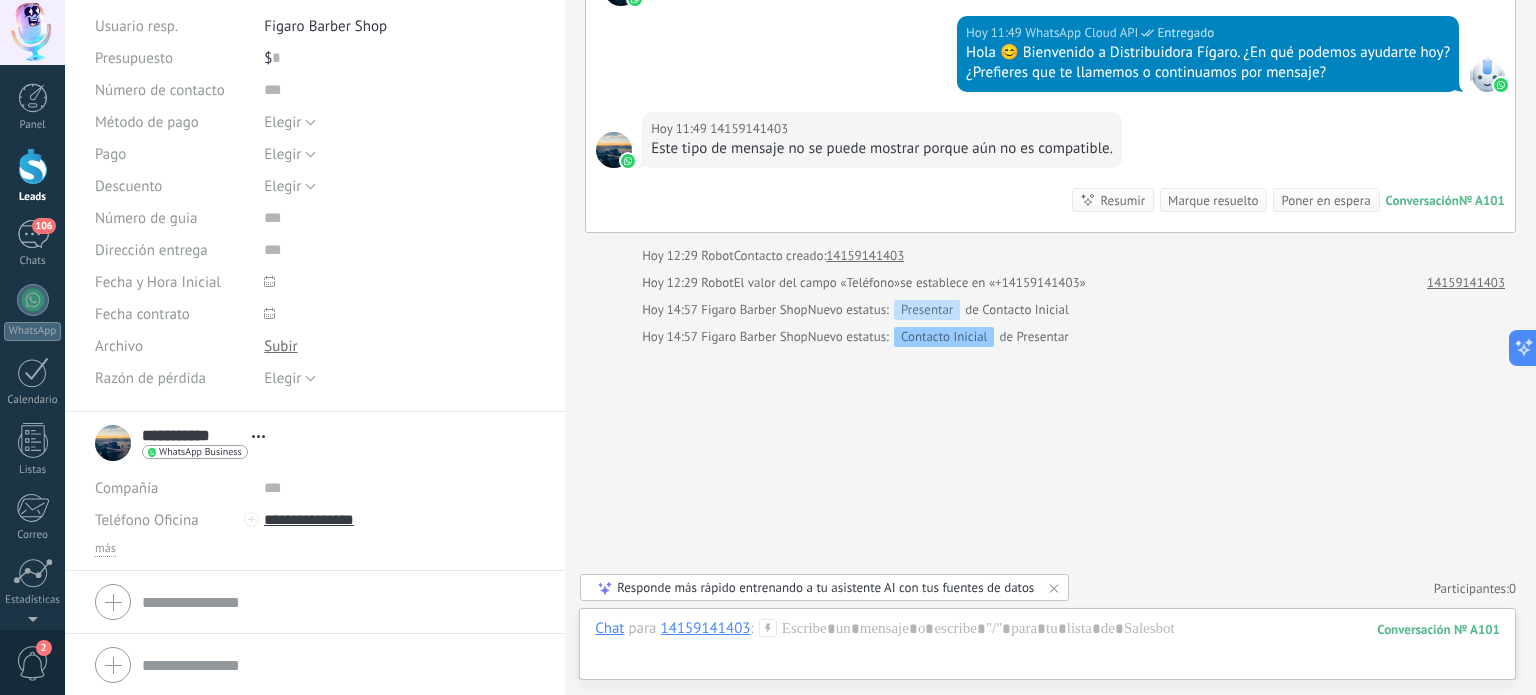 click on "más" at bounding box center [315, 549] 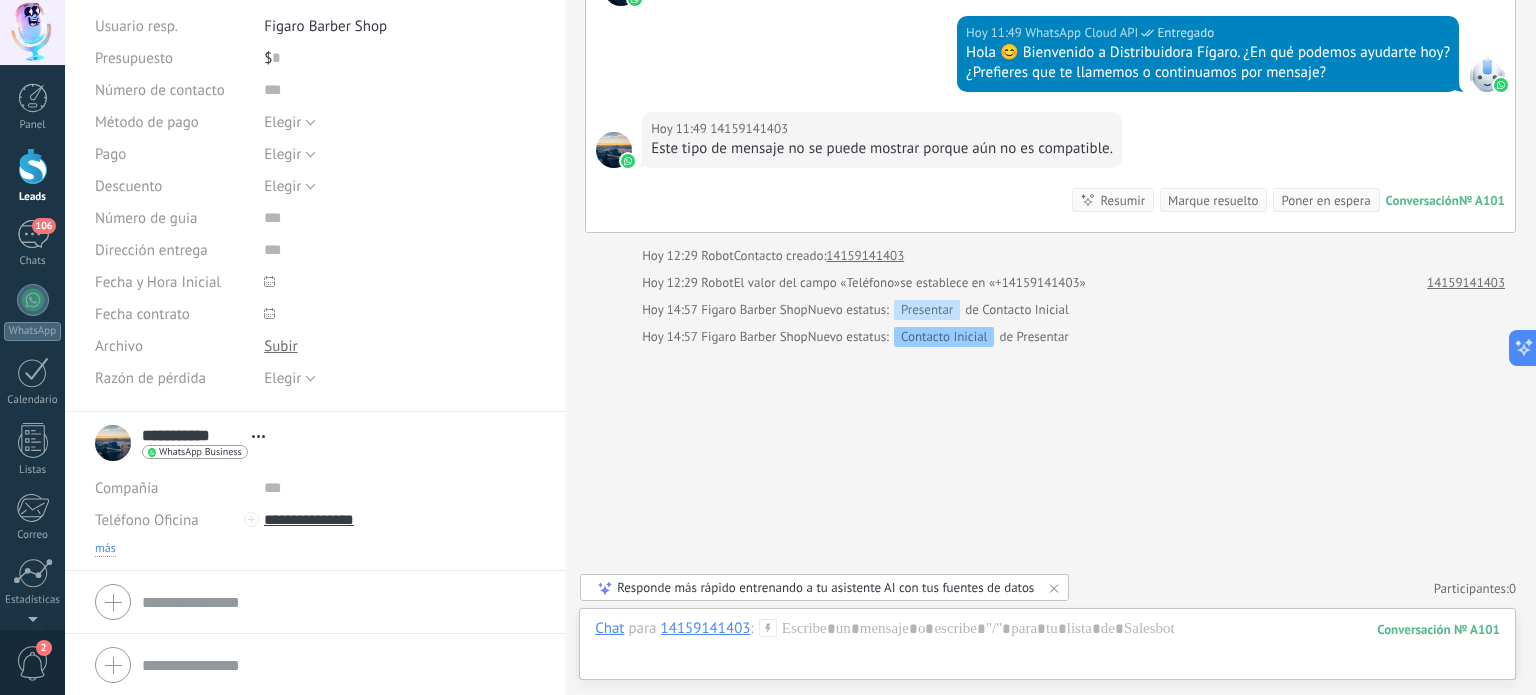 click on "más" at bounding box center [105, 549] 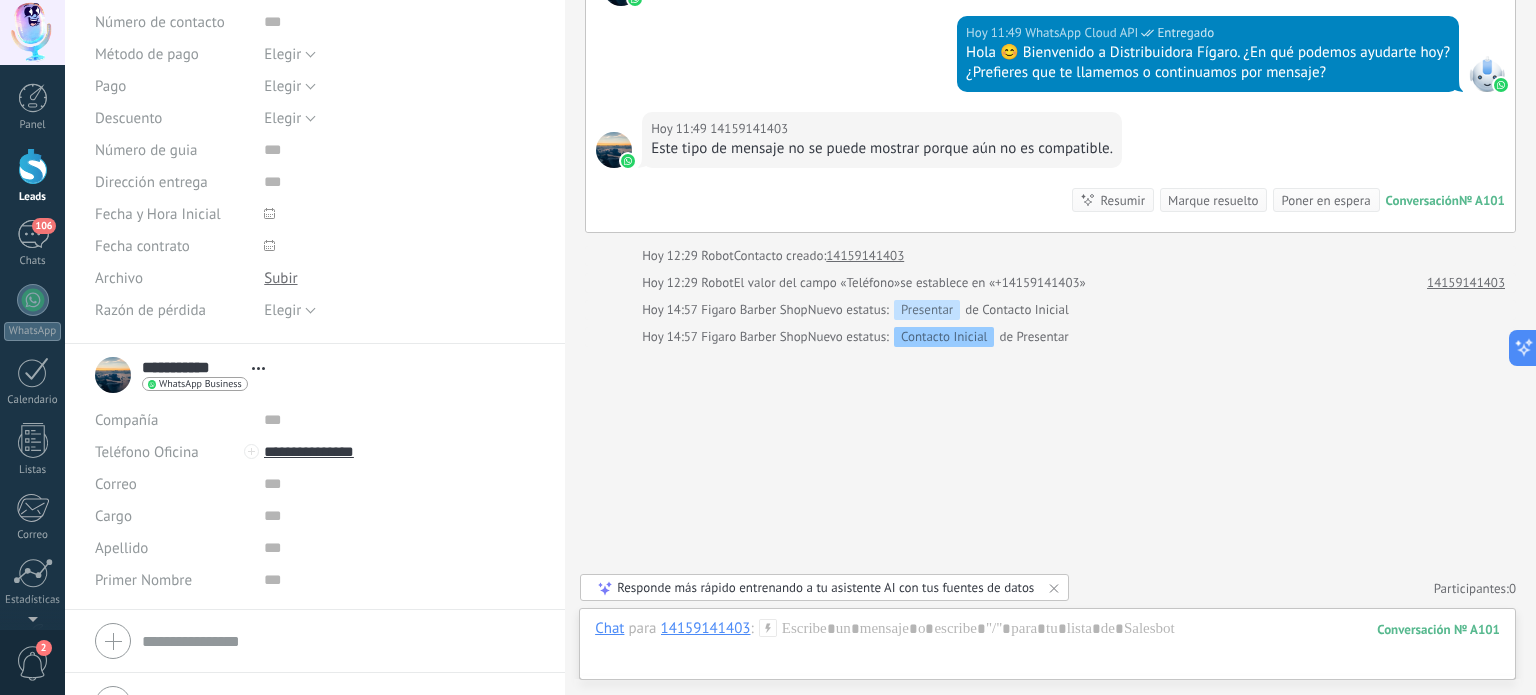 scroll, scrollTop: 296, scrollLeft: 0, axis: vertical 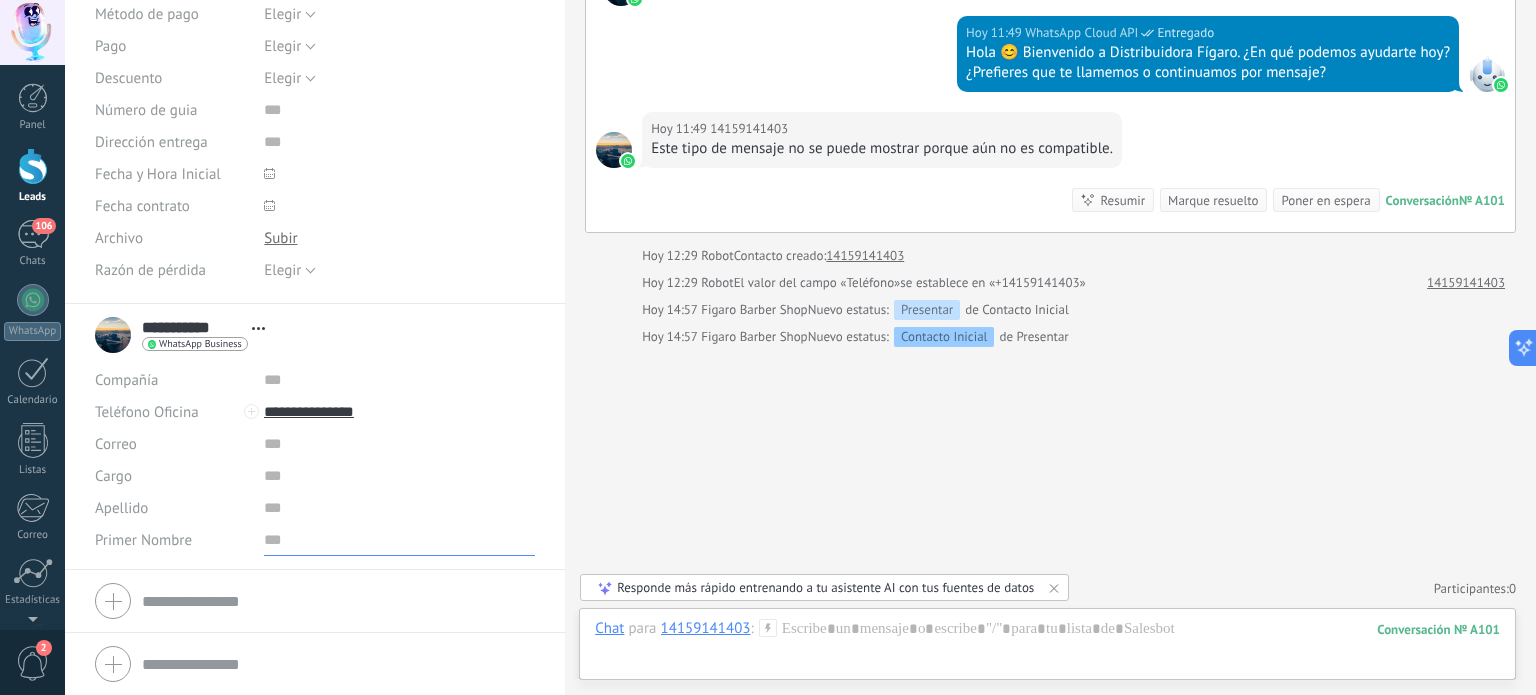 click at bounding box center [399, 540] 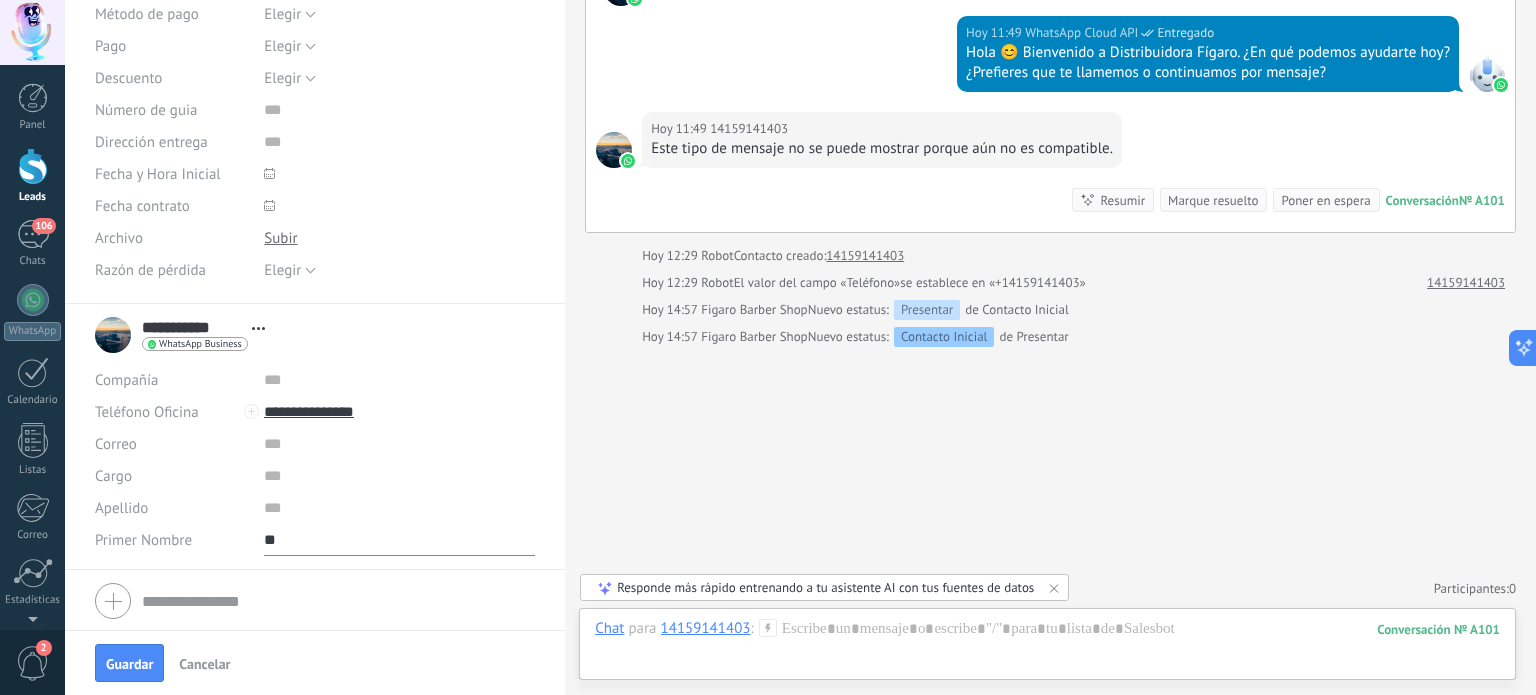 type on "*" 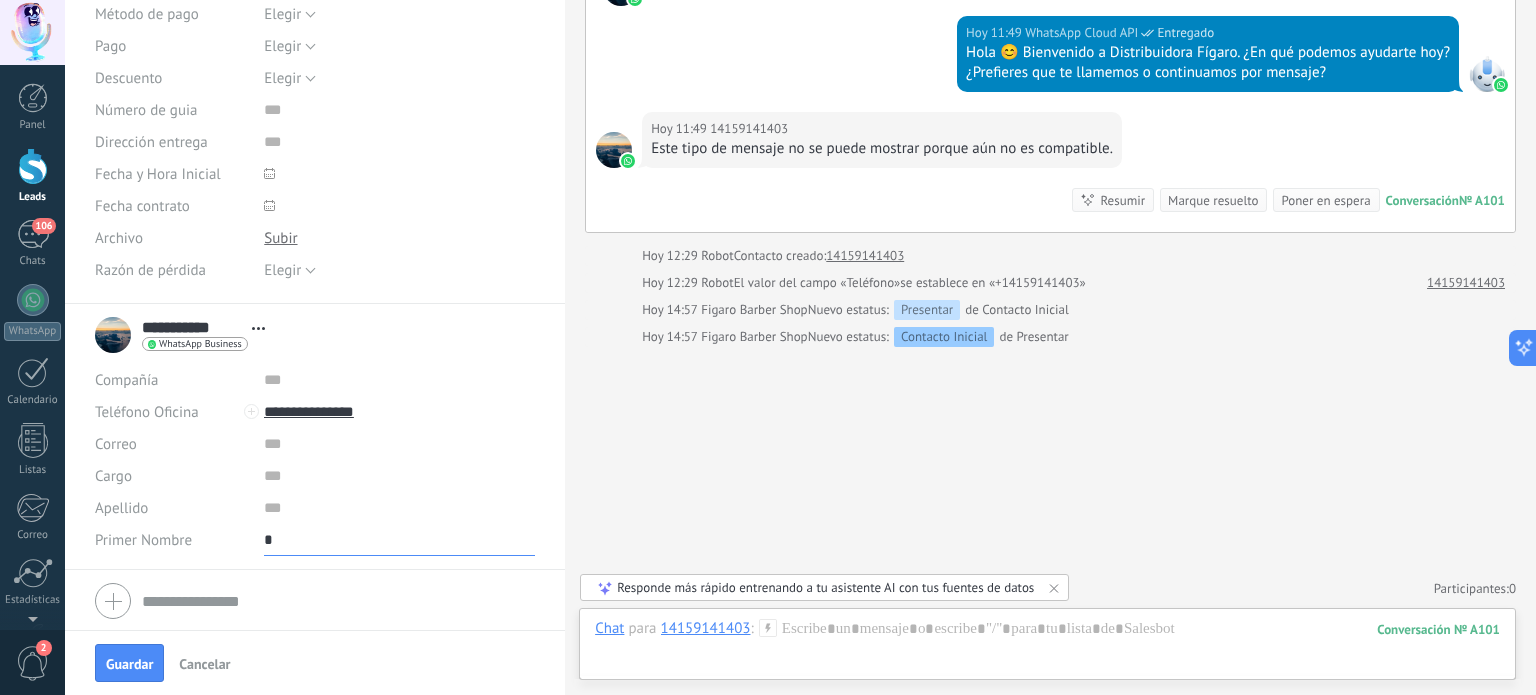 type 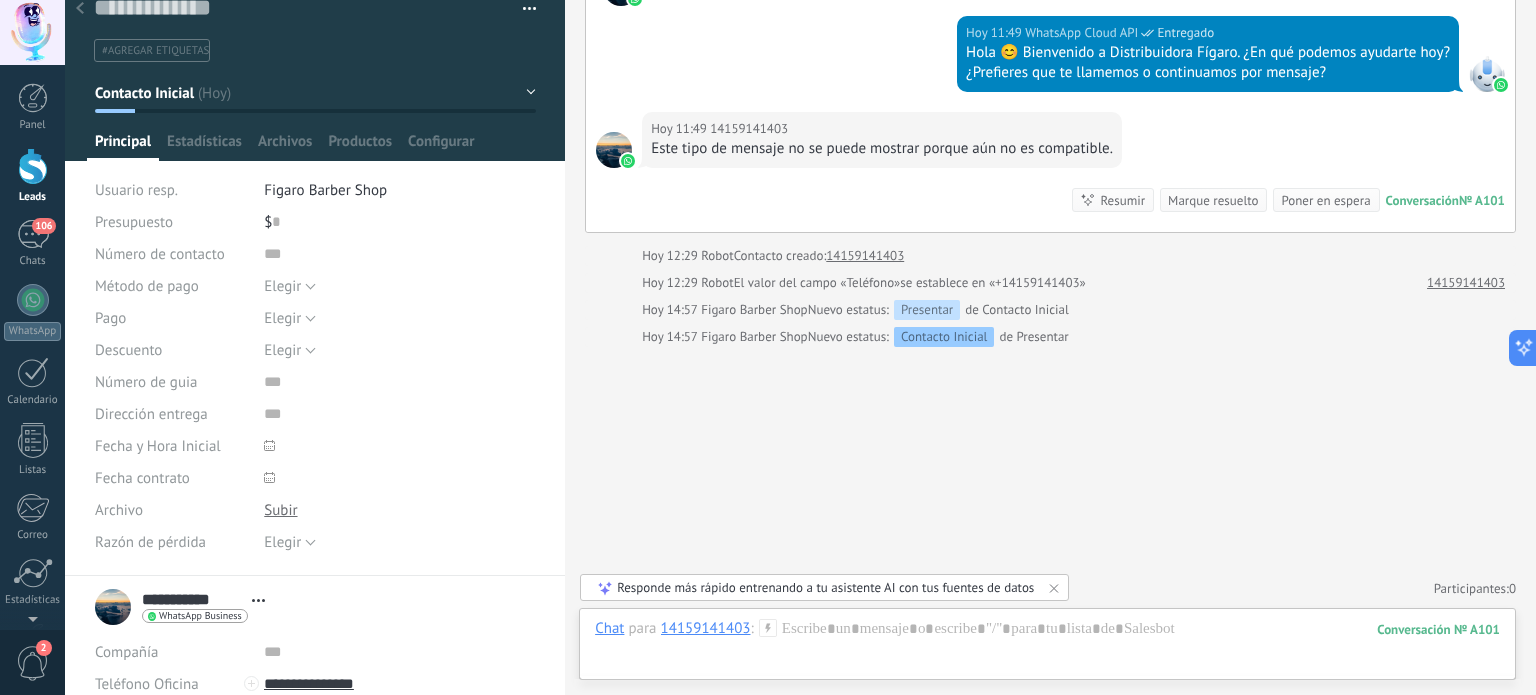 scroll, scrollTop: 0, scrollLeft: 0, axis: both 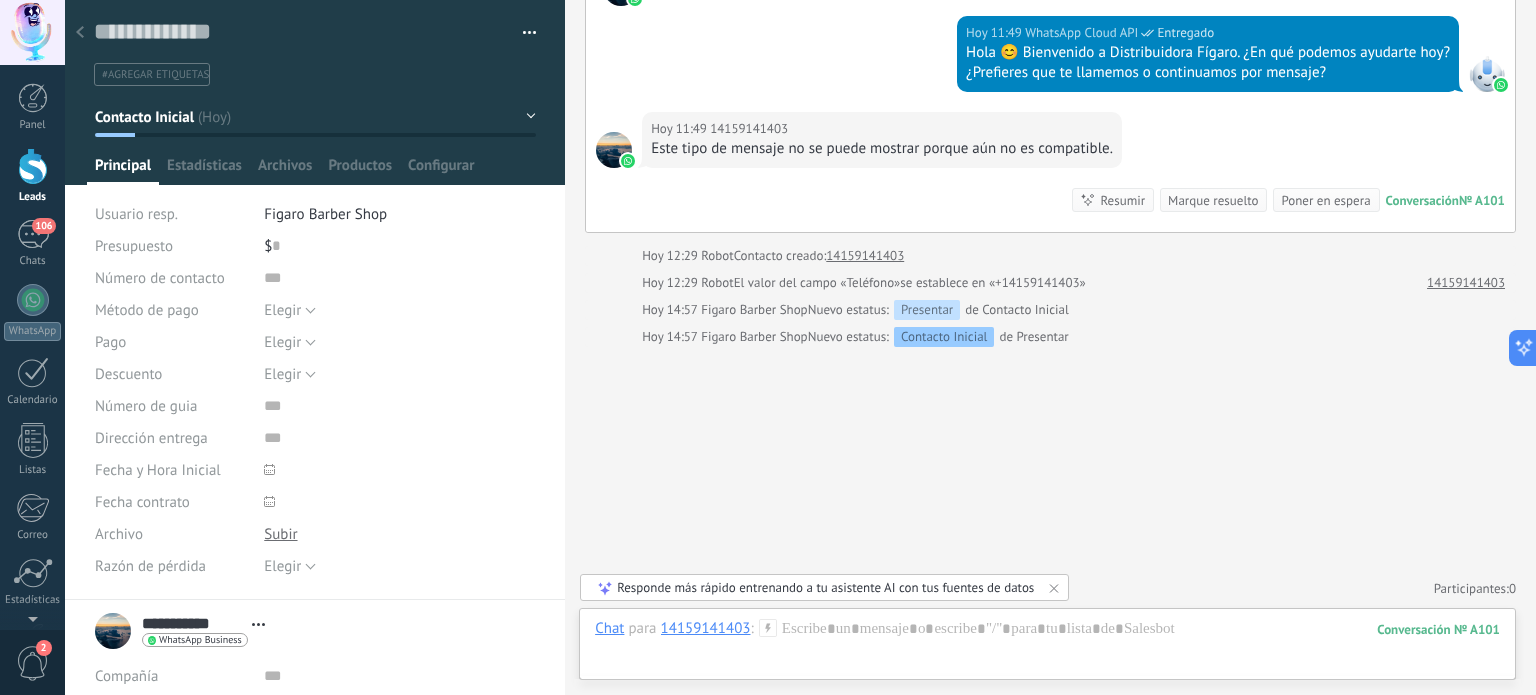click at bounding box center (80, 33) 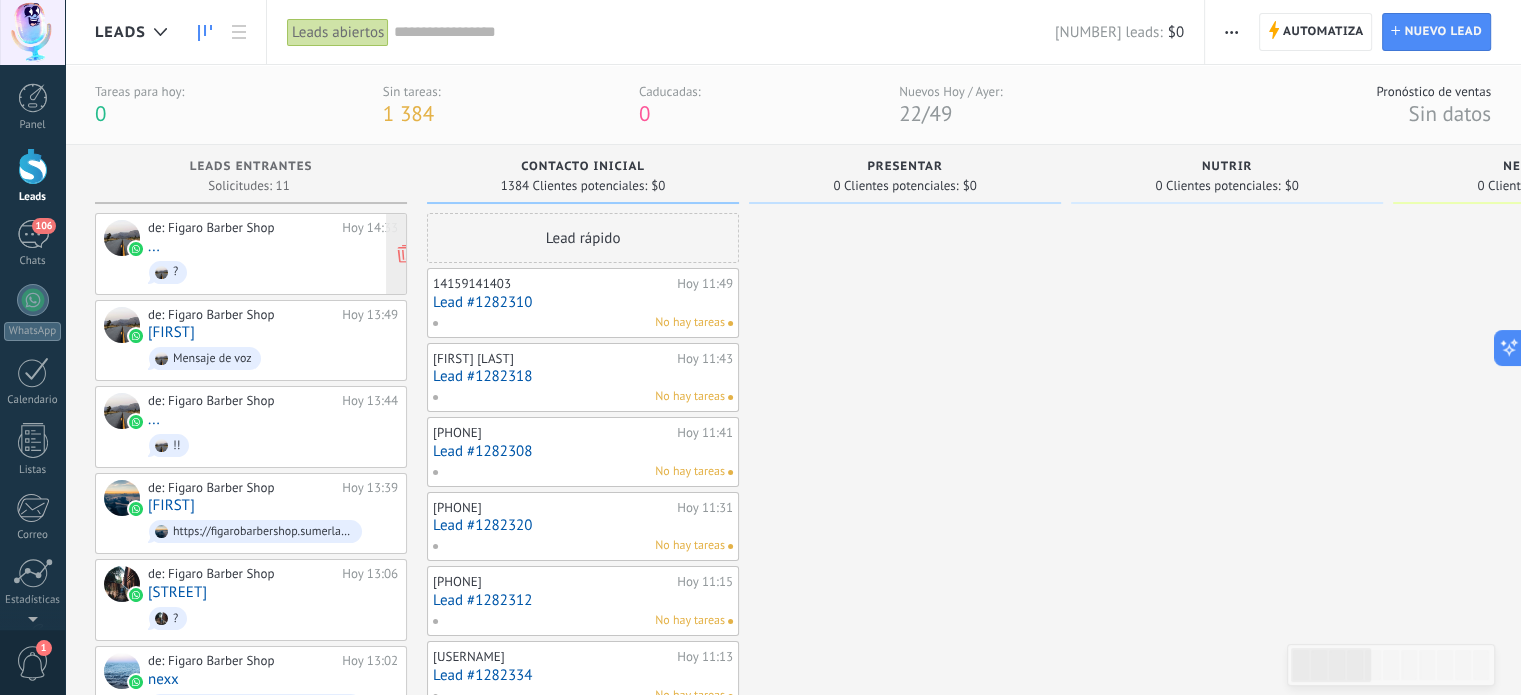 click on "de: Figaro Barber Shop Hoy 14:33 ... ?" at bounding box center [273, 254] 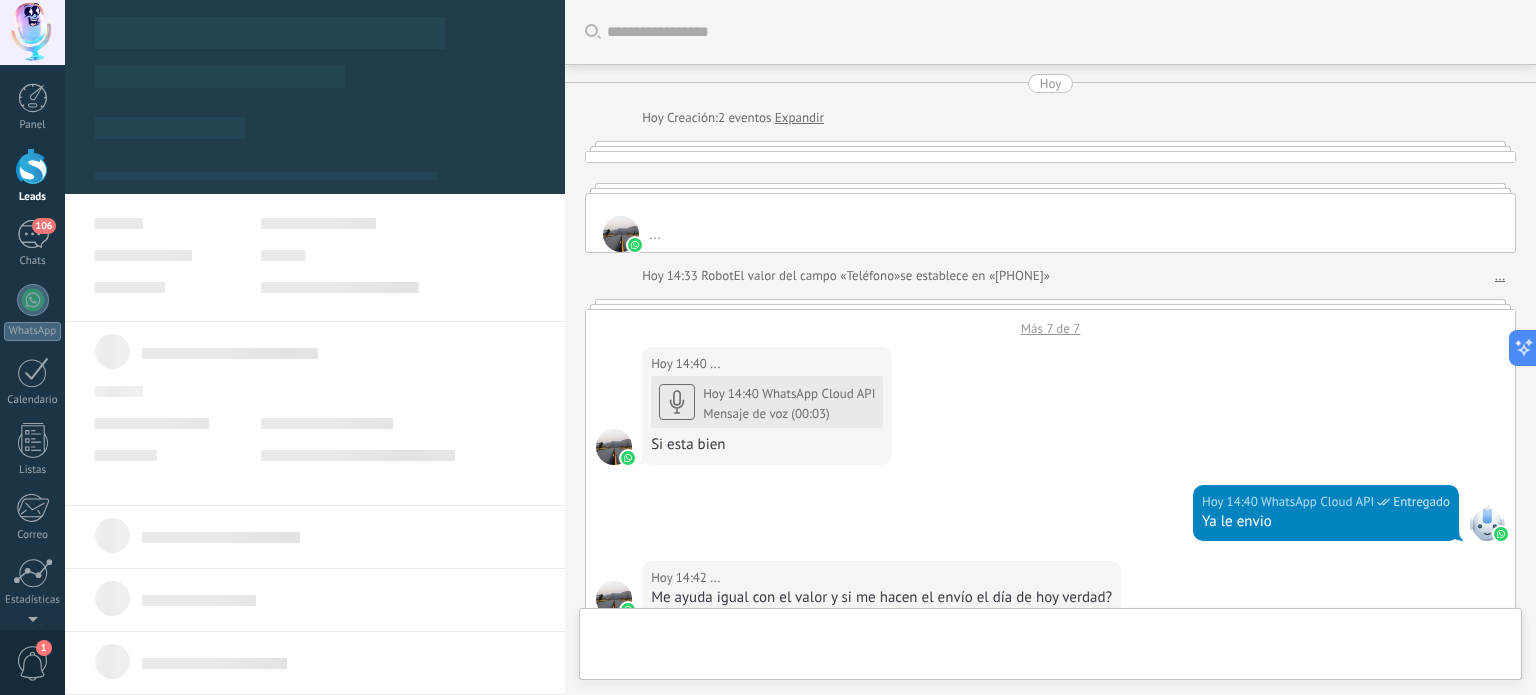 type on "**********" 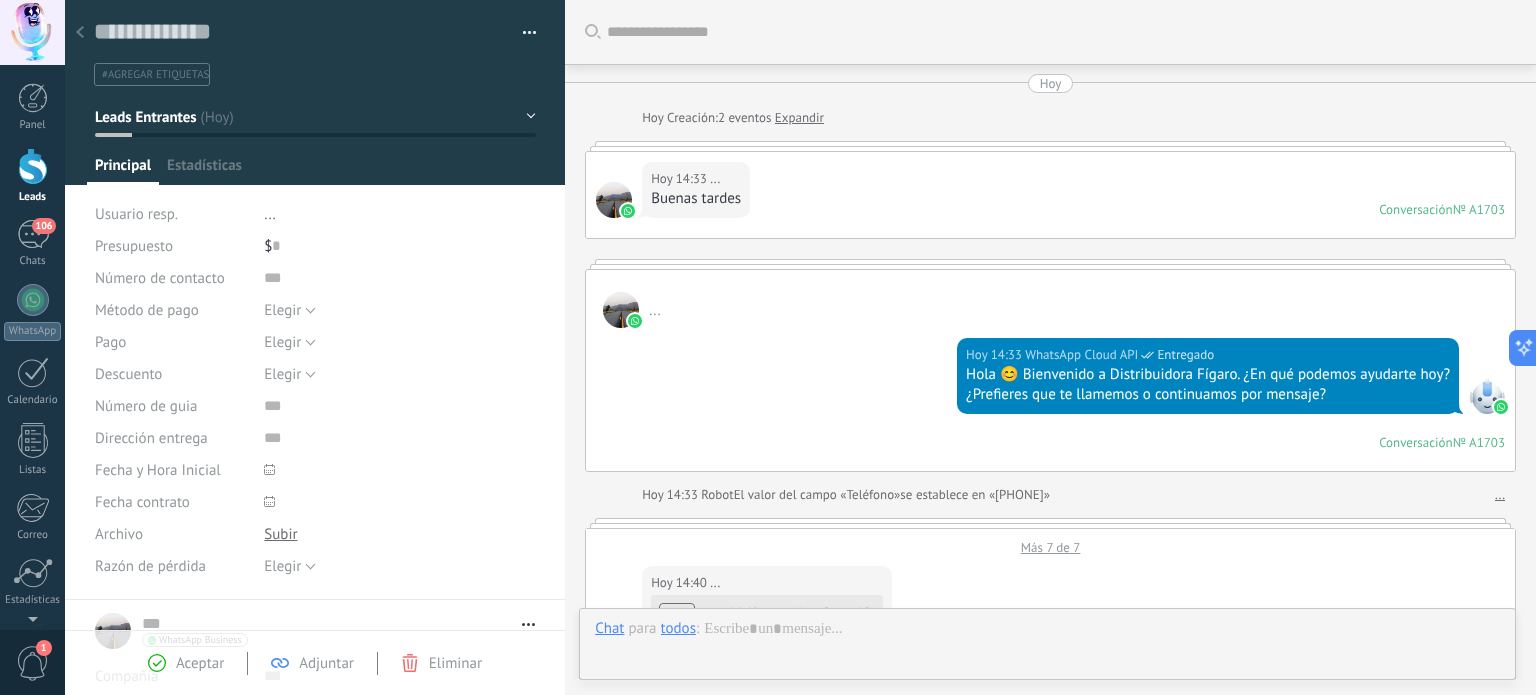 scroll, scrollTop: 29, scrollLeft: 0, axis: vertical 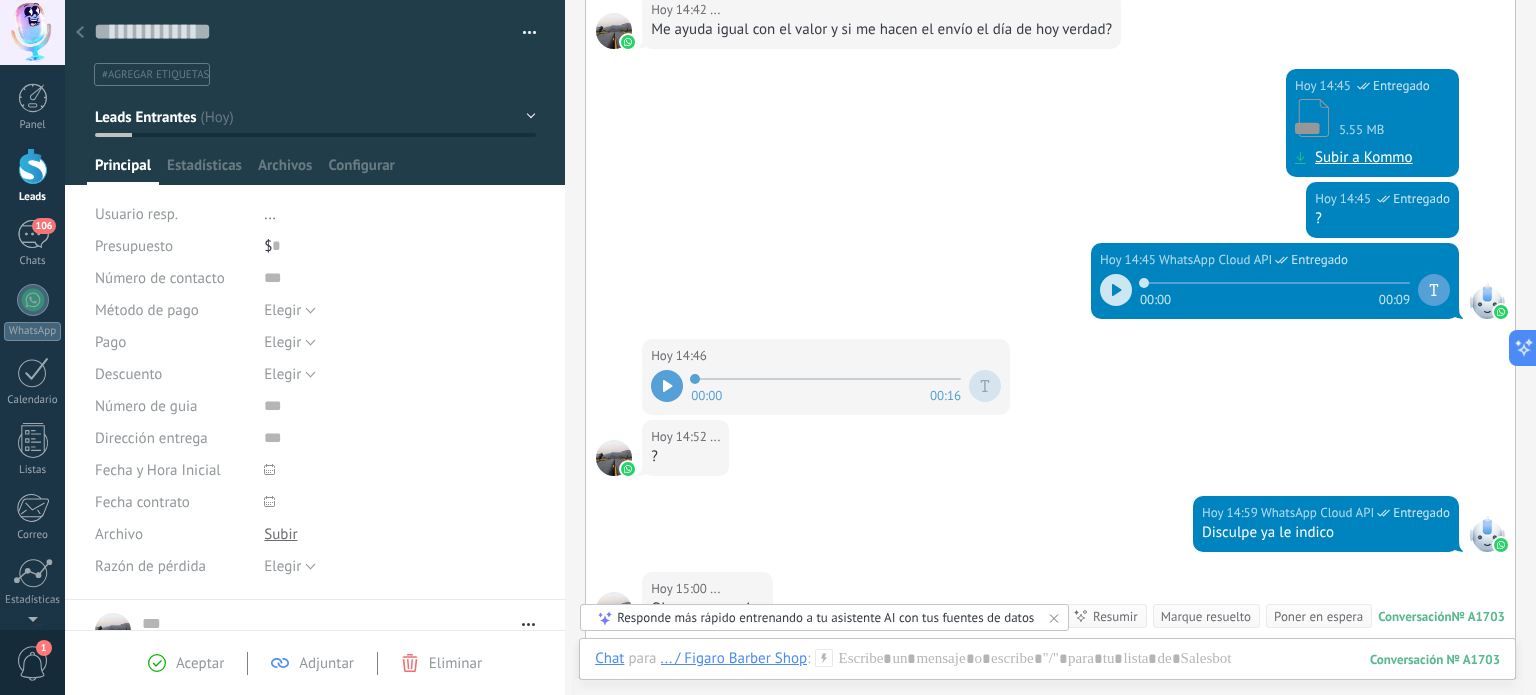 click at bounding box center [1116, 290] 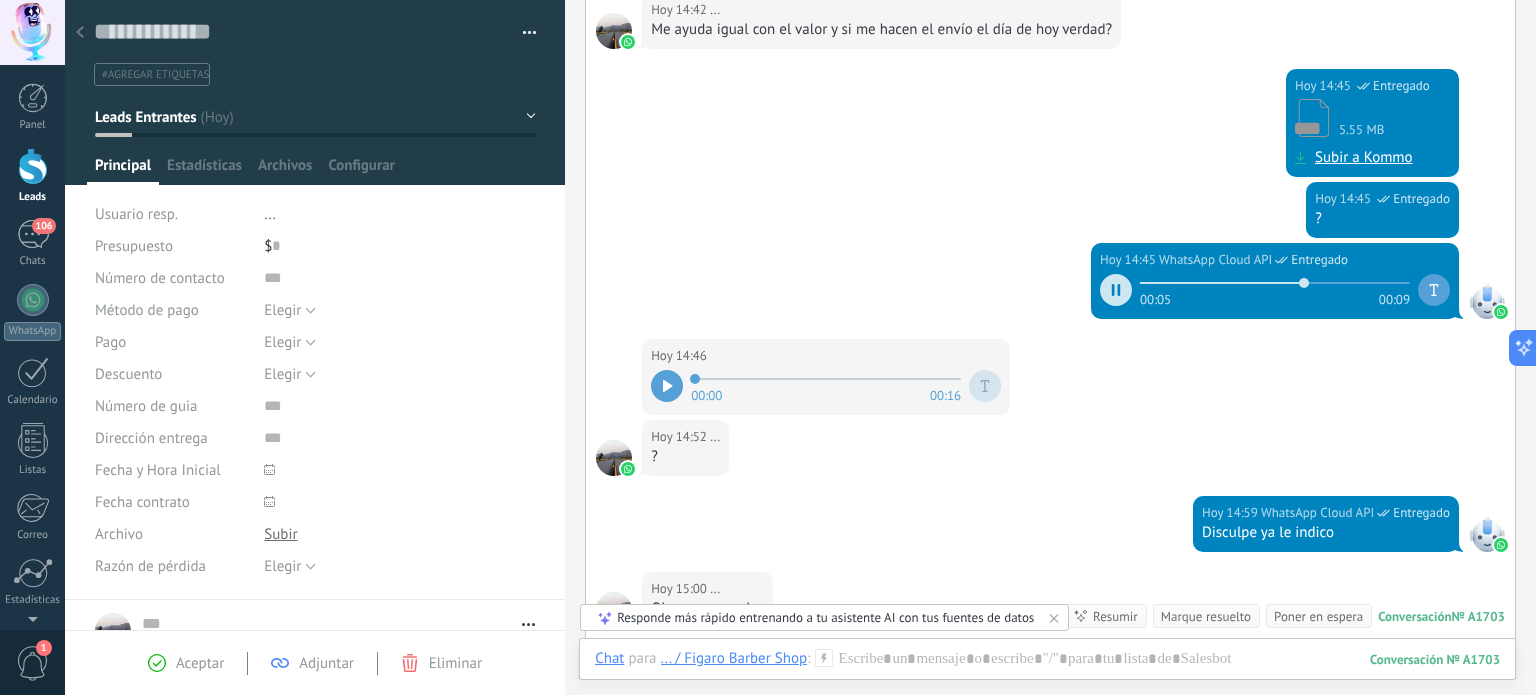 click on "Hoy 14:45 WhatsApp Cloud API  Entregado ?" at bounding box center [1050, 212] 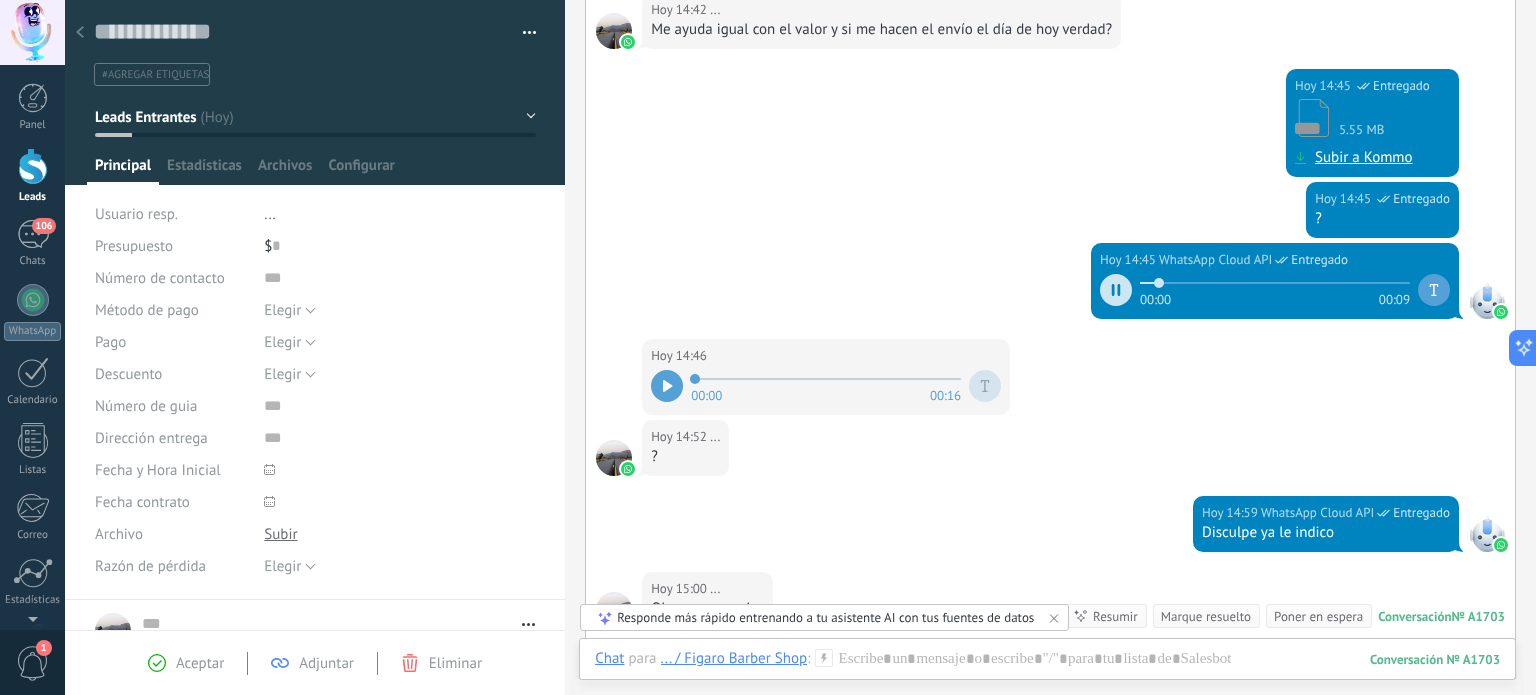 drag, startPoint x: 1350, startPoint y: 279, endPoint x: 1032, endPoint y: 338, distance: 323.42697 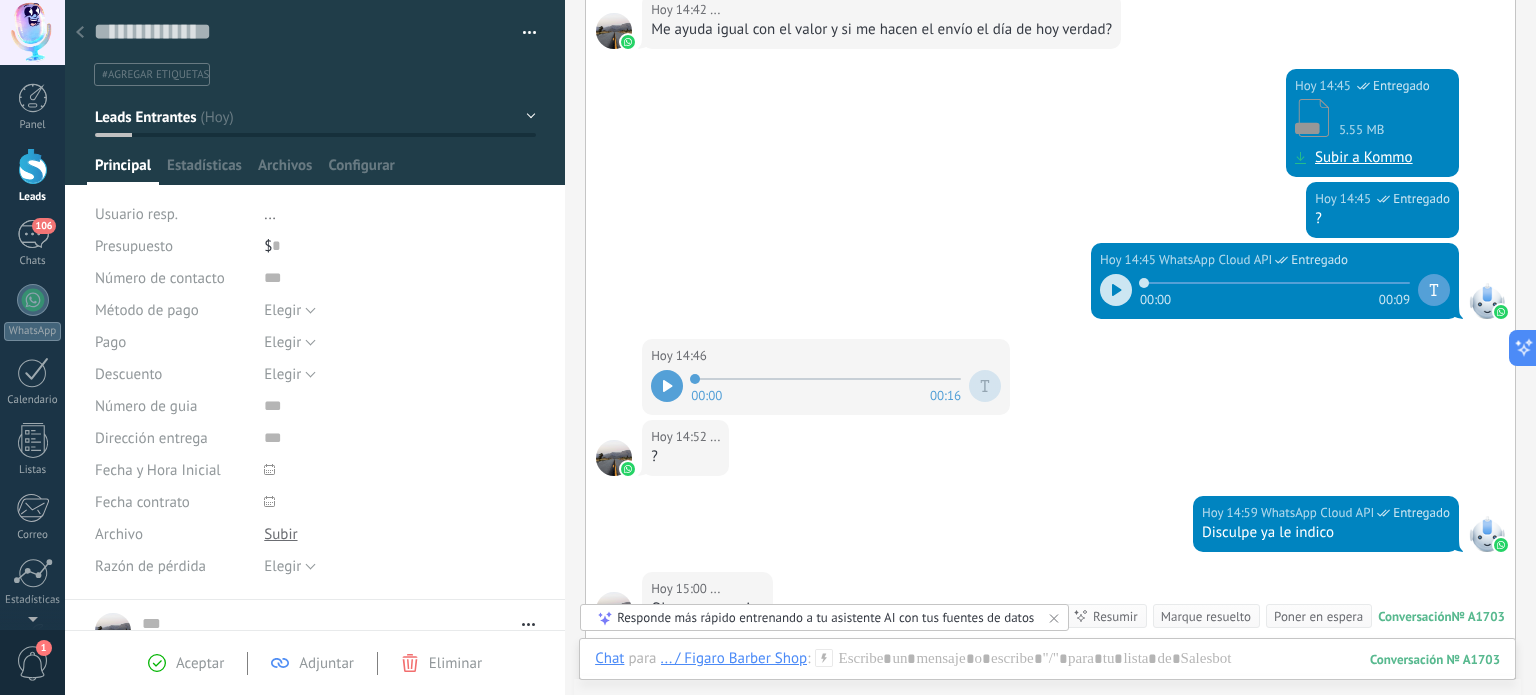 click at bounding box center (1116, 290) 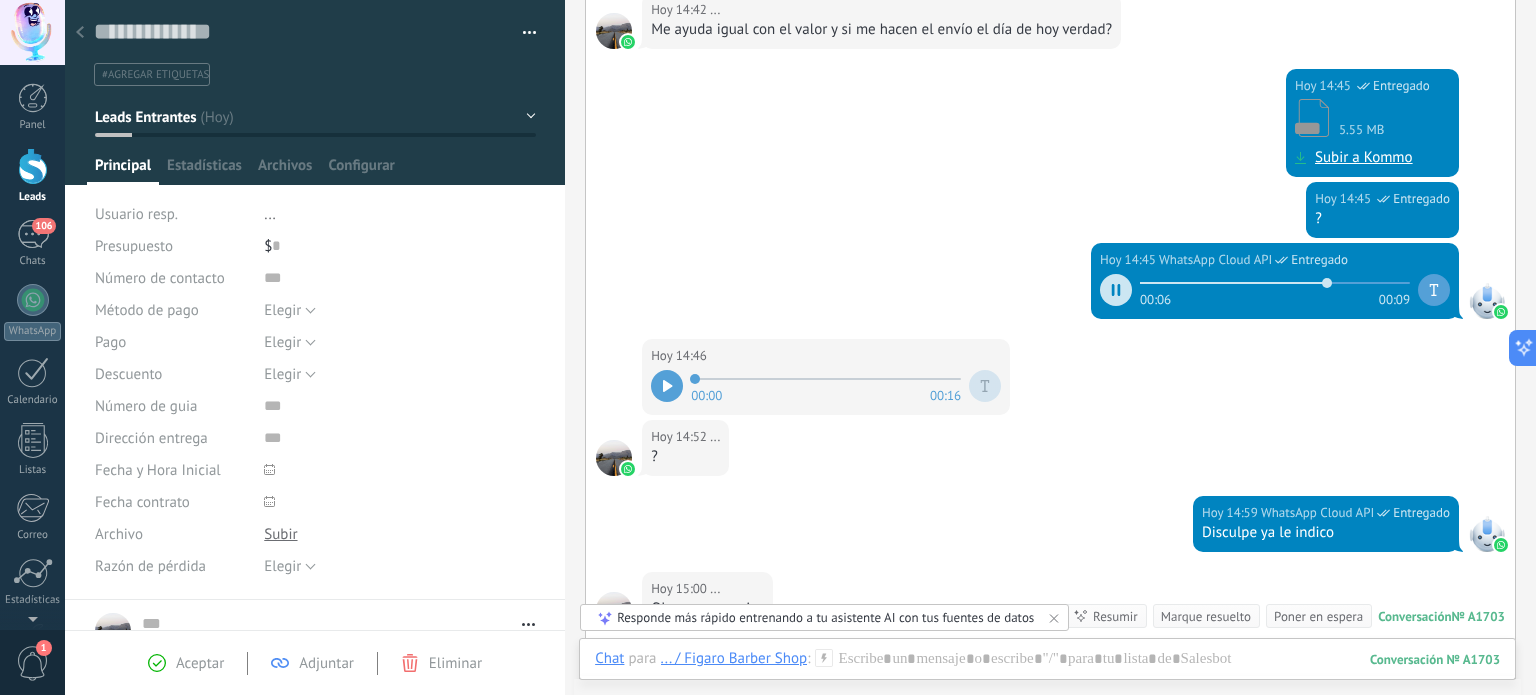 click on "Hoy 14:45 WhatsApp Cloud API  Entregado 00:06 00:09" at bounding box center [1050, 291] 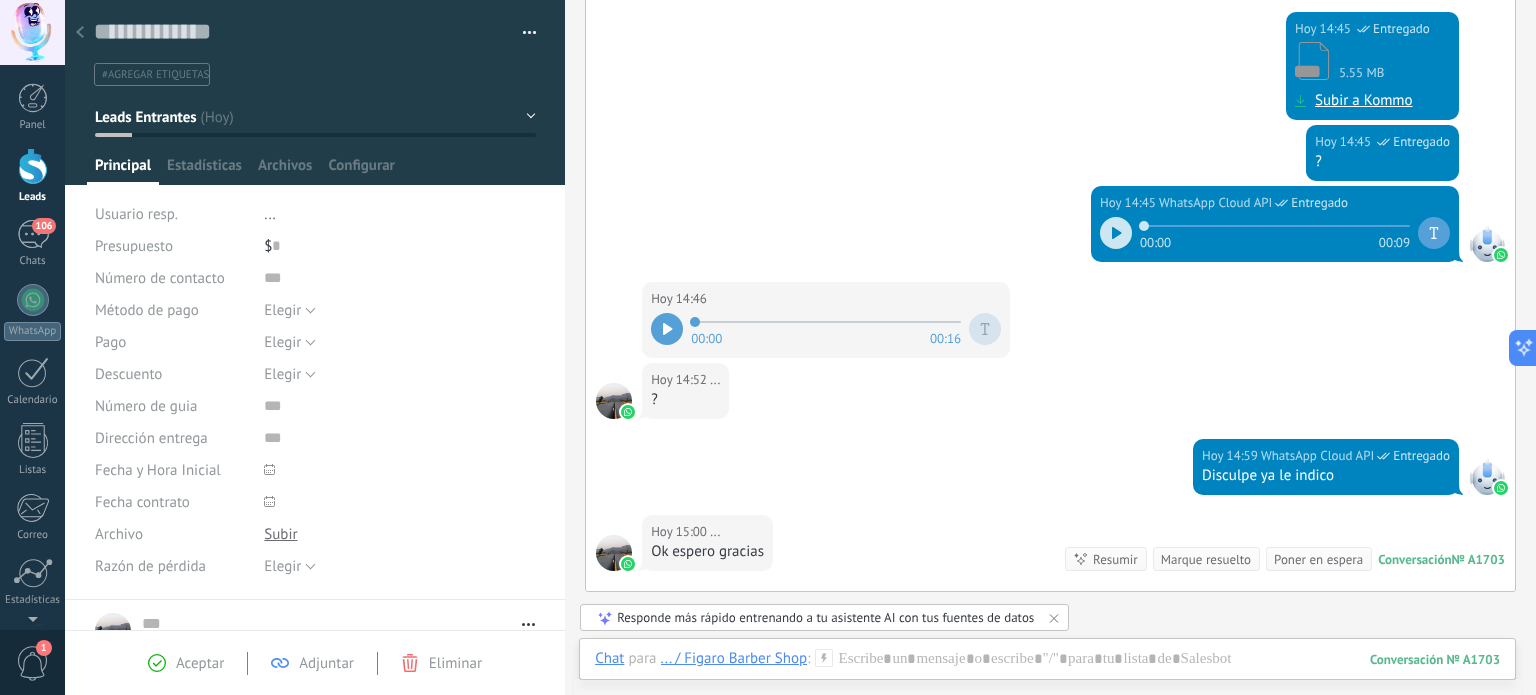 scroll, scrollTop: 887, scrollLeft: 0, axis: vertical 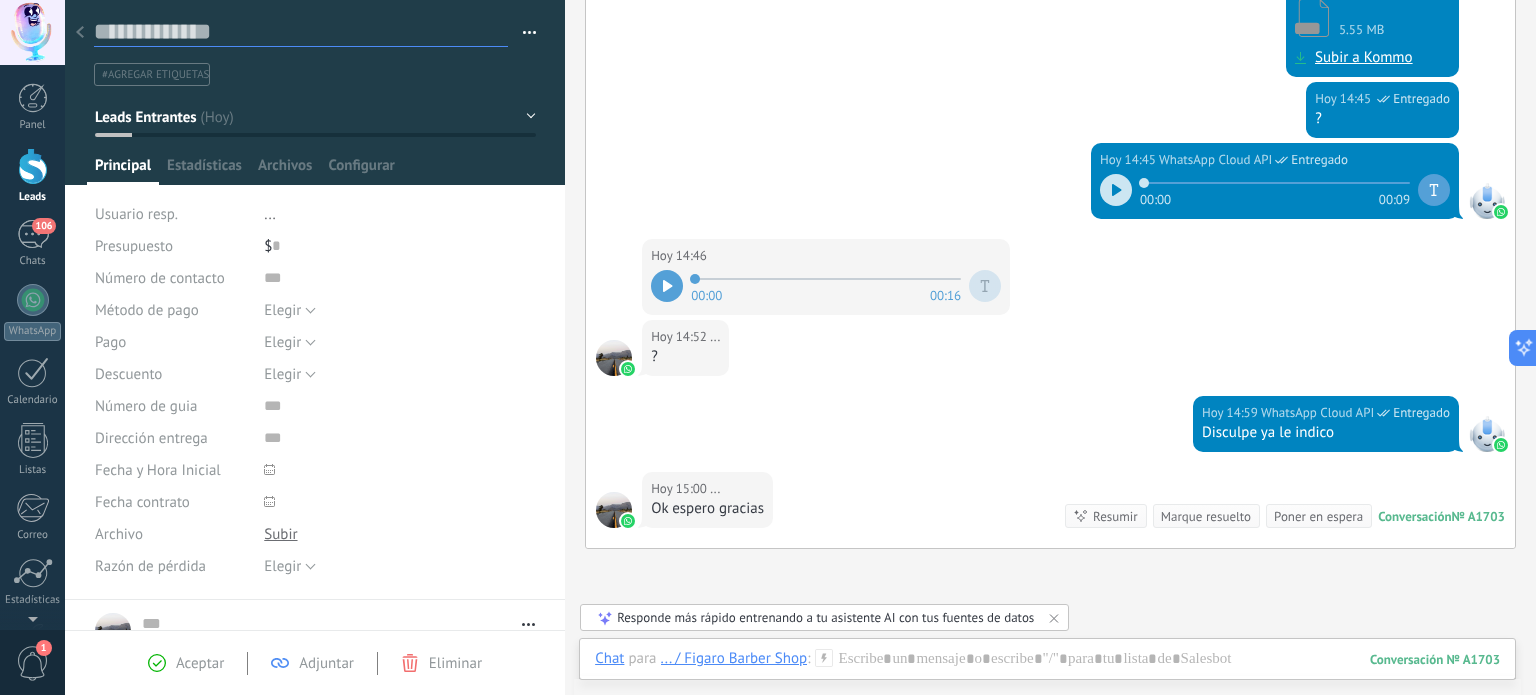 click at bounding box center [301, 32] 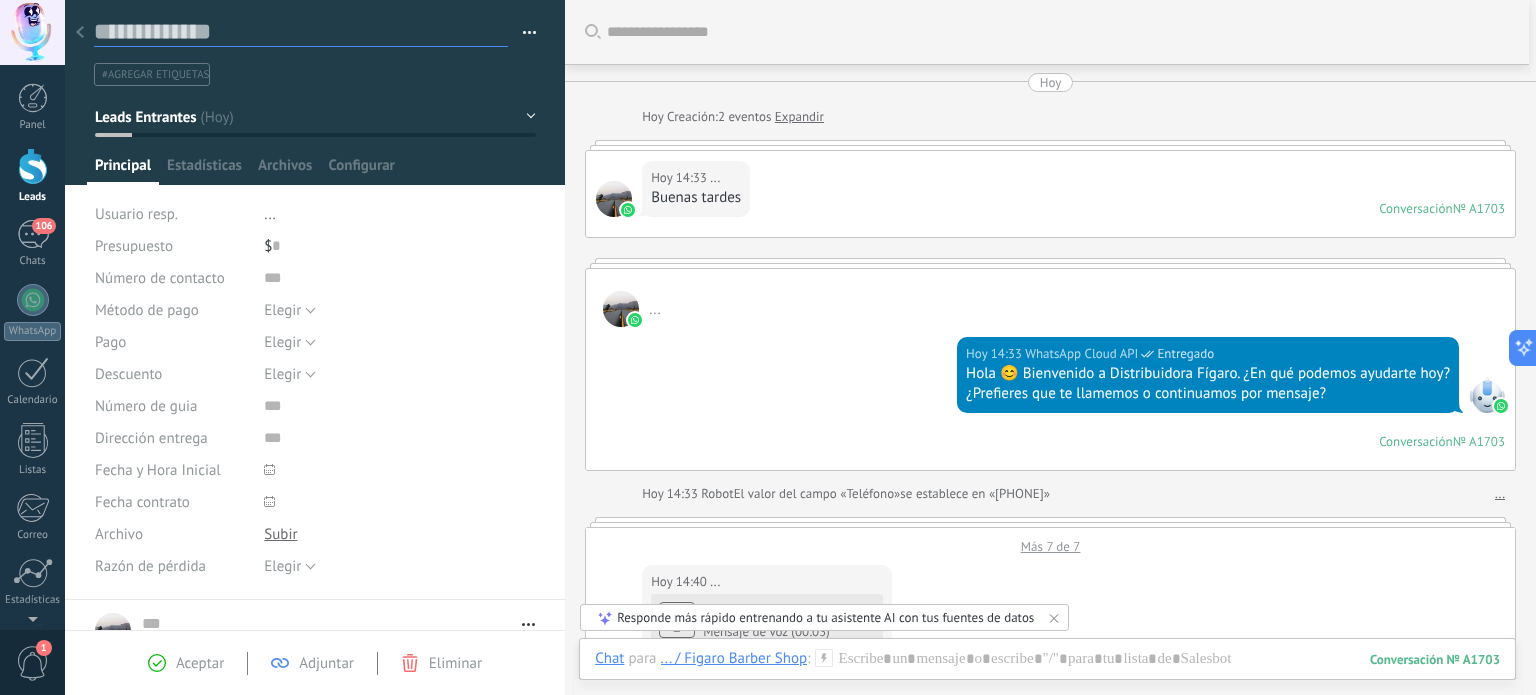 scroll, scrollTop: 0, scrollLeft: 0, axis: both 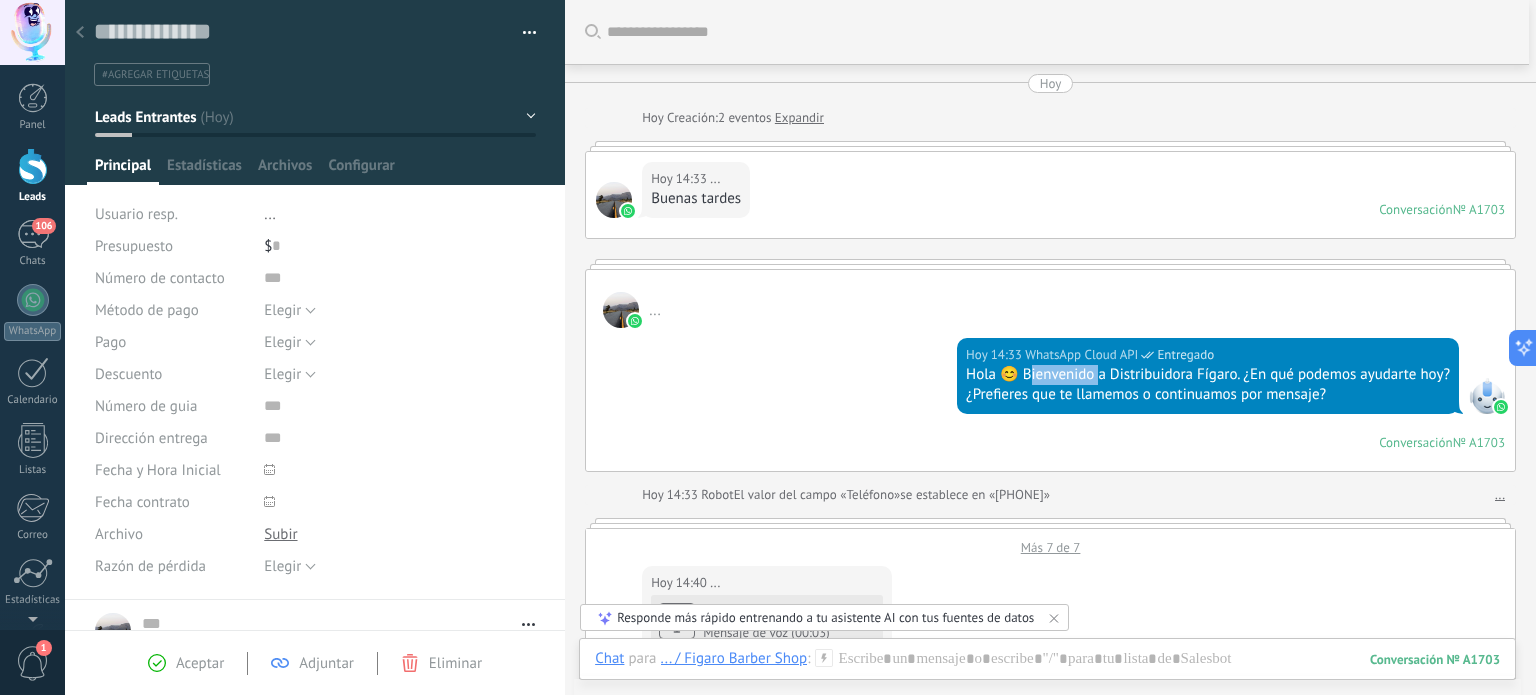 drag, startPoint x: 1092, startPoint y: 372, endPoint x: 1026, endPoint y: 372, distance: 66 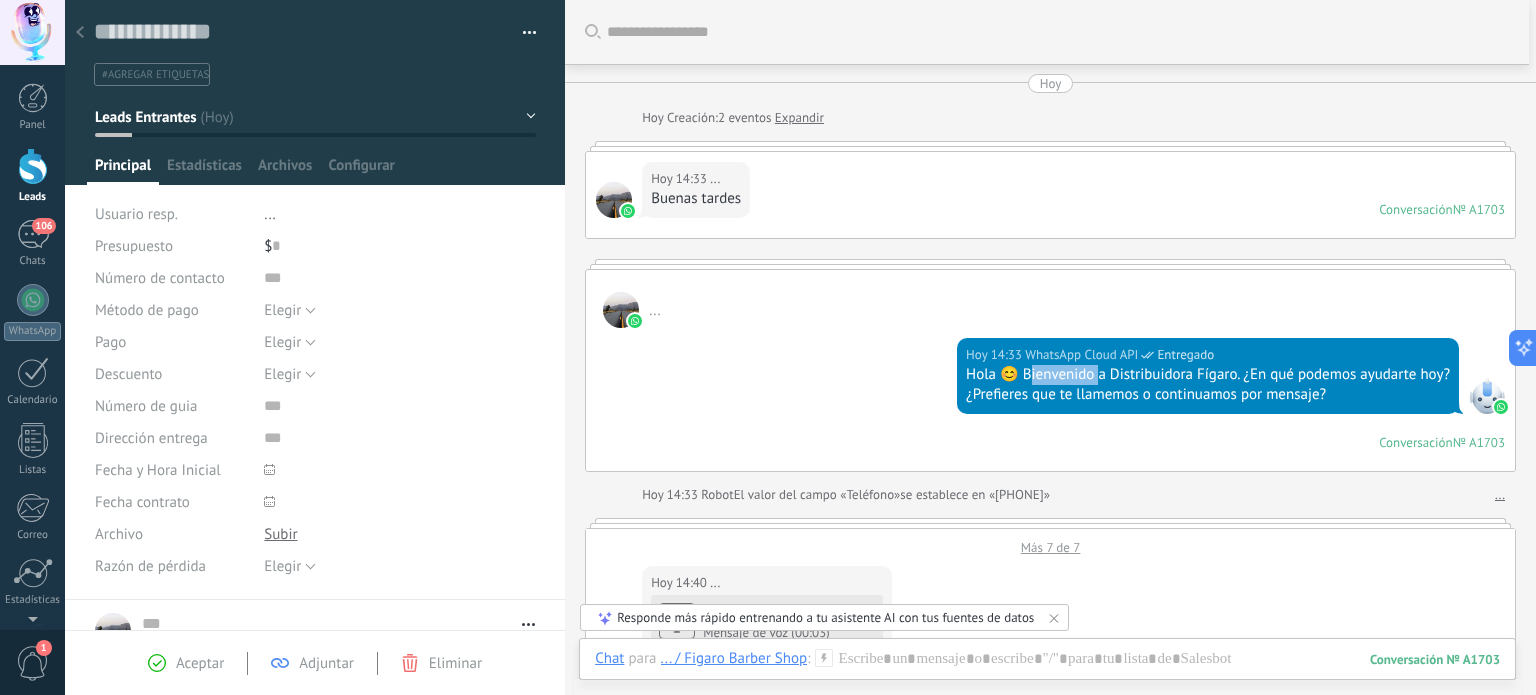 click on "Hola 😊 Bienvenido a Distribuidora Fígaro. ¿En qué podemos ayudarte hoy?" at bounding box center (1208, 375) 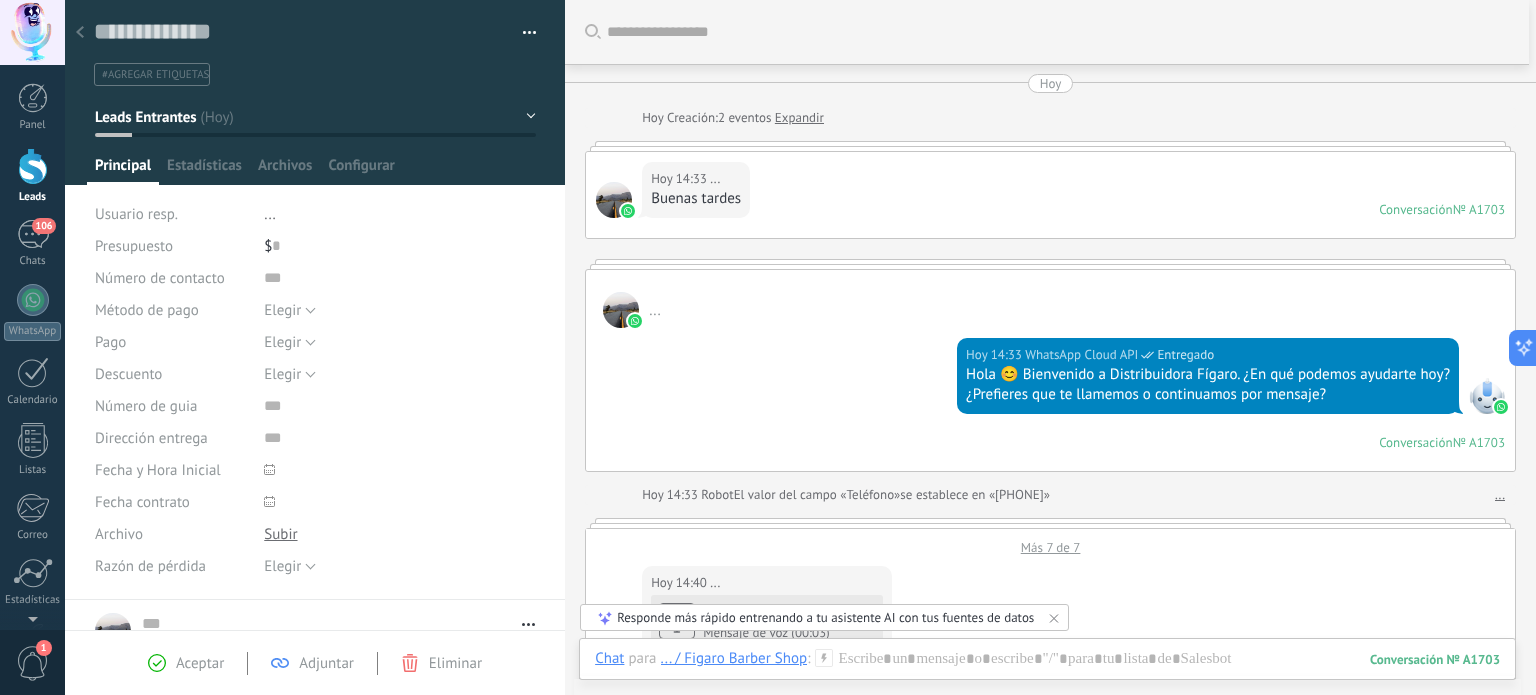 click on "Hola 😊 Bienvenido a Distribuidora Fígaro. ¿En qué podemos ayudarte hoy? ¿Prefieres que te llamemos o continuamos por mensaje? Conversación № A1703 Conversación № A1703" at bounding box center (1050, 399) 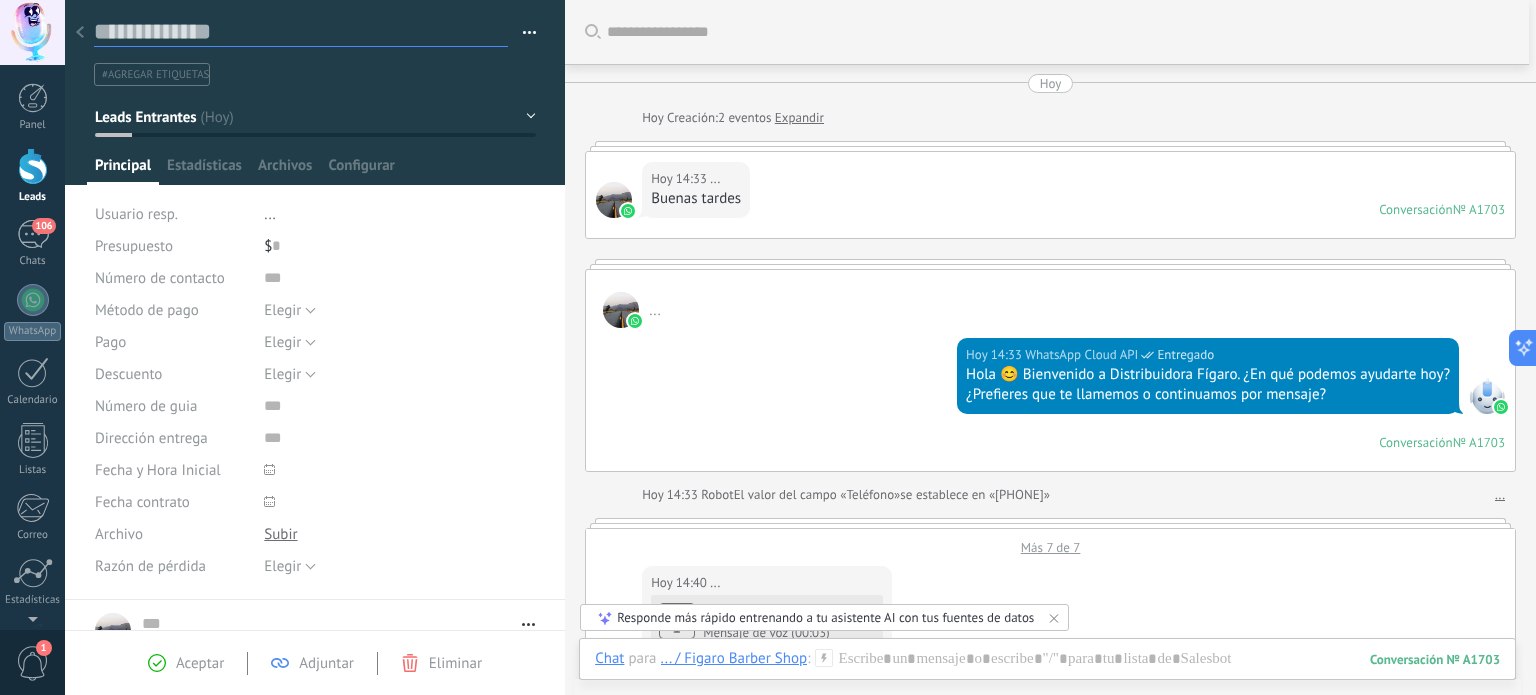click at bounding box center (301, 32) 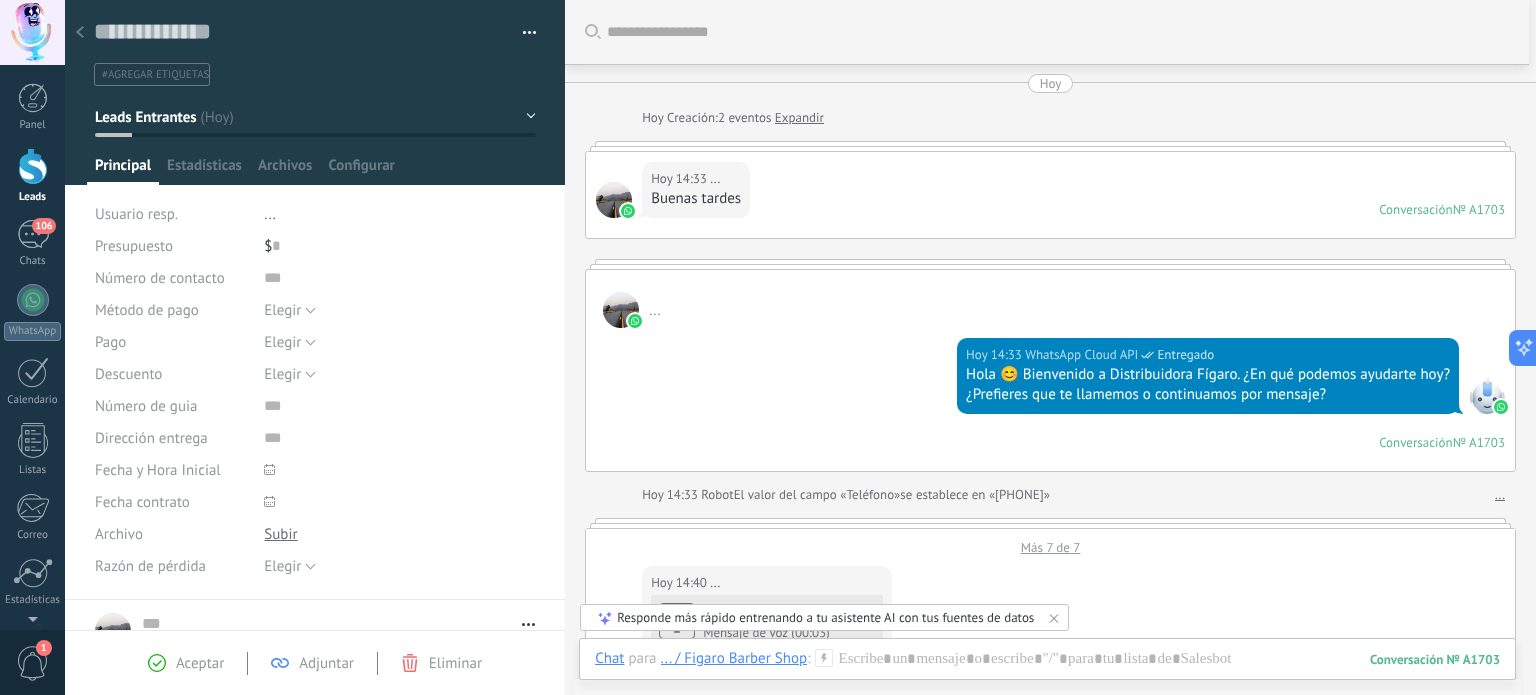 click on "#agregar etiquetas" at bounding box center [311, 74] 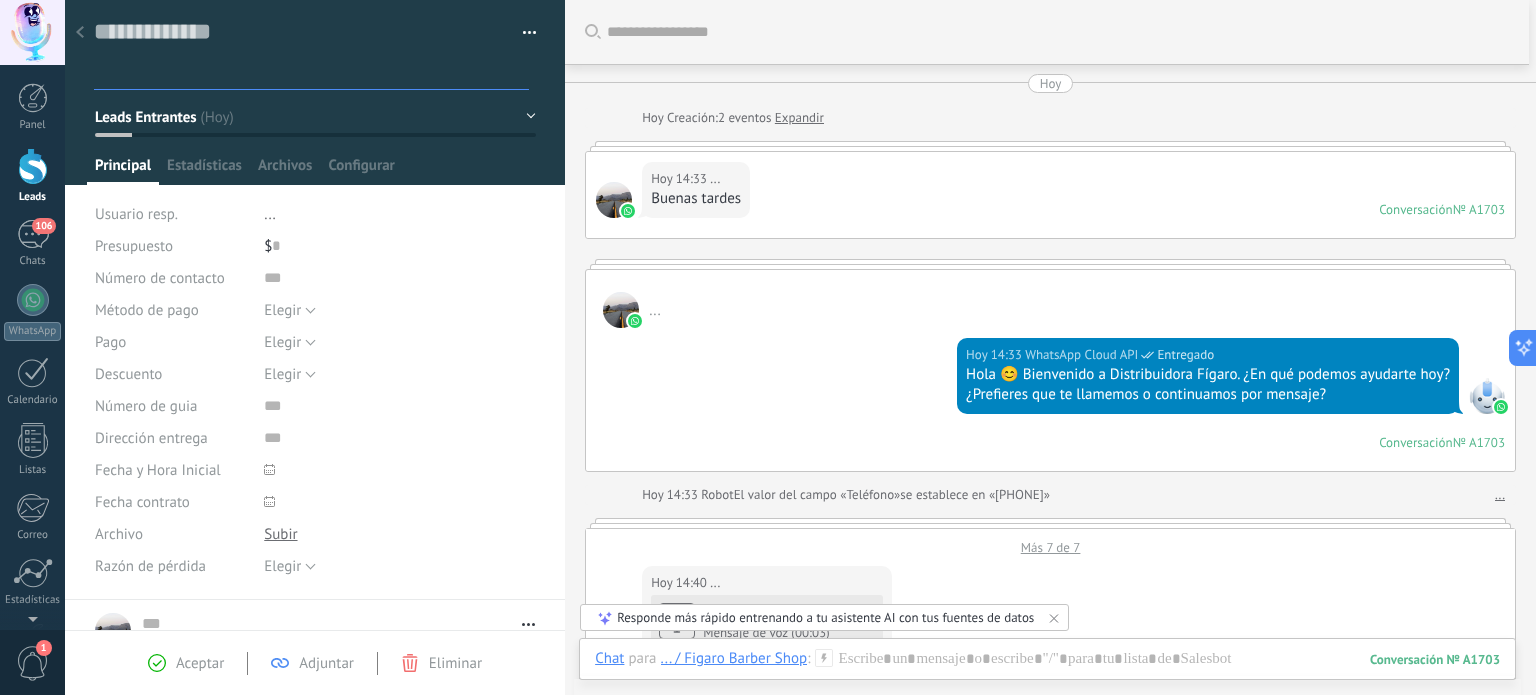 click on "Guardar y crear
Imprimir
Administrar etiquetas
Exportar a excel" at bounding box center [315, 43] 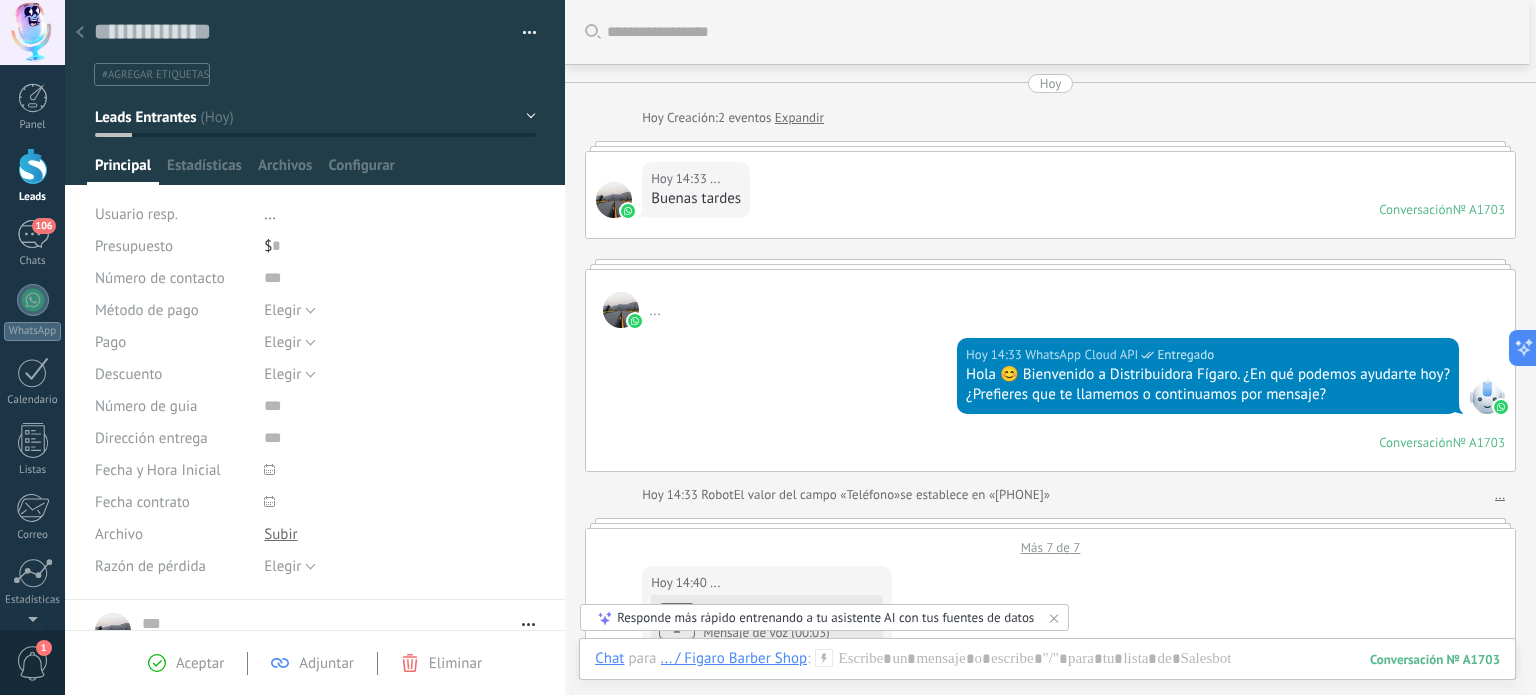 click on "Leads Entrantes" at bounding box center (315, 117) 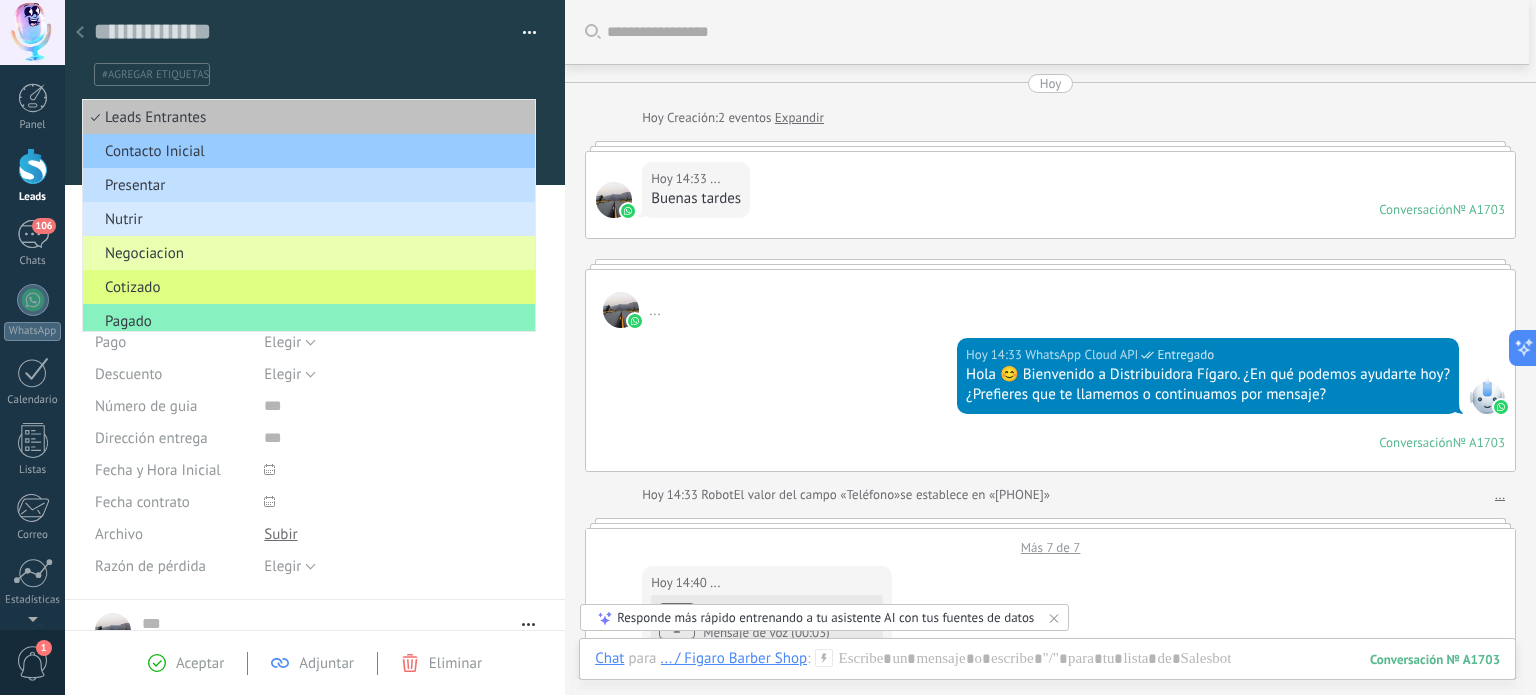click at bounding box center [315, 92] 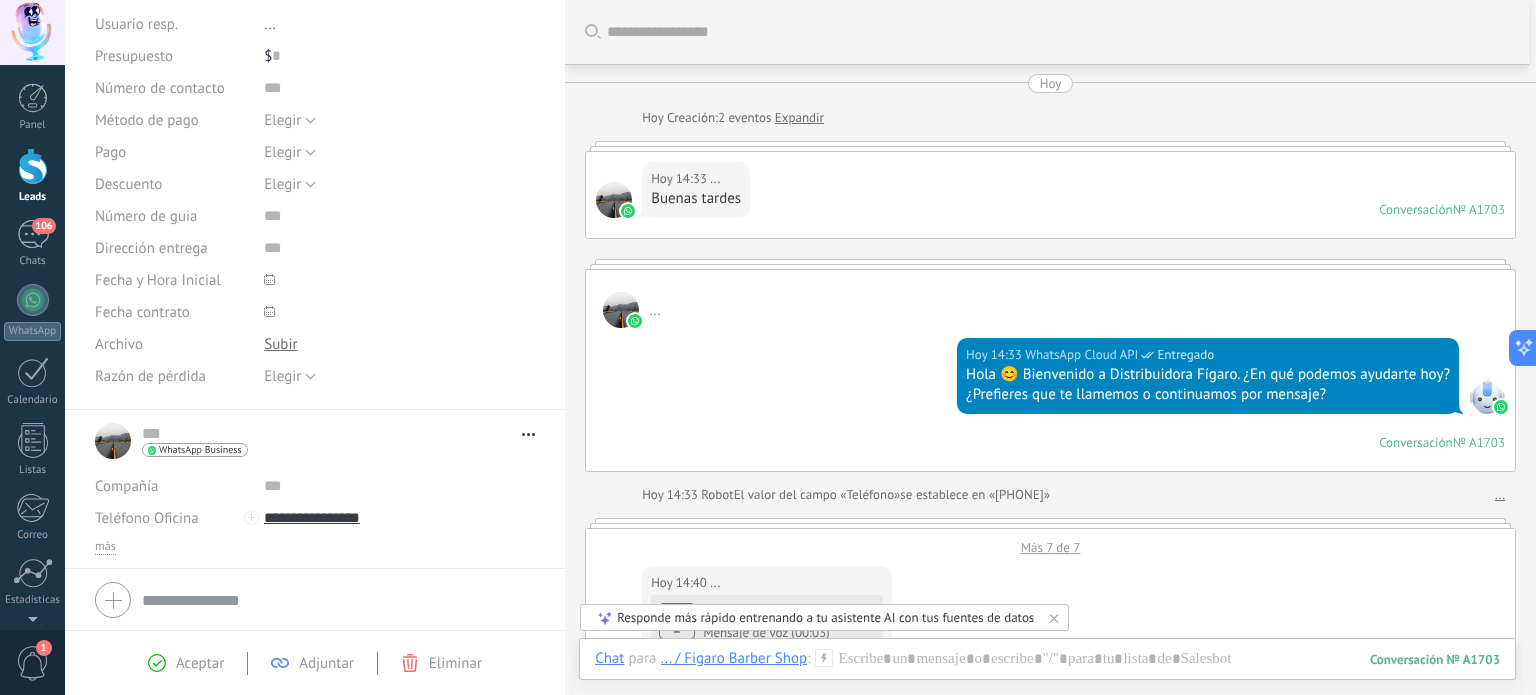 scroll, scrollTop: 200, scrollLeft: 0, axis: vertical 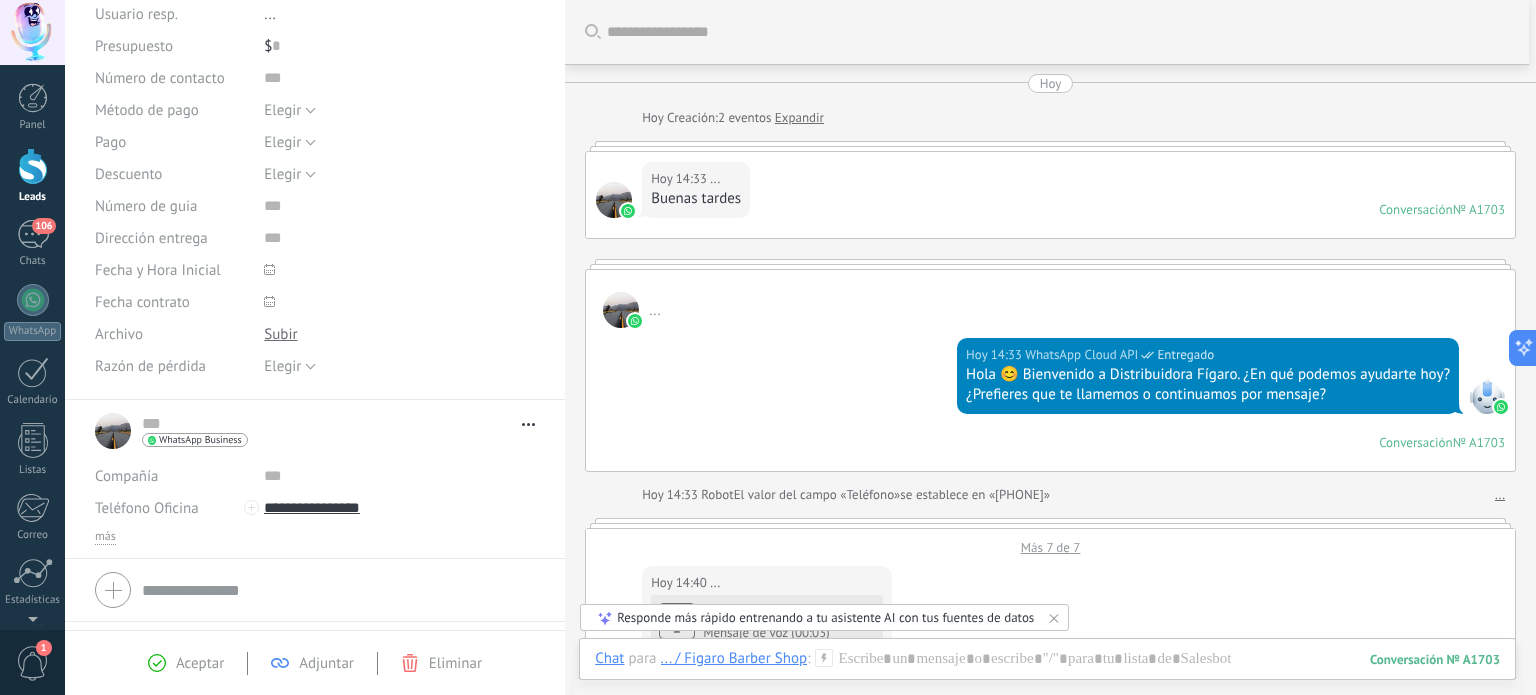 click on "Hola 😊 Bienvenido a Distribuidora Fígaro. ¿En qué podemos ayudarte hoy? ¿Prefieres que te llamemos o continuamos por mensaje? Conversación № A1703 Conversación № A1703" at bounding box center [1050, 399] 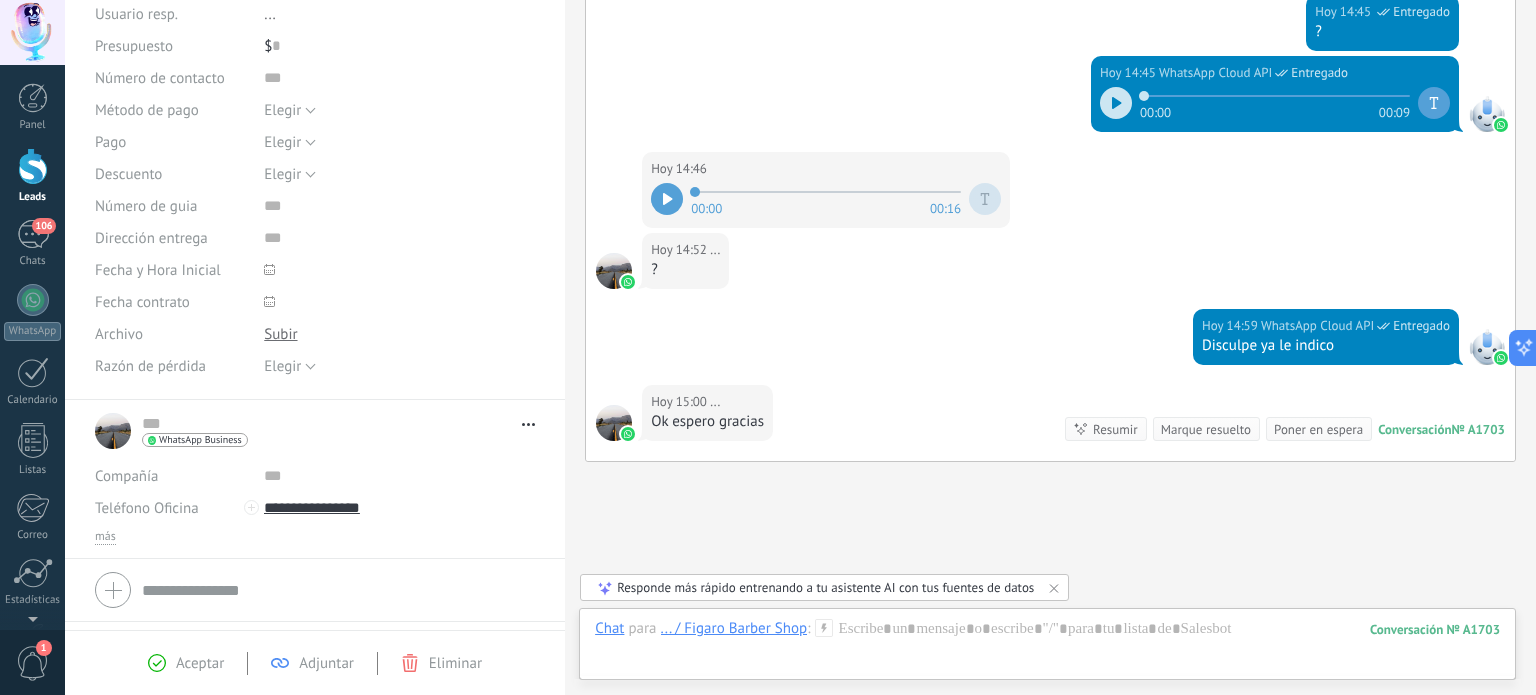 scroll, scrollTop: 1689, scrollLeft: 0, axis: vertical 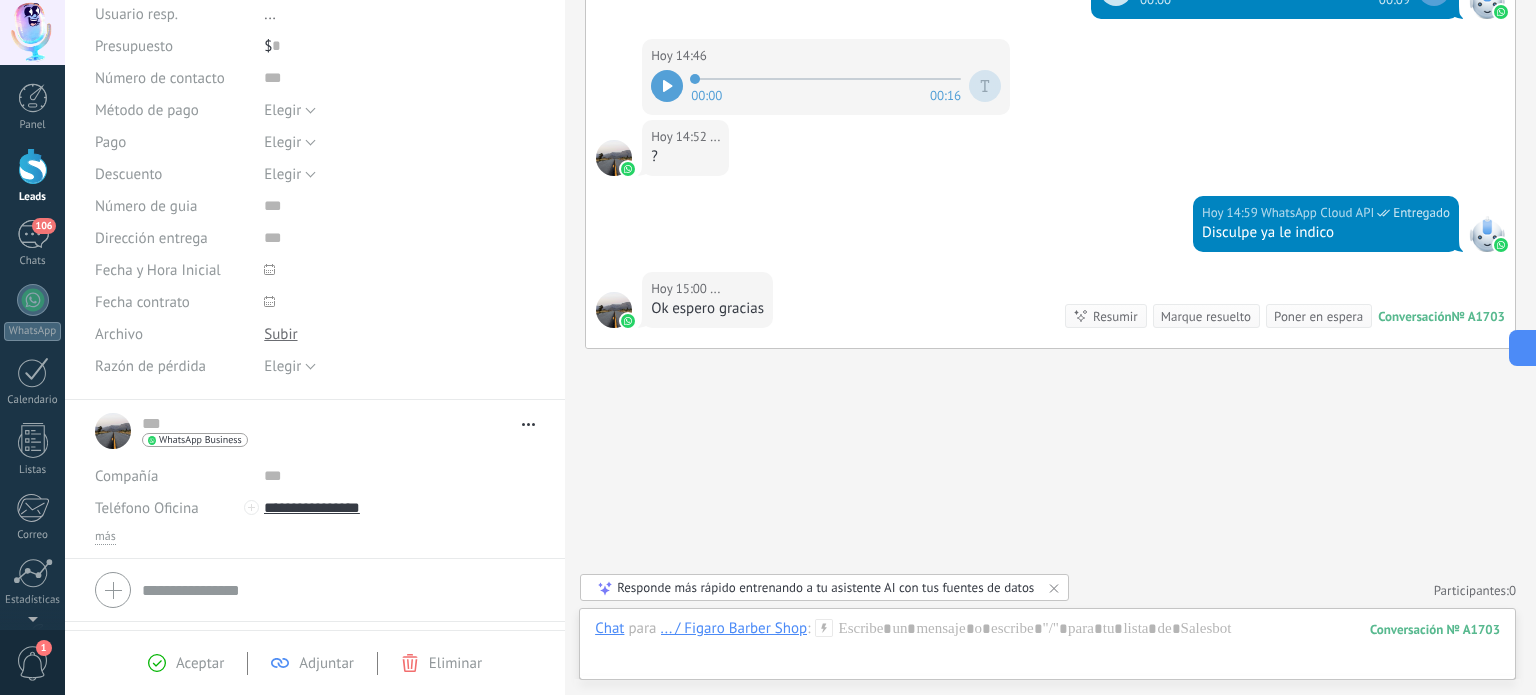 click on "Buscar Carga más Hoy Hoy Creación: 2 eventos Expandir Hoy 14:33 ... Buenas tardes Conversación № A1703 Conversación № A1703 ... Hoy 14:33 WhatsApp Cloud API Entregado Hola 😊 Bienvenido a Distribuidora Fígaro. ¿En qué podemos ayudarte hoy? ¿Prefieres que te llamemos o continuamos por mensaje? Conversación № A1703 Conversación № A1703 Hoy 14:33 Robot El valor del campo «Teléfono» se establece en «[PHONE]» ... Hoy 14:34 ... Deseo comprarle la máquina kemei 90-4 para que me ayuden enviando a la ciudad de Ambato por transporte Hoy 14:35 ... 00:00 00:27 Hoy 14:39 WhatsApp Cloud API Entregado Hola que tal amigo Hoy 14:40 WhatsApp Cloud API Entregado 00:00 00:06 Hoy 14:40 WhatsApp Cloud API Entregado 00:00 00:03 Hoy 14:40 ... Hoy 14:40 WhatsApp Cloud API Mensaje de voz (00:06) Si gracias Hoy 14:40 WhatsApp Cloud API Entregado Ok perfecto Hoy 14:40 ... Hoy 14:40 WhatsApp Cloud API Mensaje de voz (00:03) Si esta bien Hoy 14:40 WhatsApp Cloud API" at bounding box center (1050, -496) 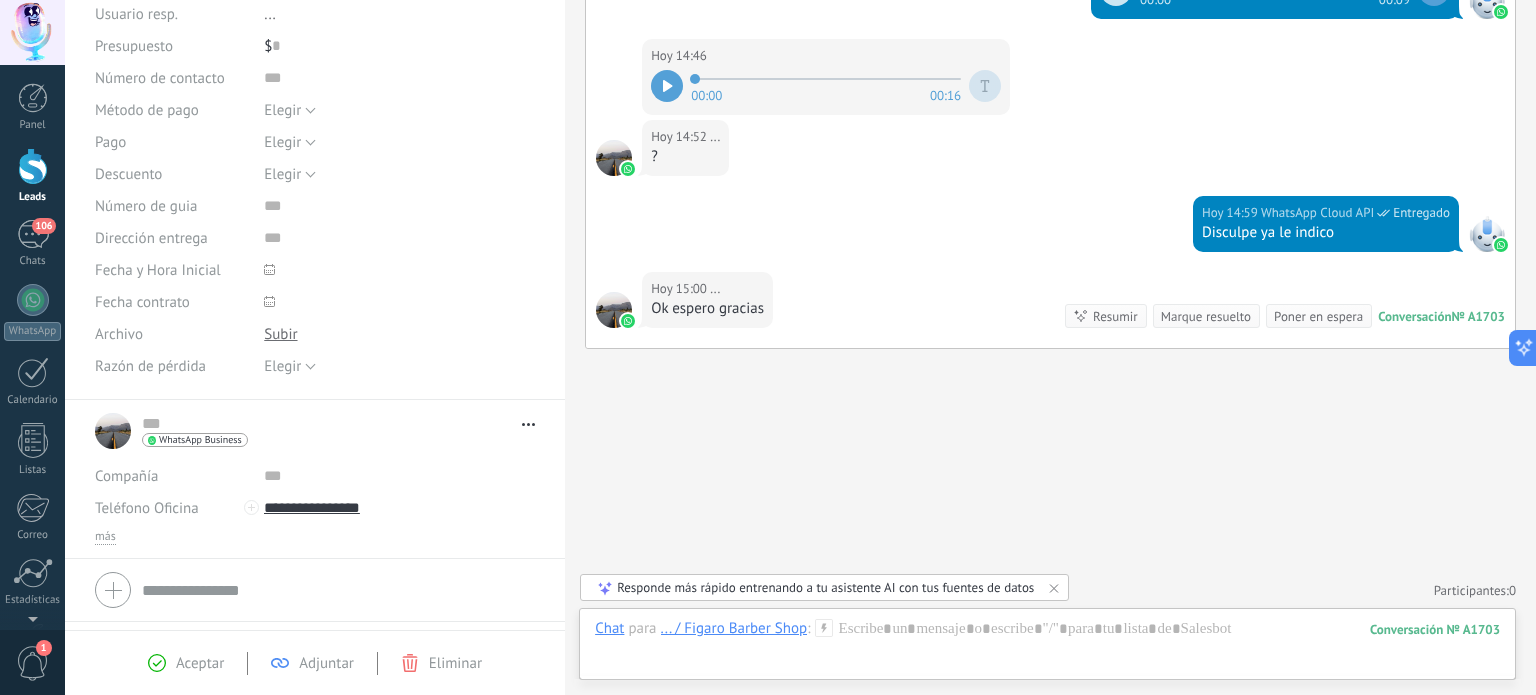 scroll, scrollTop: 0, scrollLeft: 0, axis: both 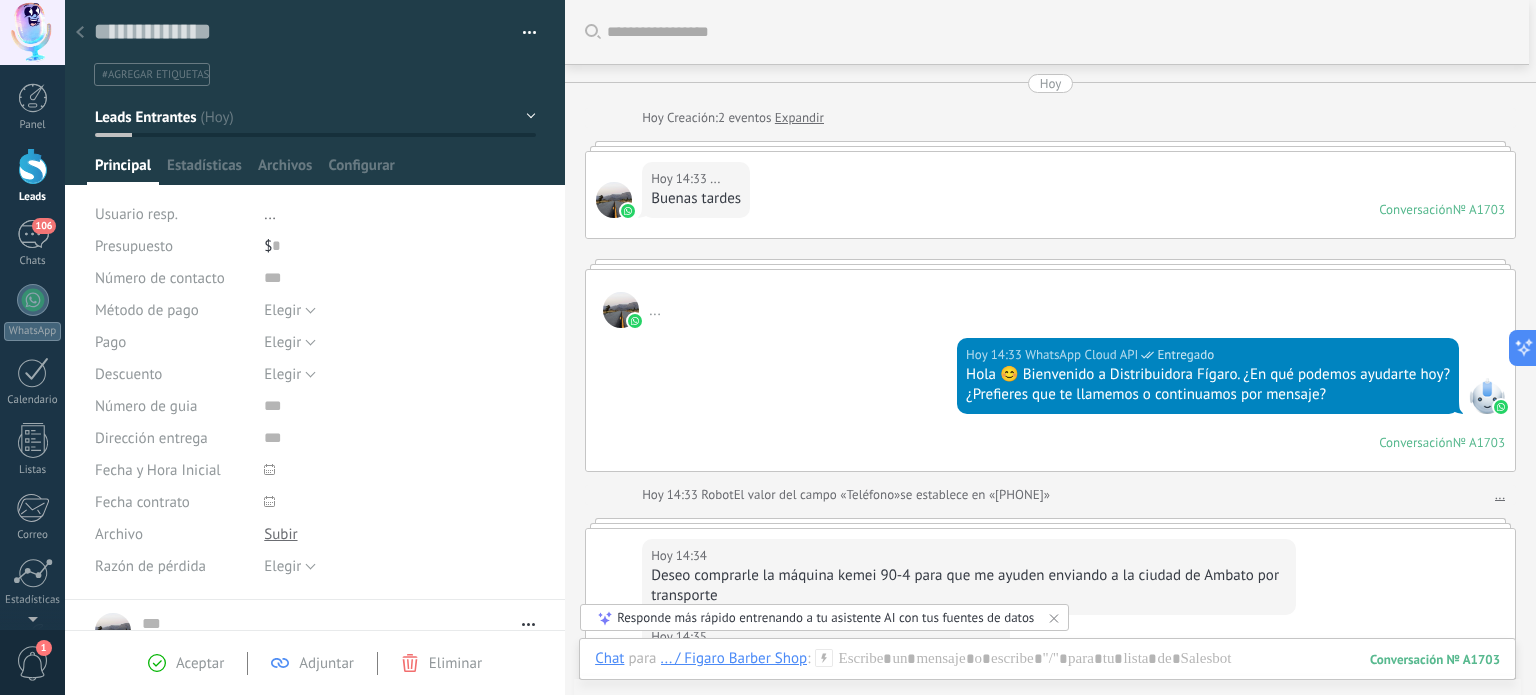 click at bounding box center (80, 33) 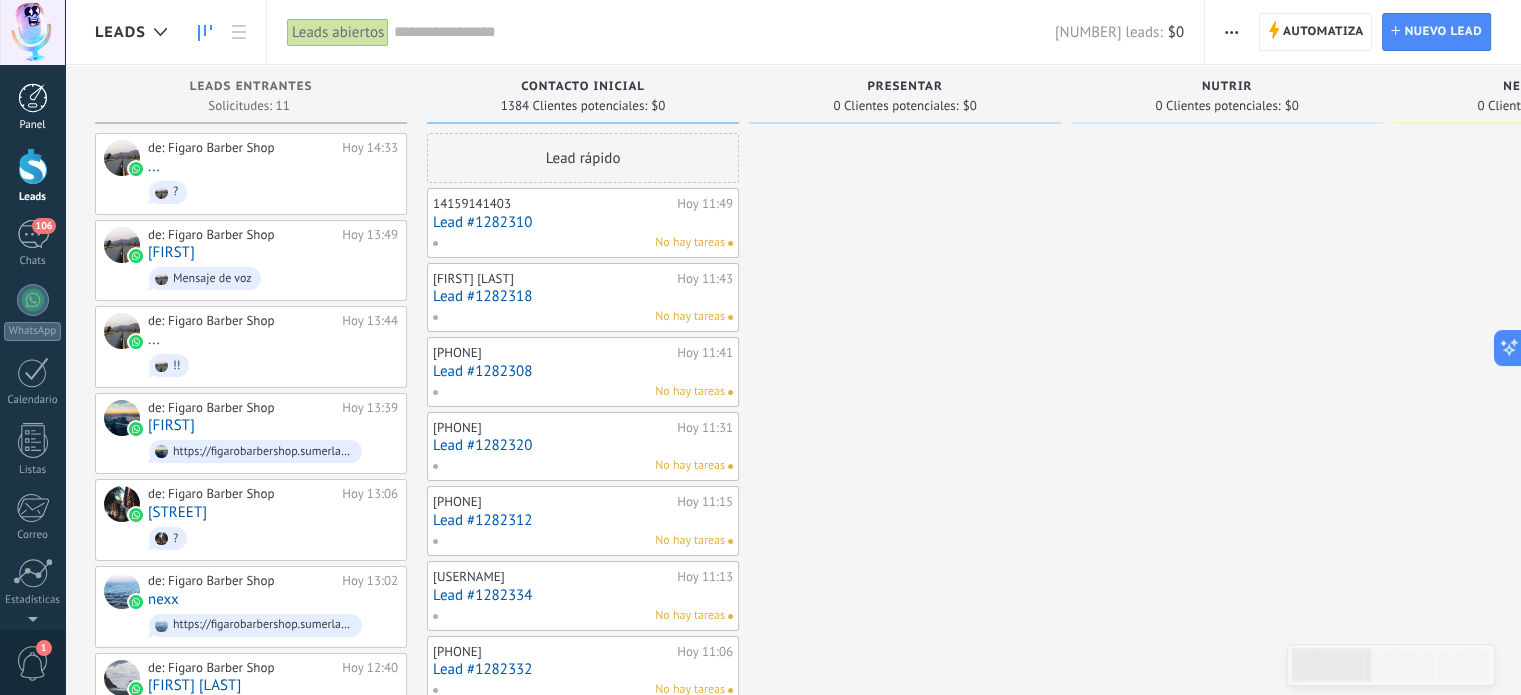 click at bounding box center (33, 98) 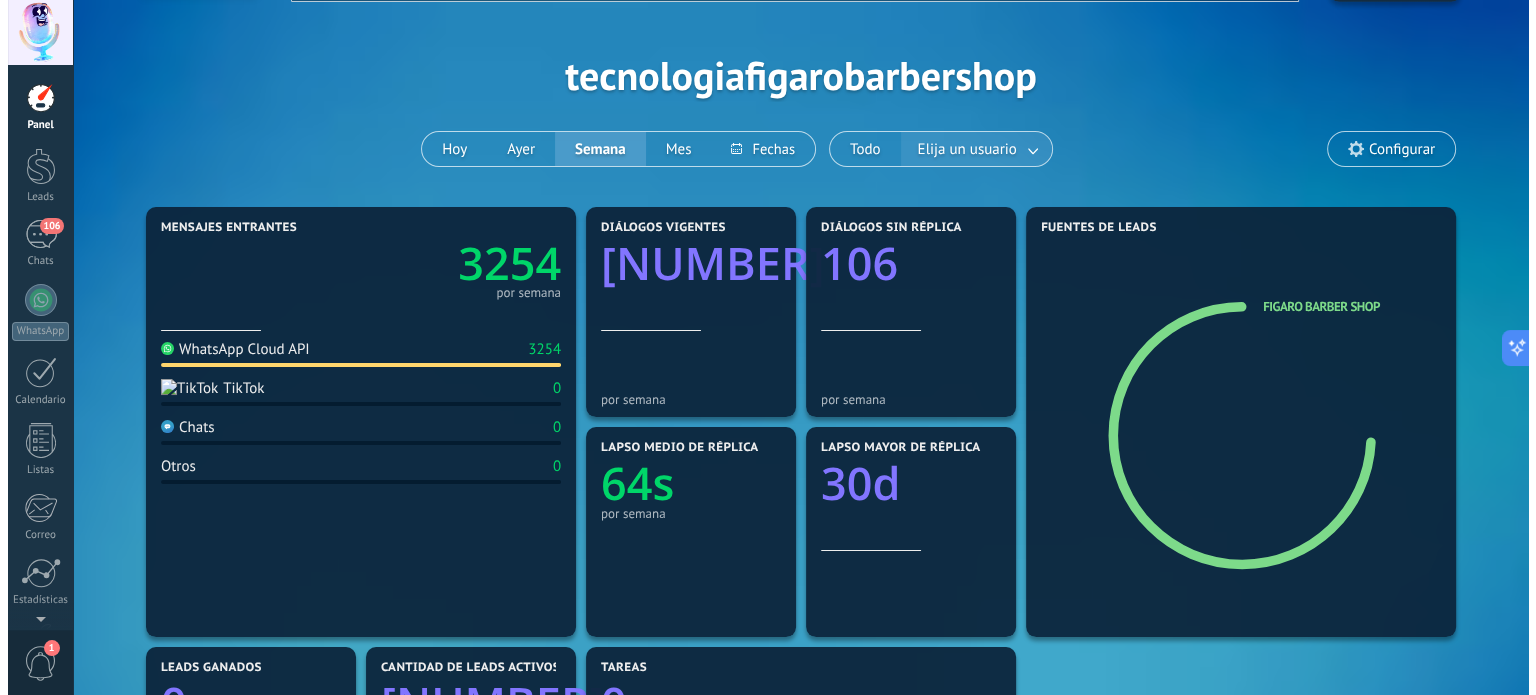 scroll, scrollTop: 0, scrollLeft: 0, axis: both 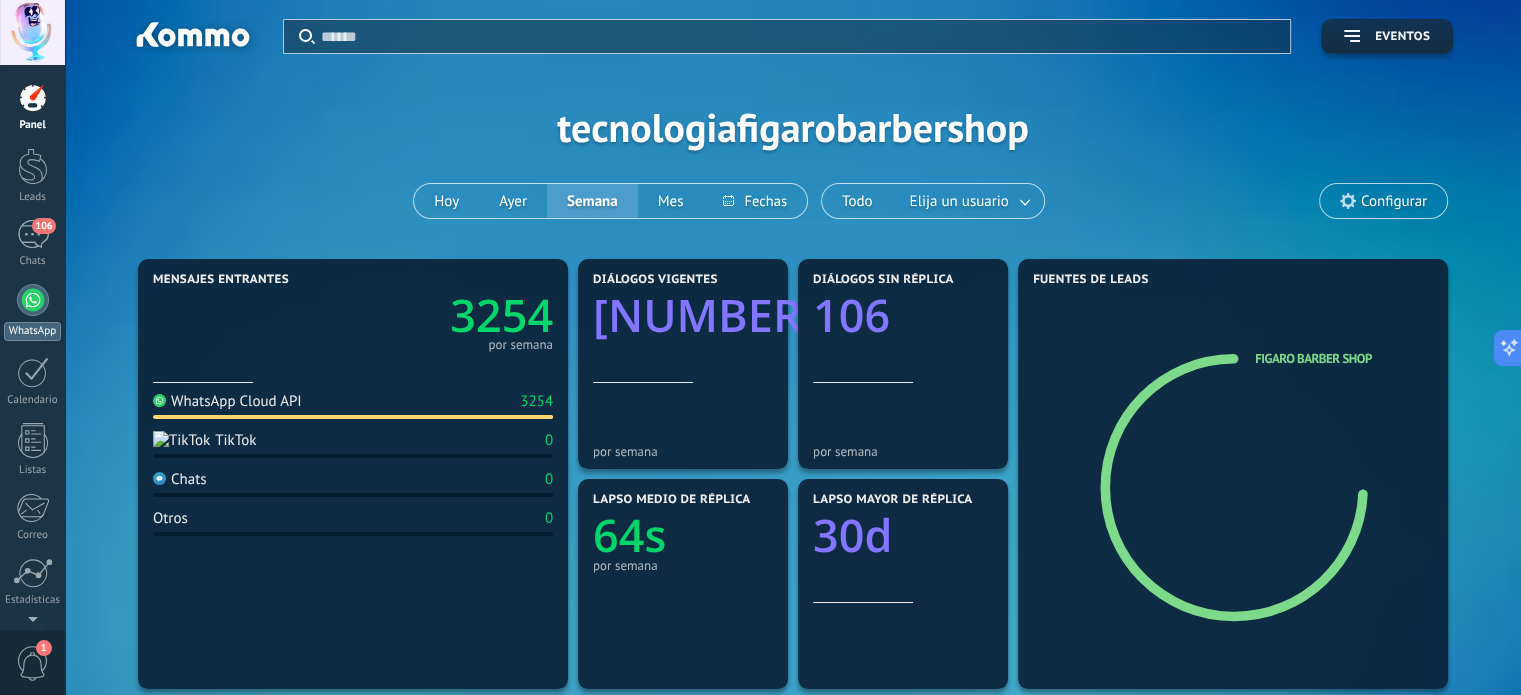 click at bounding box center [33, 300] 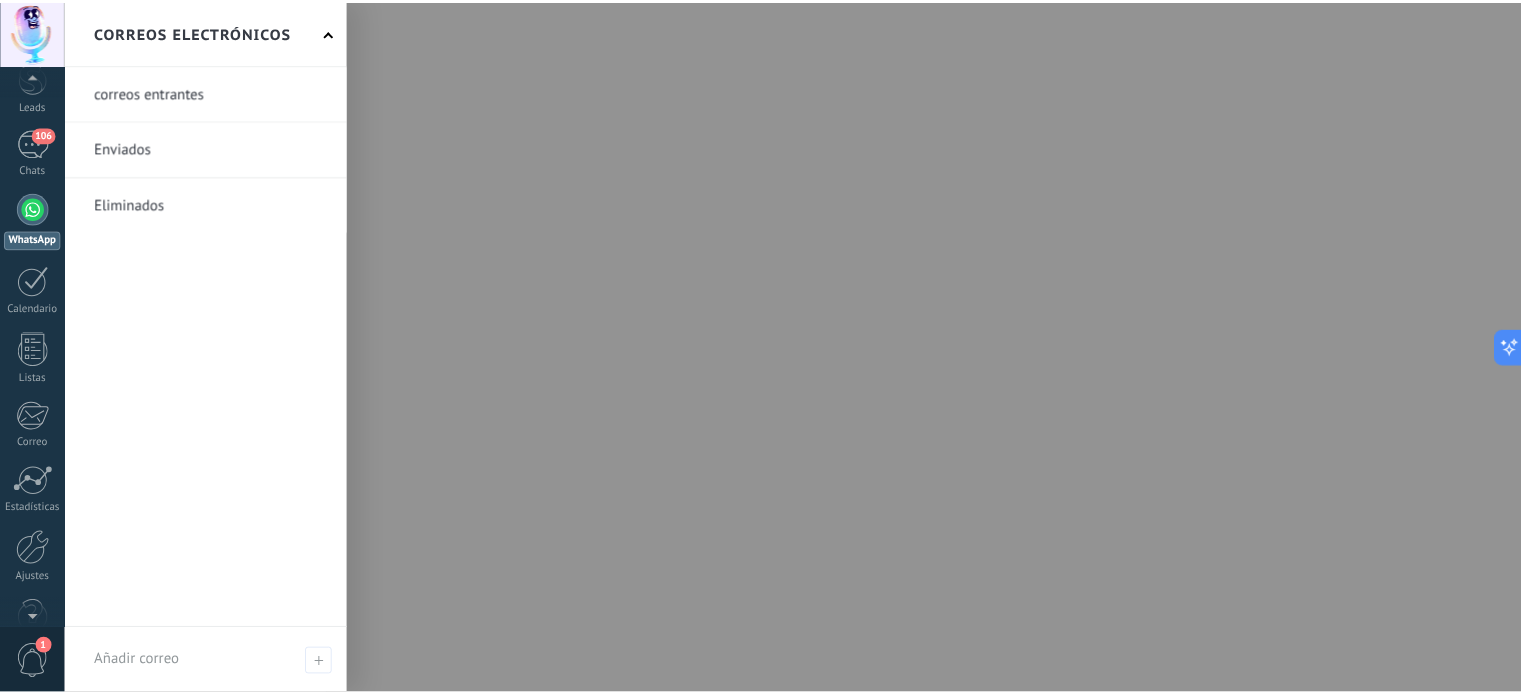 scroll, scrollTop: 136, scrollLeft: 0, axis: vertical 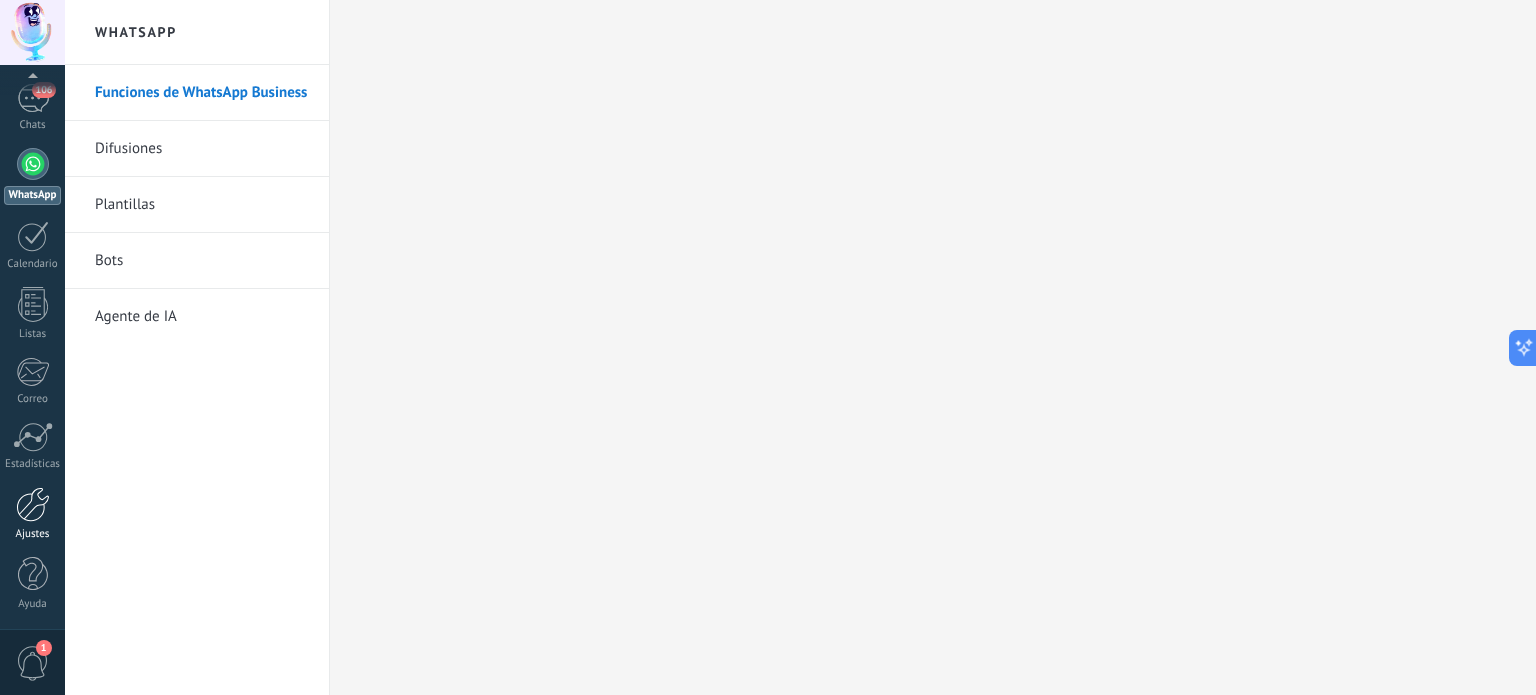 click at bounding box center [33, 504] 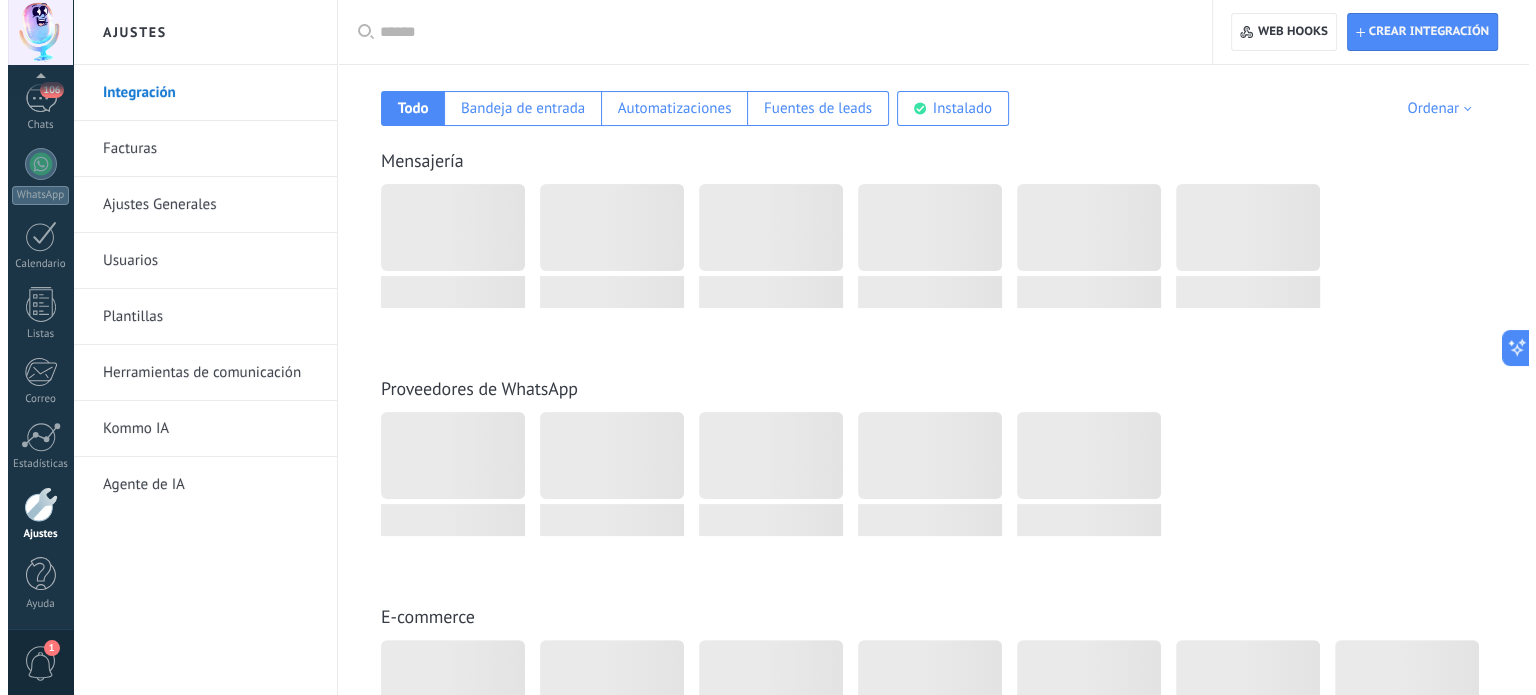 scroll, scrollTop: 400, scrollLeft: 0, axis: vertical 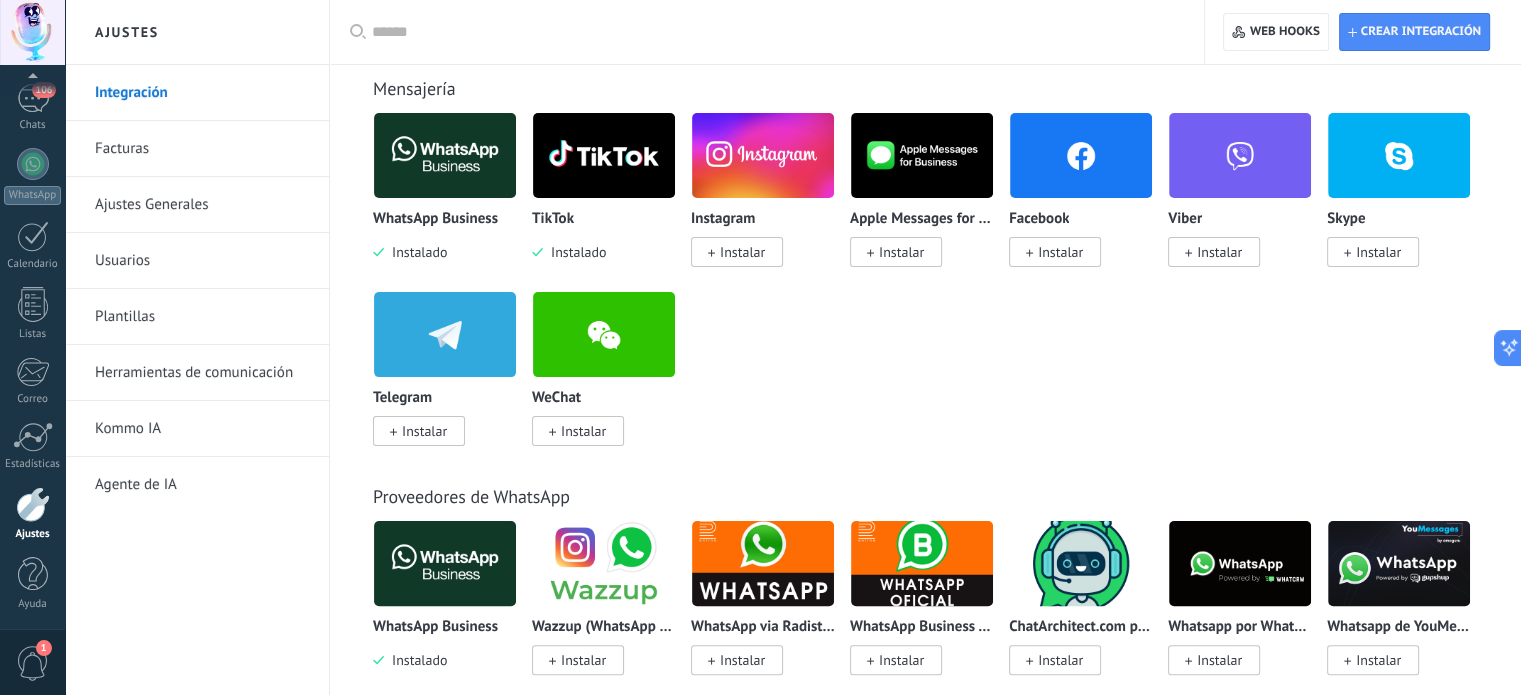 click at bounding box center [604, 155] 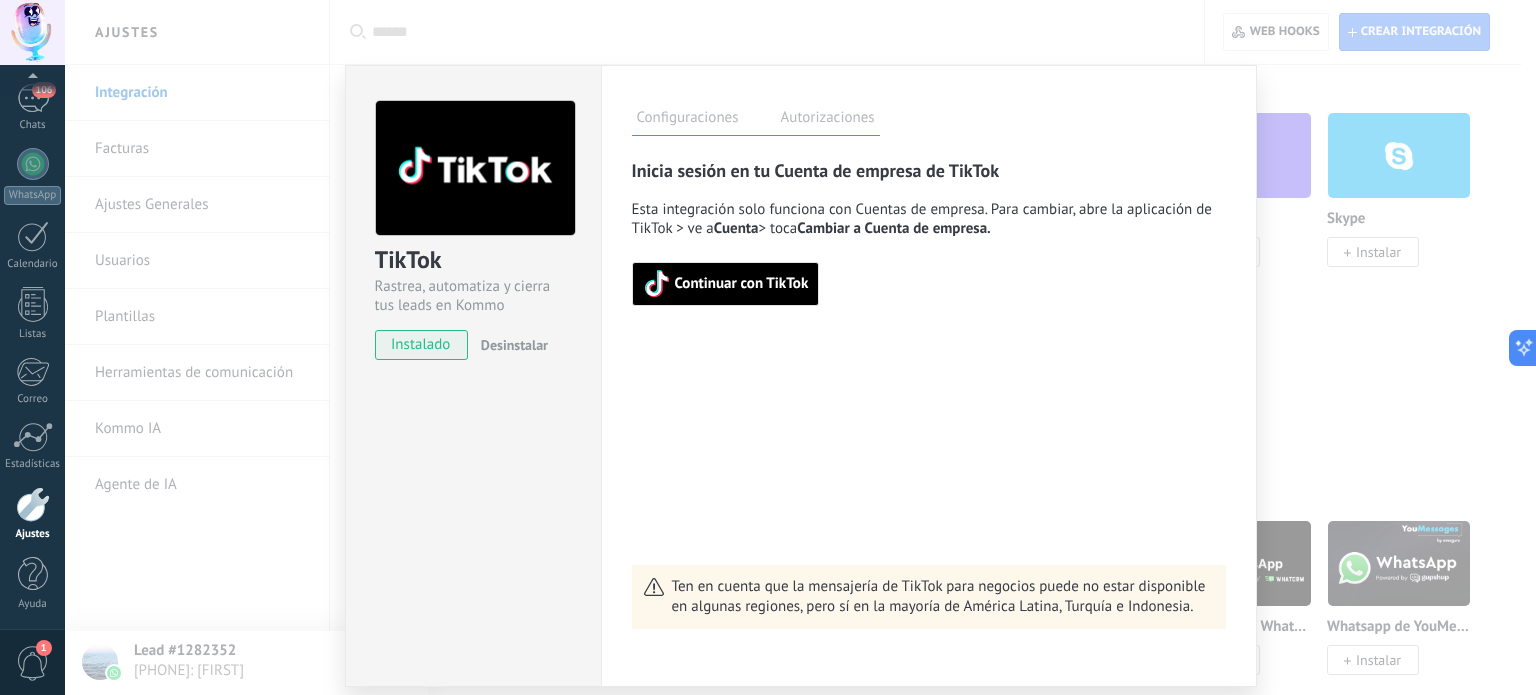 click on "Continuar con TikTok" at bounding box center [742, 284] 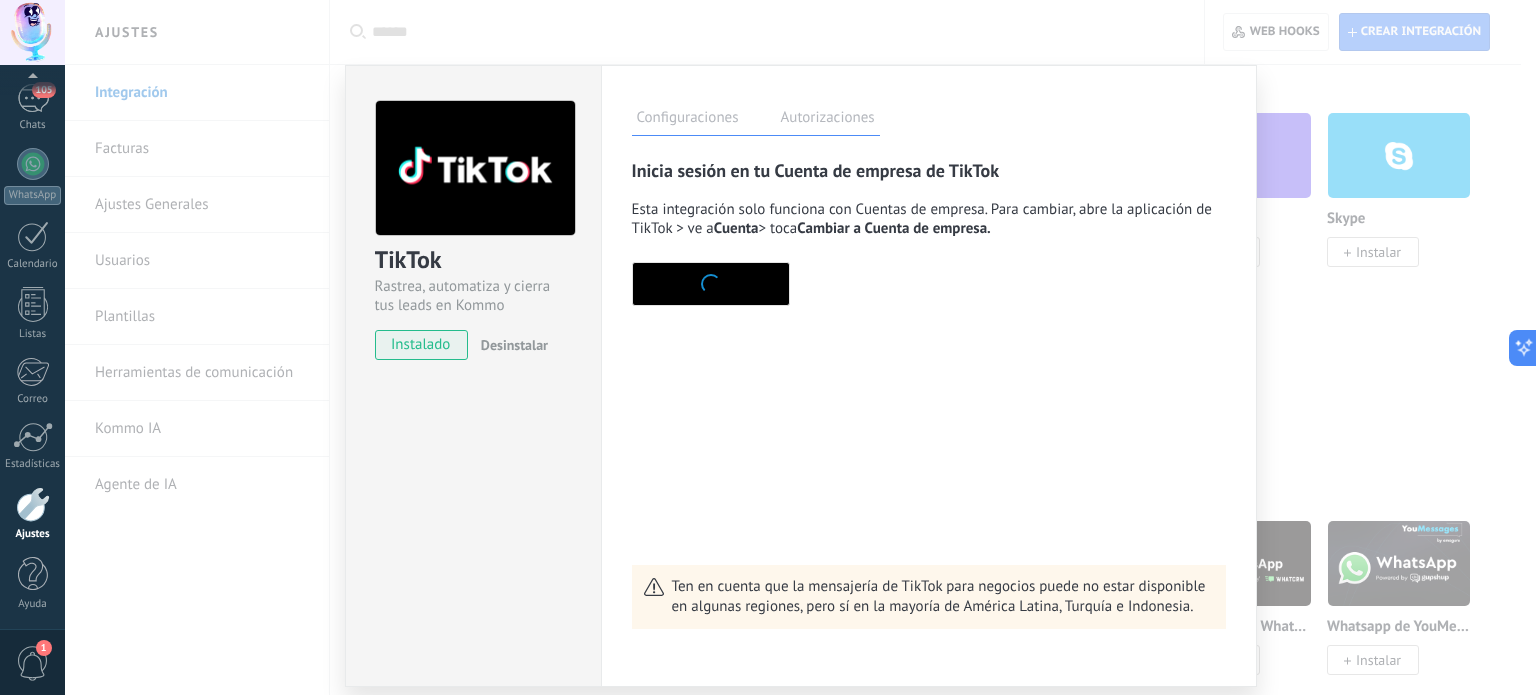 click at bounding box center (711, 284) 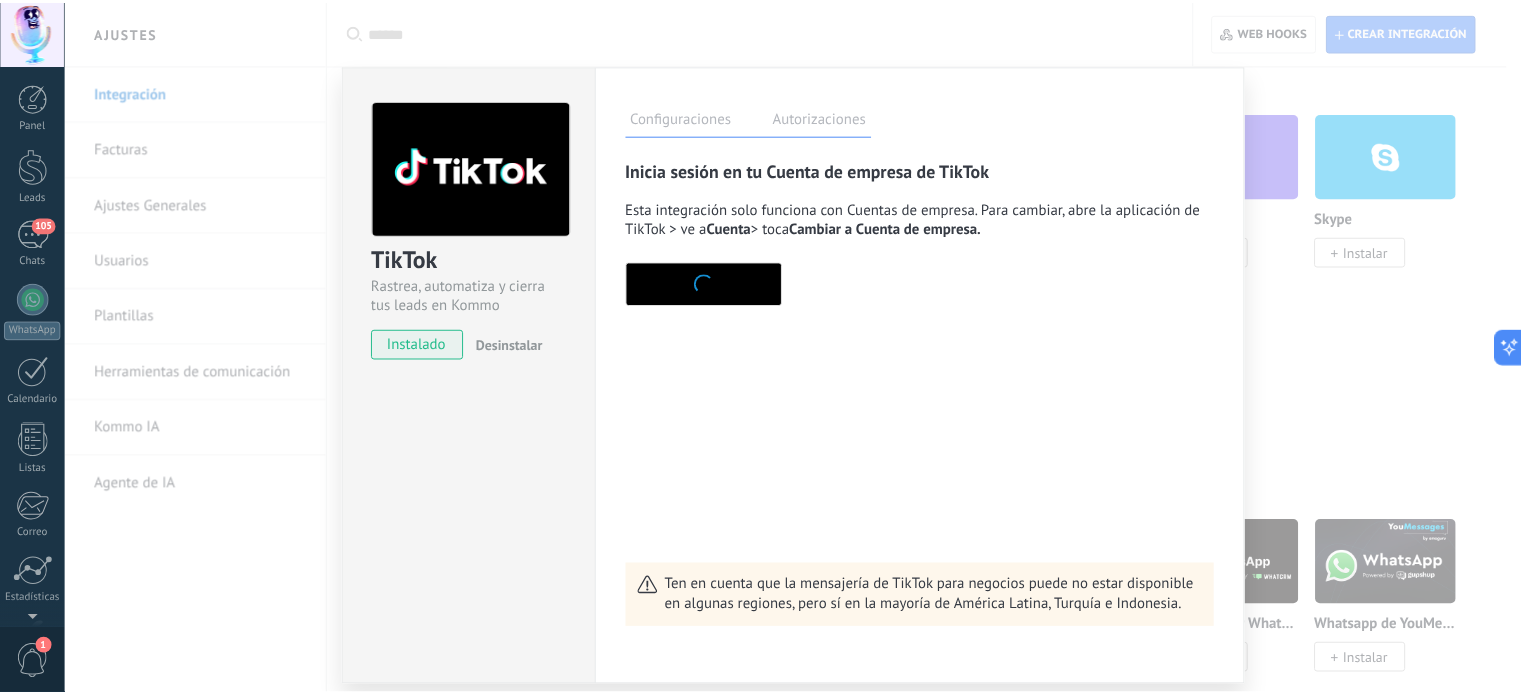 scroll, scrollTop: 136, scrollLeft: 0, axis: vertical 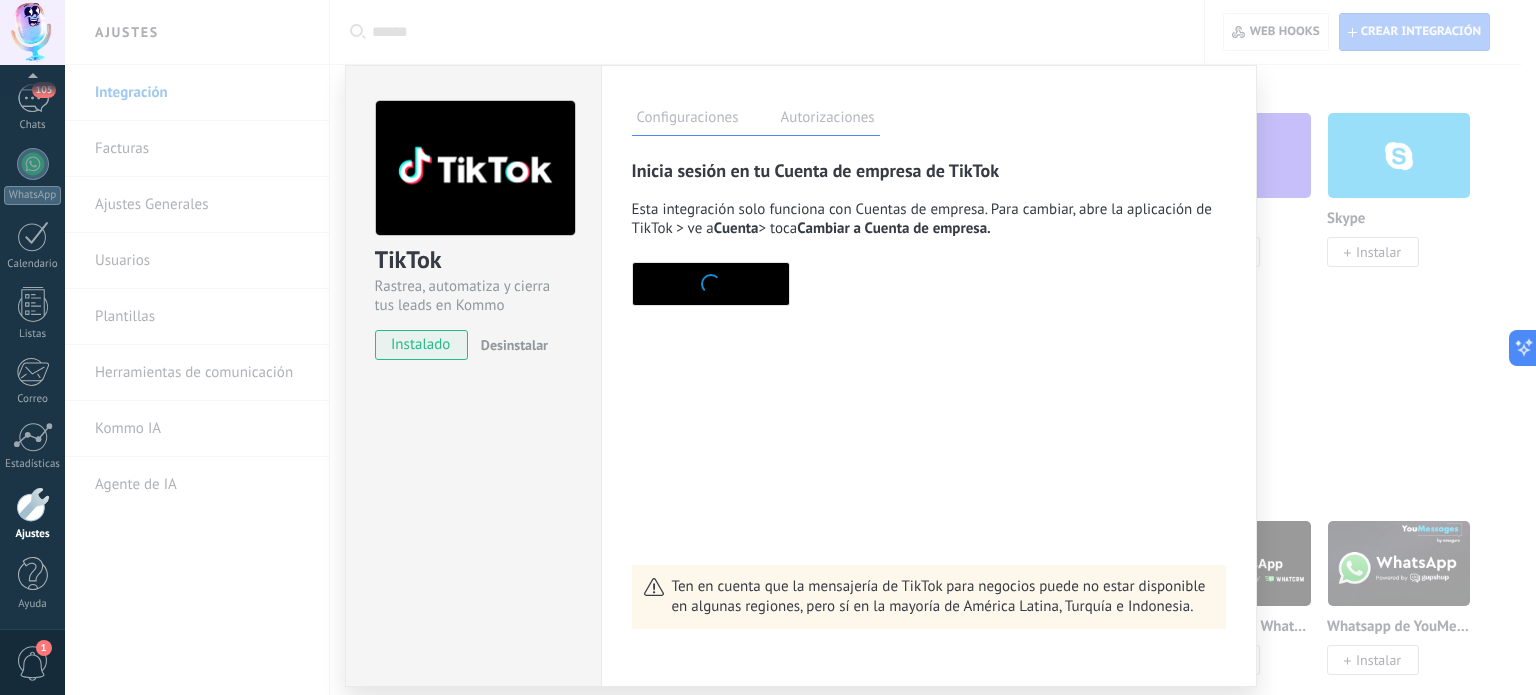 click on "instalado" at bounding box center (421, 345) 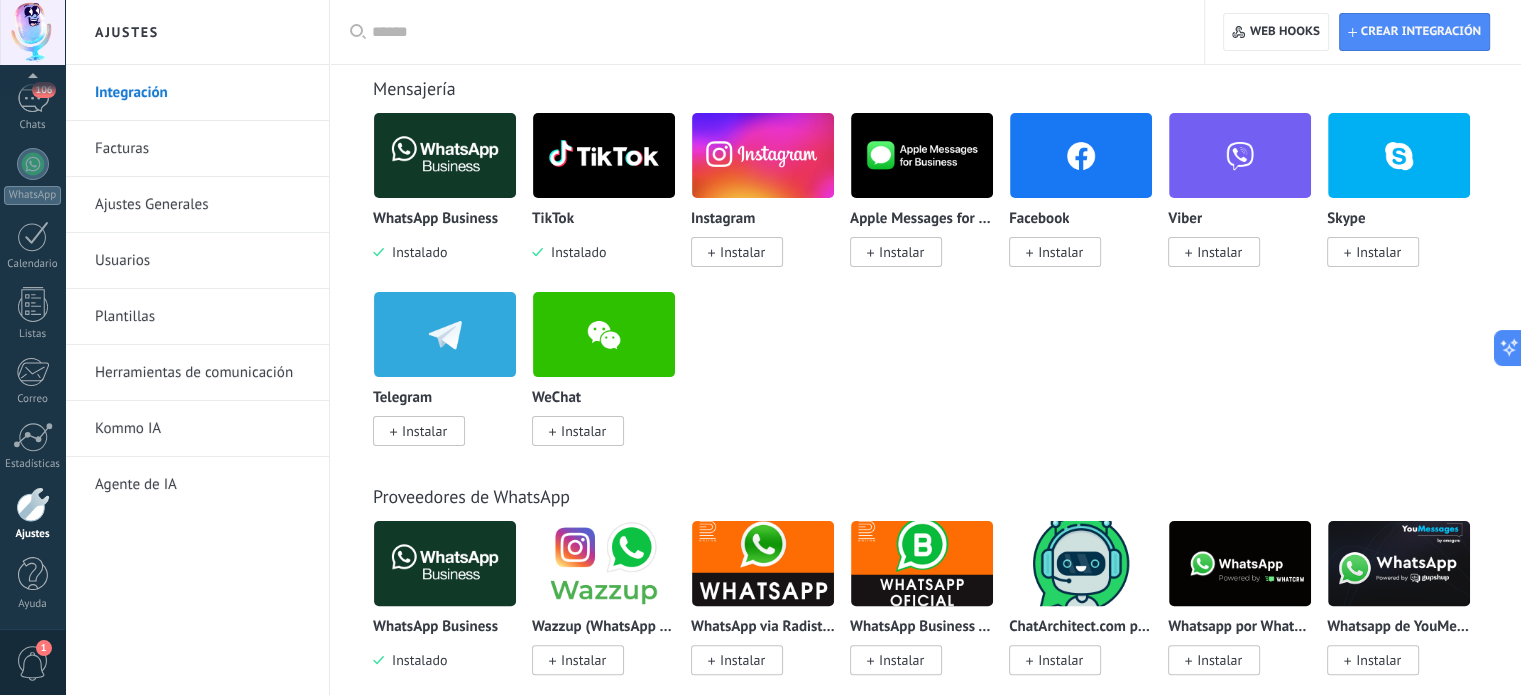 click on "Ajustes Generales" at bounding box center [202, 205] 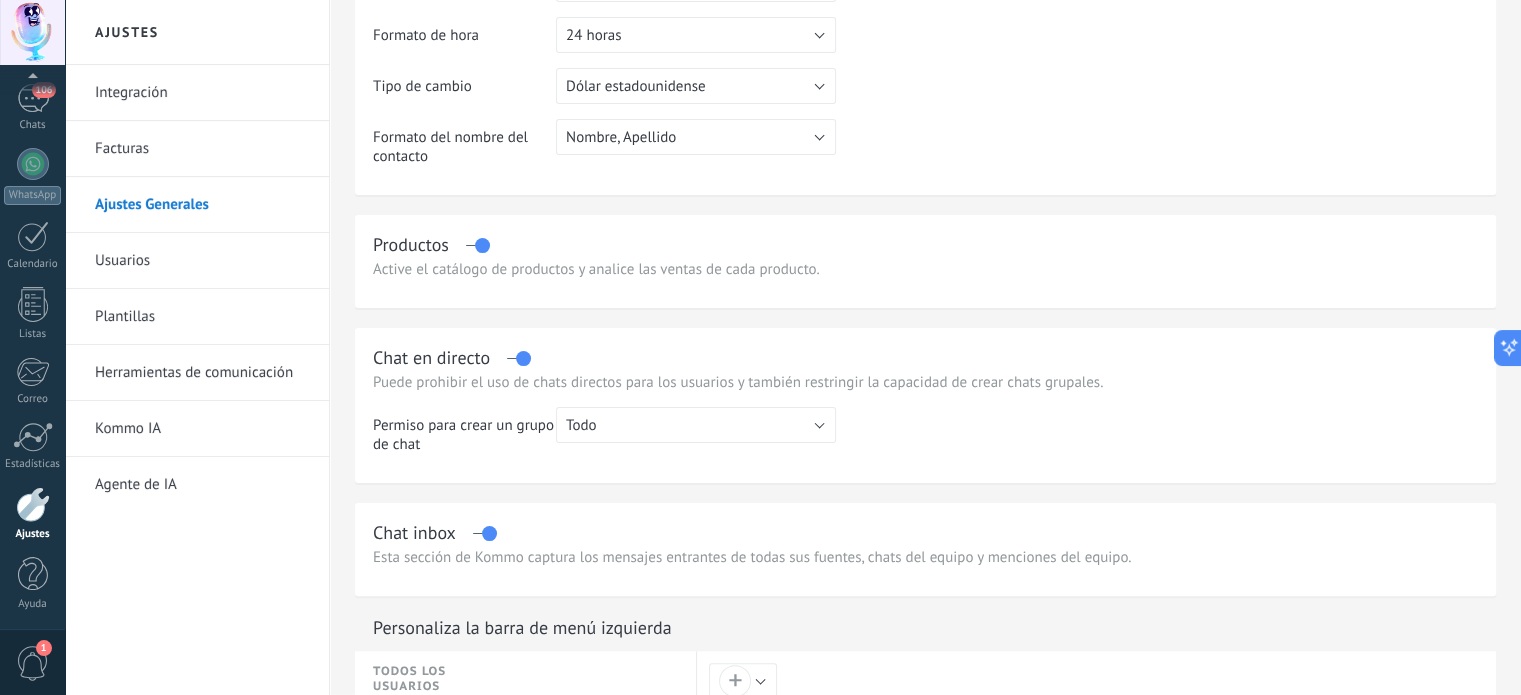 scroll, scrollTop: 0, scrollLeft: 0, axis: both 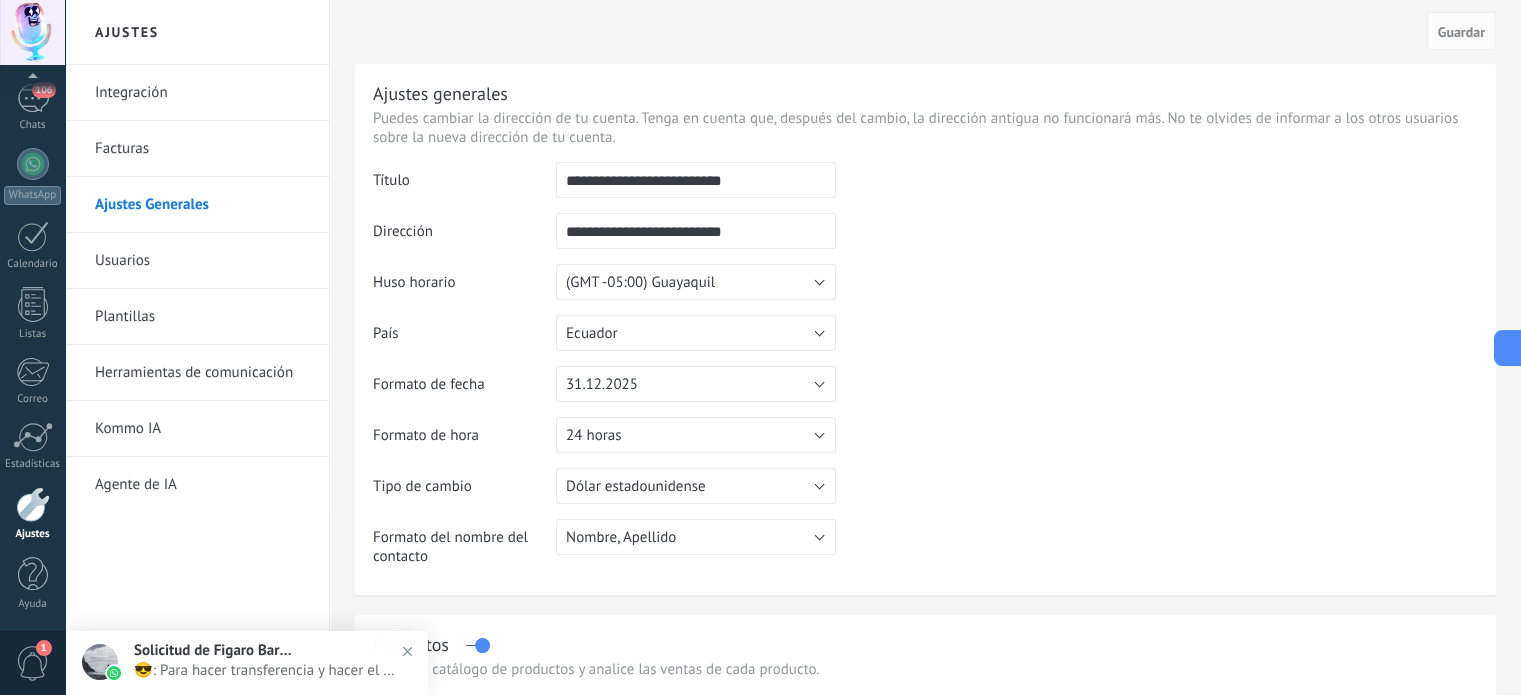 click on "Herramientas de comunicación" at bounding box center (202, 373) 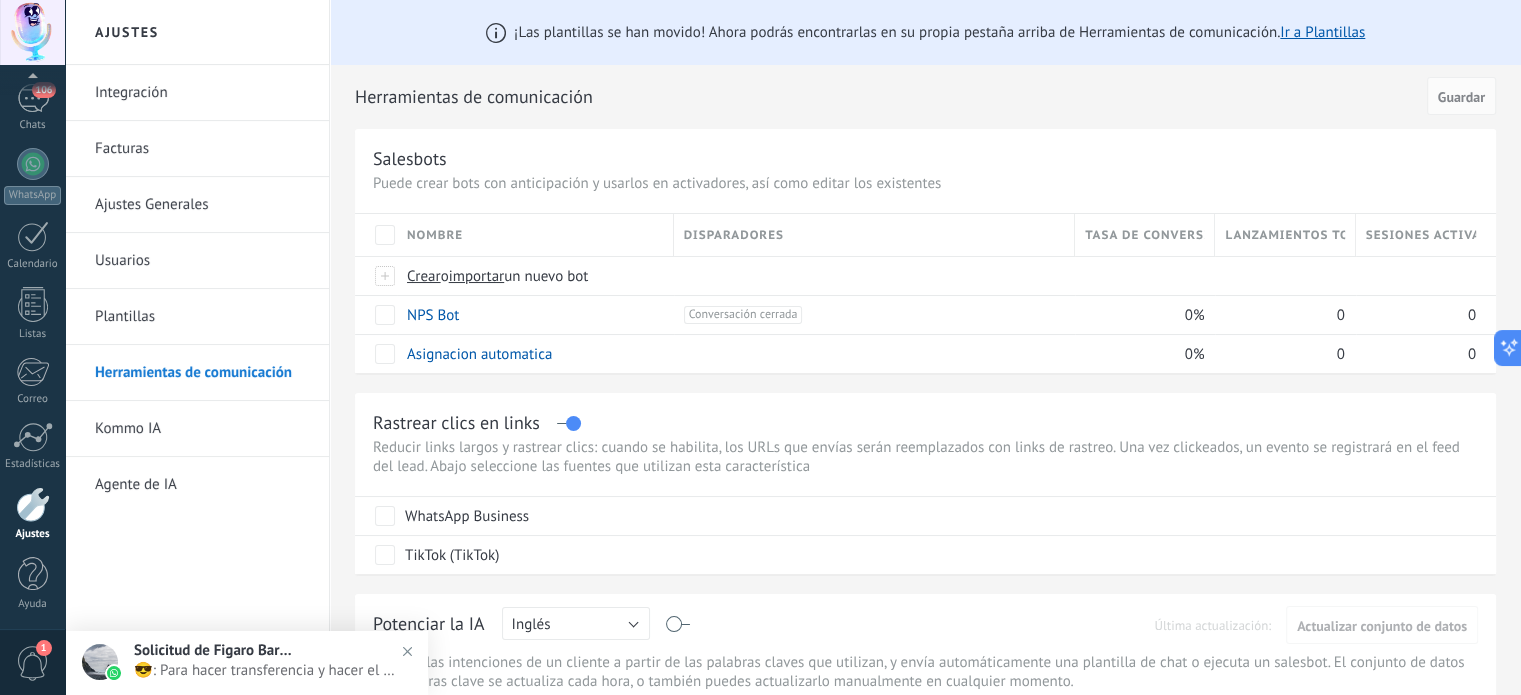 scroll, scrollTop: 300, scrollLeft: 0, axis: vertical 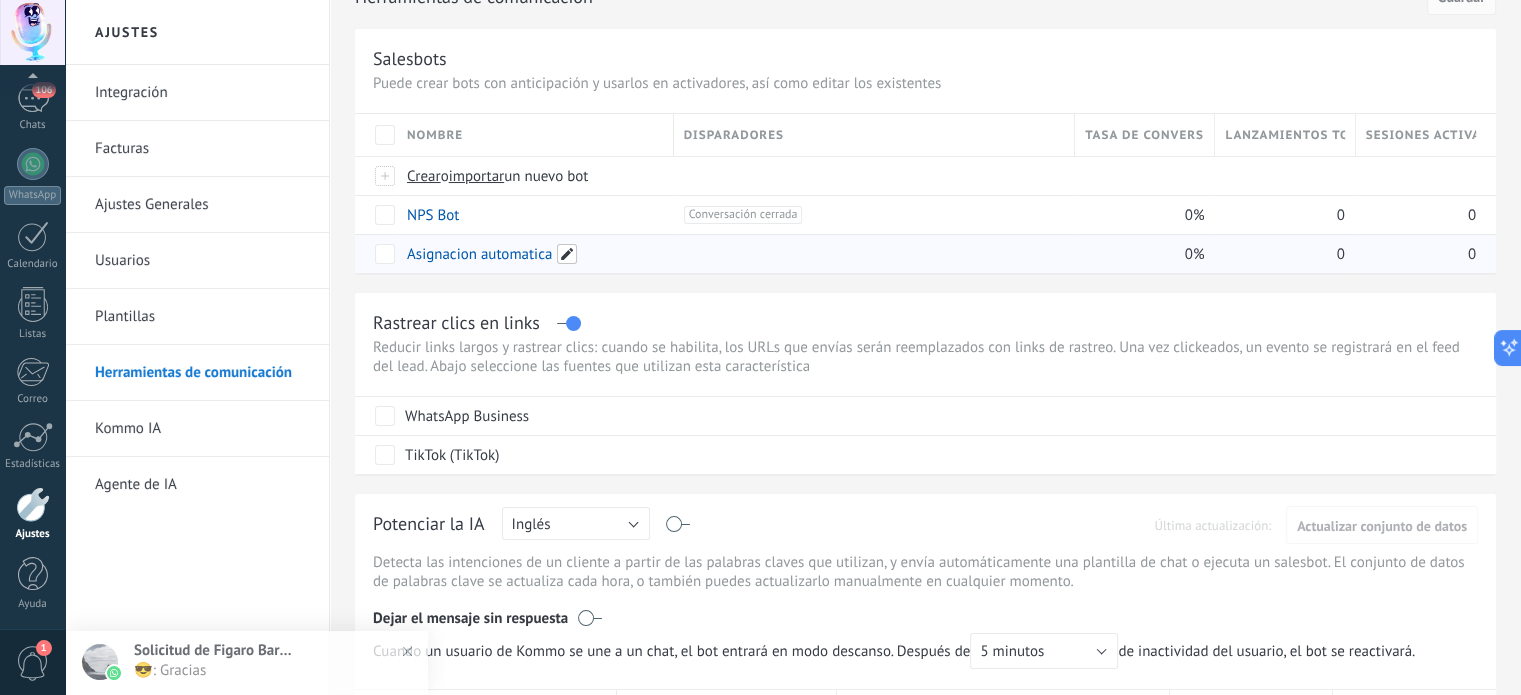 click at bounding box center (567, 254) 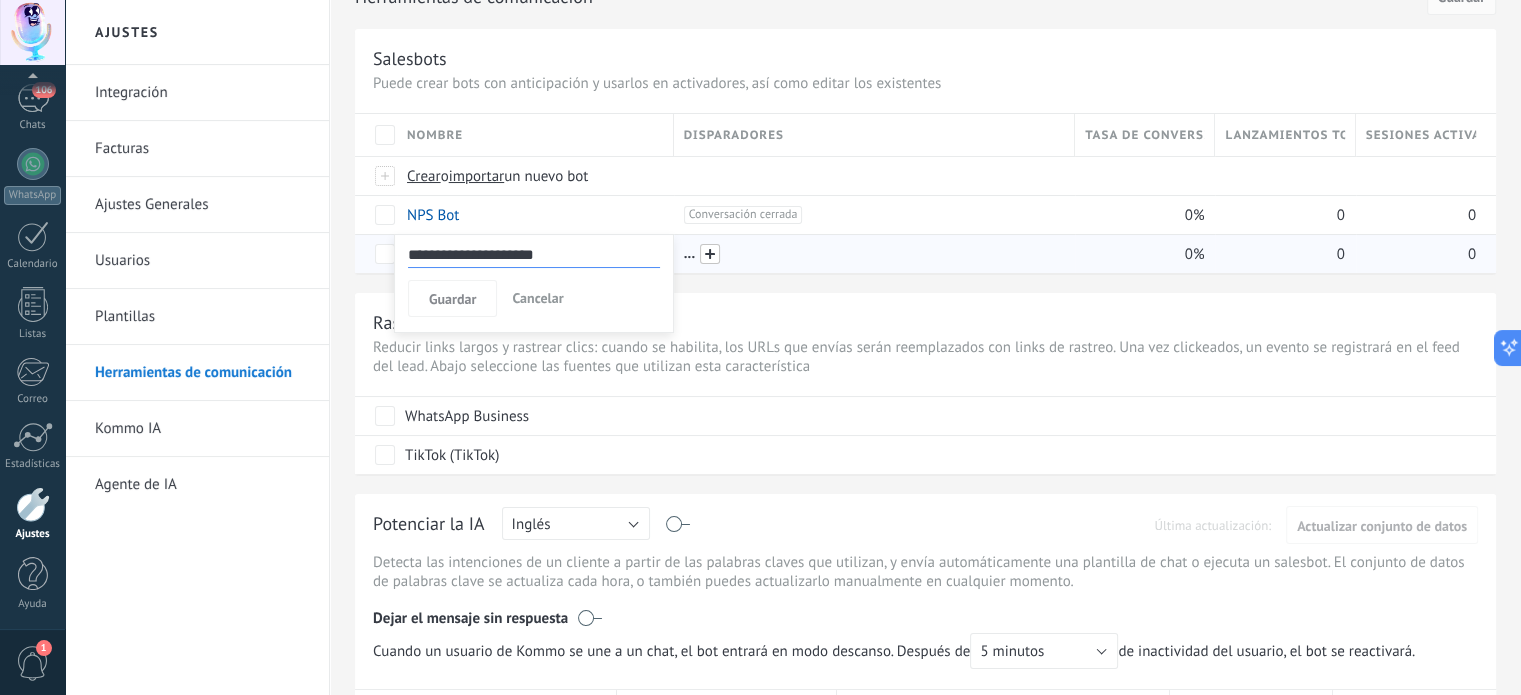 click at bounding box center (710, 254) 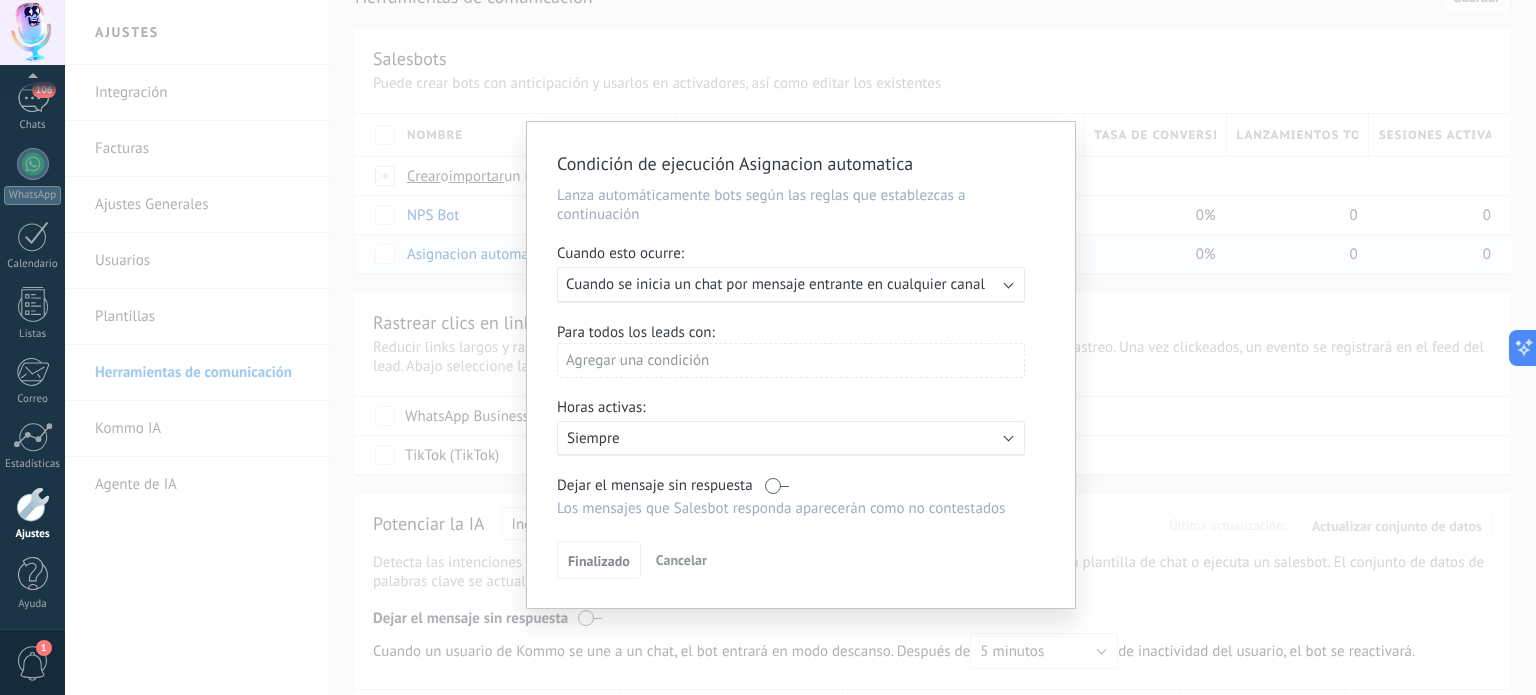 click on "Condición de ejecución Asignacion automatica Lanza automáticamente bots según las reglas que establezcas a continuación Cuando esto ocurre: Ejecutar: Cuando se inicia un chat por mensaje entrante en cualquier canal Para todos los leads con: Agregar una condición Horas activas: Activo: Siempre Dejar el mensaje sin respuesta Los mensajes que Salesbot responda aparecerán como no contestados Aplicar a todos los leads en esta etapa Finalizado Cancelar" at bounding box center (800, 347) 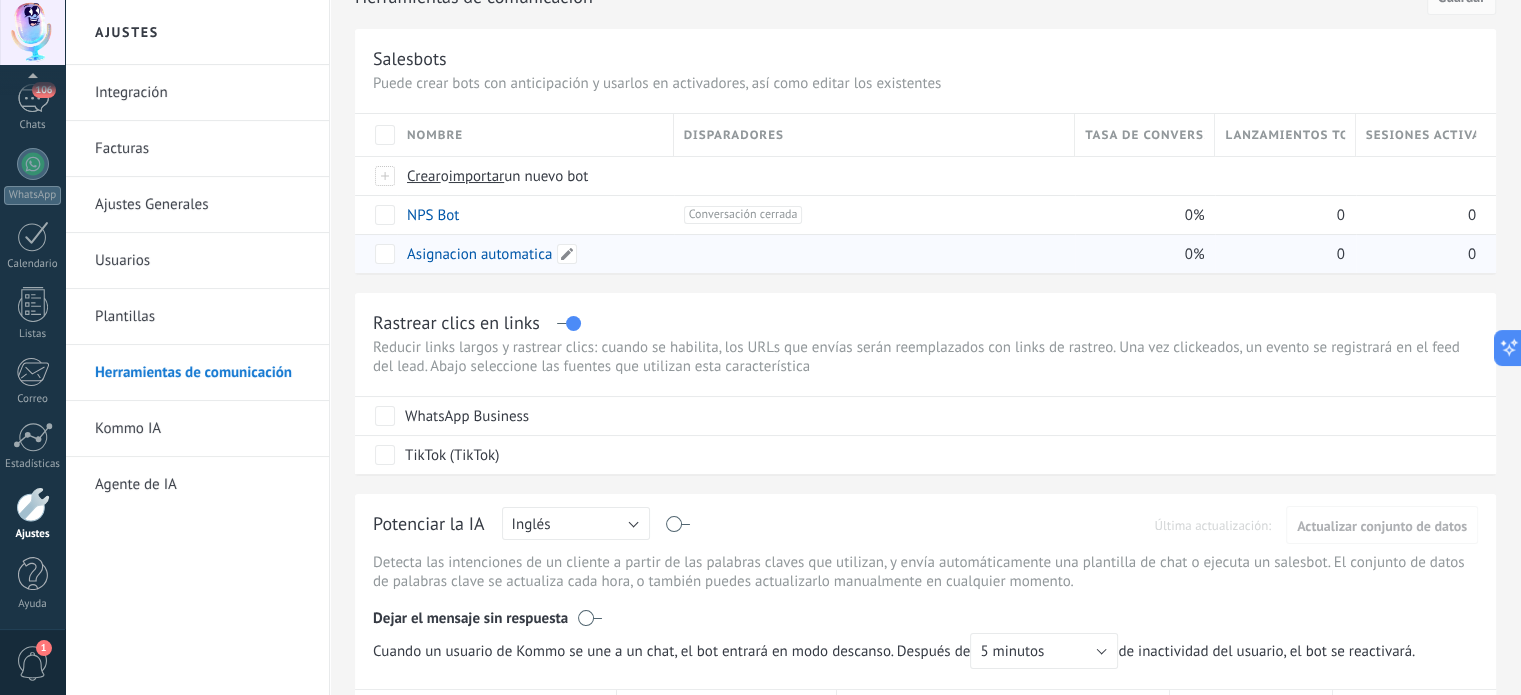 click on "Asignacion automatica" at bounding box center (479, 254) 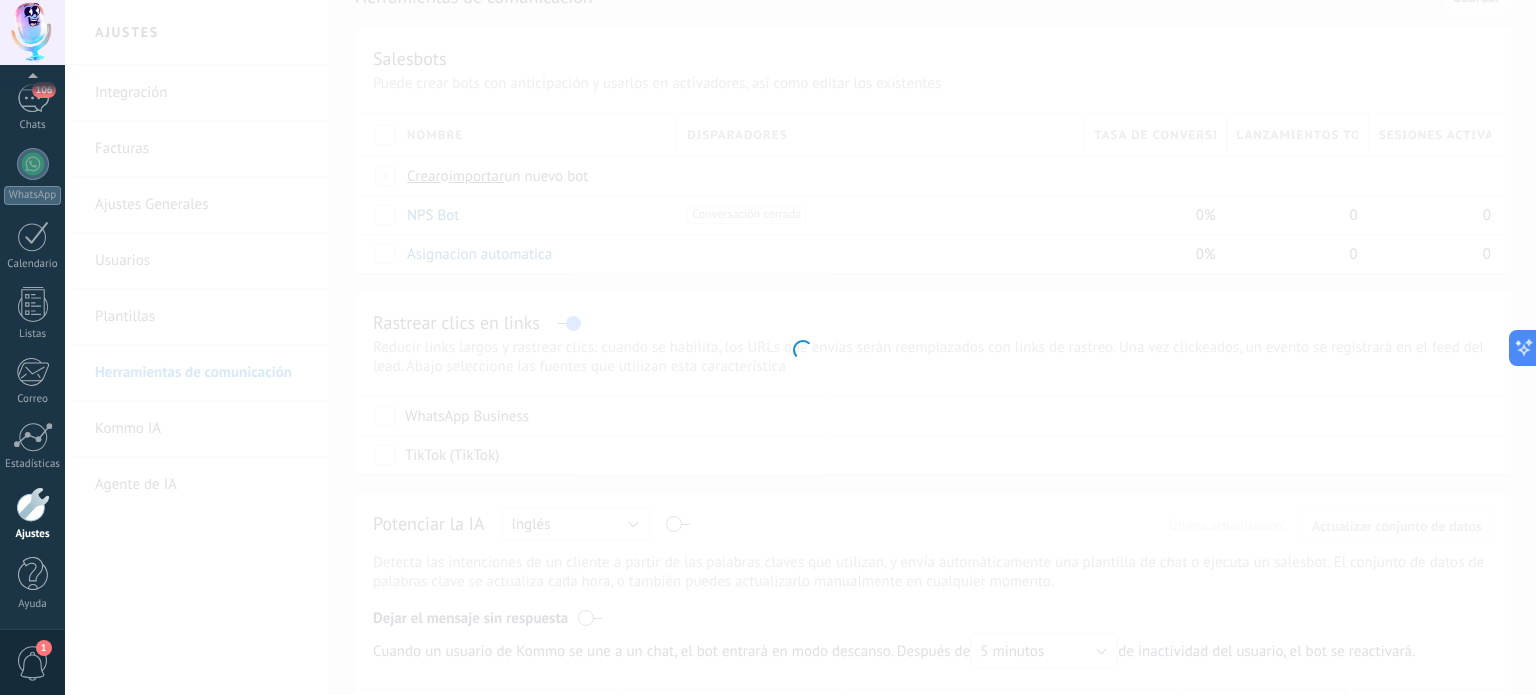 type on "**********" 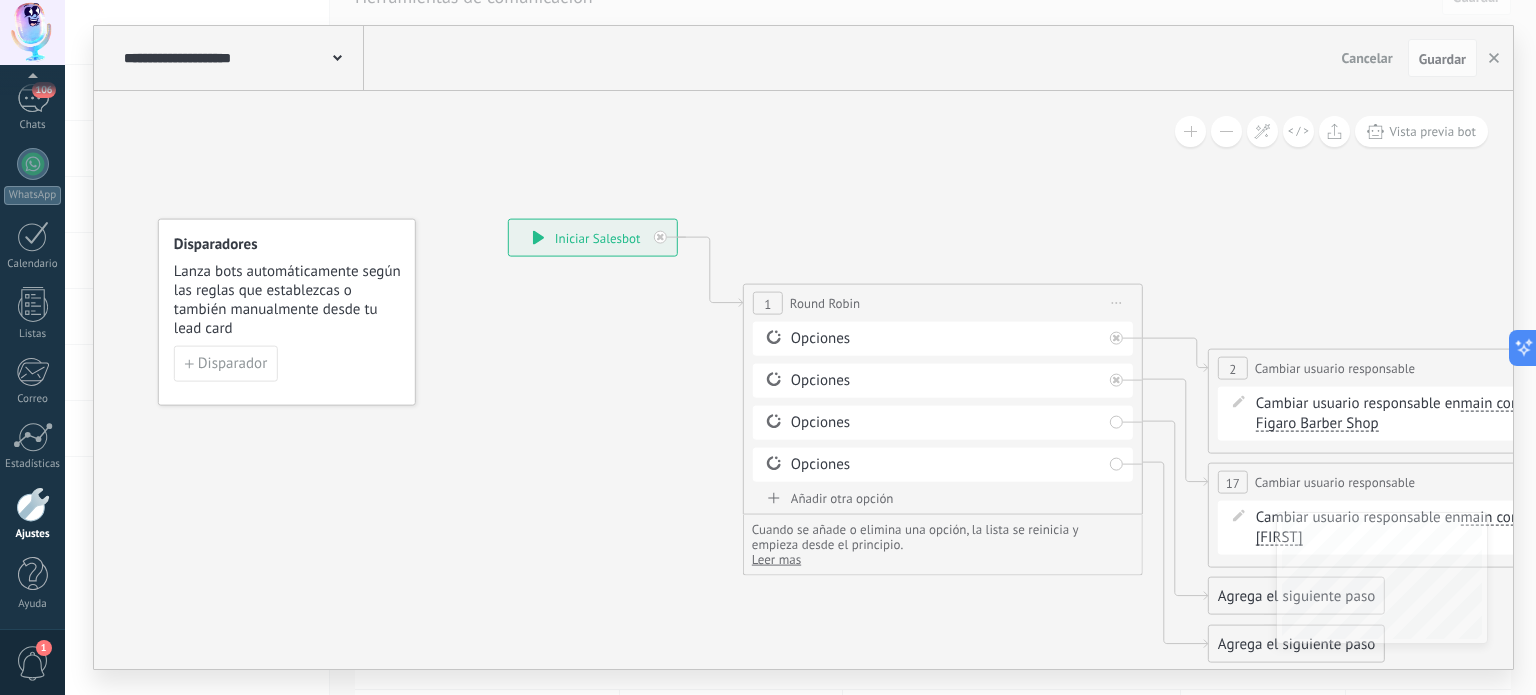 drag, startPoint x: 639, startPoint y: 512, endPoint x: 564, endPoint y: 451, distance: 96.67471 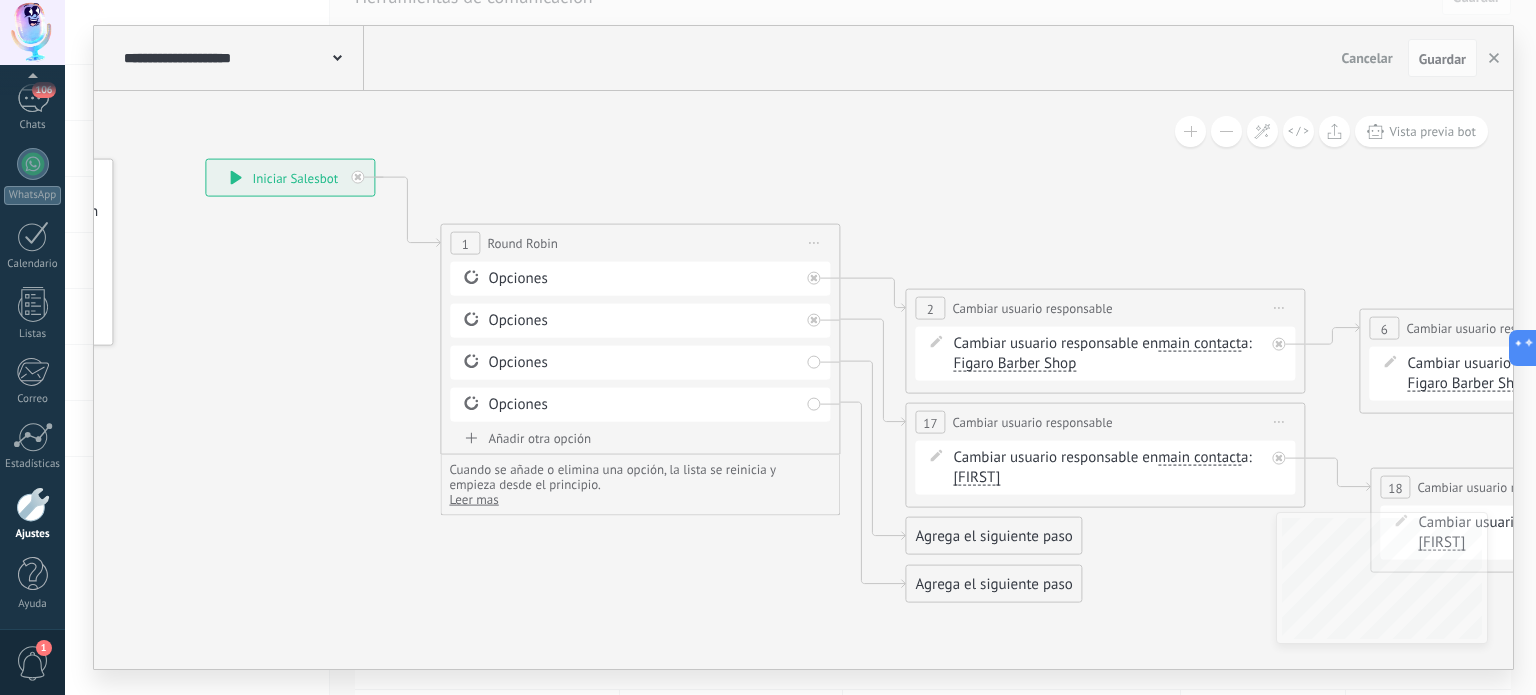 drag, startPoint x: 986, startPoint y: 559, endPoint x: 640, endPoint y: 540, distance: 346.52127 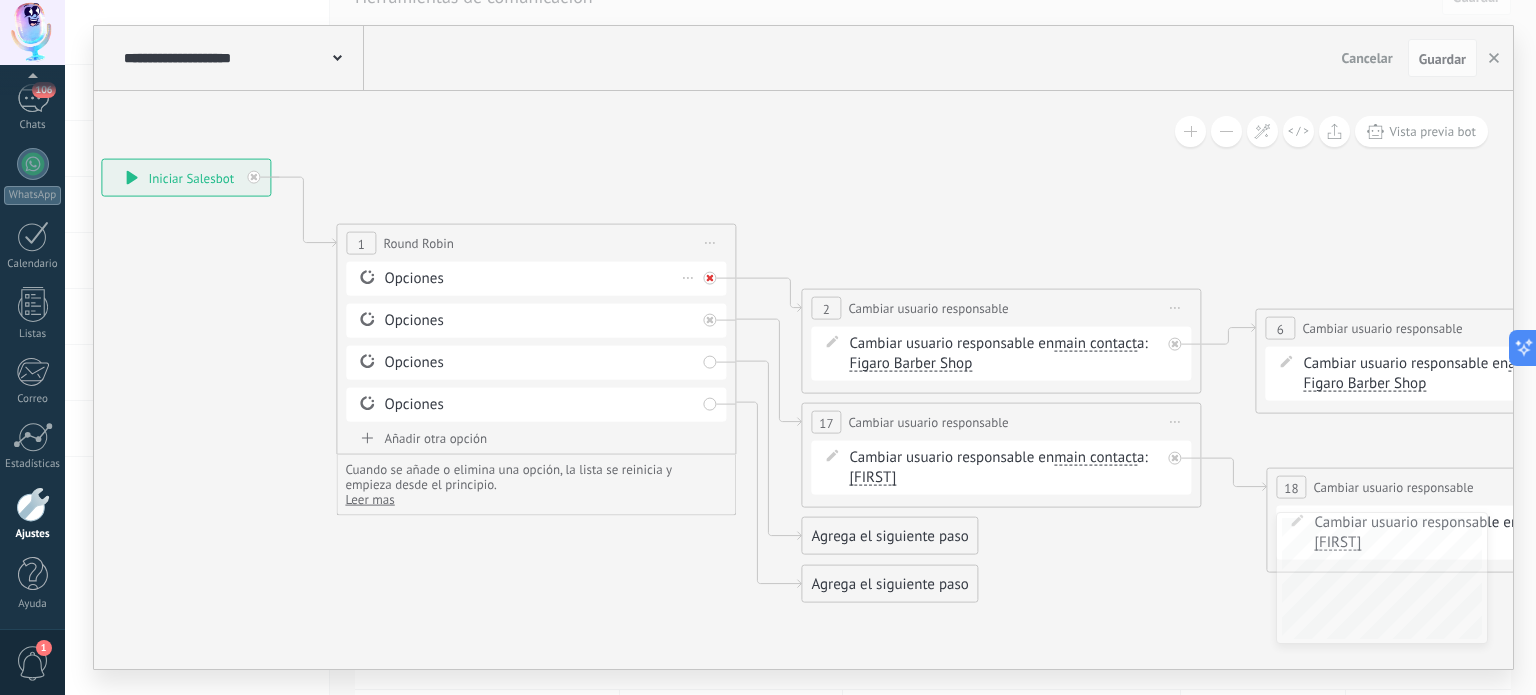 click at bounding box center (714, 273) 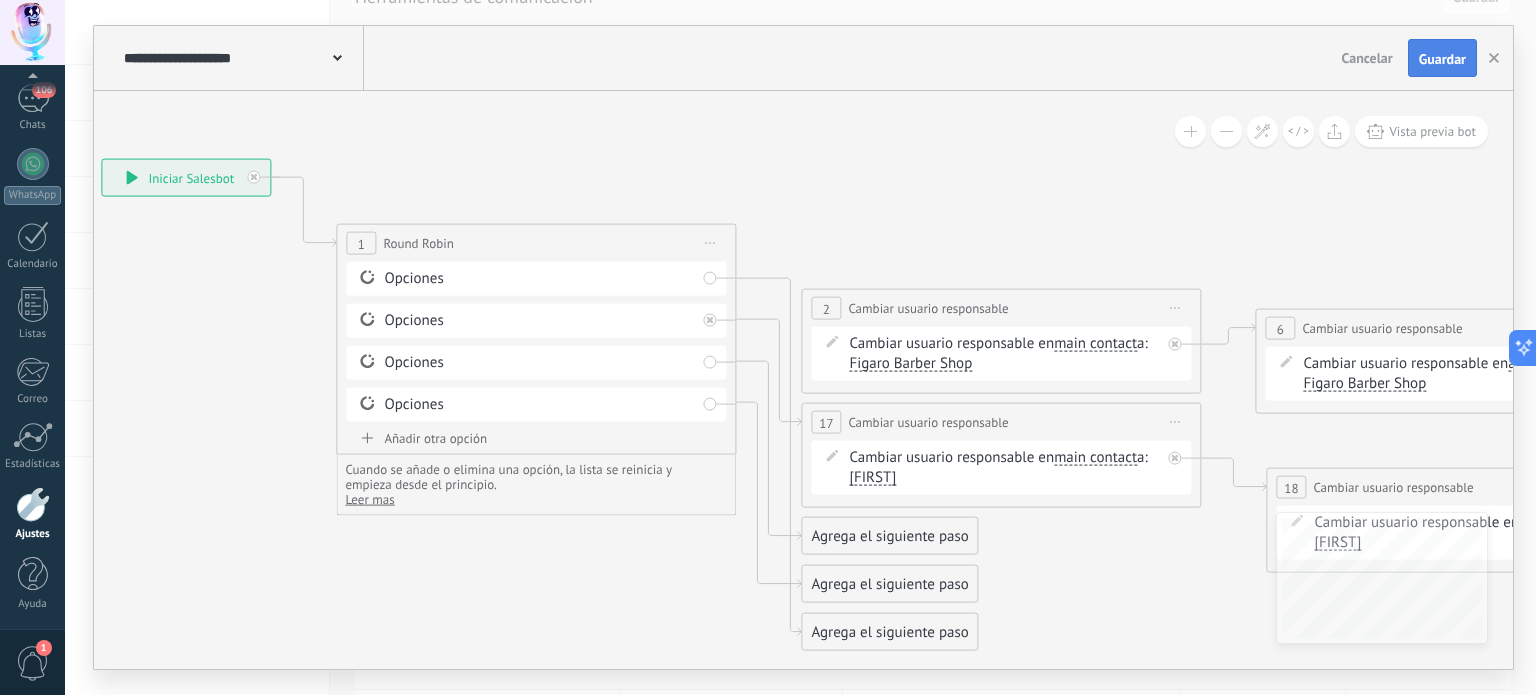 click on "Guardar" at bounding box center (1442, 58) 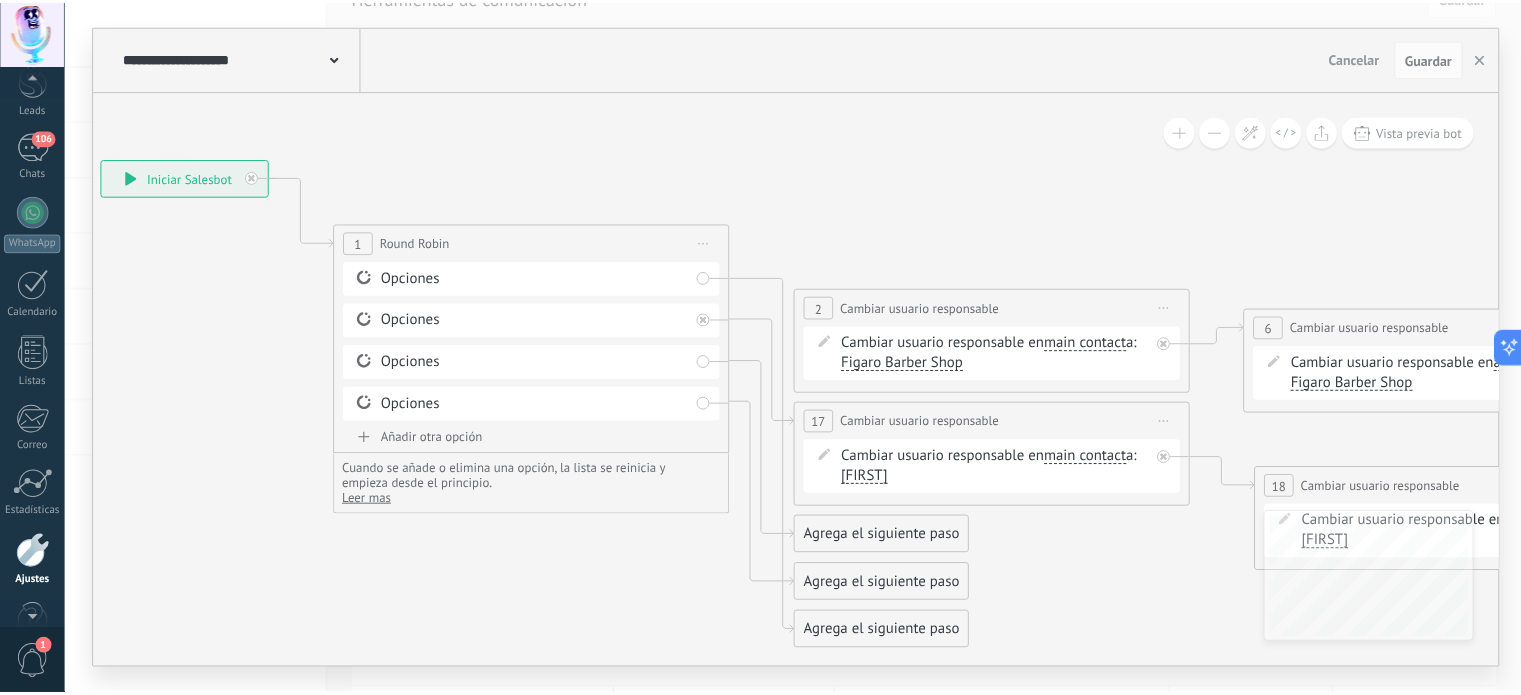 scroll, scrollTop: 136, scrollLeft: 0, axis: vertical 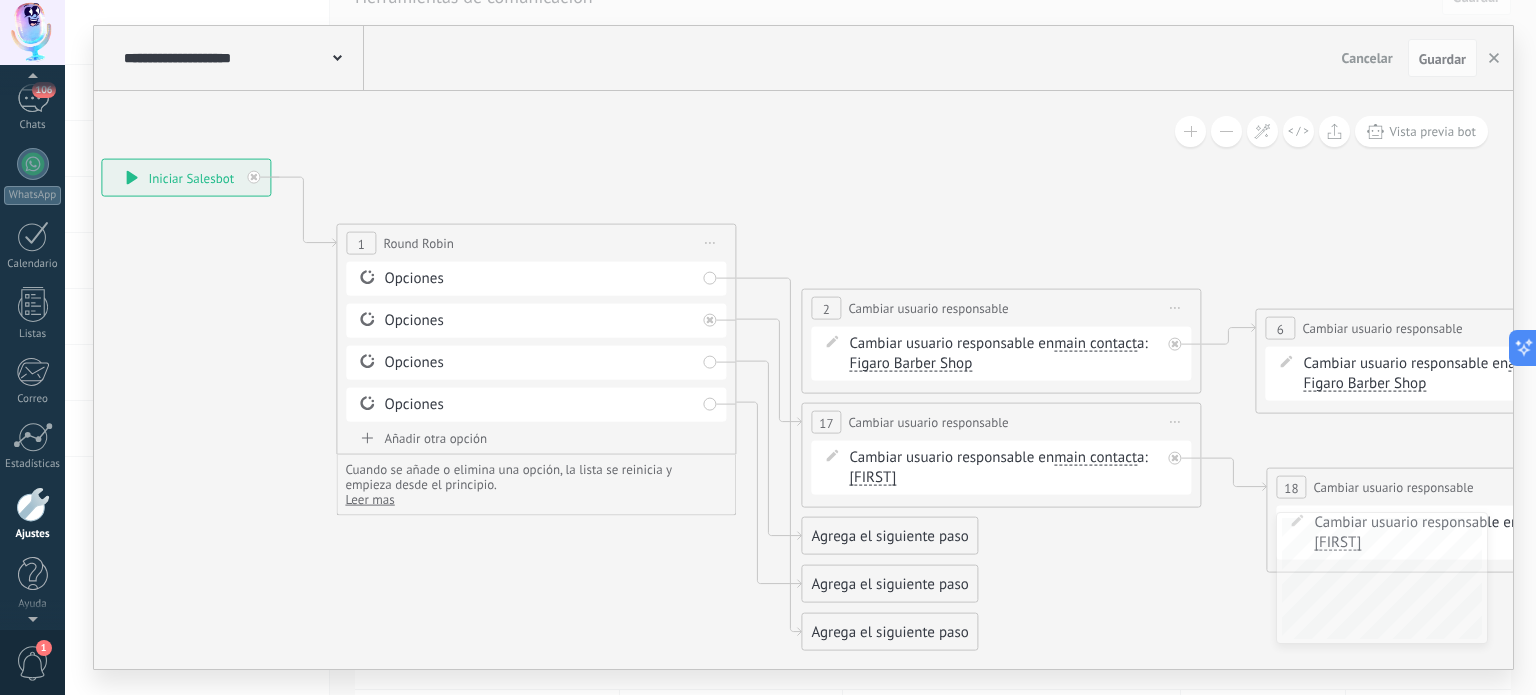 click at bounding box center [33, 504] 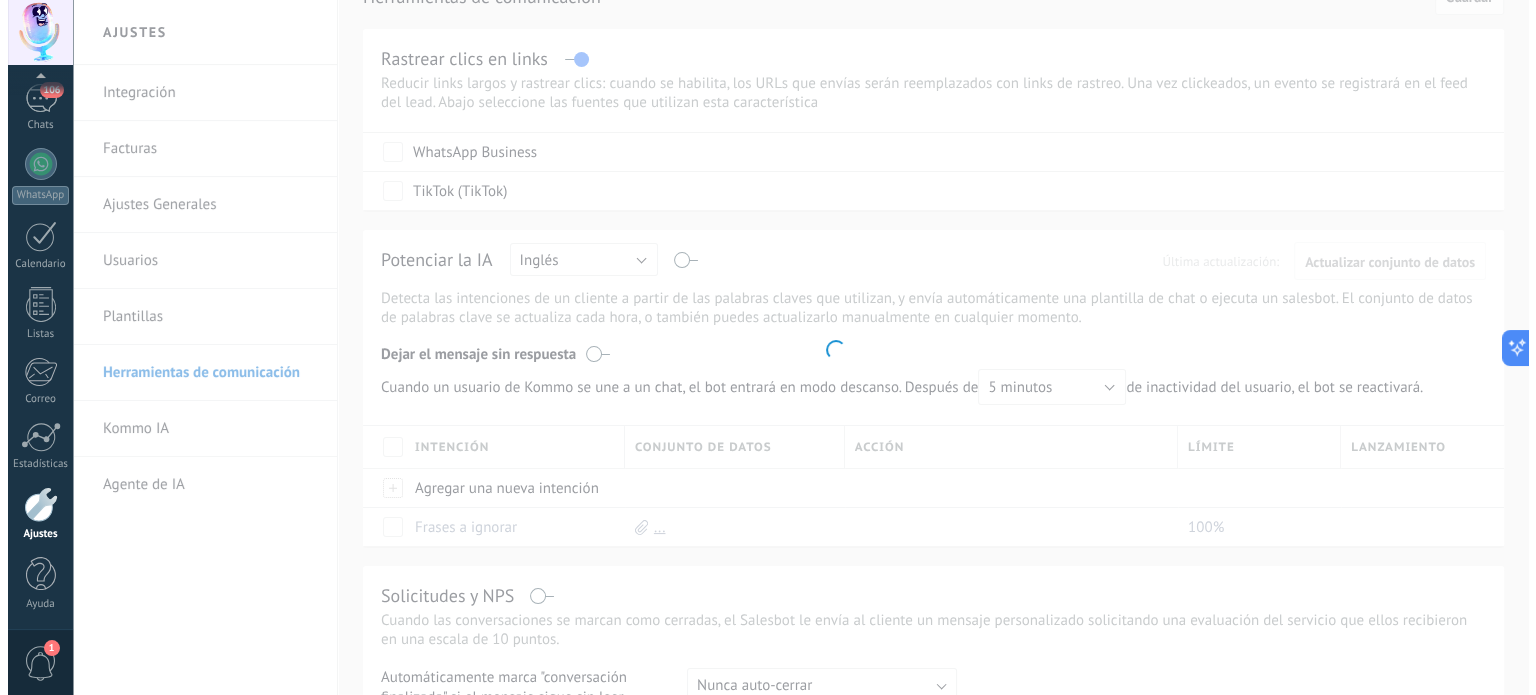 scroll, scrollTop: 0, scrollLeft: 0, axis: both 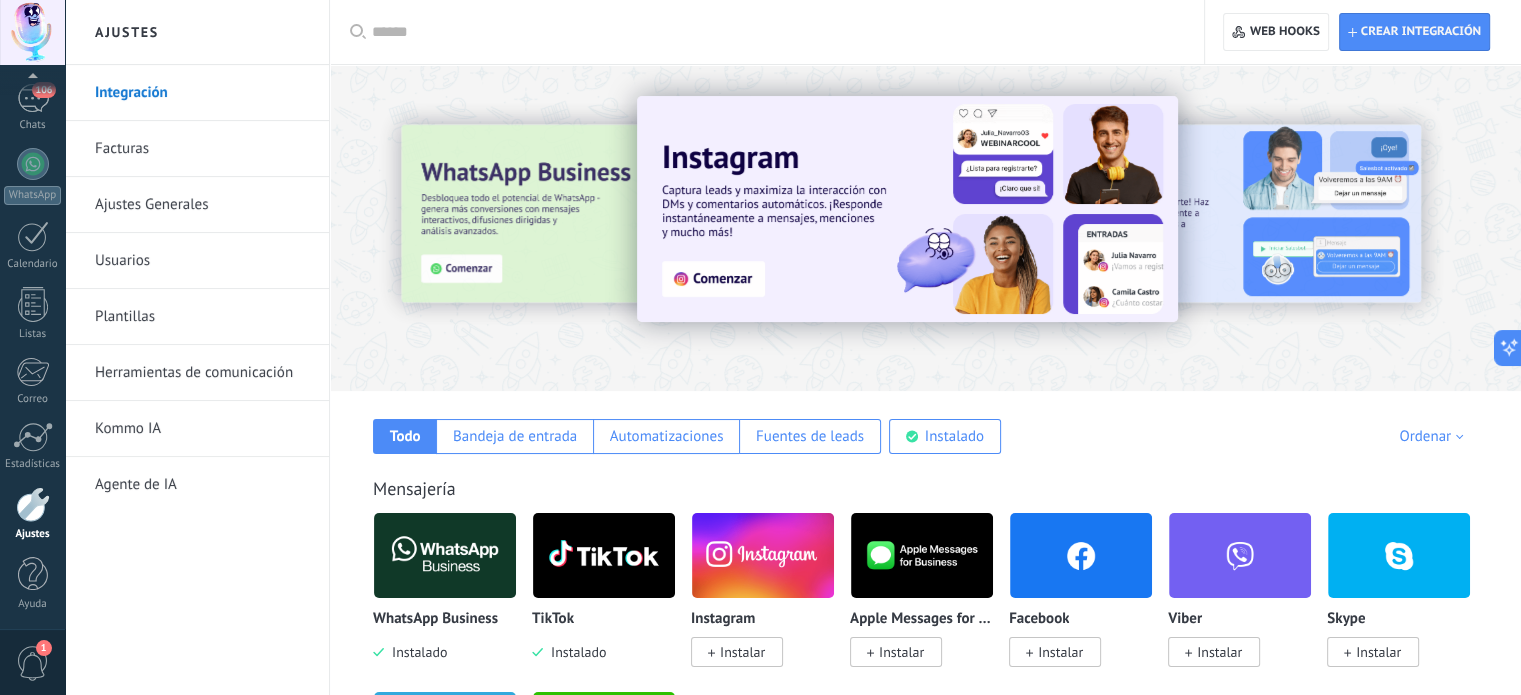 click on "Usuarios" at bounding box center (202, 261) 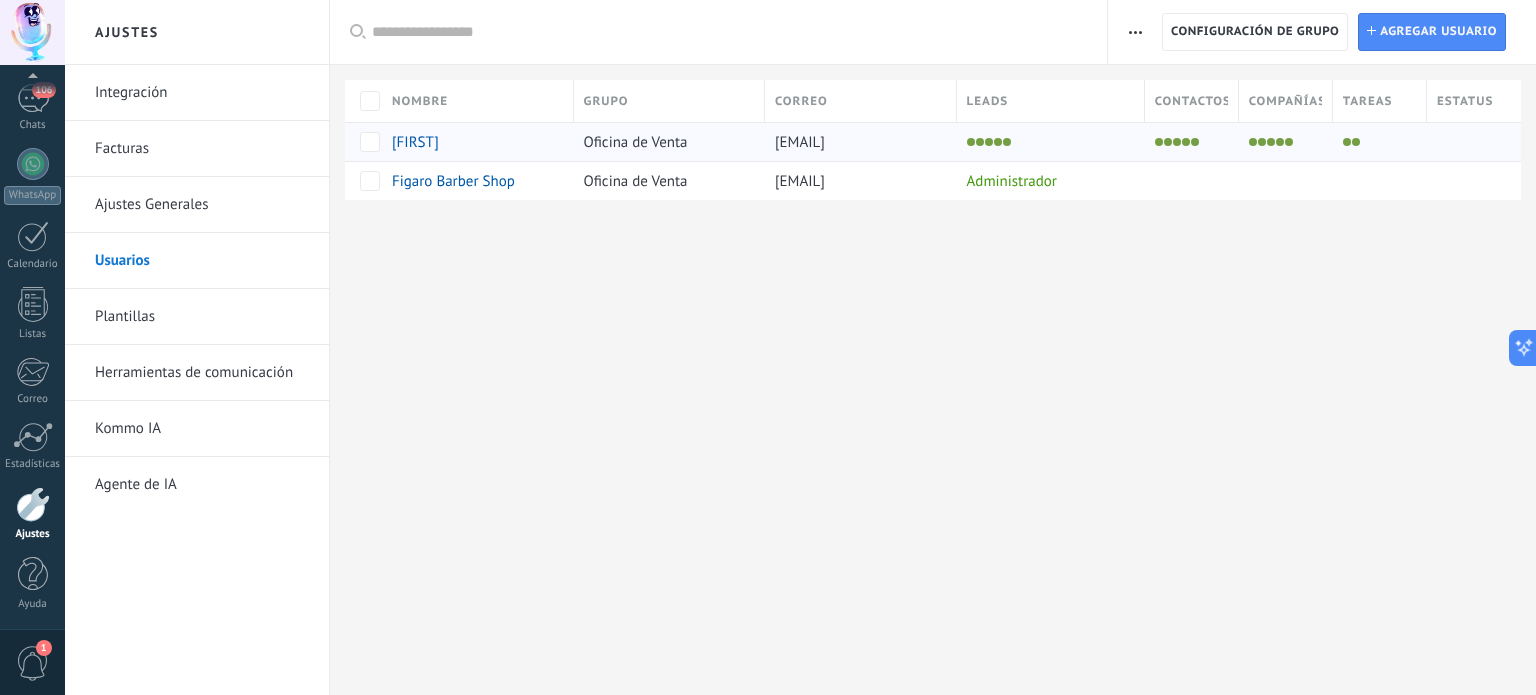 click on "[FIRST]" at bounding box center (415, 142) 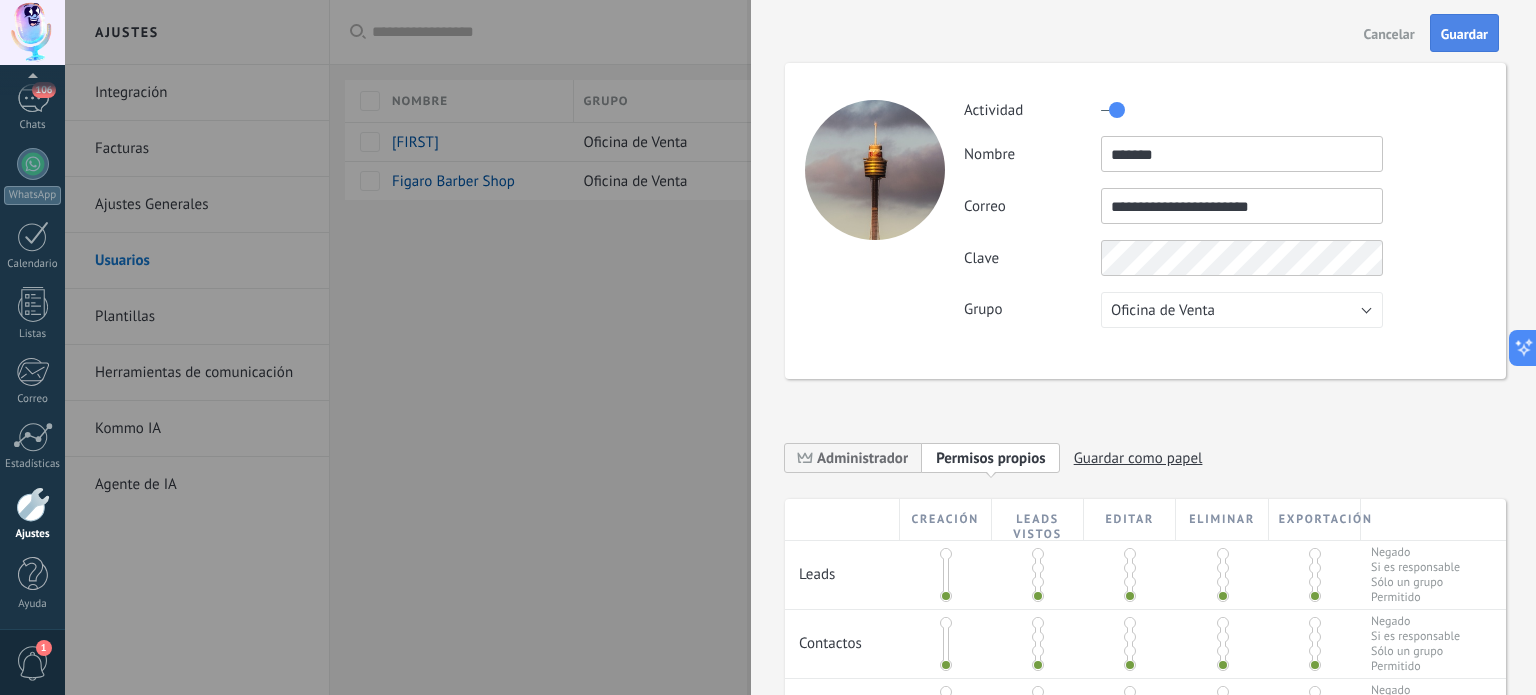 click on "Guardar" at bounding box center (1464, 34) 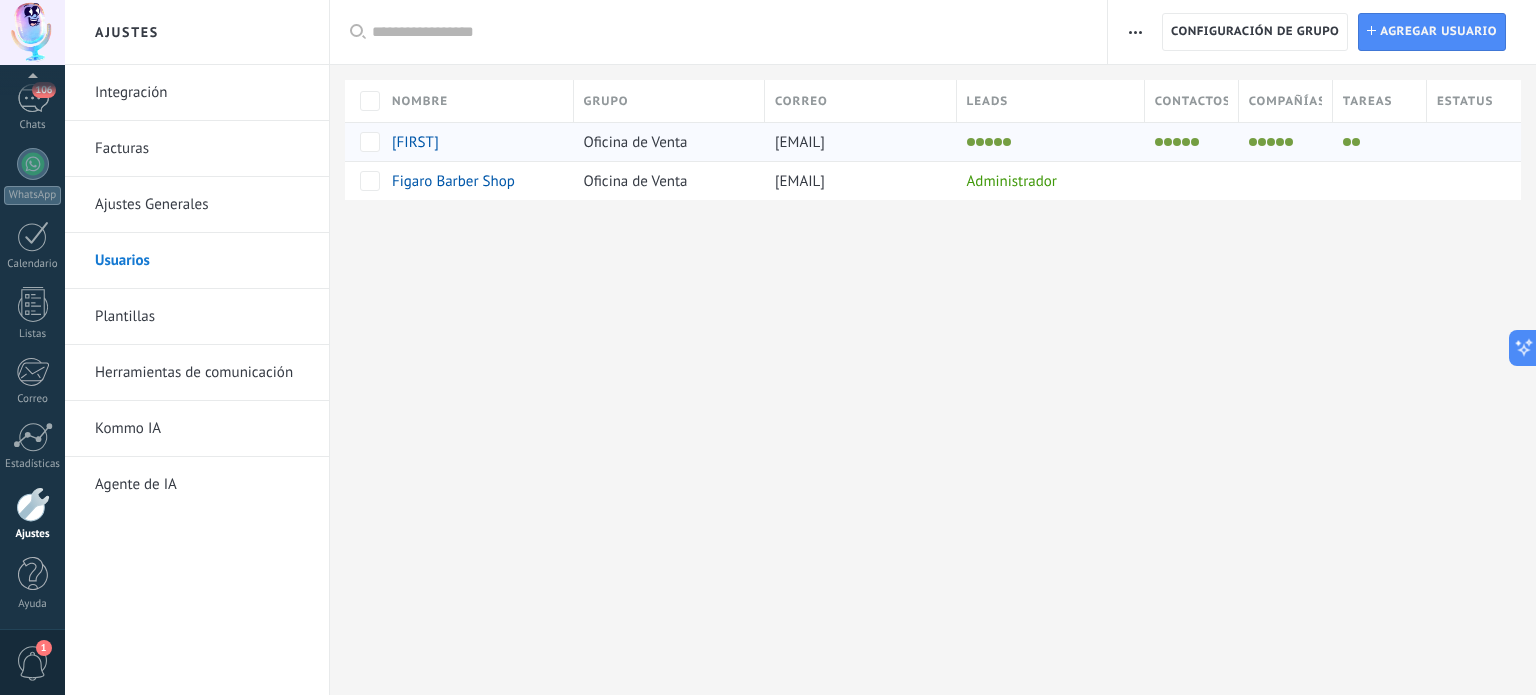 click on "[FIRST]" at bounding box center [415, 142] 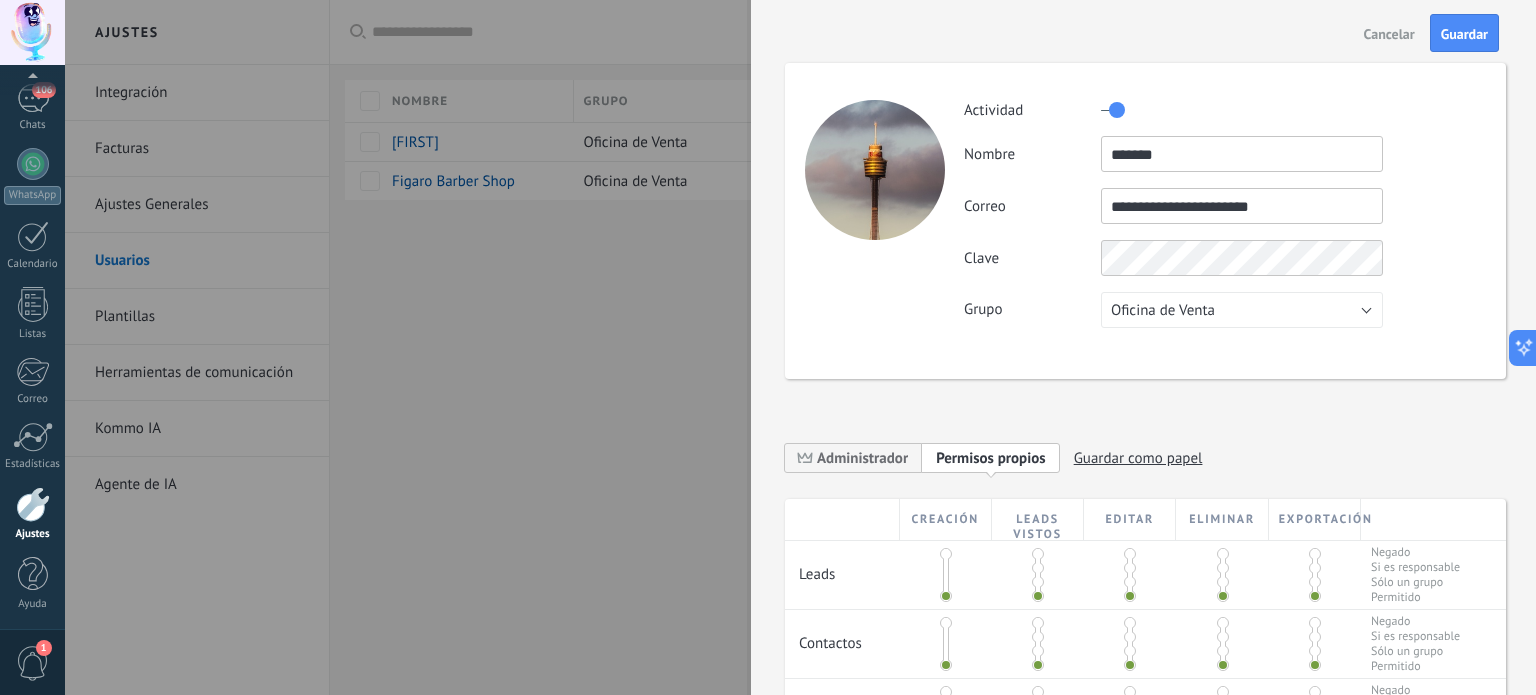 click on "Clave" at bounding box center (1224, 258) 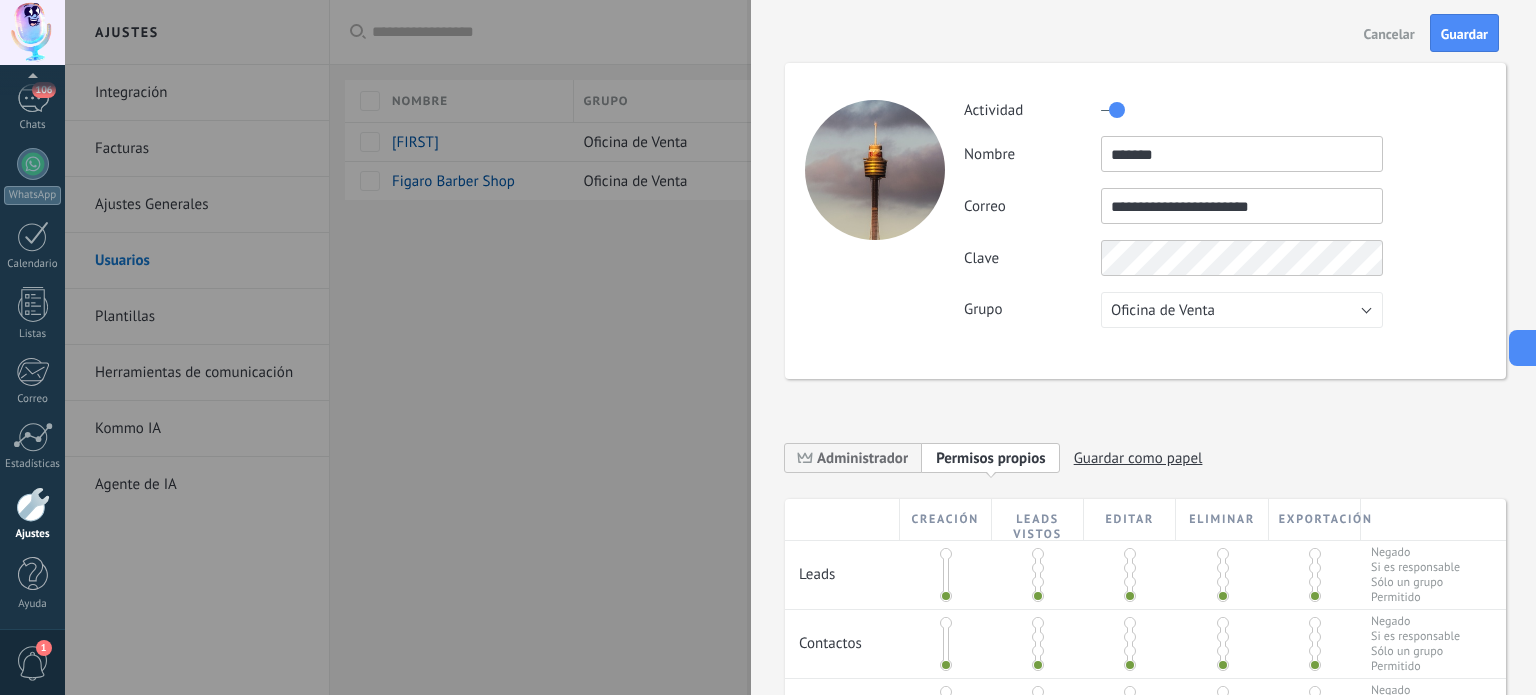 drag, startPoint x: 1102, startPoint y: 277, endPoint x: 1052, endPoint y: 276, distance: 50.01 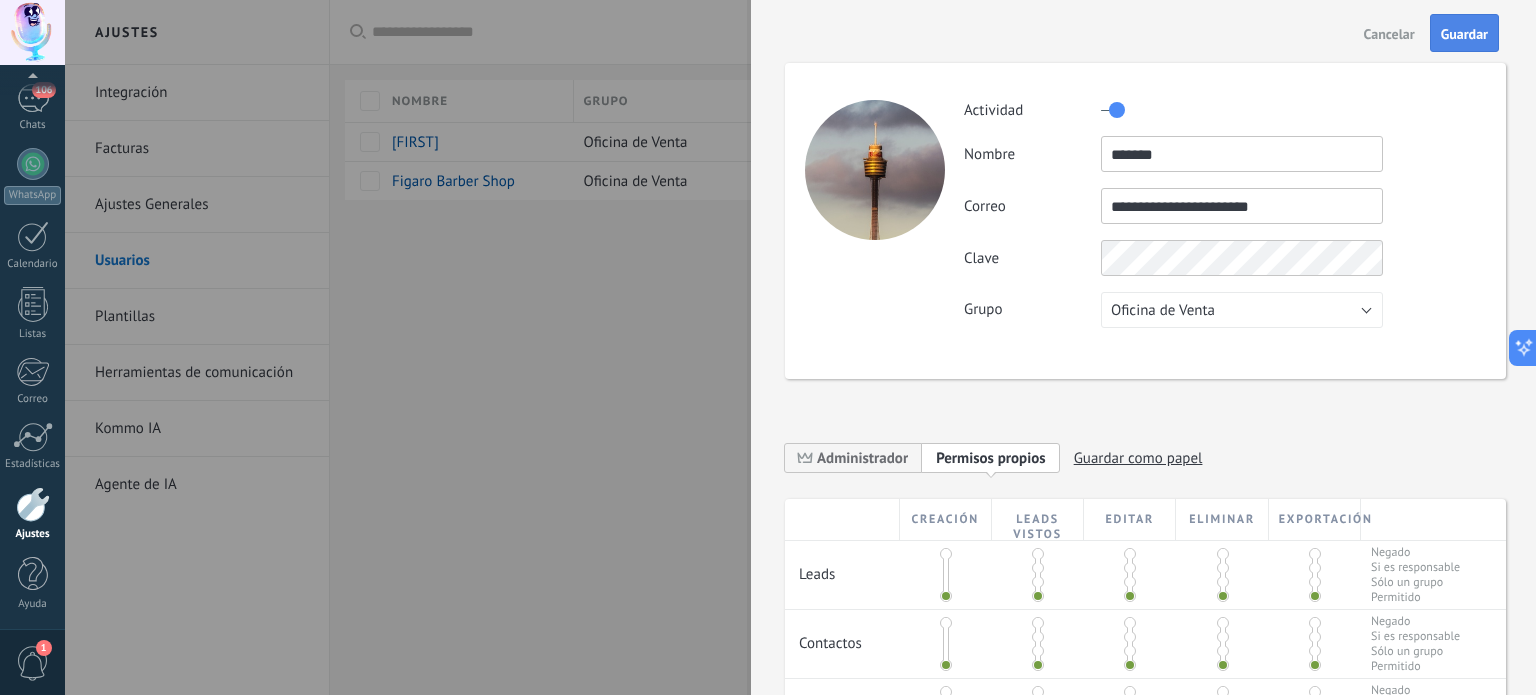 click on "Guardar" at bounding box center [1464, 34] 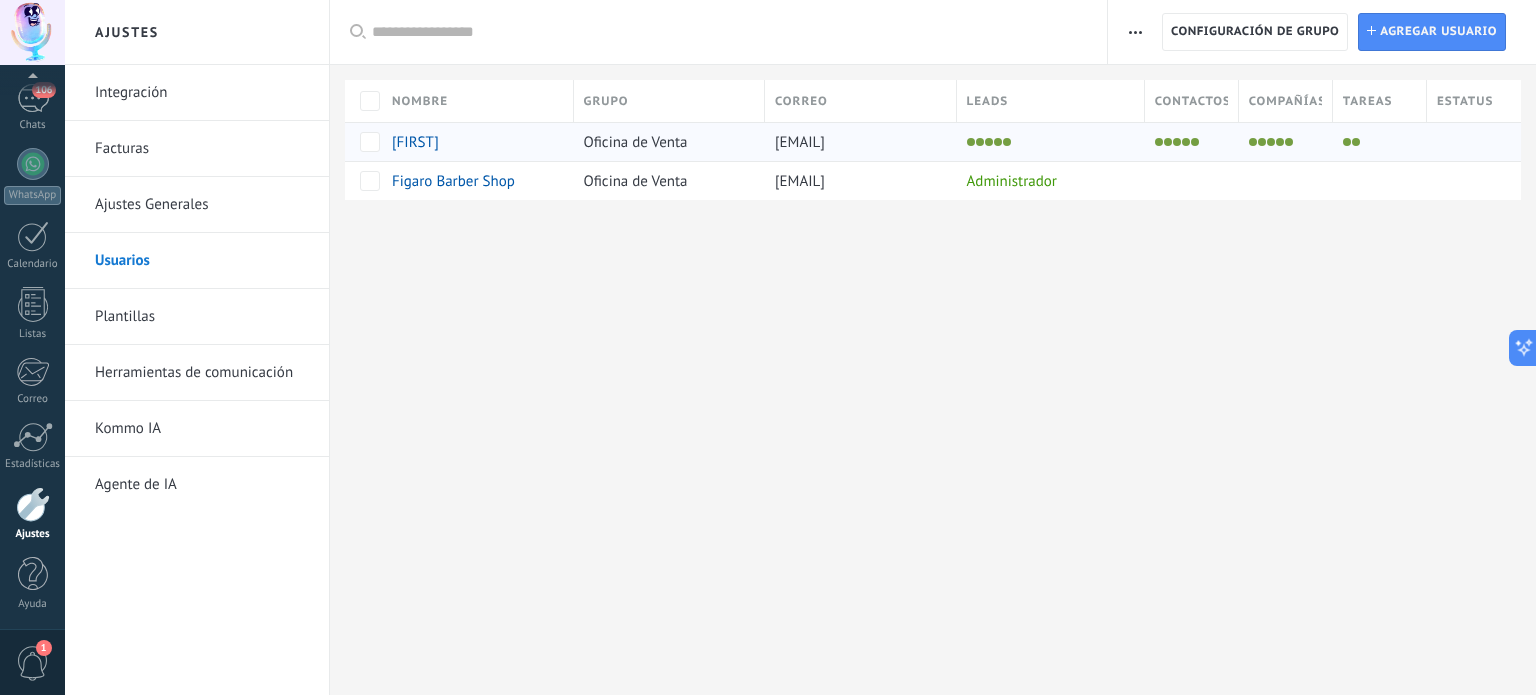 click on "[EMAIL]" at bounding box center (800, 142) 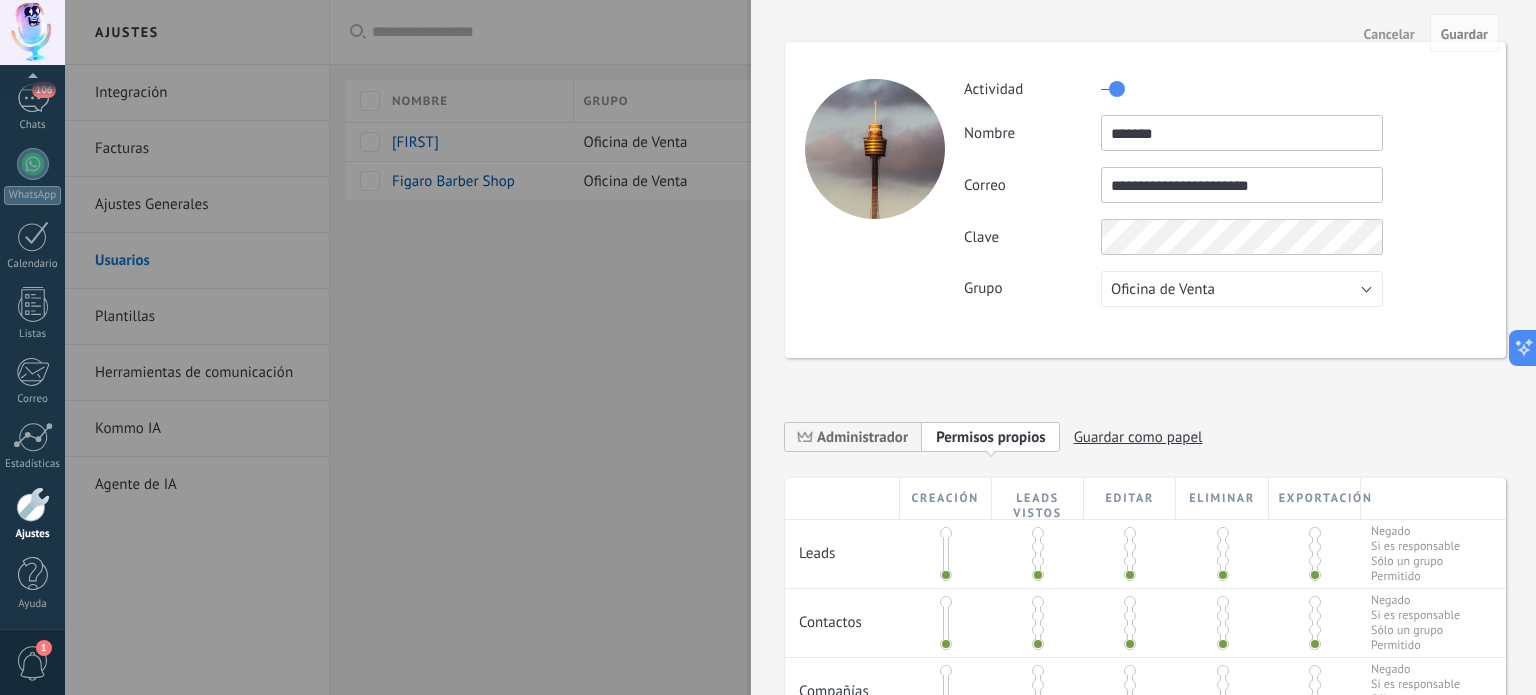 scroll, scrollTop: 0, scrollLeft: 0, axis: both 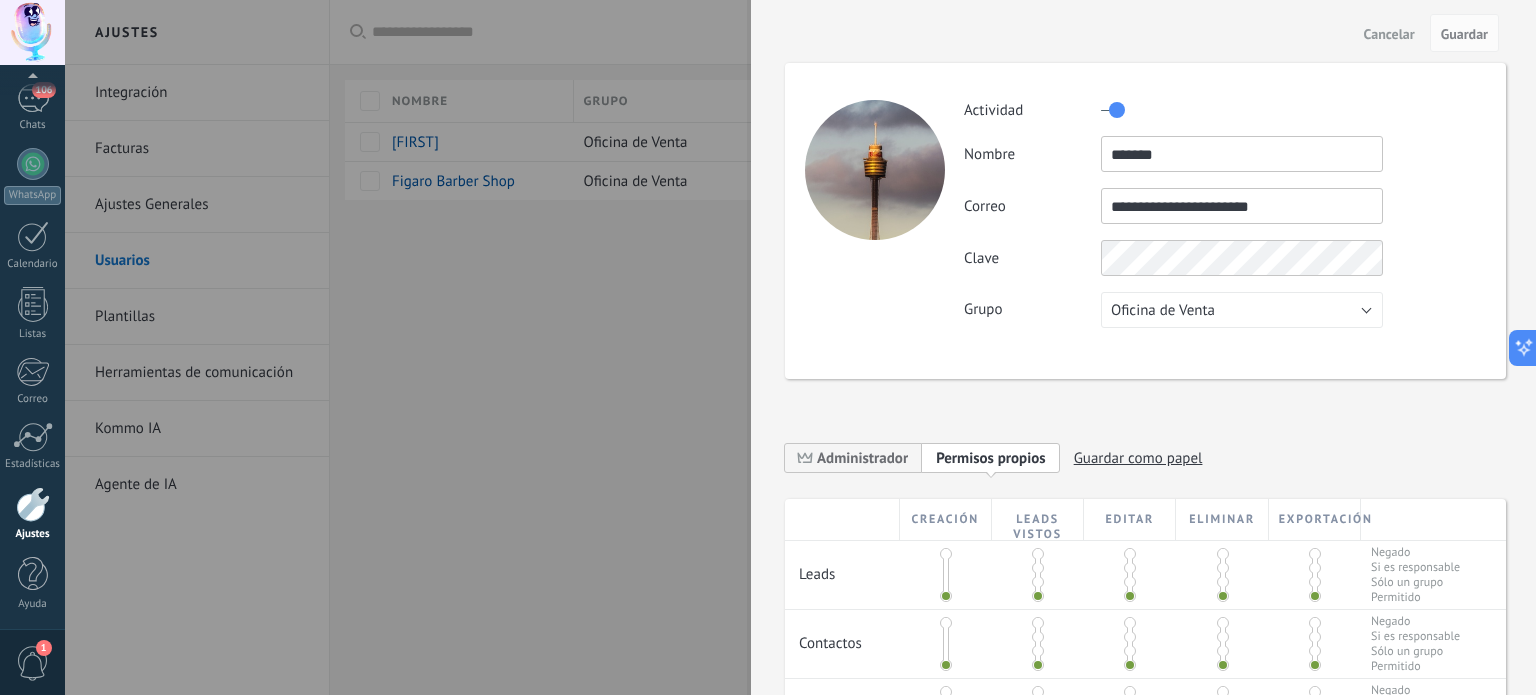 click on "*******" at bounding box center [1242, 154] 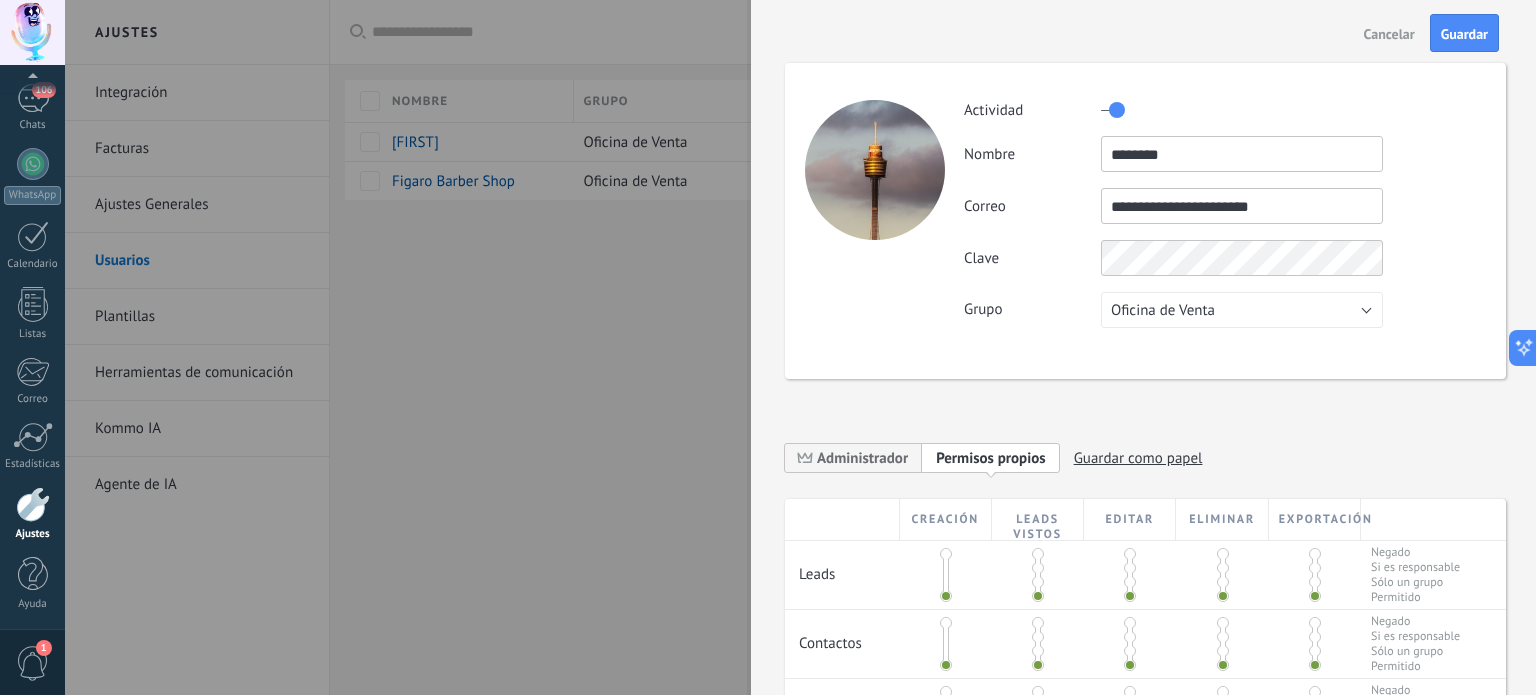 type on "*******" 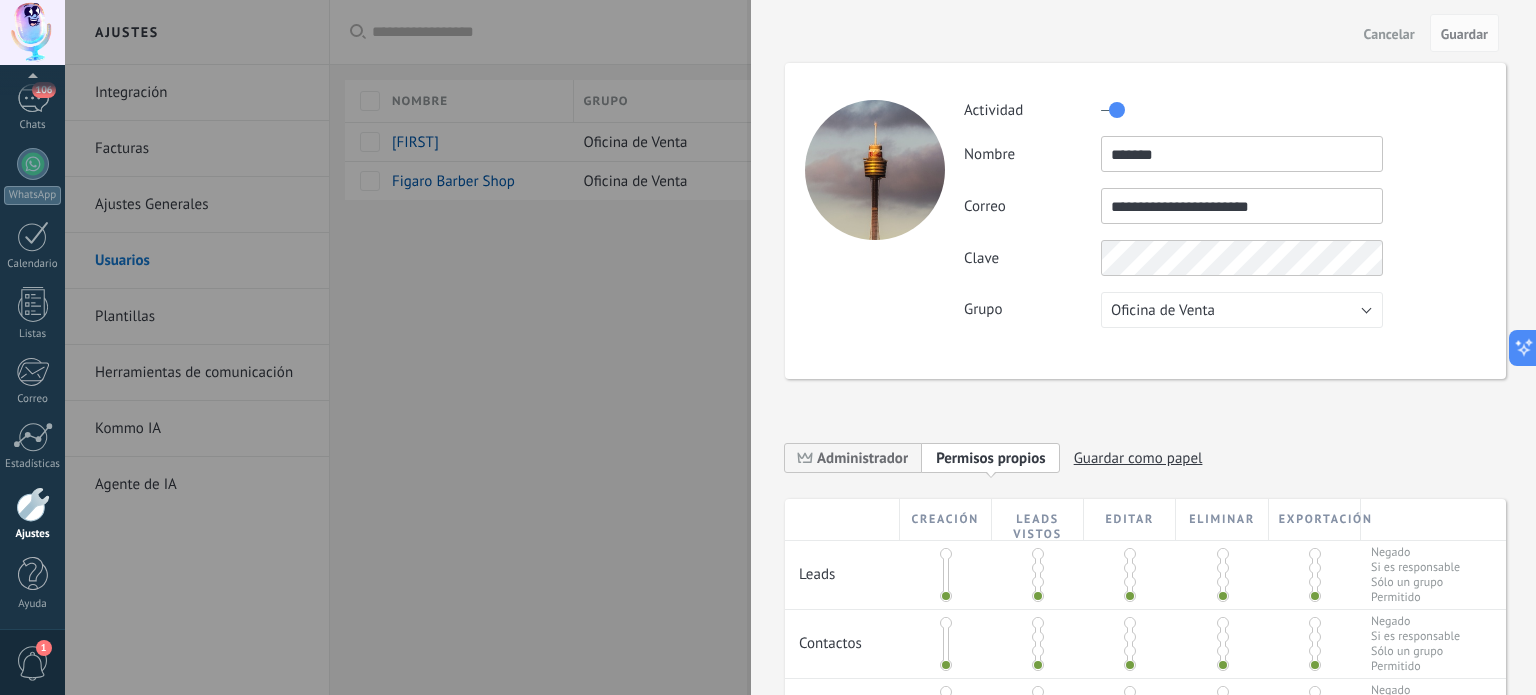 click on "Cancelar" at bounding box center (1389, 34) 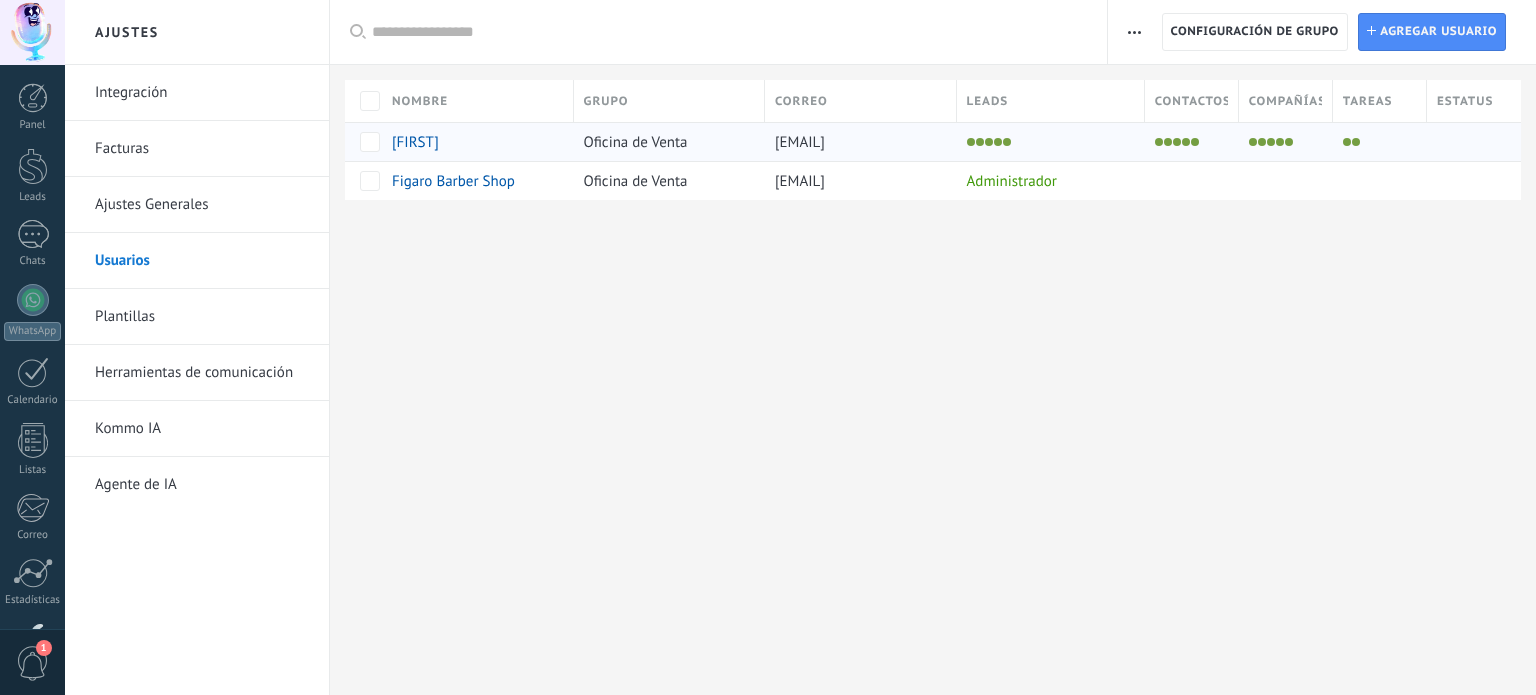 scroll, scrollTop: 0, scrollLeft: 0, axis: both 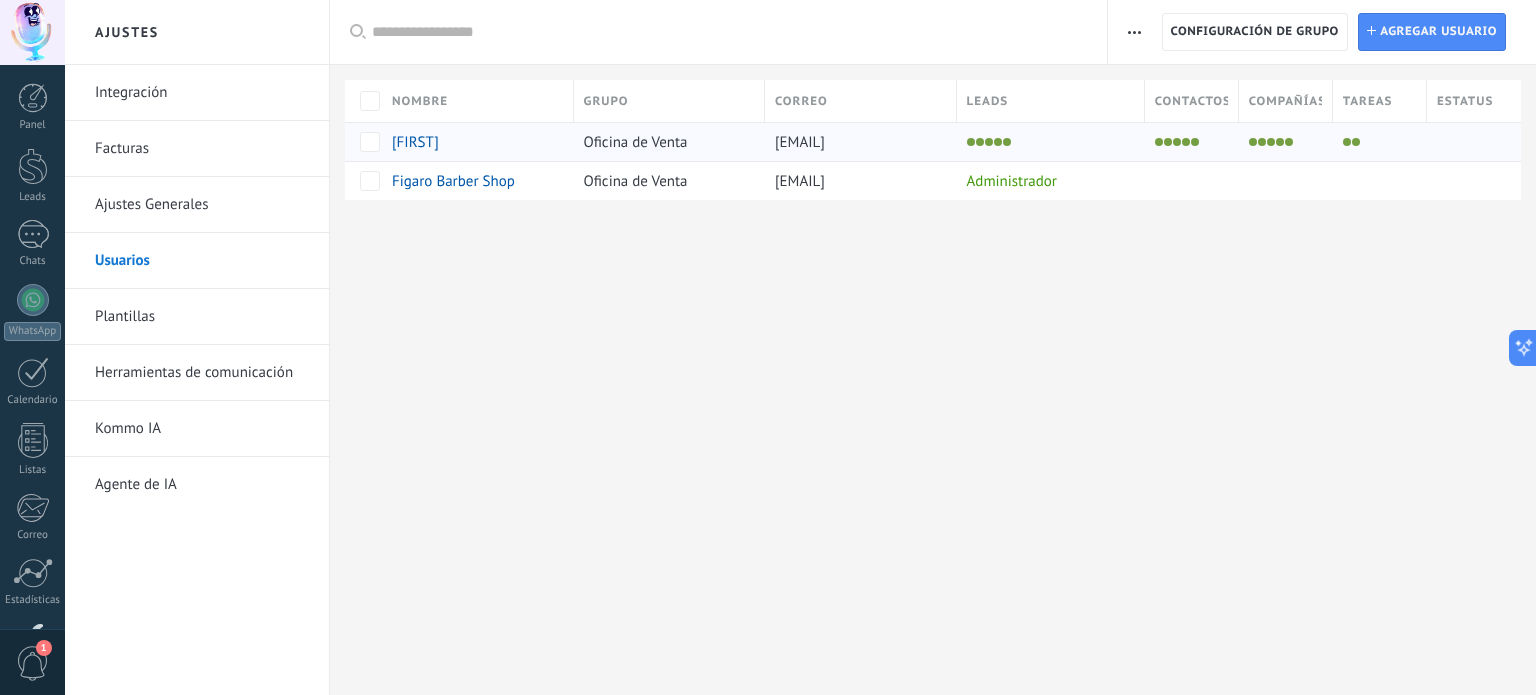 click on "[FIRST]" at bounding box center (415, 142) 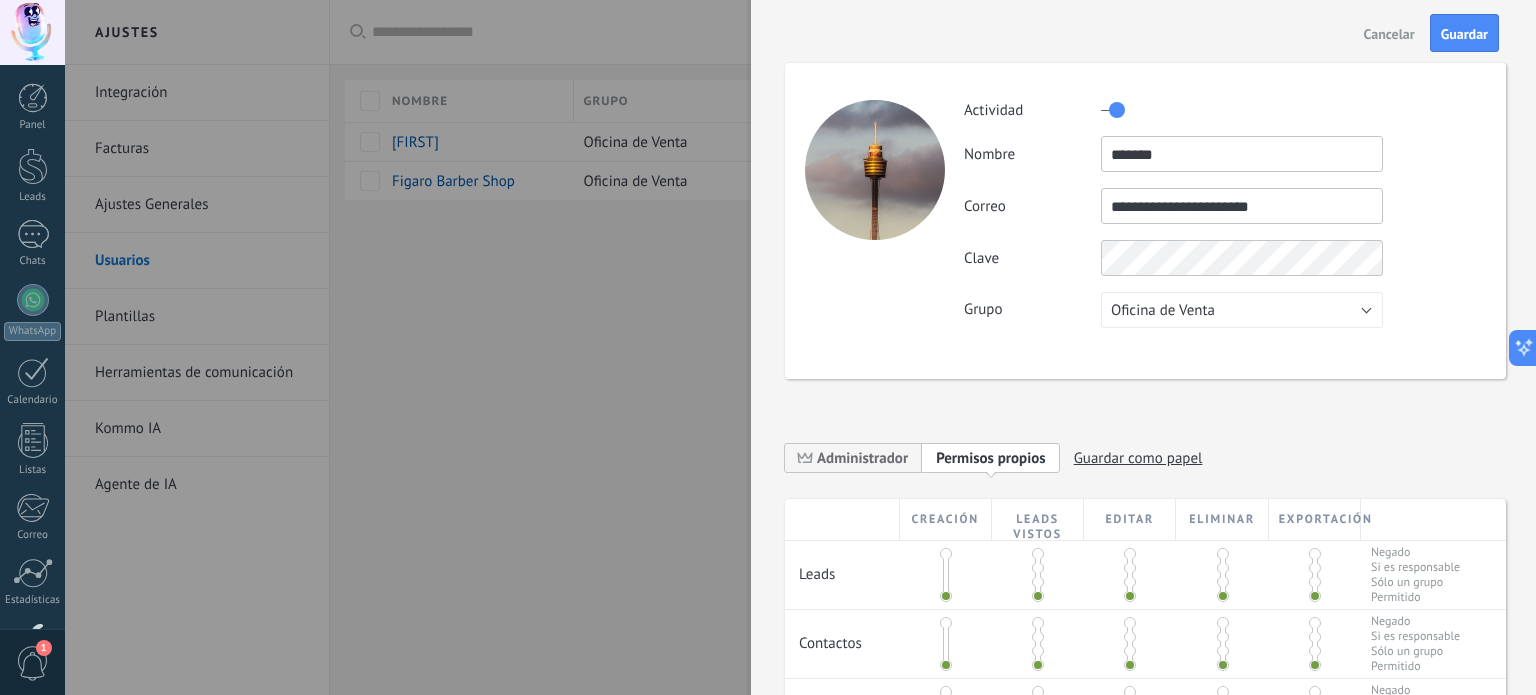 click on "Guardar" at bounding box center [1464, 33] 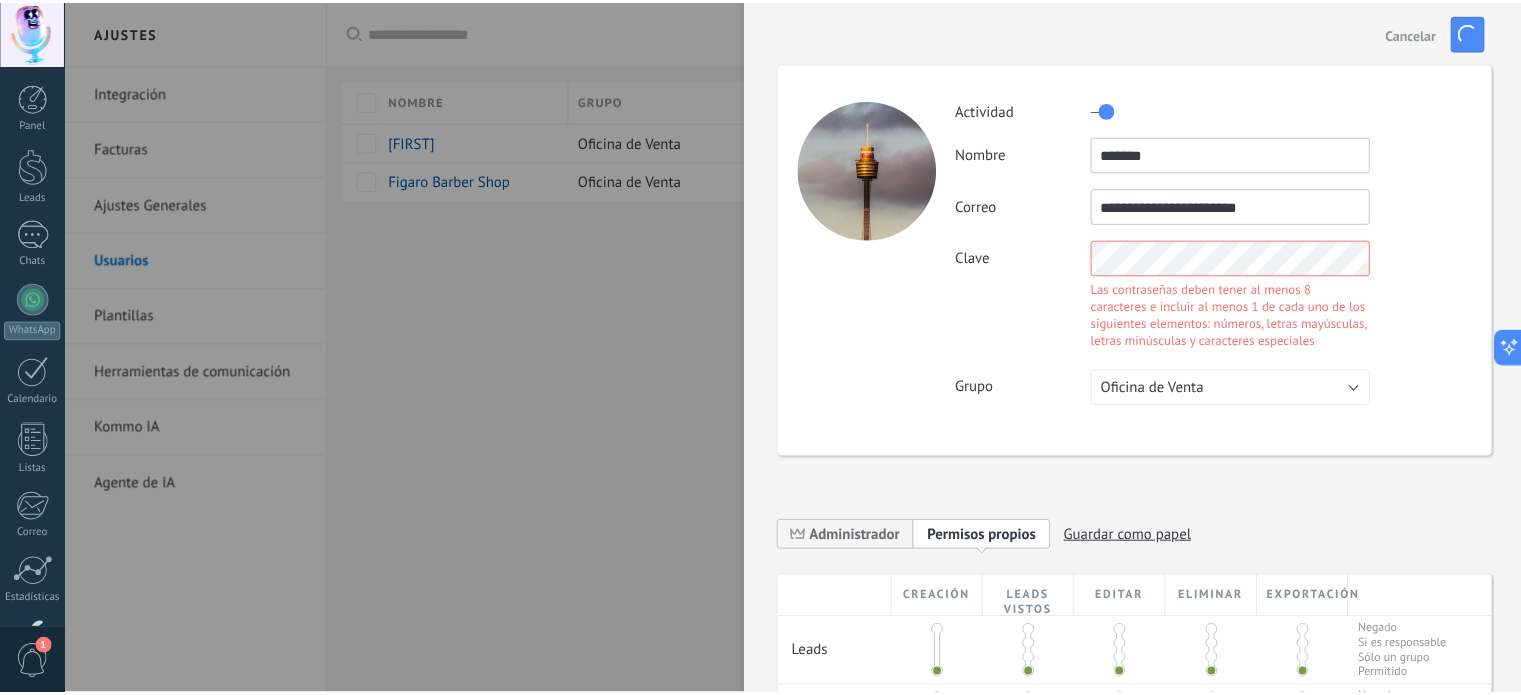scroll, scrollTop: 0, scrollLeft: 0, axis: both 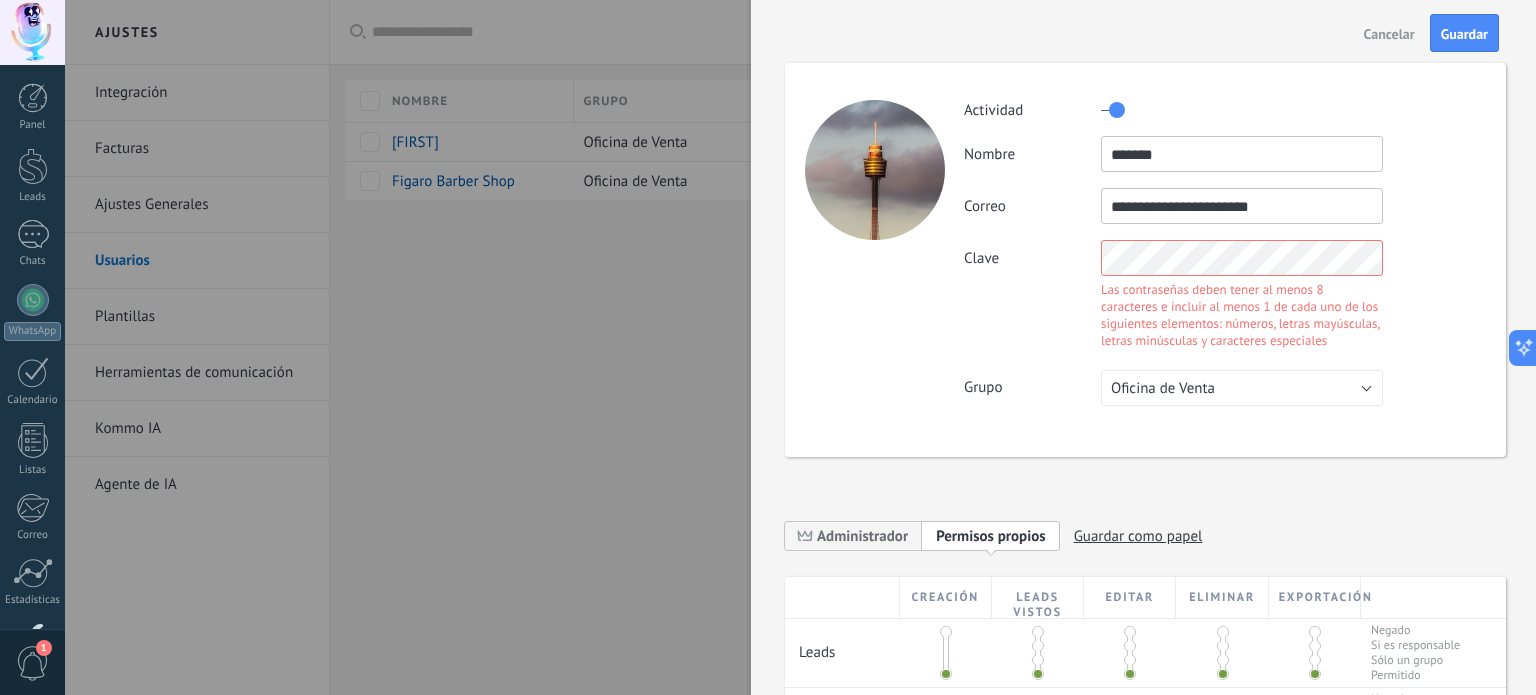 click on "Clave Las contraseñas deben tener al menos 8 caracteres e incluir al menos 1 de cada uno de los siguientes elementos: números, letras mayúsculas, letras minúsculas y caracteres especiales" at bounding box center (1224, 297) 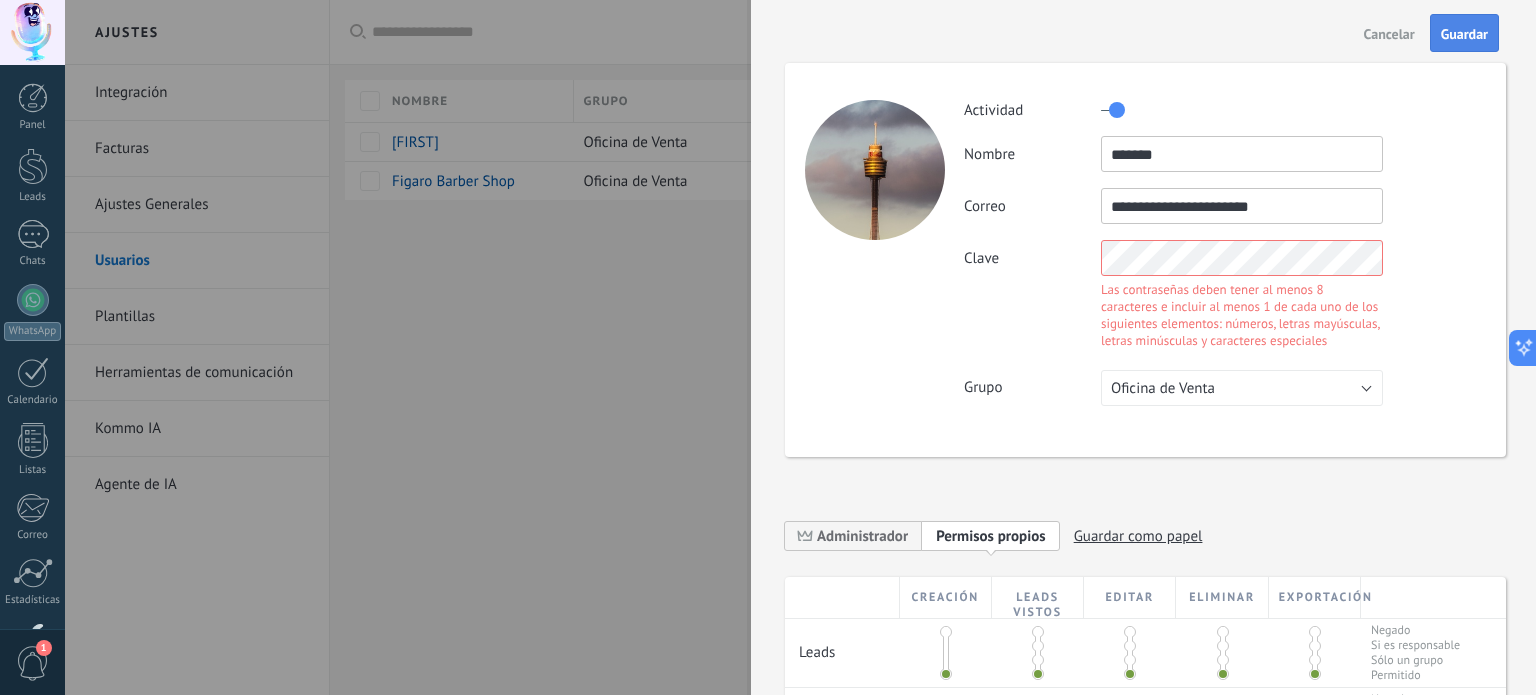 click on "Guardar" at bounding box center (1464, 34) 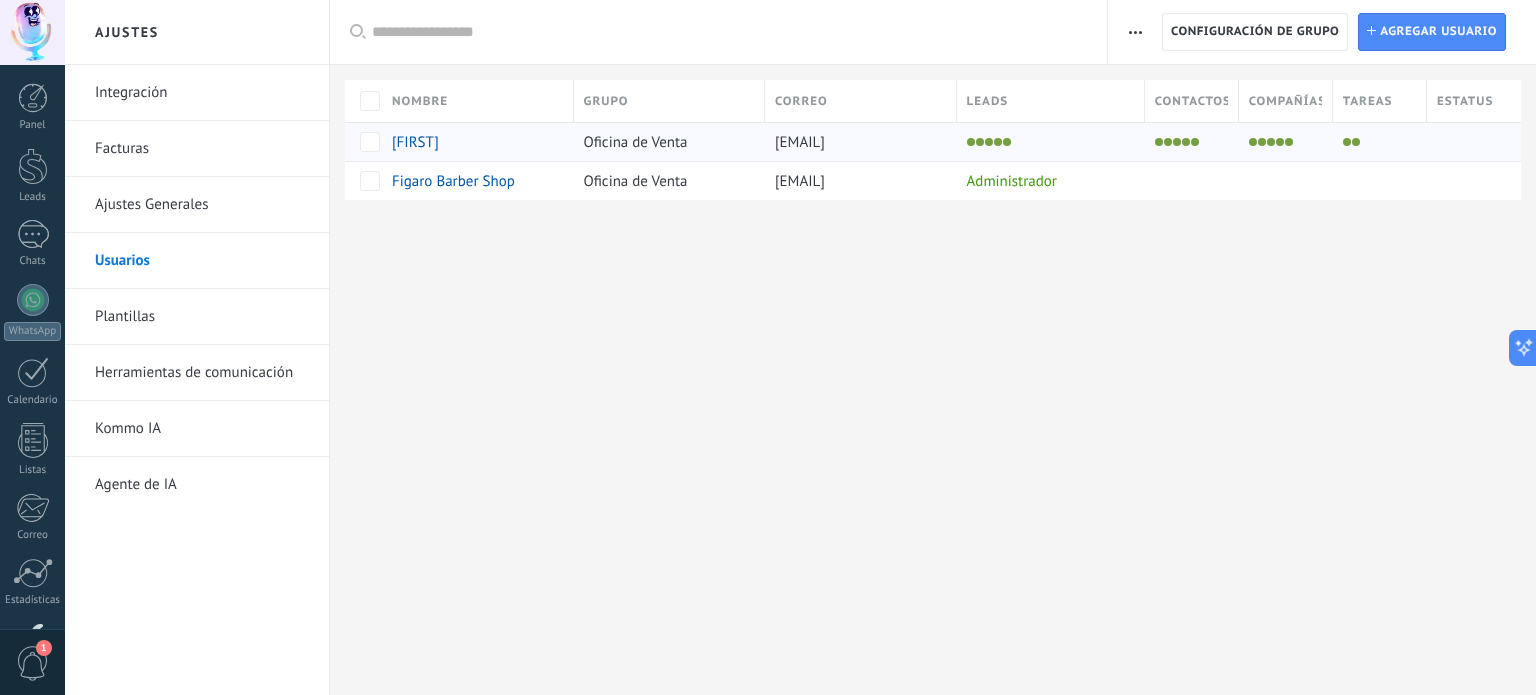 click at bounding box center [989, 142] 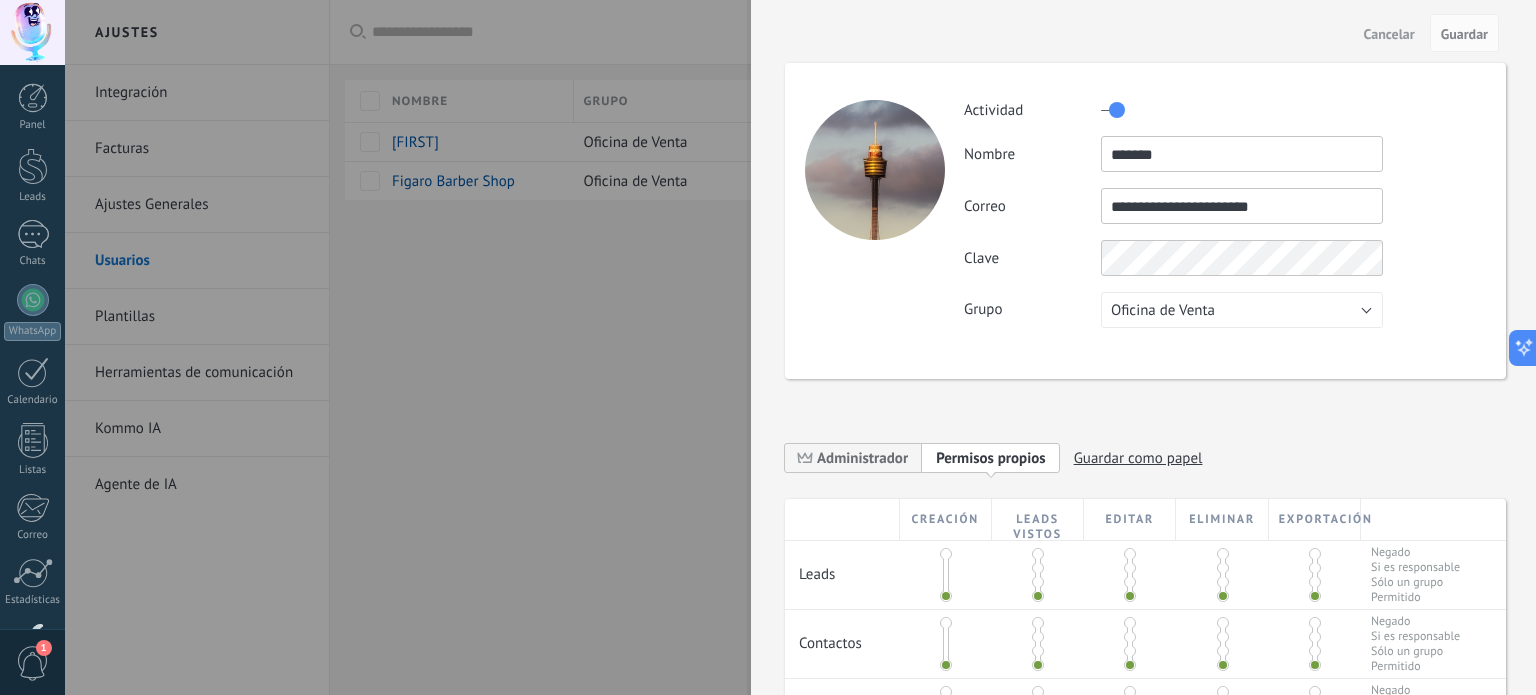 click at bounding box center (1113, 110) 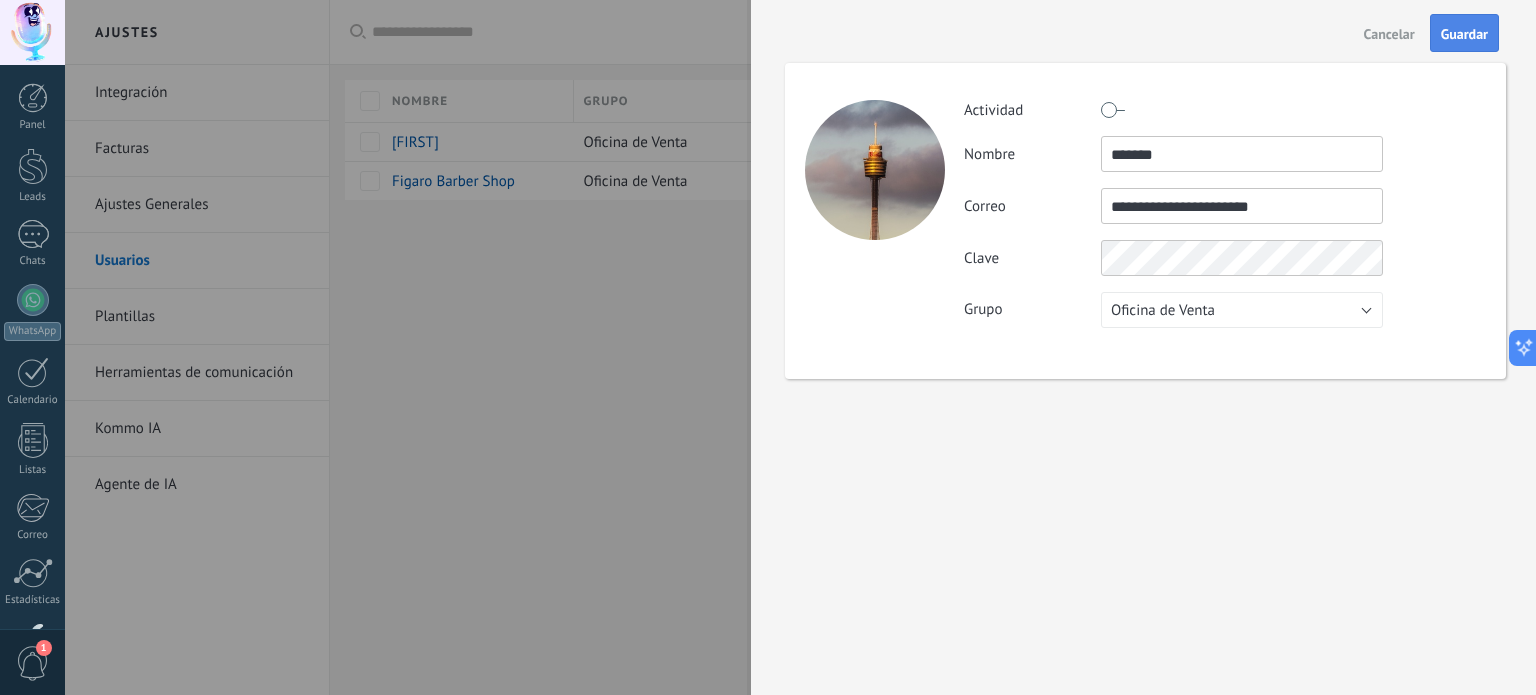 click on "Guardar" at bounding box center (1464, 34) 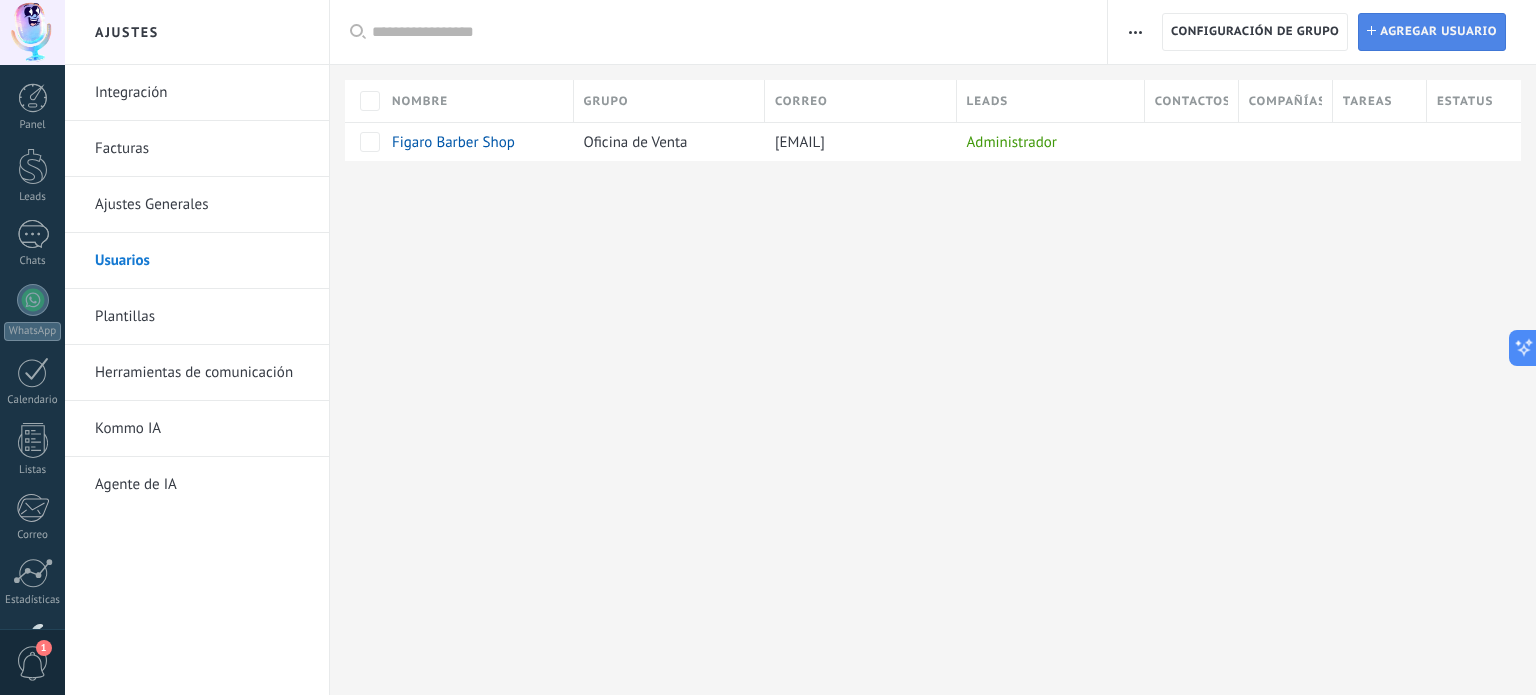 click on "Agregar usuario" at bounding box center (1438, 32) 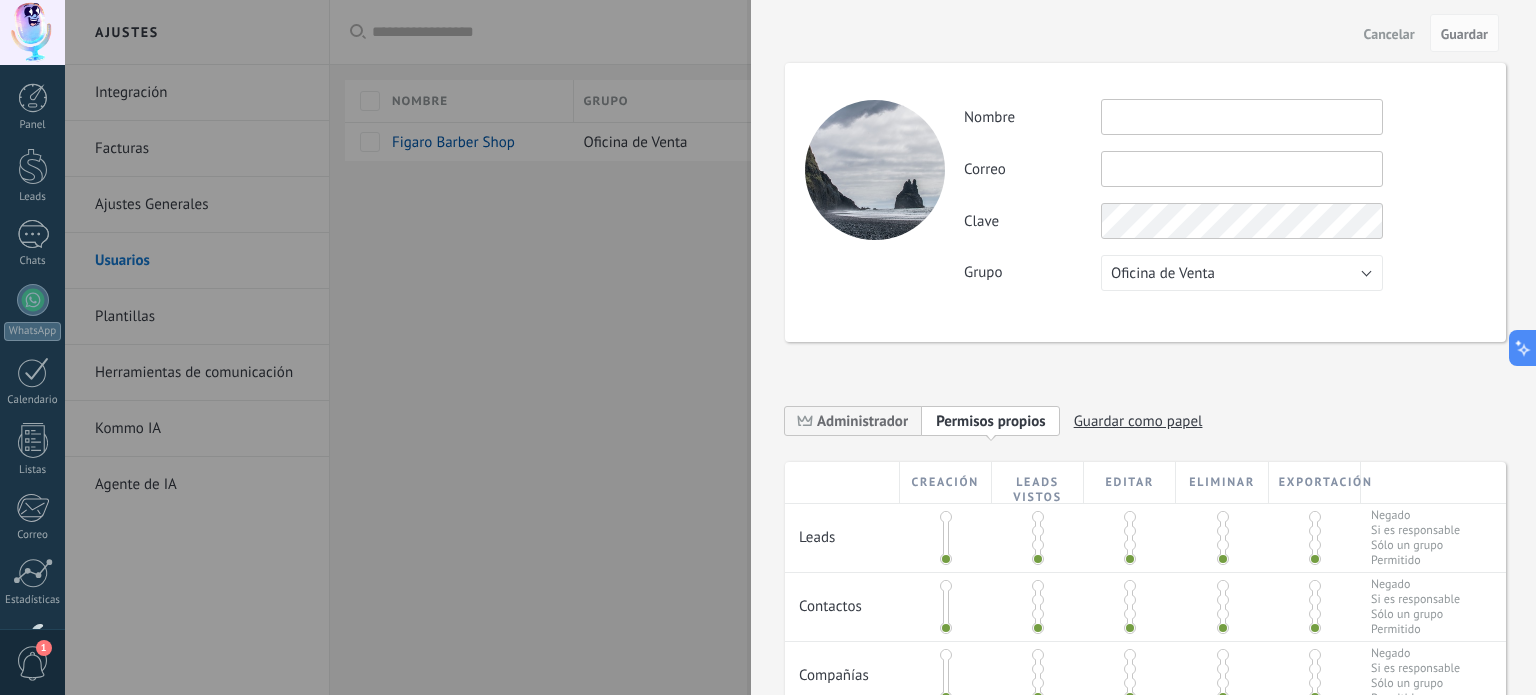 click on "Cancelar" at bounding box center [1389, 34] 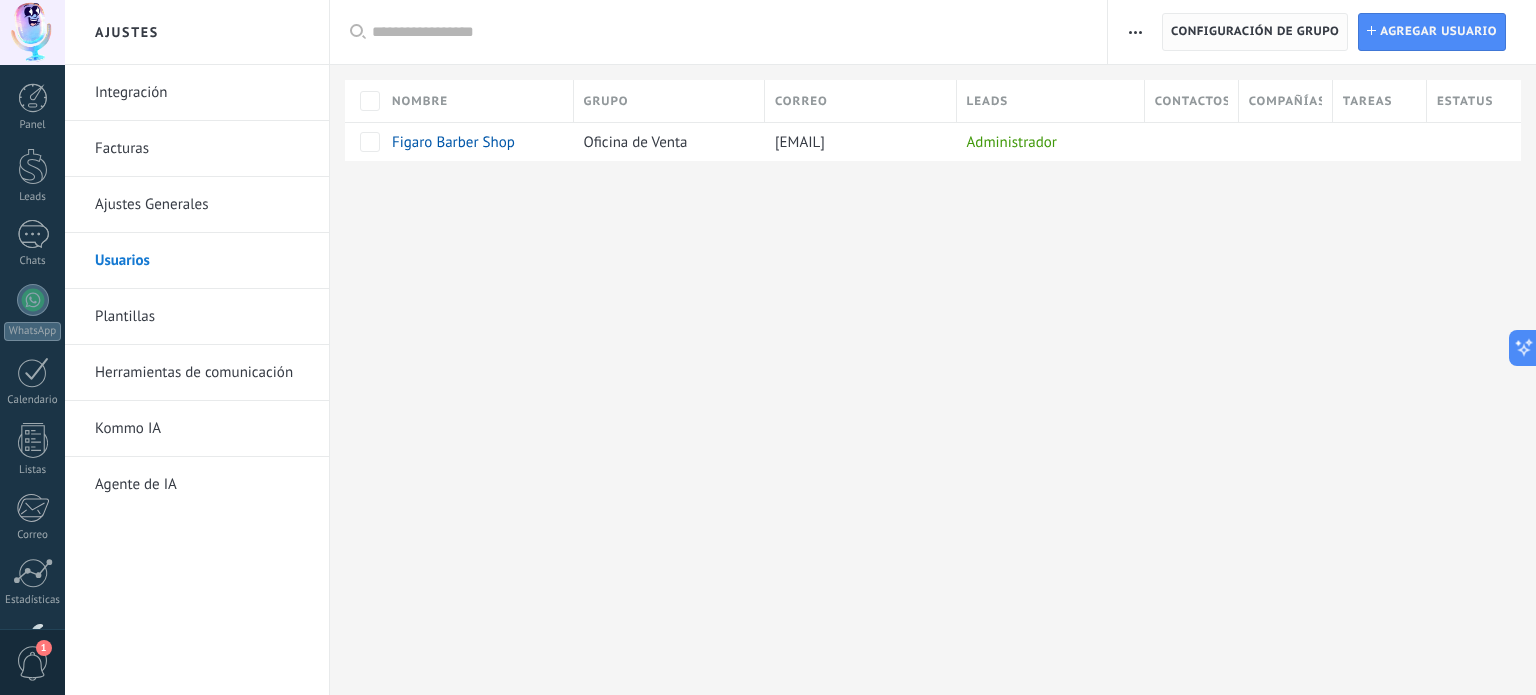 click on "Configuración de grupo" at bounding box center (1255, 32) 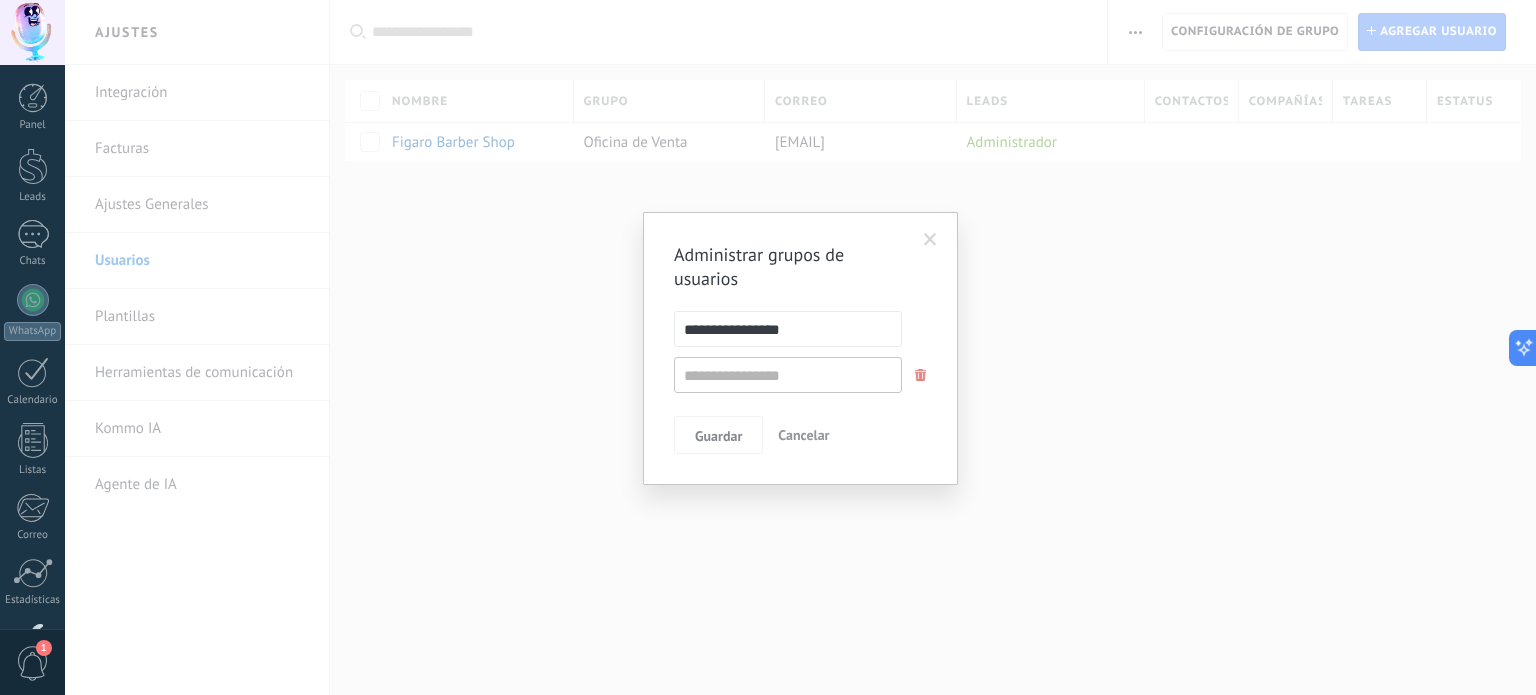 click at bounding box center [930, 240] 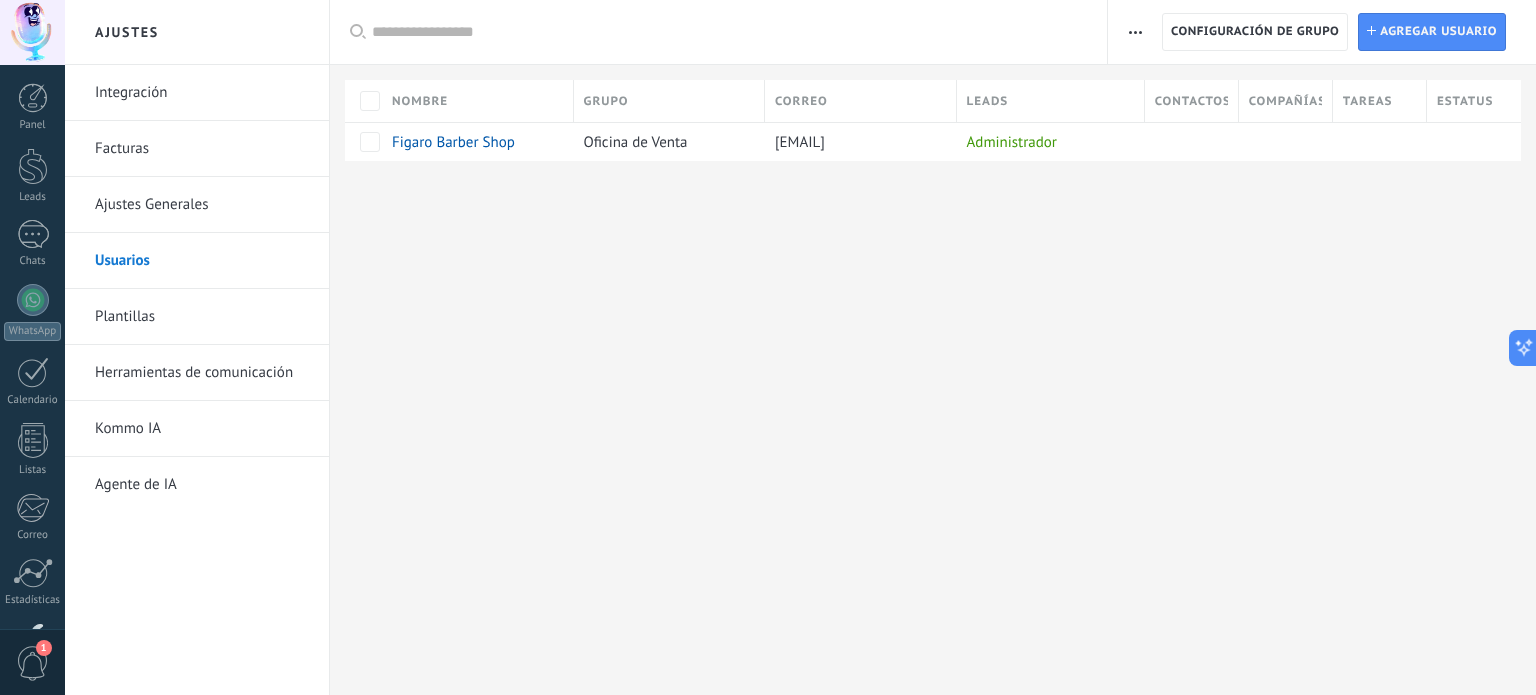 click at bounding box center (1135, 32) 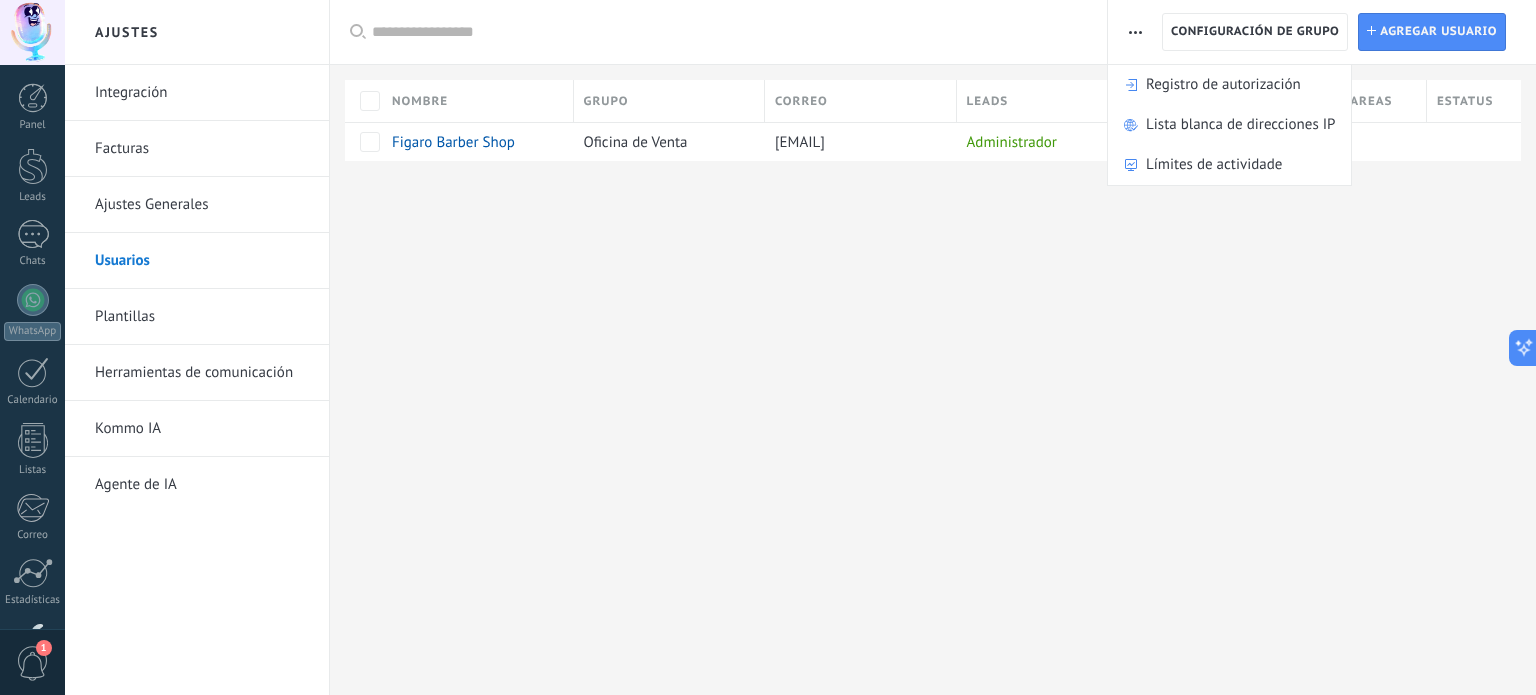 click at bounding box center [933, 193] 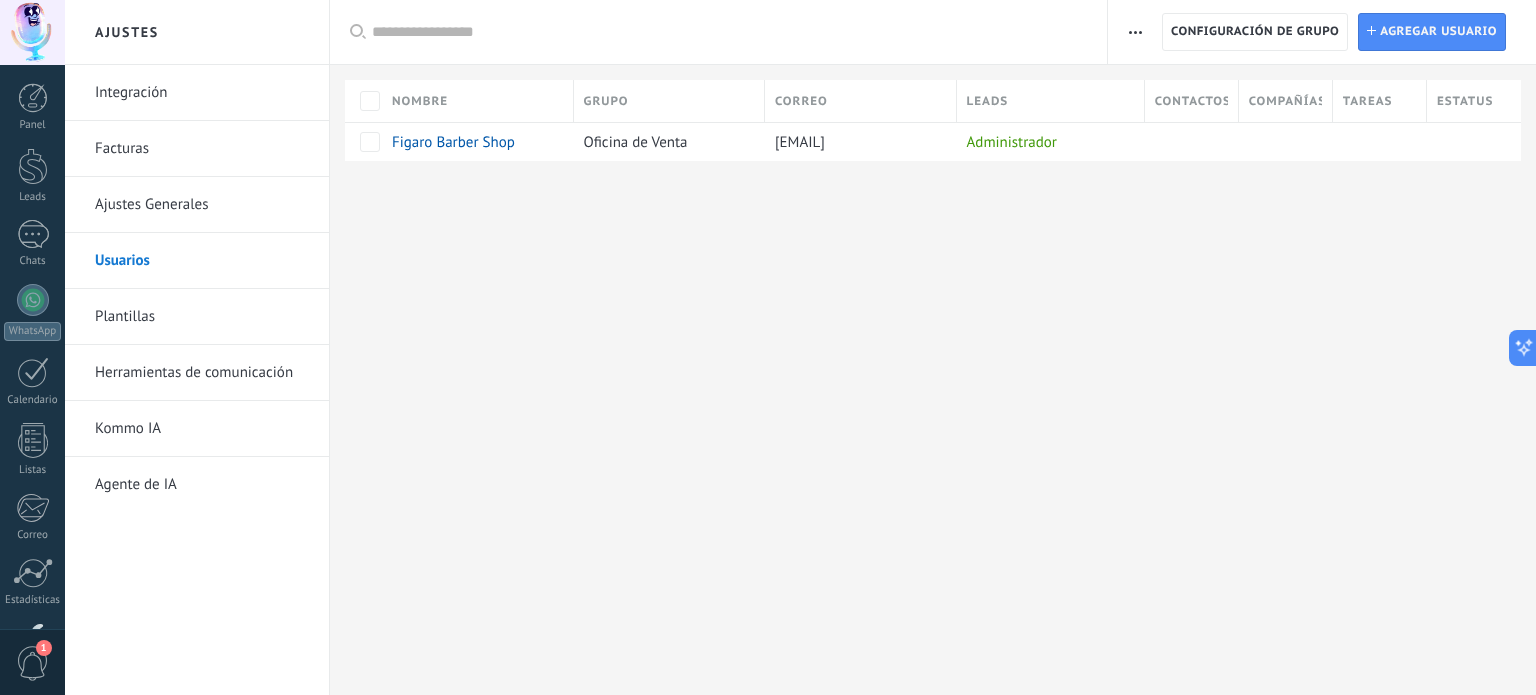 click on "Ajustes Generales" at bounding box center [202, 205] 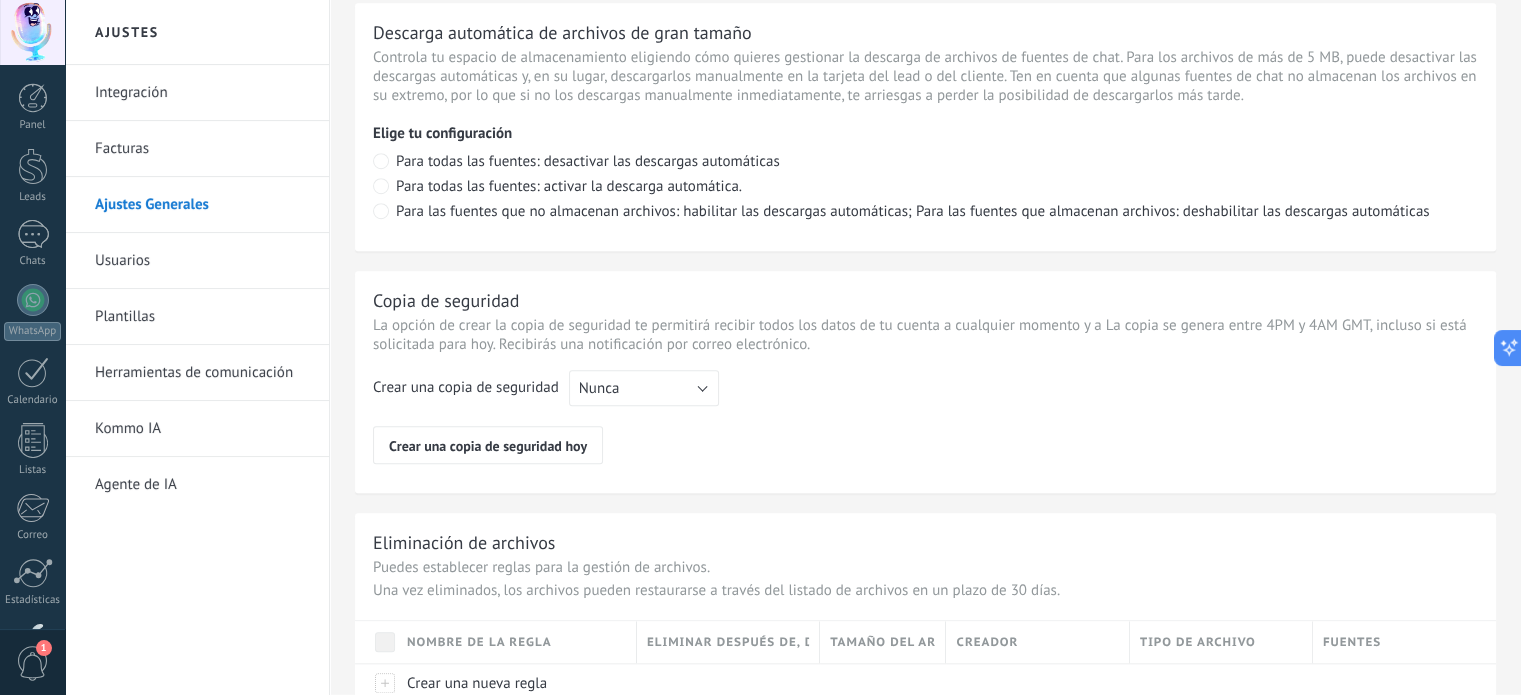 scroll, scrollTop: 1511, scrollLeft: 0, axis: vertical 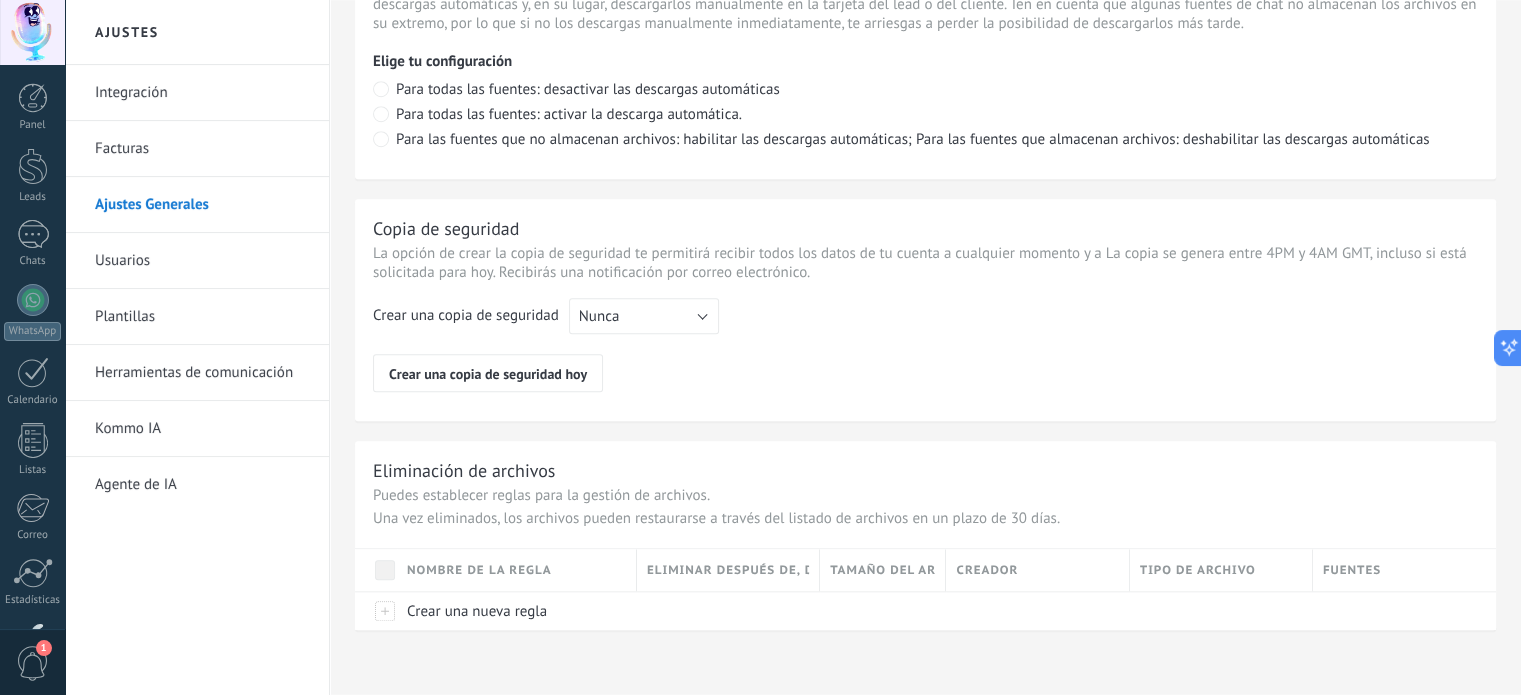 click on "Usuarios" at bounding box center [202, 261] 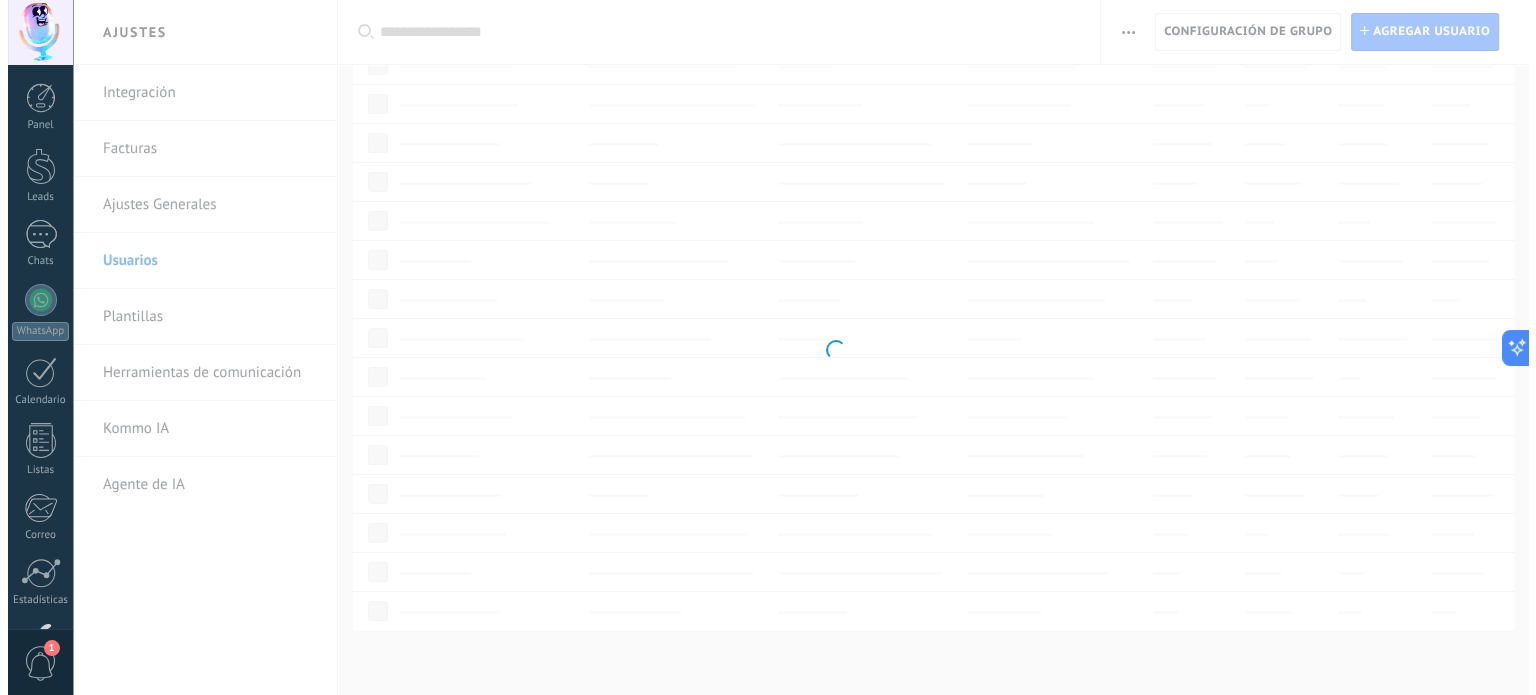scroll, scrollTop: 0, scrollLeft: 0, axis: both 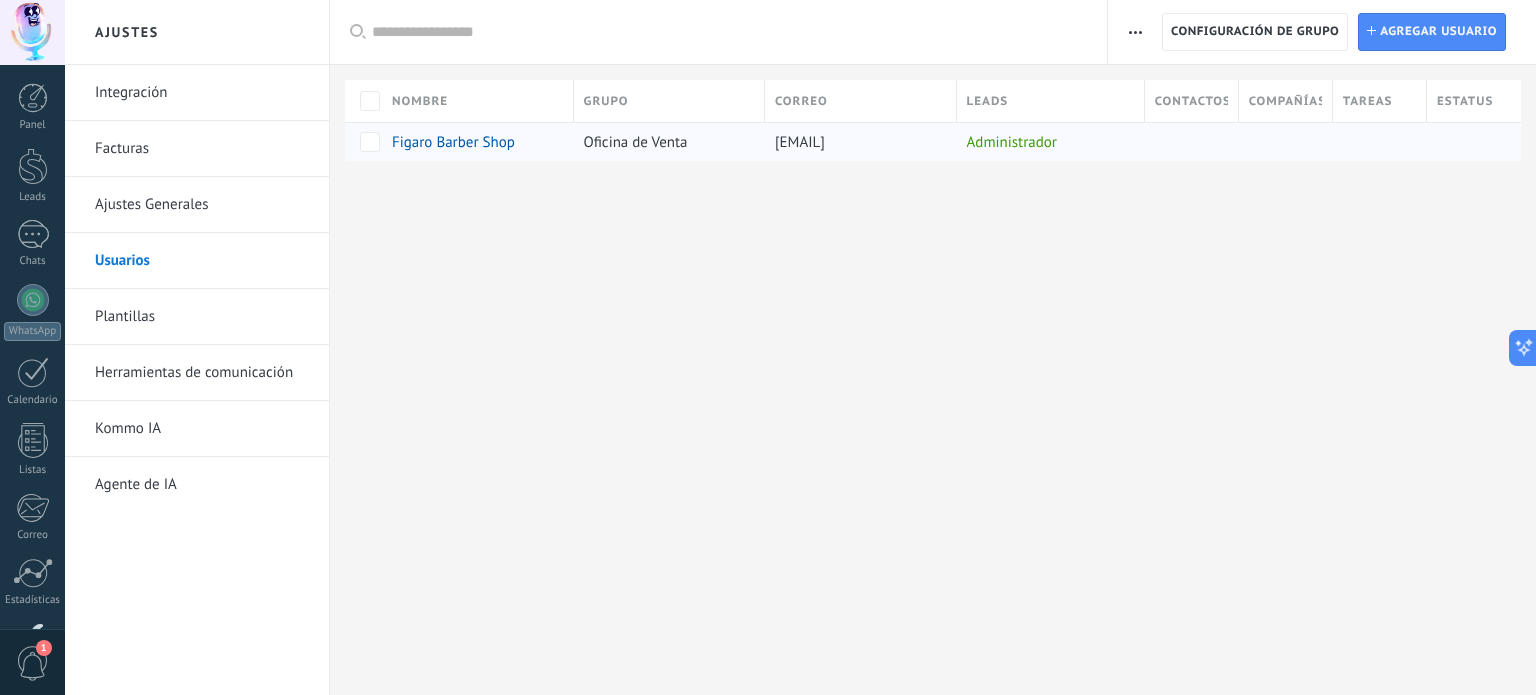 click on "[EMAIL]" at bounding box center [800, 142] 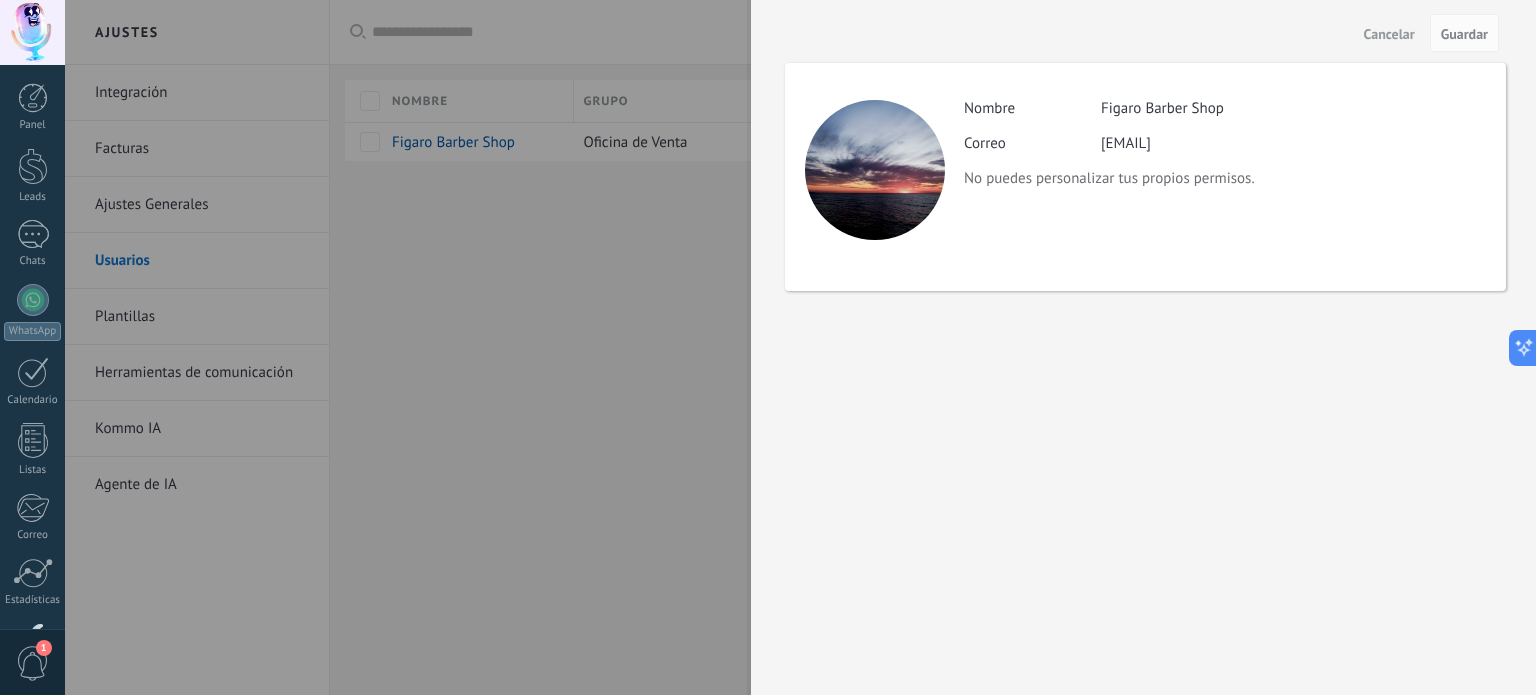 click at bounding box center [768, 347] 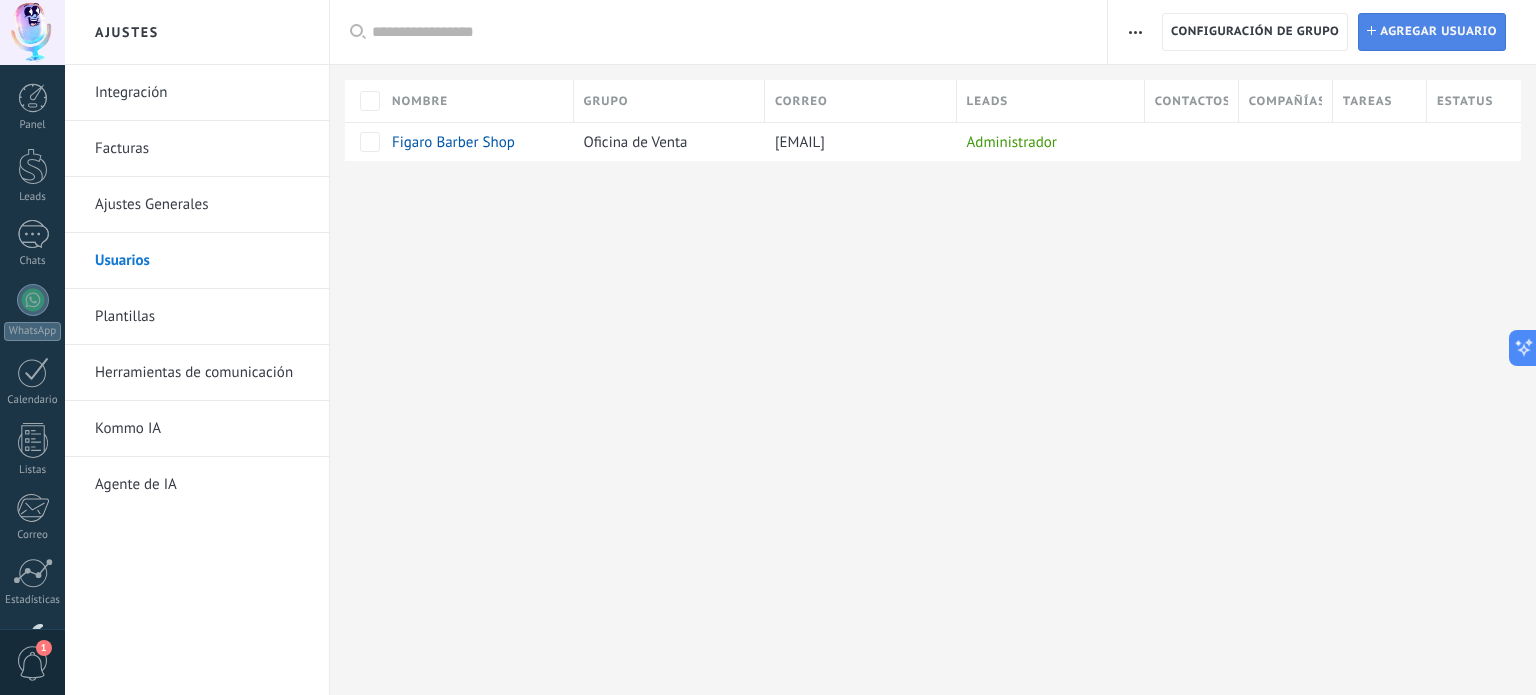 click on "Agregar usuario" at bounding box center (1438, 32) 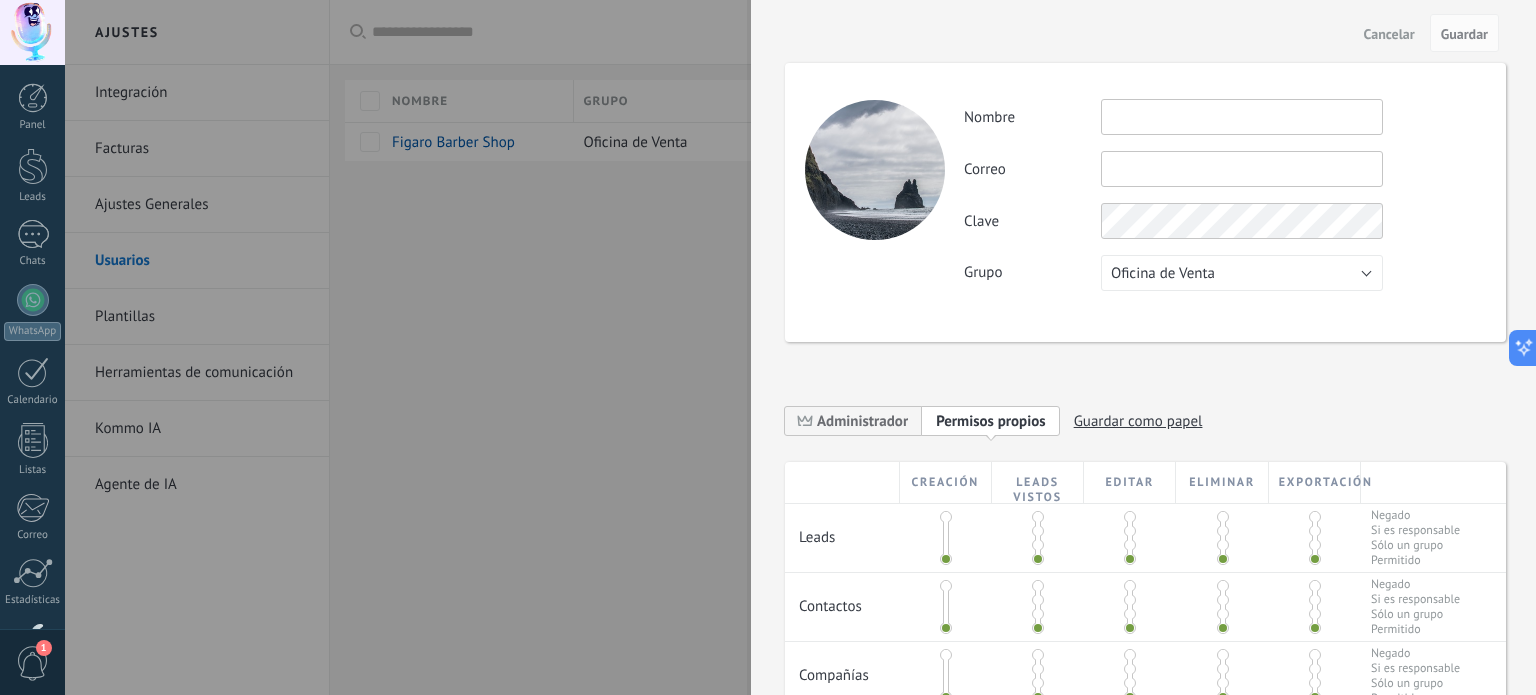 click at bounding box center (1242, 169) 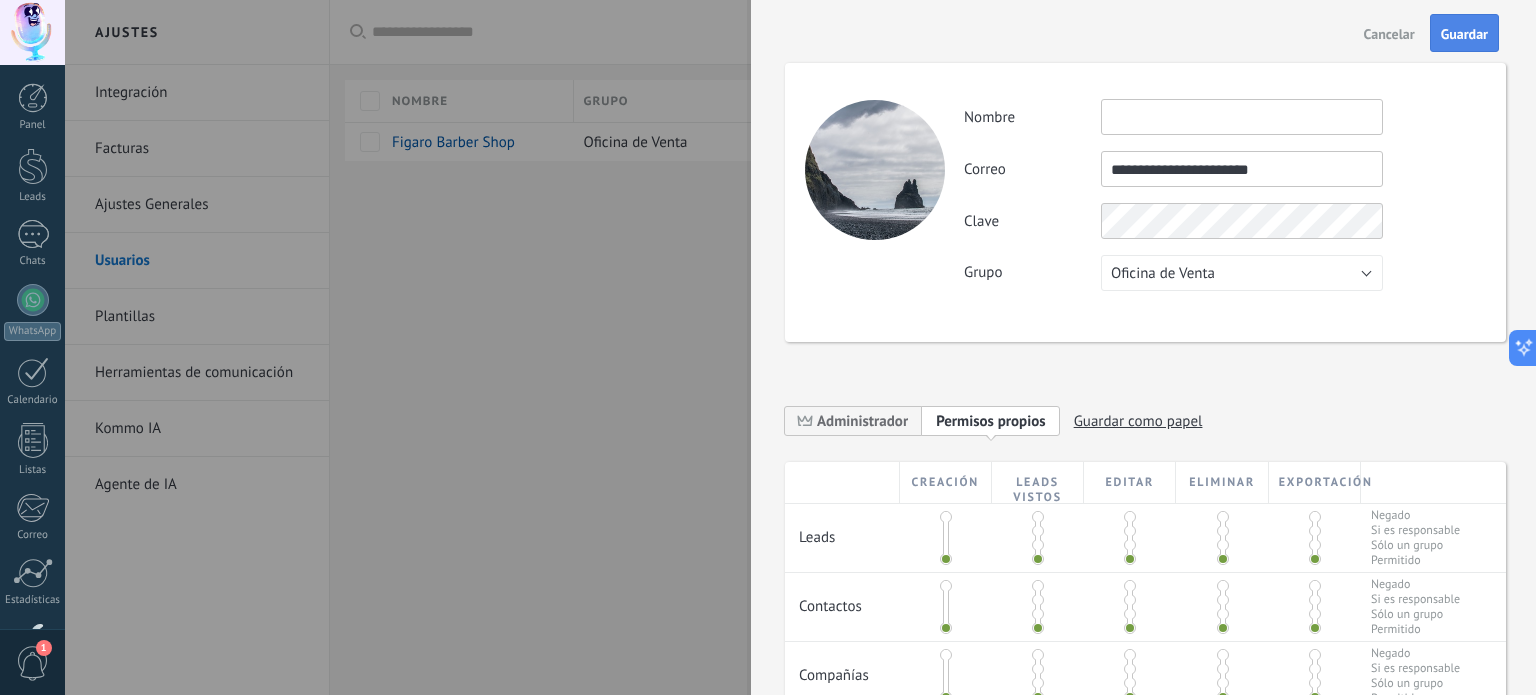 type on "**********" 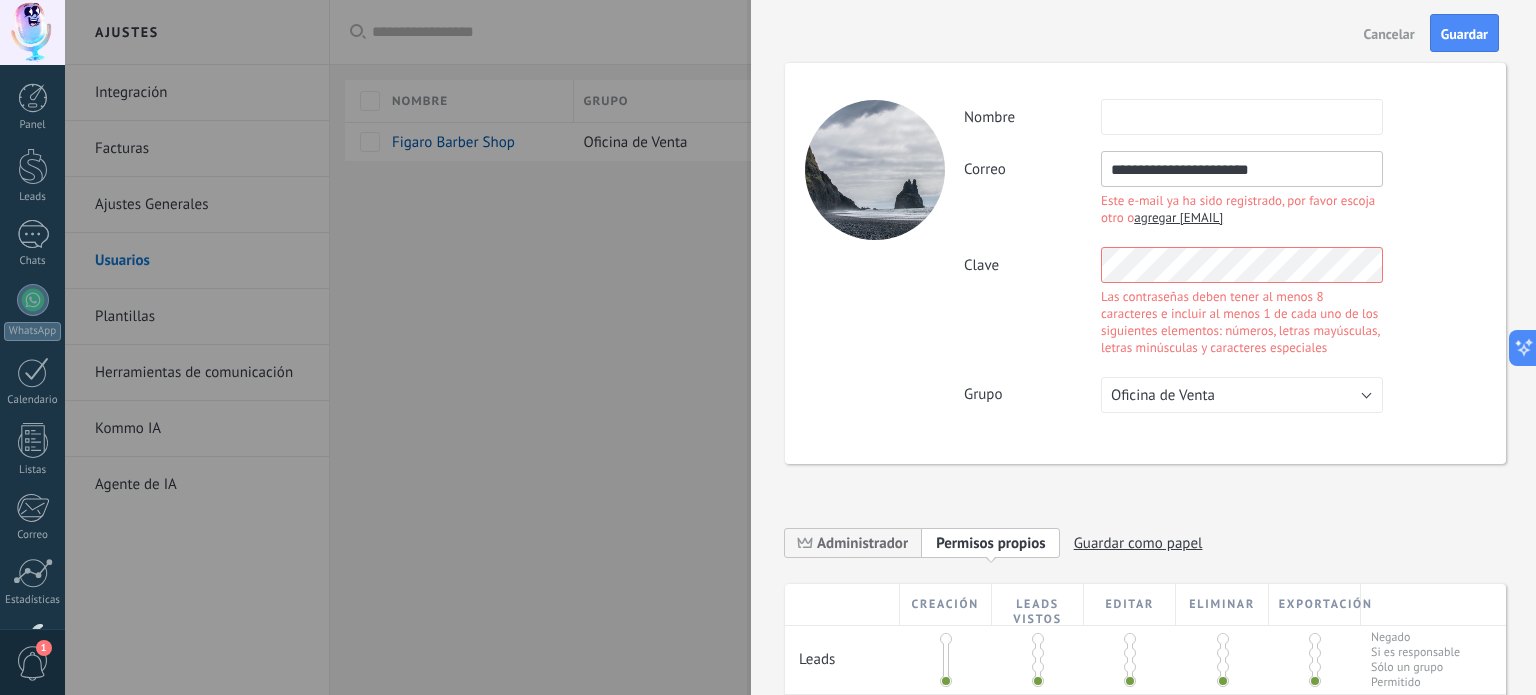 click on "agregar figarorosibel@gmail.com" at bounding box center [1178, 217] 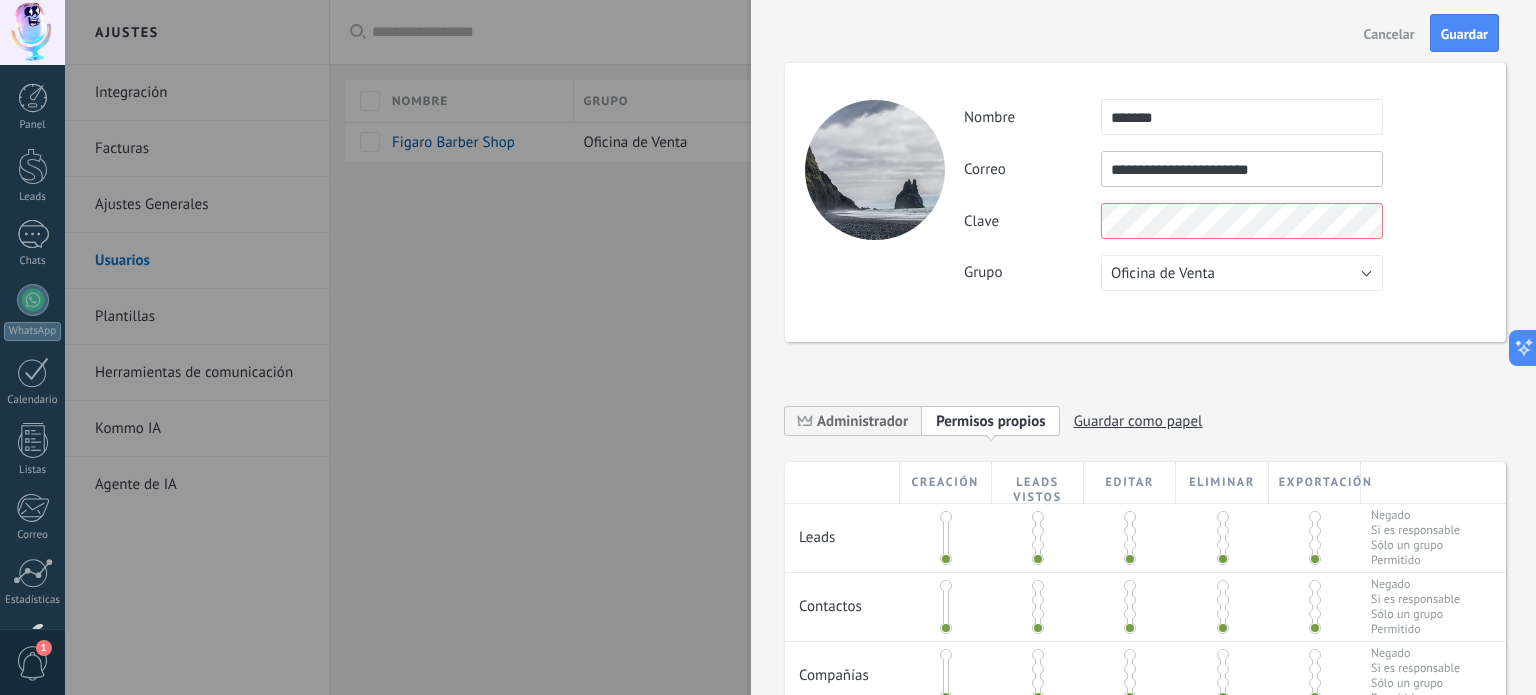 click on "Clave" at bounding box center (1224, 221) 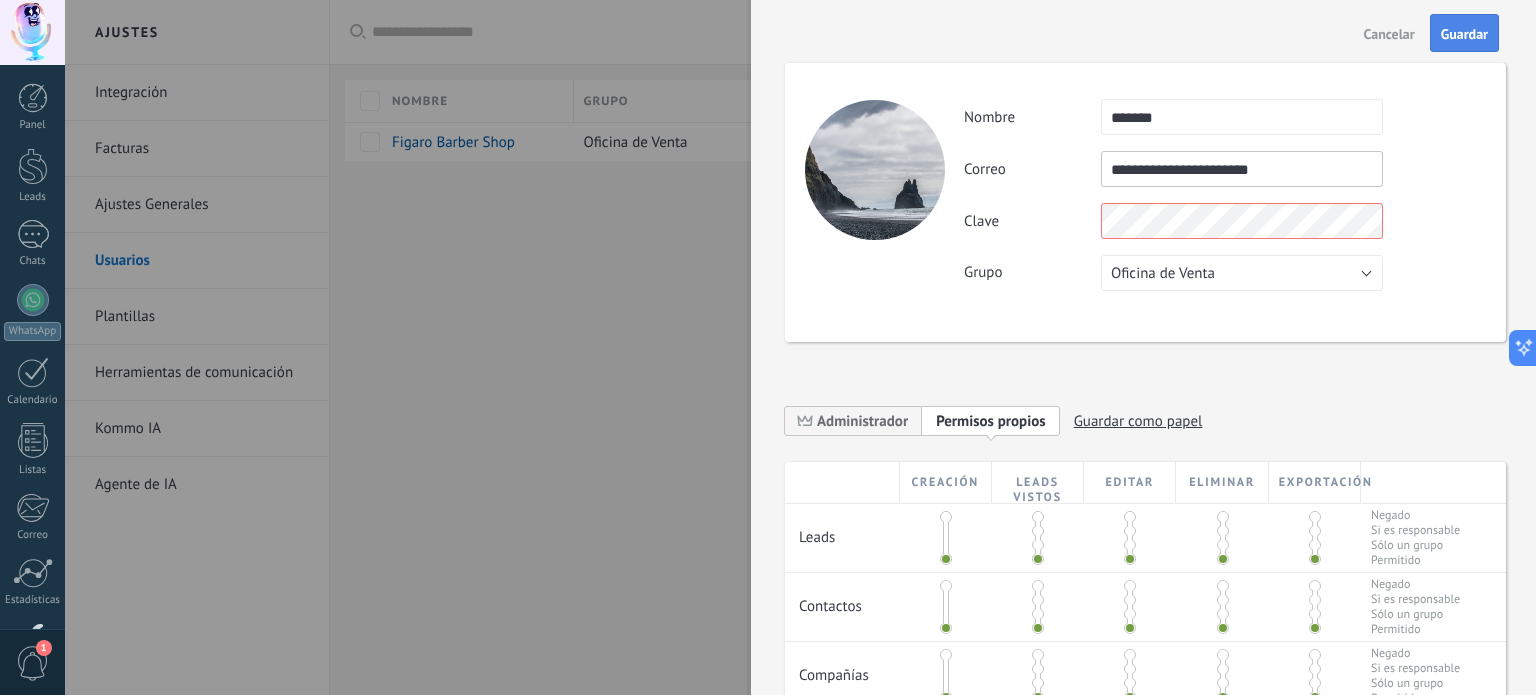 click on "Guardar" at bounding box center (1464, 34) 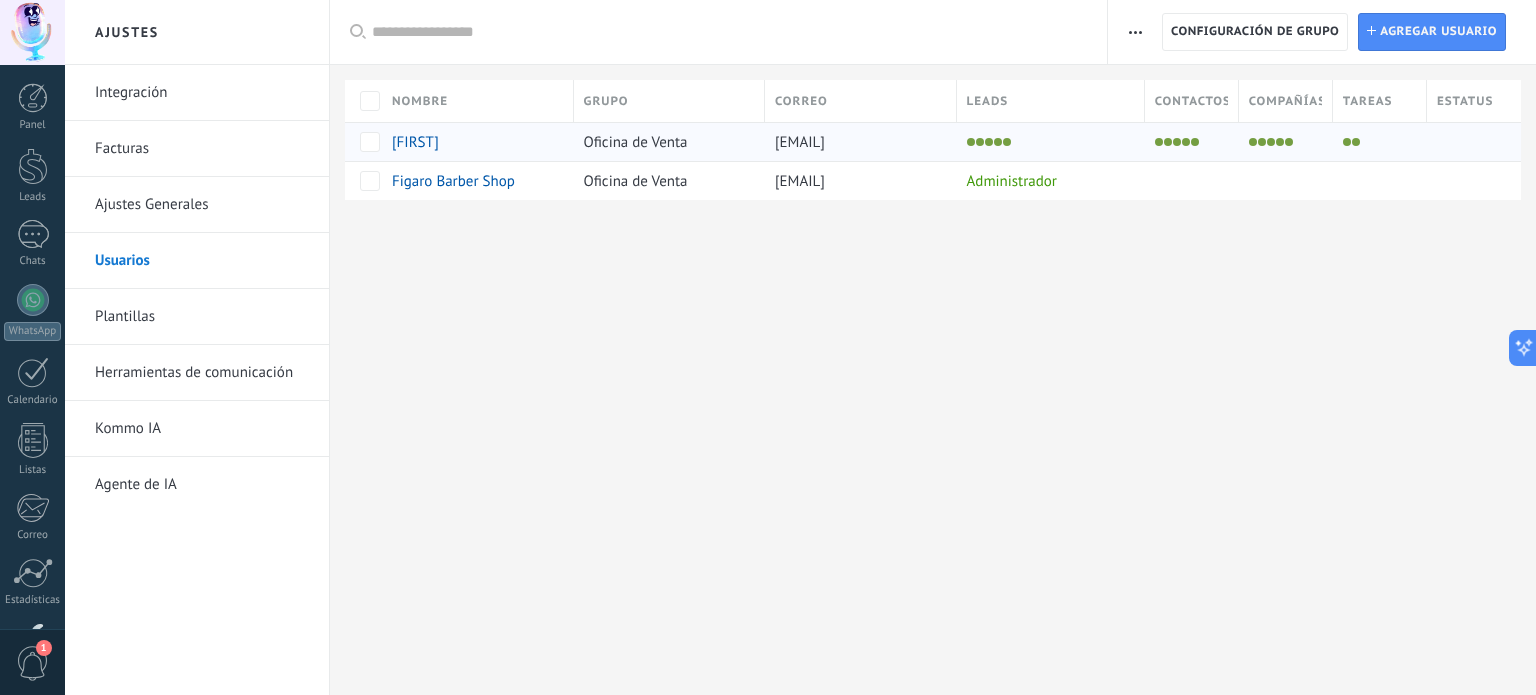 click on "[FIRST]" at bounding box center (415, 142) 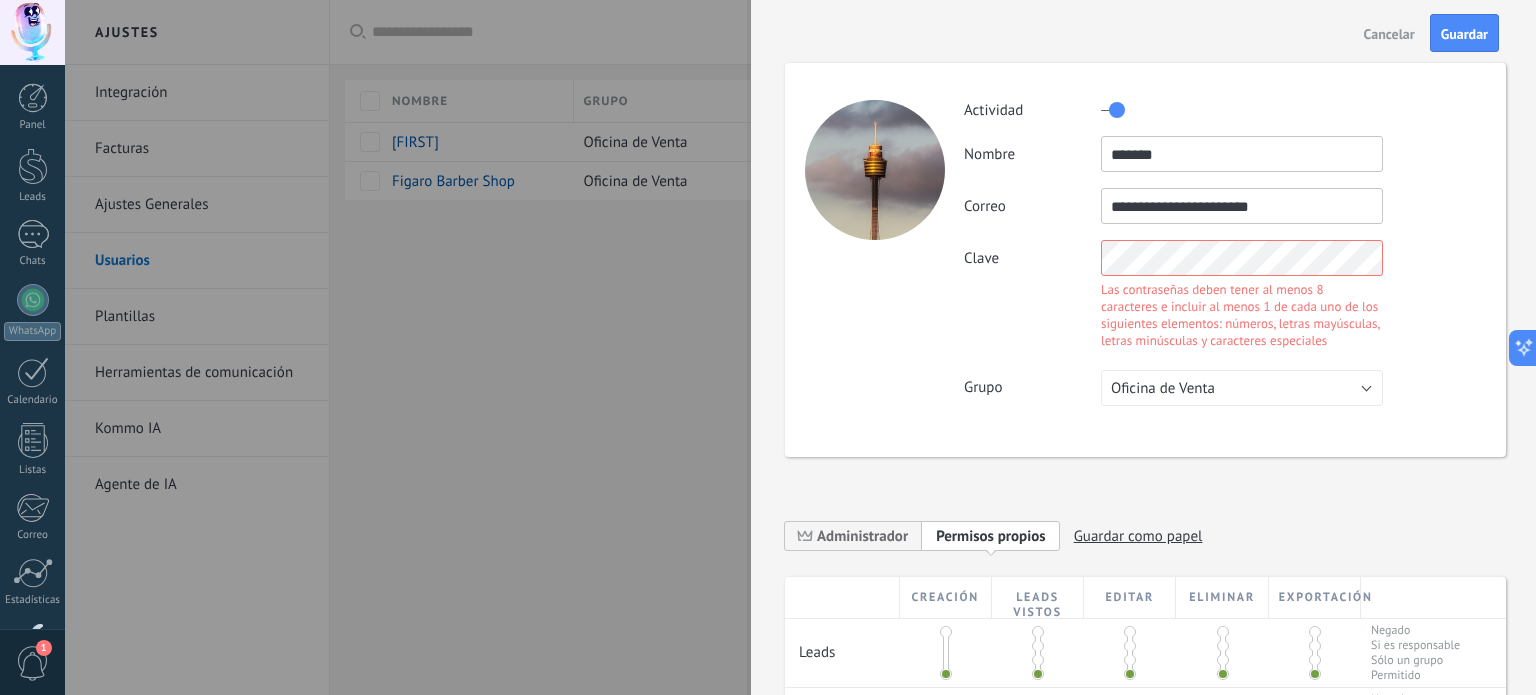 click on "**********" at bounding box center [1224, 252] 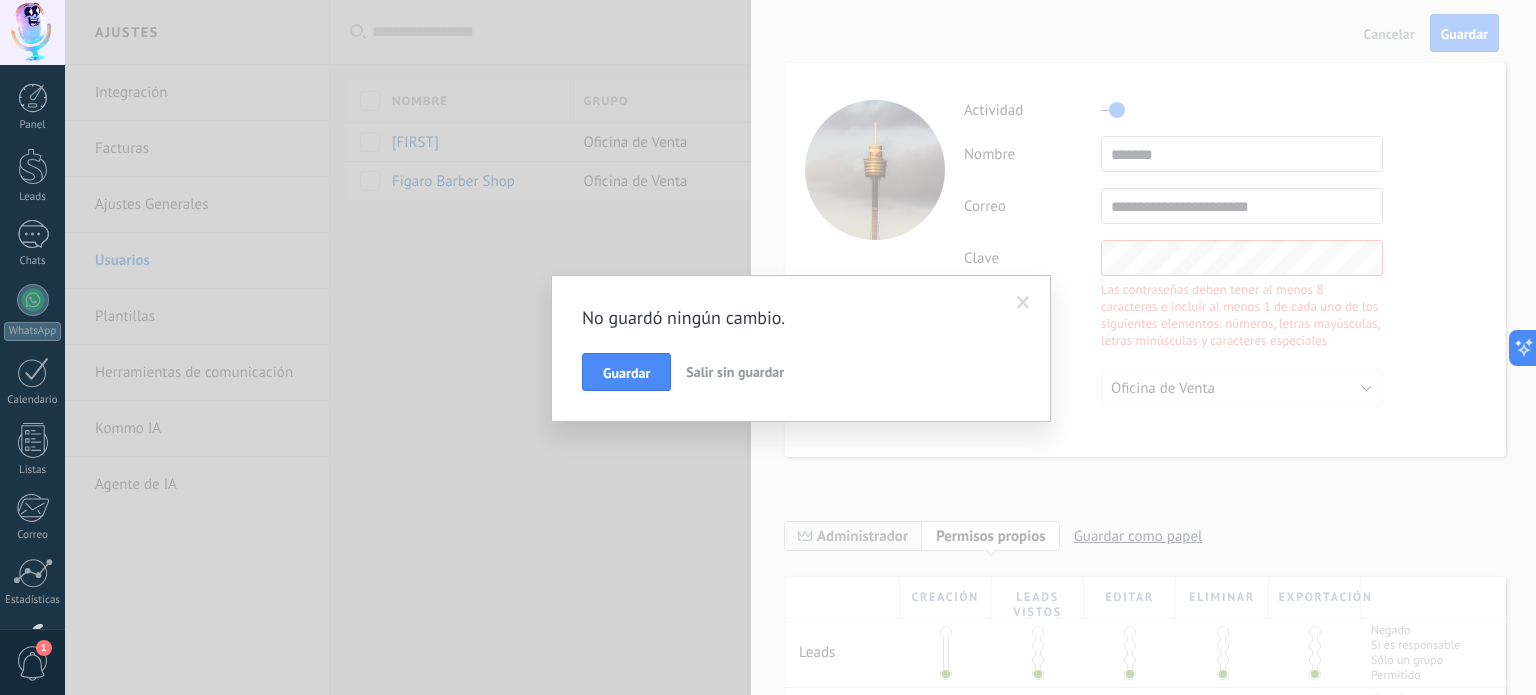 click on "Guardar" at bounding box center (626, 372) 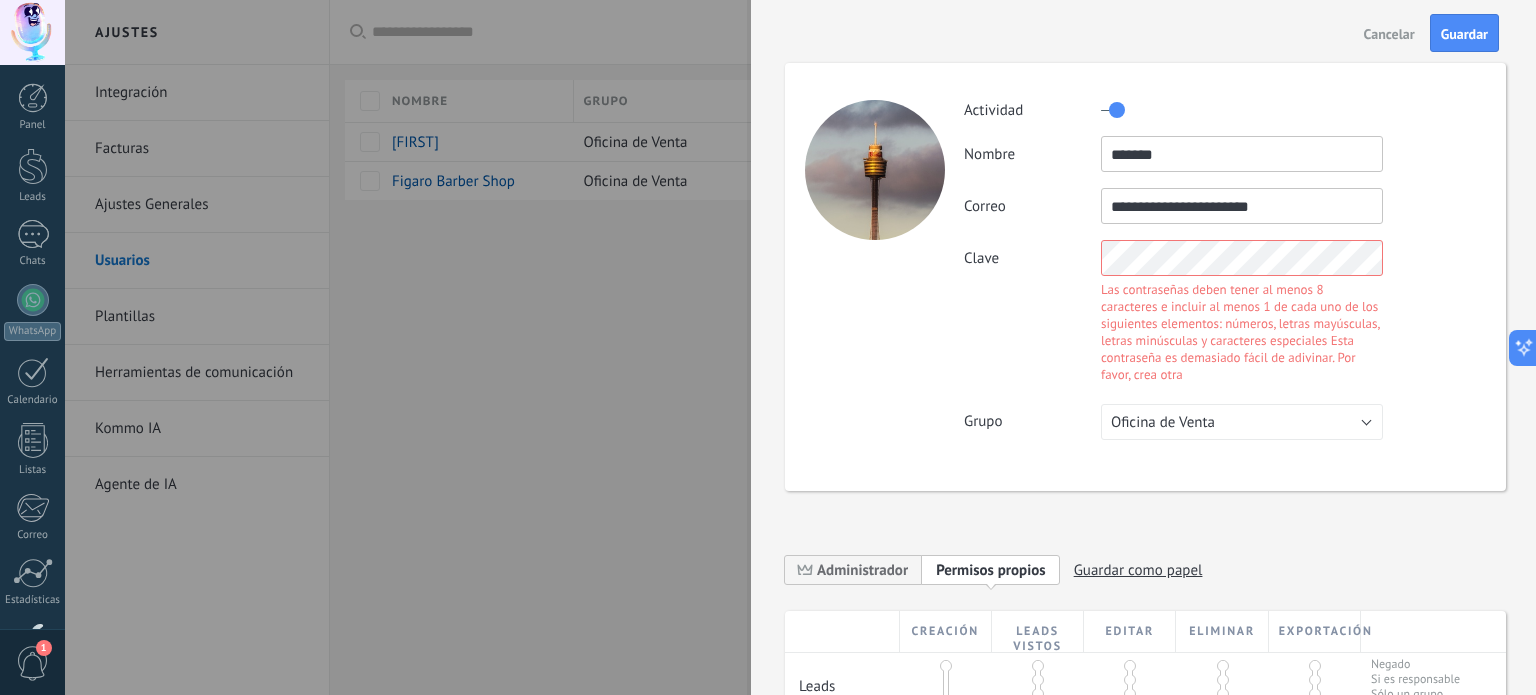 click on "Cancelar" at bounding box center [1389, 34] 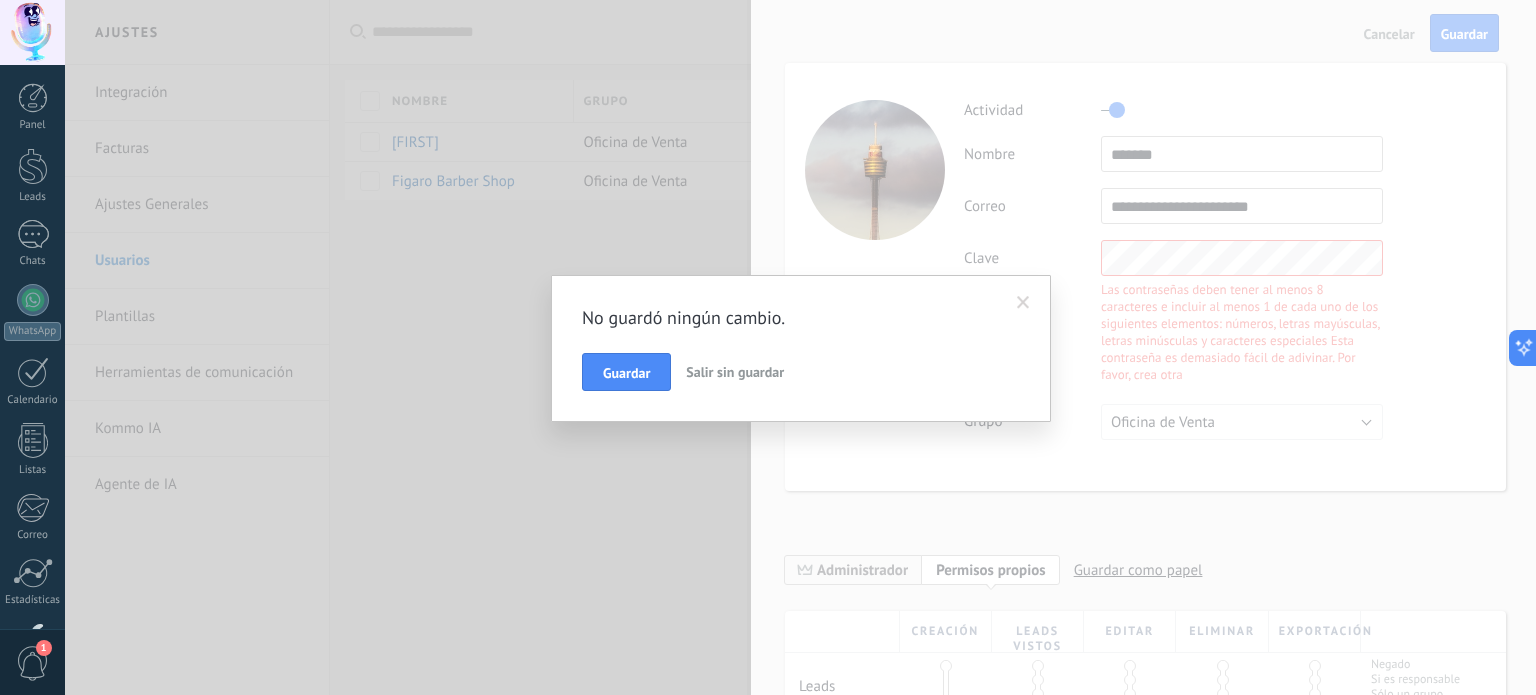 click on "Salir sin guardar" at bounding box center (735, 372) 